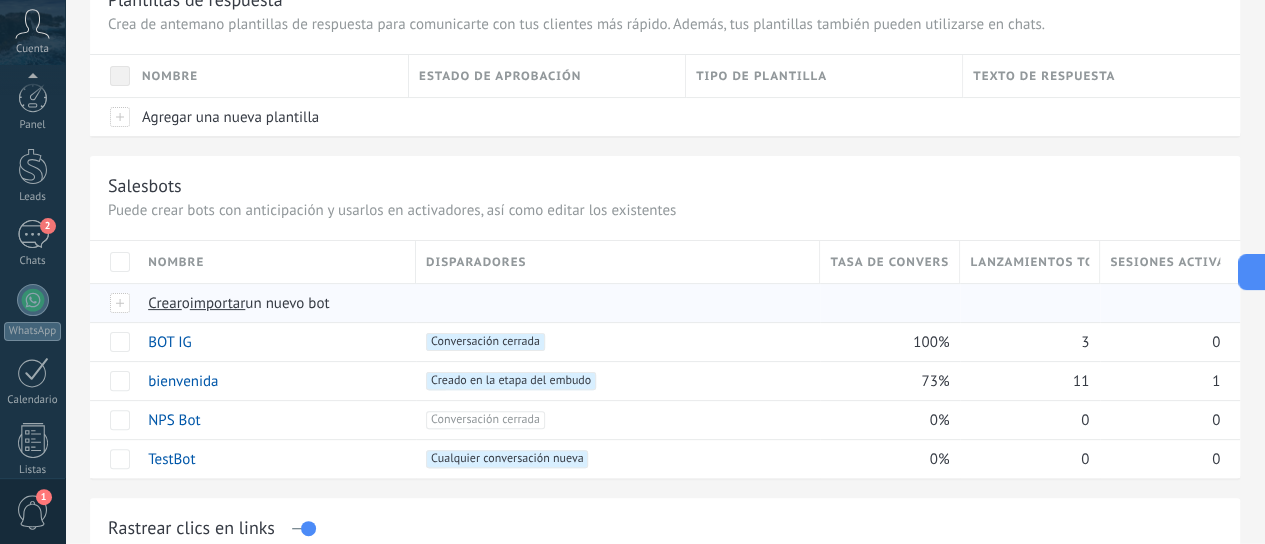 scroll, scrollTop: 200, scrollLeft: 0, axis: vertical 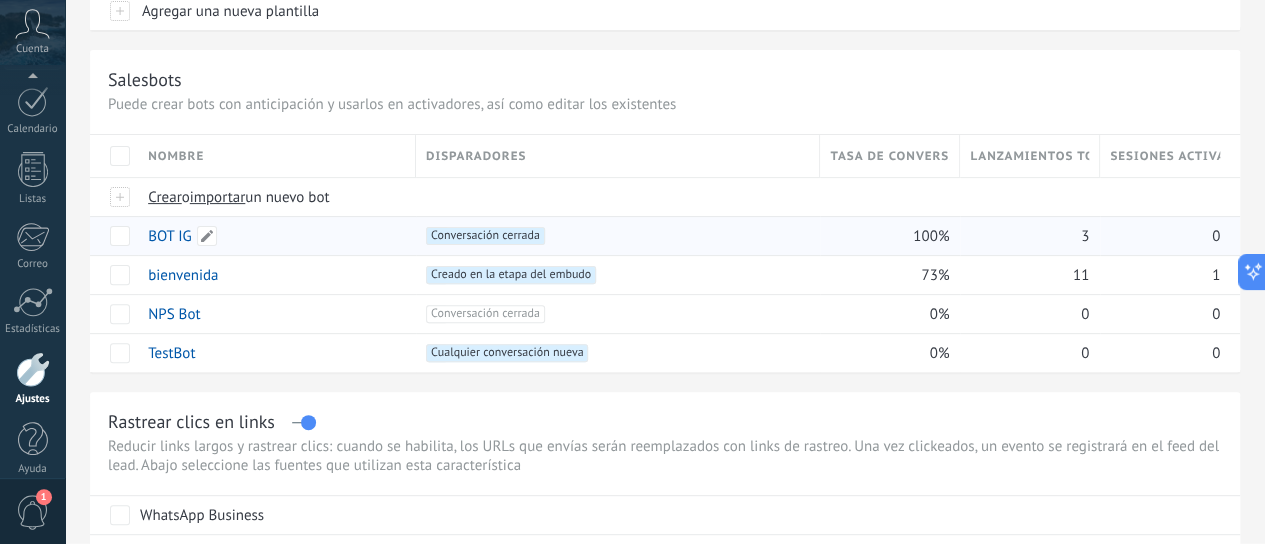 click on "BOT IG" at bounding box center (170, 236) 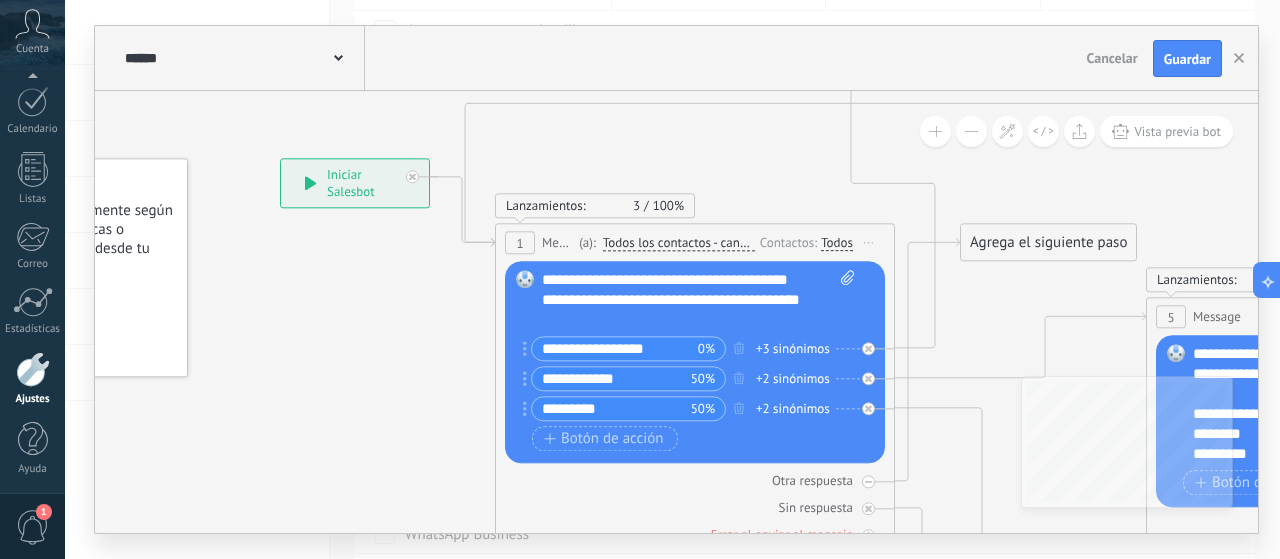 drag, startPoint x: 308, startPoint y: 329, endPoint x: 265, endPoint y: 351, distance: 48.30114 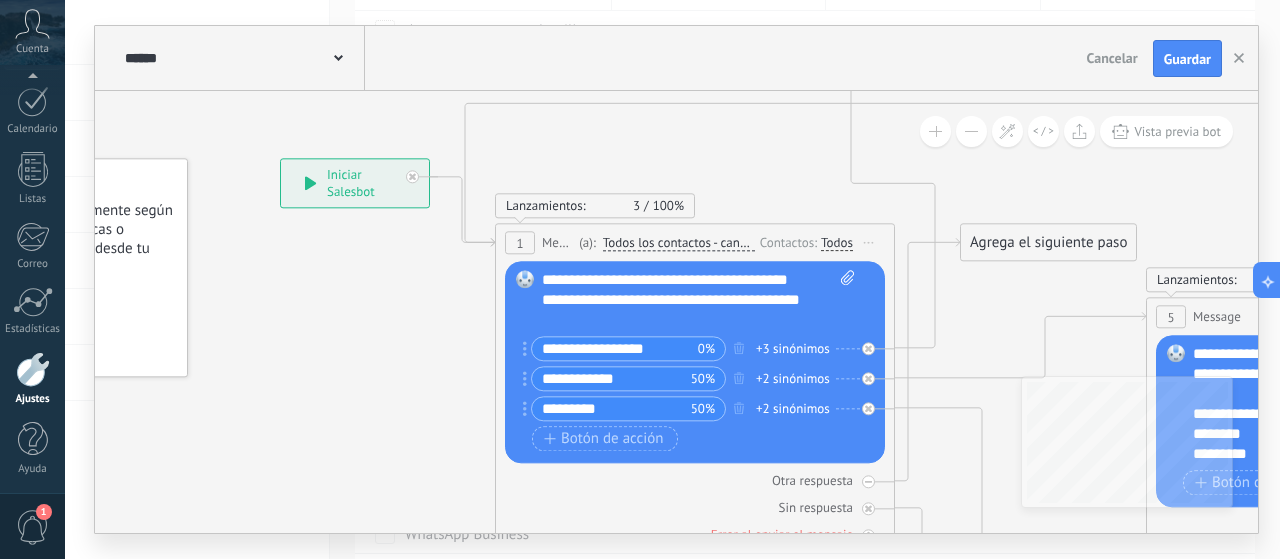 click 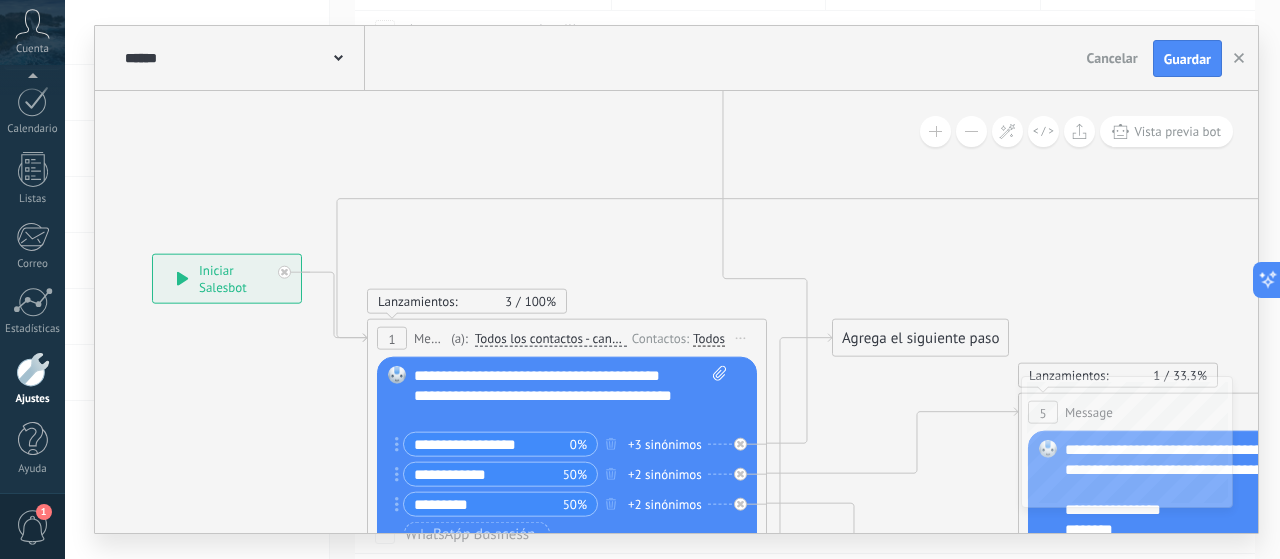 drag, startPoint x: 685, startPoint y: 157, endPoint x: 320, endPoint y: 380, distance: 427.73123 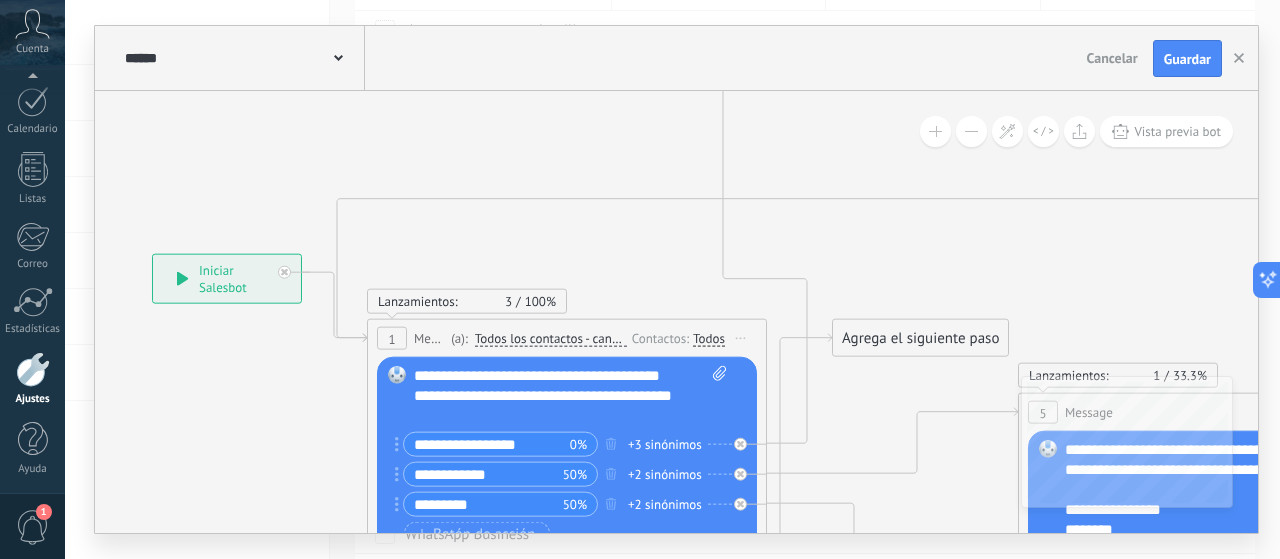 click 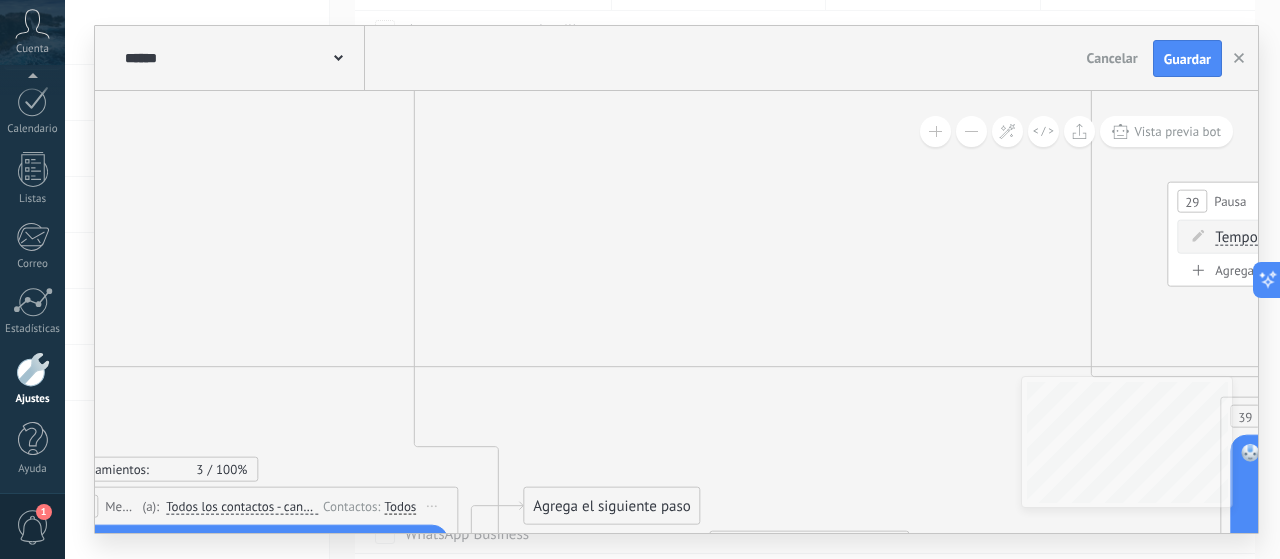 drag, startPoint x: 860, startPoint y: 247, endPoint x: 628, endPoint y: 410, distance: 283.5366 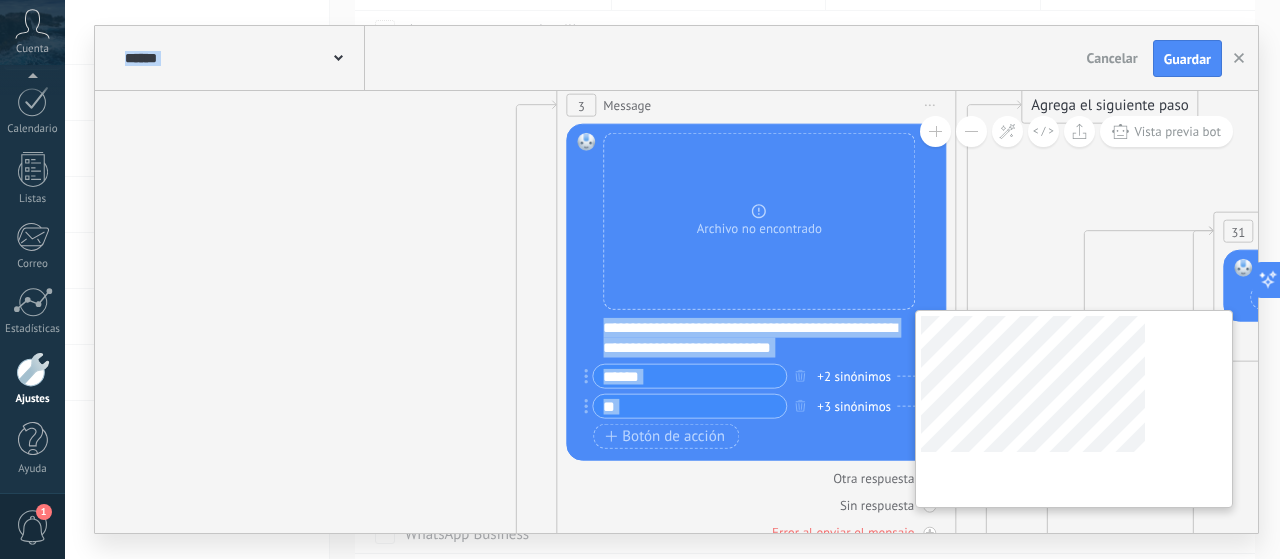 click on "**********" at bounding box center [676, 312] 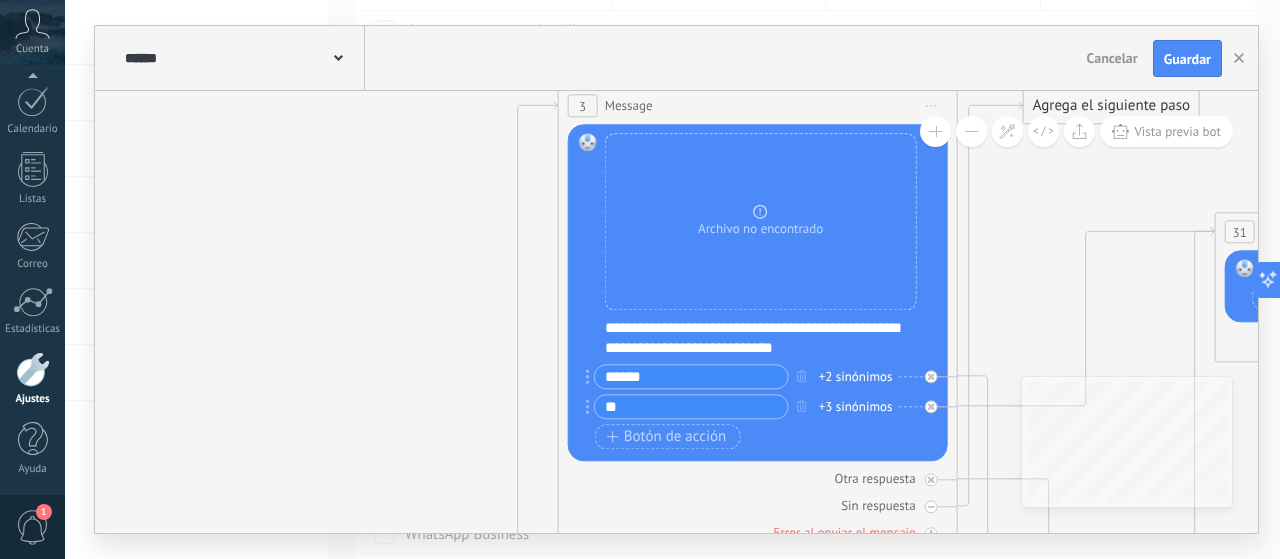 click 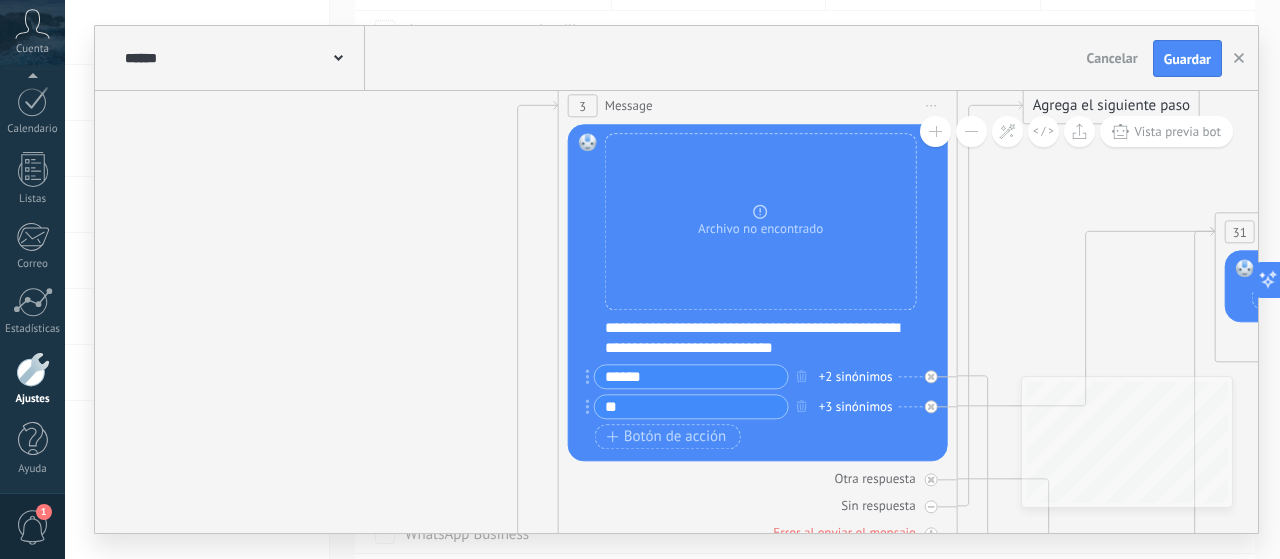 click on "Catalogo Nutril 30Sept (3) (1).pdf
Reemplazar
Quitar
Convertir a mensaje de voz
Arrastre la imagen aquí para adjuntarla.
Añadir imagen
Subir
Arrastrar y soltar
Archivo no encontrado" at bounding box center (758, 293) 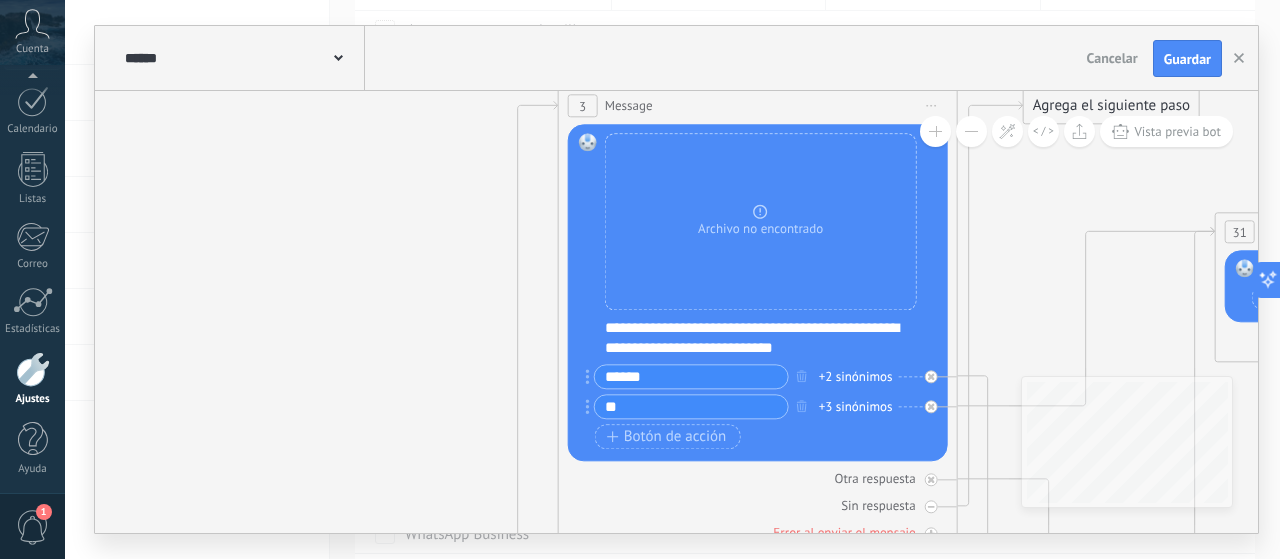 click 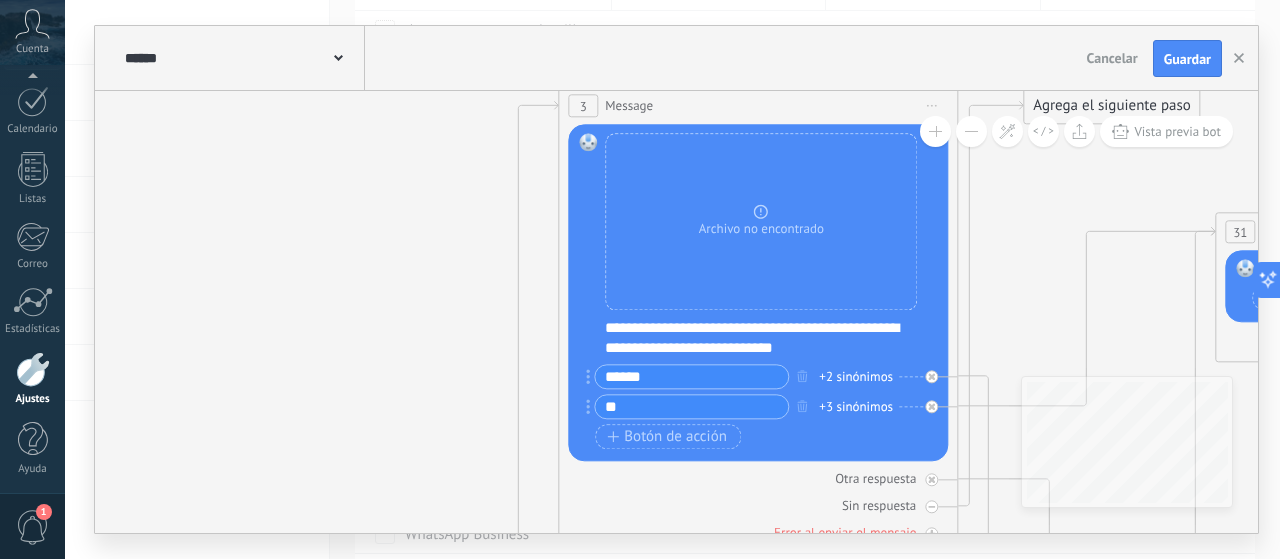 click 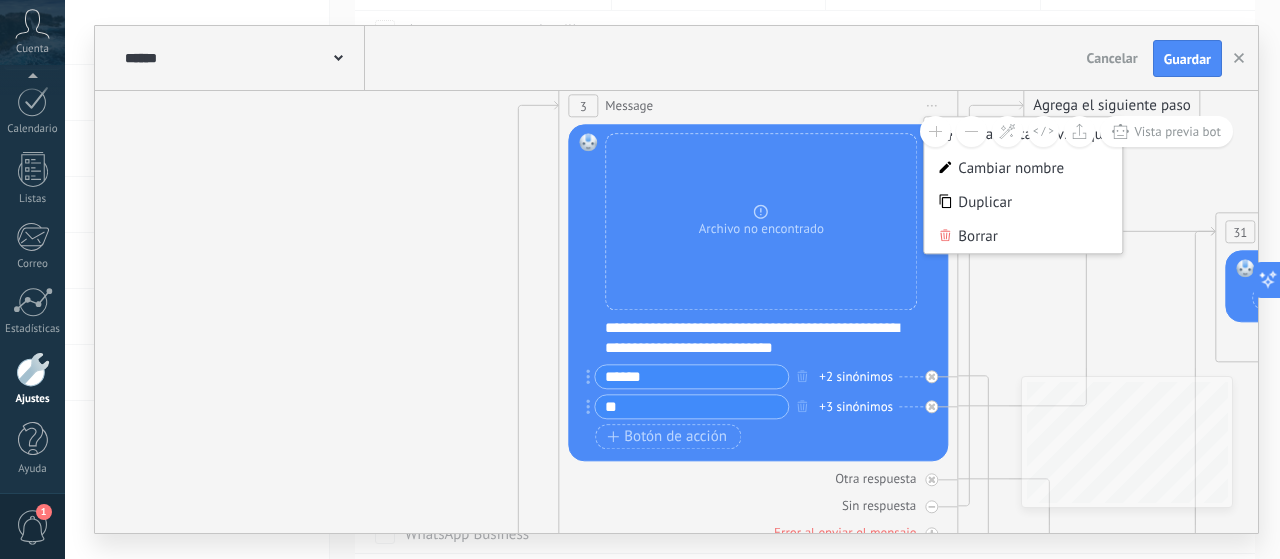 click 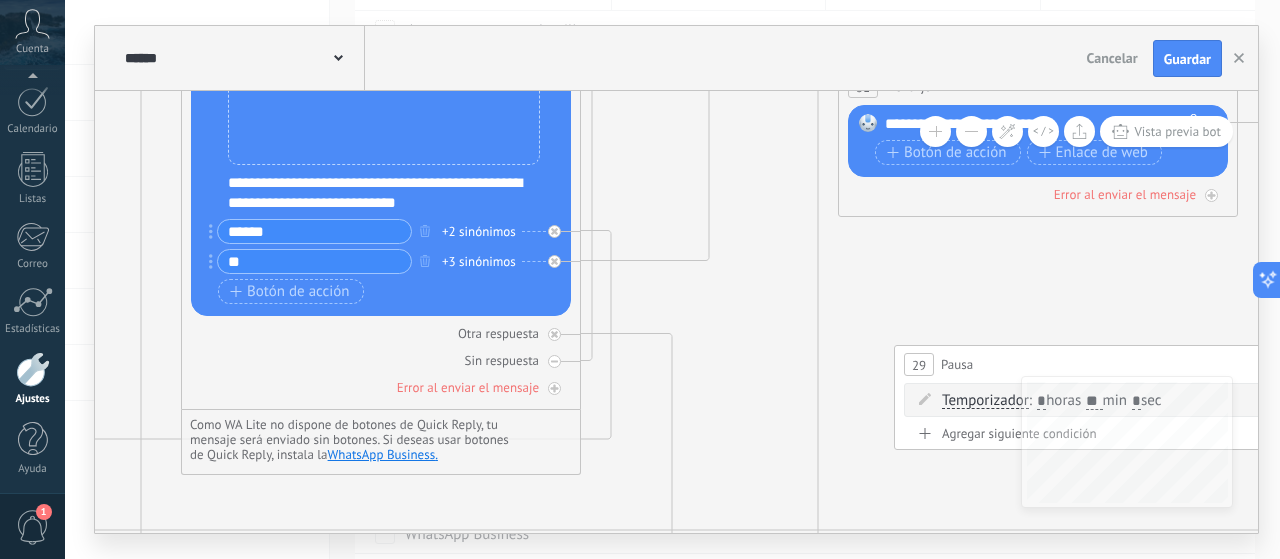 drag, startPoint x: 966, startPoint y: 190, endPoint x: 629, endPoint y: 104, distance: 347.80023 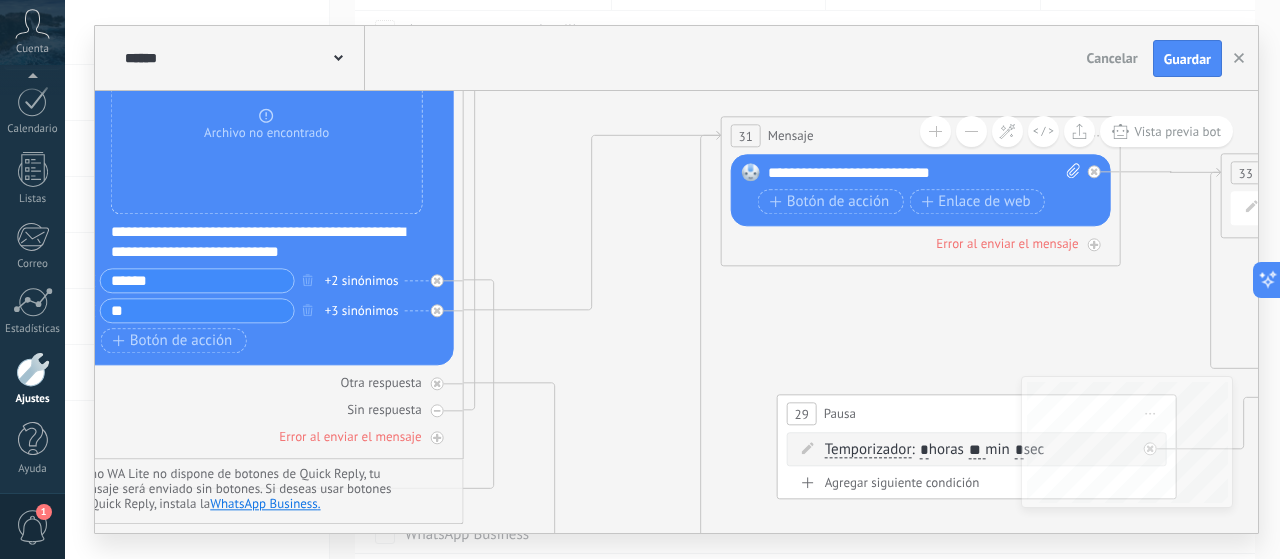 drag, startPoint x: 802, startPoint y: 295, endPoint x: 524, endPoint y: 457, distance: 321.75766 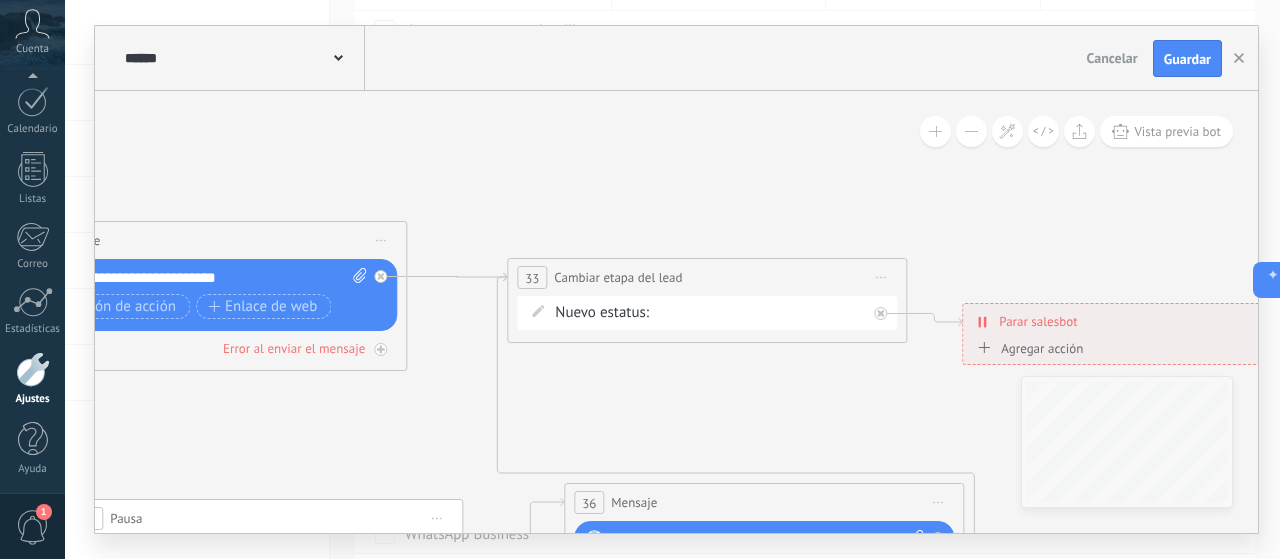 drag, startPoint x: 940, startPoint y: 195, endPoint x: 586, endPoint y: 164, distance: 355.35477 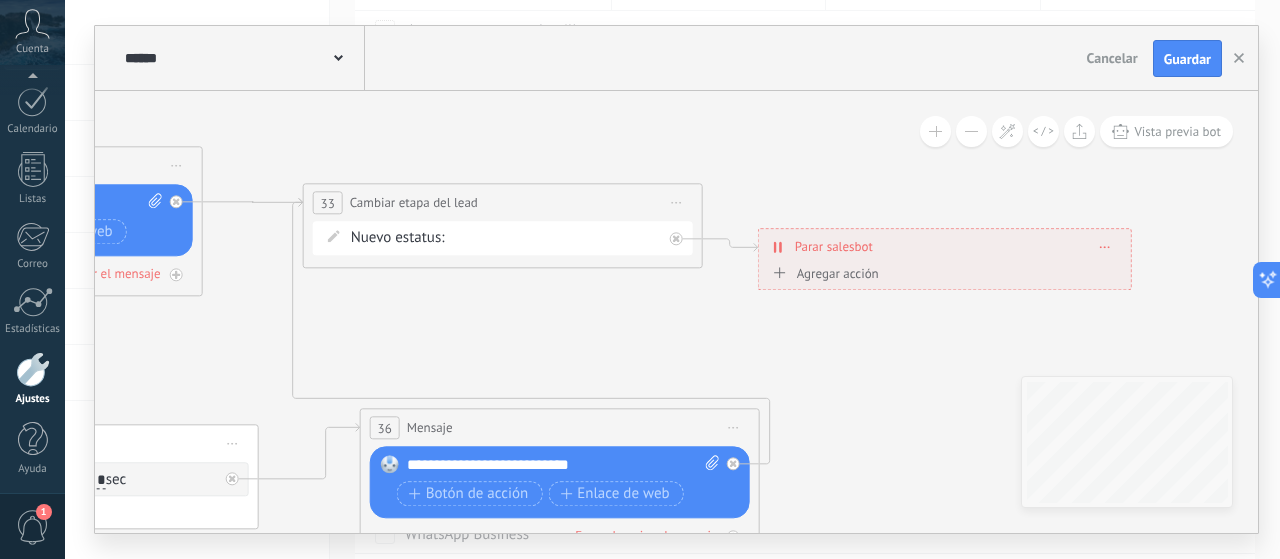 drag, startPoint x: 1012, startPoint y: 199, endPoint x: 808, endPoint y: 125, distance: 217.00691 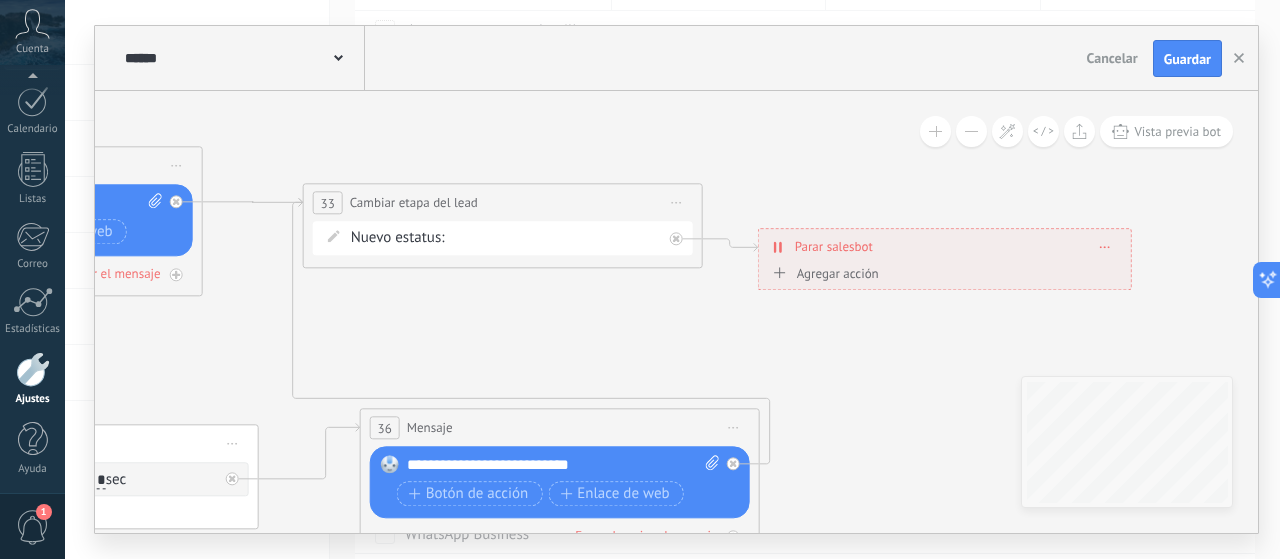 click 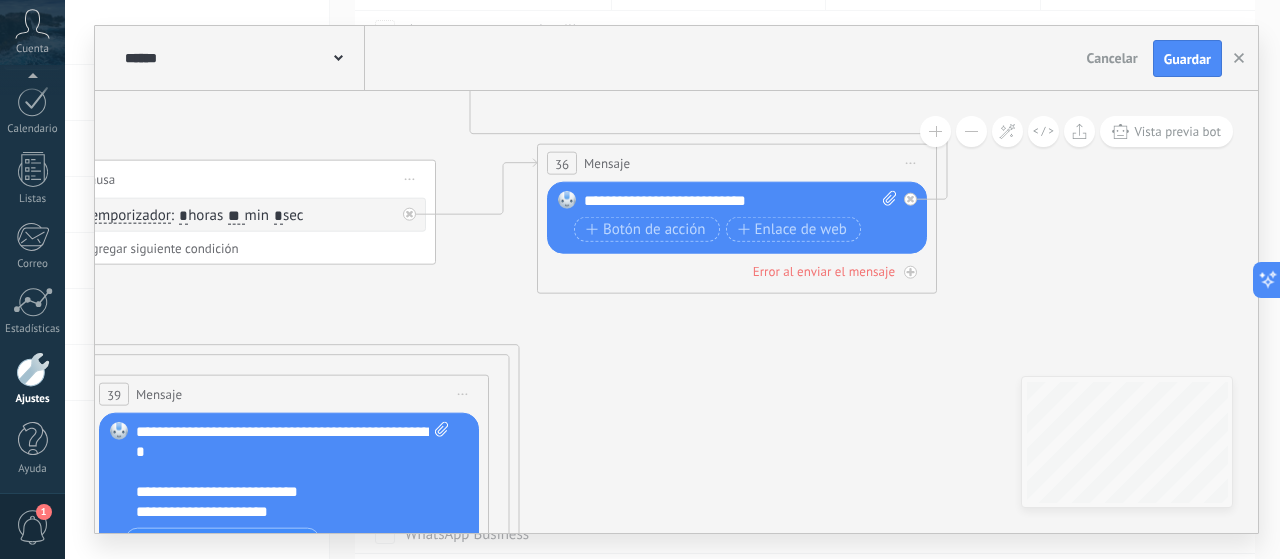 drag, startPoint x: 534, startPoint y: 328, endPoint x: 595, endPoint y: 77, distance: 258.30603 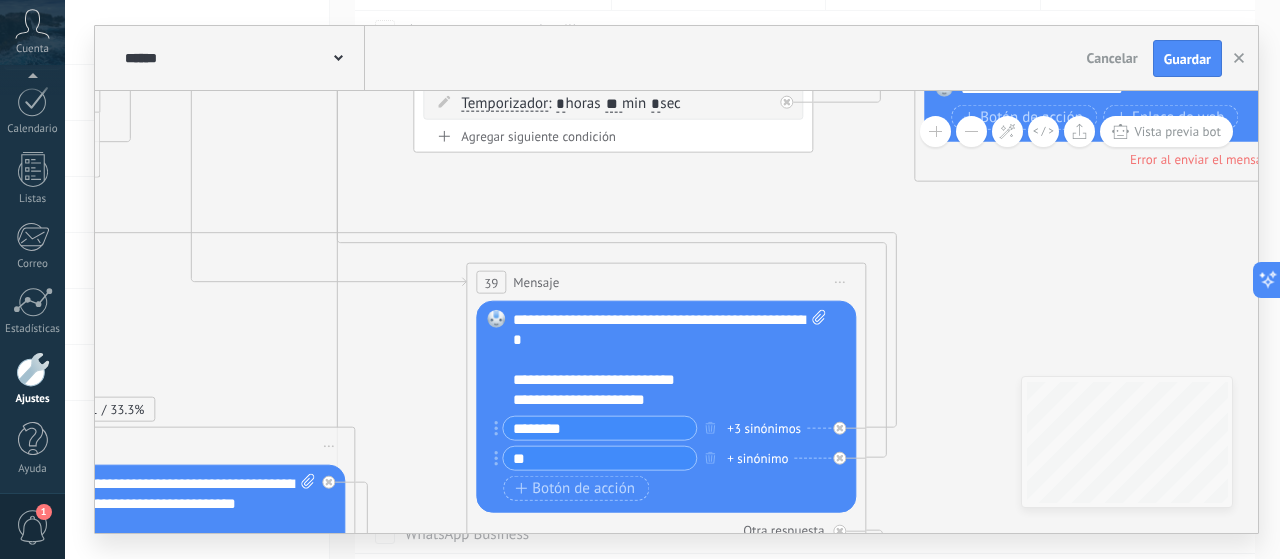drag, startPoint x: 619, startPoint y: 366, endPoint x: 996, endPoint y: 178, distance: 421.27545 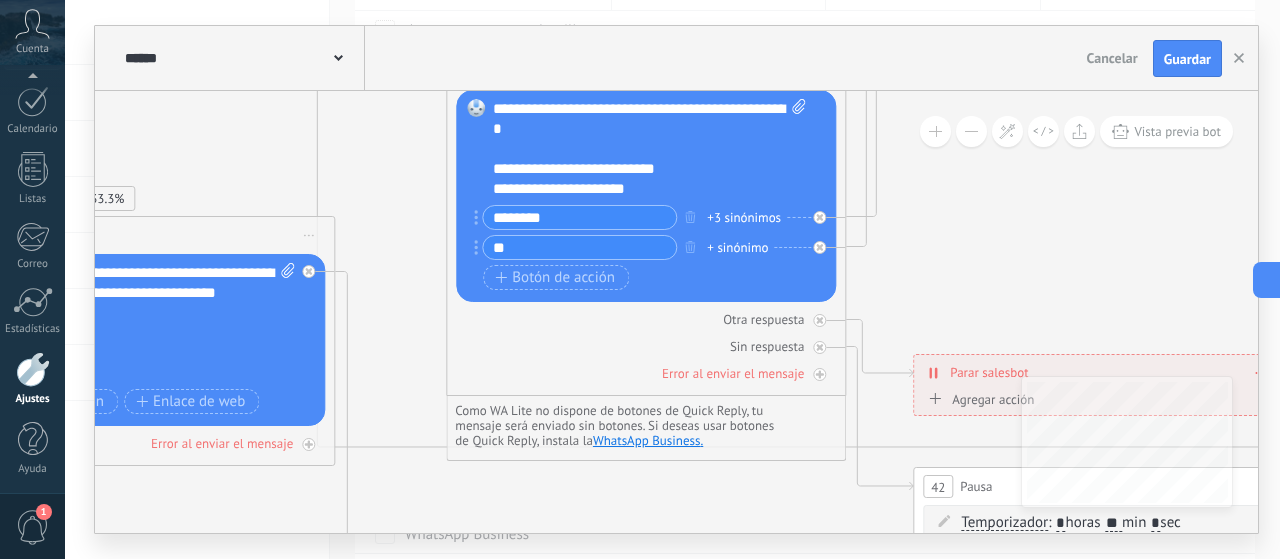 drag, startPoint x: 961, startPoint y: 225, endPoint x: 951, endPoint y: 179, distance: 47.07441 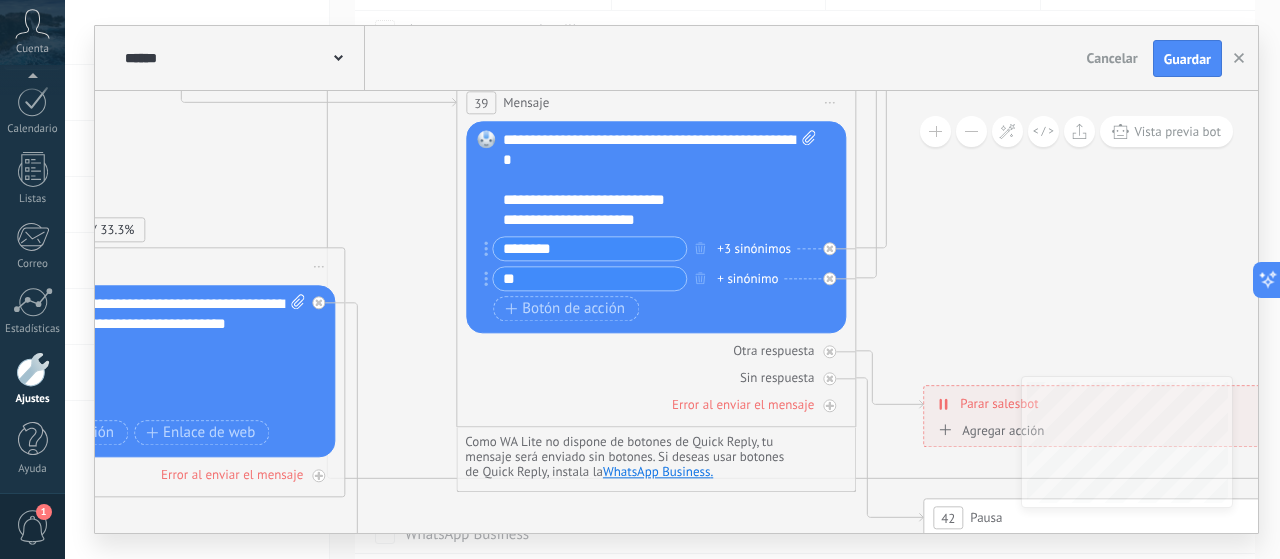 drag, startPoint x: 970, startPoint y: 260, endPoint x: 990, endPoint y: 327, distance: 69.92139 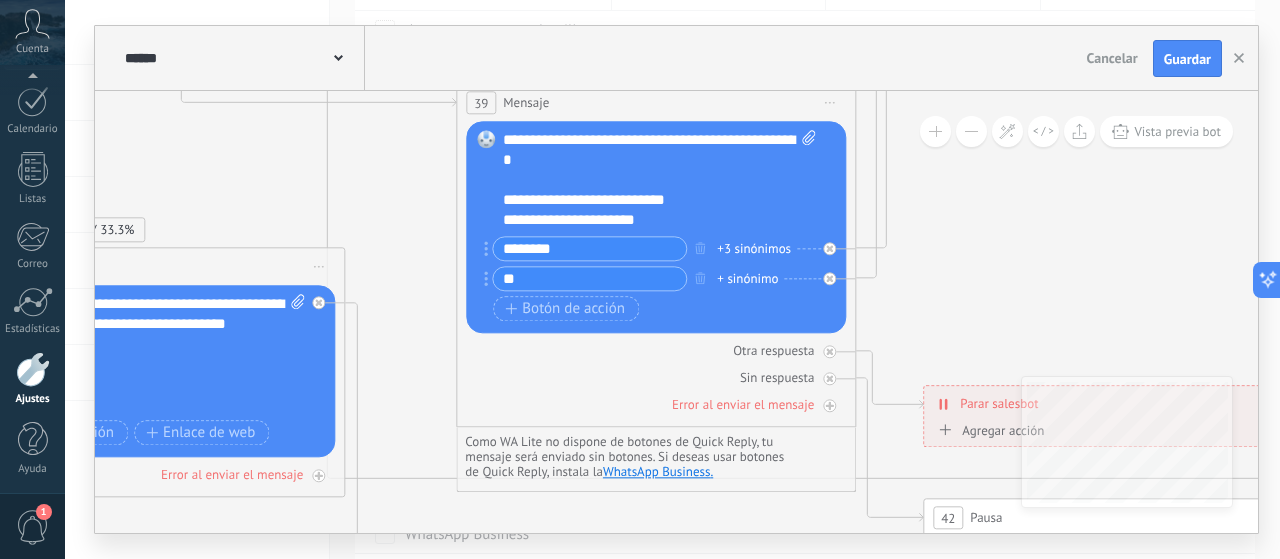 click 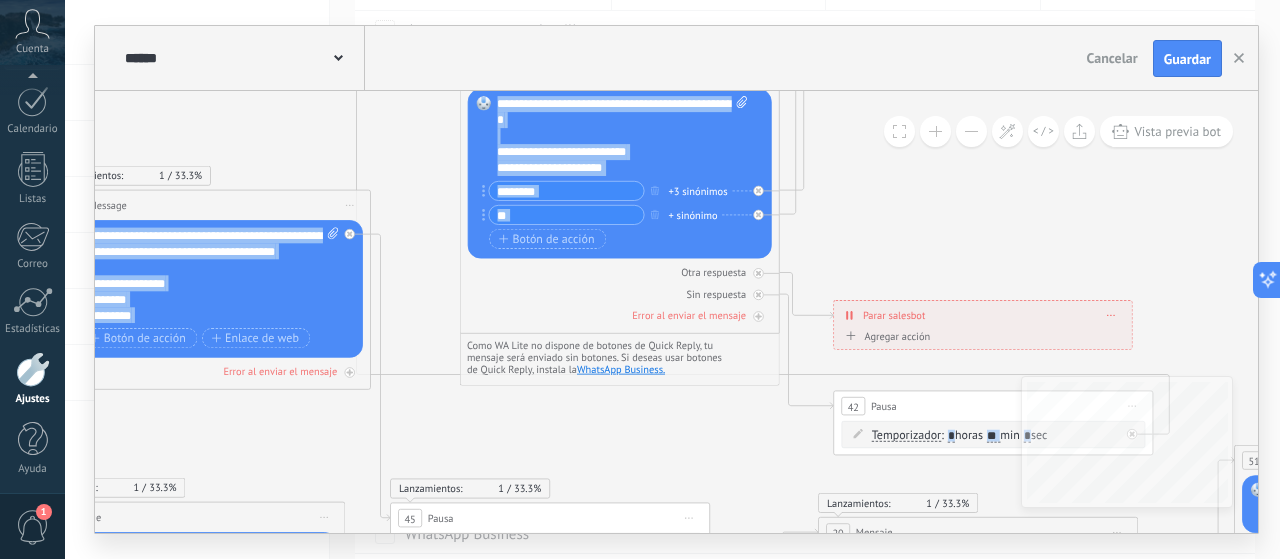 drag, startPoint x: 1082, startPoint y: 229, endPoint x: 937, endPoint y: 131, distance: 175.01143 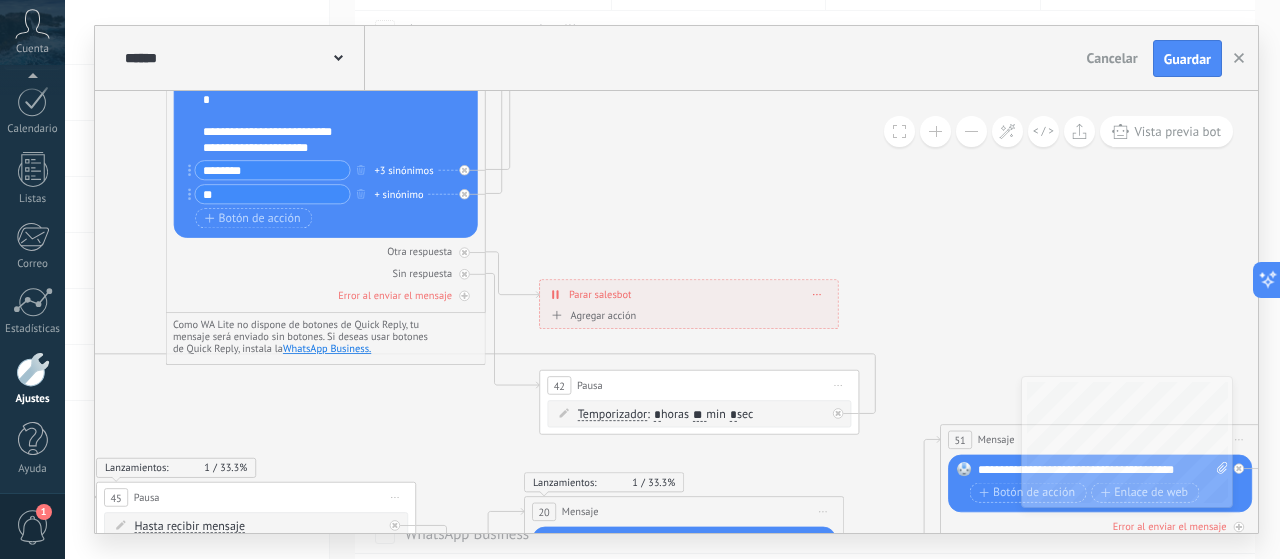 drag, startPoint x: 1070, startPoint y: 216, endPoint x: 770, endPoint y: 195, distance: 300.7341 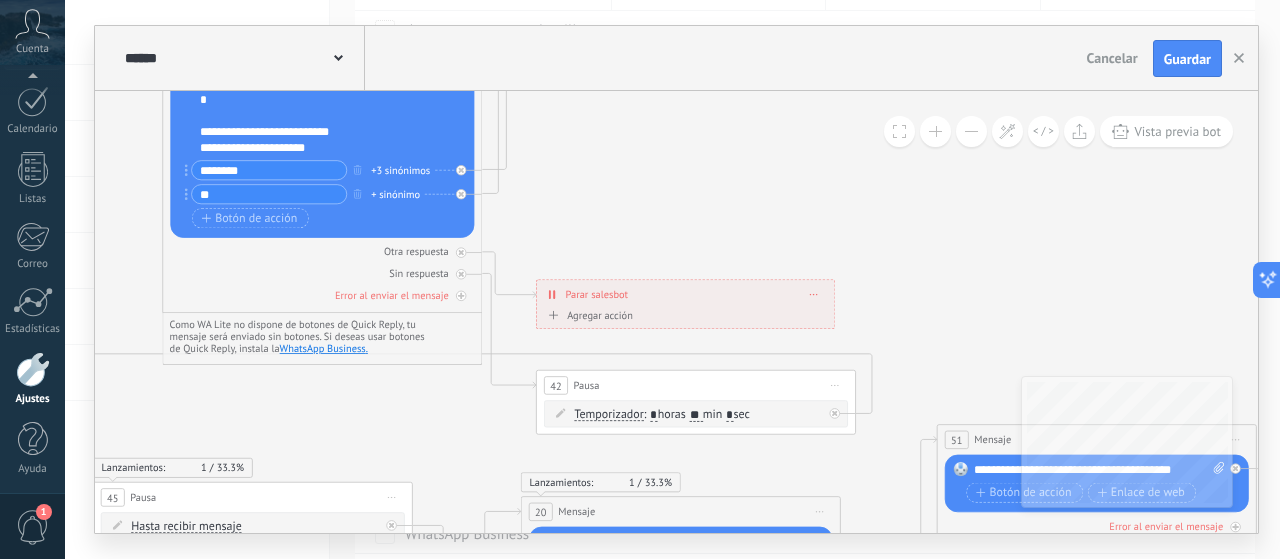 drag, startPoint x: 989, startPoint y: 267, endPoint x: 792, endPoint y: 213, distance: 204.26698 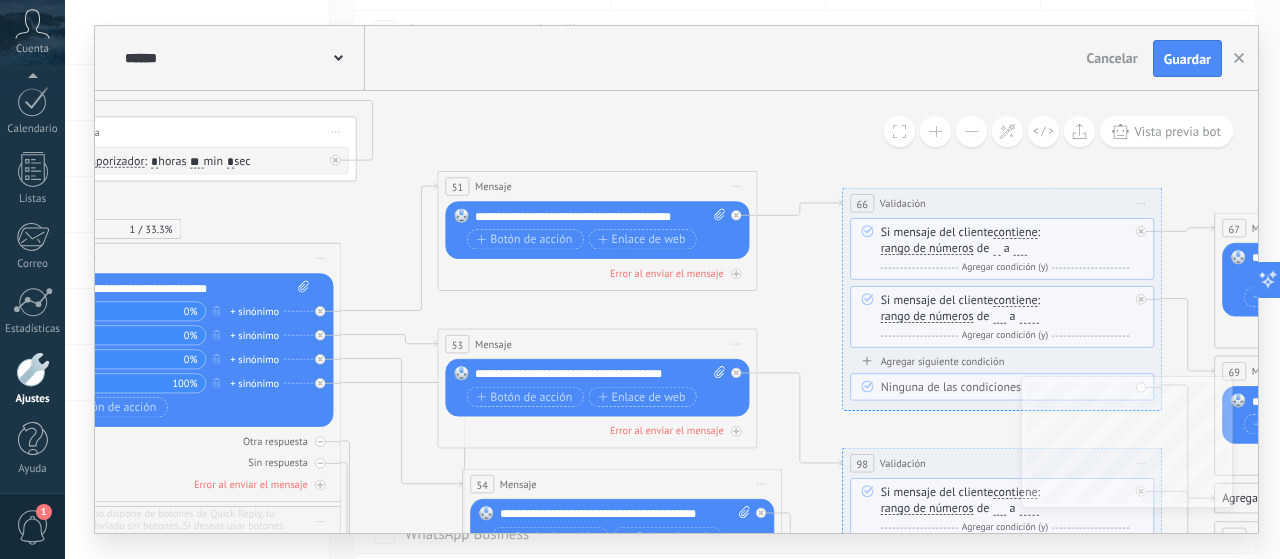 drag, startPoint x: 743, startPoint y: 326, endPoint x: 358, endPoint y: 217, distance: 400.13248 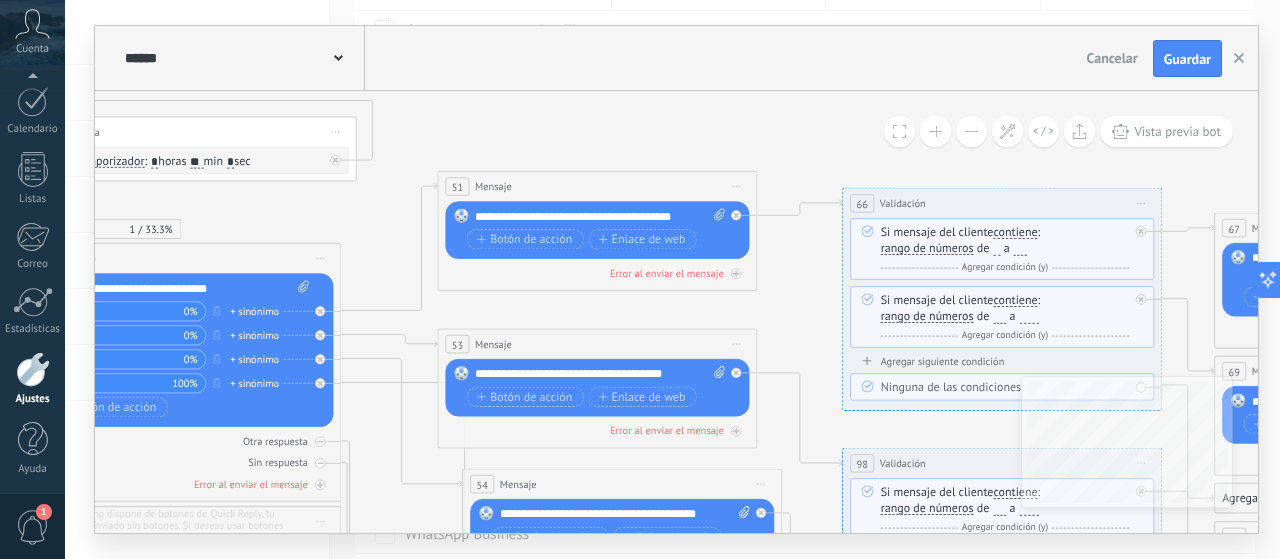click 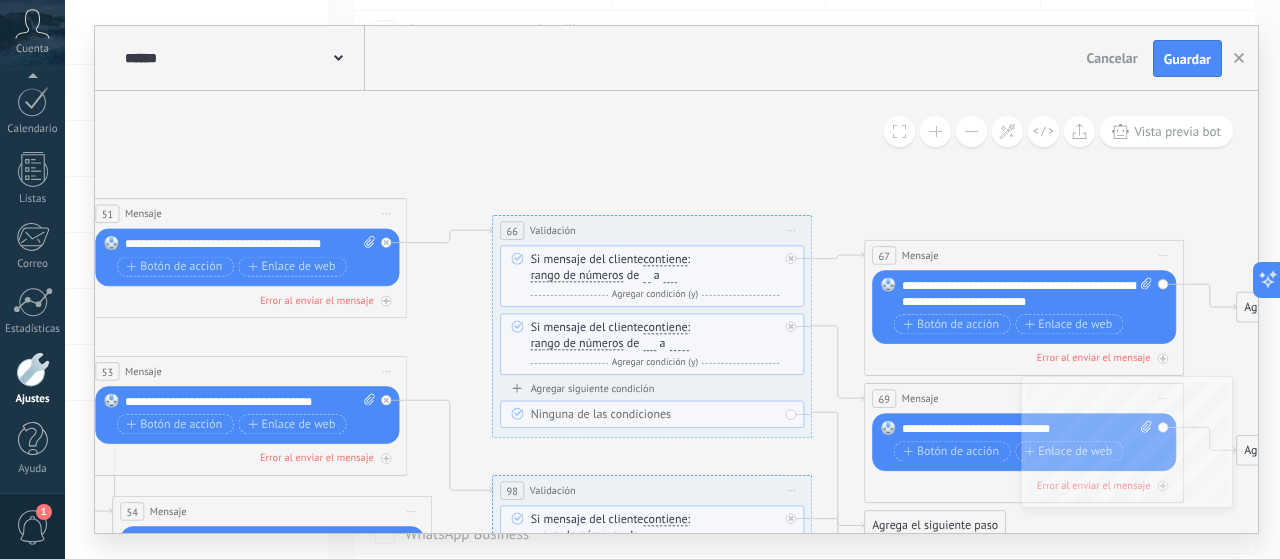 drag, startPoint x: 638, startPoint y: 170, endPoint x: 450, endPoint y: 182, distance: 188.38258 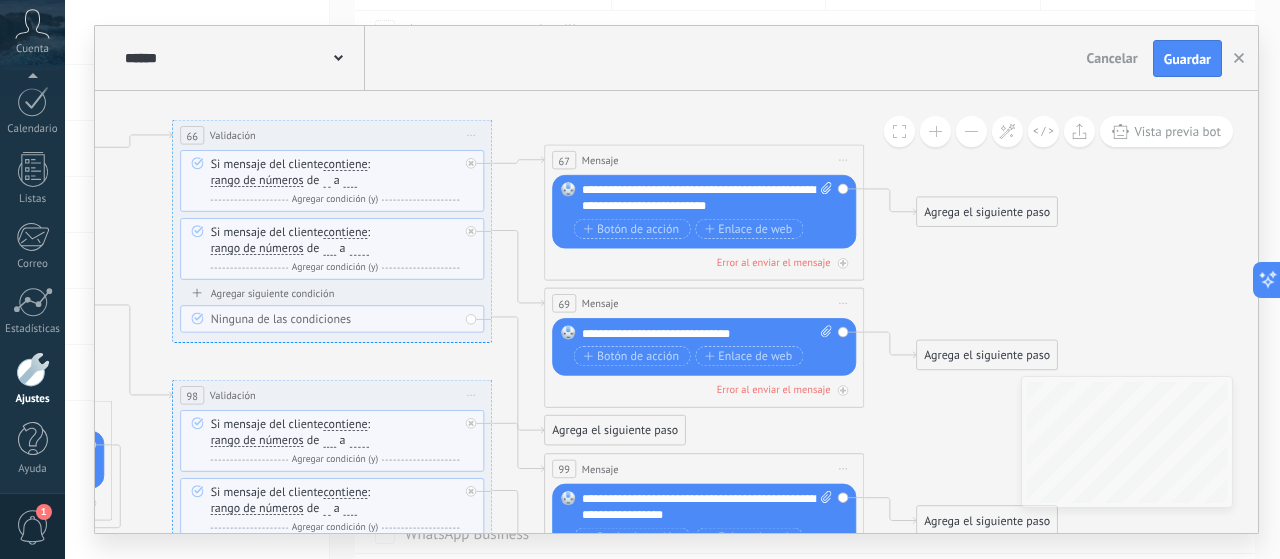 drag, startPoint x: 788, startPoint y: 170, endPoint x: 468, endPoint y: 75, distance: 333.80383 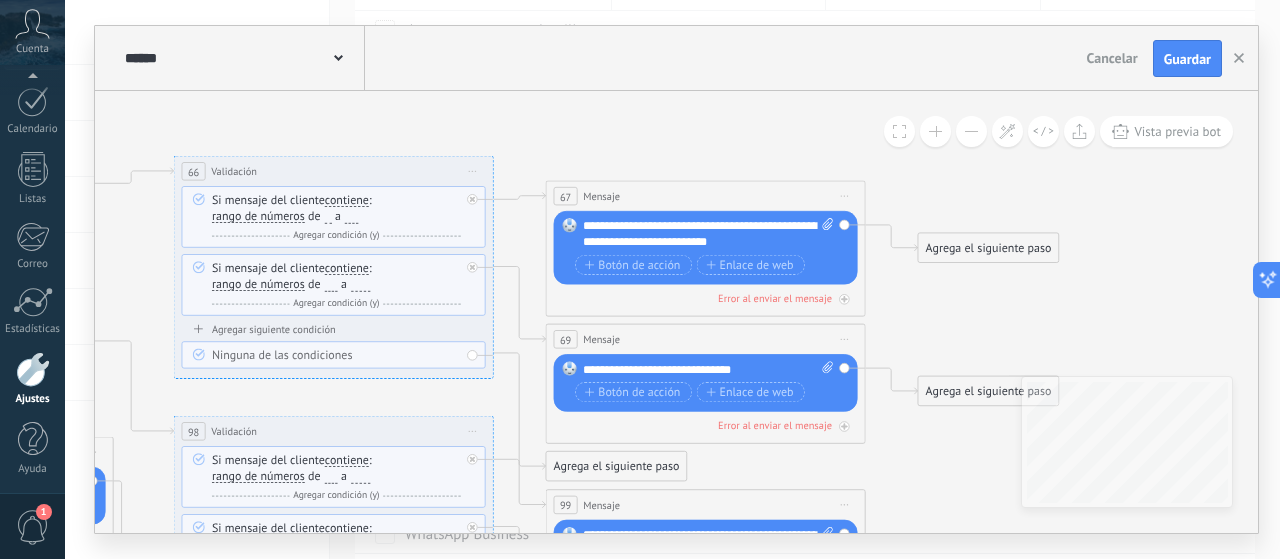 drag, startPoint x: 686, startPoint y: 96, endPoint x: 690, endPoint y: 150, distance: 54.147945 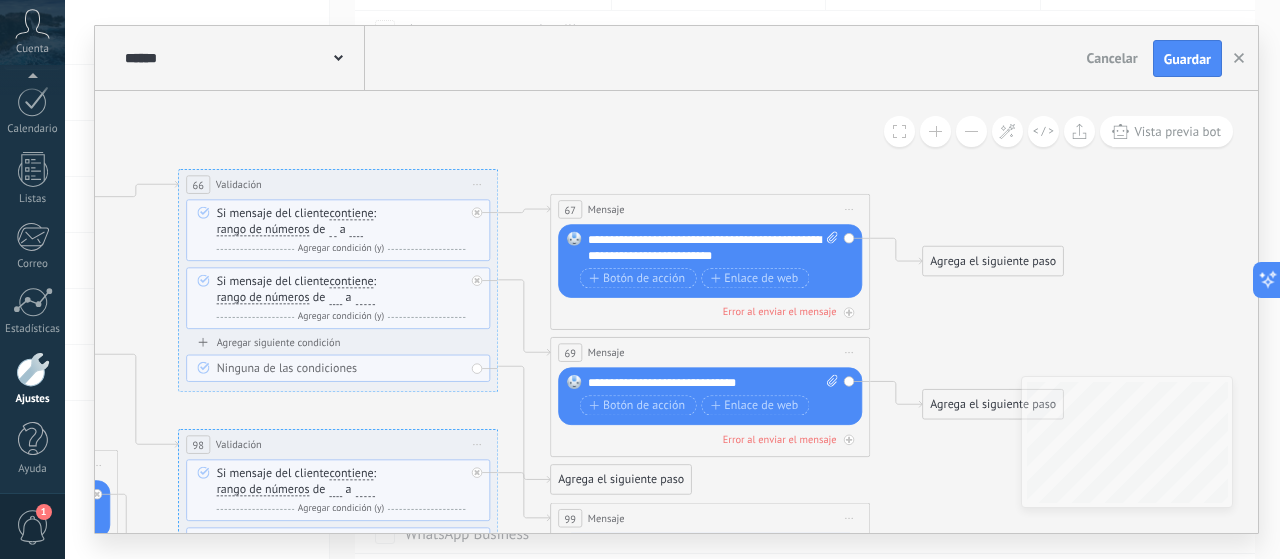 click on "Agrega el siguiente paso" at bounding box center [993, 262] 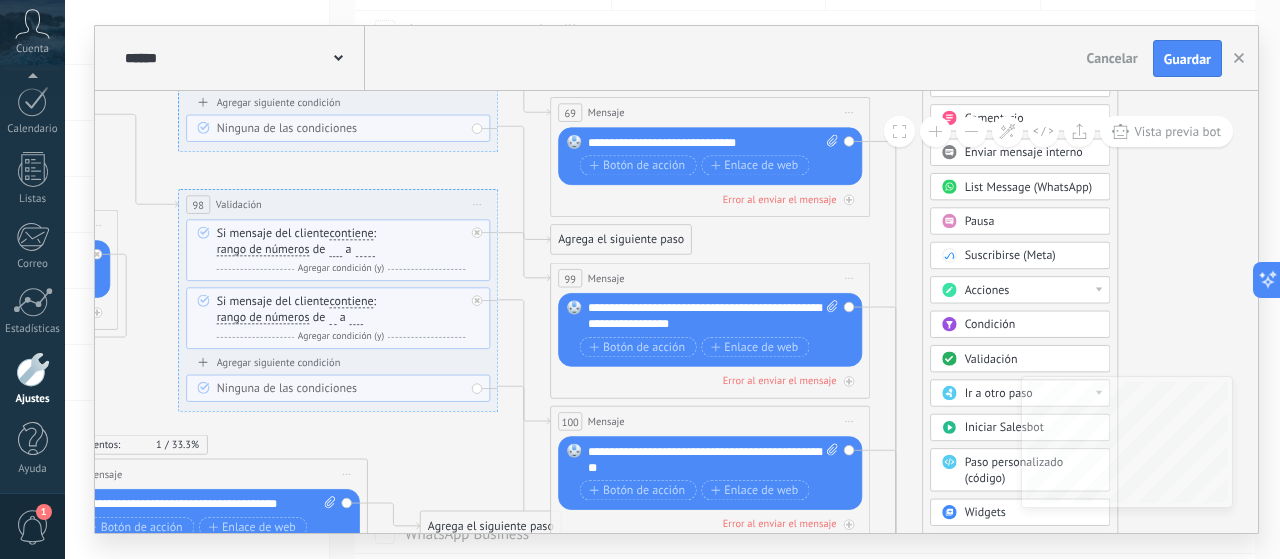 click on "Acciones" at bounding box center (1032, 291) 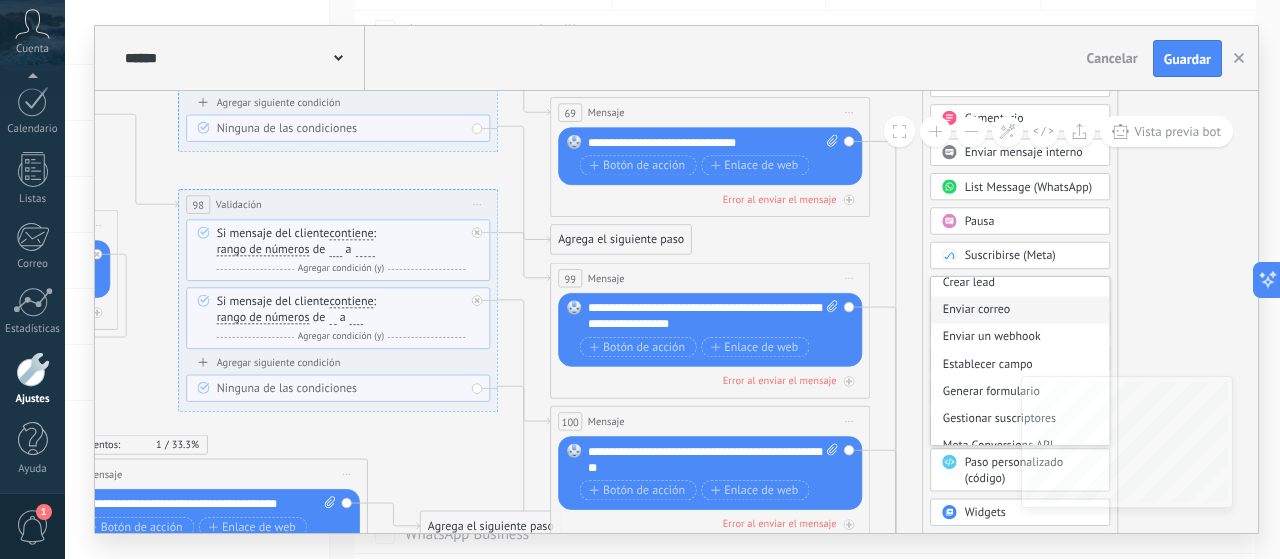 scroll, scrollTop: 265, scrollLeft: 0, axis: vertical 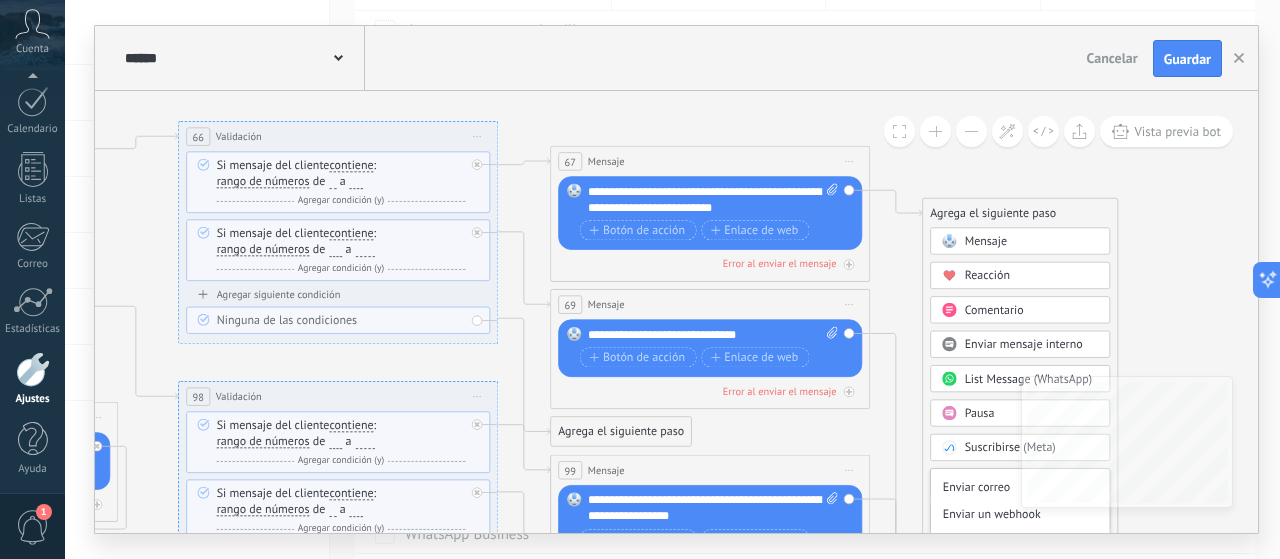 click on "Mensaje" at bounding box center (1032, 242) 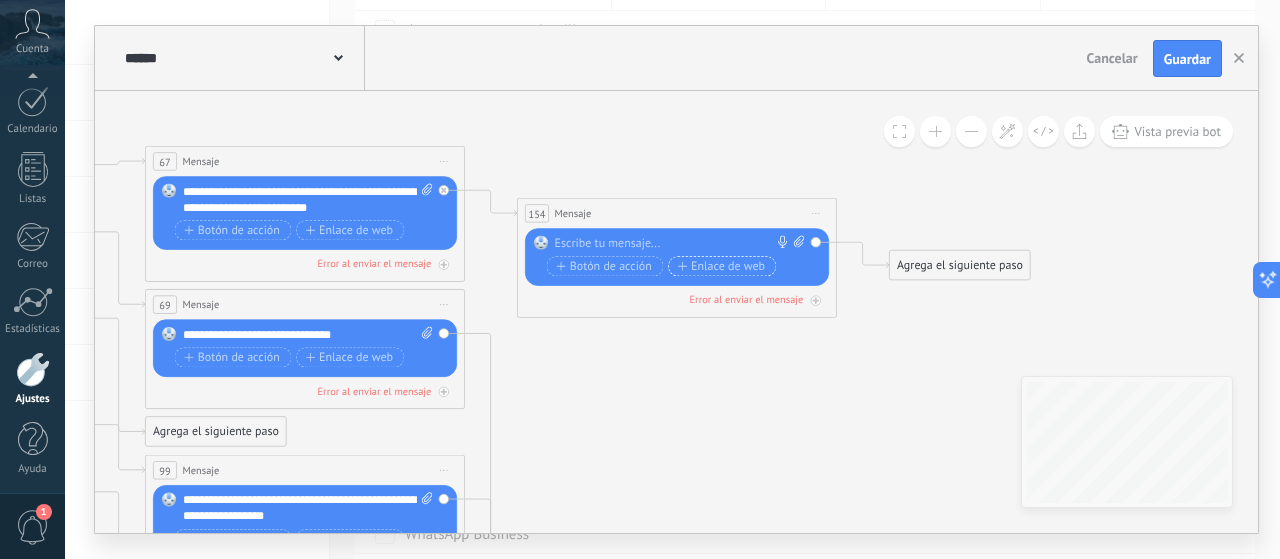 click on "Enlace de web" at bounding box center (721, 266) 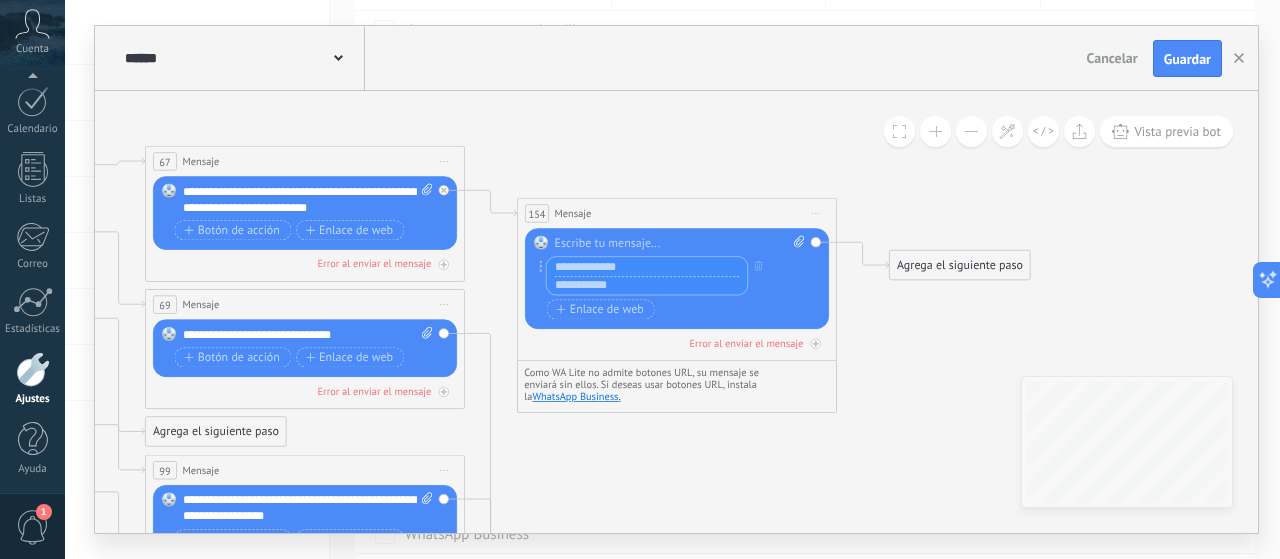 click at bounding box center (647, 285) 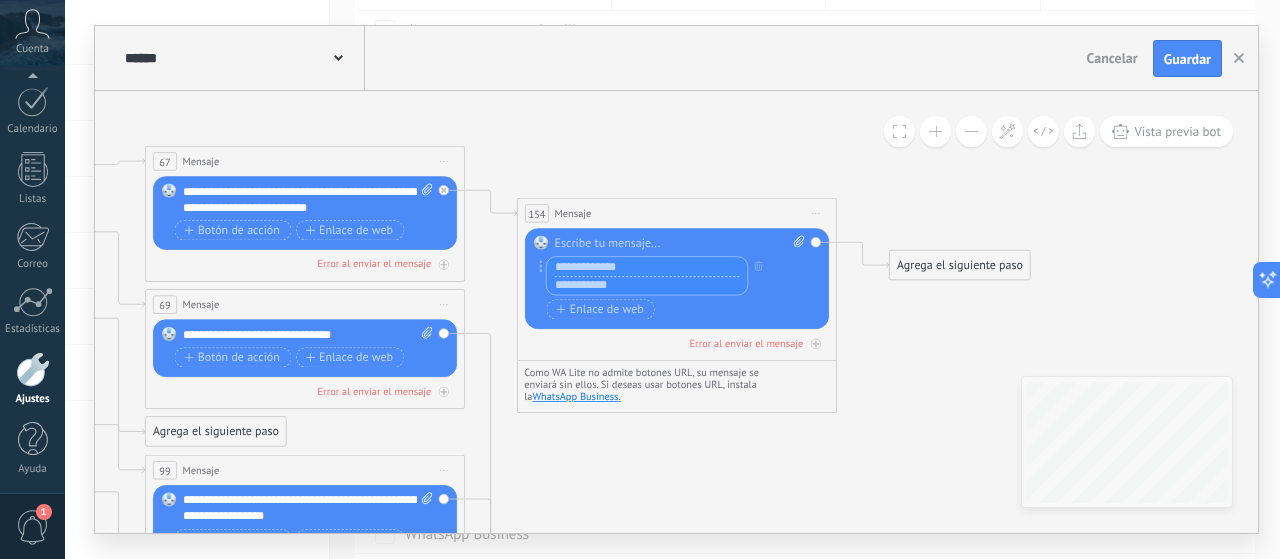 click at bounding box center (647, 266) 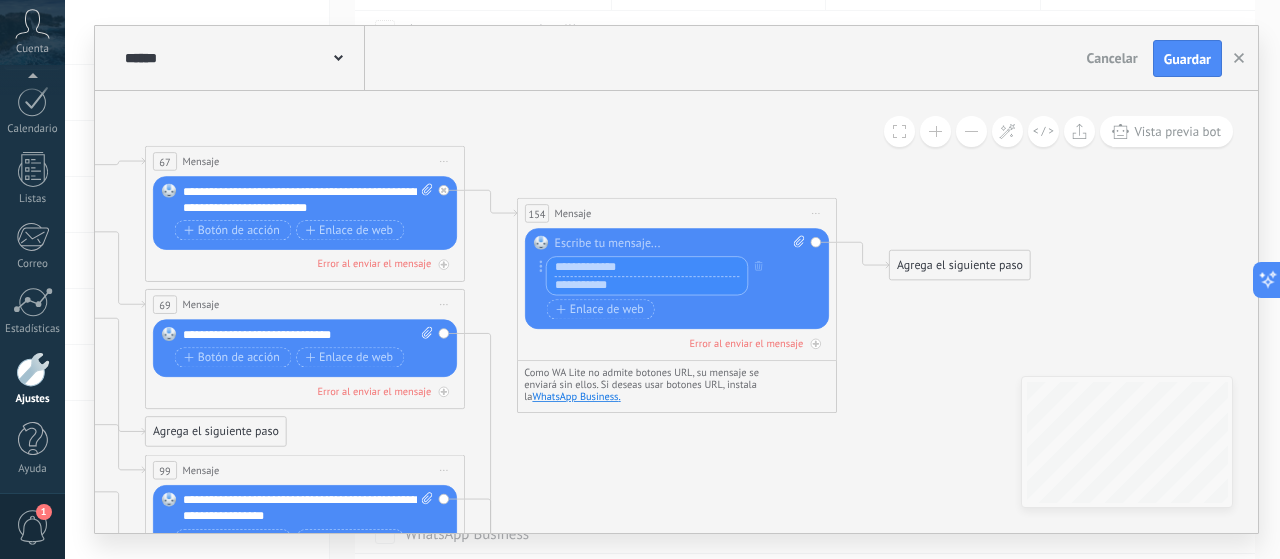 click on "Iniciar vista previa aquí
Cambiar nombre
Duplicar
Borrar" at bounding box center (816, 213) 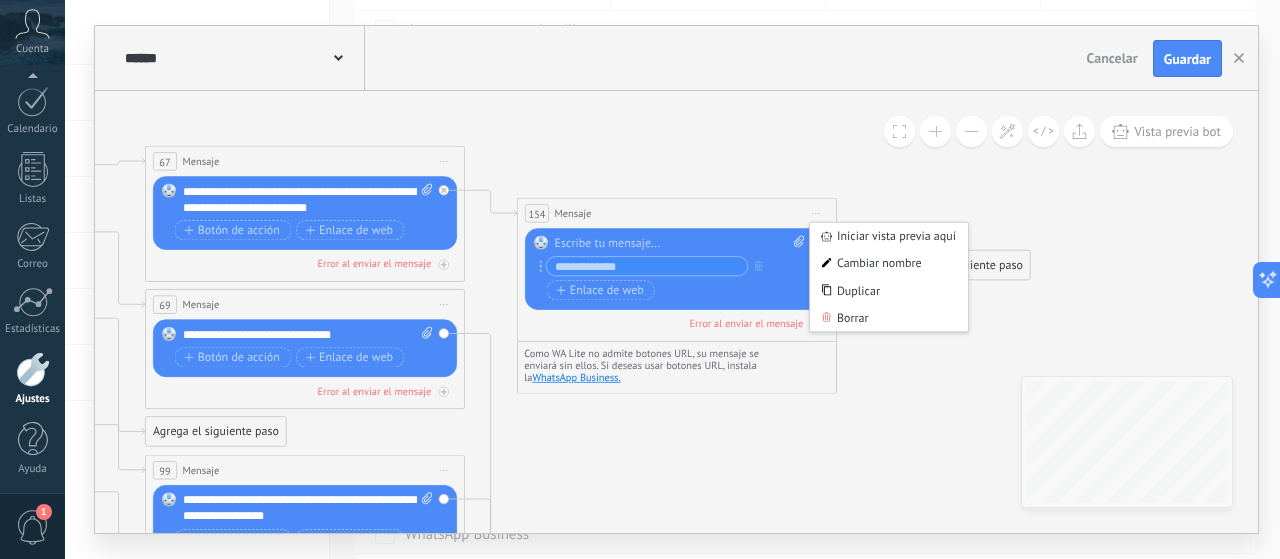 click on "Reemplazar
Quitar
Convertir a mensaje de voz
Arrastre la imagen aquí para adjuntarla.
Añadir imagen
Subir
Arrastrar y soltar
Archivo no encontrado
Escribe tu mensaje..." at bounding box center (677, 270) 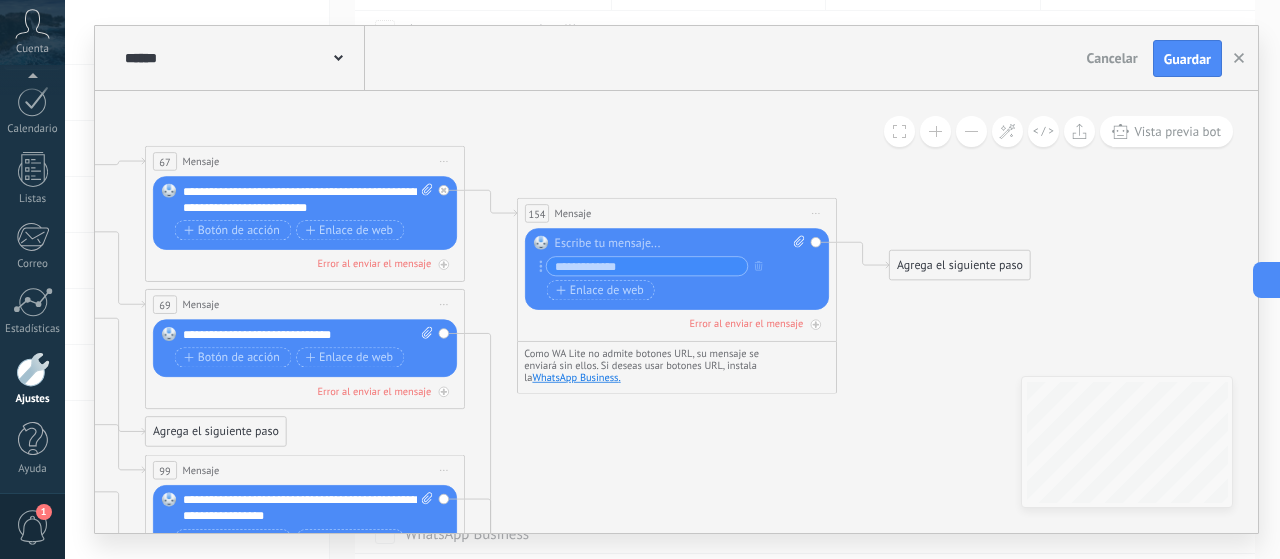 click at bounding box center [796, 244] 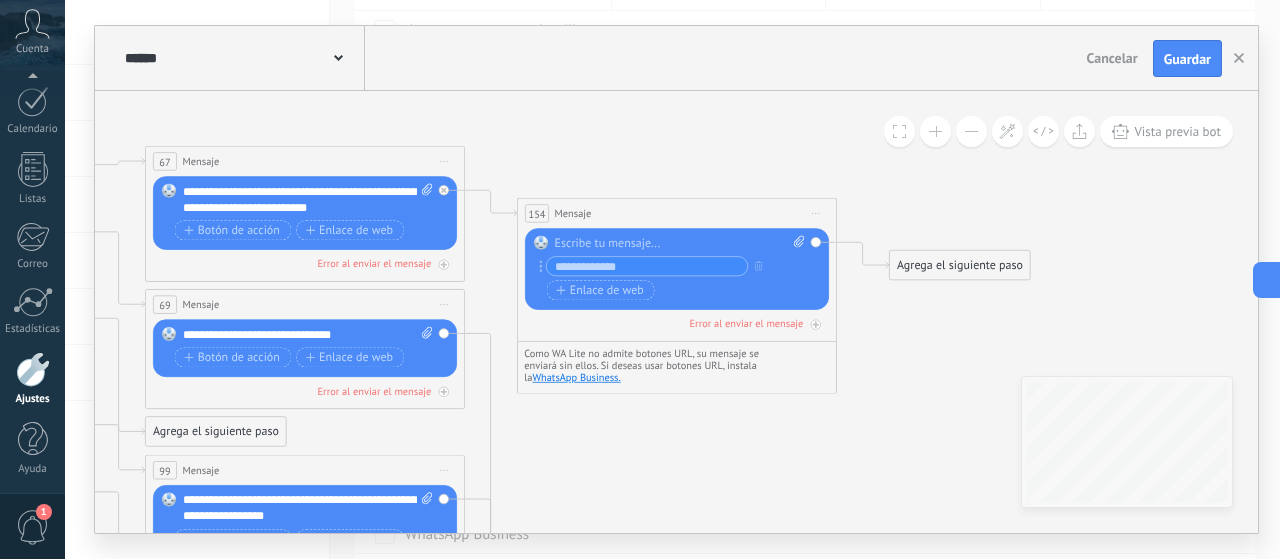 click on "Subir" at bounding box center [0, 0] 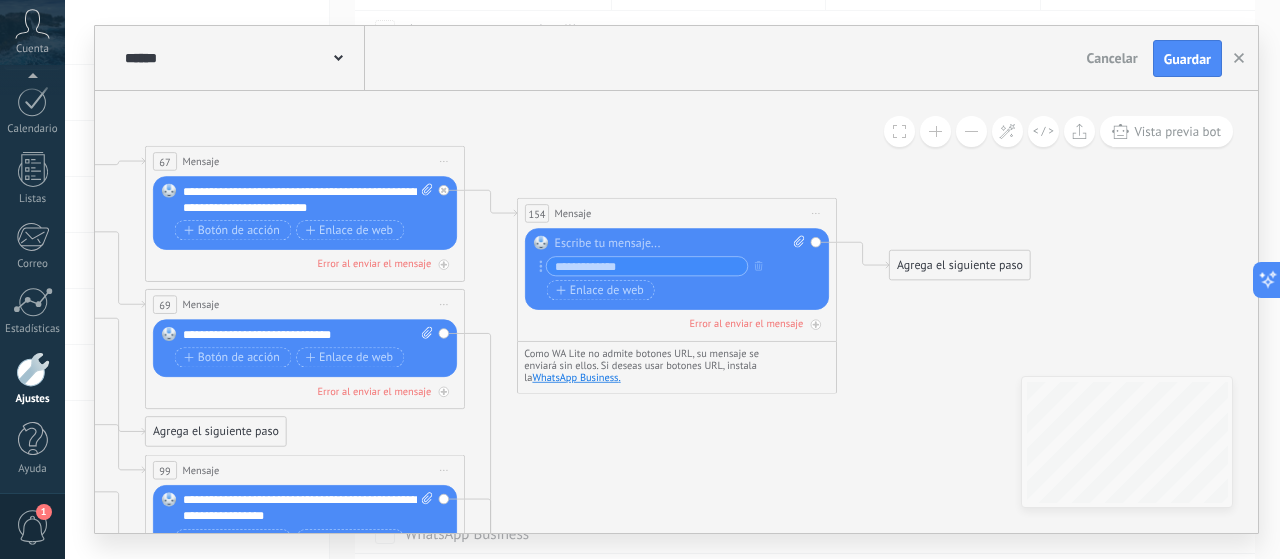 click on "Iniciar vista previa aquí
Cambiar nombre
Duplicar
Borrar" at bounding box center (816, 213) 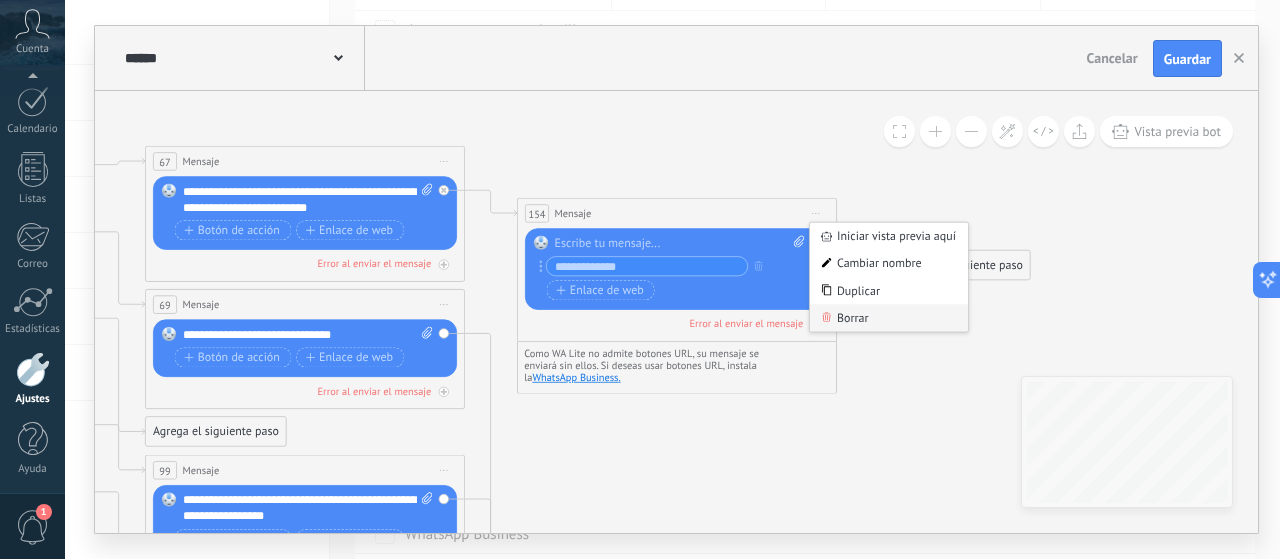 click on "Borrar" at bounding box center (889, 318) 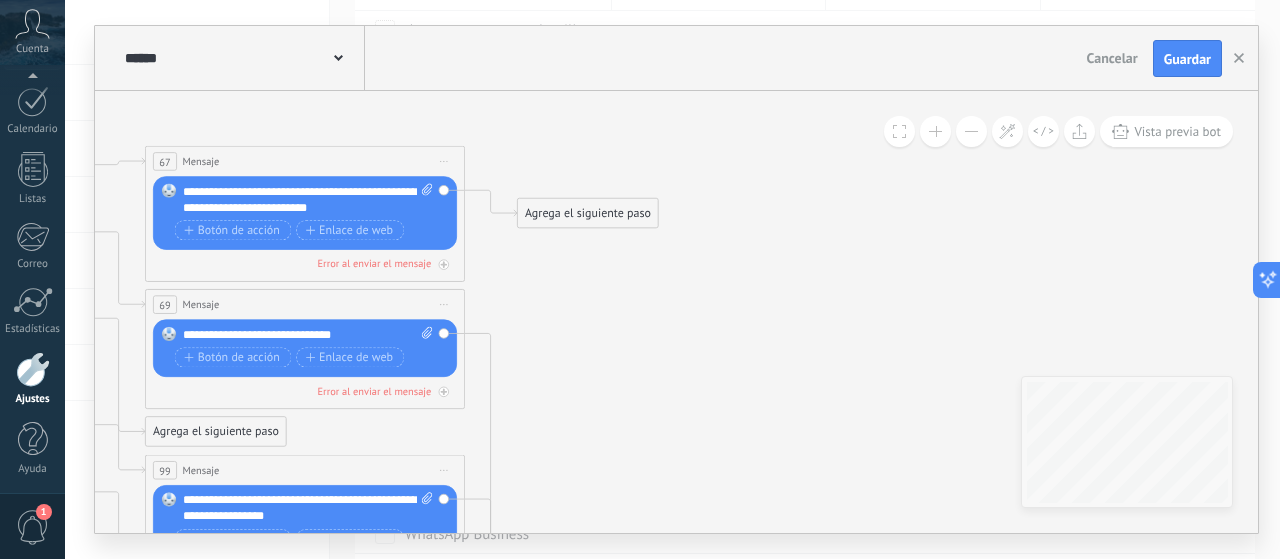 click 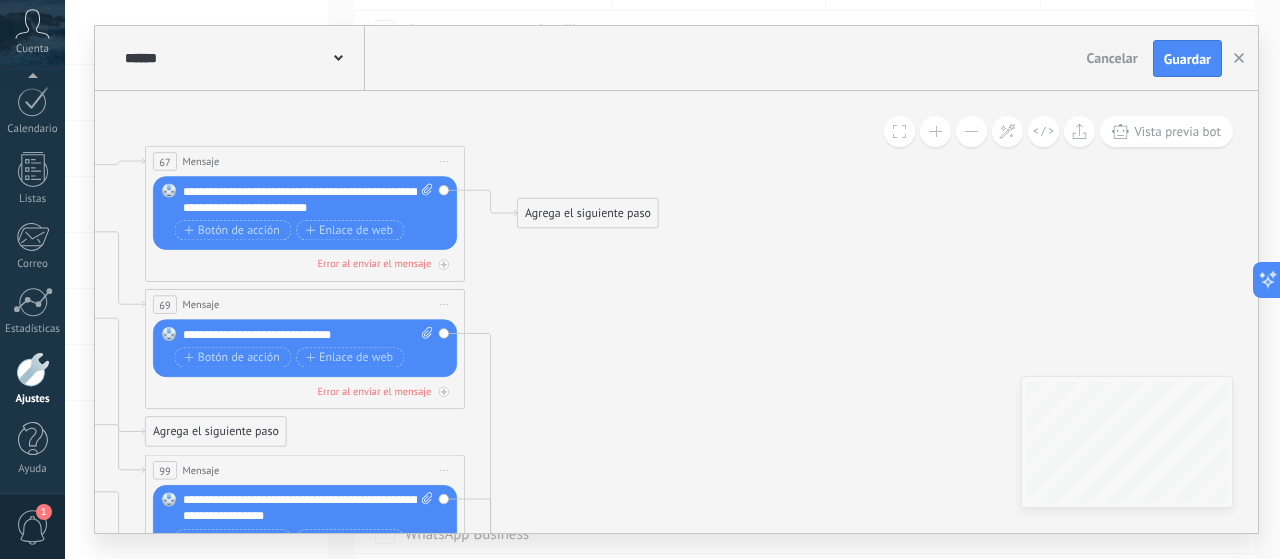 click on "Subir" at bounding box center (0, 0) 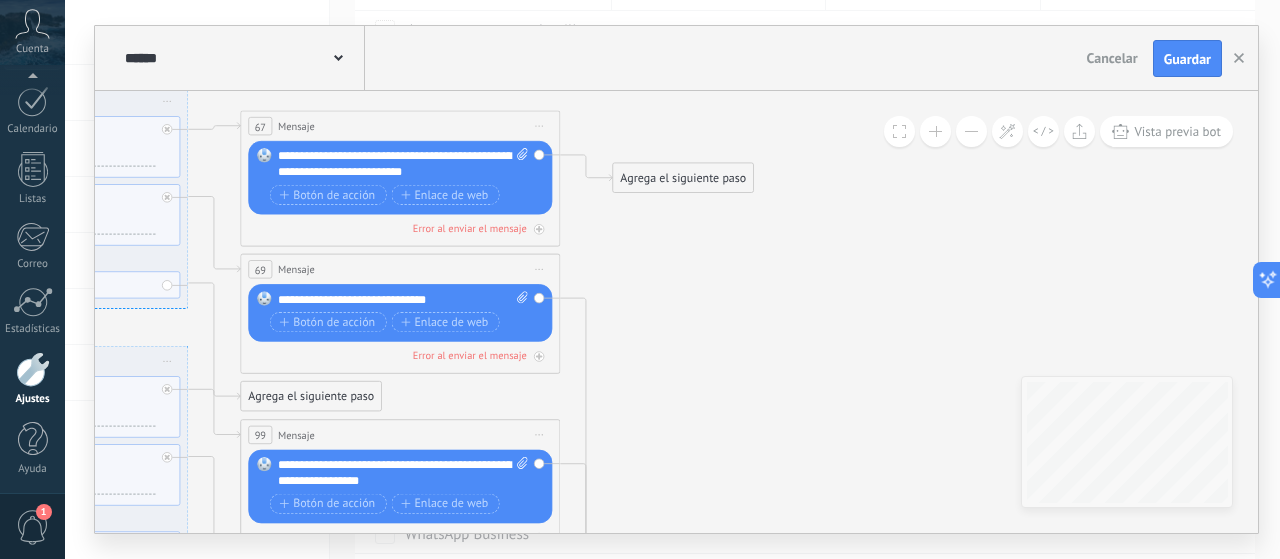 drag, startPoint x: 594, startPoint y: 366, endPoint x: 758, endPoint y: 279, distance: 185.64752 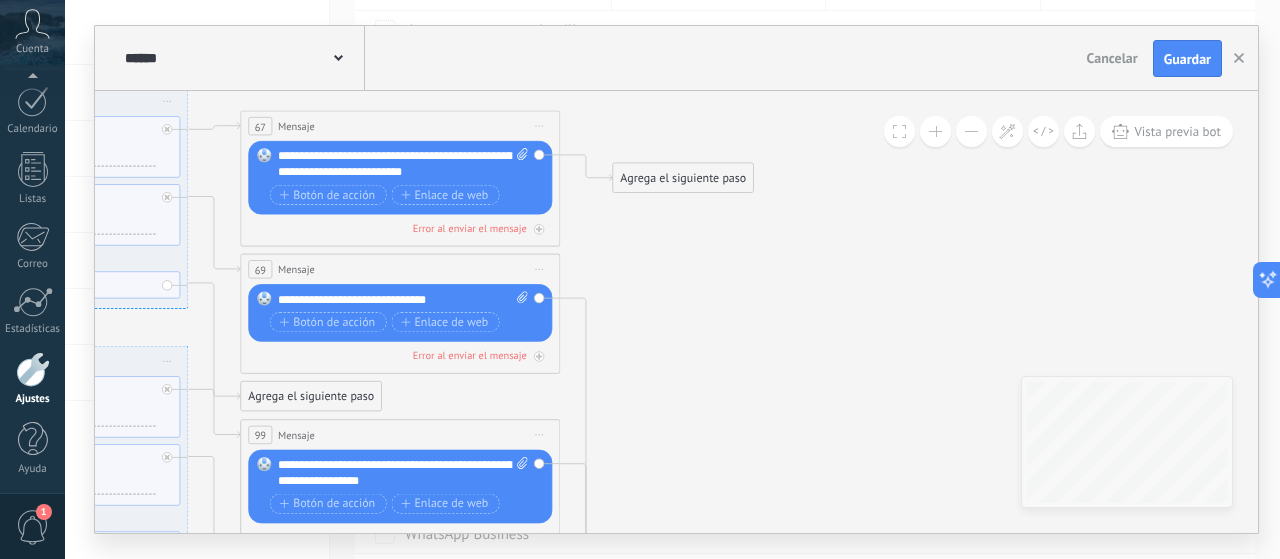 click 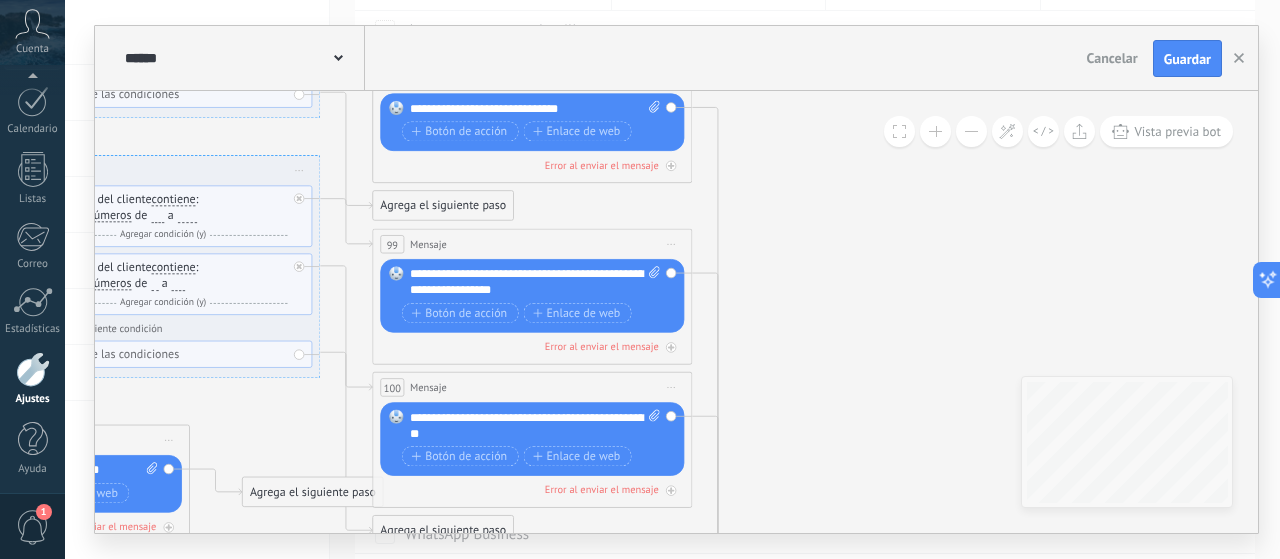 click 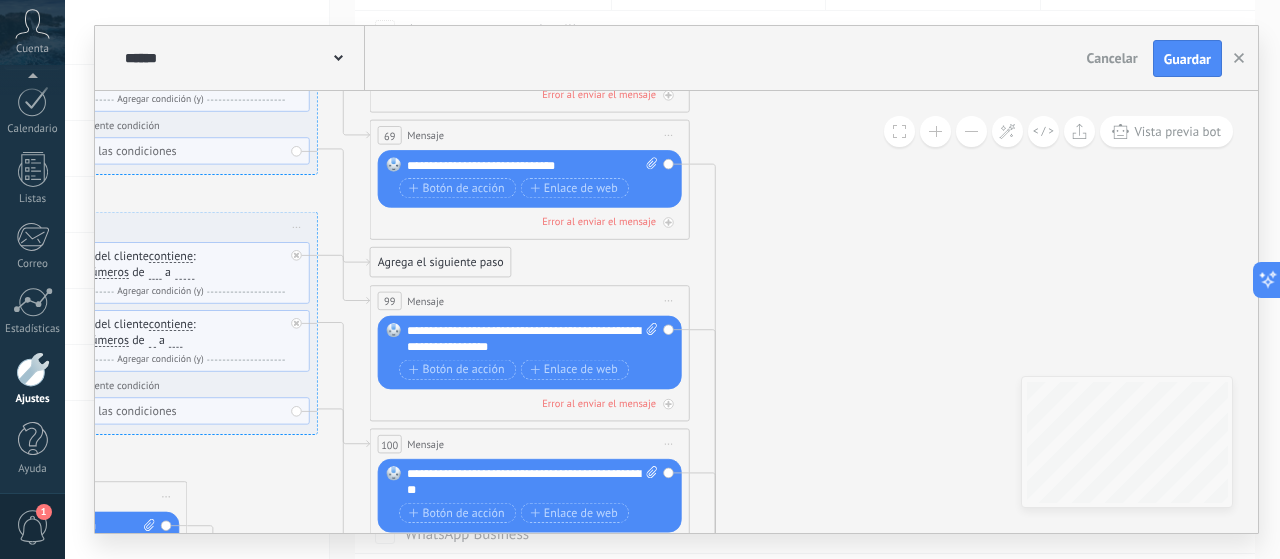 drag, startPoint x: 875, startPoint y: 278, endPoint x: 882, endPoint y: 385, distance: 107.22873 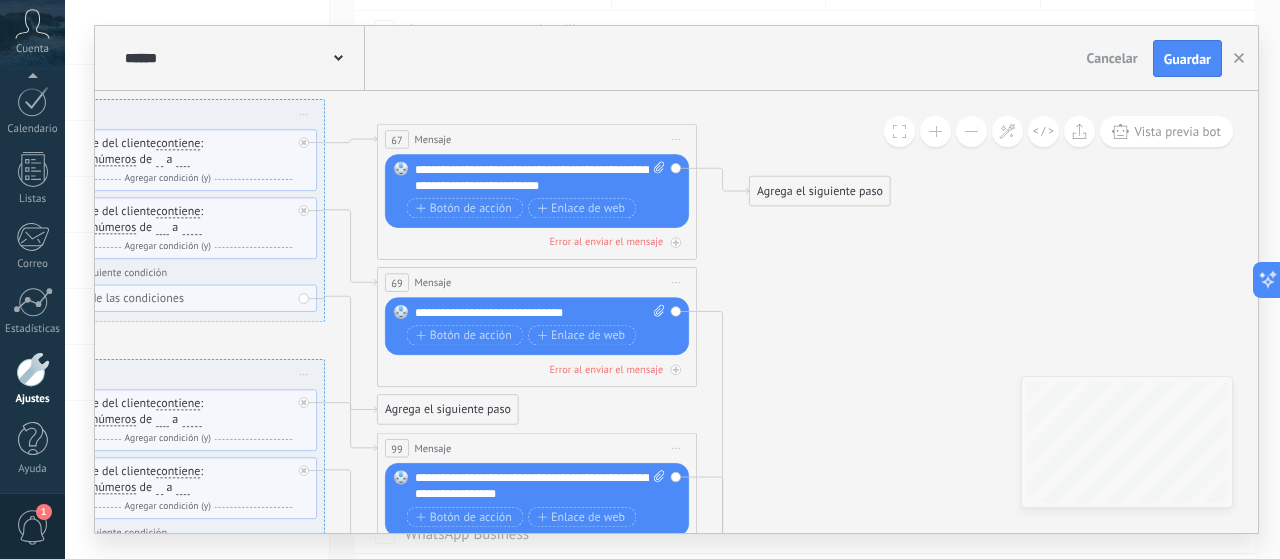click 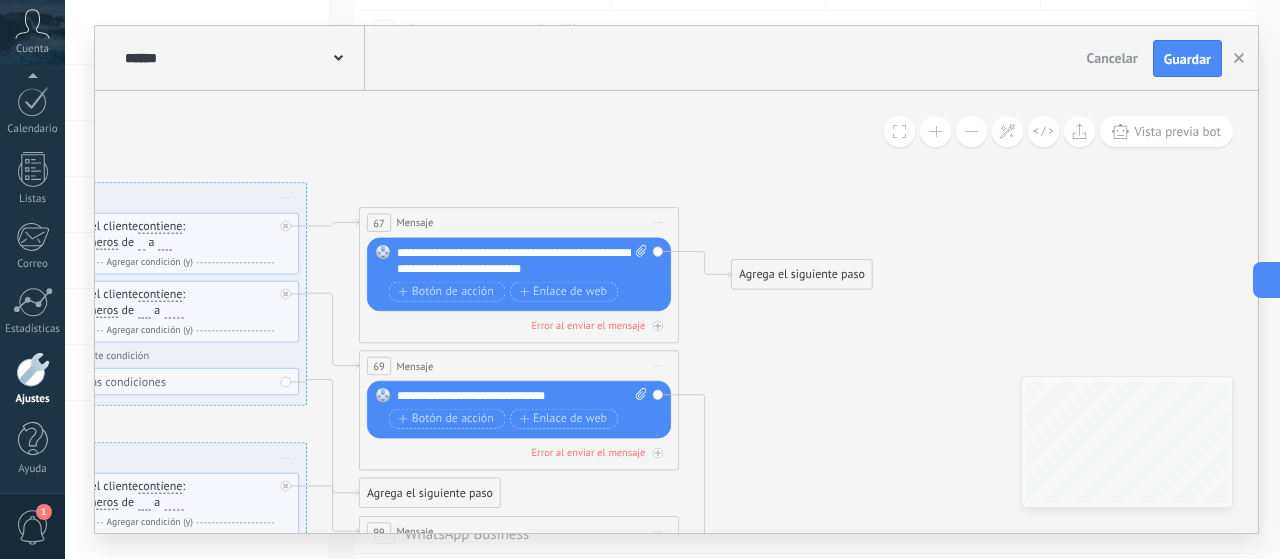drag, startPoint x: 828, startPoint y: 333, endPoint x: 718, endPoint y: 305, distance: 113.507706 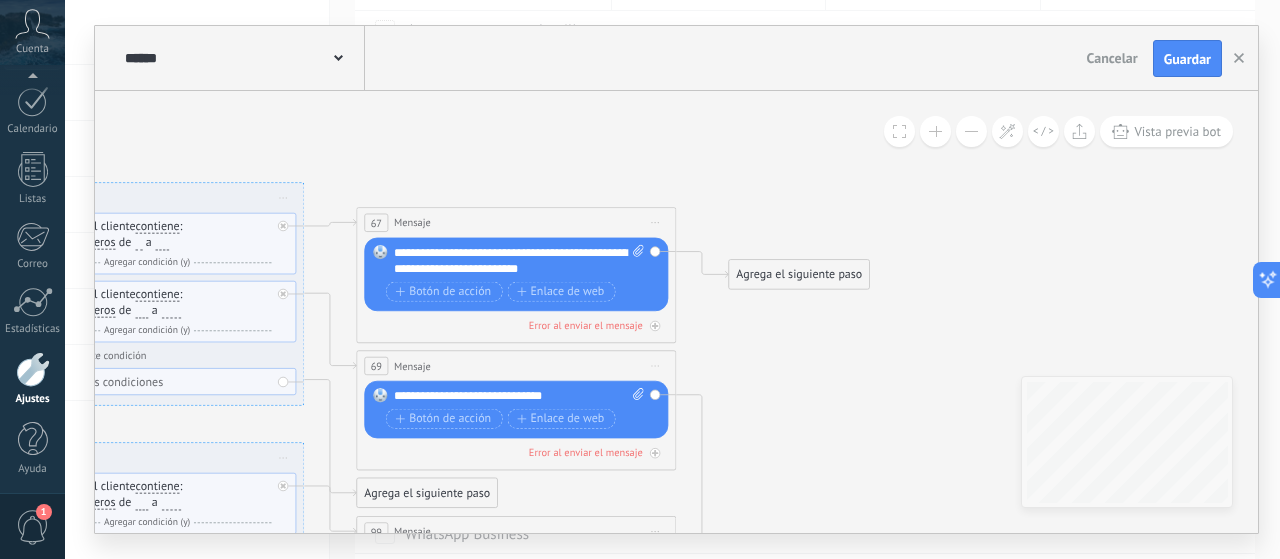 click 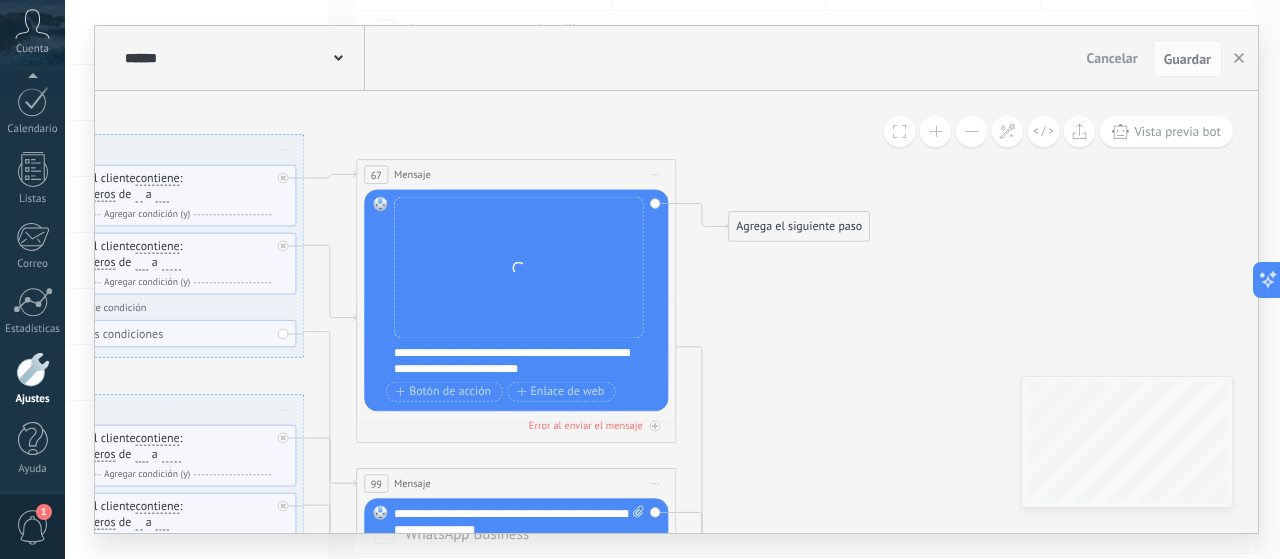 click on "Iniciar vista previa aquí
Cambiar nombre
Duplicar
Borrar" at bounding box center (656, 175) 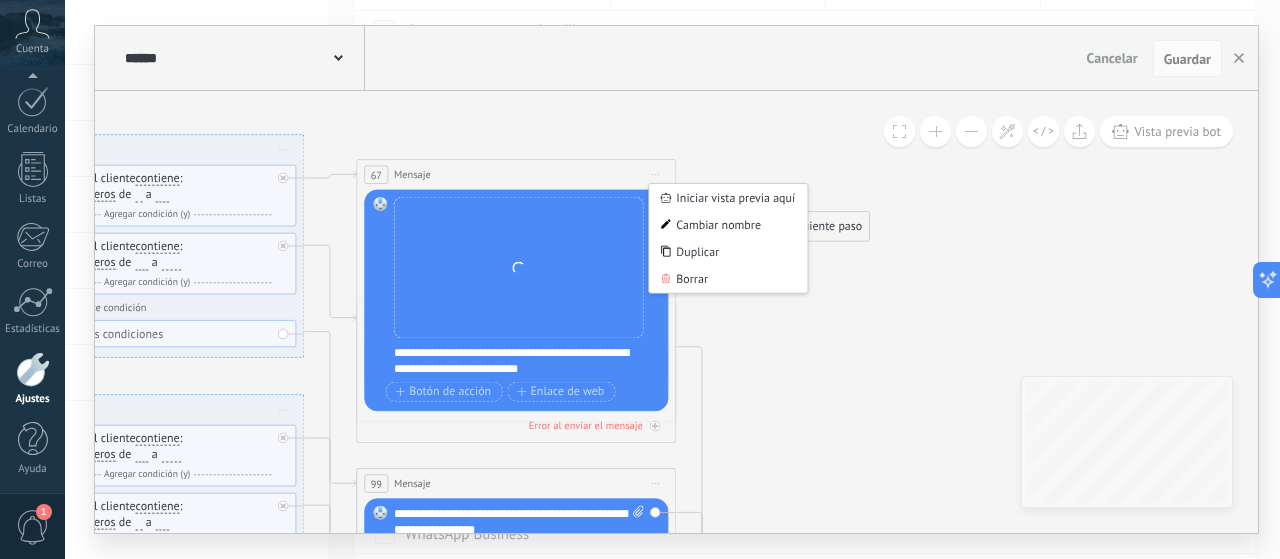 click on "Reemplazar
Quitar
Convertir a mensaje de voz
Arrastre la imagen aquí para adjuntarla.
Añadir imagen
Subir
Arrastrar y soltar
Archivo no encontrado" at bounding box center [519, 268] 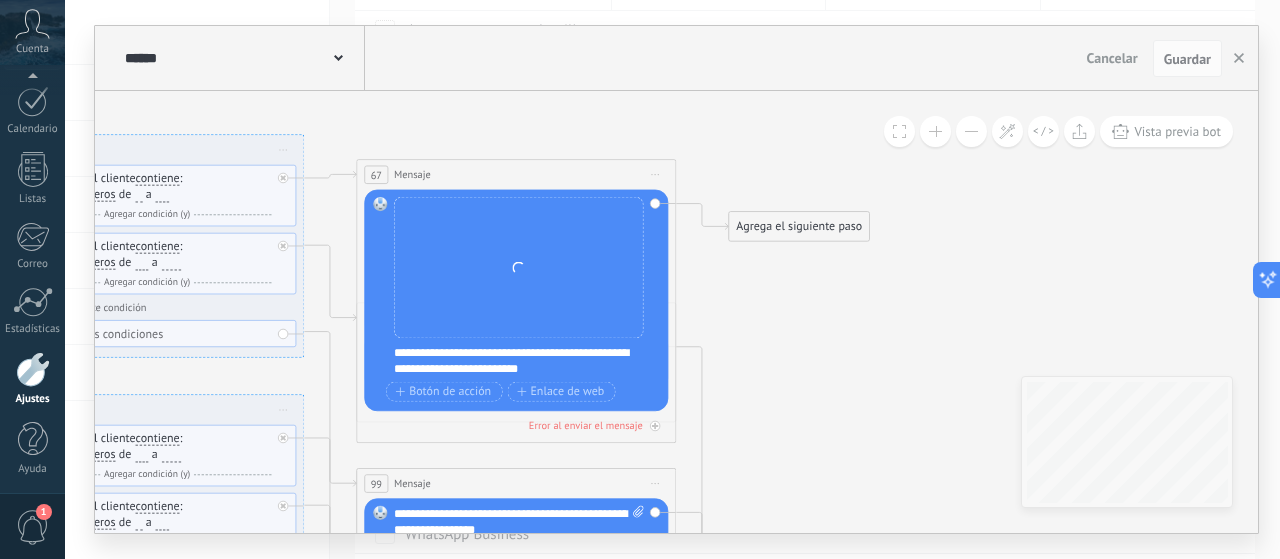 click 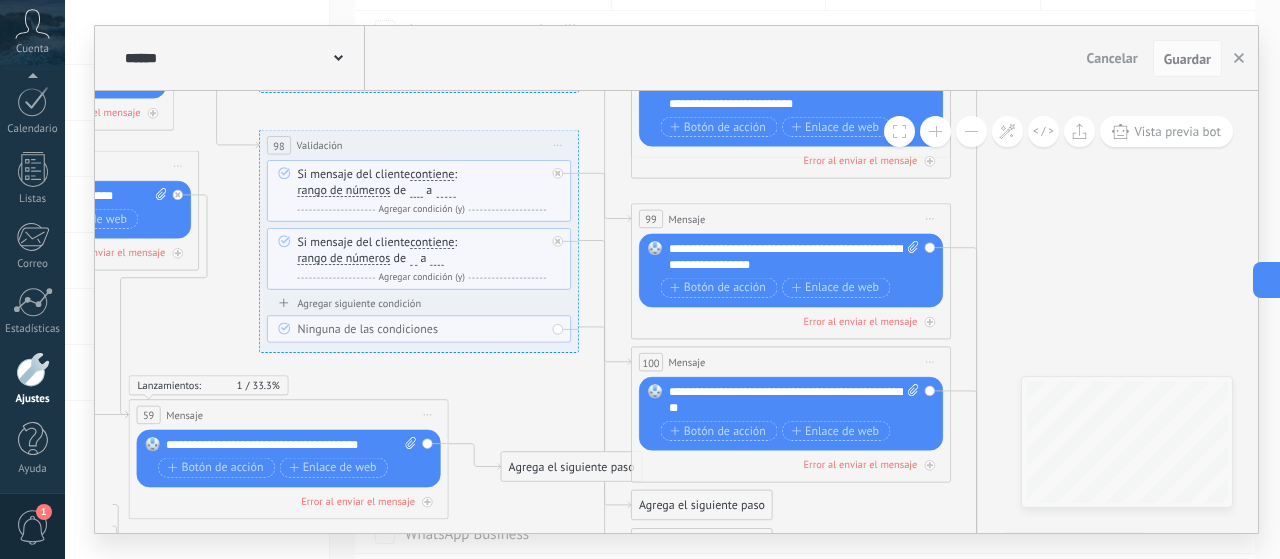 drag, startPoint x: 855, startPoint y: 333, endPoint x: 1061, endPoint y: 304, distance: 208.03125 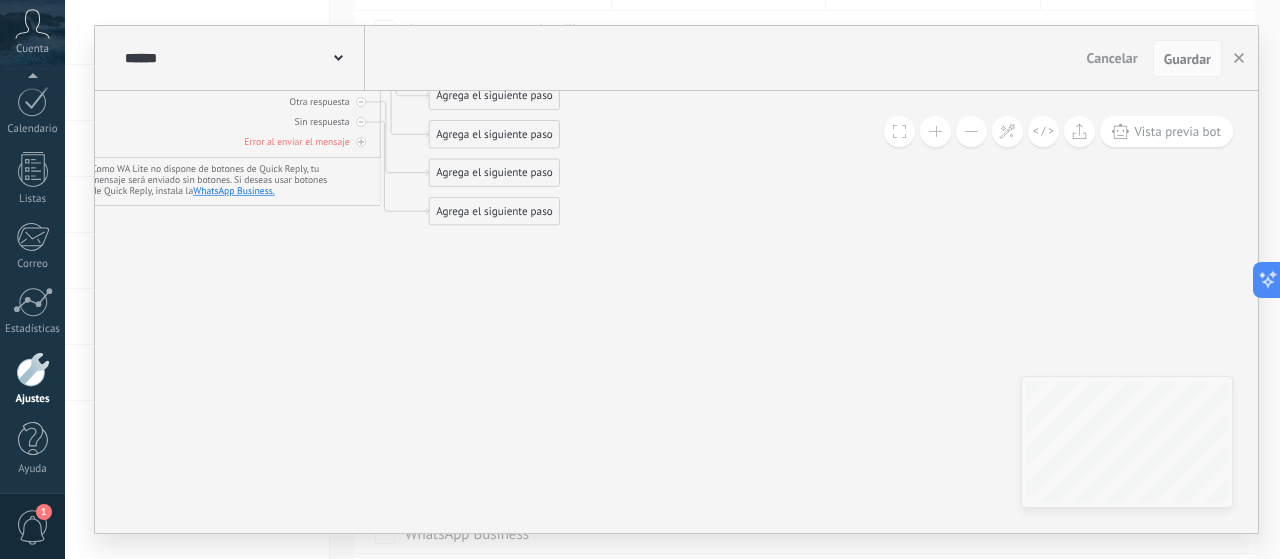 drag, startPoint x: 621, startPoint y: 251, endPoint x: 624, endPoint y: 386, distance: 135.03333 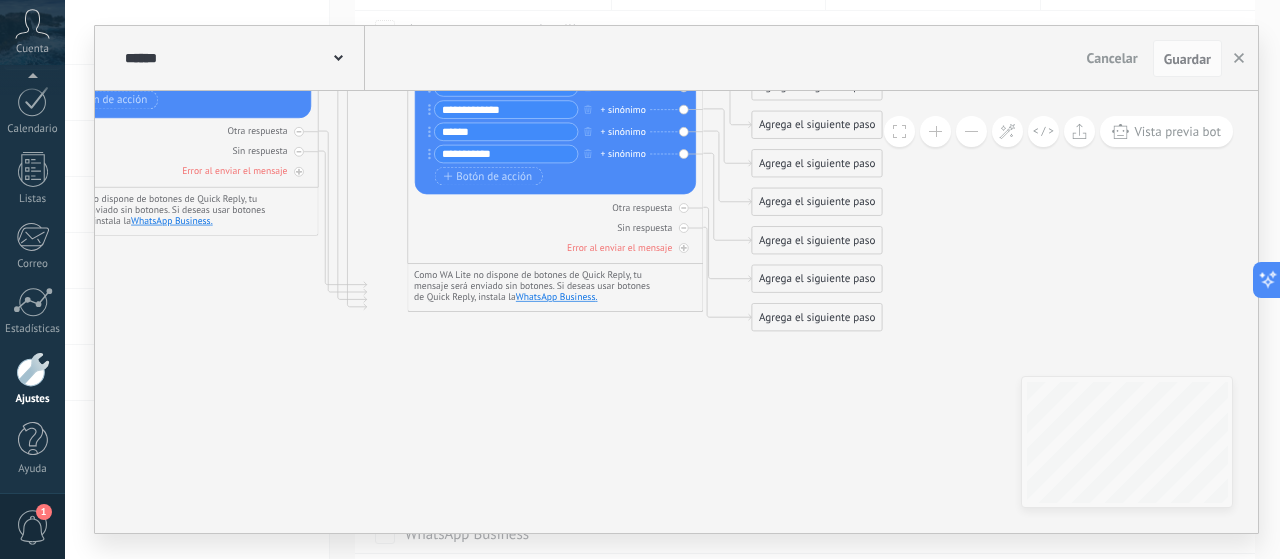 drag, startPoint x: 624, startPoint y: 386, endPoint x: 963, endPoint y: 203, distance: 385.24017 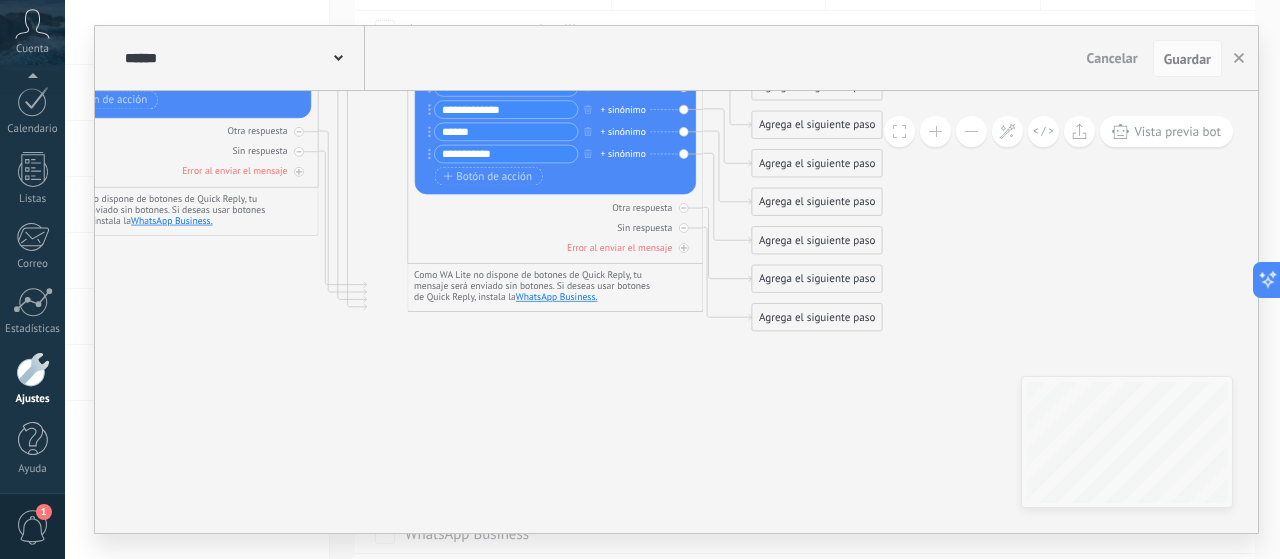 click 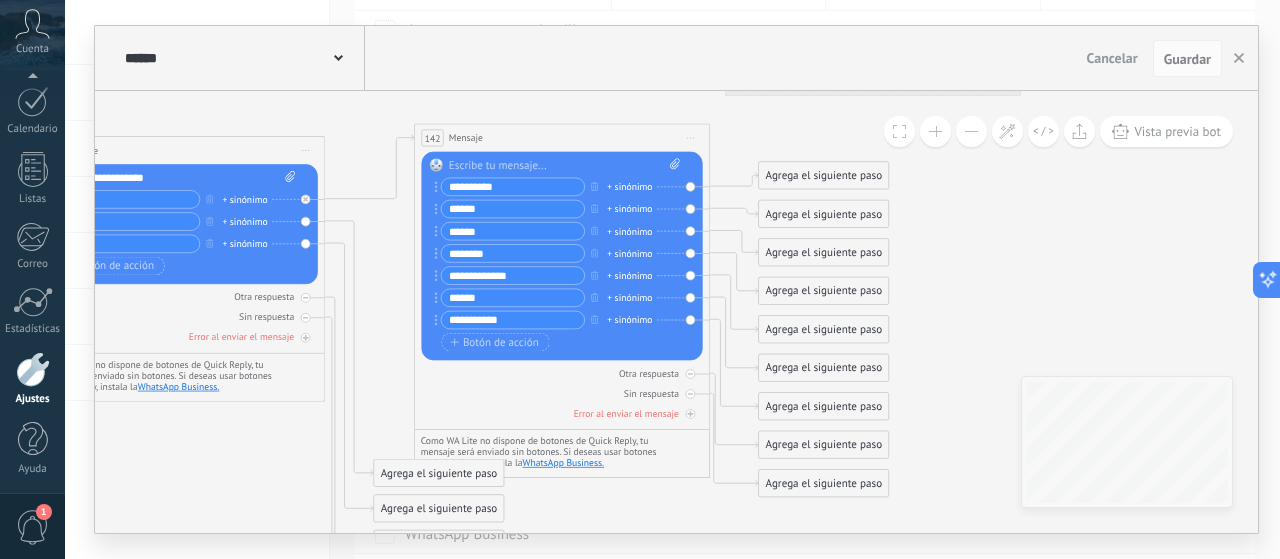 drag, startPoint x: 1000, startPoint y: 305, endPoint x: 950, endPoint y: 386, distance: 95.189285 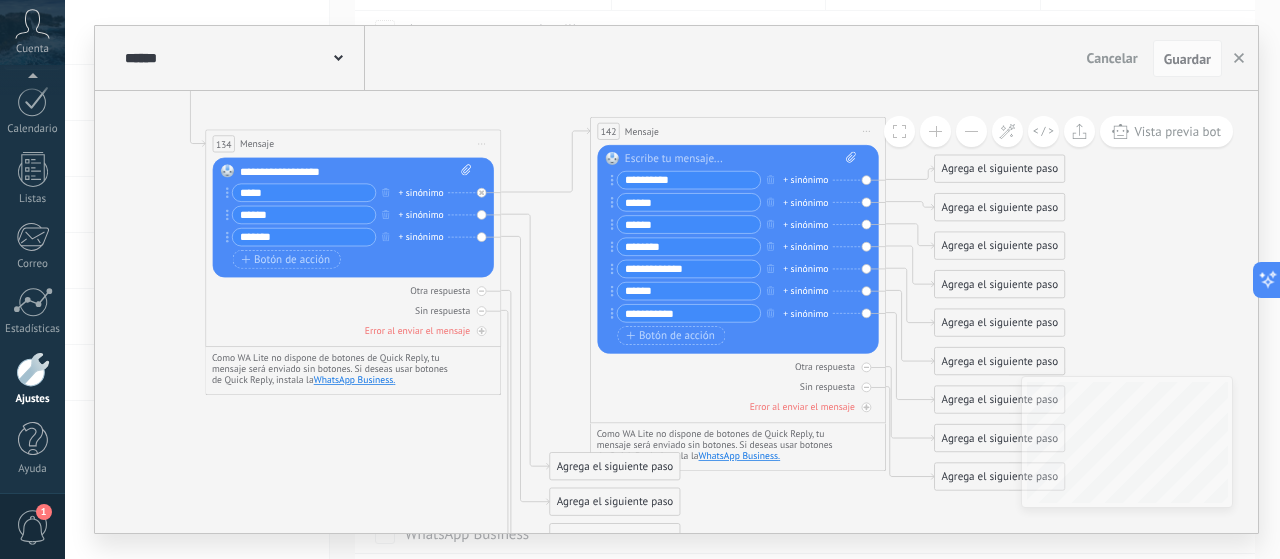drag, startPoint x: 956, startPoint y: 259, endPoint x: 1143, endPoint y: 239, distance: 188.06648 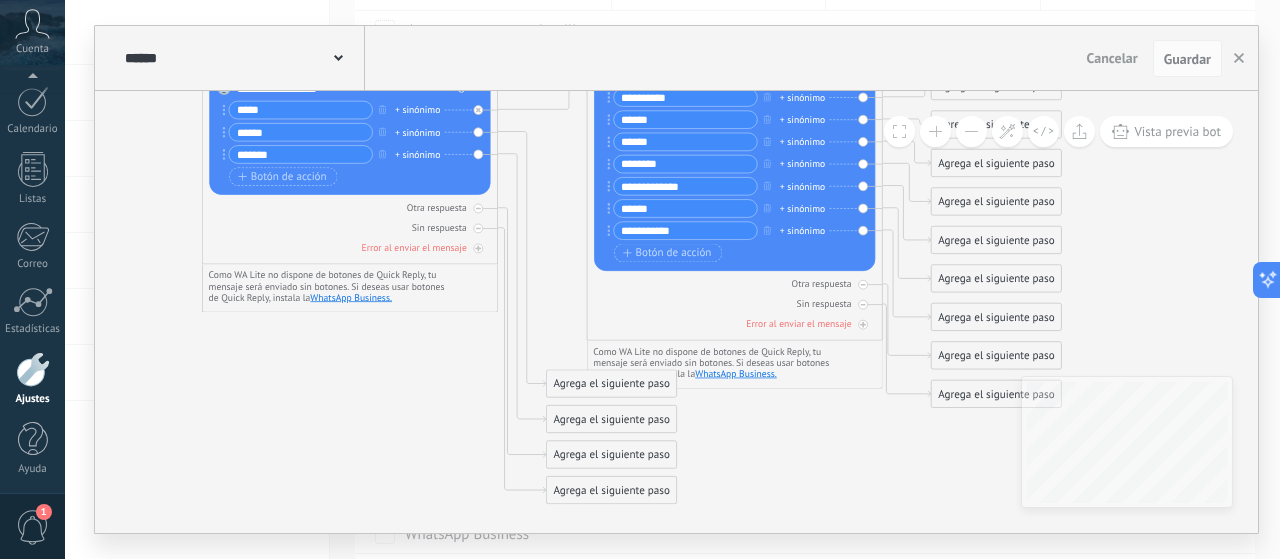 drag, startPoint x: 146, startPoint y: 351, endPoint x: 123, endPoint y: 209, distance: 143.85062 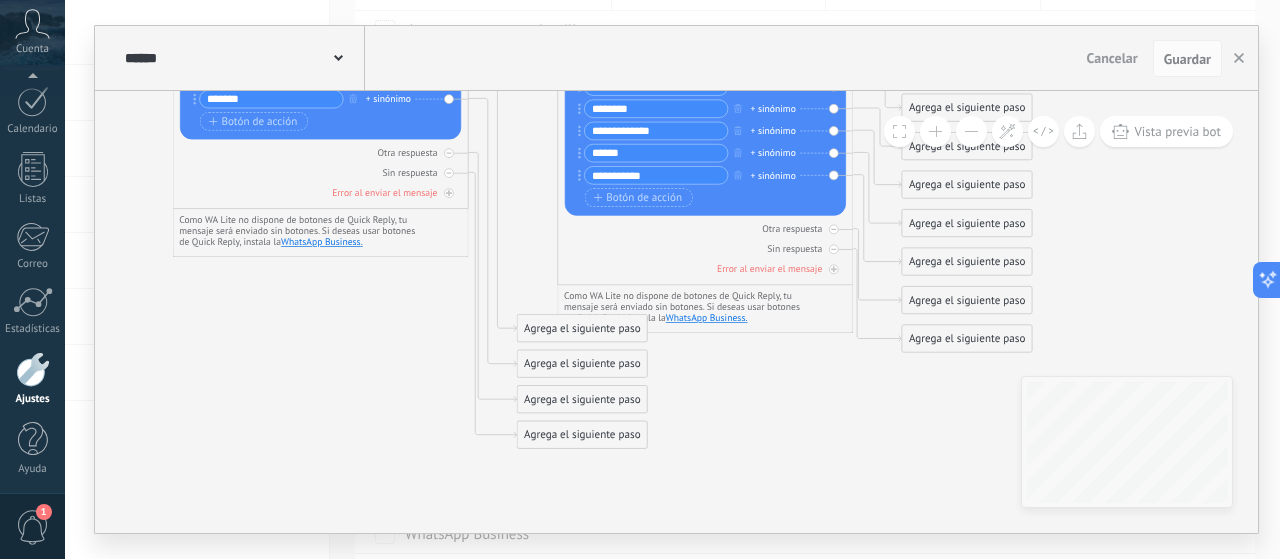 drag, startPoint x: 295, startPoint y: 411, endPoint x: 270, endPoint y: 352, distance: 64.07808 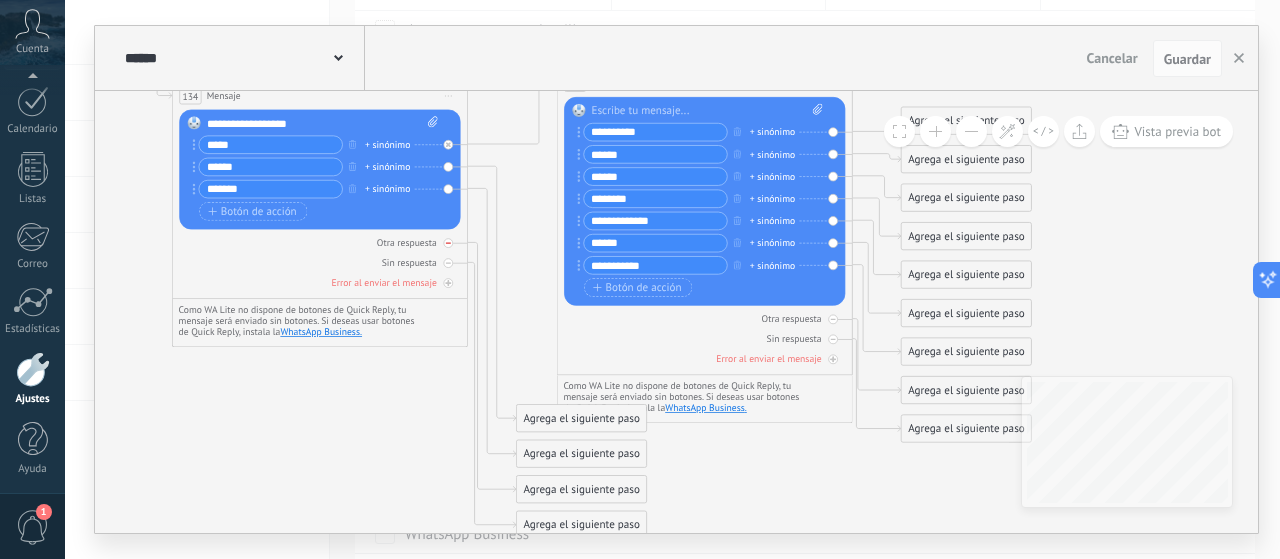 click 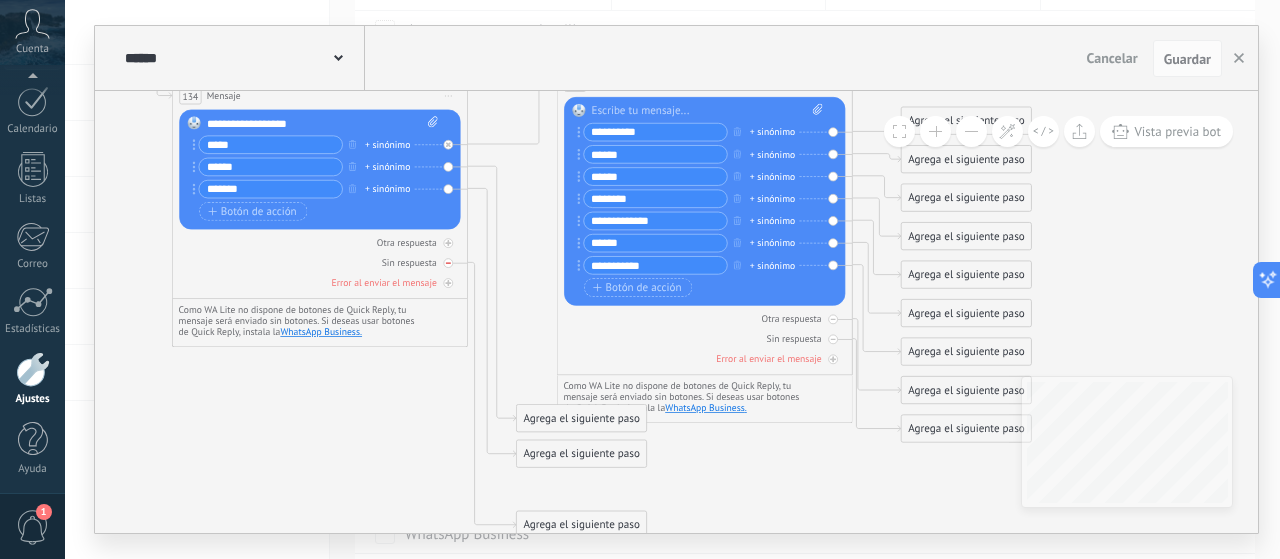 click 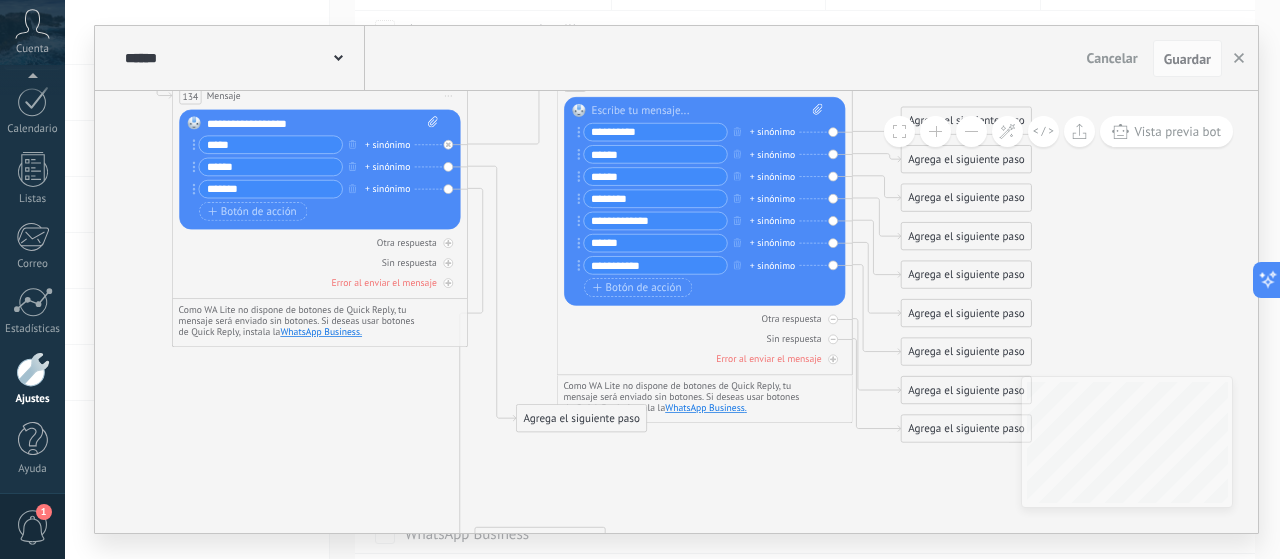 drag, startPoint x: 530, startPoint y: 497, endPoint x: 516, endPoint y: 540, distance: 45.221676 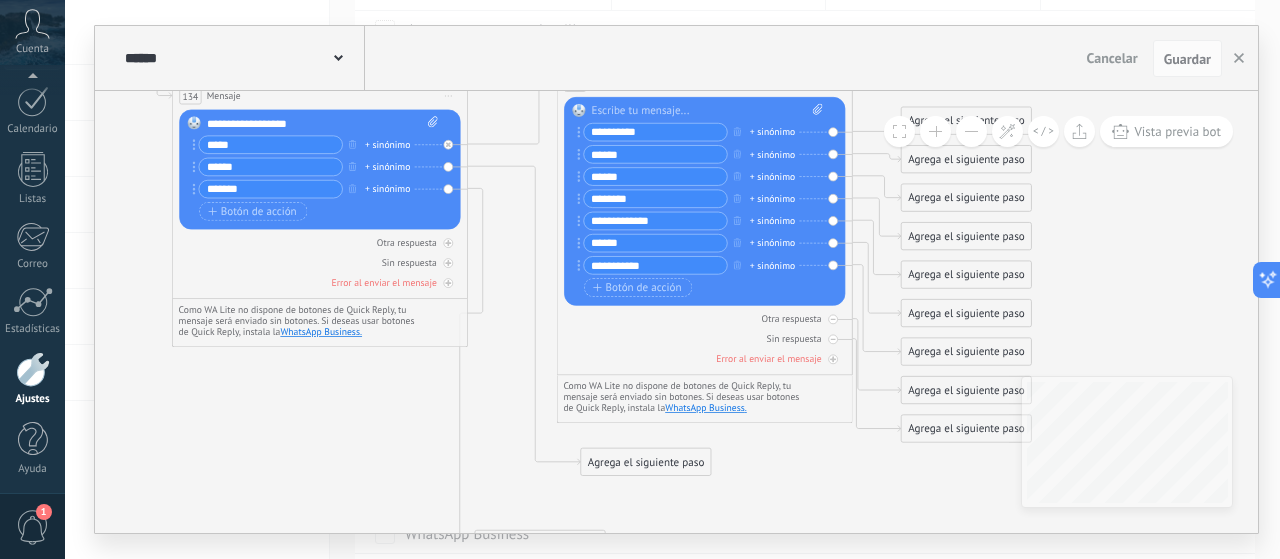 drag, startPoint x: 554, startPoint y: 423, endPoint x: 621, endPoint y: 467, distance: 80.1561 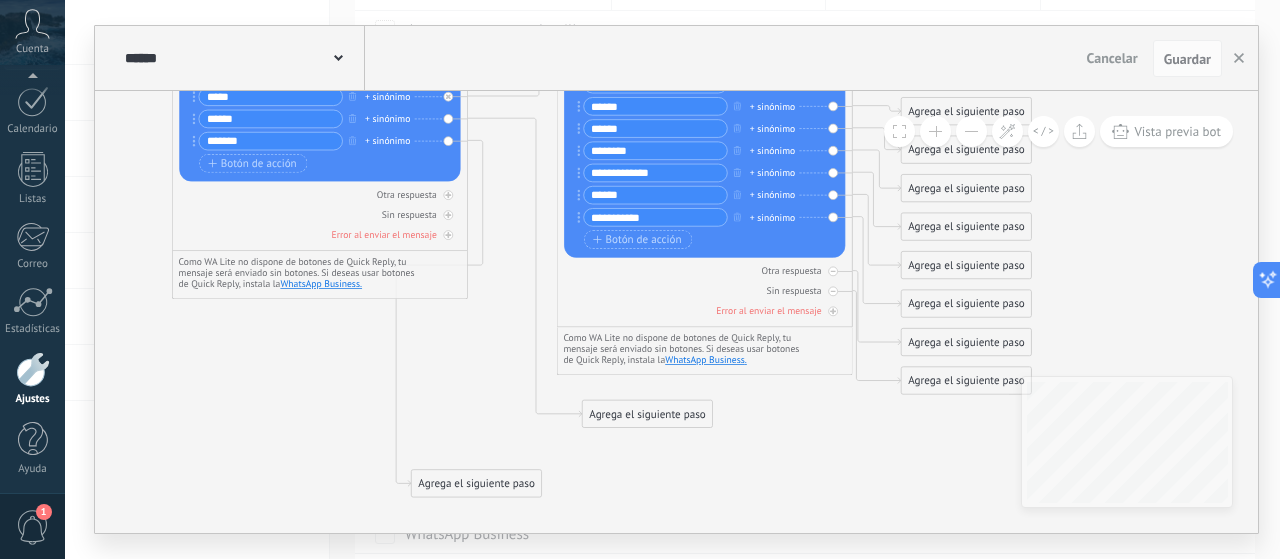 drag, startPoint x: 535, startPoint y: 508, endPoint x: 482, endPoint y: 489, distance: 56.302753 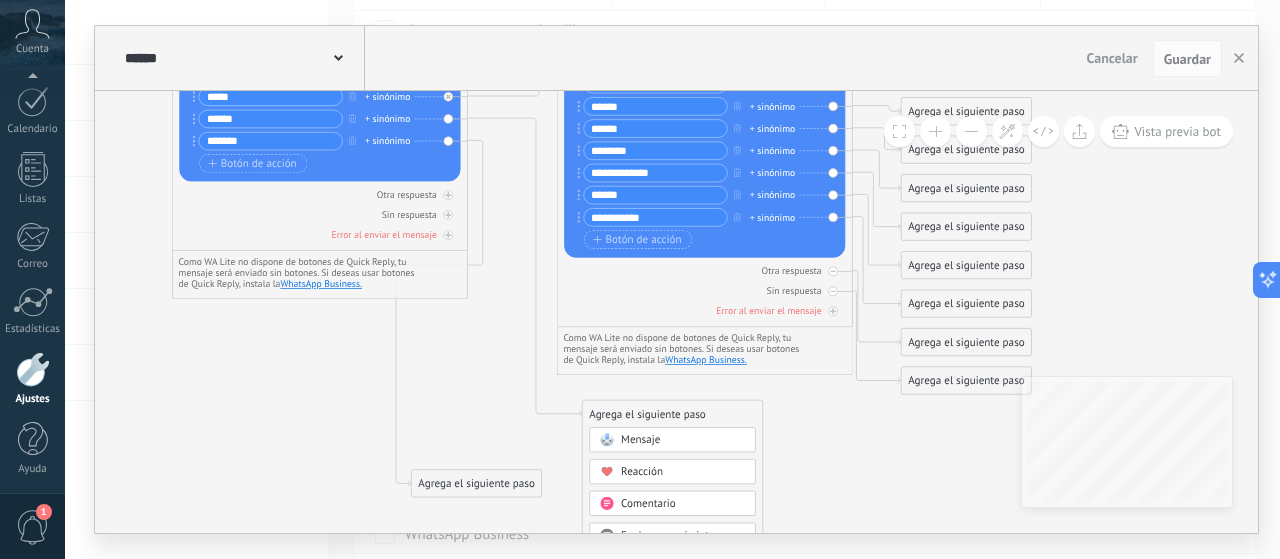 click on "Mensaje" at bounding box center [672, 439] 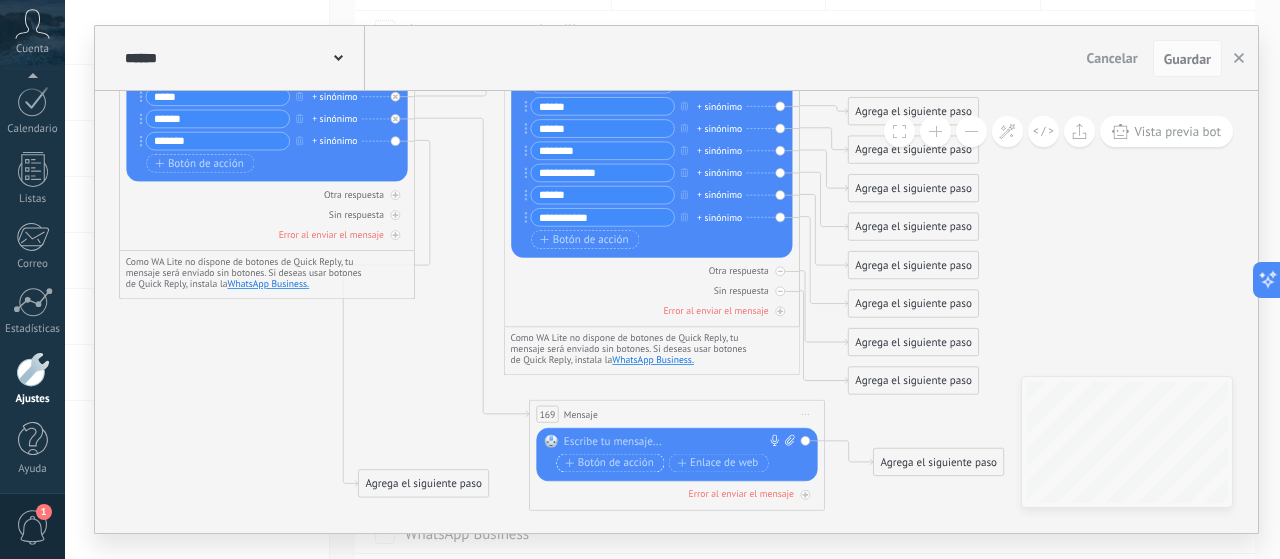 click on "Botón de acción" at bounding box center (609, 463) 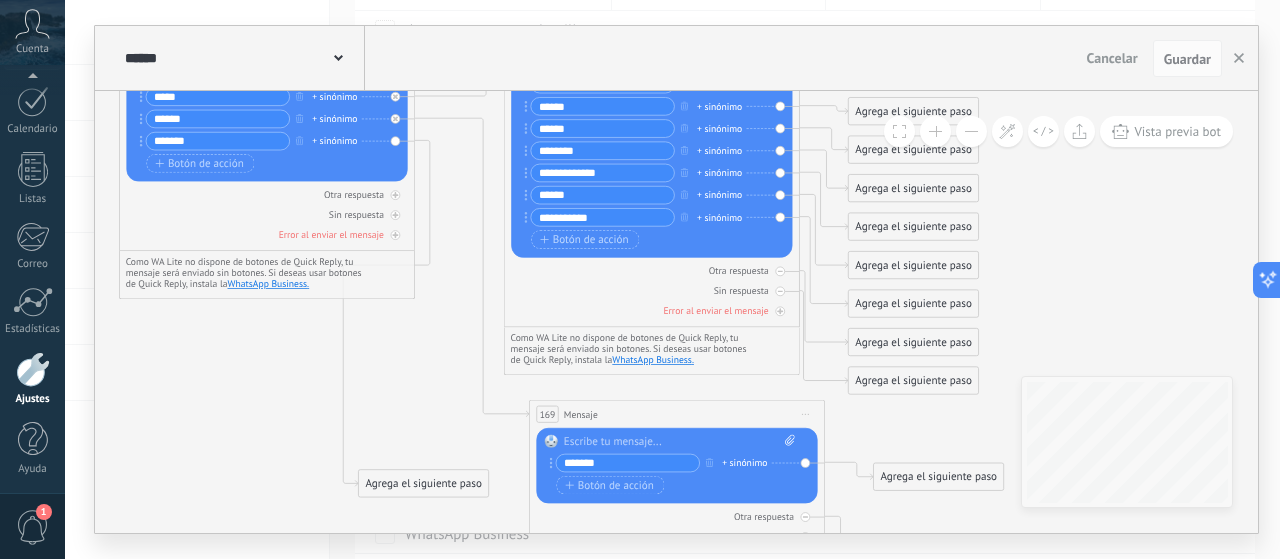 click on "*******" at bounding box center [627, 463] 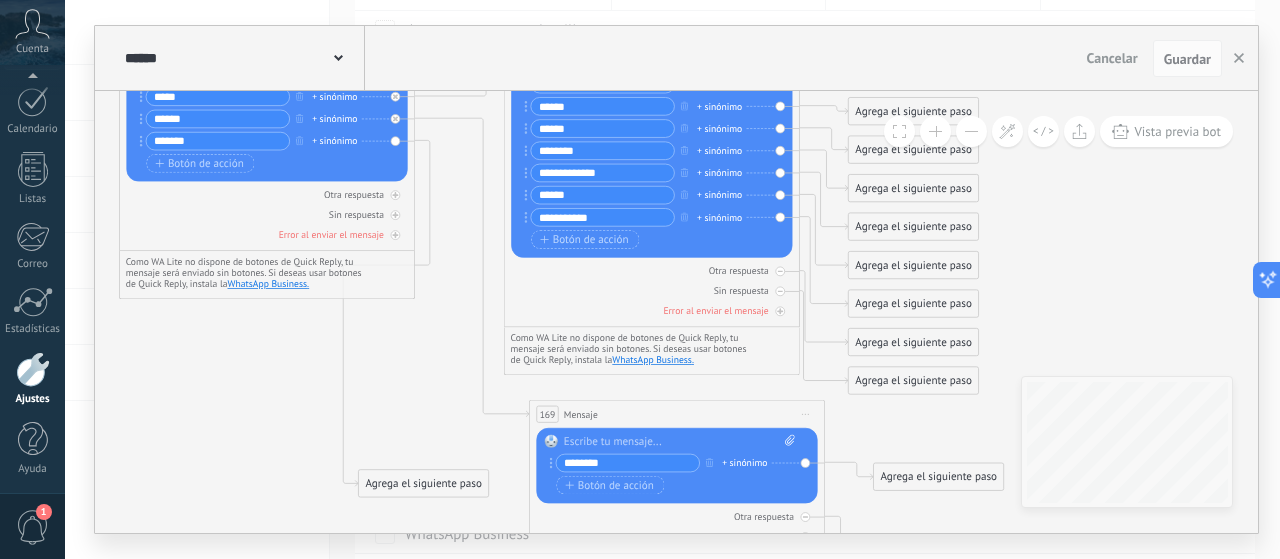 click on "********" at bounding box center [627, 463] 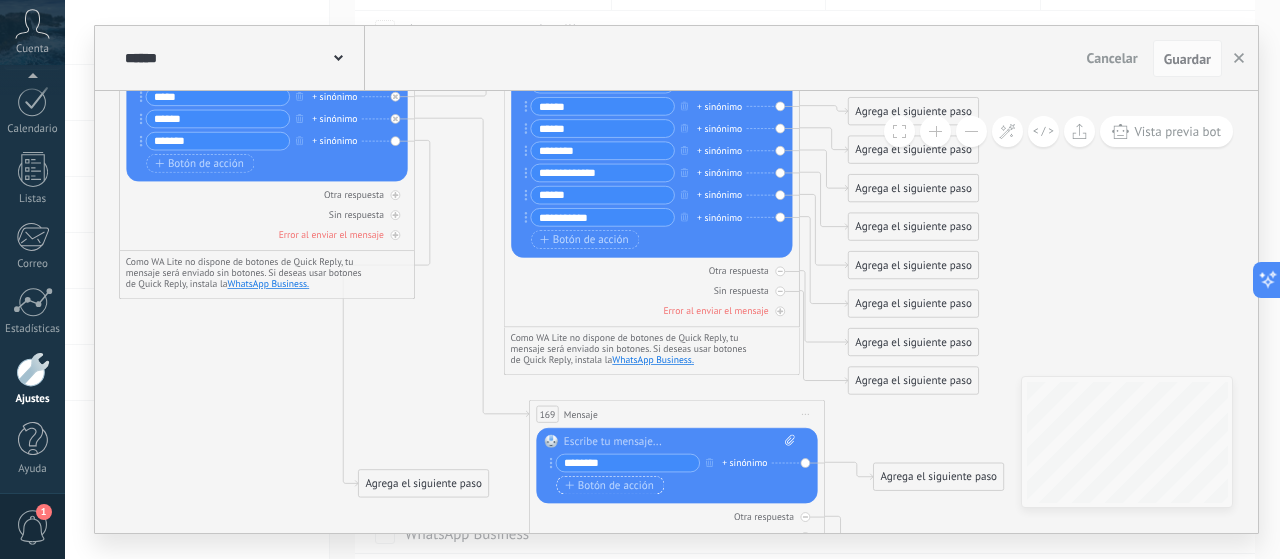 type on "********" 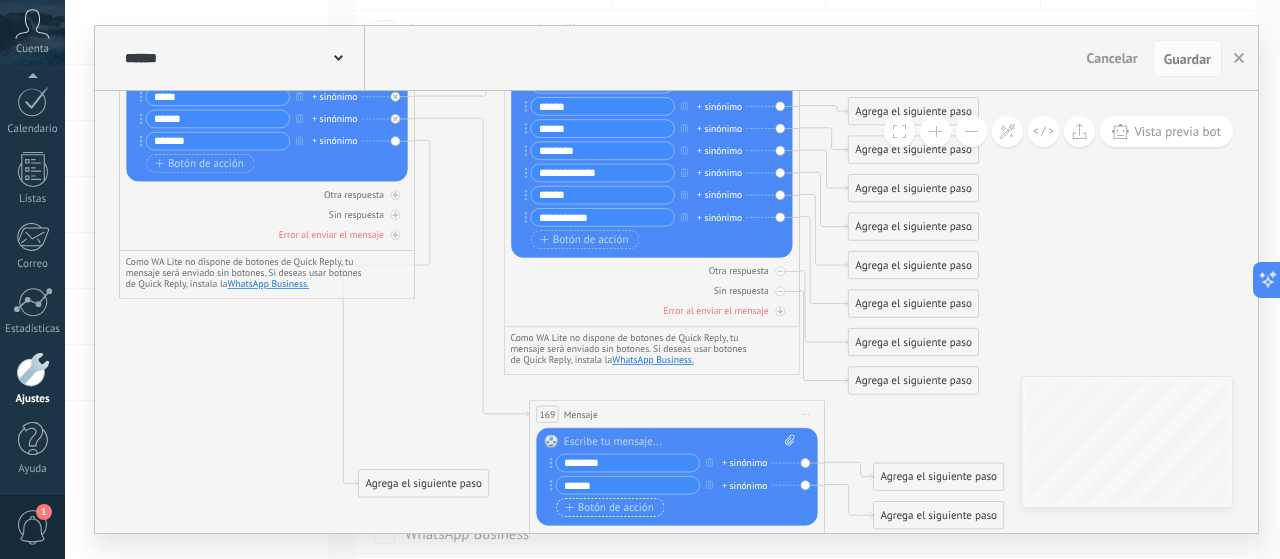 type on "******" 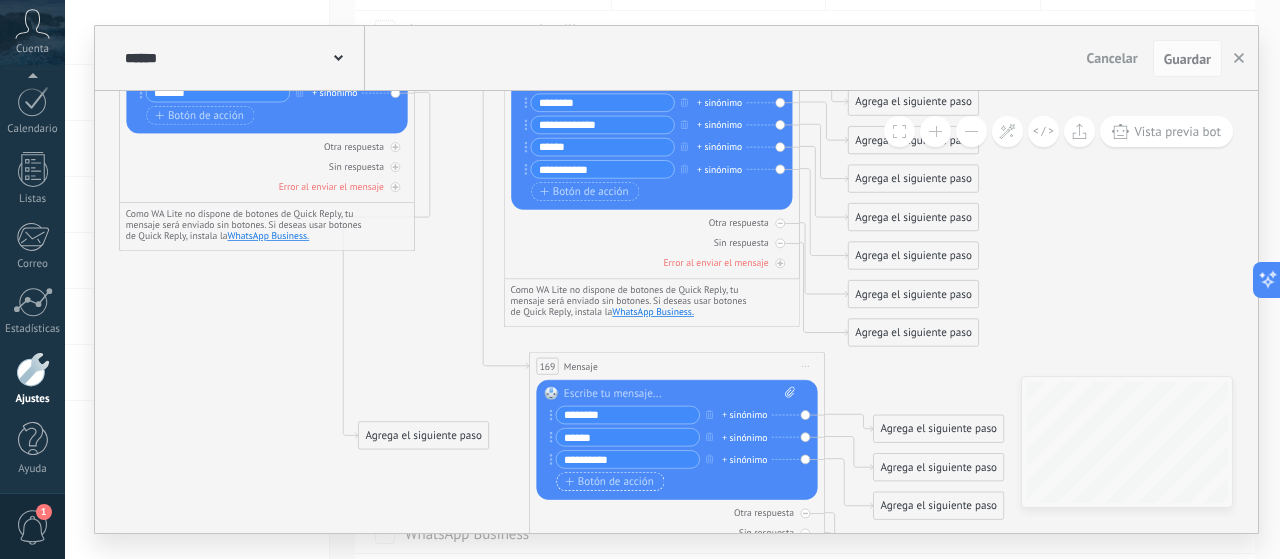 type on "*********" 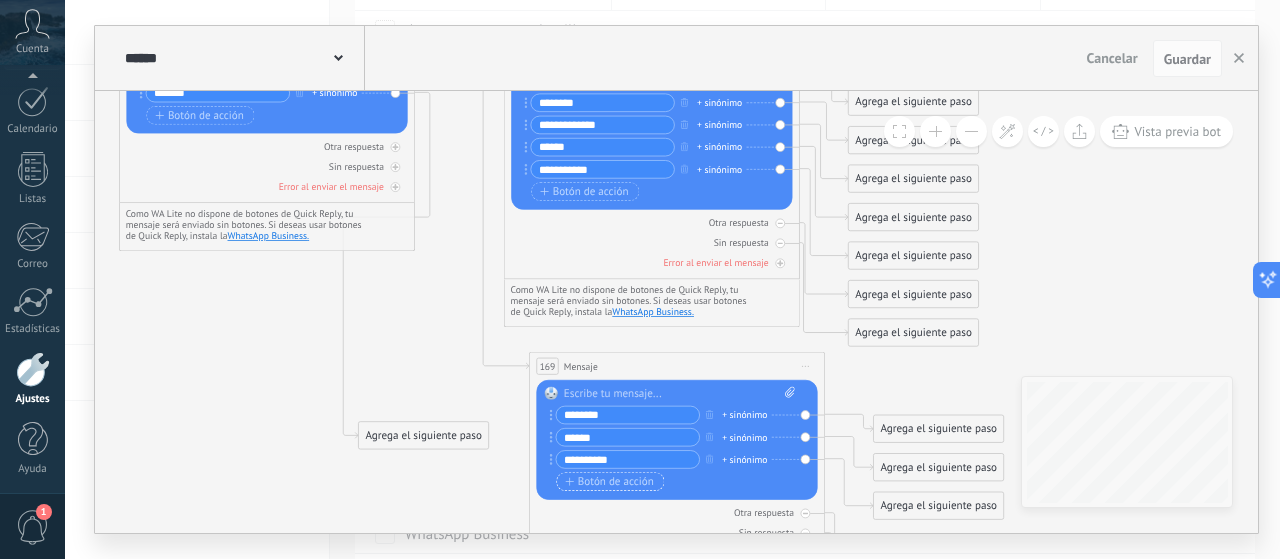 click on "Botón de acción" at bounding box center (609, 482) 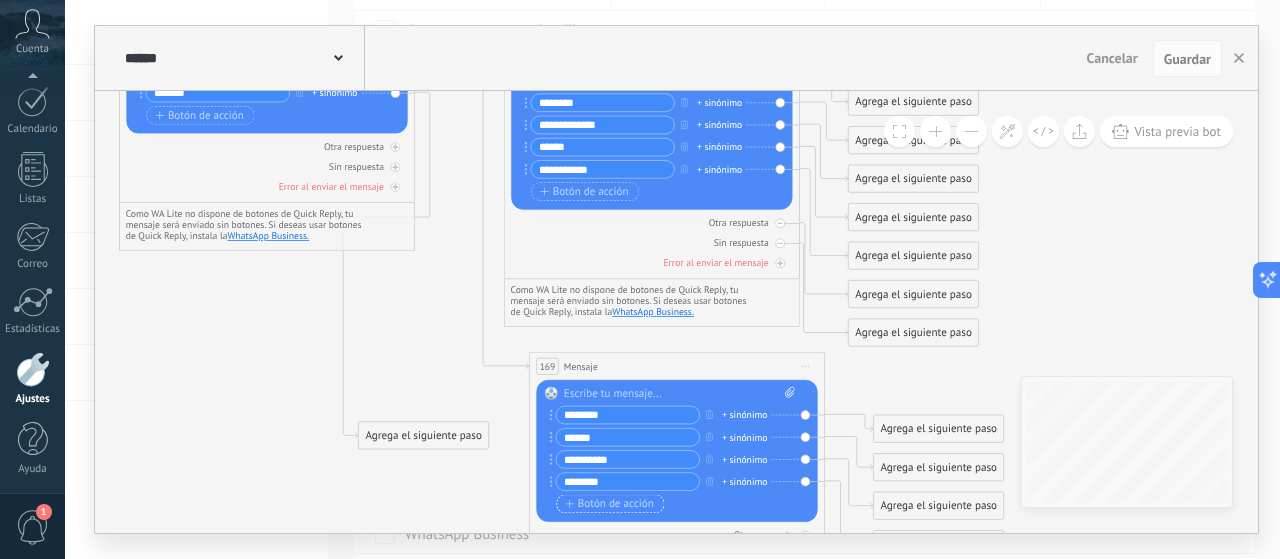 type on "********" 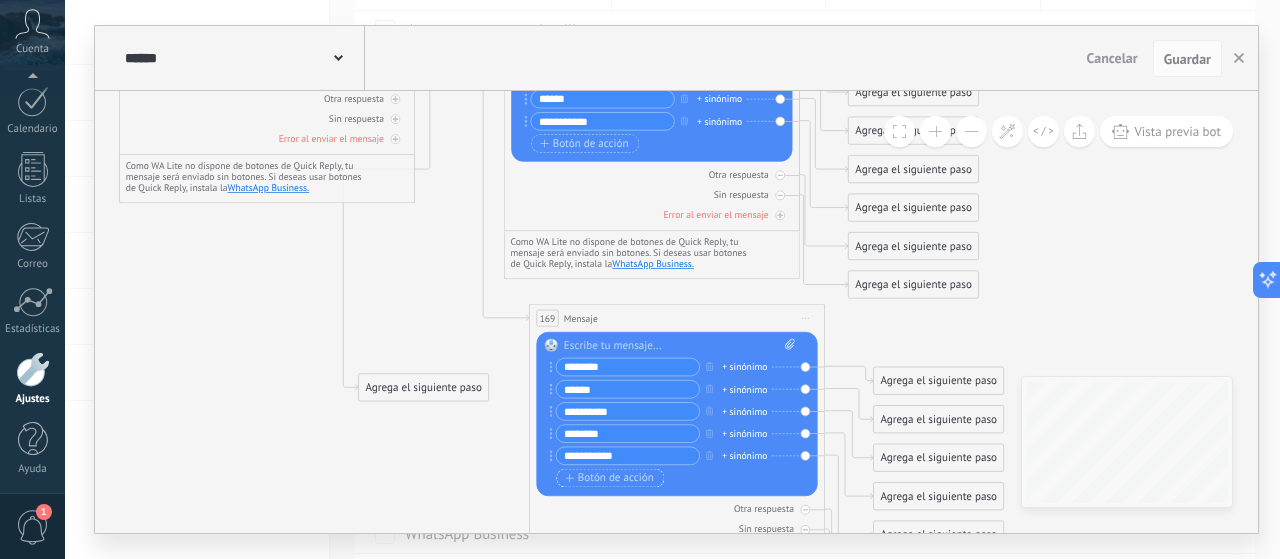 type on "**********" 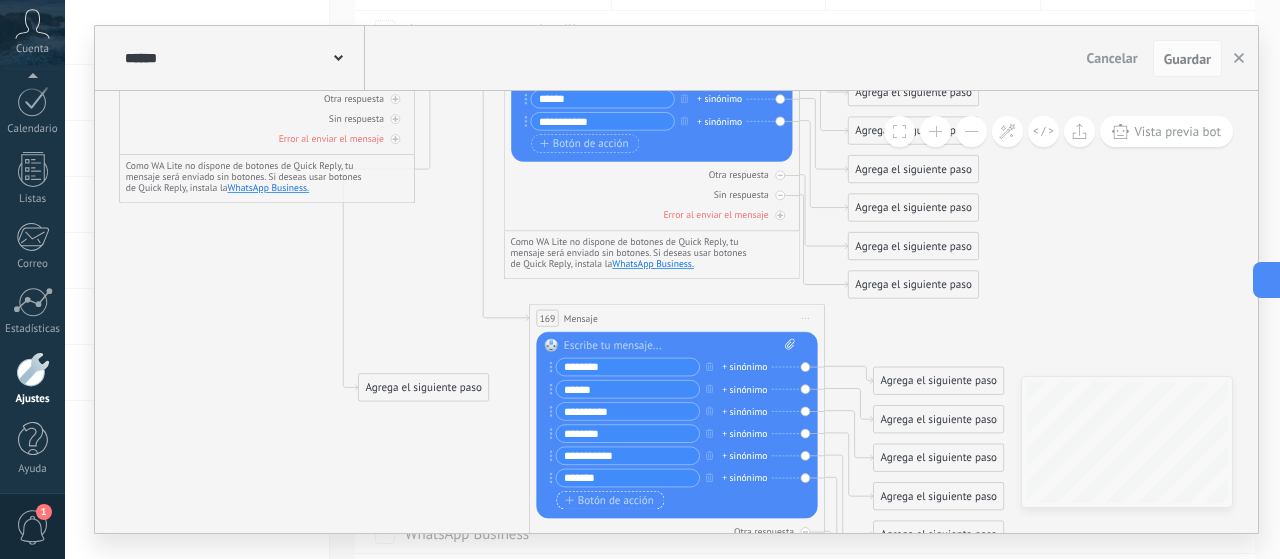 type on "*******" 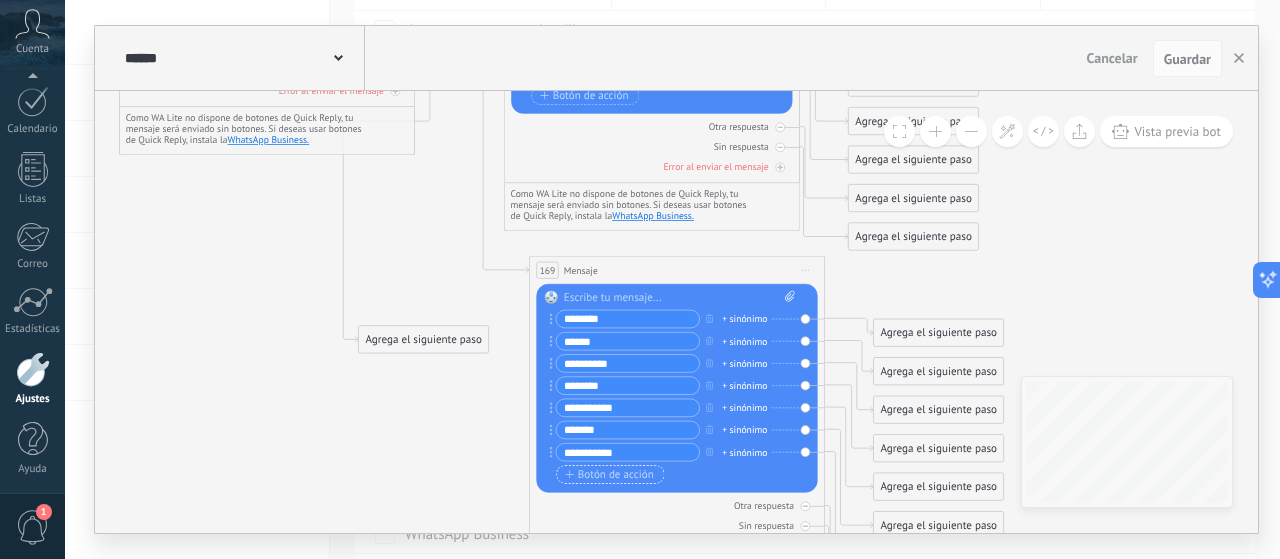 type on "**********" 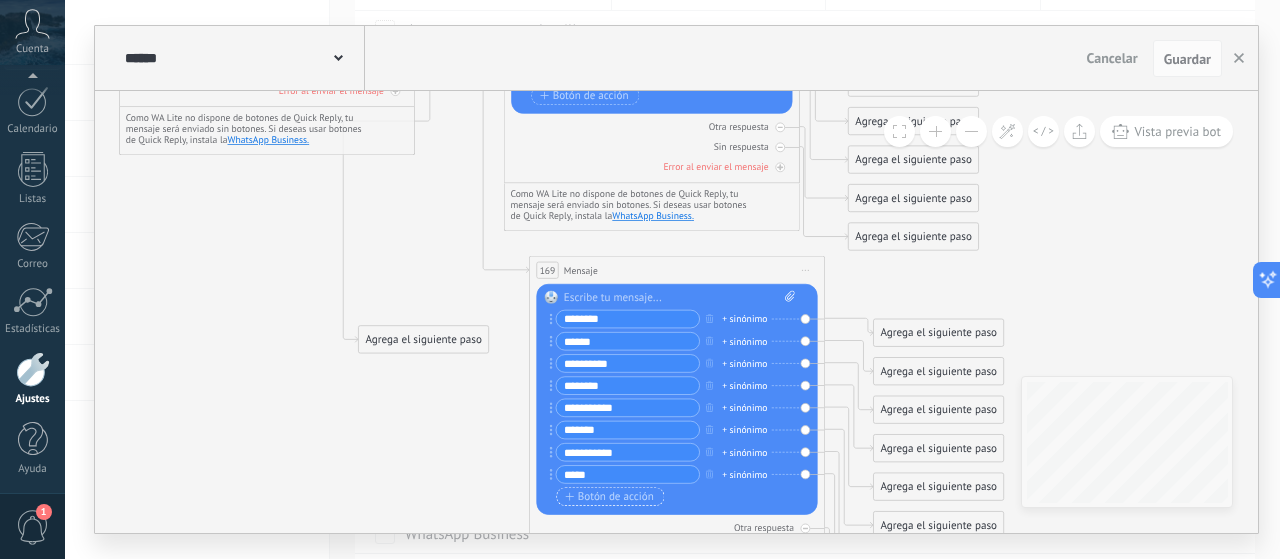 type on "*****" 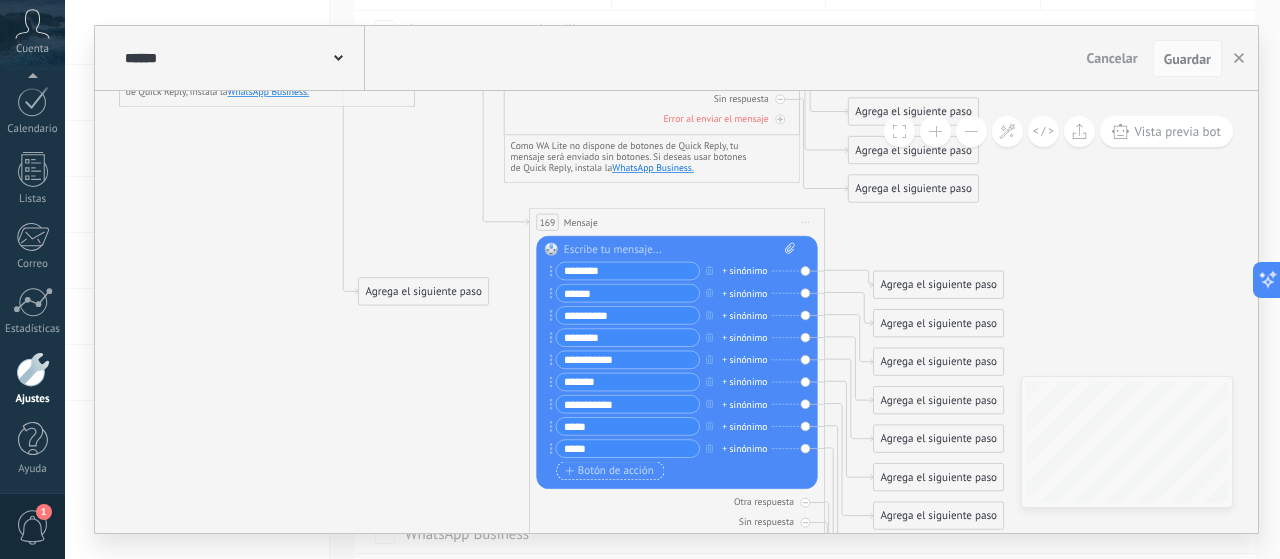 type on "*****" 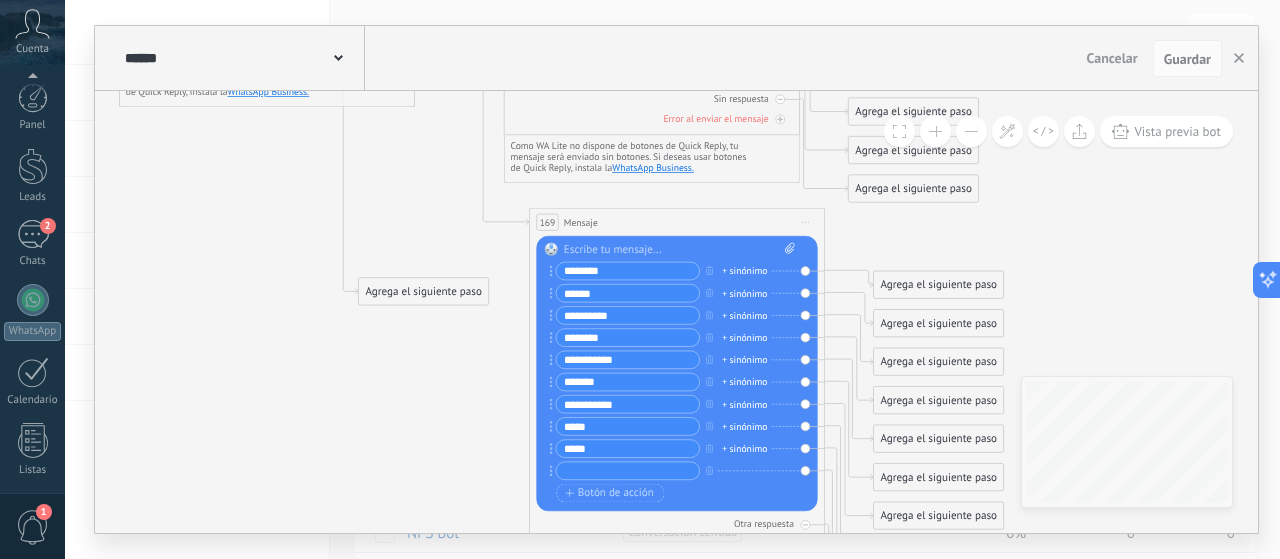 scroll, scrollTop: 200, scrollLeft: 0, axis: vertical 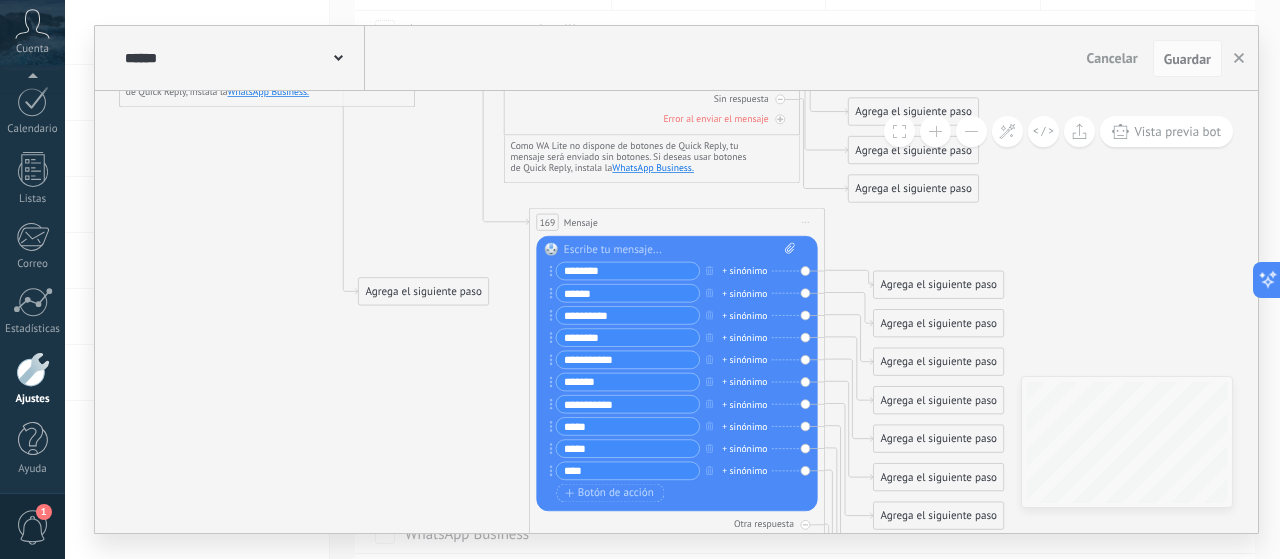 type on "****" 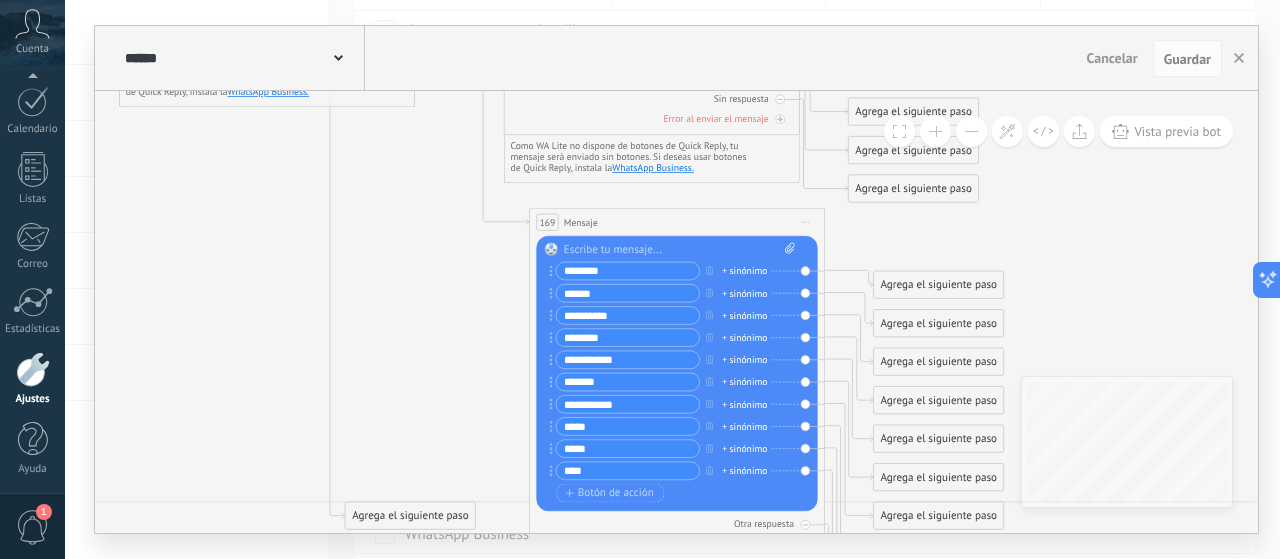 drag, startPoint x: 465, startPoint y: 285, endPoint x: 452, endPoint y: 515, distance: 230.3671 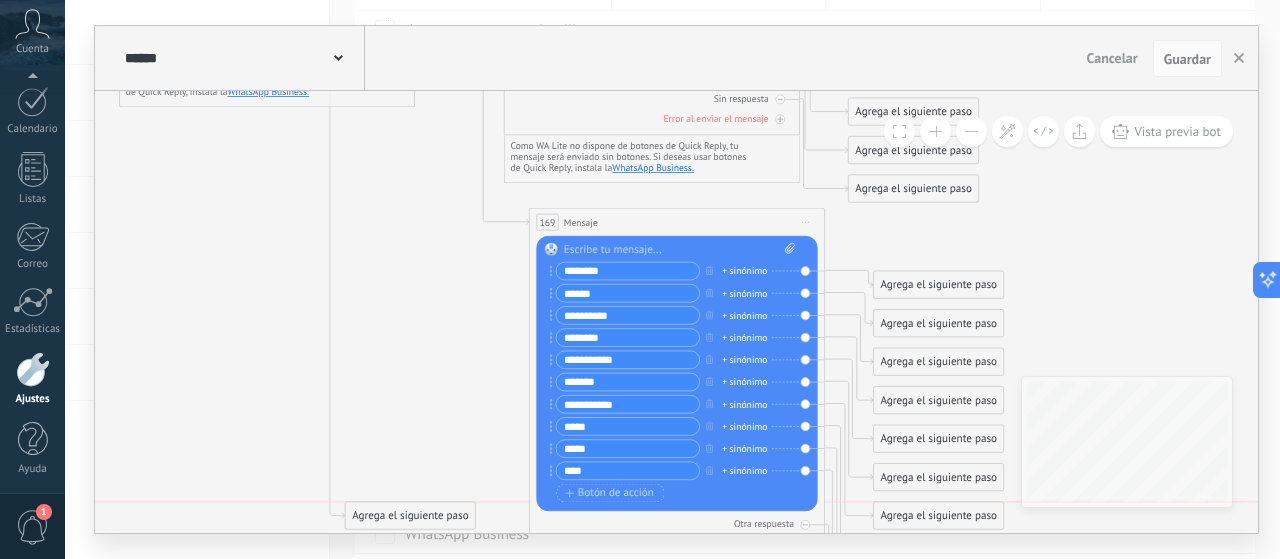 click on "Agrega el siguiente paso" at bounding box center (410, 516) 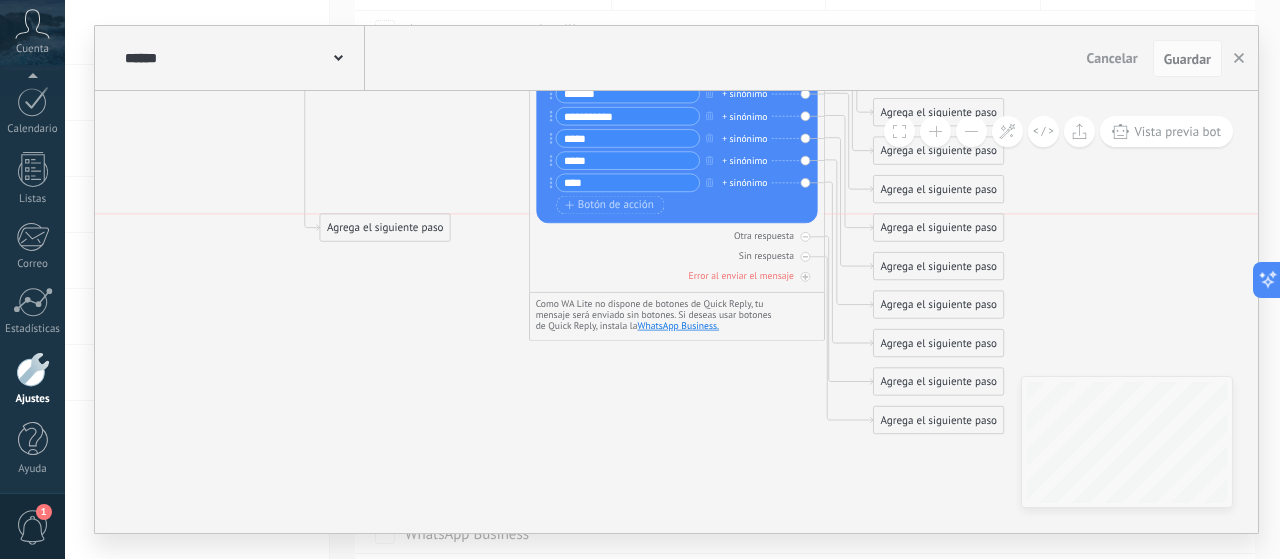 click on "Agrega el siguiente paso" at bounding box center [385, 228] 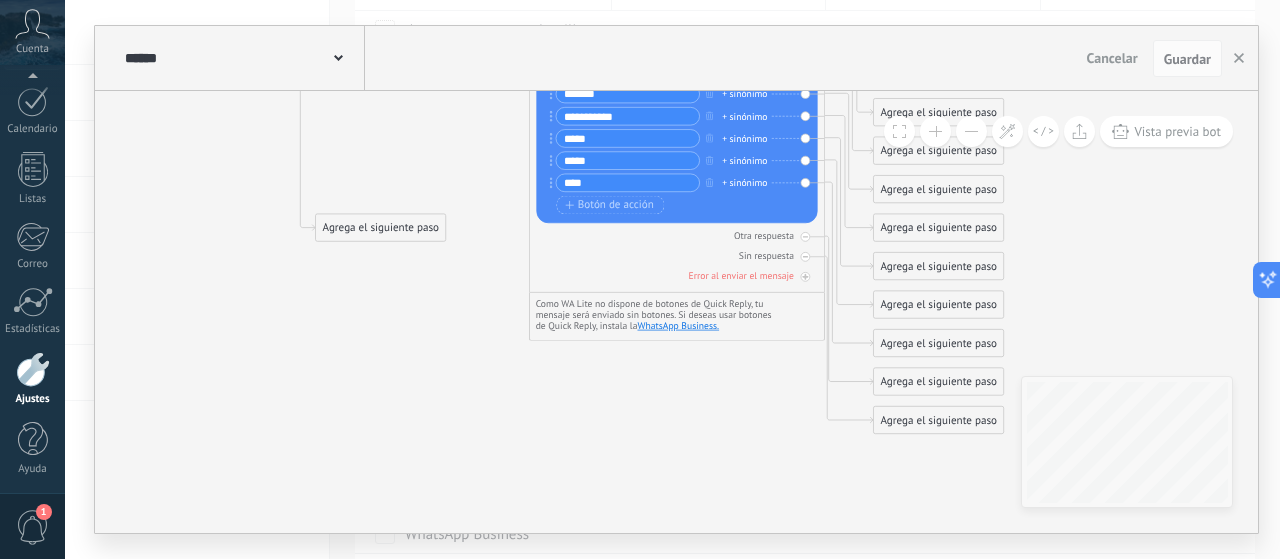 click on "Agrega el siguiente paso" at bounding box center (381, 228) 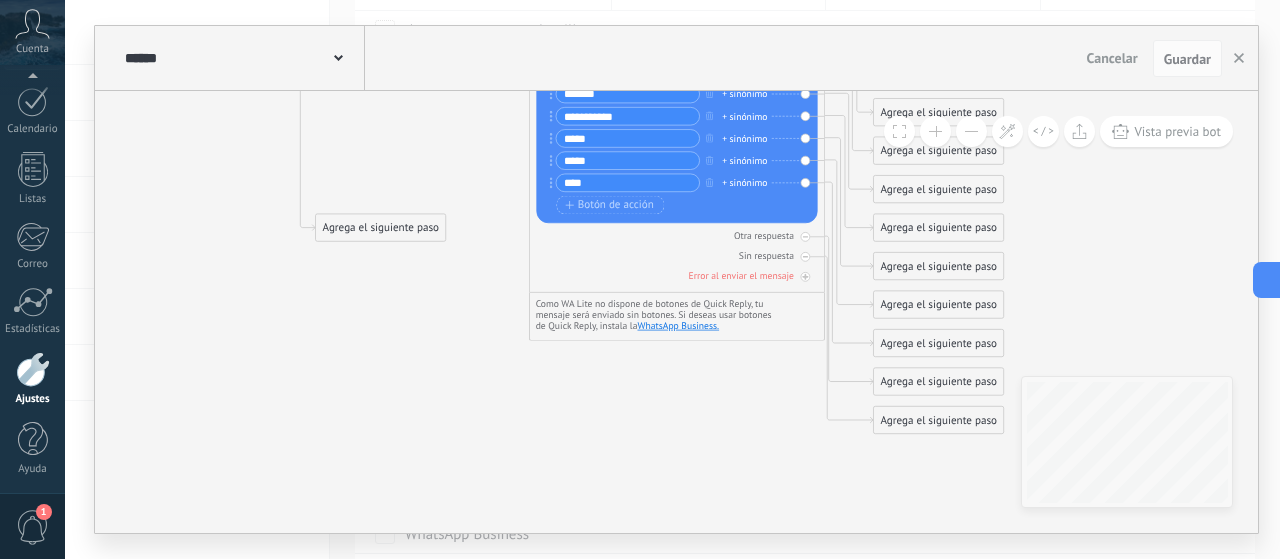 click on "Agrega el siguiente paso" at bounding box center [381, 228] 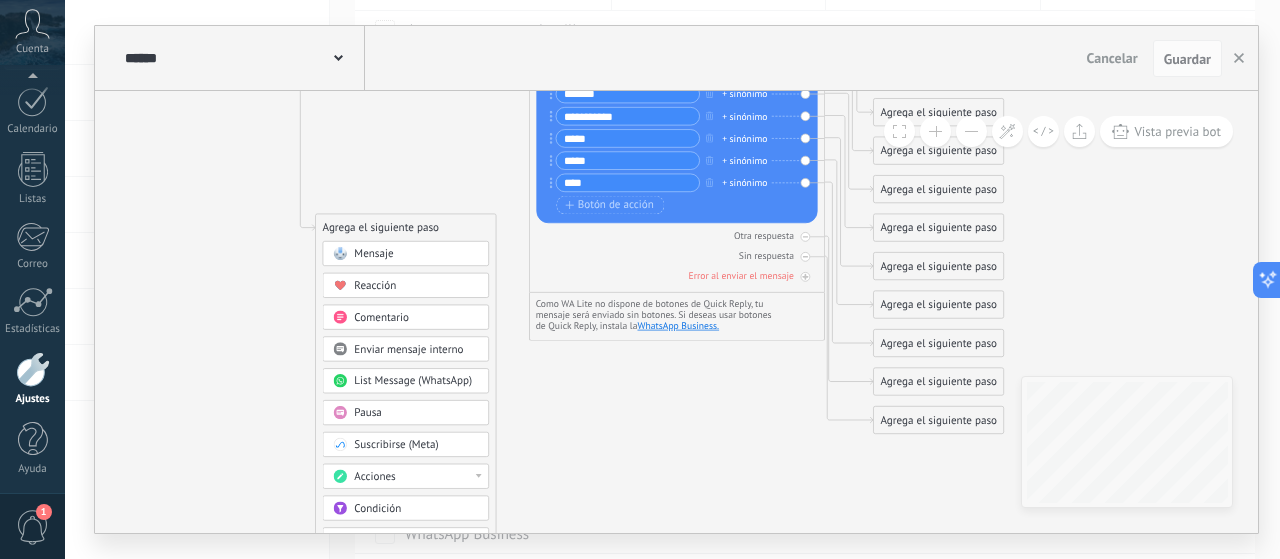 click on "Mensaje" at bounding box center (373, 254) 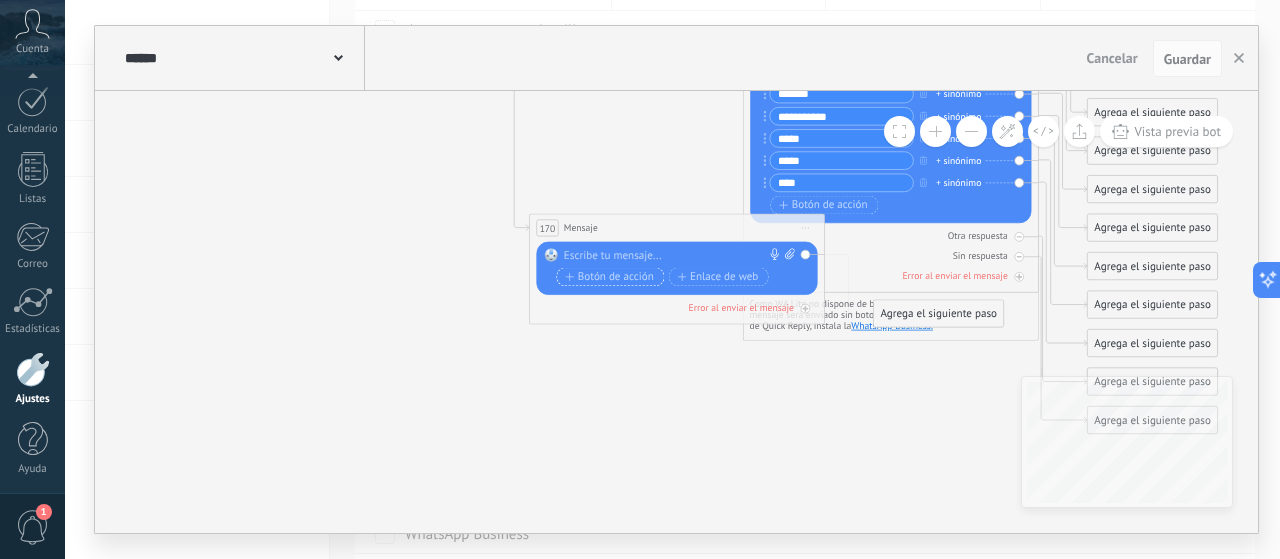 click on "Botón de acción" at bounding box center [609, 277] 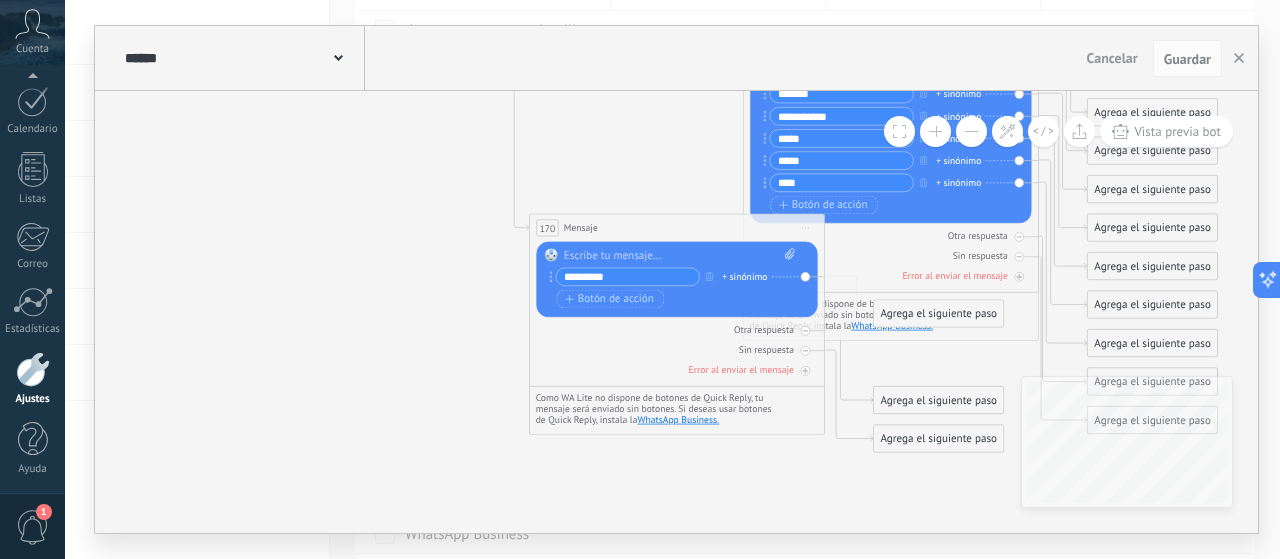 type on "*********" 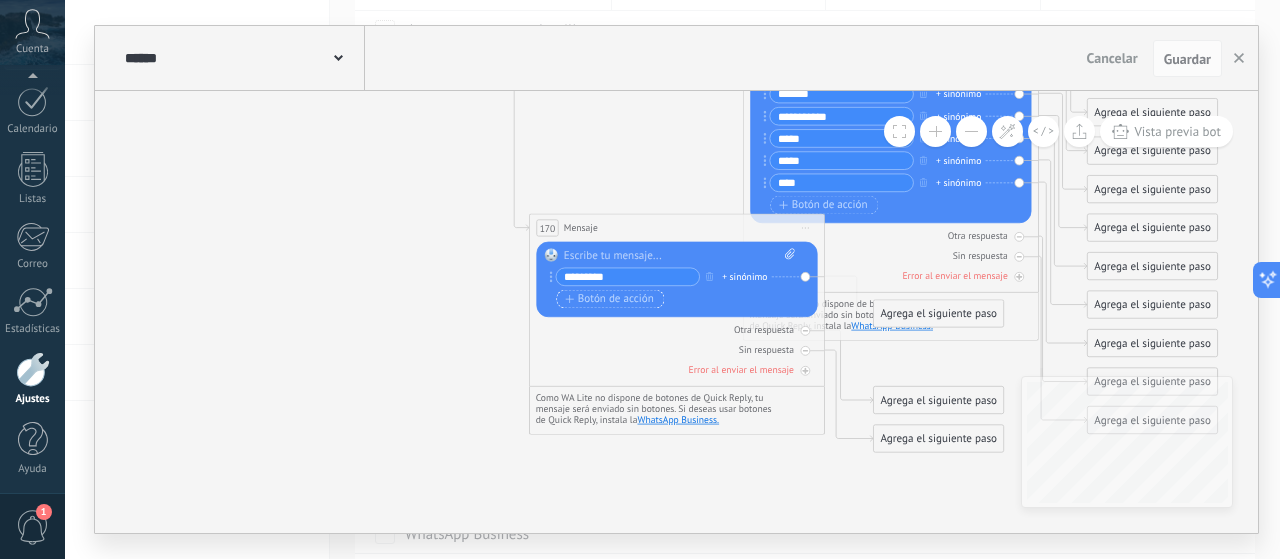 click on "Botón de acción" at bounding box center [609, 299] 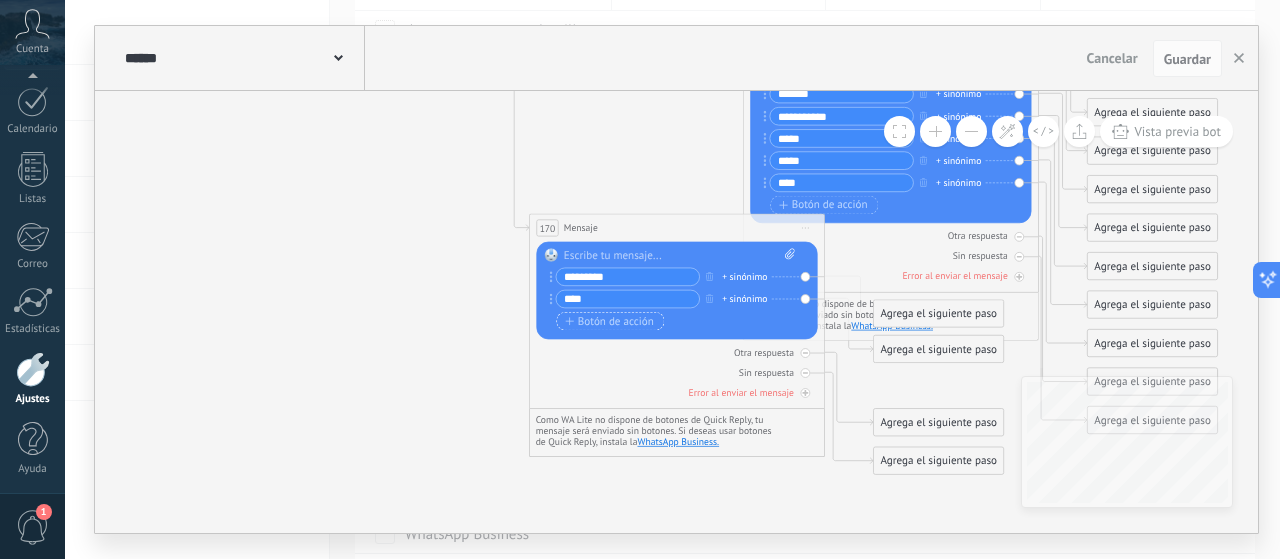 type on "****" 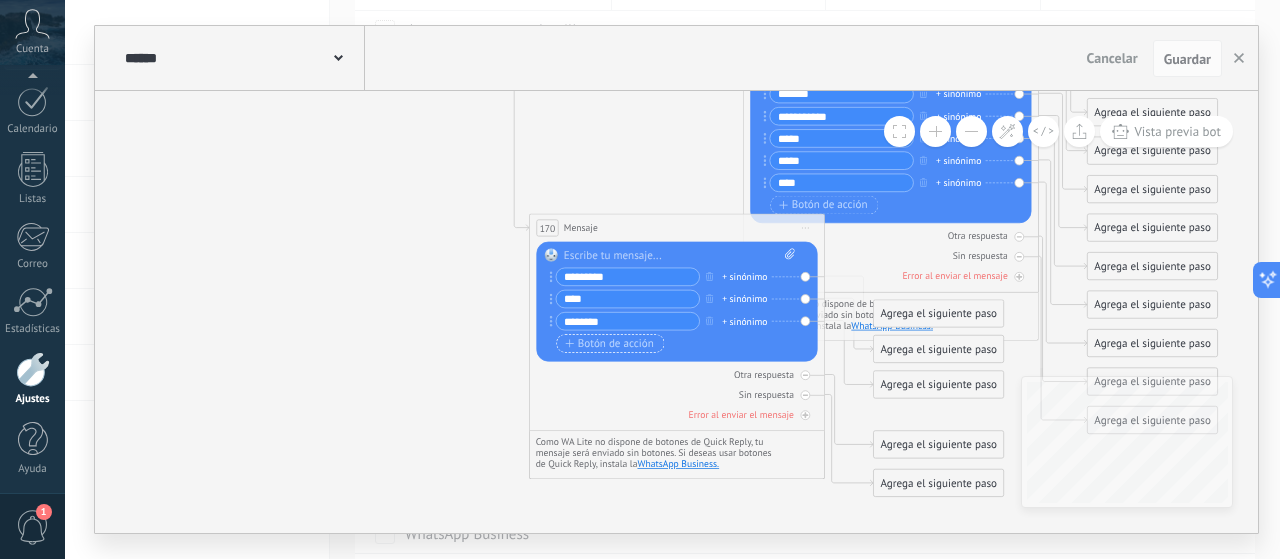 type on "********" 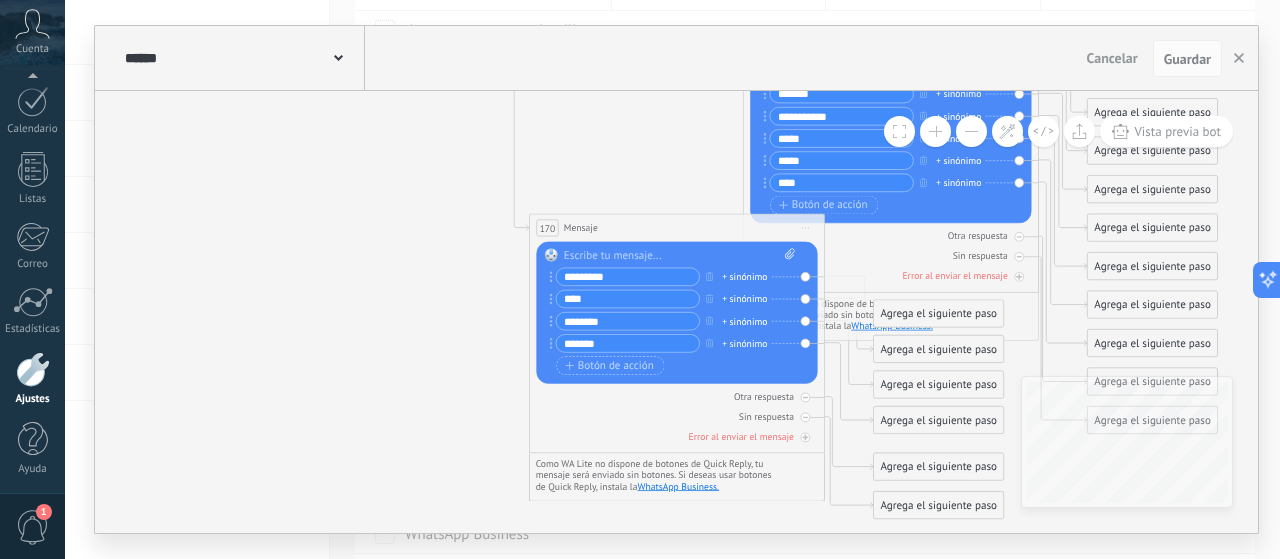 type on "*******" 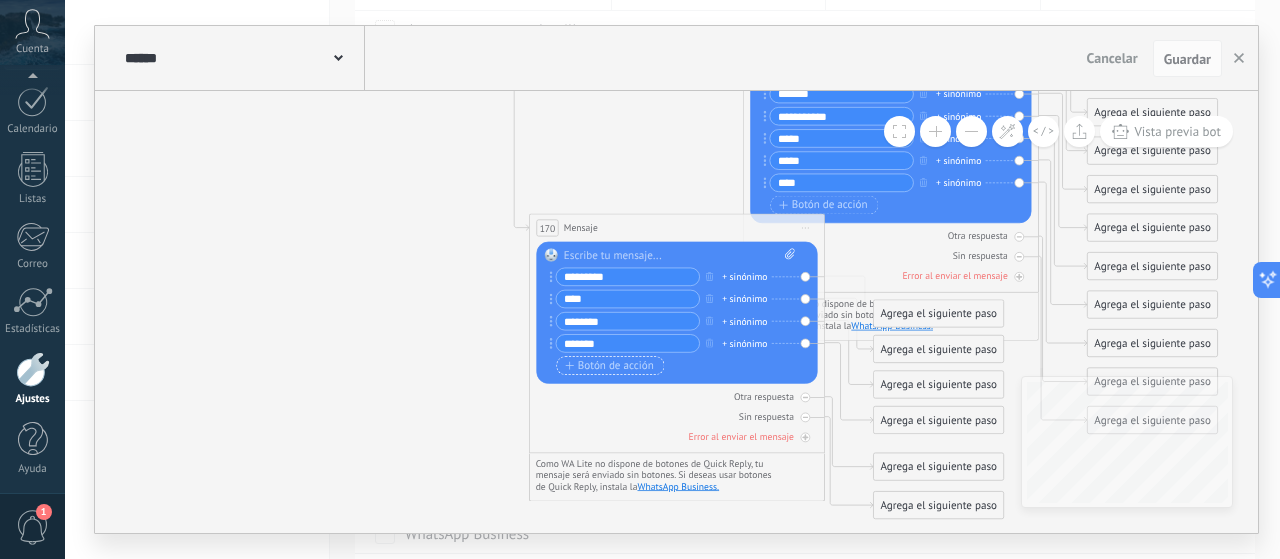 click on "Botón de acción" at bounding box center (609, 366) 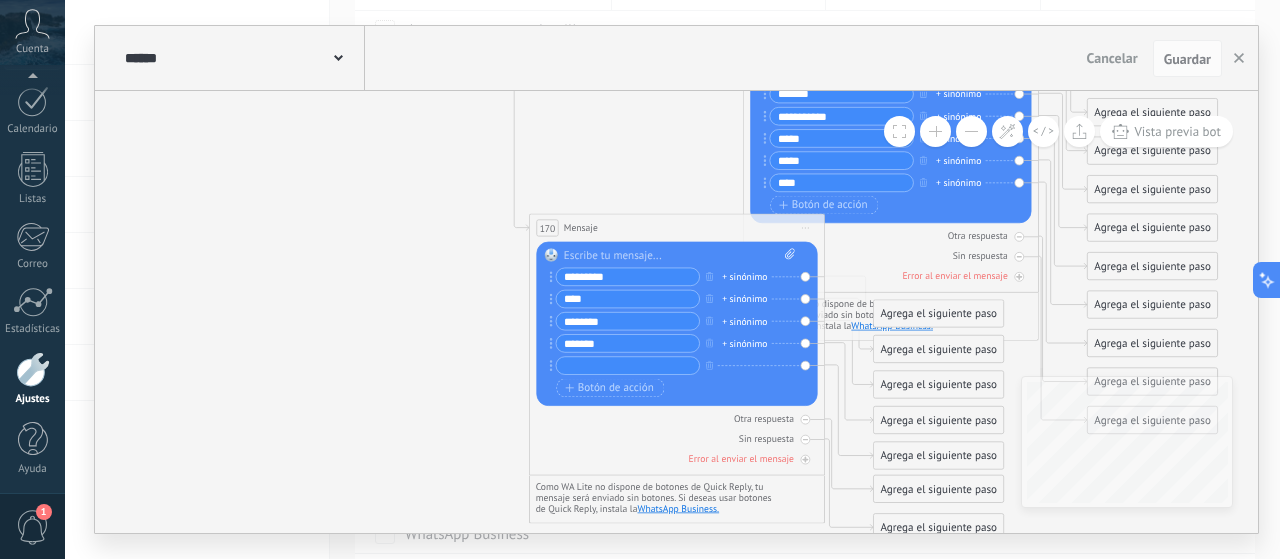 paste on "**********" 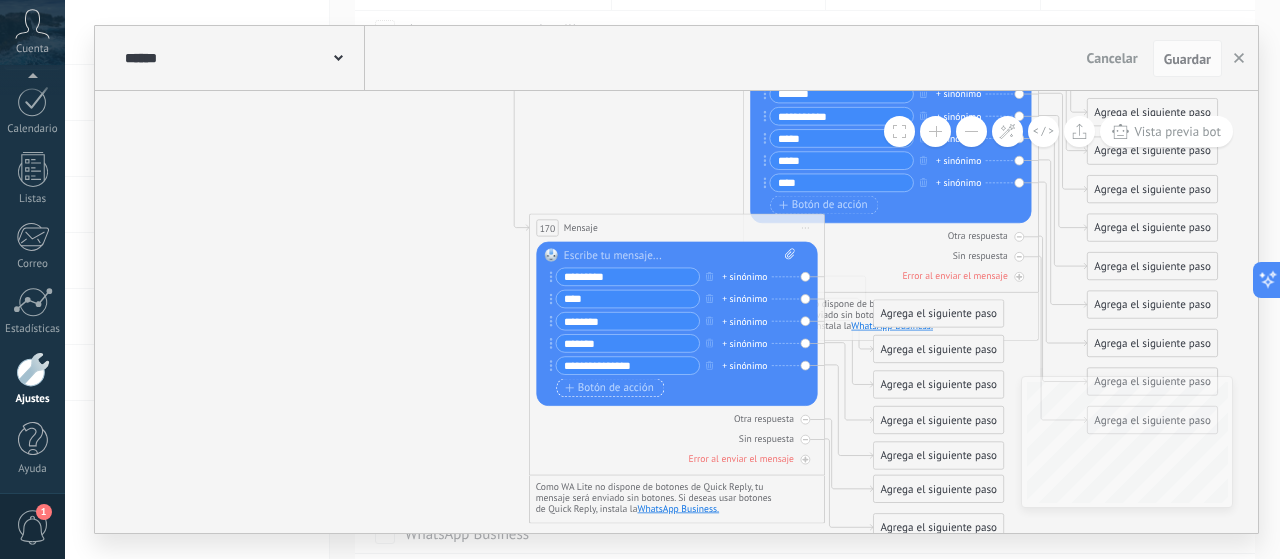 type on "**********" 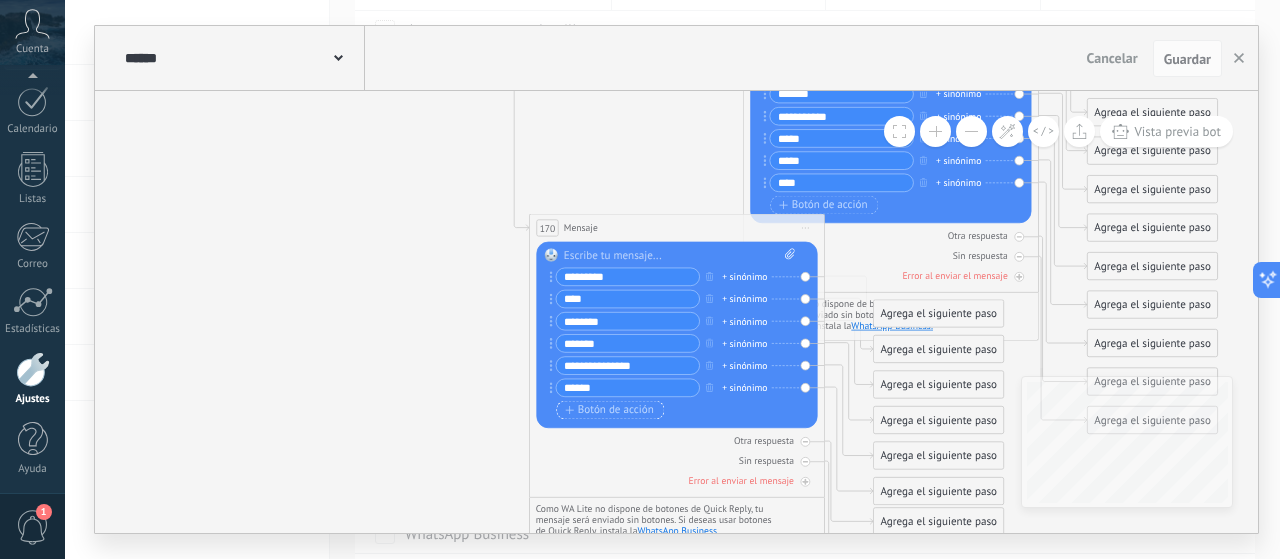 type on "******" 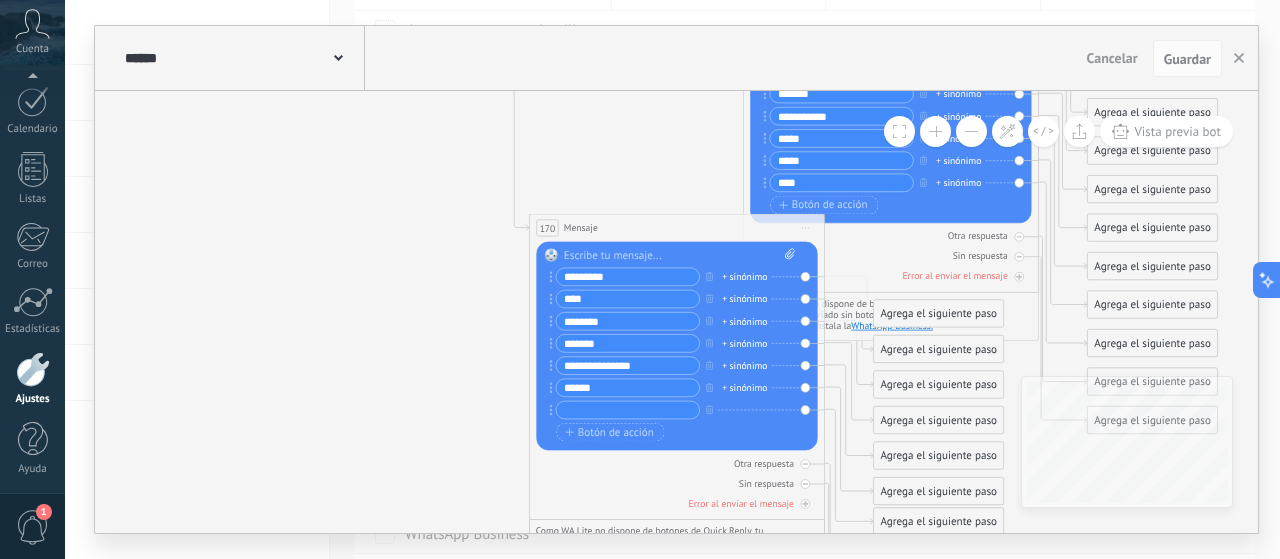 paste on "*********" 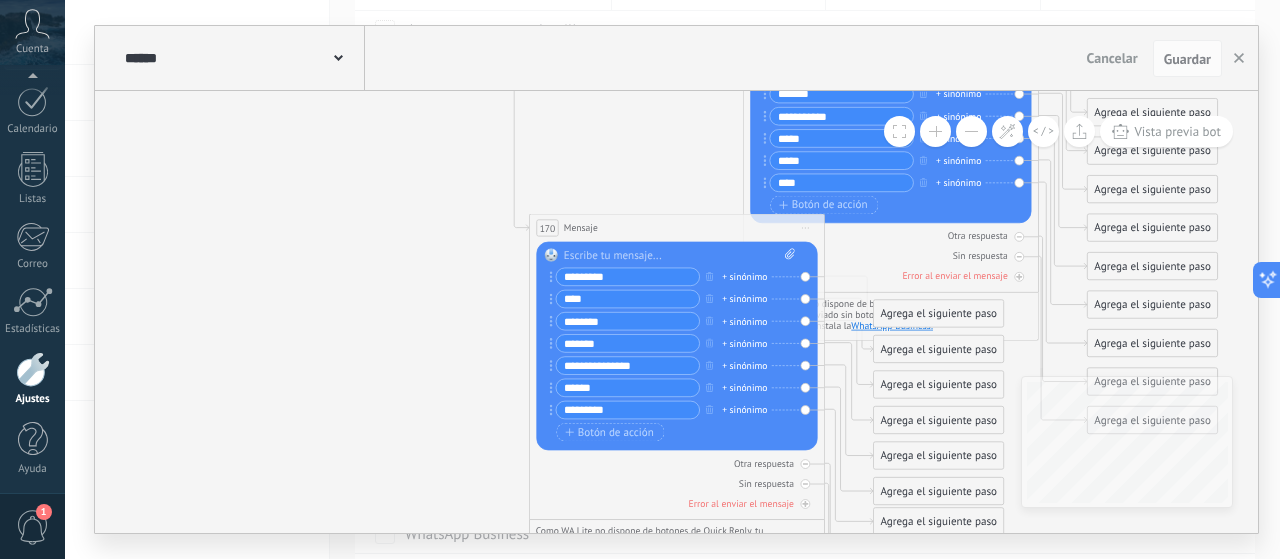type on "*********" 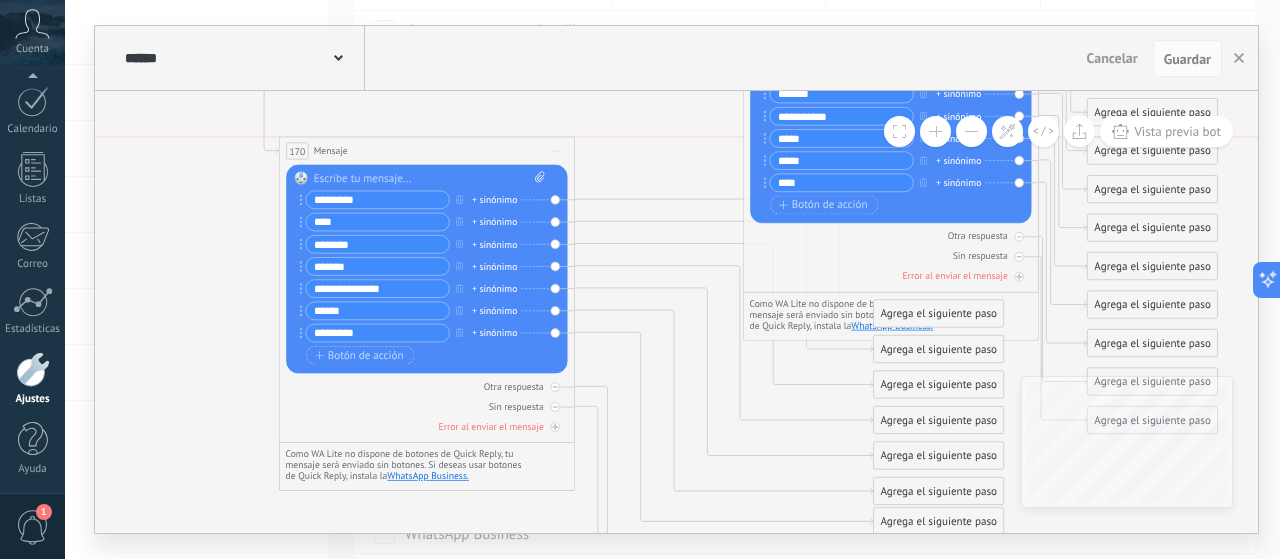 drag, startPoint x: 655, startPoint y: 230, endPoint x: 405, endPoint y: 160, distance: 259.6151 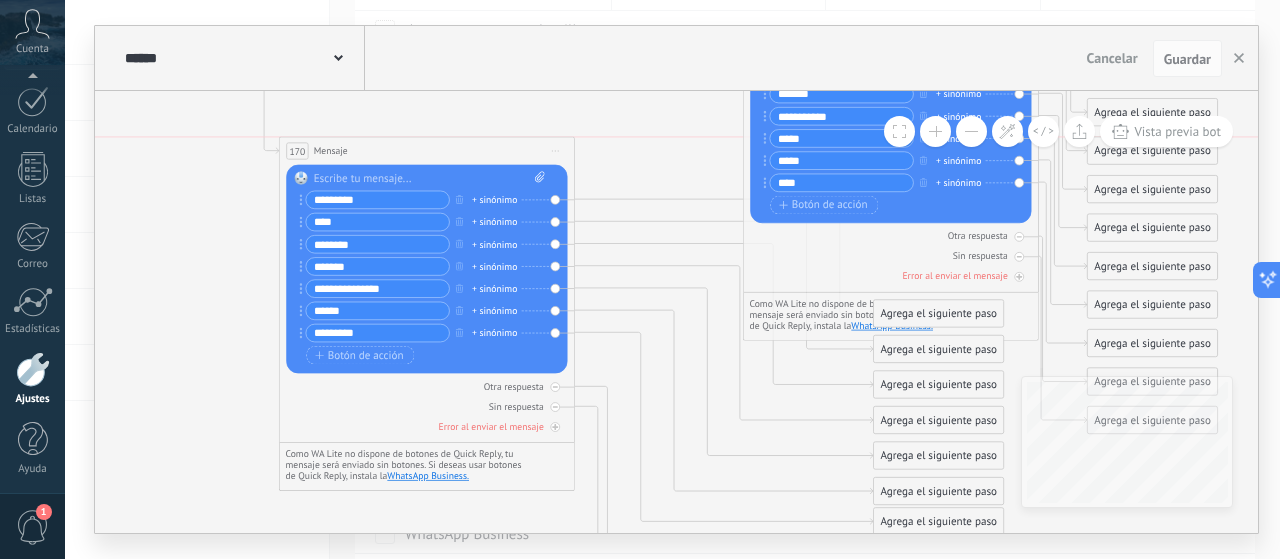 click on "170
Mensaje
*******
(a):
Todos los contactos - canales seleccionados
Todos los contactos - canales seleccionados
Todos los contactos - canal primario
Contacto principal - canales seleccionados
Contacto principal - canal primario
Todos los contactos - canales seleccionados
Todos los contactos - canales seleccionados
Todos los contactos - canal primario
Contacto principal - canales seleccionados" at bounding box center [427, 151] 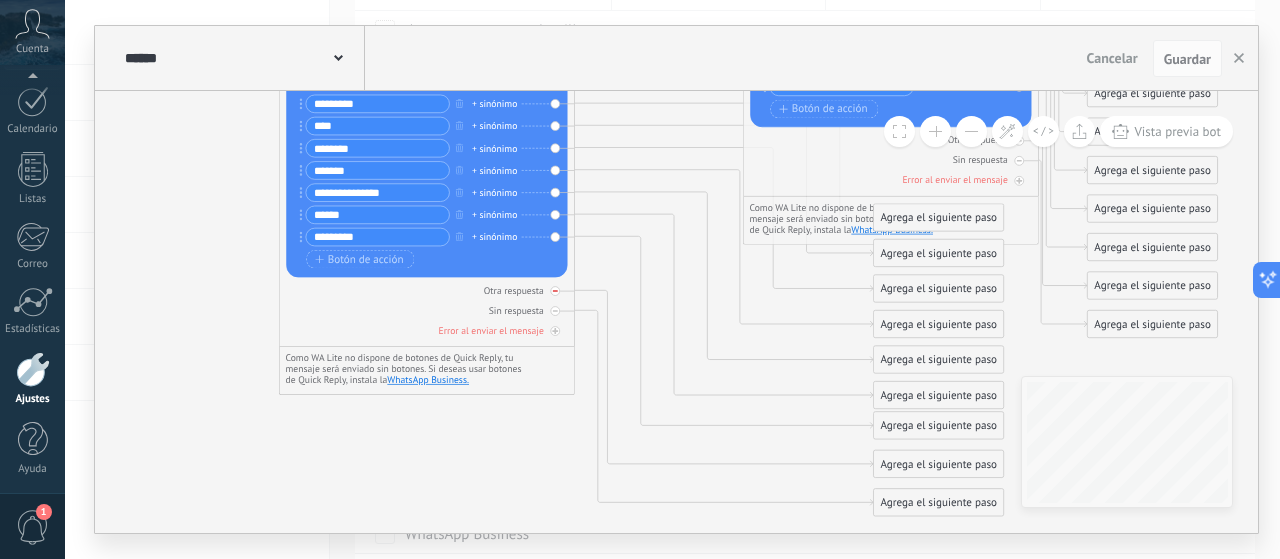 click 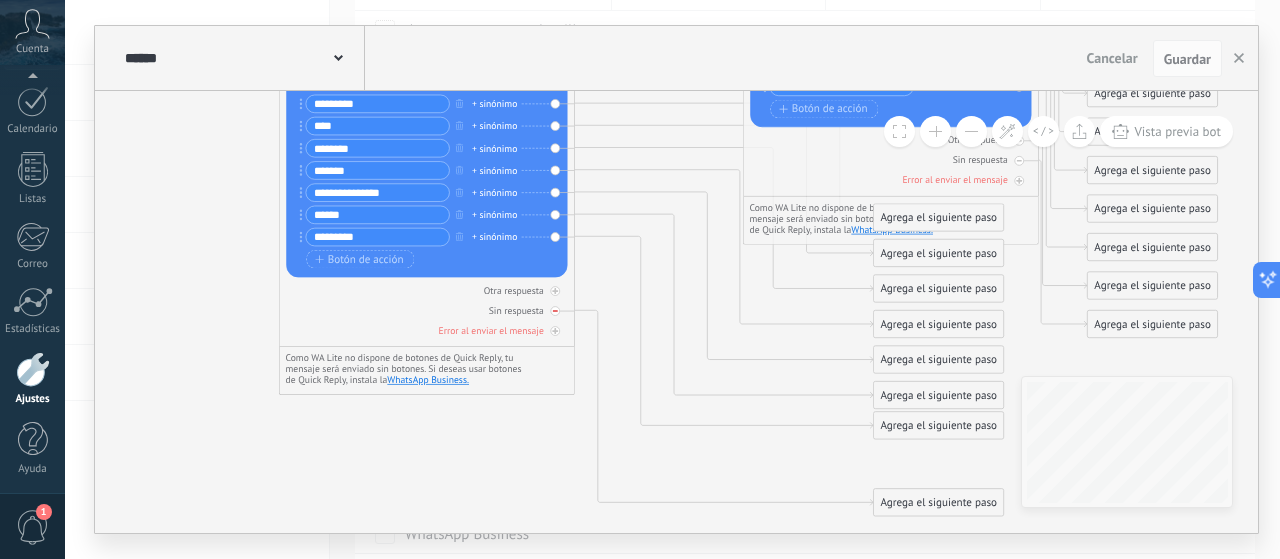 click at bounding box center [555, 312] 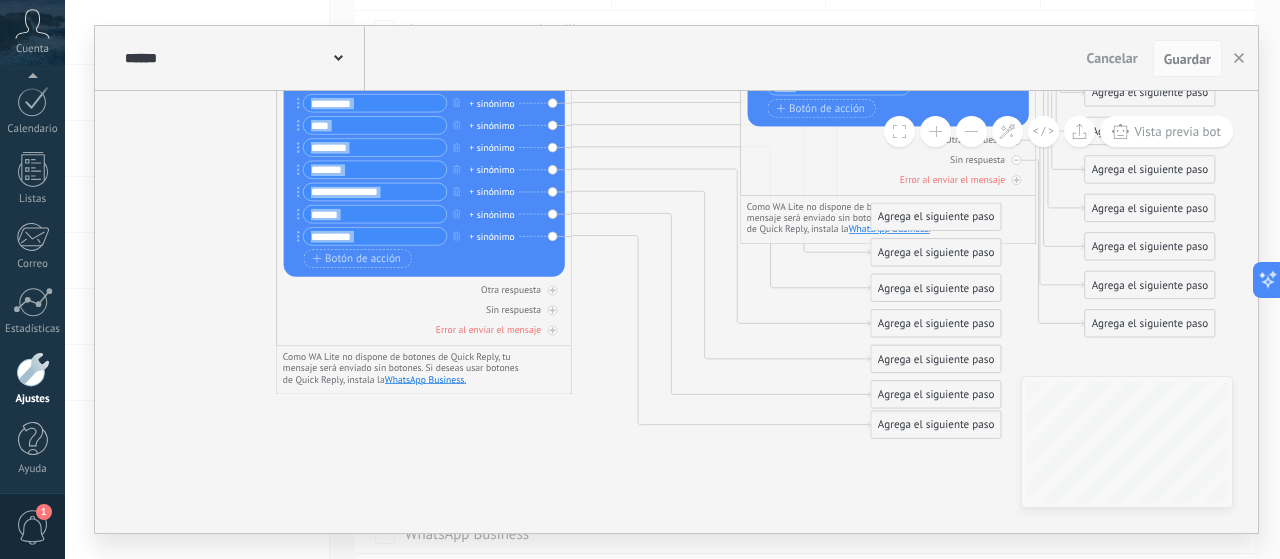 click 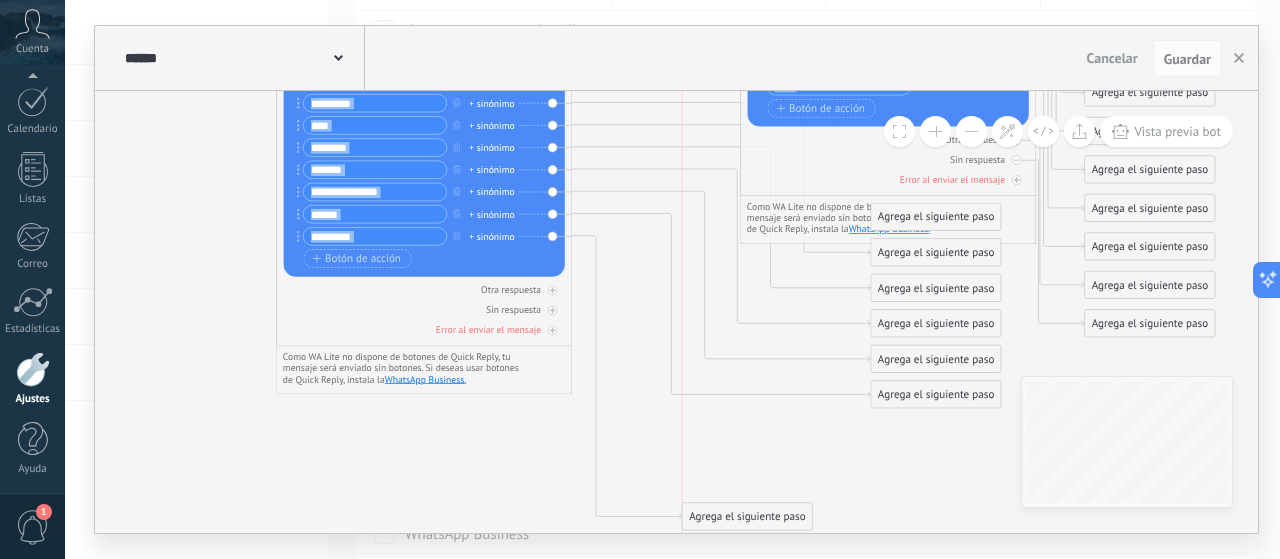 click on "Agrega el siguiente paso" at bounding box center (747, 517) 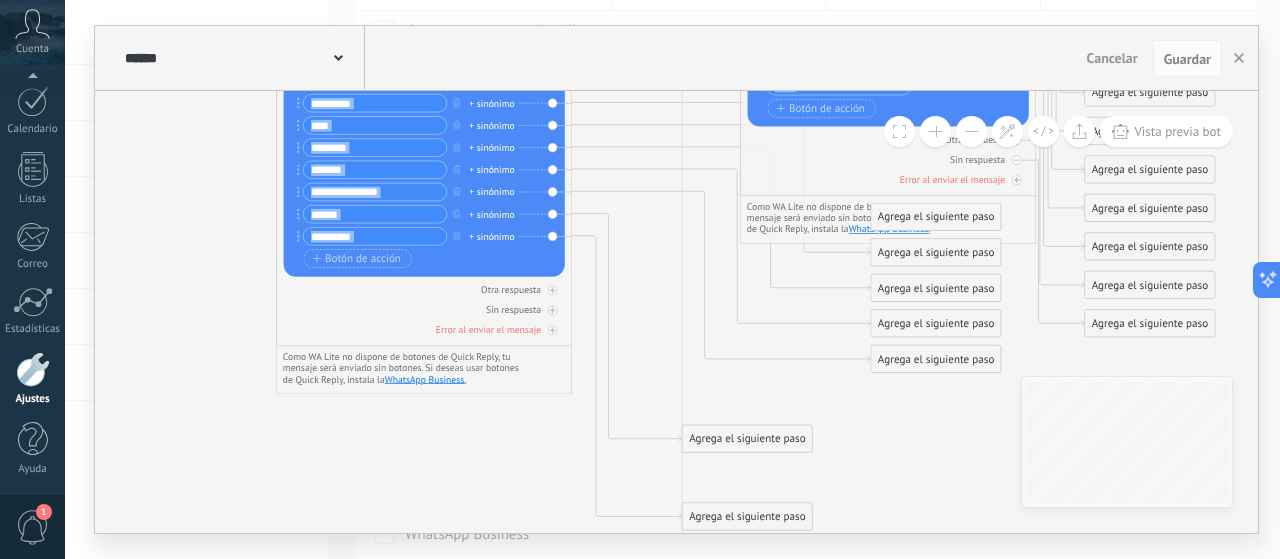 click on "Agrega el siguiente paso" at bounding box center [747, 439] 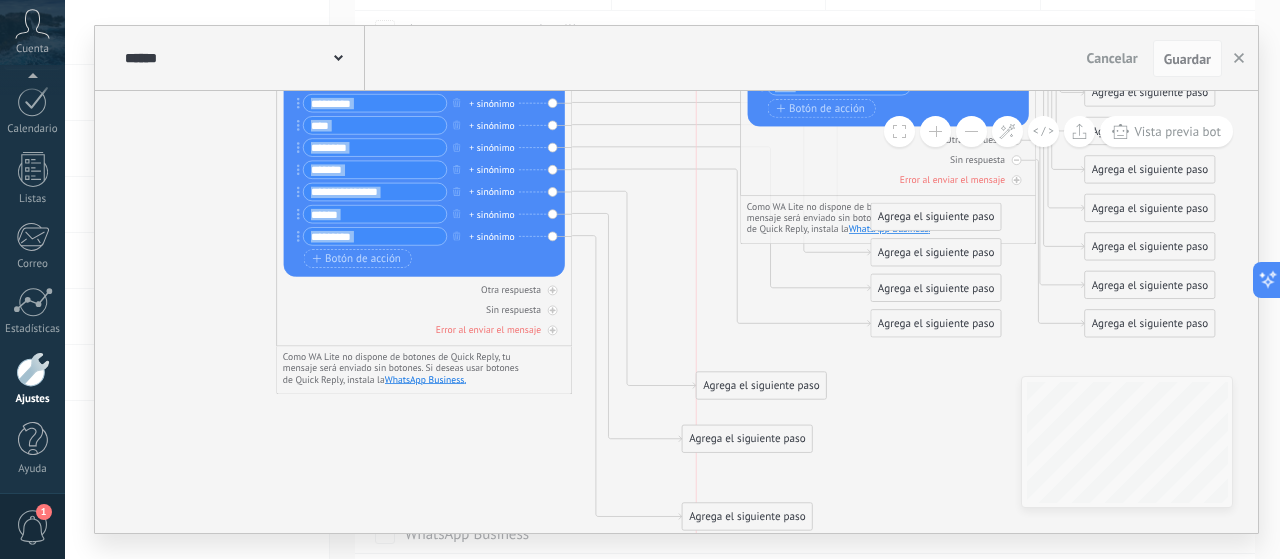 drag, startPoint x: 714, startPoint y: 393, endPoint x: 754, endPoint y: 383, distance: 41.231056 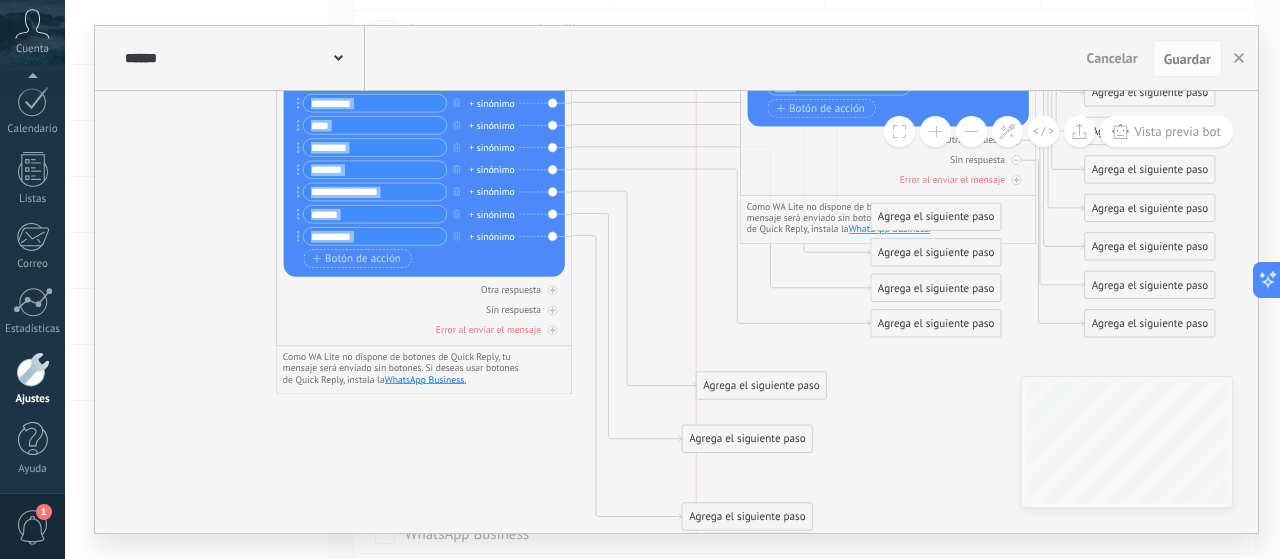 click on "Agrega el siguiente paso" at bounding box center [762, 386] 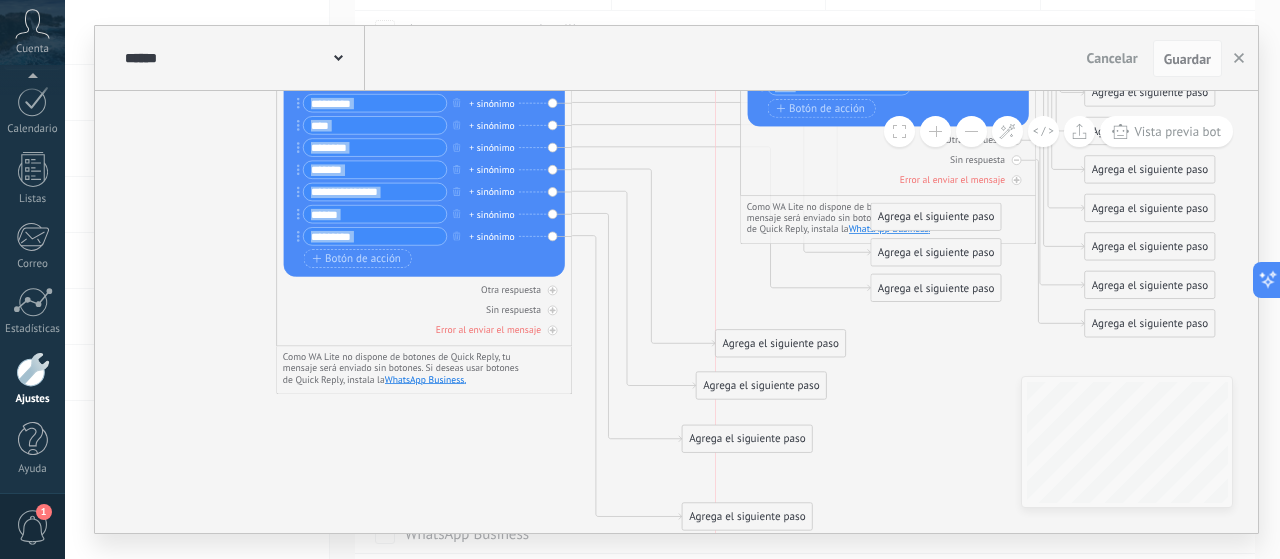 click on "Agrega el siguiente paso" at bounding box center (781, 344) 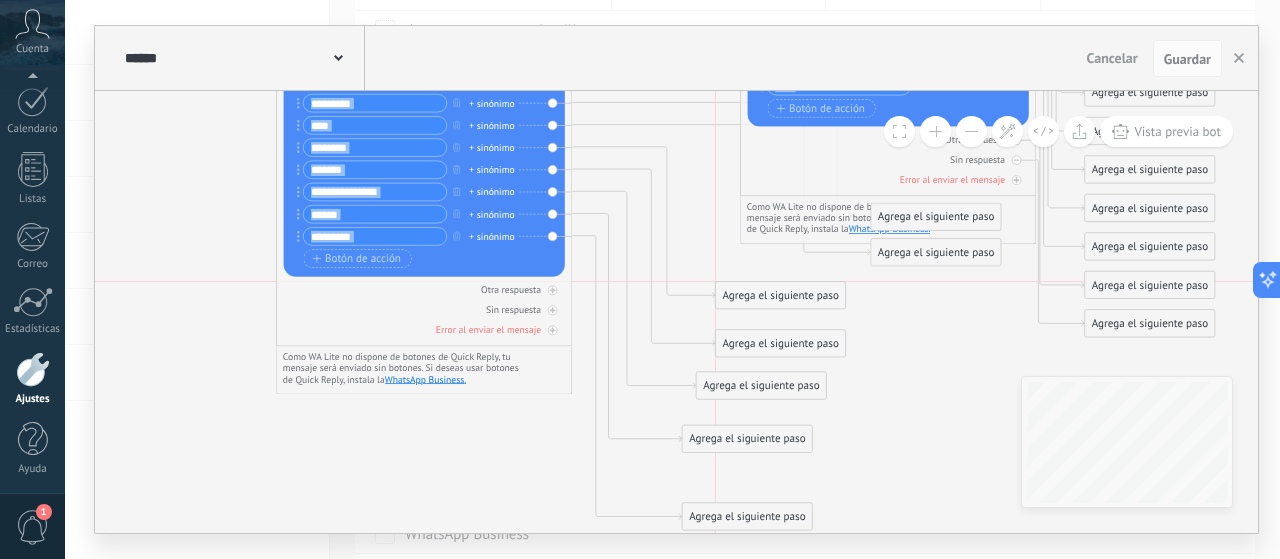click on "Agrega el siguiente paso" at bounding box center [781, 296] 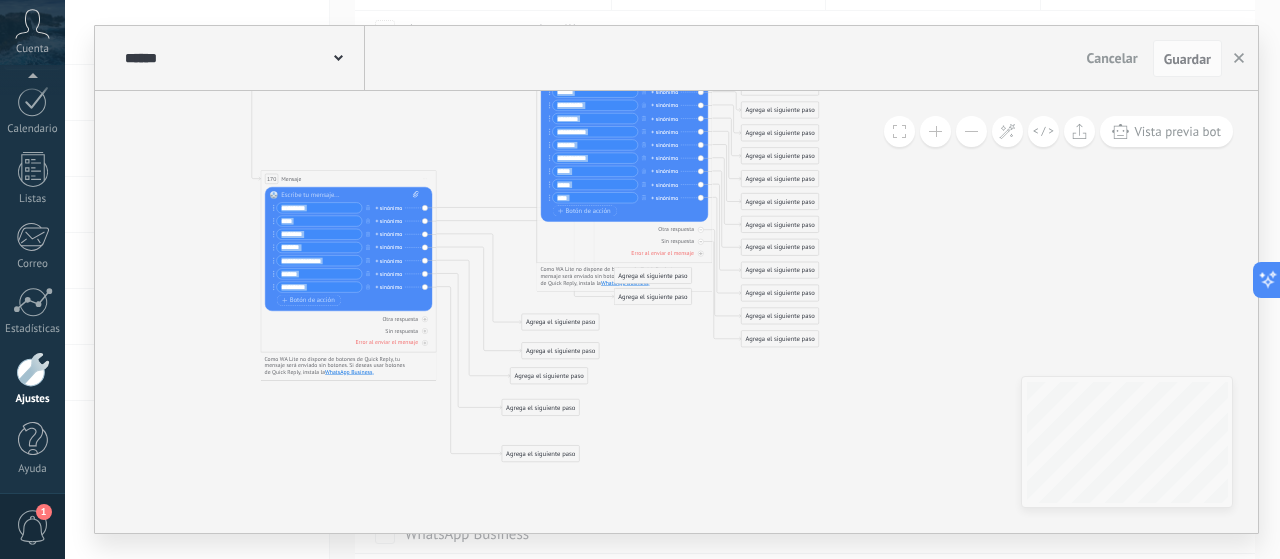 click on "Como WA Lite no dispone de botones de Quick Reply, tu mensaje será enviado sin botones. Si deseas usar botones de Quick Reply, instala la  WhatsApp Business ." at bounding box center (337, 366) 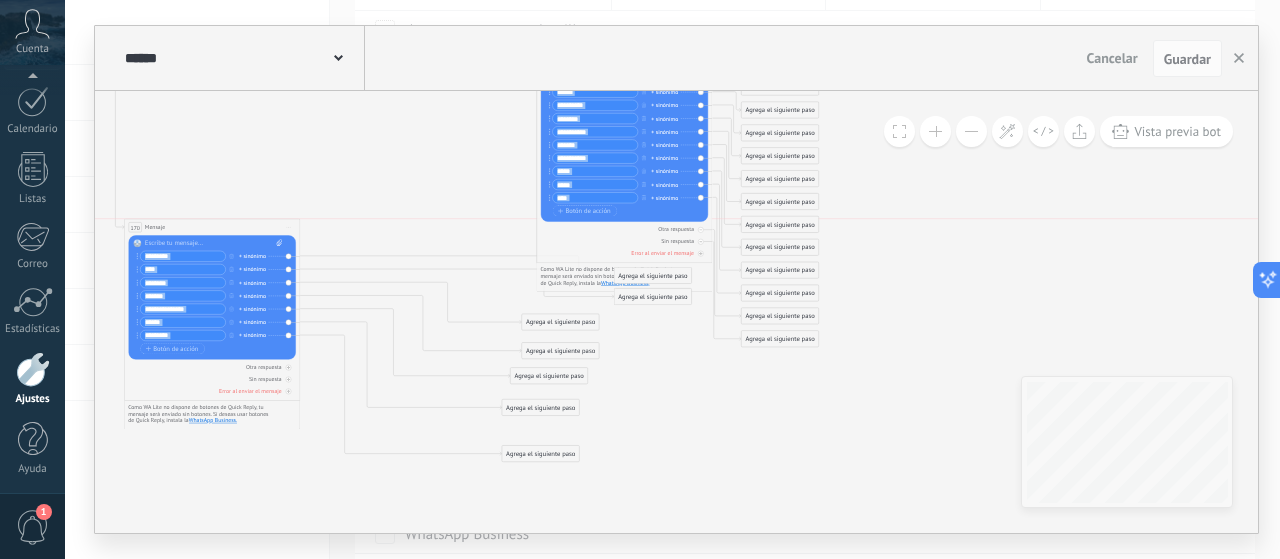 click on "Mensaje" at bounding box center [155, 227] 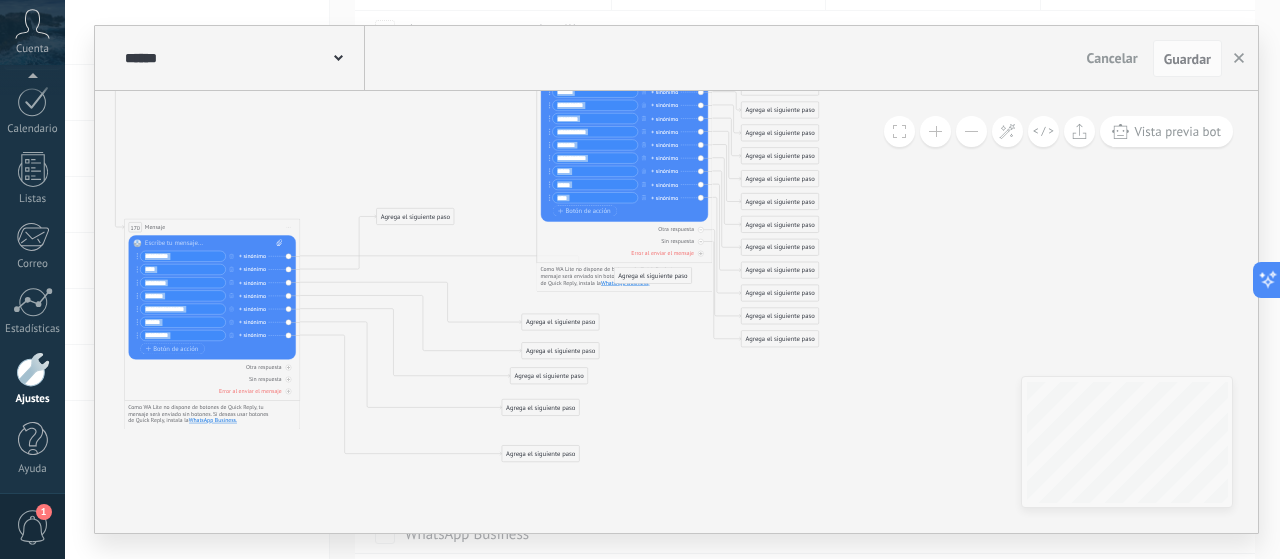 click on "Agrega el siguiente paso" at bounding box center (415, 217) 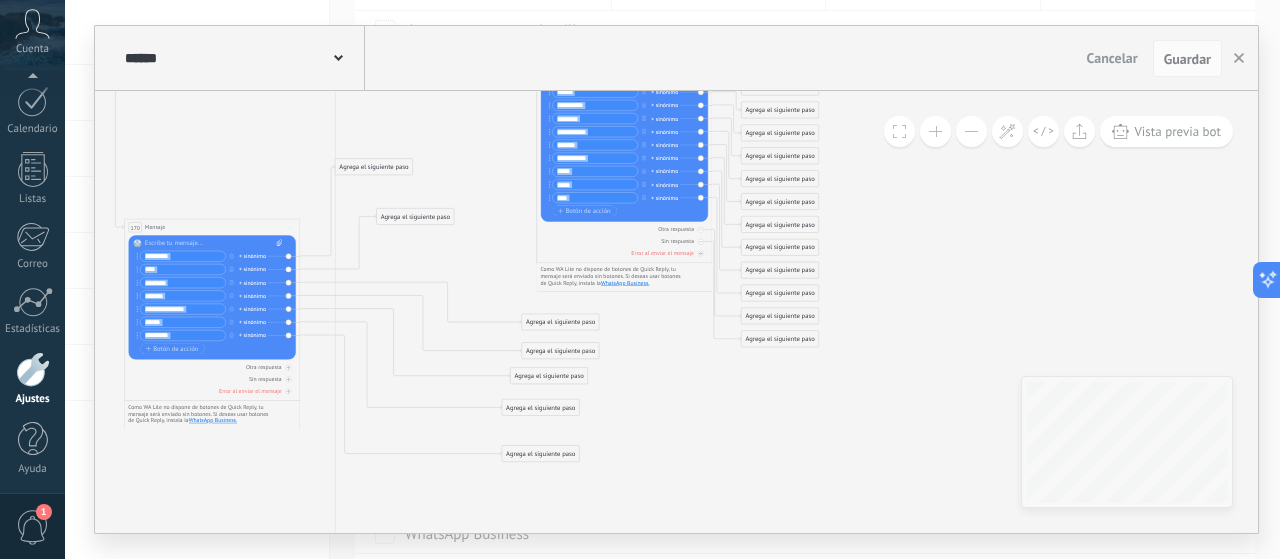 click on "Agrega el siguiente paso" at bounding box center [373, 167] 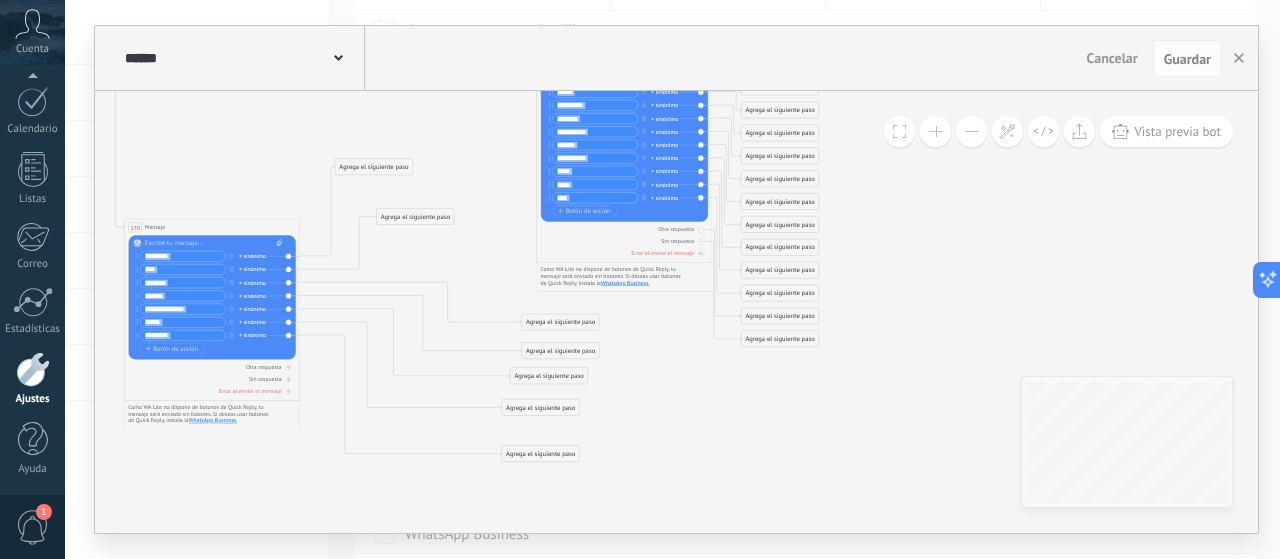 click 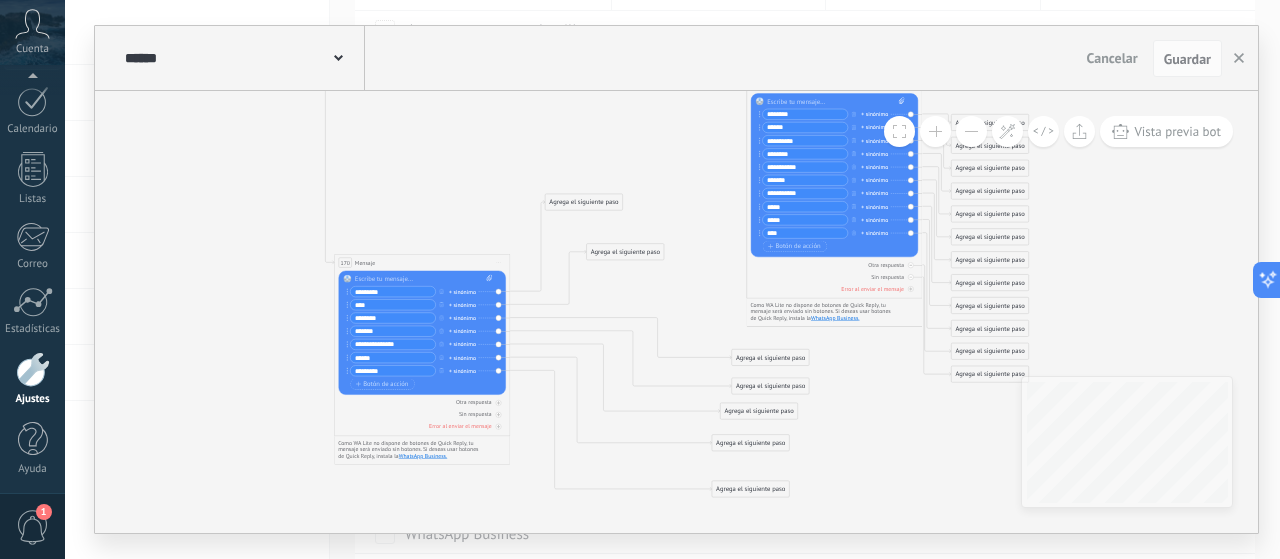 drag, startPoint x: 301, startPoint y: 457, endPoint x: 518, endPoint y: 493, distance: 219.96591 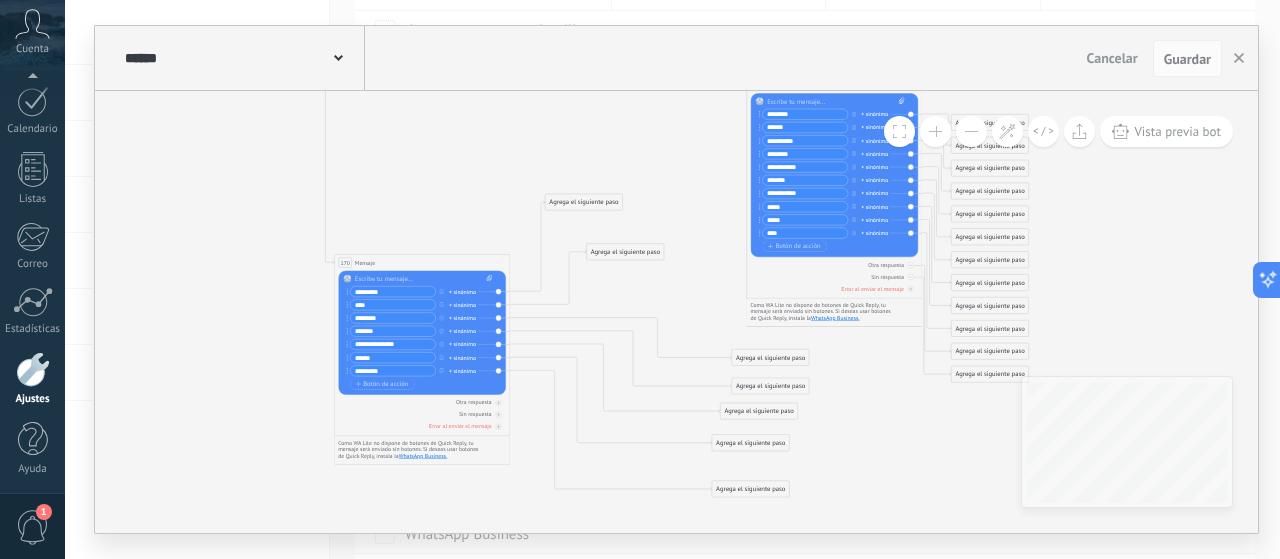 click 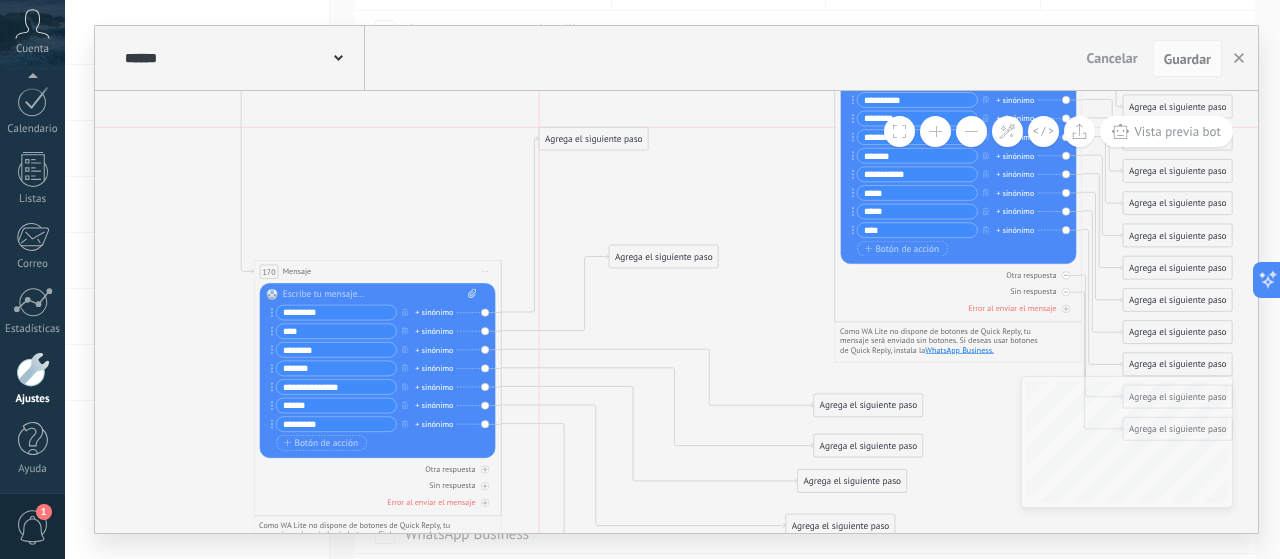 drag, startPoint x: 586, startPoint y: 185, endPoint x: 574, endPoint y: 142, distance: 44.64303 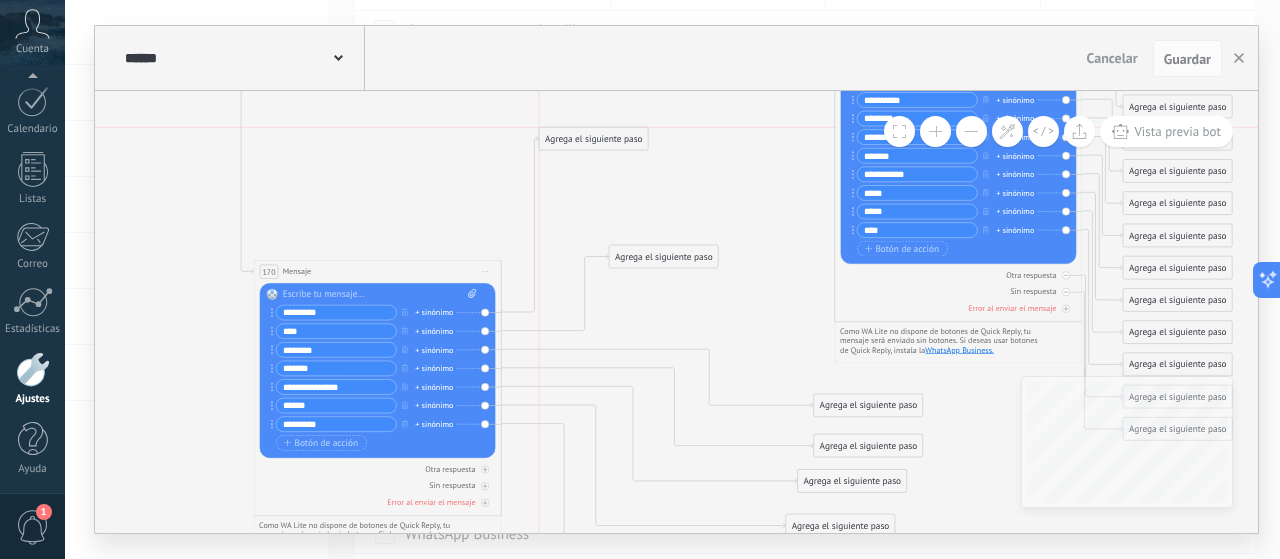 click on "Agrega el siguiente paso" at bounding box center [593, 139] 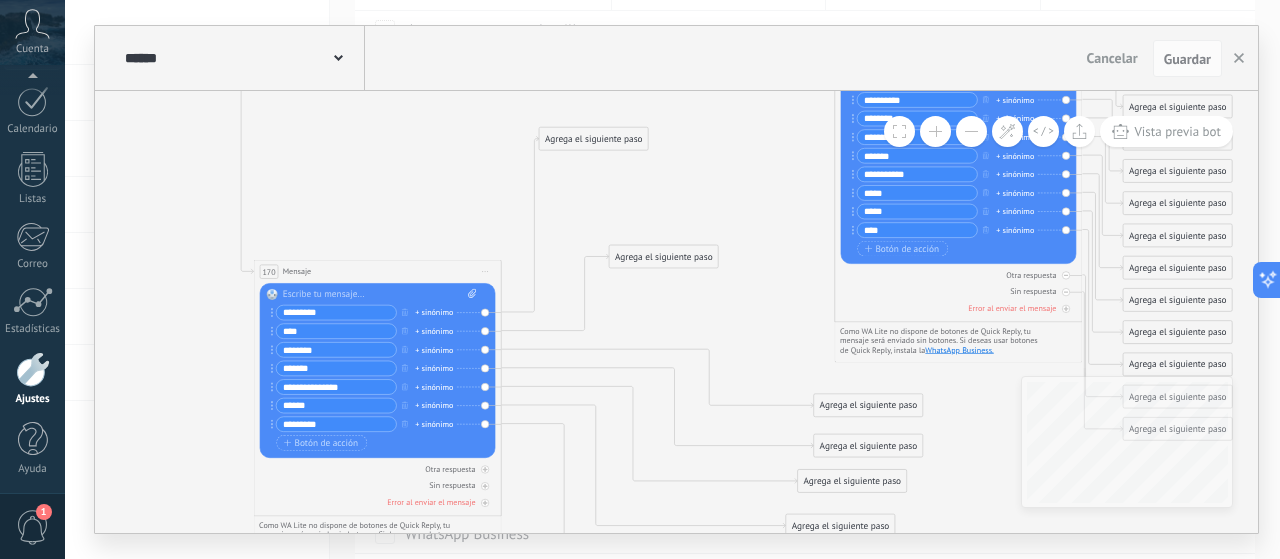 click on "Agrega el siguiente paso" at bounding box center (593, 139) 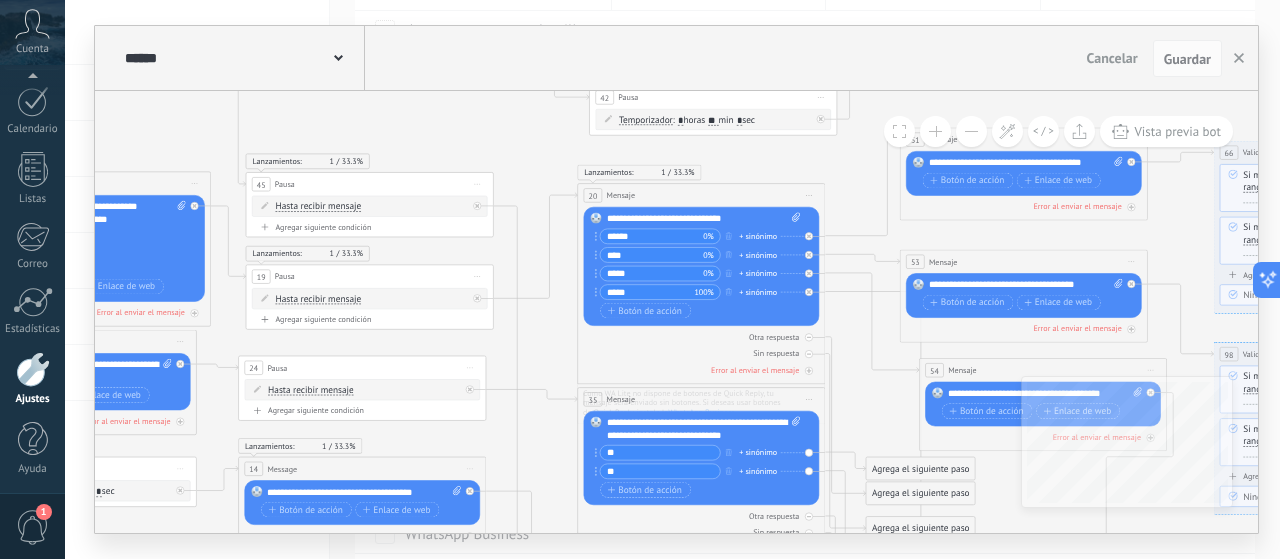 drag, startPoint x: 368, startPoint y: 157, endPoint x: 398, endPoint y: 115, distance: 51.613953 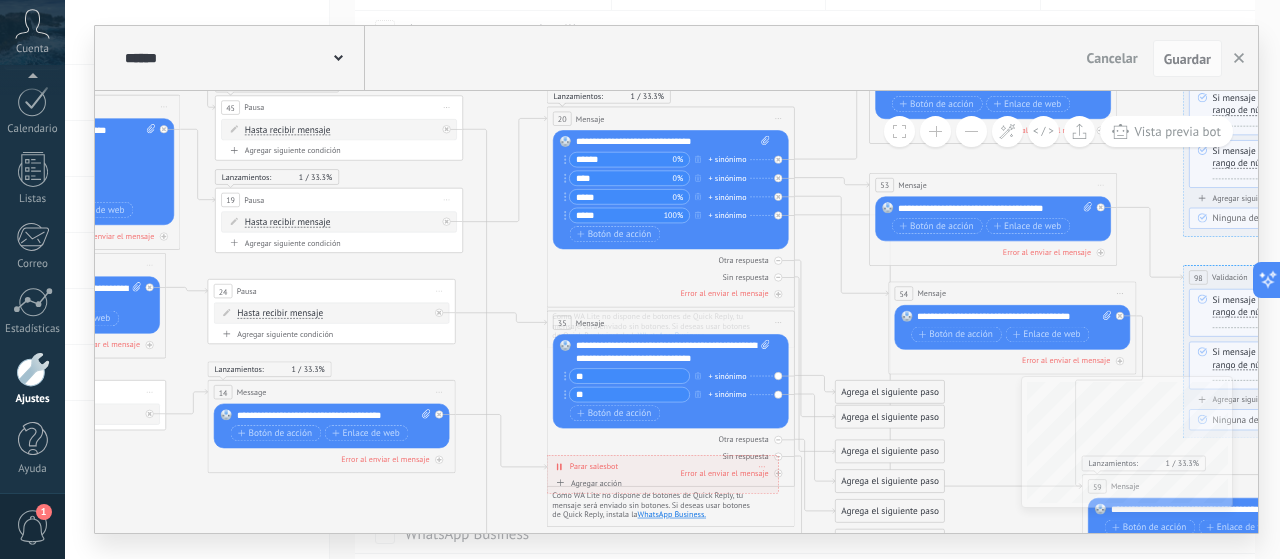 drag, startPoint x: 539, startPoint y: 330, endPoint x: 461, endPoint y: 99, distance: 243.81345 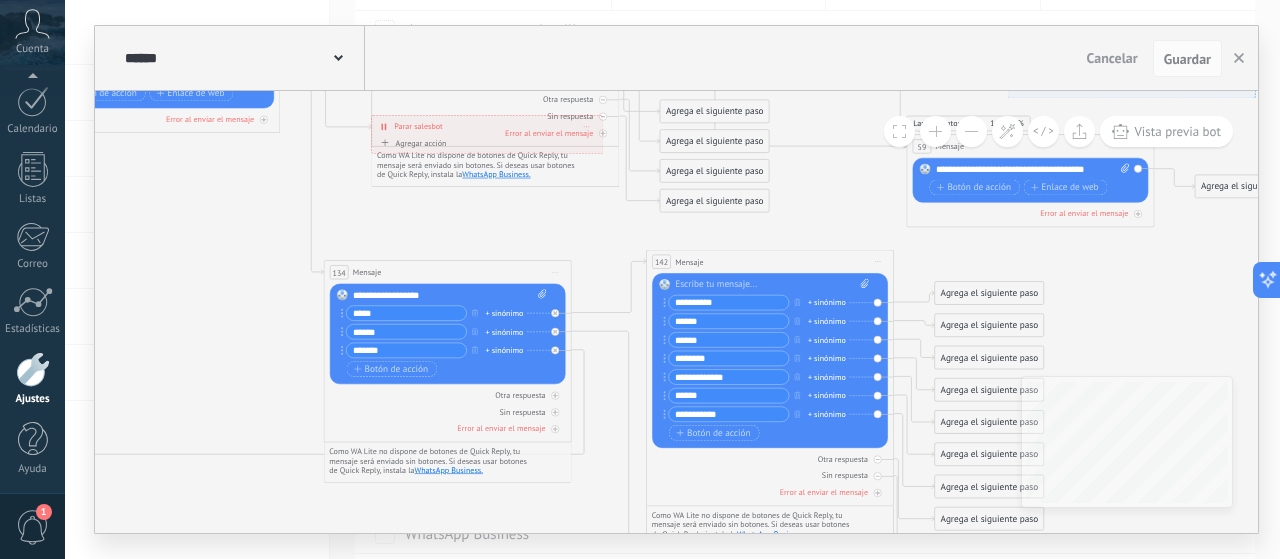 drag, startPoint x: 372, startPoint y: 411, endPoint x: 252, endPoint y: 232, distance: 215.50174 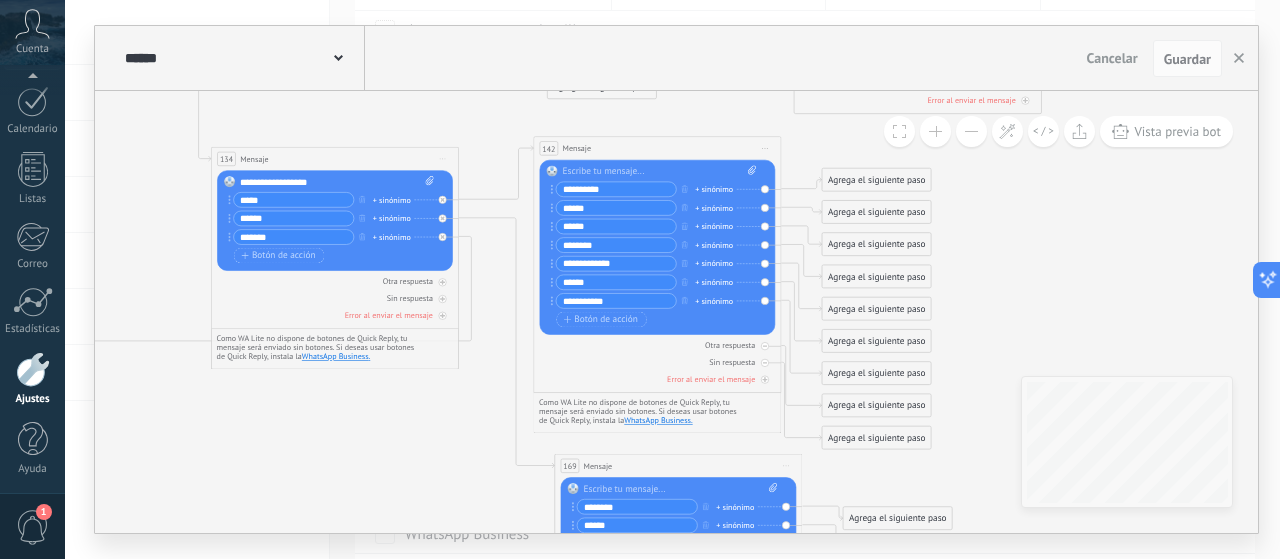 drag, startPoint x: 250, startPoint y: 359, endPoint x: 137, endPoint y: 245, distance: 160.5148 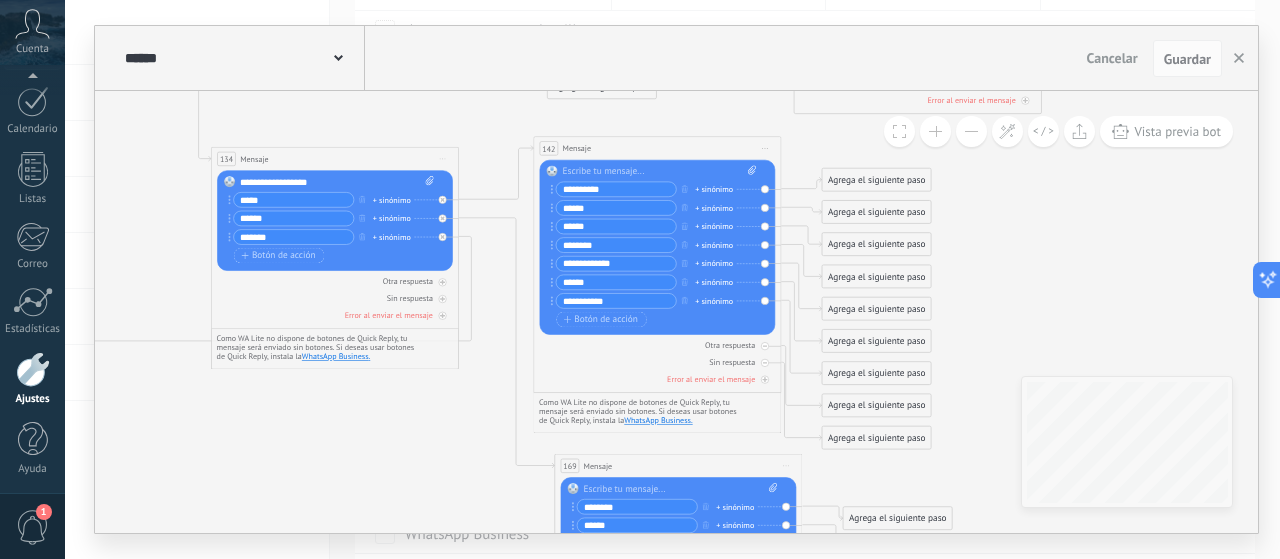 click 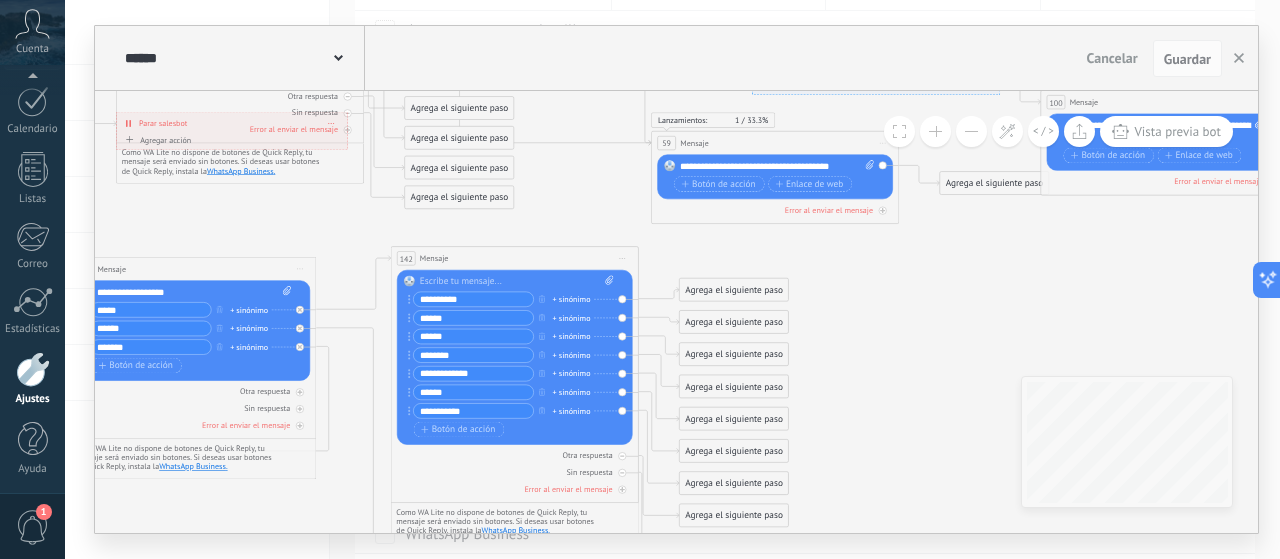 drag, startPoint x: 392, startPoint y: 452, endPoint x: 250, endPoint y: 562, distance: 179.62183 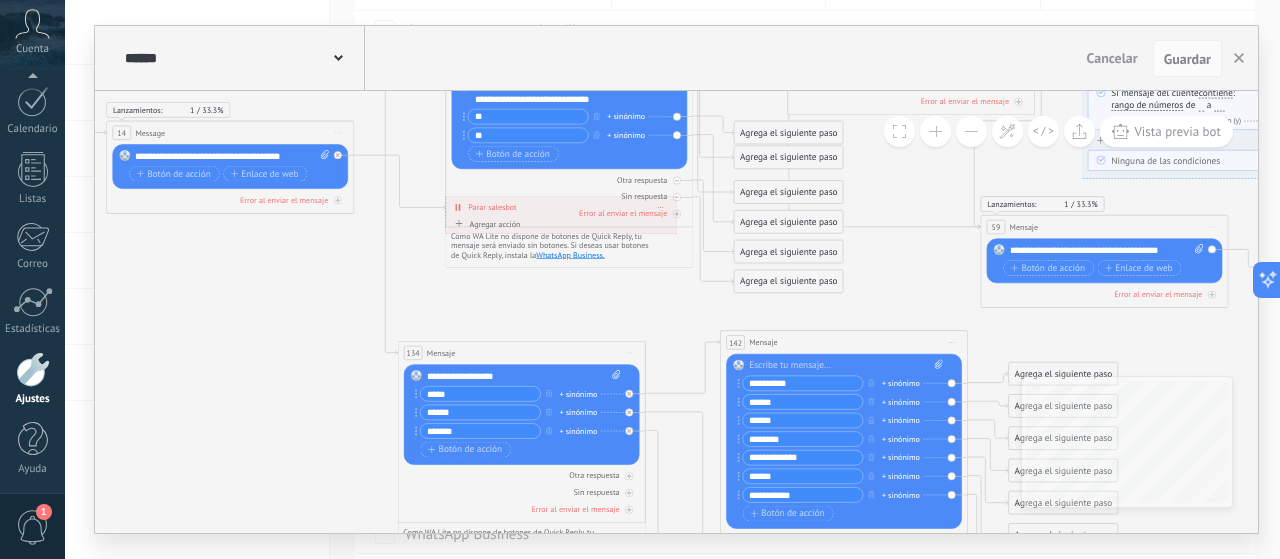 drag, startPoint x: 584, startPoint y: 163, endPoint x: 913, endPoint y: 247, distance: 339.5541 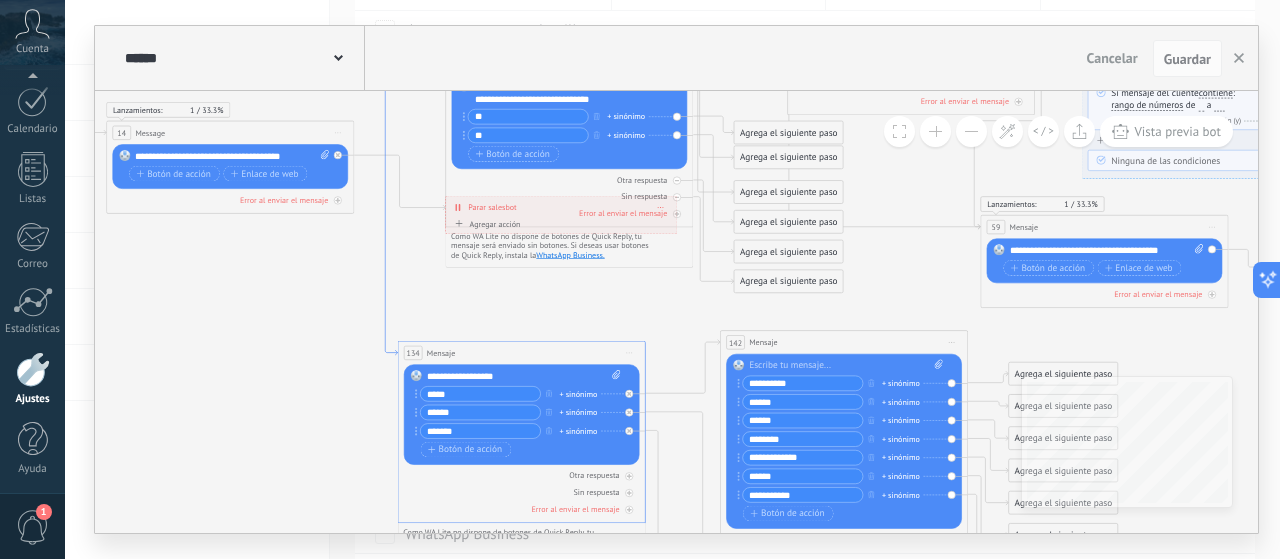 click 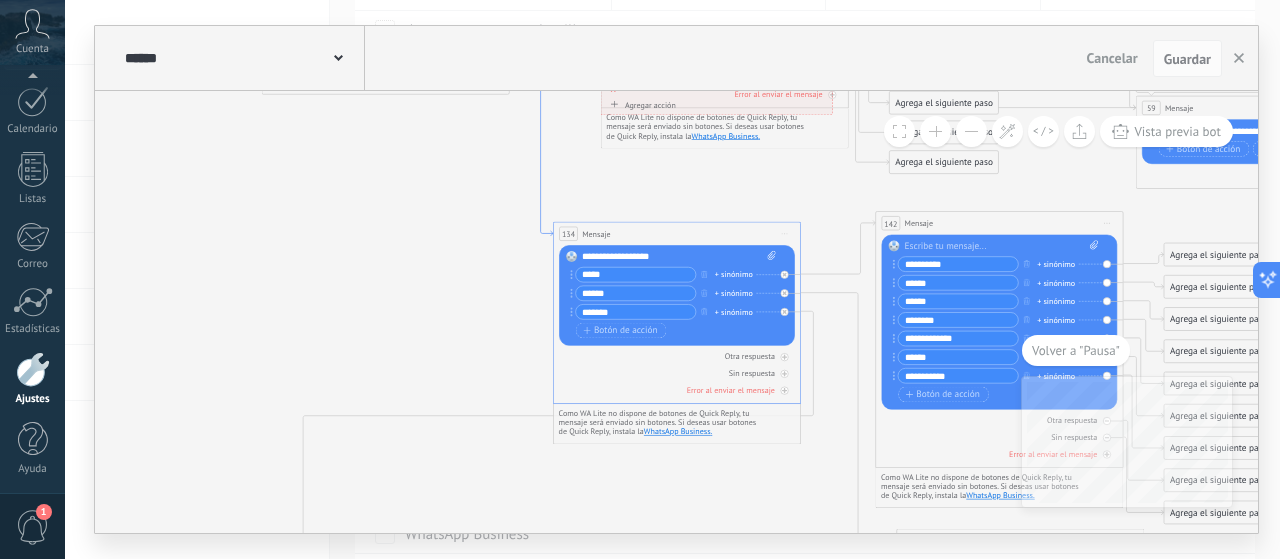 click 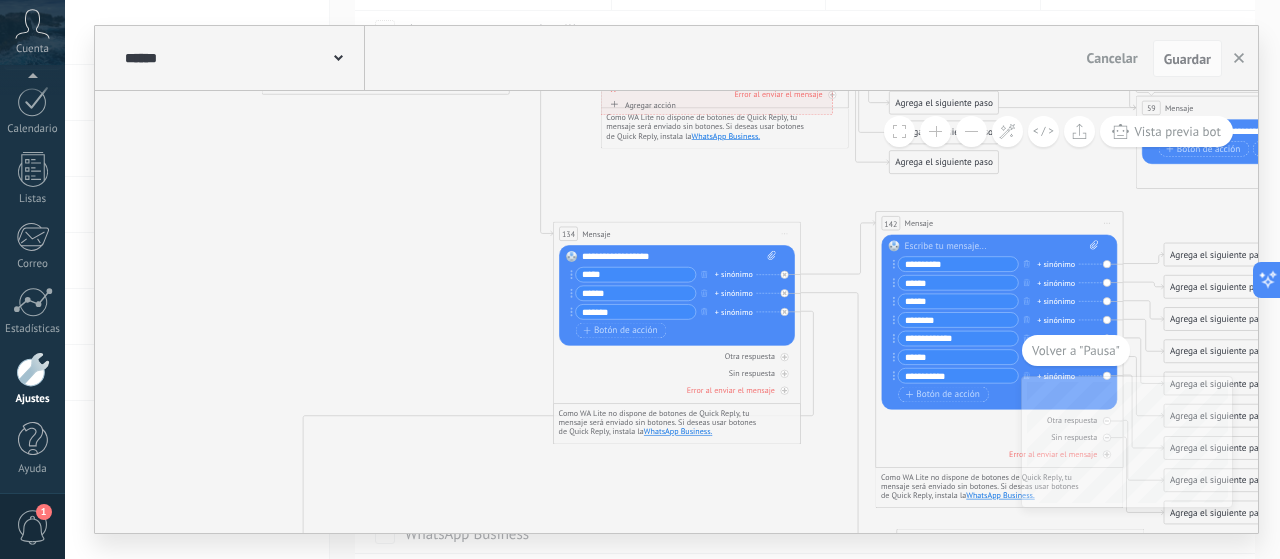 click 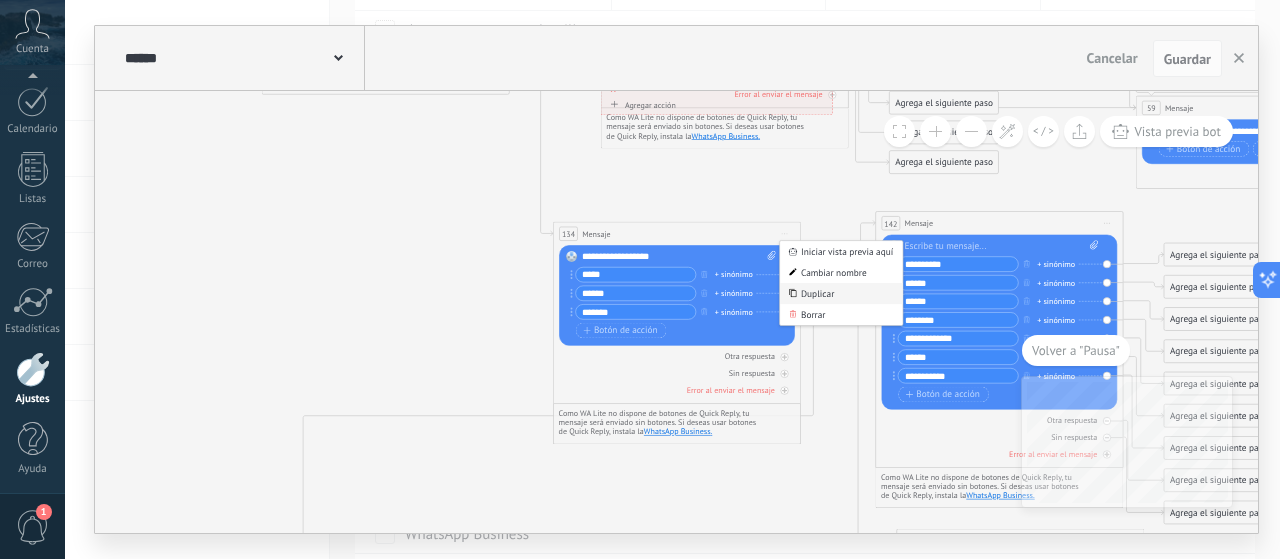 click on "Duplicar" at bounding box center (841, 293) 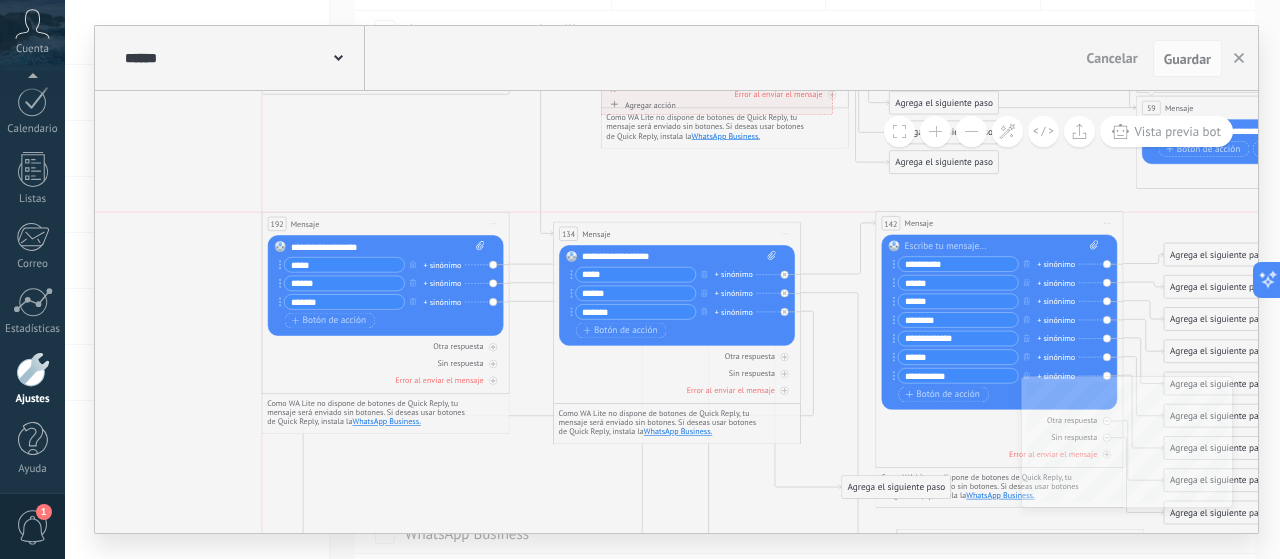 drag, startPoint x: 624, startPoint y: 460, endPoint x: 334, endPoint y: 228, distance: 371.3812 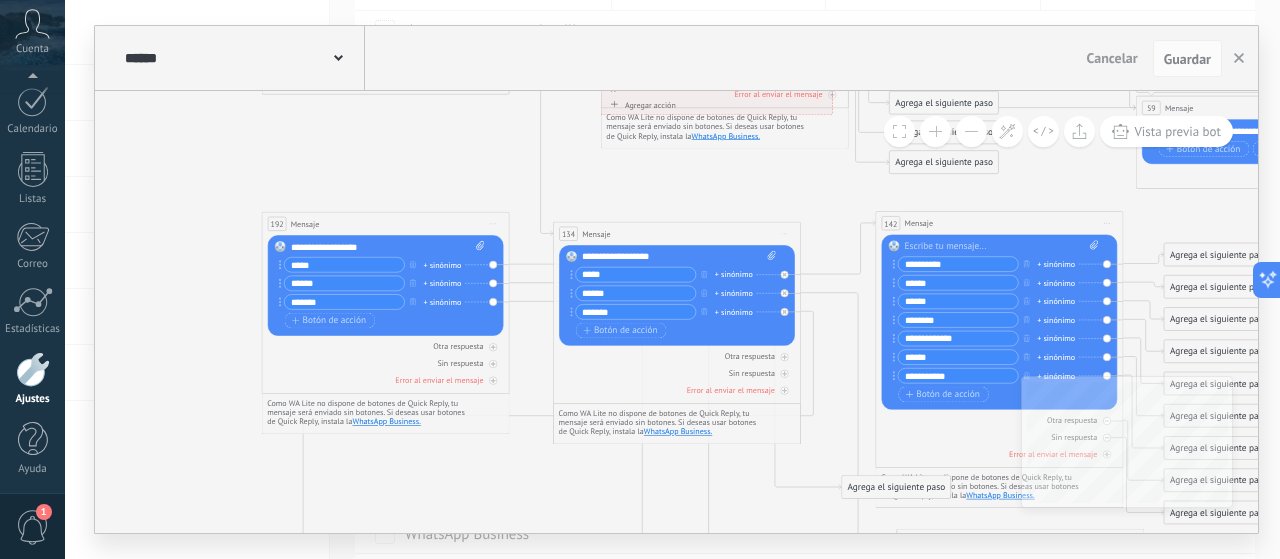 click on "Iniciar vista previa aquí
Cambiar nombre
Duplicar
Borrar" at bounding box center (494, 224) 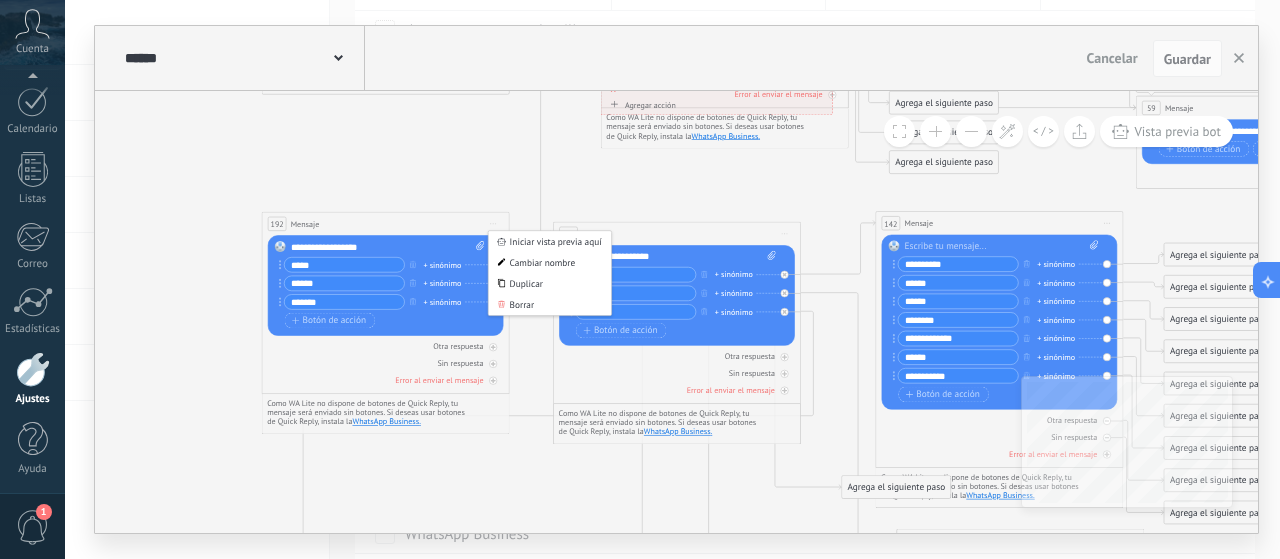 click on "Borrar" at bounding box center (550, 305) 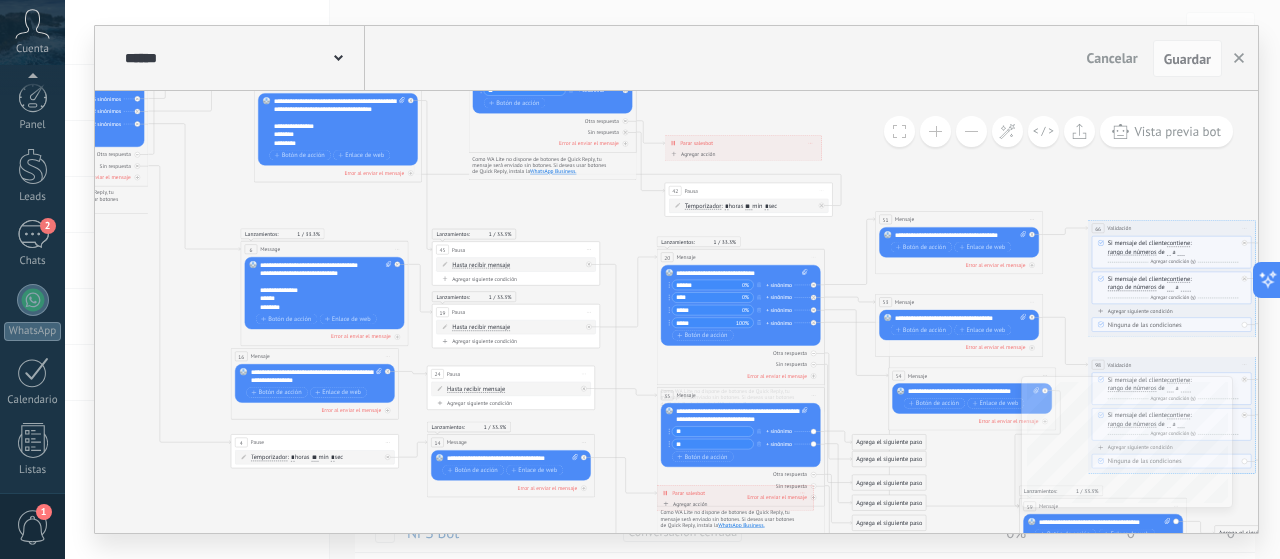 scroll, scrollTop: 200, scrollLeft: 0, axis: vertical 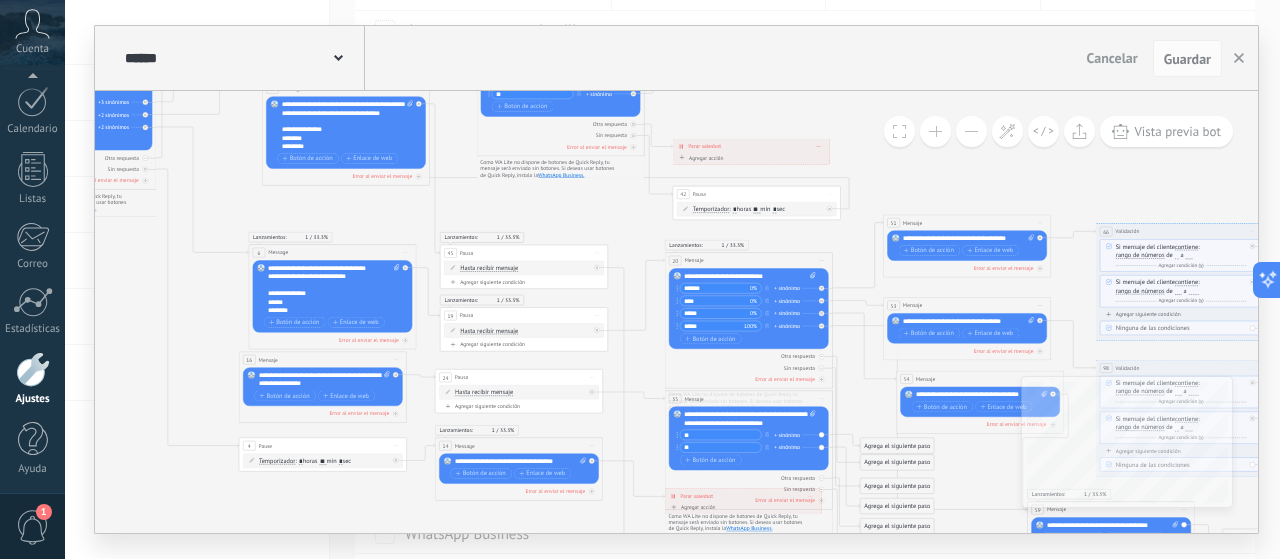 click 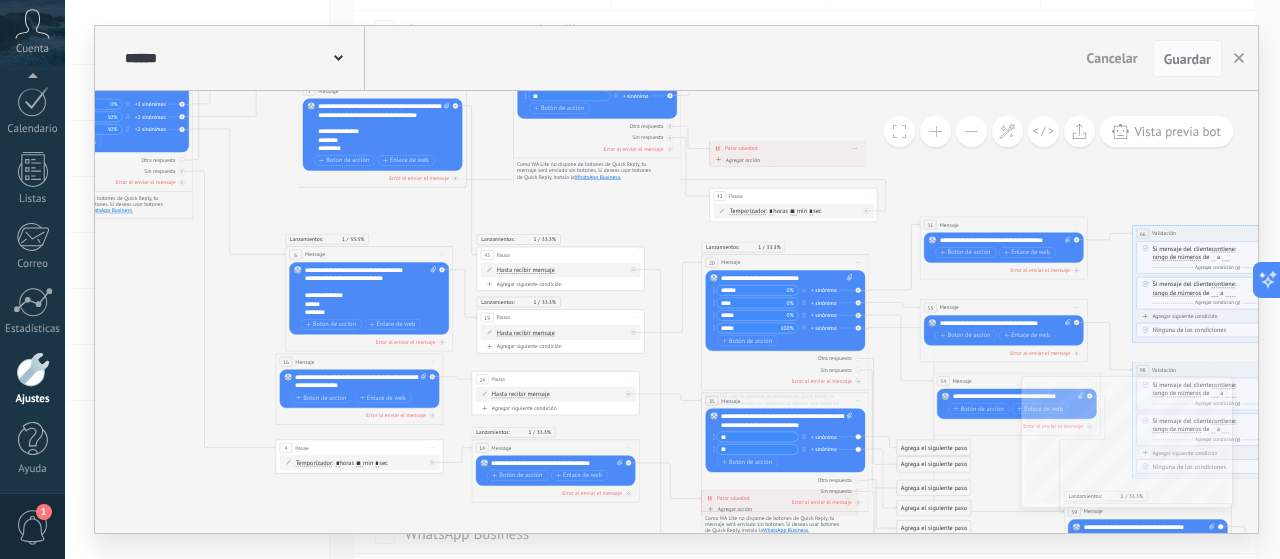 drag, startPoint x: 113, startPoint y: 329, endPoint x: 152, endPoint y: 329, distance: 39 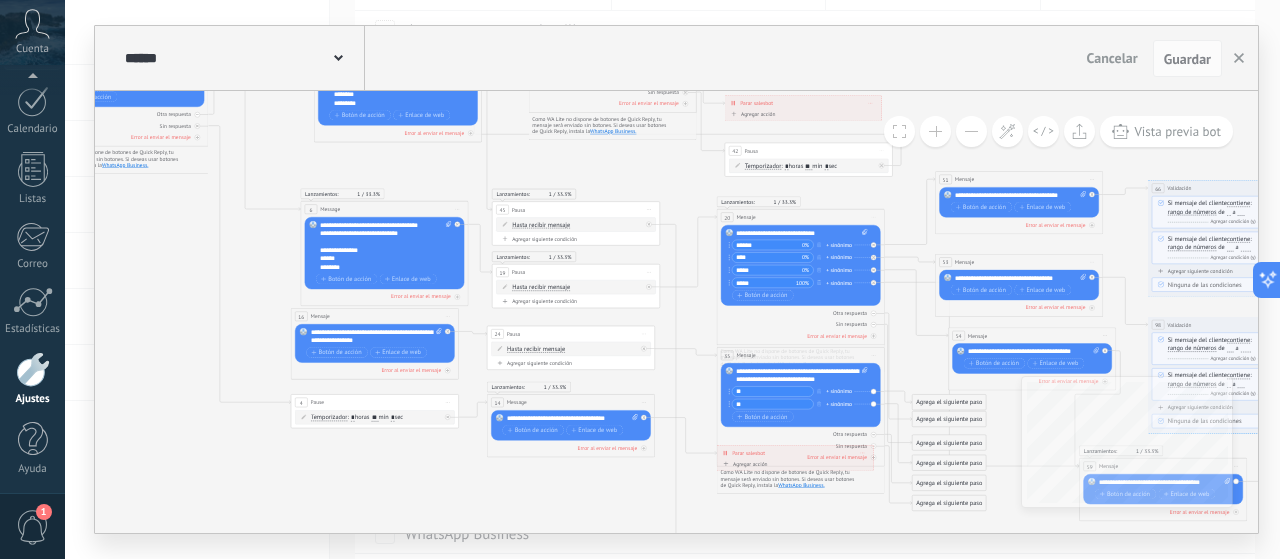 drag, startPoint x: 152, startPoint y: 329, endPoint x: 157, endPoint y: 283, distance: 46.270943 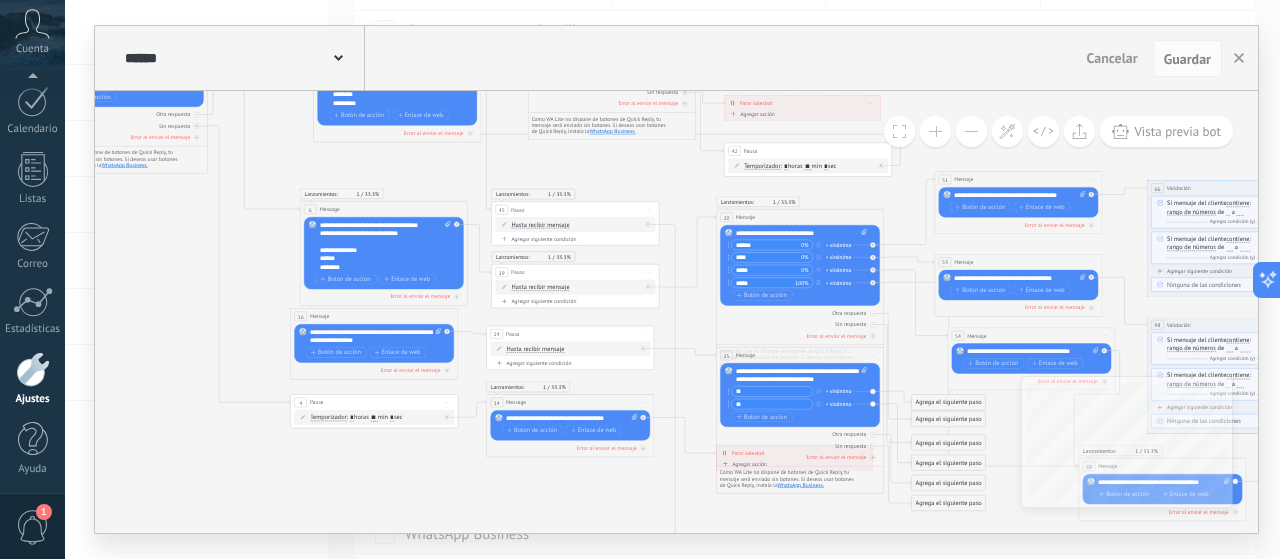 click on "**********" at bounding box center [386, 246] 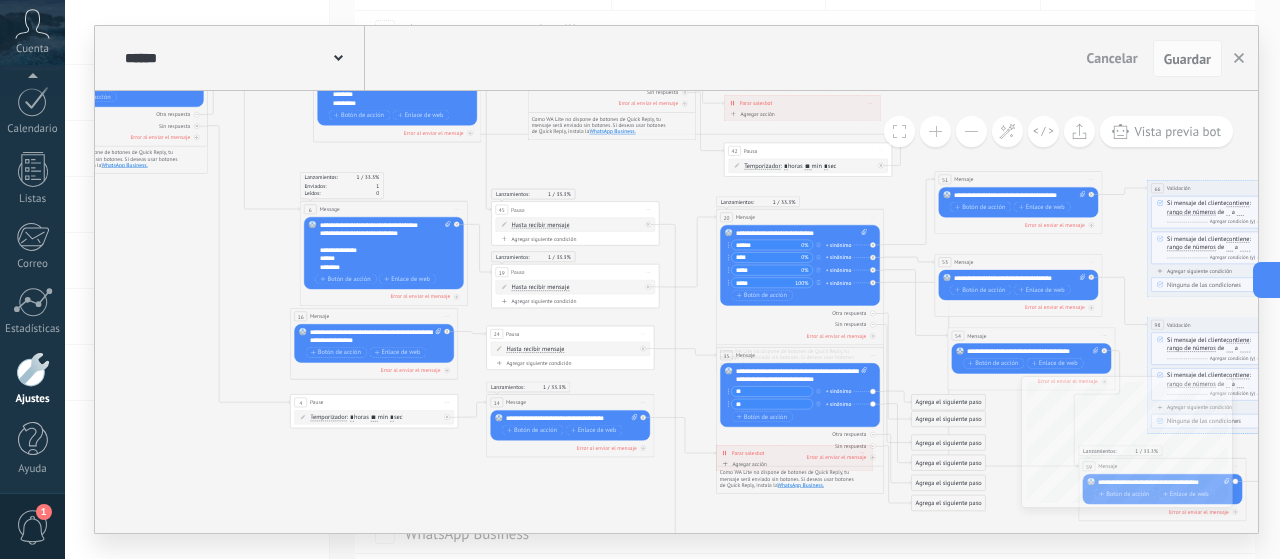 click on "**********" at bounding box center [386, 246] 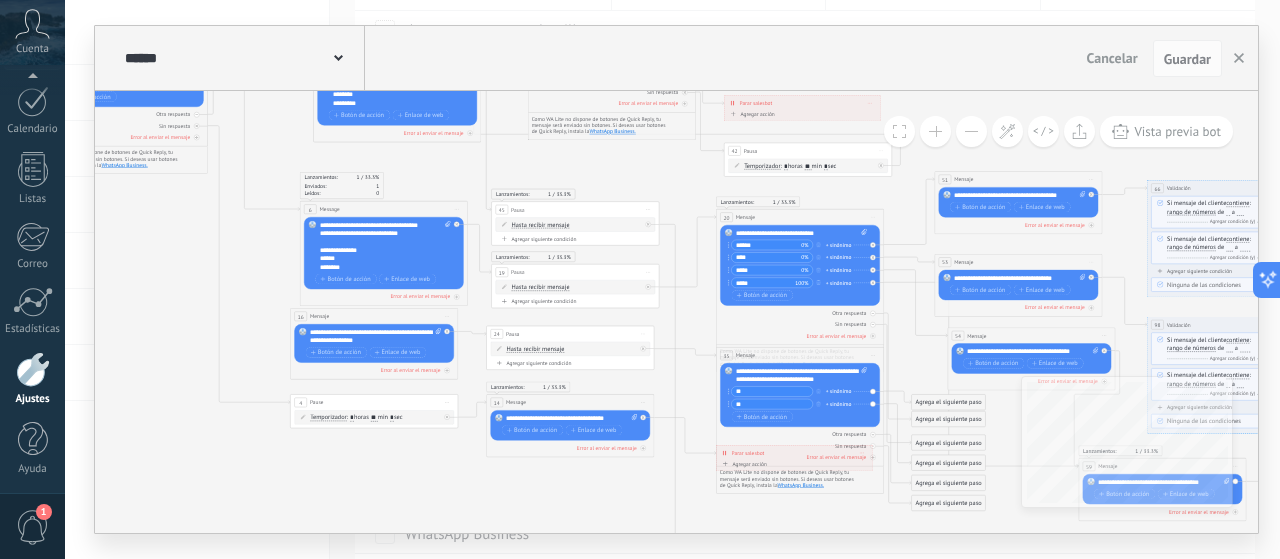 click on "**********" at bounding box center [386, 246] 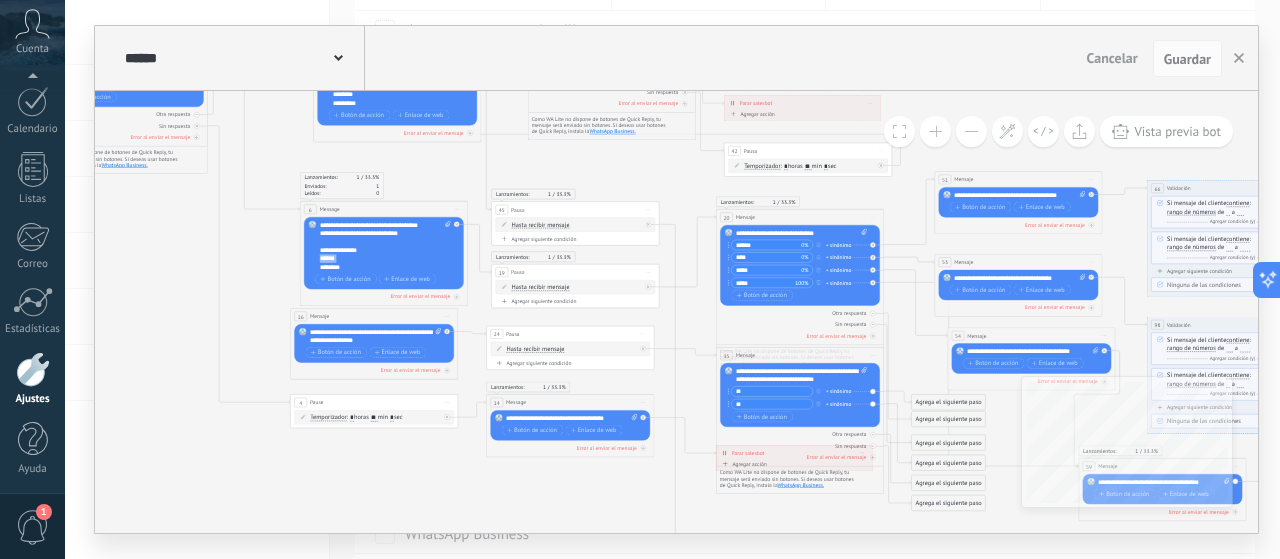 click on "**********" at bounding box center [386, 246] 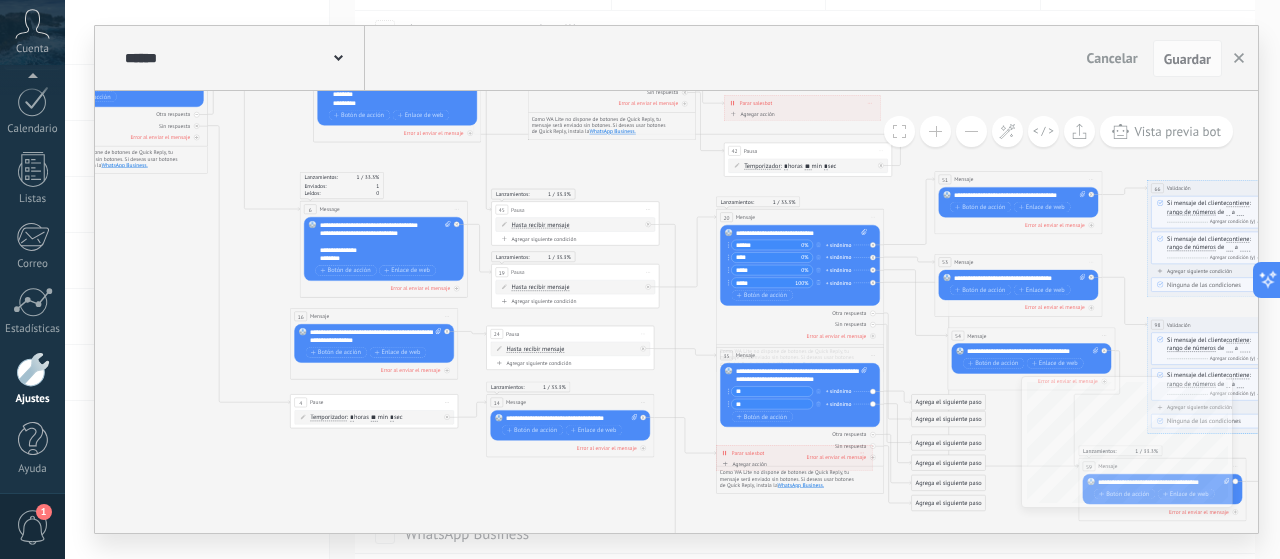 click on "**********" at bounding box center (386, 242) 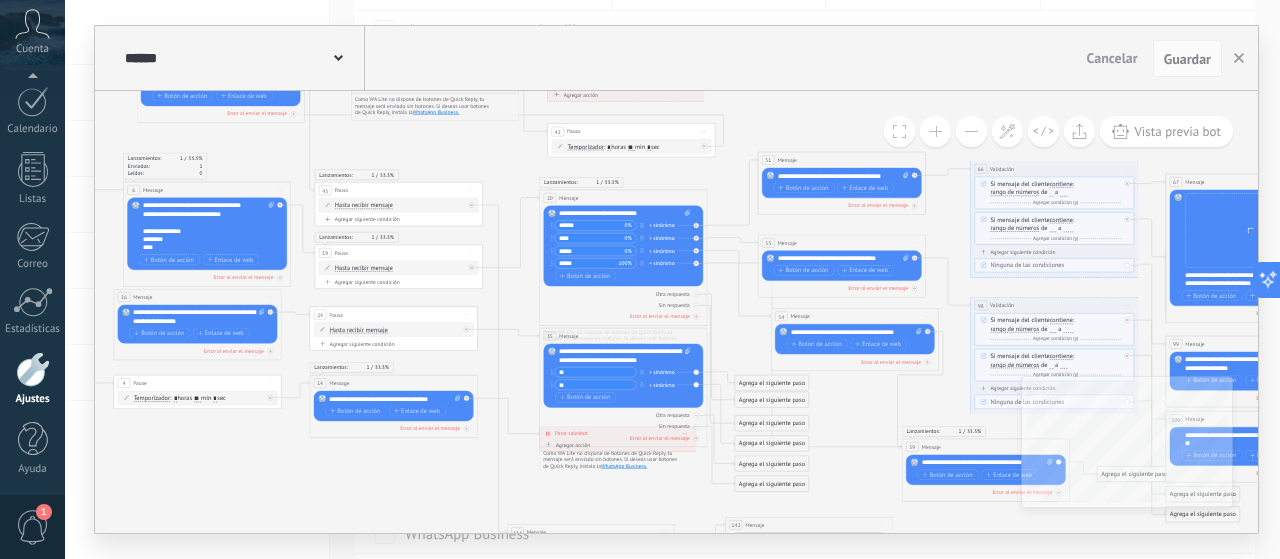 drag, startPoint x: 697, startPoint y: 310, endPoint x: 520, endPoint y: 291, distance: 178.01685 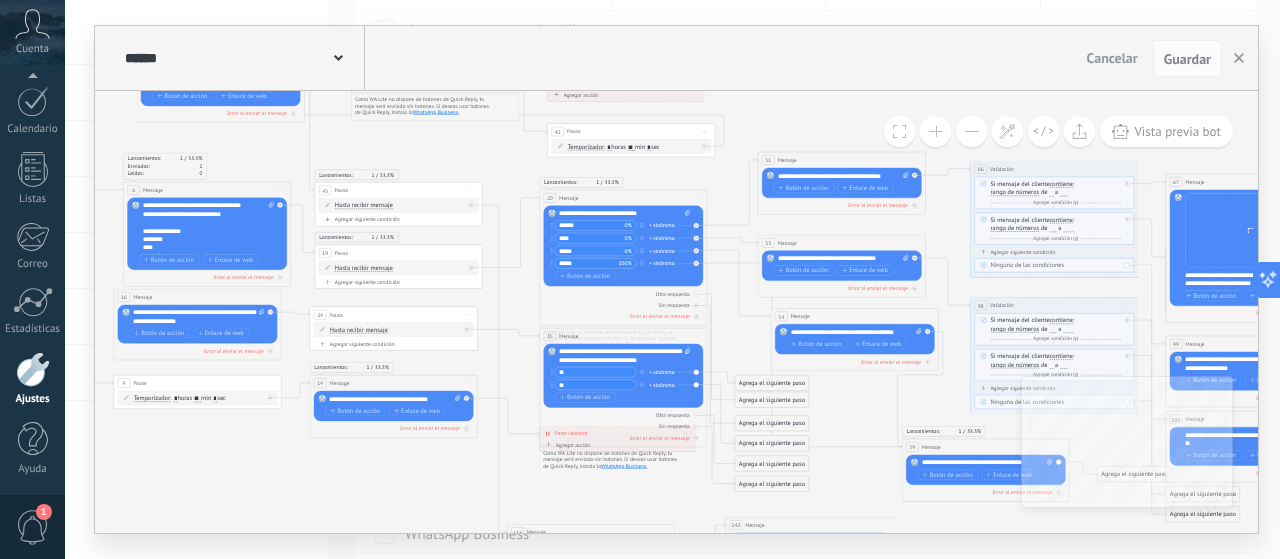 click 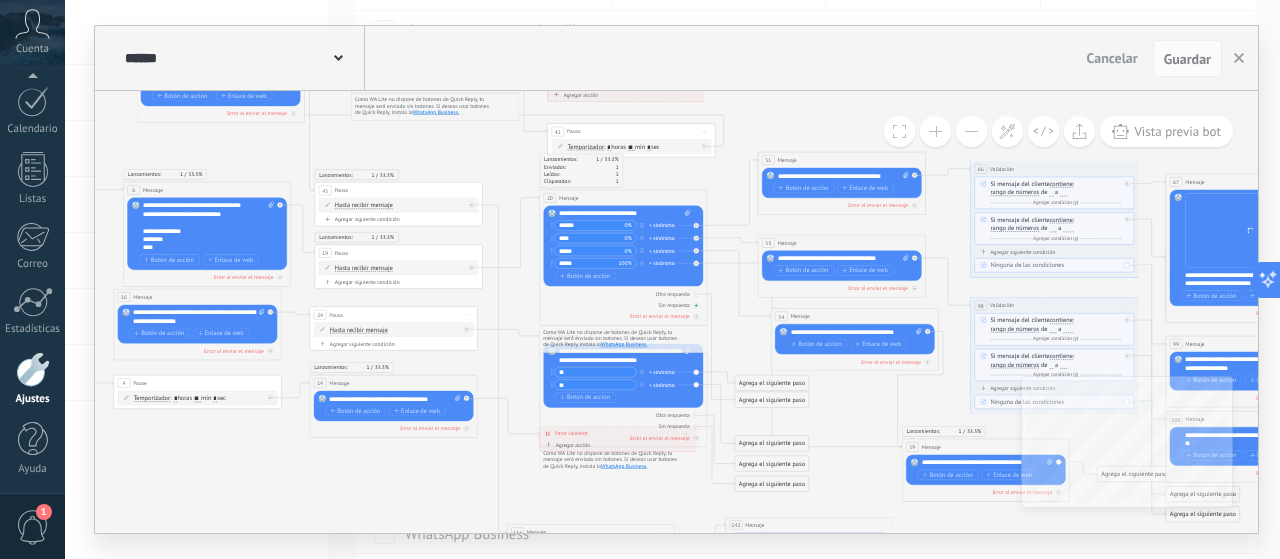click on "Sin respuesta" at bounding box center [624, 305] 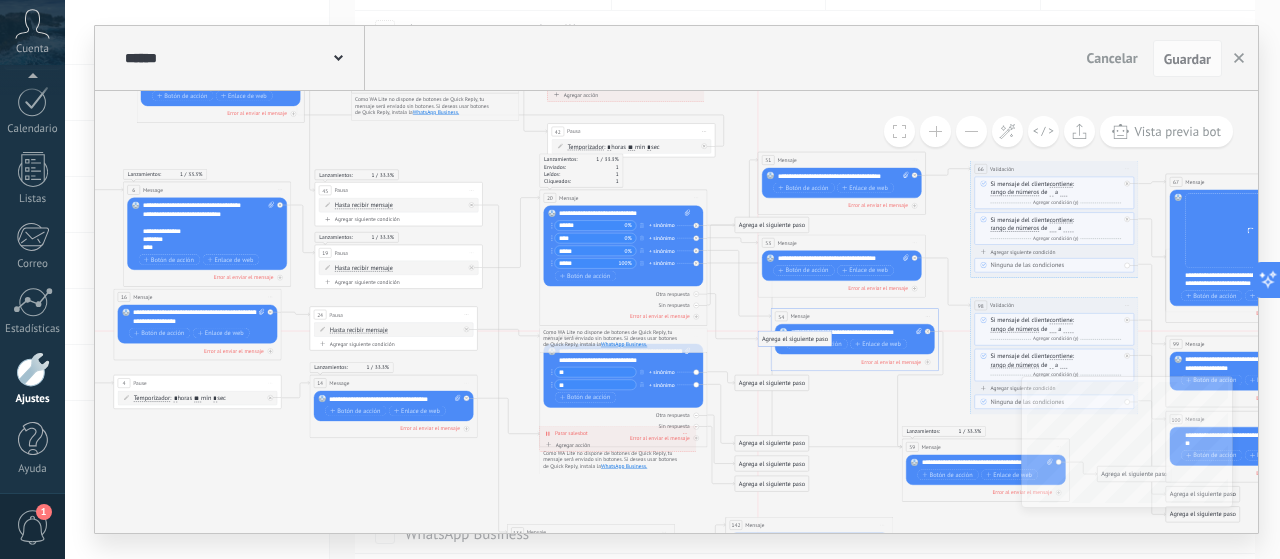 drag, startPoint x: 745, startPoint y: 391, endPoint x: 781, endPoint y: 337, distance: 64.899925 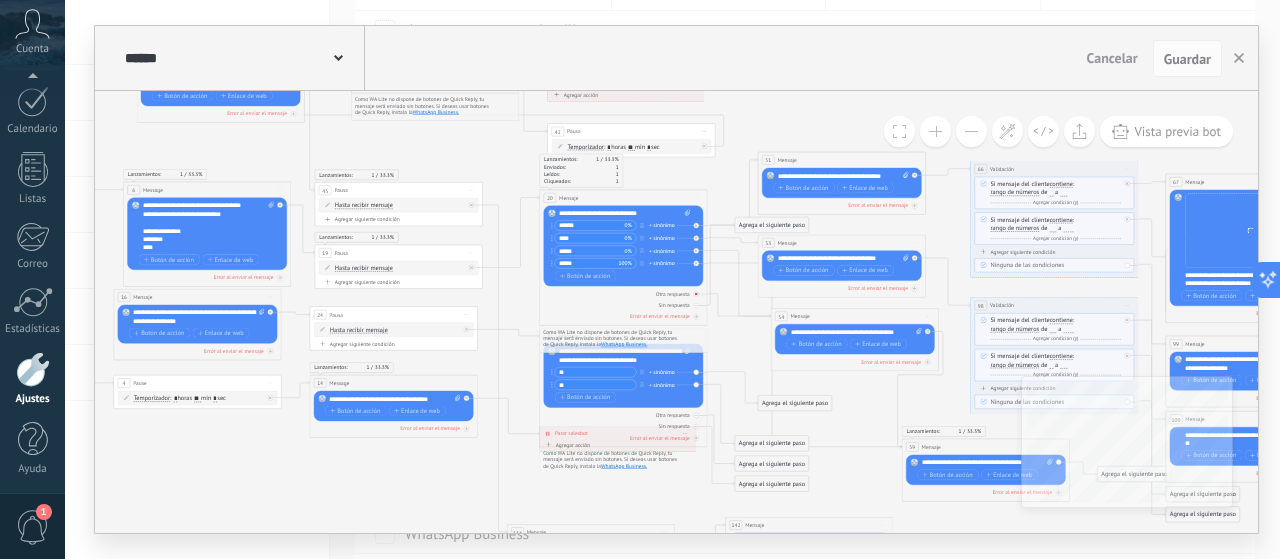 click 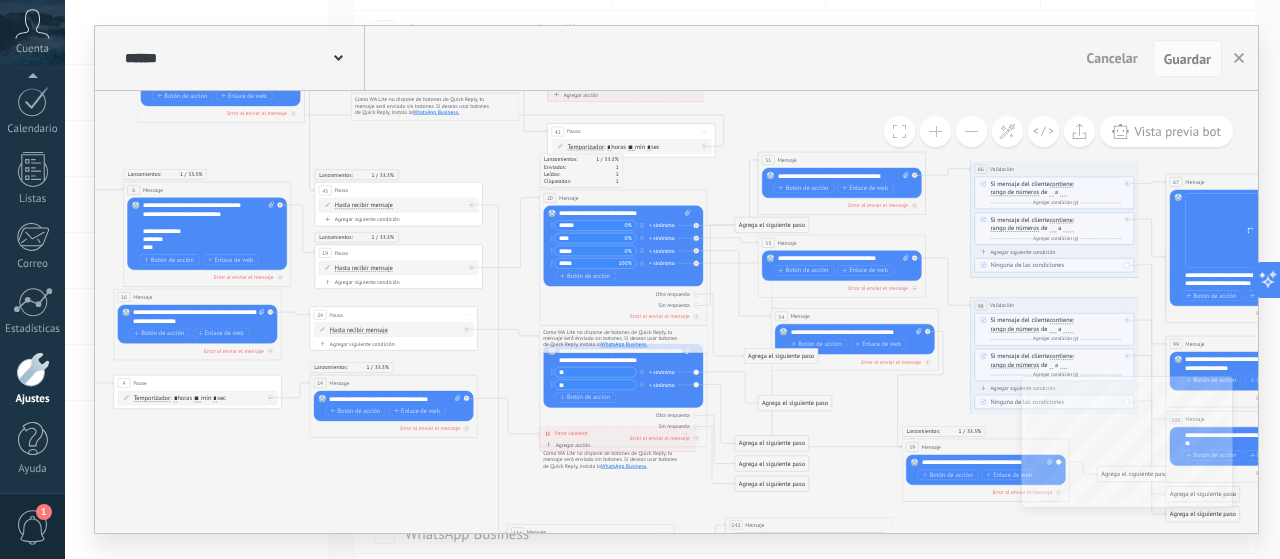 drag, startPoint x: 776, startPoint y: 370, endPoint x: 786, endPoint y: 354, distance: 18.867962 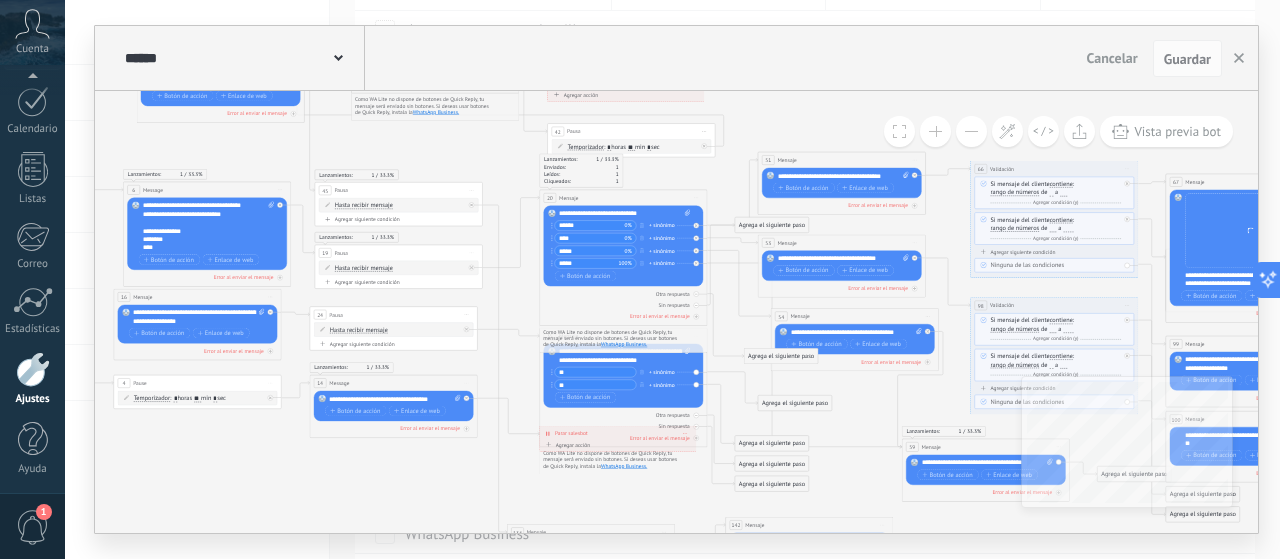 click on "Agrega el siguiente paso" at bounding box center [781, 357] 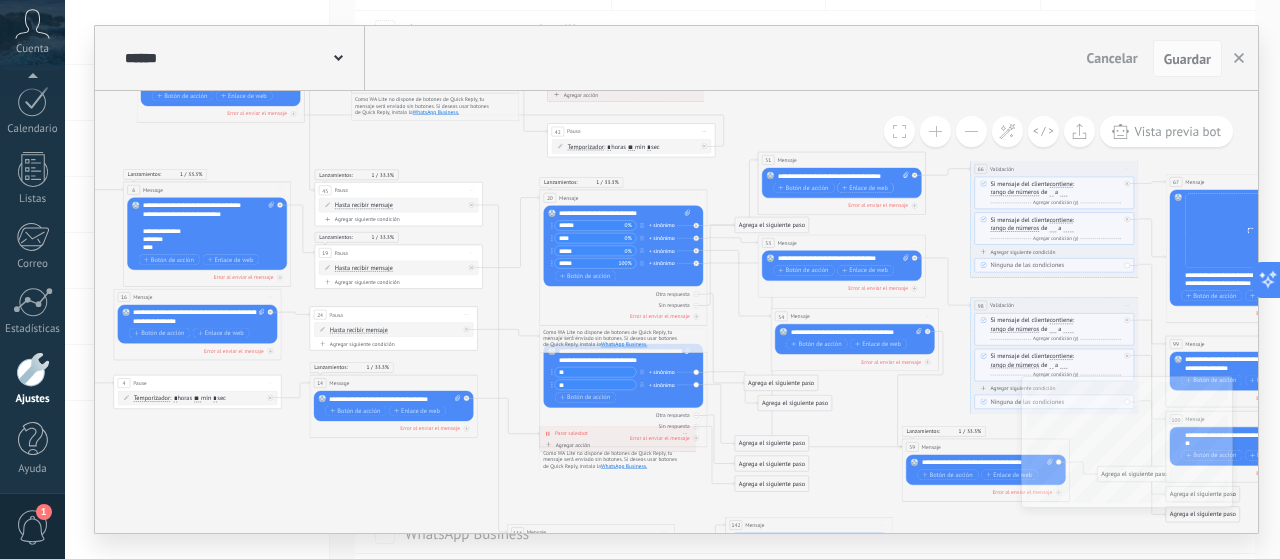 drag, startPoint x: 838, startPoint y: 201, endPoint x: 844, endPoint y: 183, distance: 18.973665 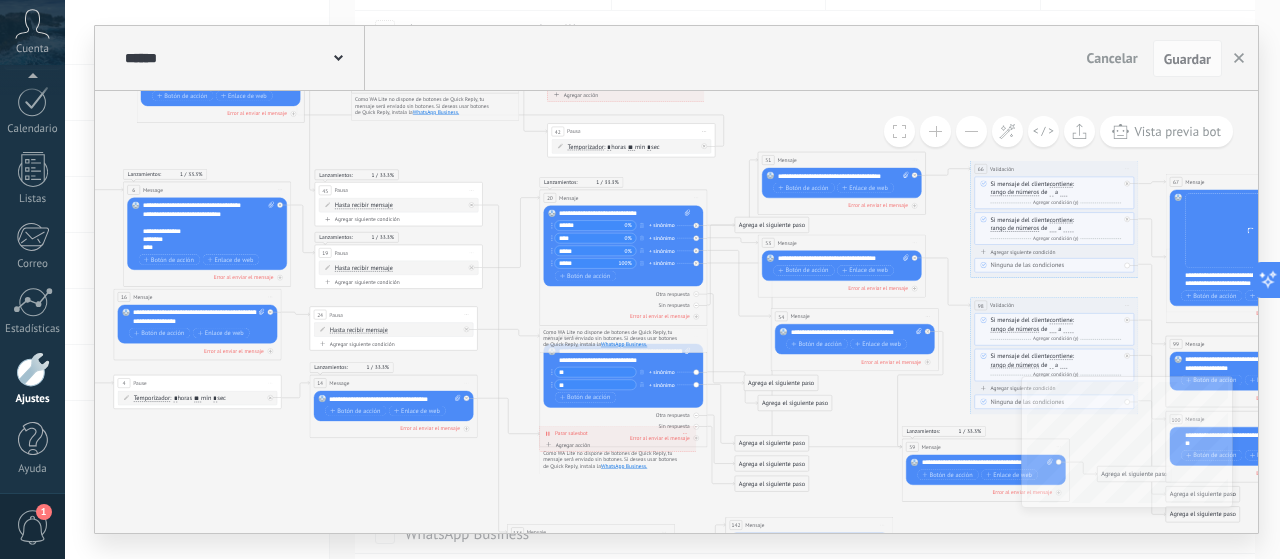 drag, startPoint x: 841, startPoint y: 201, endPoint x: 856, endPoint y: 193, distance: 17 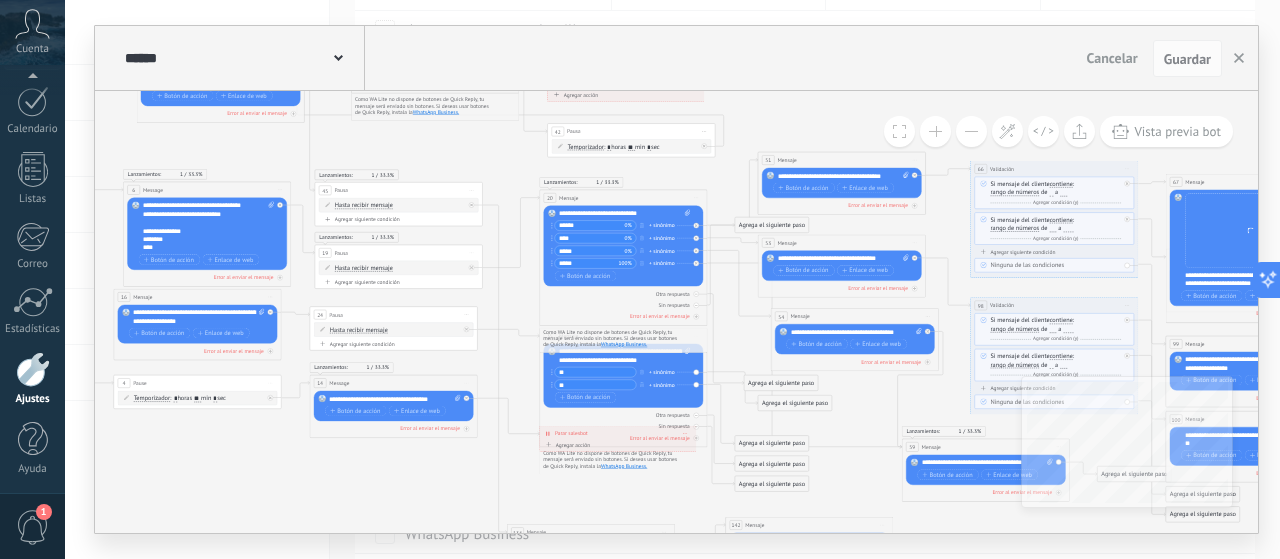 click on "51
Mensaje
*******
(a):
Todos los contactos - canales seleccionados
Todos los contactos - canales seleccionados
Todos los contactos - canal primario
Contacto principal - canales seleccionados
Contacto principal - canal primario
Todos los contactos - canales seleccionados
Todos los contactos - canales seleccionados
Todos los contactos - canal primario
Contacto principal - canales seleccionados" at bounding box center [842, 183] 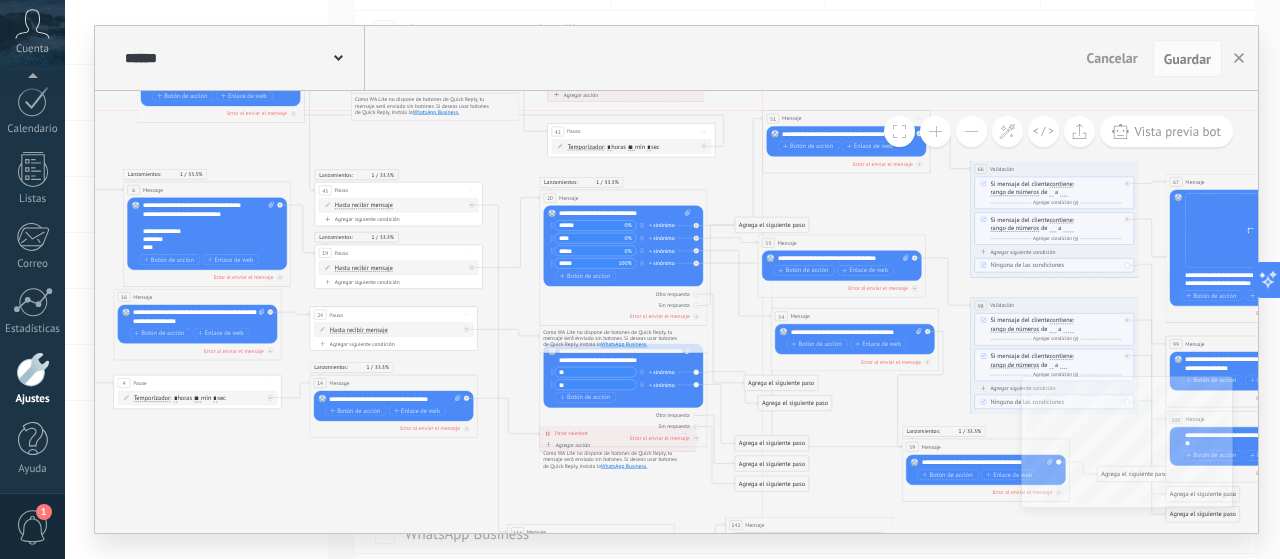 drag, startPoint x: 861, startPoint y: 157, endPoint x: 863, endPoint y: 118, distance: 39.051247 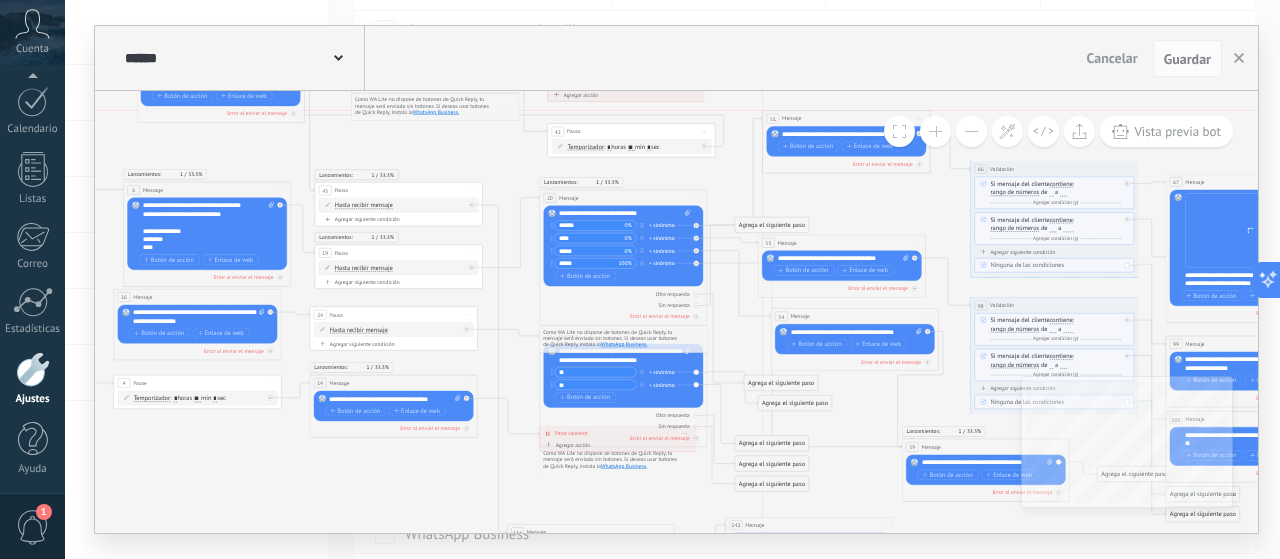 click on "51
Mensaje
*******
(a):
Todos los contactos - canales seleccionados
Todos los contactos - canales seleccionados
Todos los contactos - canal primario
Contacto principal - canales seleccionados
Contacto principal - canal primario
Todos los contactos - canales seleccionados
Todos los contactos - canales seleccionados
Todos los contactos - canal primario
Contacto principal - canales seleccionados" at bounding box center [846, 119] 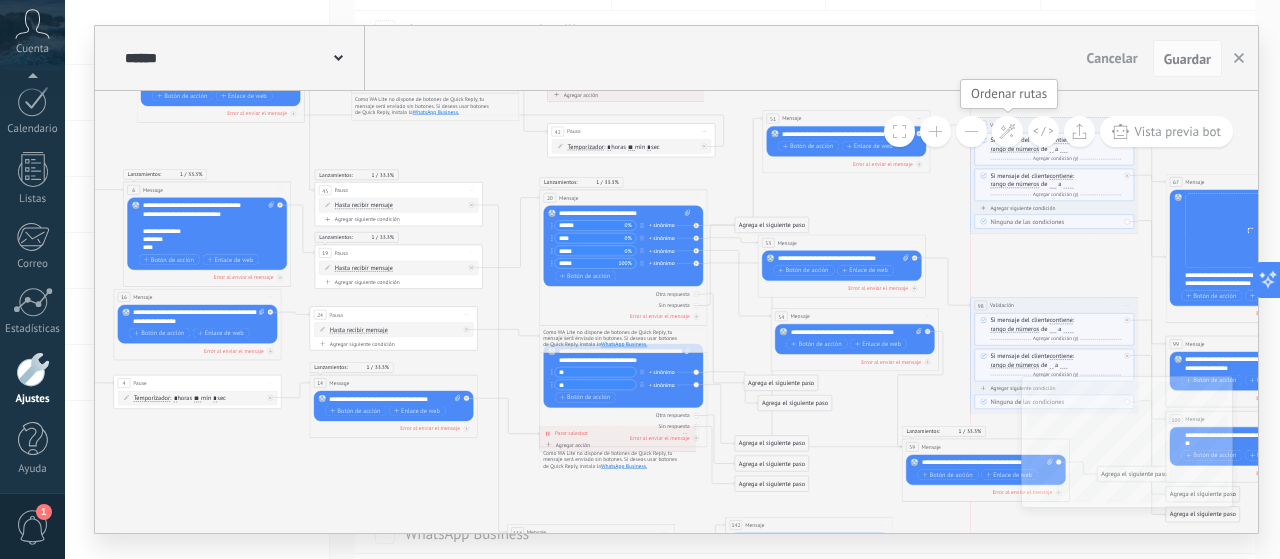 drag, startPoint x: 1008, startPoint y: 171, endPoint x: 1010, endPoint y: 127, distance: 44.04543 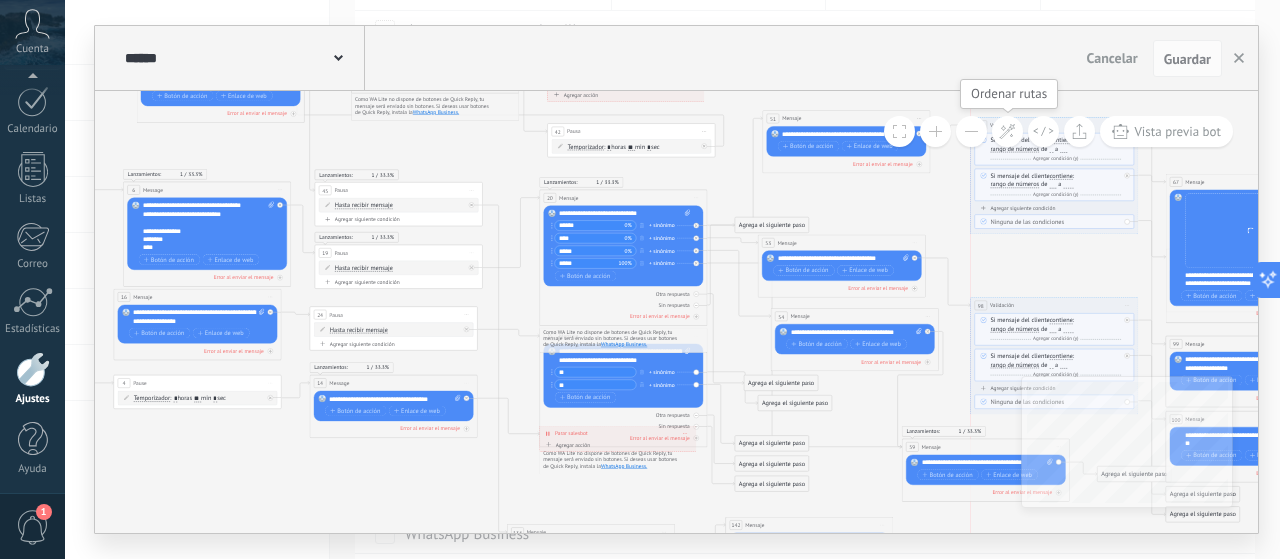 click on "**********" at bounding box center [676, 312] 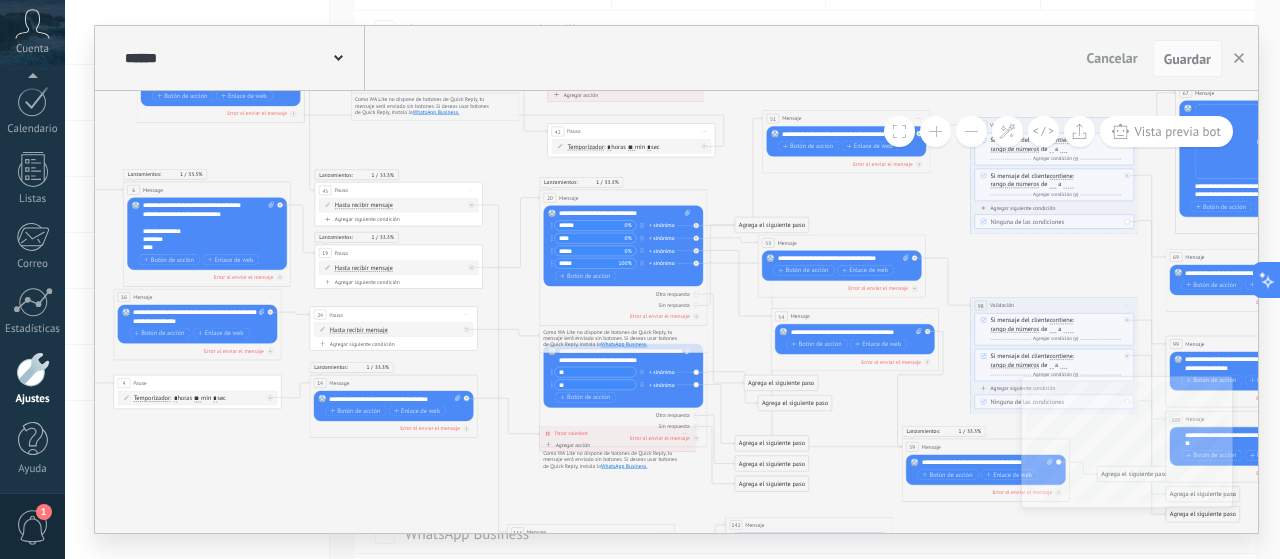 drag, startPoint x: 1208, startPoint y: 185, endPoint x: 1218, endPoint y: 96, distance: 89.560036 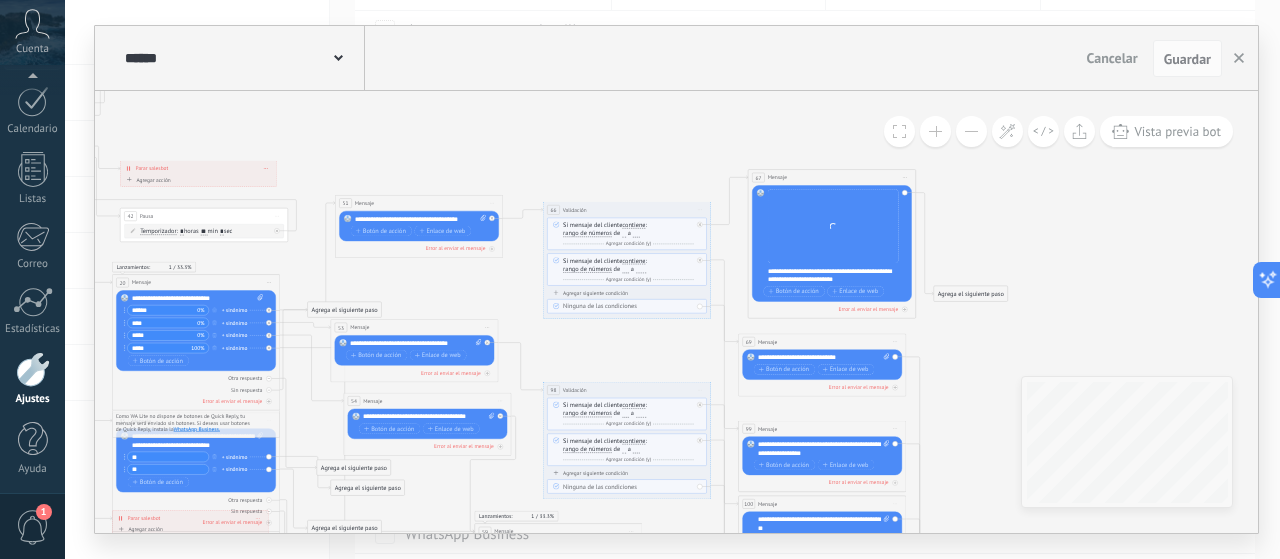 drag, startPoint x: 1090, startPoint y: 251, endPoint x: 640, endPoint y: 340, distance: 458.71667 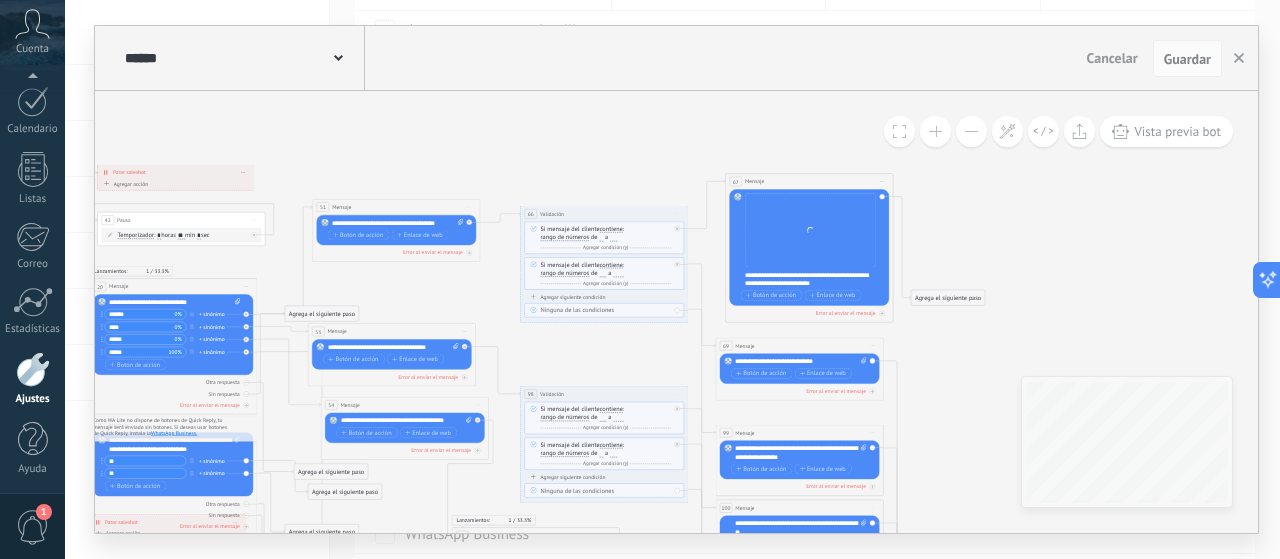 click on "Reemplazar
Quitar
Convertir a mensaje de voz
Arrastre la imagen aquí para adjuntarla.
Añadir imagen
Subir
Arrastrar y soltar
Archivo no encontrado" at bounding box center [810, 230] 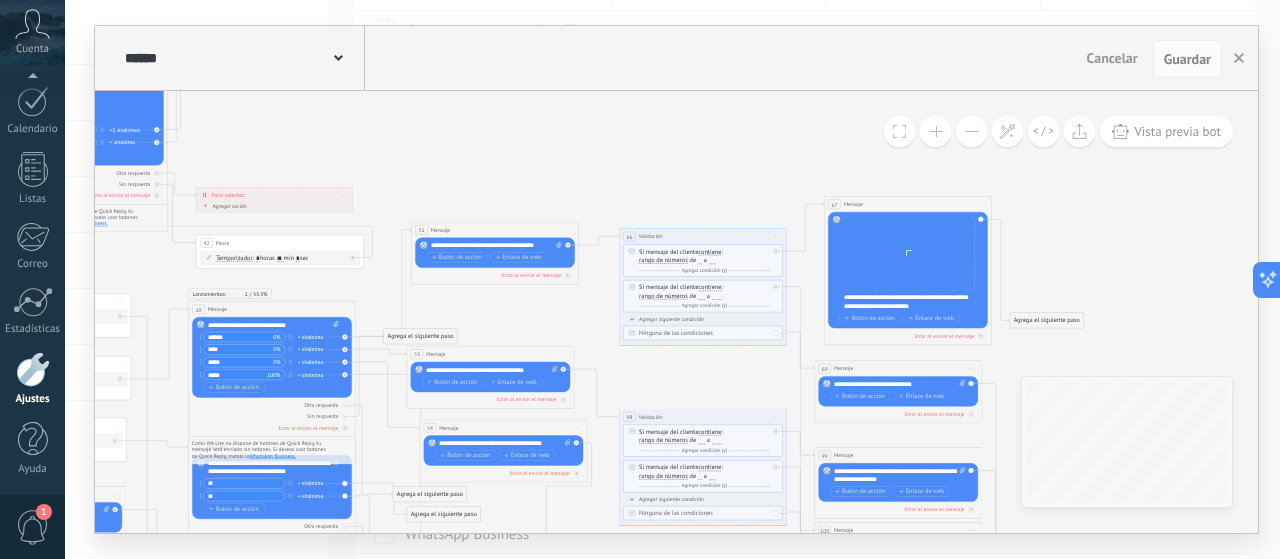 drag, startPoint x: 674, startPoint y: 188, endPoint x: 889, endPoint y: 222, distance: 217.67177 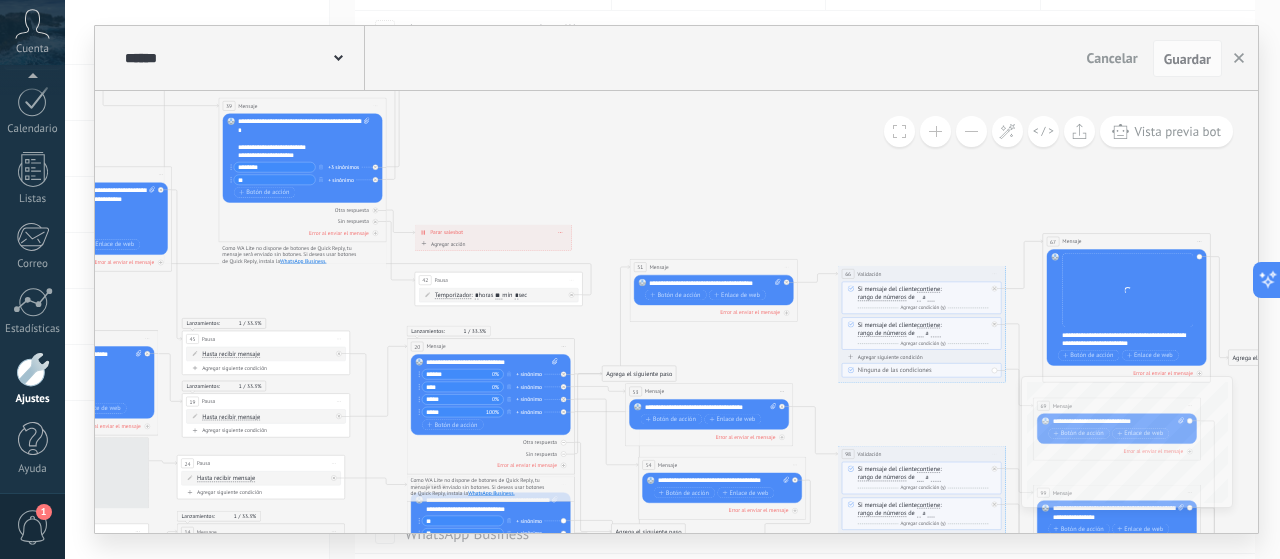 click 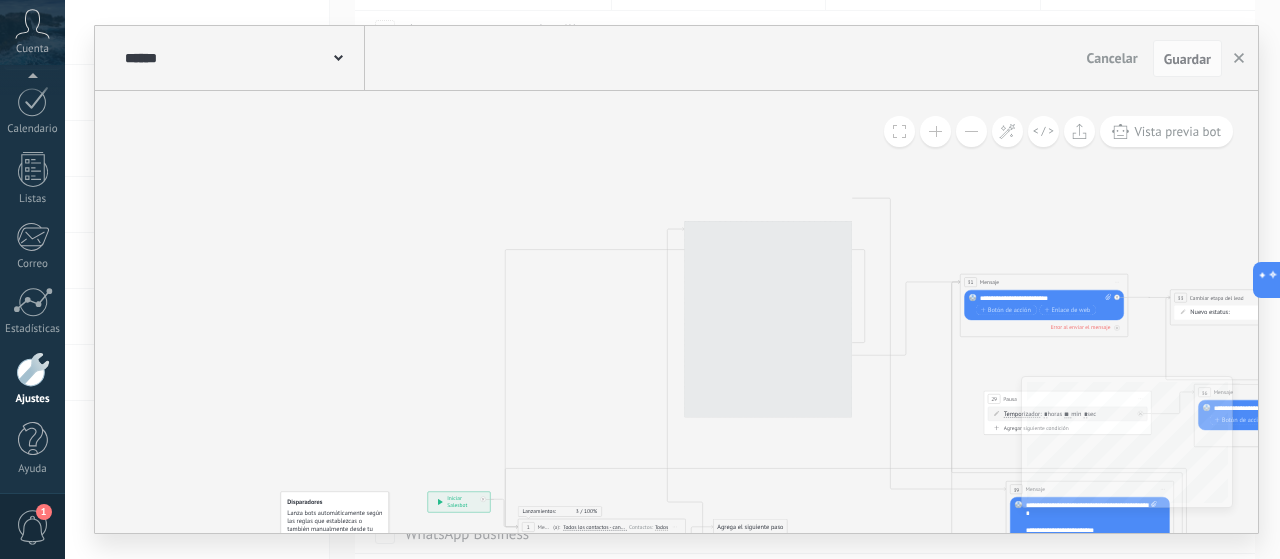 click on "**********" at bounding box center [428, 492] 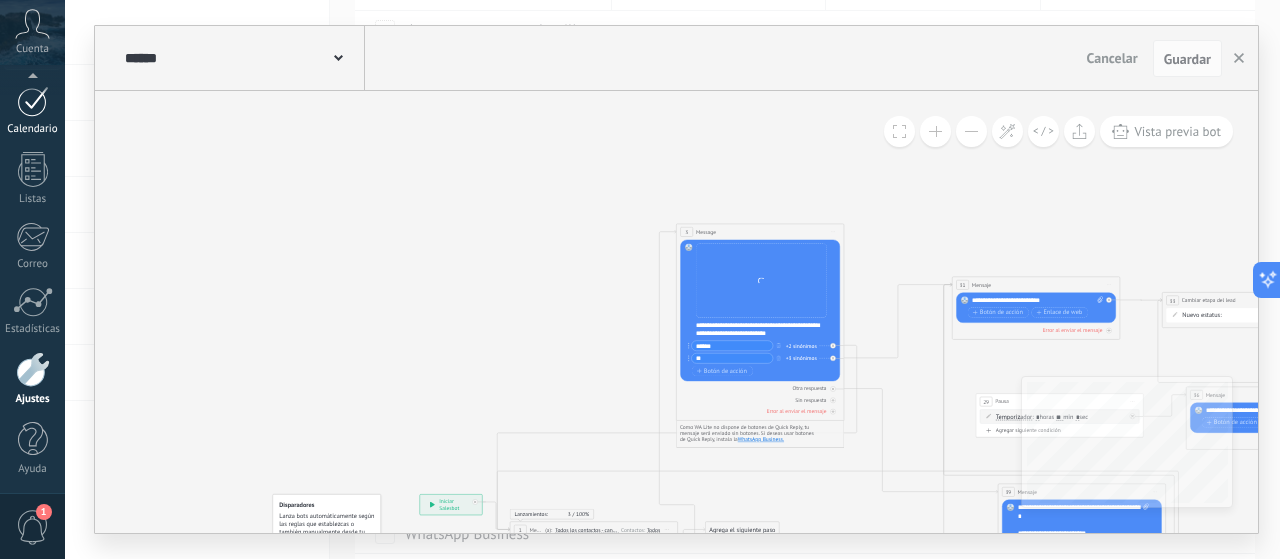 drag, startPoint x: 664, startPoint y: 170, endPoint x: 0, endPoint y: 113, distance: 666.442 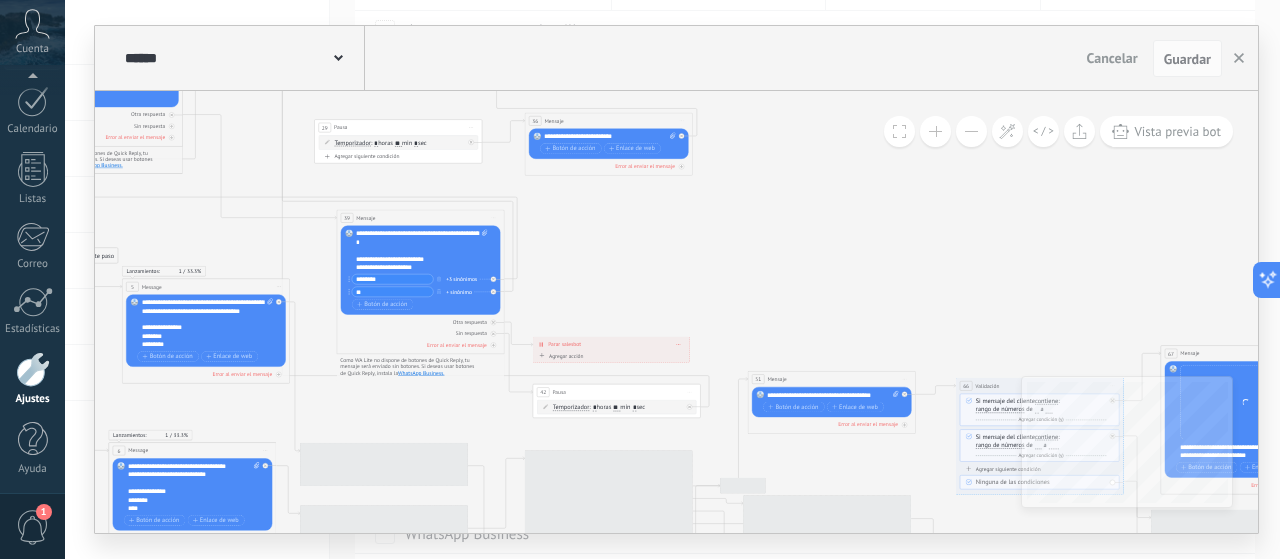 drag, startPoint x: 830, startPoint y: 255, endPoint x: 832, endPoint y: 180, distance: 75.026665 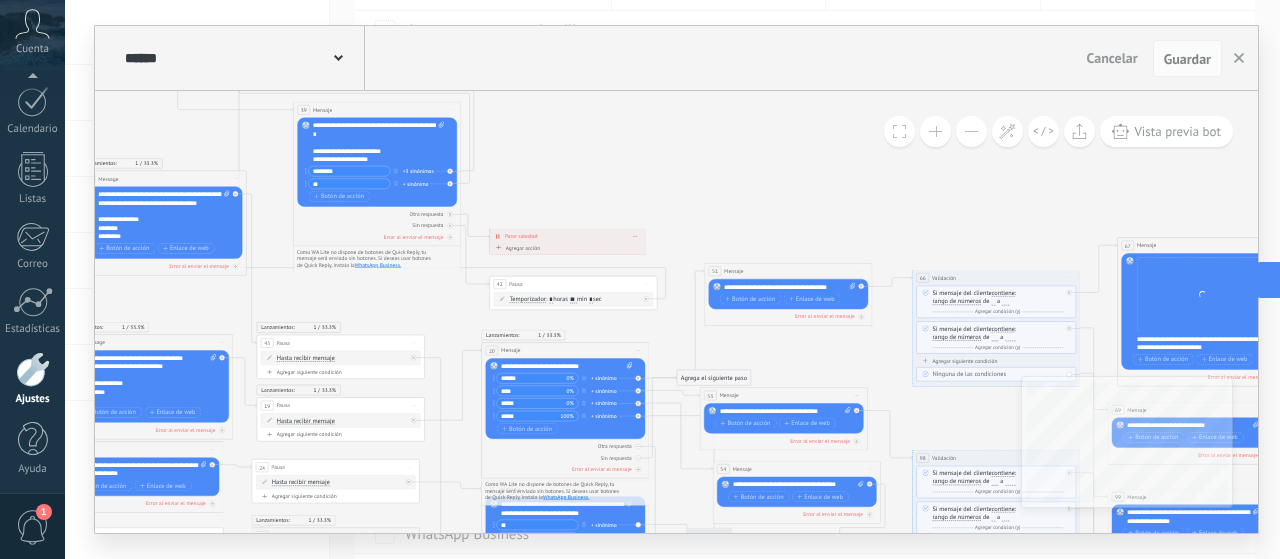 drag, startPoint x: 873, startPoint y: 247, endPoint x: 829, endPoint y: 145, distance: 111.085556 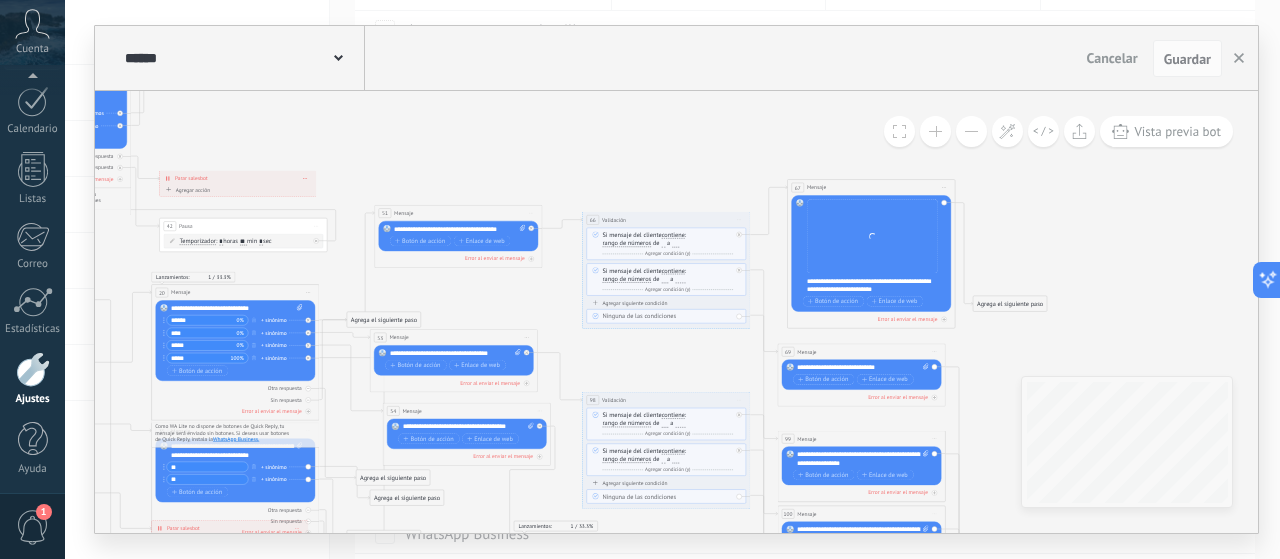 drag, startPoint x: 780, startPoint y: 155, endPoint x: 442, endPoint y: 97, distance: 342.94022 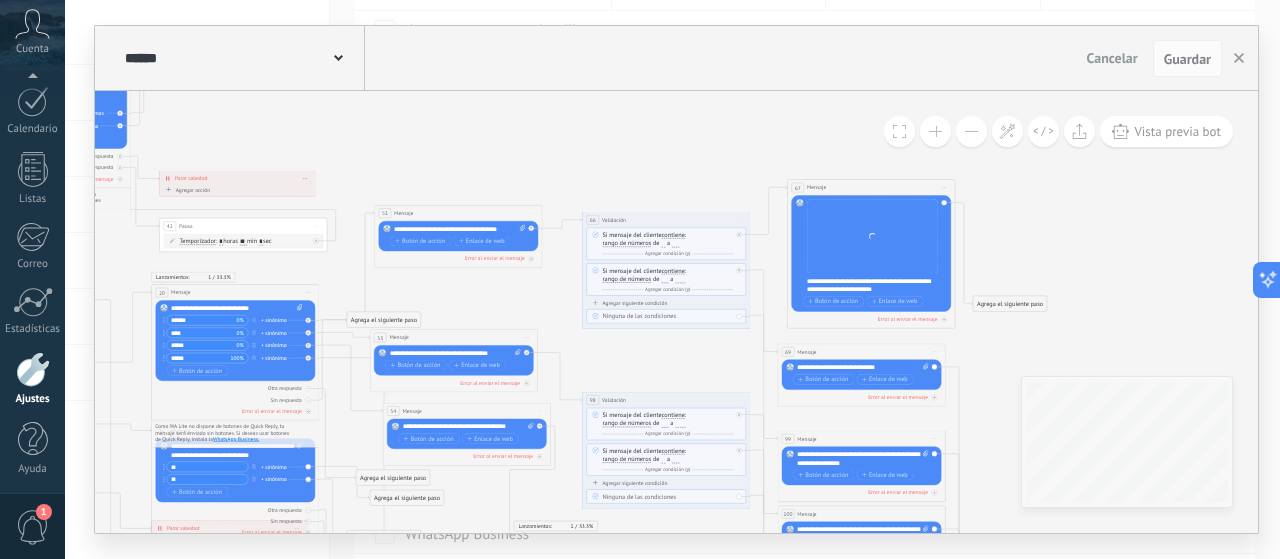 click 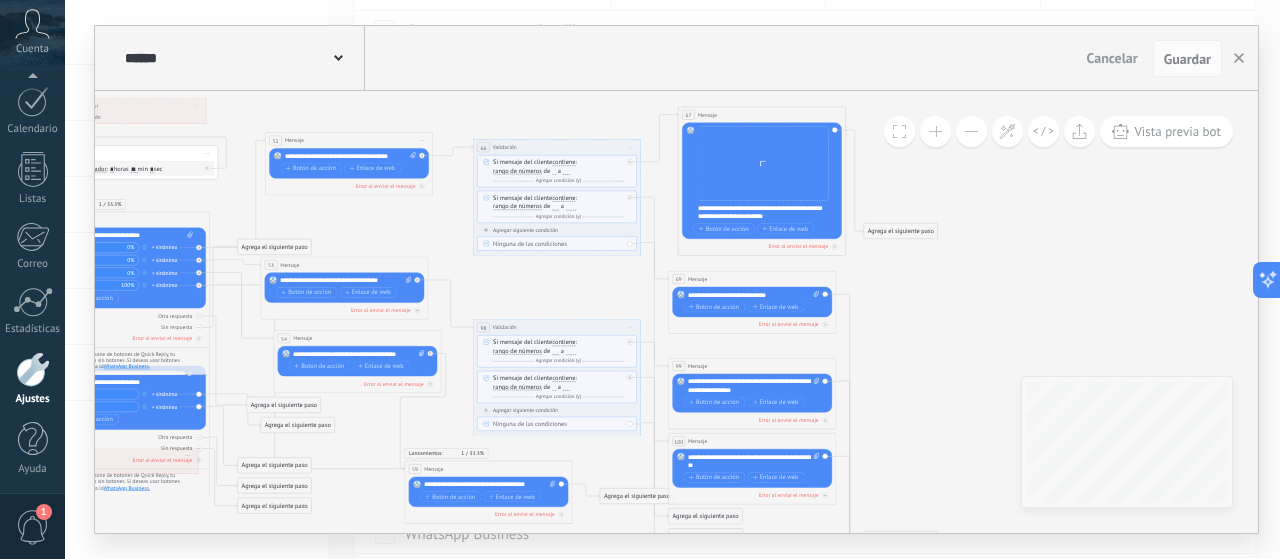 drag, startPoint x: 697, startPoint y: 342, endPoint x: 596, endPoint y: 270, distance: 124.036285 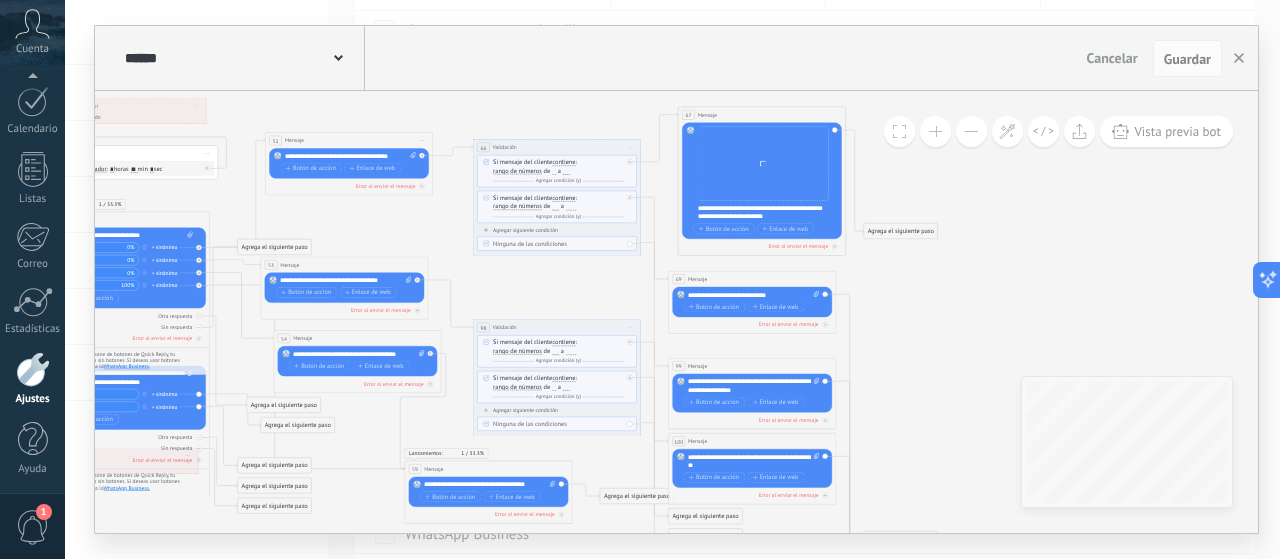 drag, startPoint x: 731, startPoint y: 411, endPoint x: 753, endPoint y: 391, distance: 29.732138 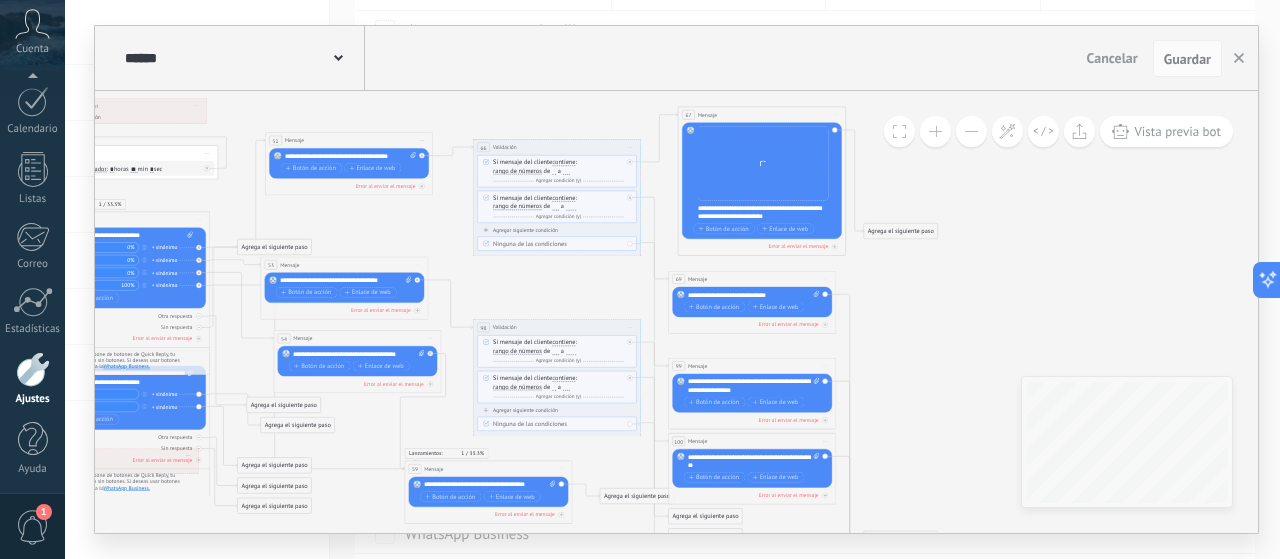 click on "Reemplazar
Quitar
Convertir a mensaje de voz
Arrastre la imagen aquí para adjuntarla.
Añadir imagen
Subir
Arrastrar y soltar
Archivo no encontrado
Escribe tu mensaje..." at bounding box center (752, 393) 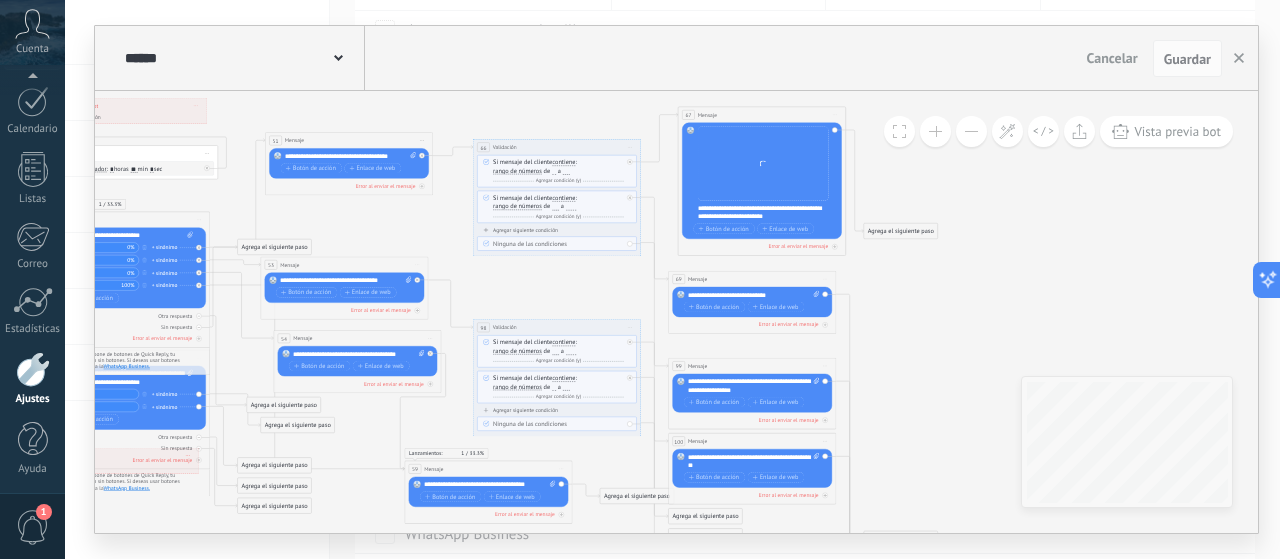 click 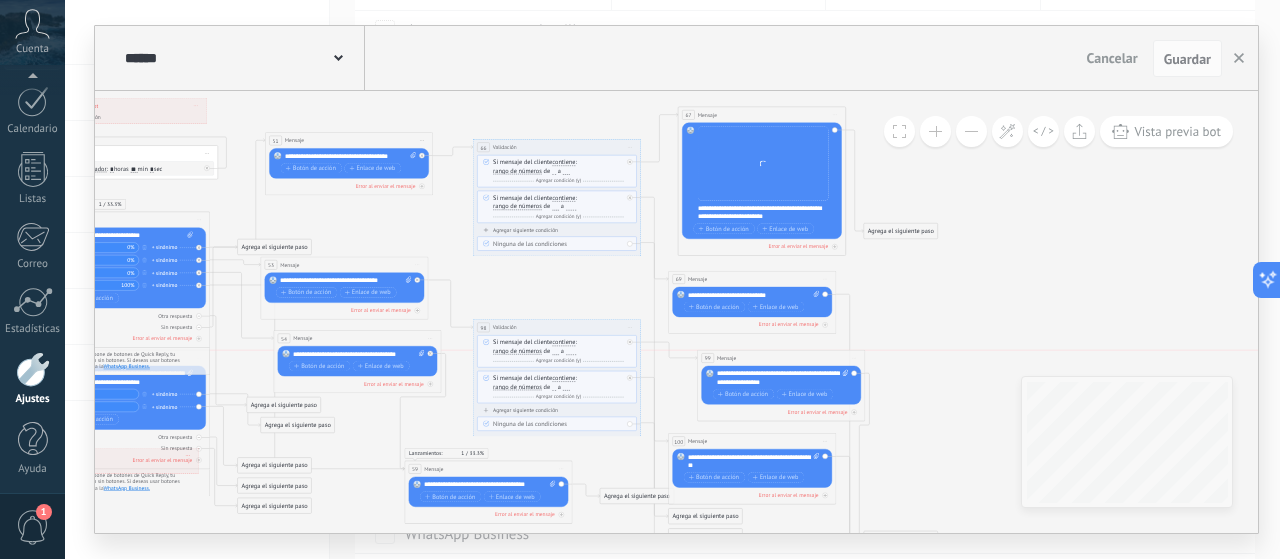 drag, startPoint x: 776, startPoint y: 362, endPoint x: 806, endPoint y: 353, distance: 31.320919 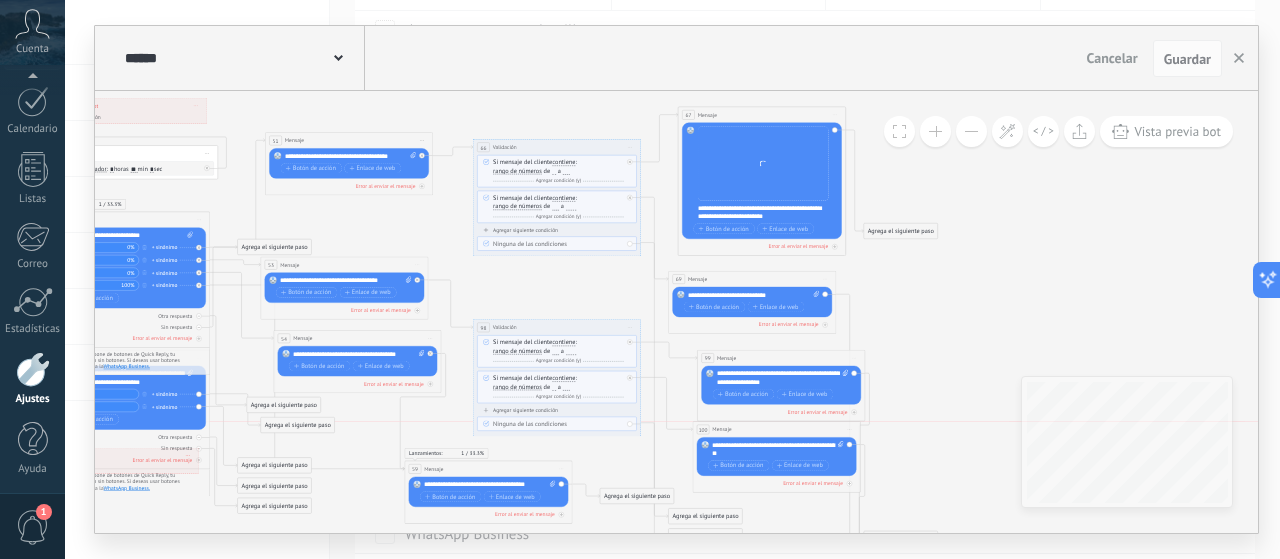 drag, startPoint x: 737, startPoint y: 438, endPoint x: 762, endPoint y: 428, distance: 26.925823 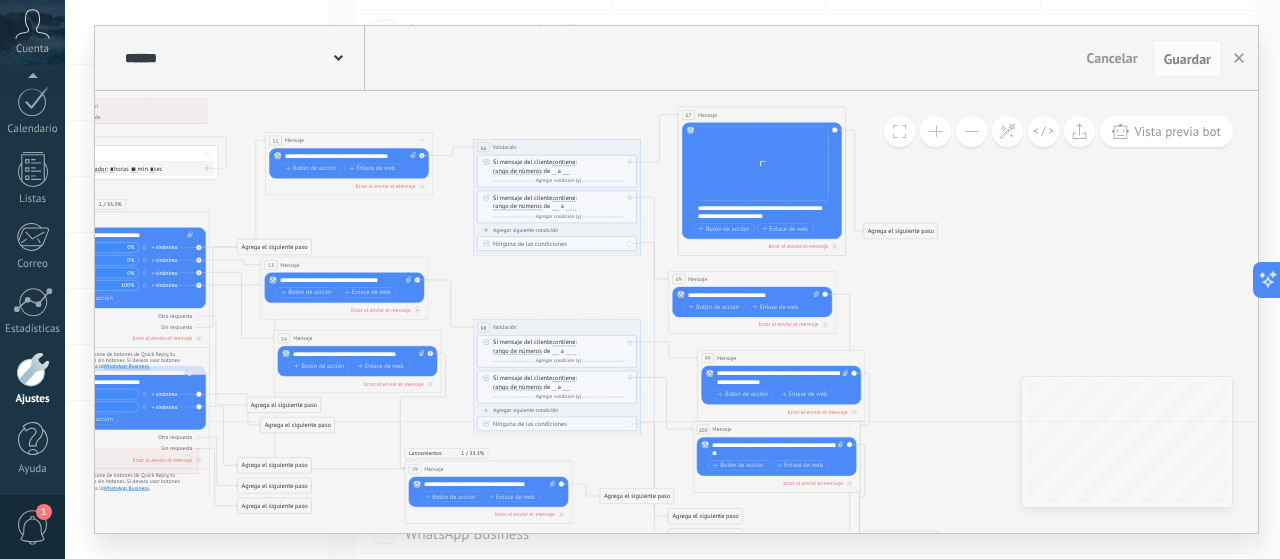 click on "100
Mensaje
*******
(a):
Todos los contactos - canales seleccionados
Todos los contactos - canales seleccionados
Todos los contactos - canal primario
Contacto principal - canales seleccionados
Contacto principal - canal primario
Todos los contactos - canales seleccionados
Todos los contactos - canales seleccionados
Todos los contactos - canal primario
Contacto principal - canales seleccionados" at bounding box center (776, 430) 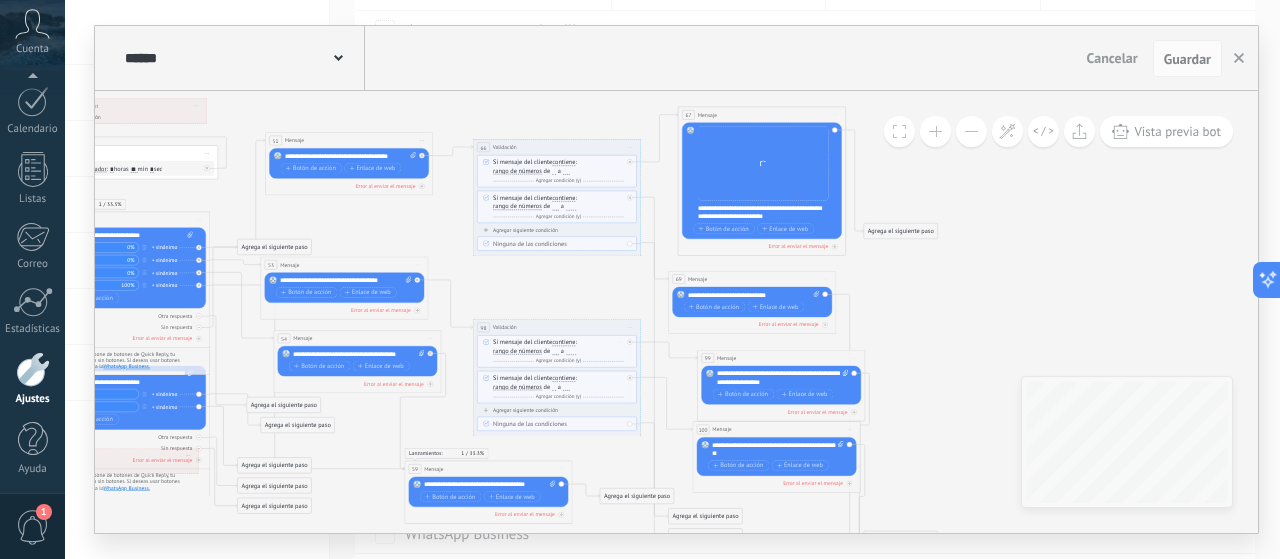 click on "**" at bounding box center (555, 351) 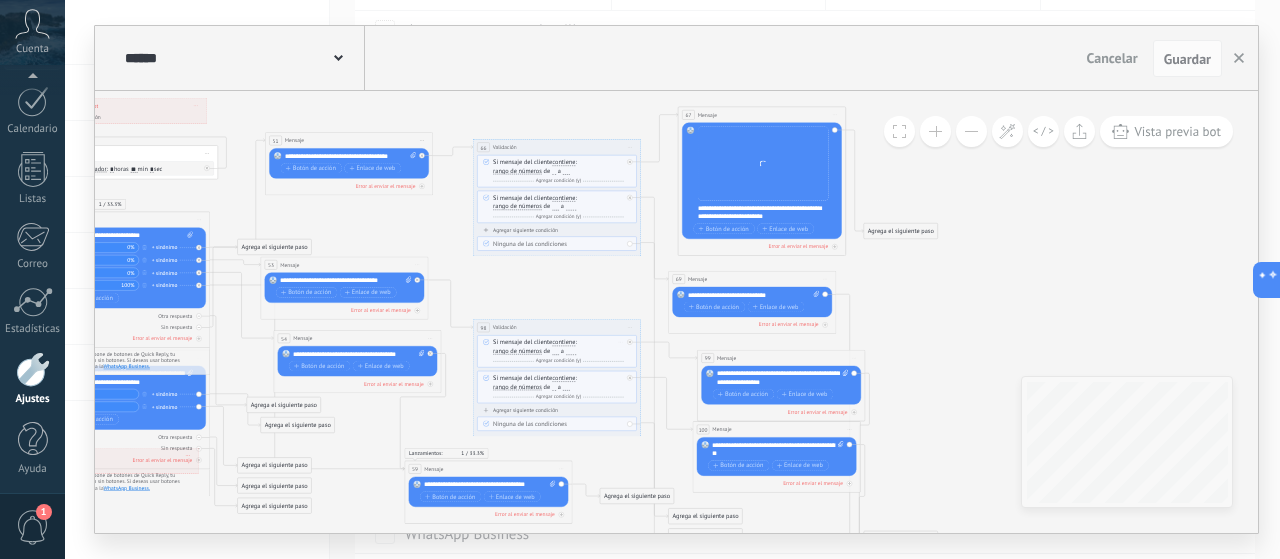 click on "**" at bounding box center [555, 351] 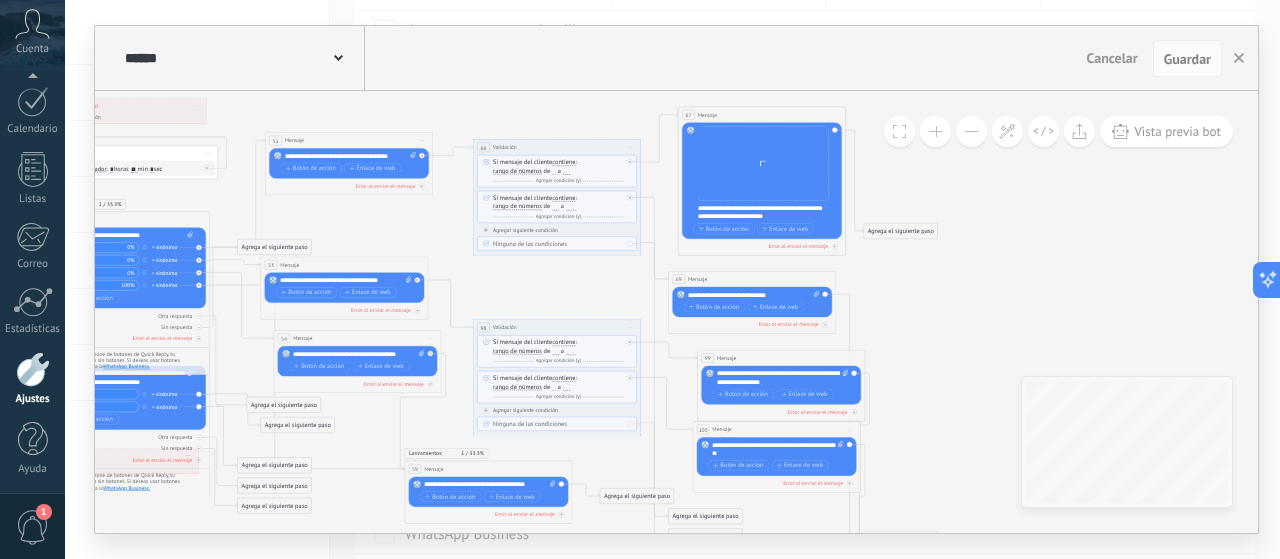 click on "**" at bounding box center [555, 351] 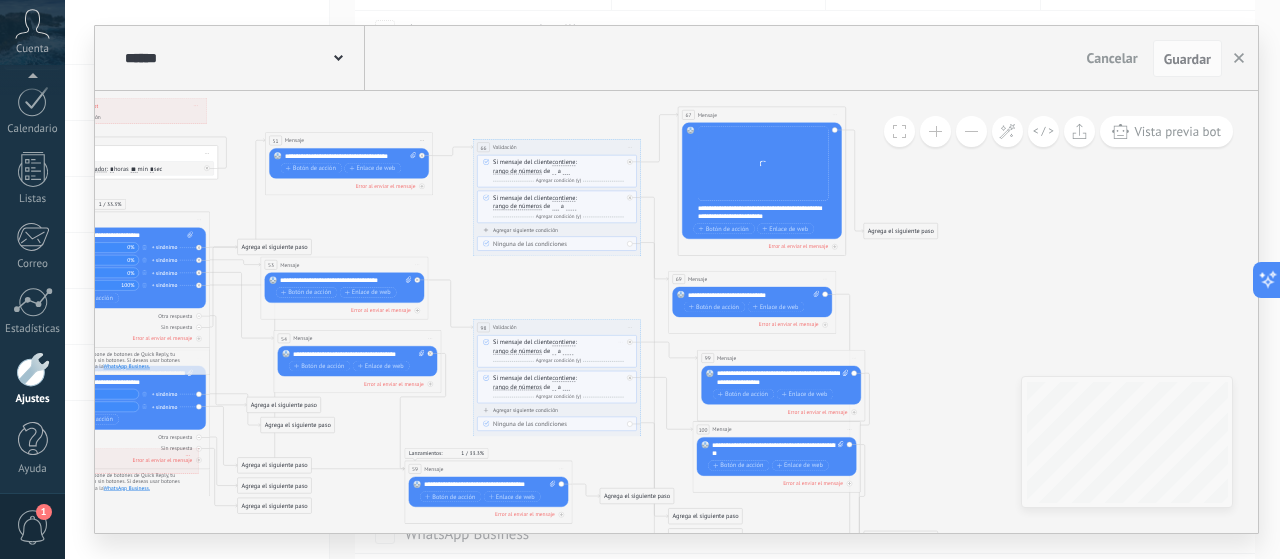 type on "*" 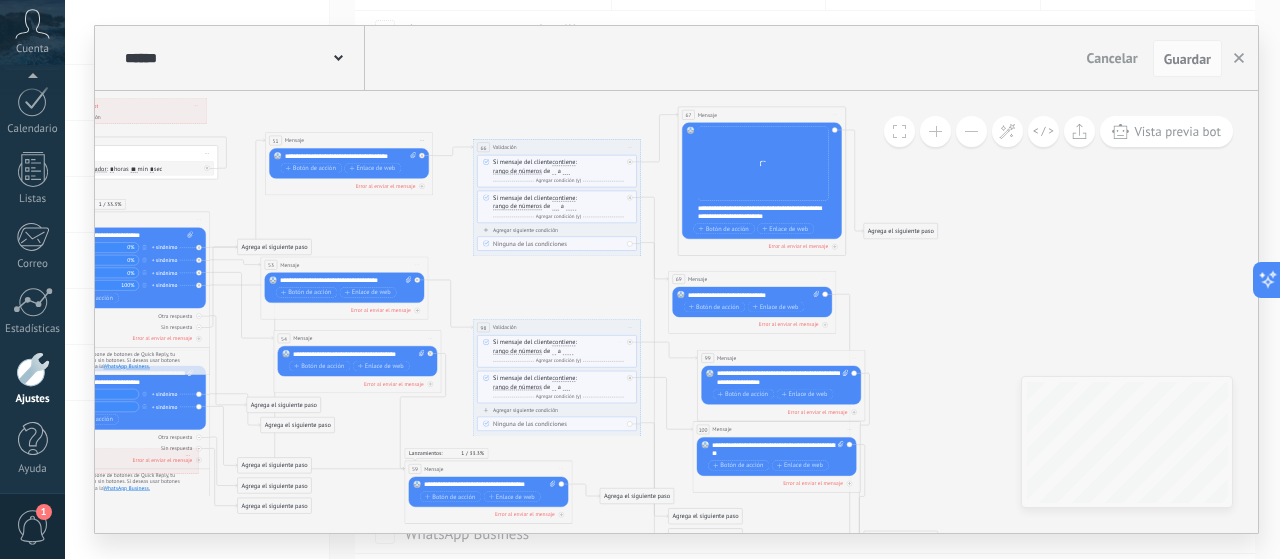 click on "***" at bounding box center [568, 351] 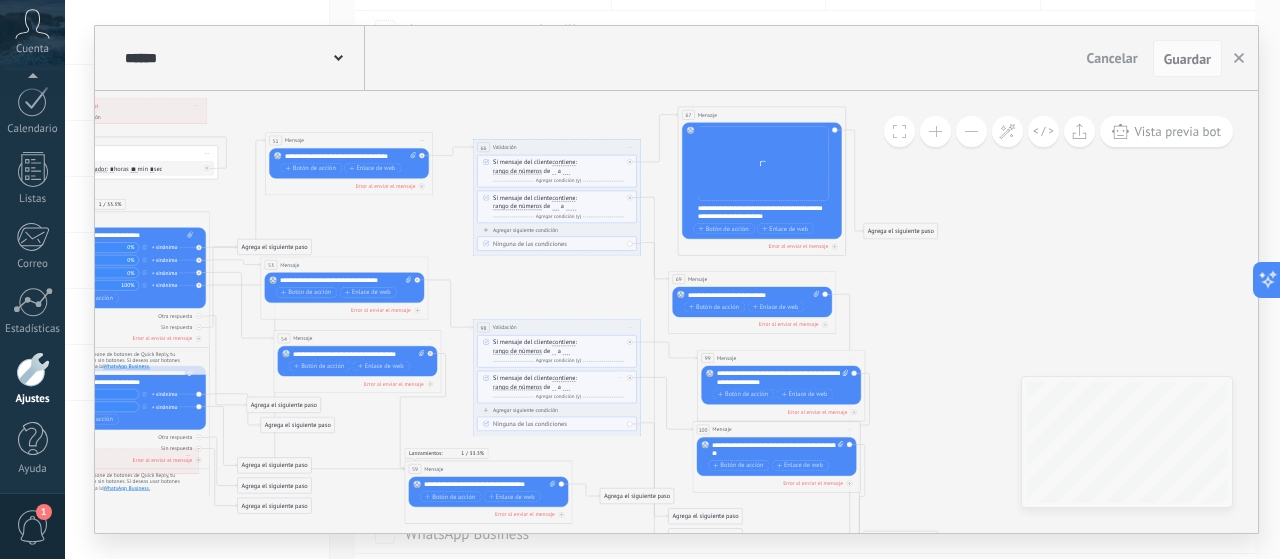 type on "**" 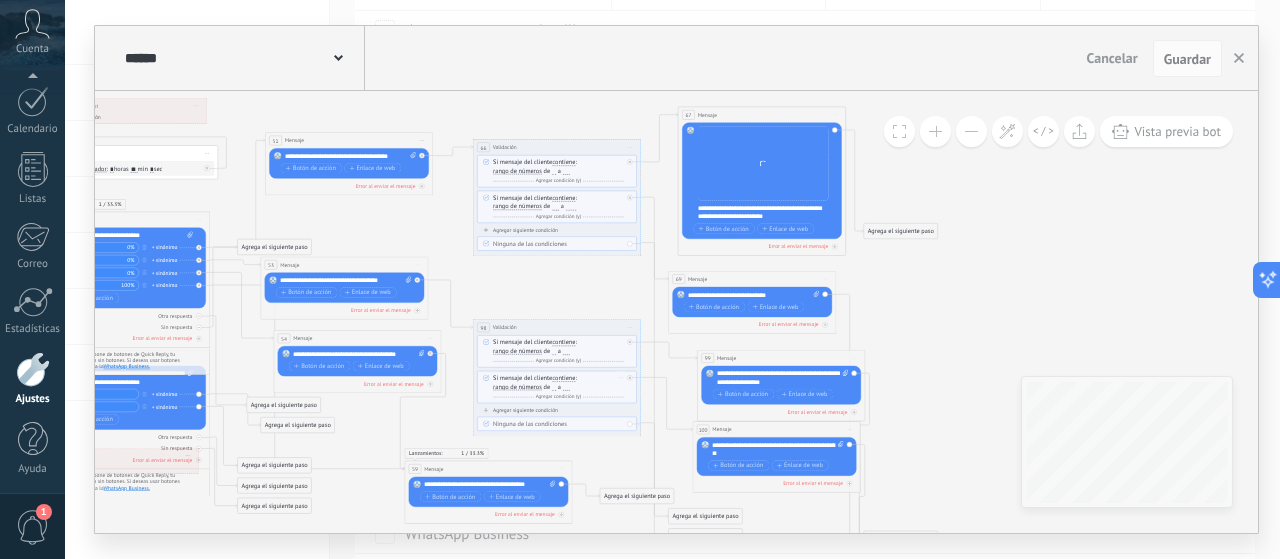 click on "*" at bounding box center [554, 387] 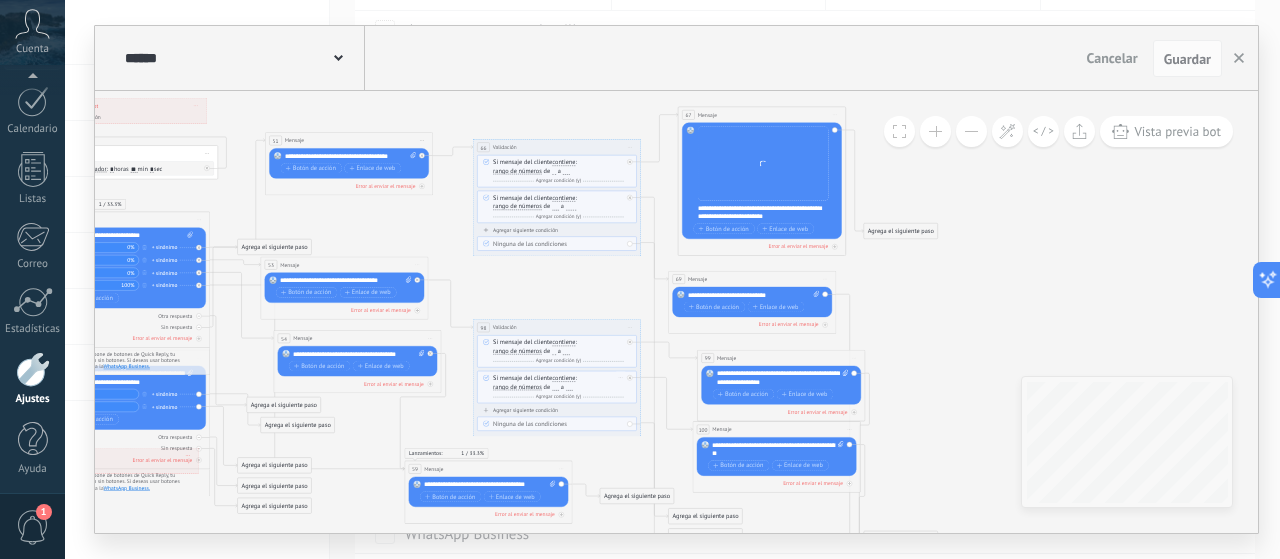 type on "**" 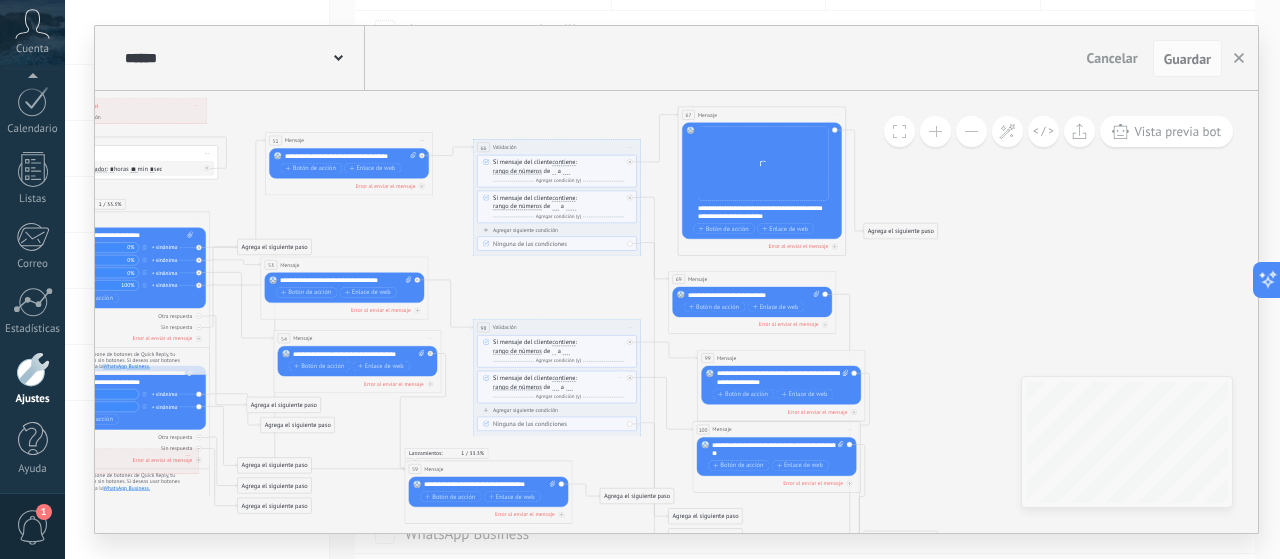 click on "**" at bounding box center [569, 387] 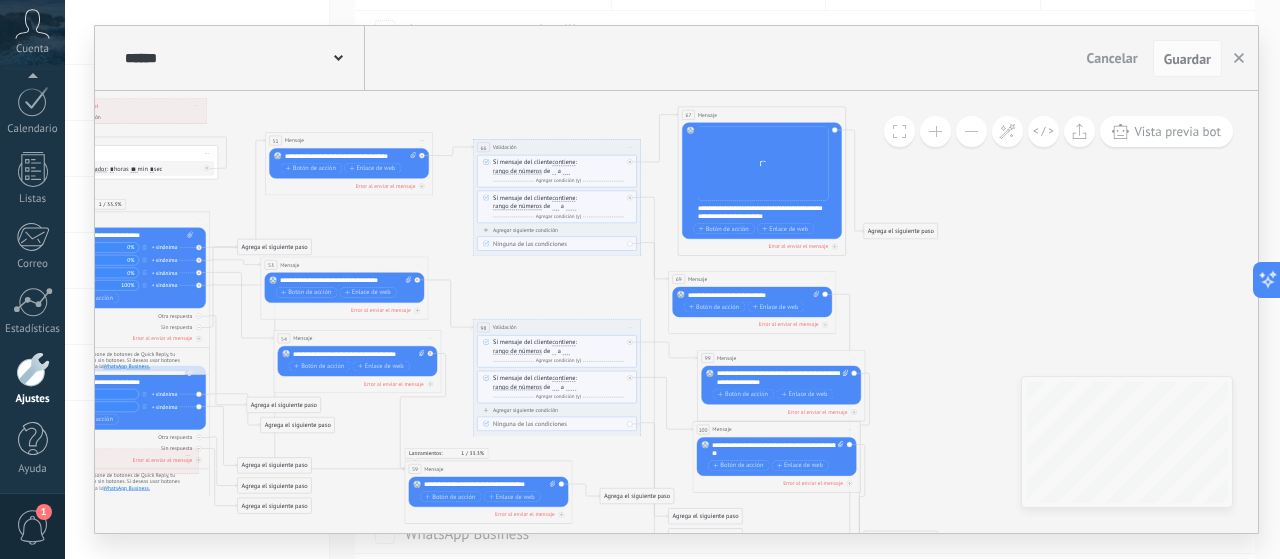type on "***" 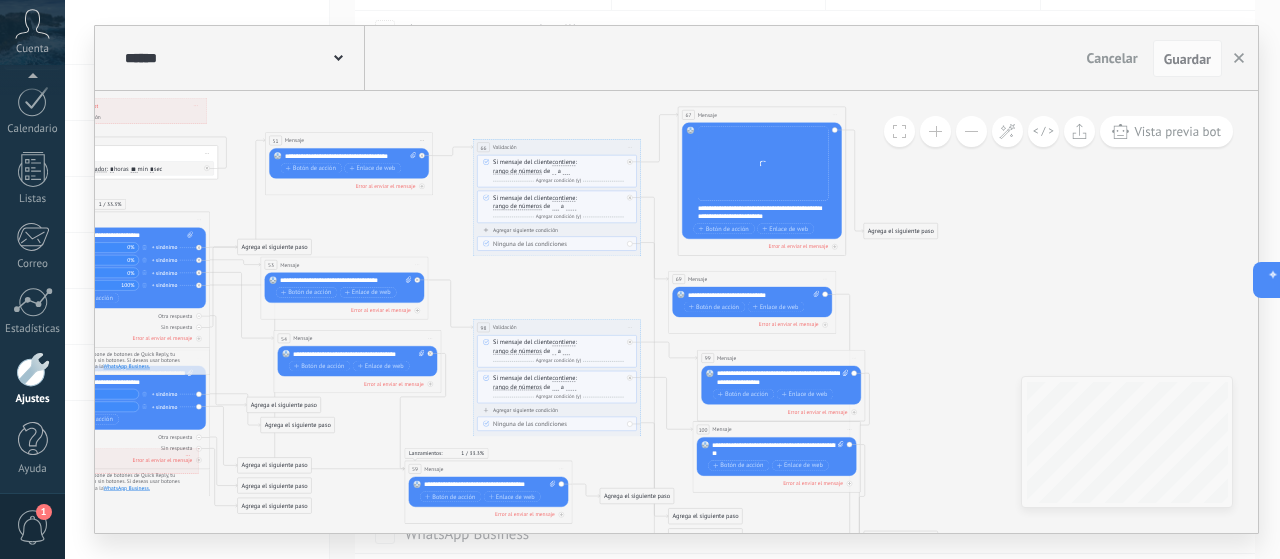 type 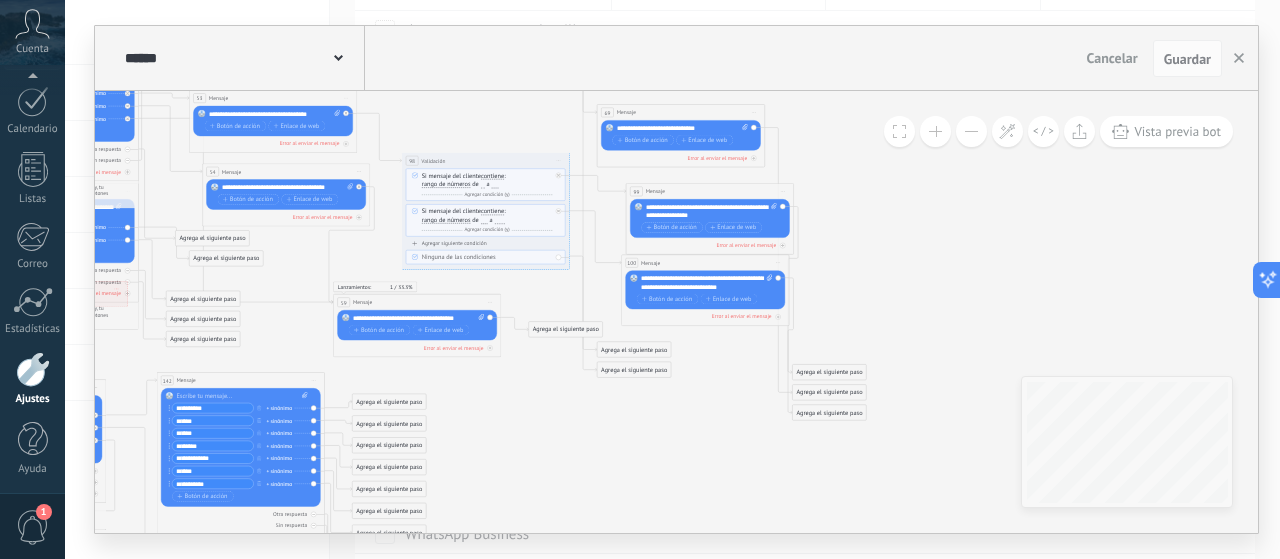 drag, startPoint x: 980, startPoint y: 363, endPoint x: 928, endPoint y: 279, distance: 98.79271 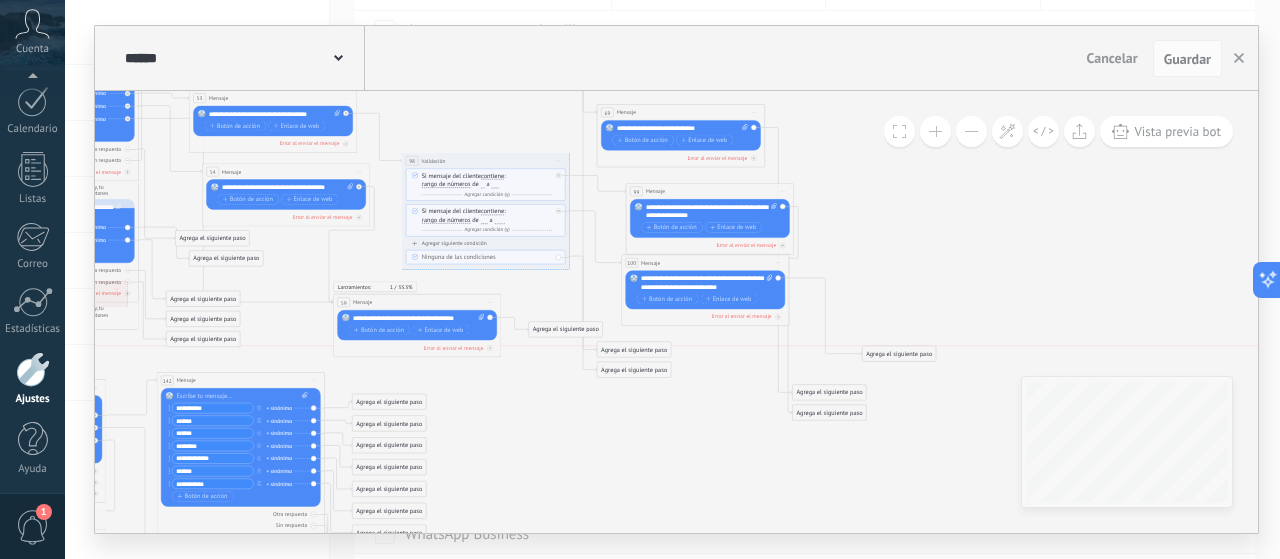 drag, startPoint x: 833, startPoint y: 367, endPoint x: 903, endPoint y: 345, distance: 73.37575 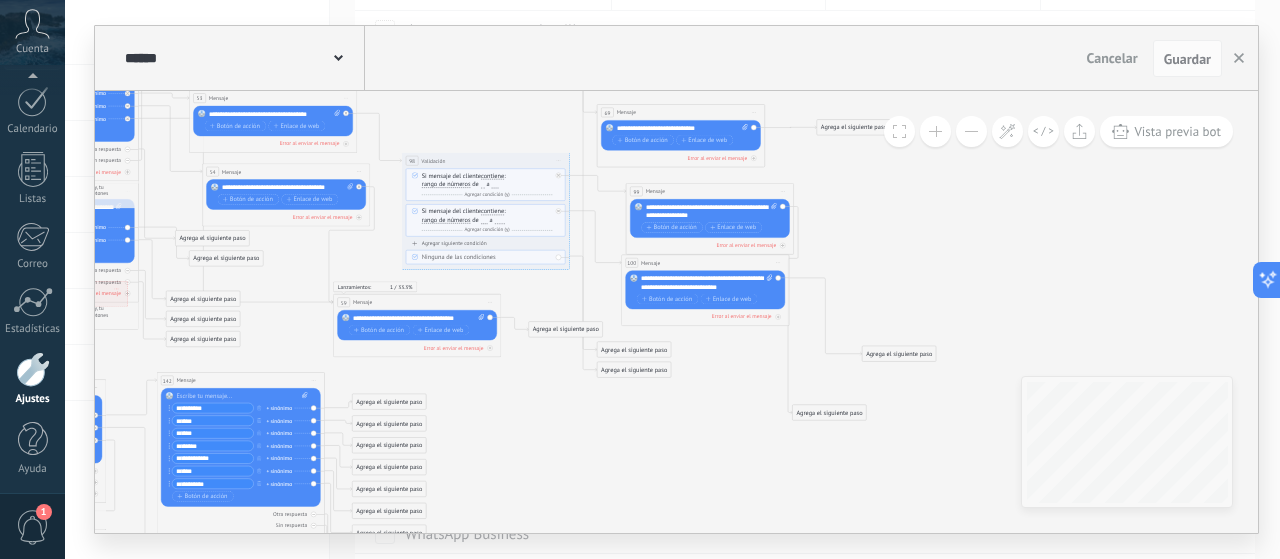 drag, startPoint x: 829, startPoint y: 390, endPoint x: 854, endPoint y: 125, distance: 266.17664 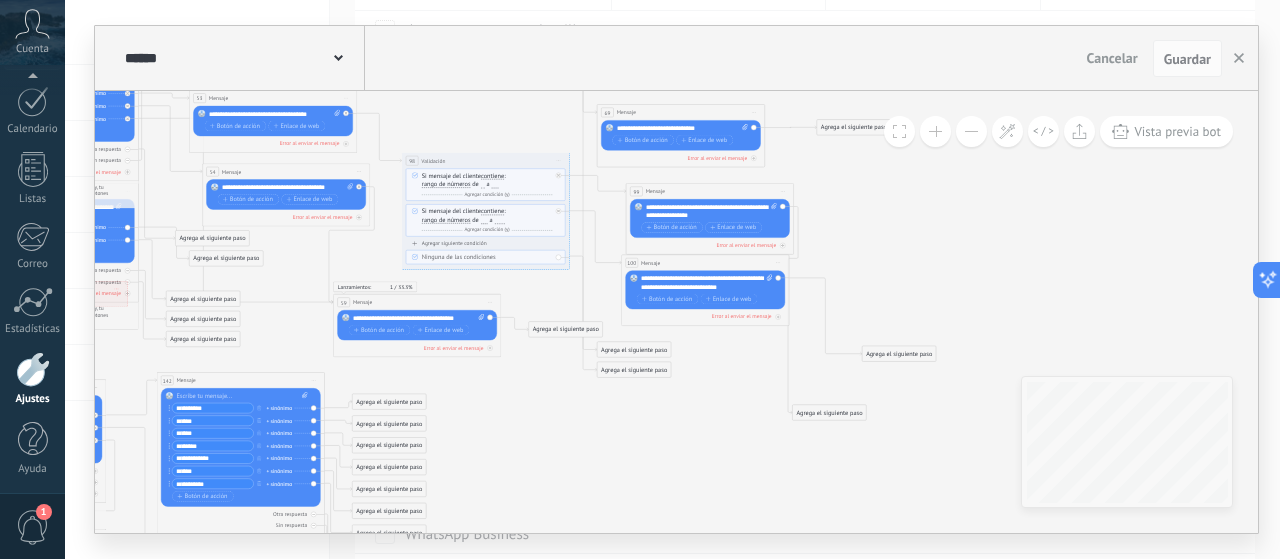 click on "Agrega el siguiente paso" at bounding box center [854, 128] 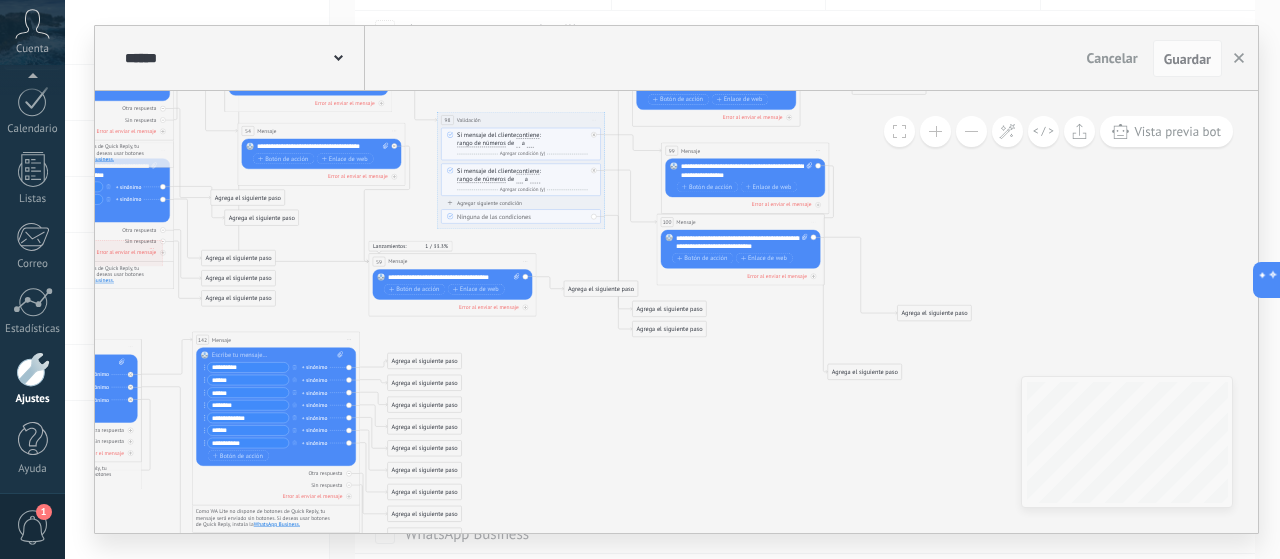drag, startPoint x: 835, startPoint y: 421, endPoint x: 868, endPoint y: 381, distance: 51.855568 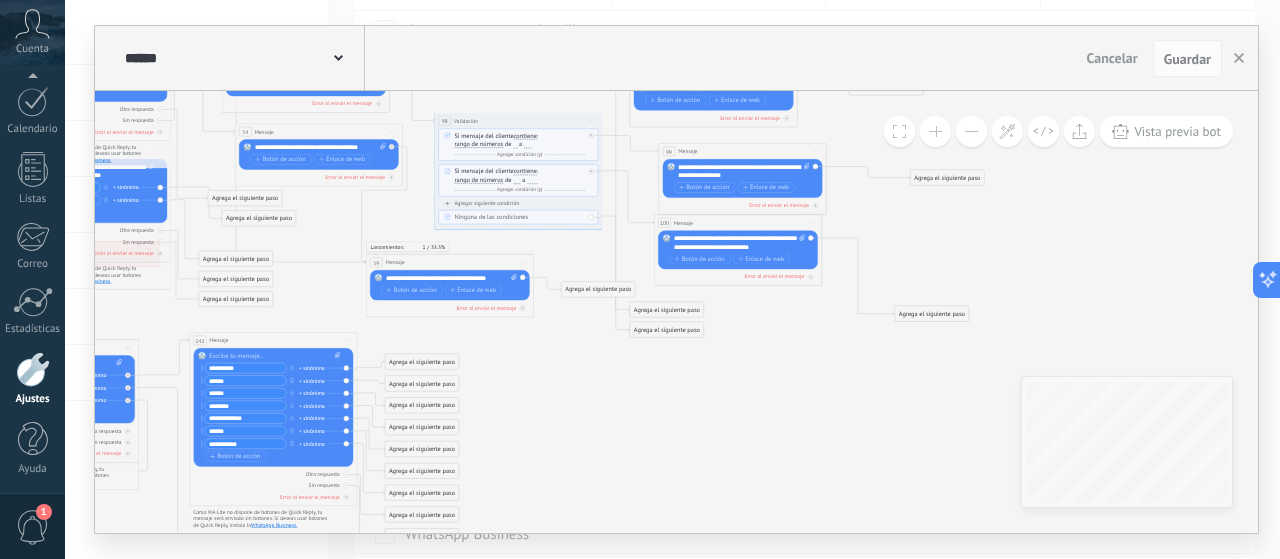 drag, startPoint x: 858, startPoint y: 373, endPoint x: 944, endPoint y: 179, distance: 212.20744 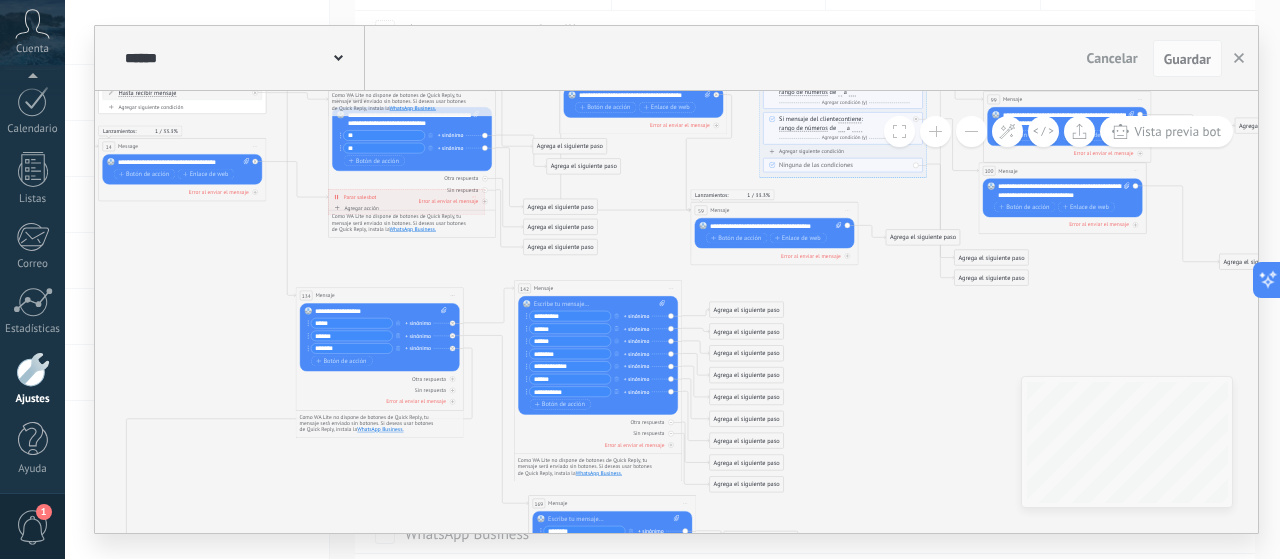 drag, startPoint x: 596, startPoint y: 396, endPoint x: 910, endPoint y: 342, distance: 318.60947 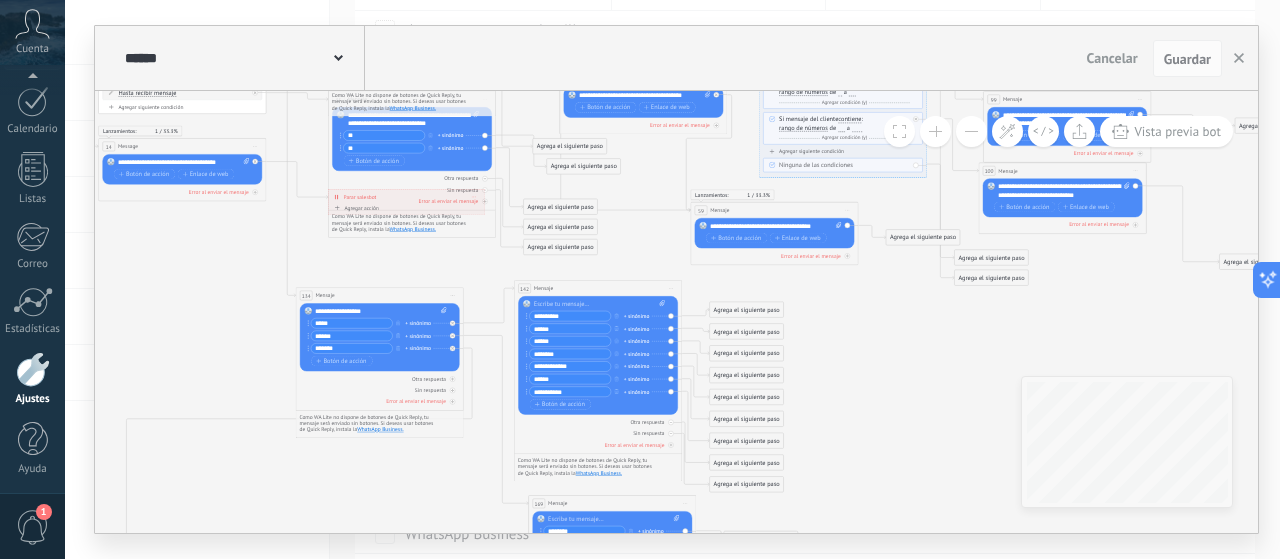 click 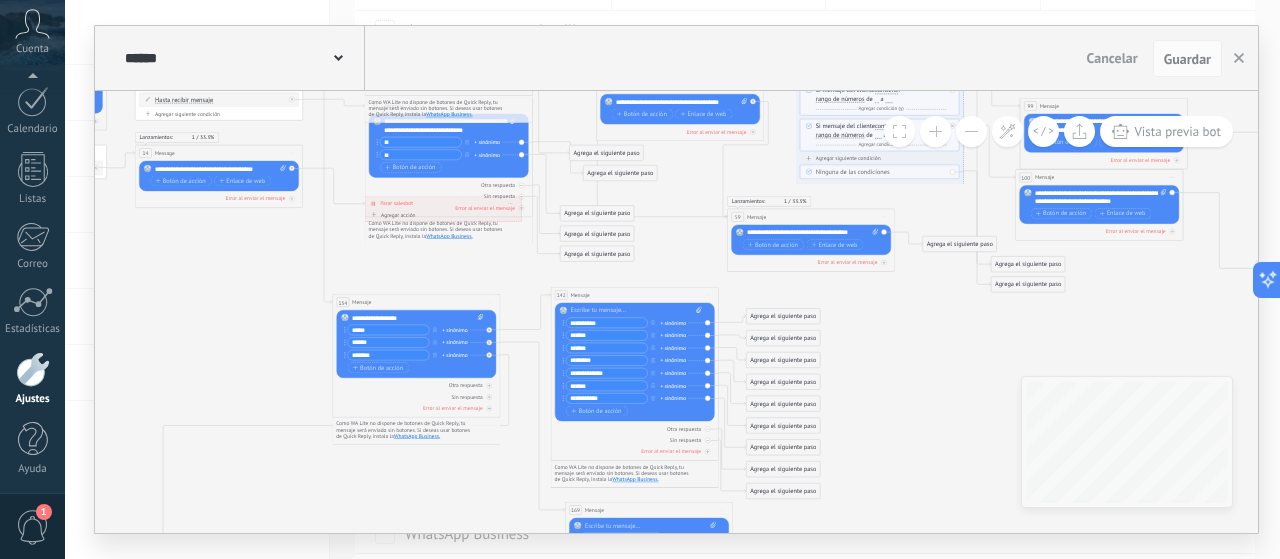 drag, startPoint x: 214, startPoint y: 337, endPoint x: 251, endPoint y: 344, distance: 37.65634 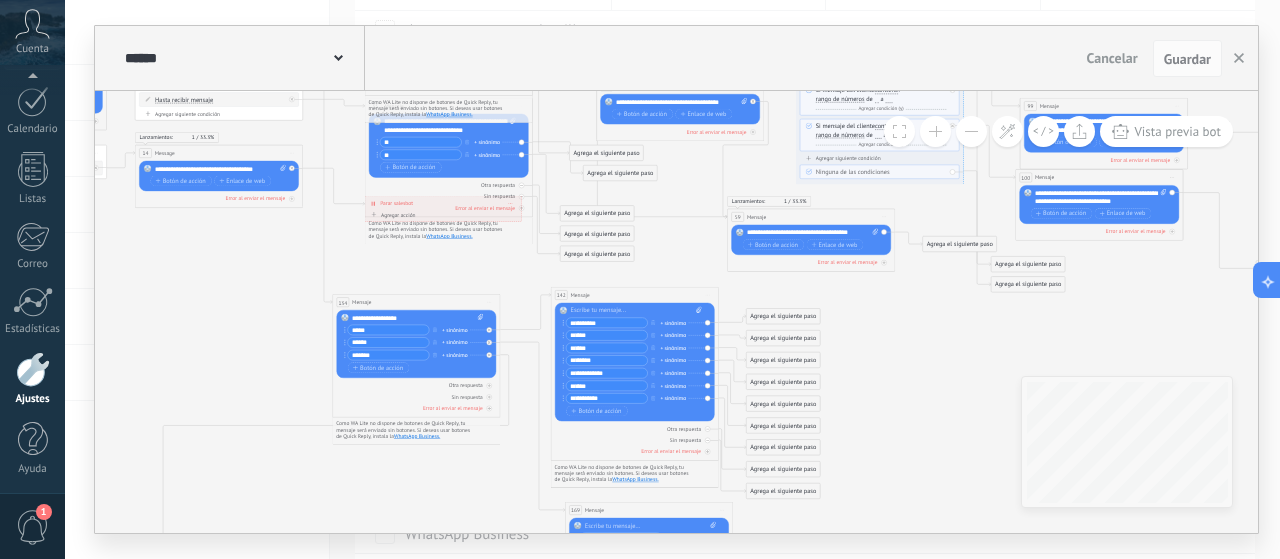 click 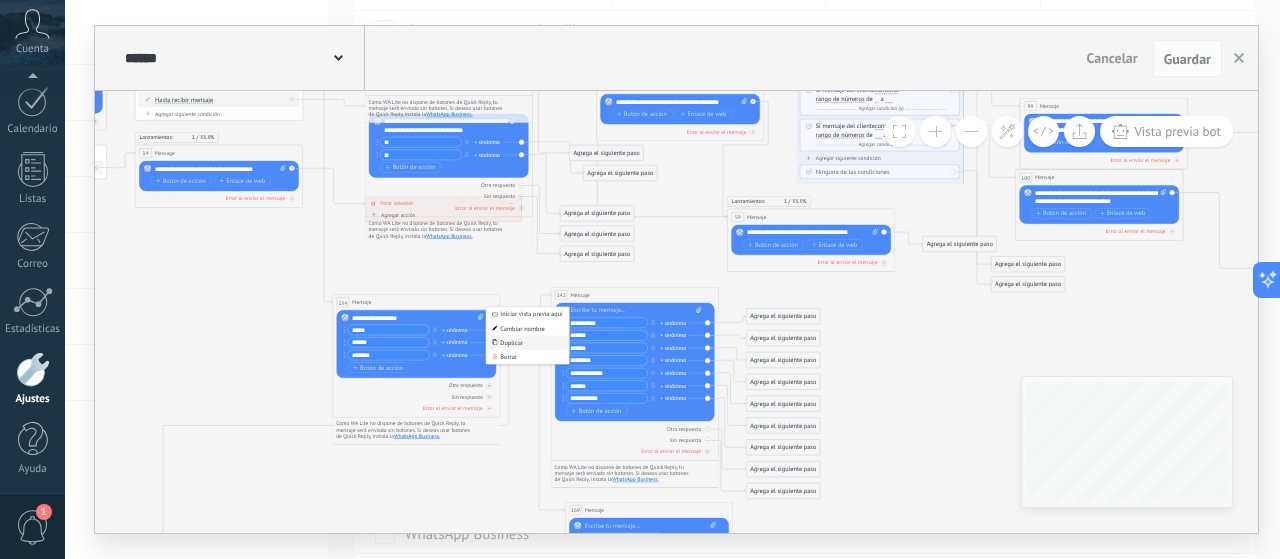click on "Duplicar" at bounding box center (527, 343) 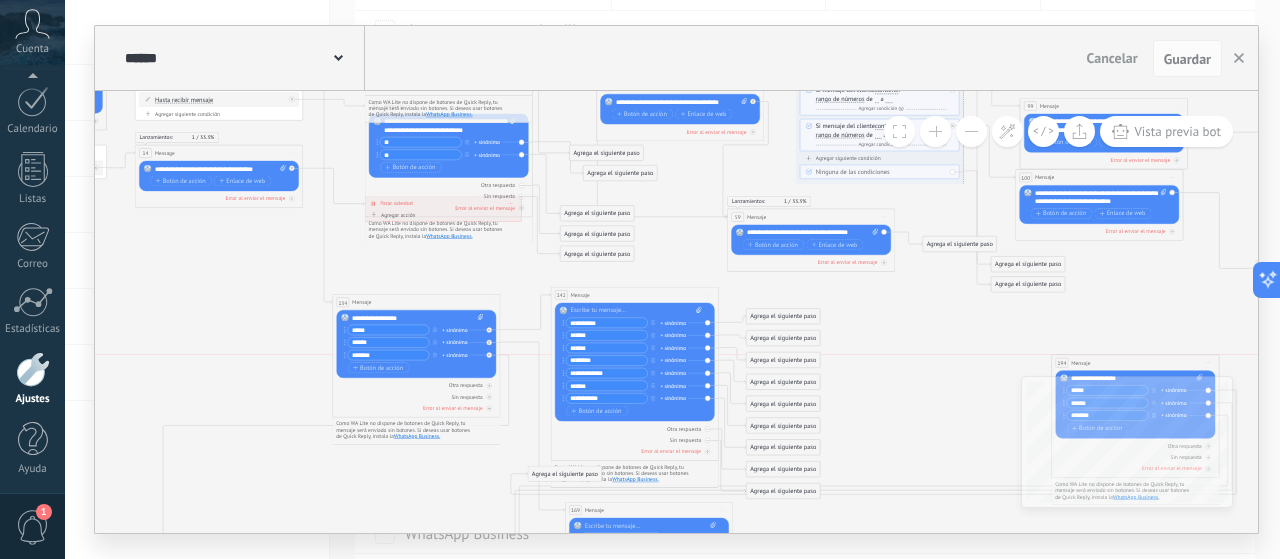 drag, startPoint x: 451, startPoint y: 454, endPoint x: 1010, endPoint y: 367, distance: 565.7296 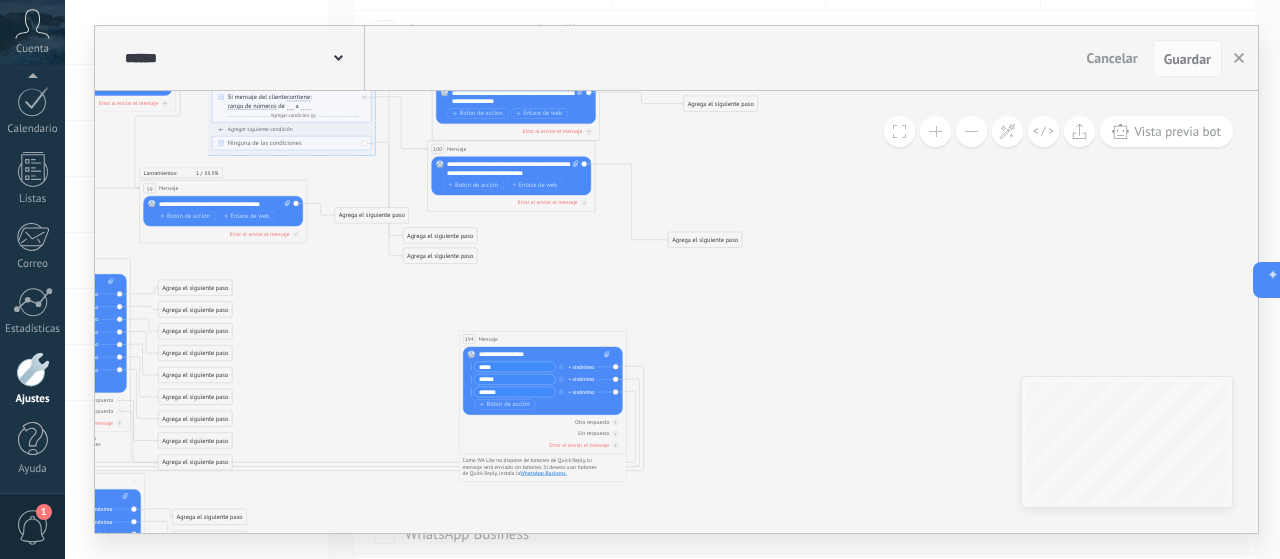 drag, startPoint x: 936, startPoint y: 329, endPoint x: 348, endPoint y: 301, distance: 588.66626 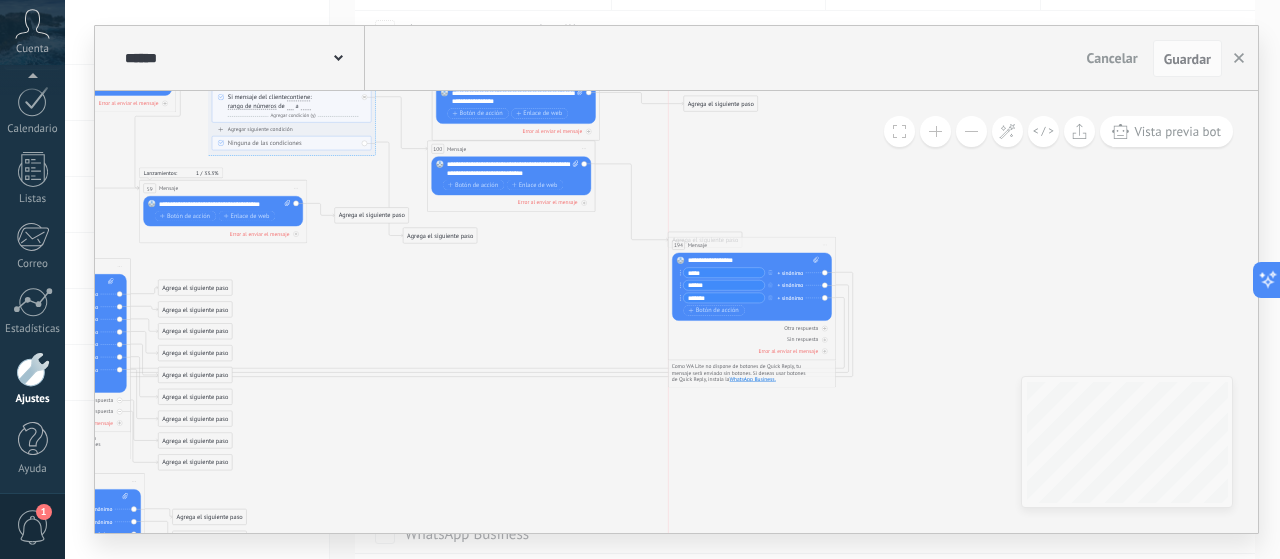drag, startPoint x: 532, startPoint y: 341, endPoint x: 742, endPoint y: 247, distance: 230.07825 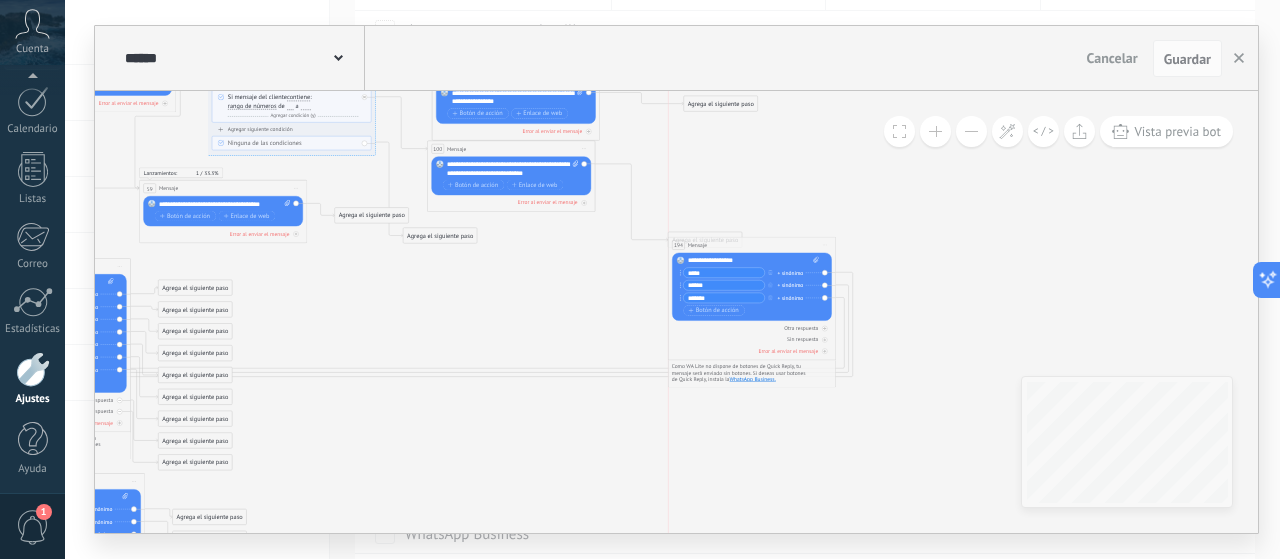 click on "194
Mensaje
*******
(a):
Todos los contactos - canales seleccionados
Todos los contactos - canales seleccionados
Todos los contactos - canal primario
Contacto principal - canales seleccionados
Contacto principal - canal primario
Todos los contactos - canales seleccionados
Todos los contactos - canales seleccionados
Todos los contactos - canal primario
Contacto principal - canales seleccionados" at bounding box center [751, 246] 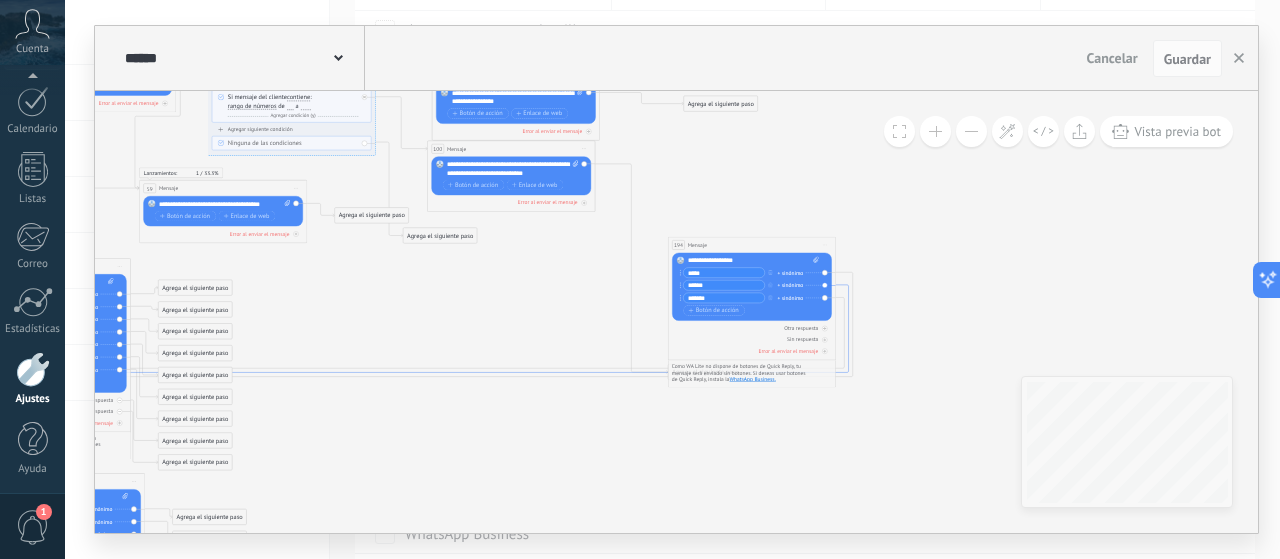 click 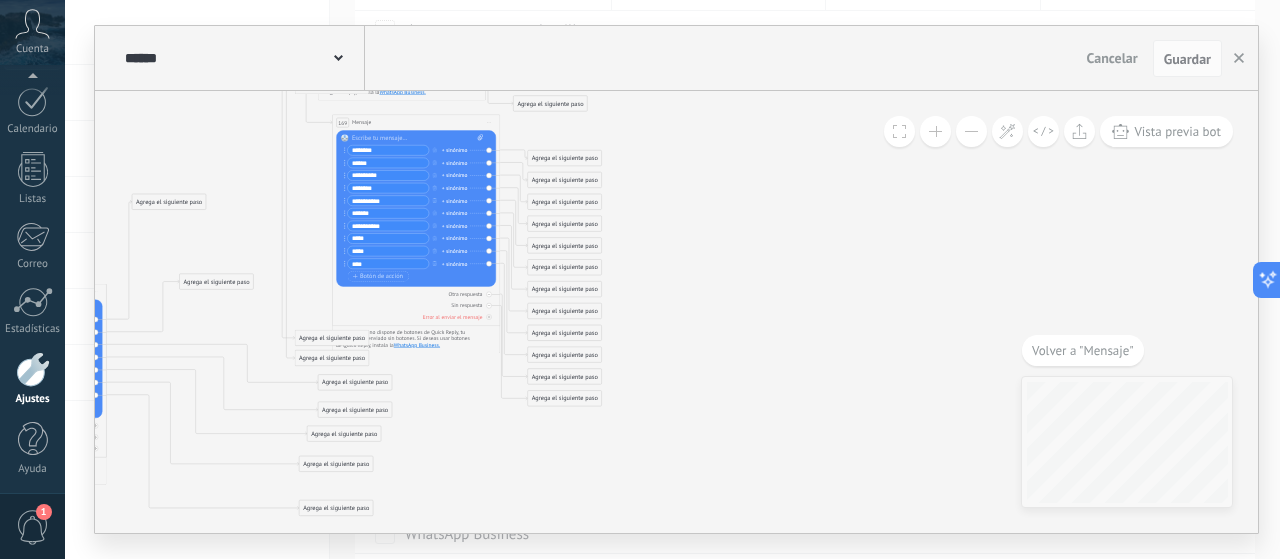 drag, startPoint x: 839, startPoint y: 432, endPoint x: 582, endPoint y: 395, distance: 259.64975 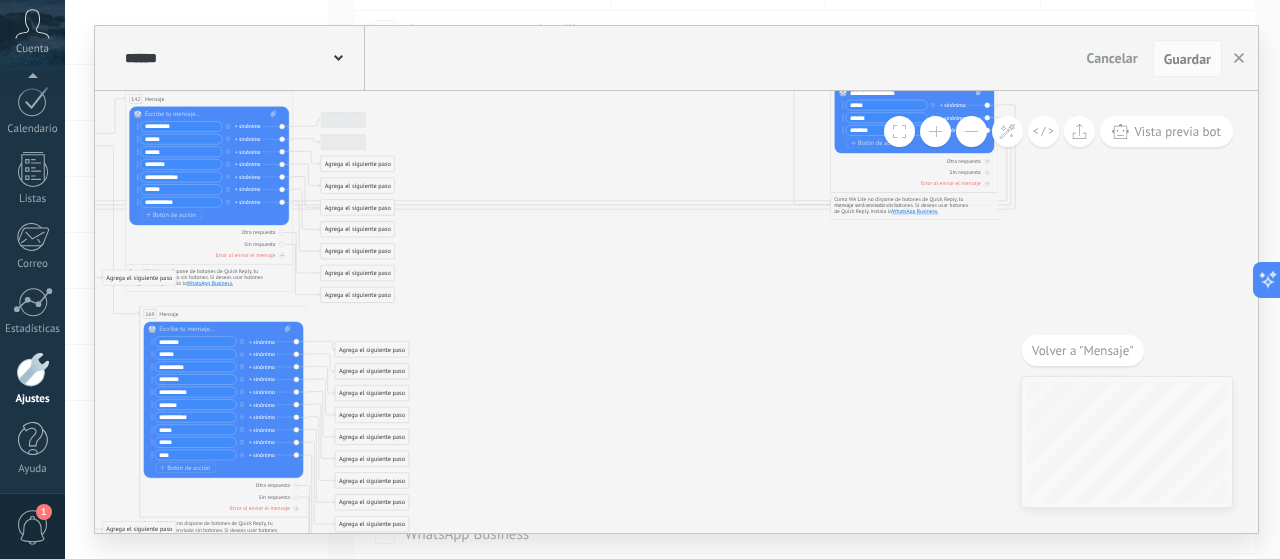drag, startPoint x: 695, startPoint y: 362, endPoint x: 676, endPoint y: 383, distance: 28.319605 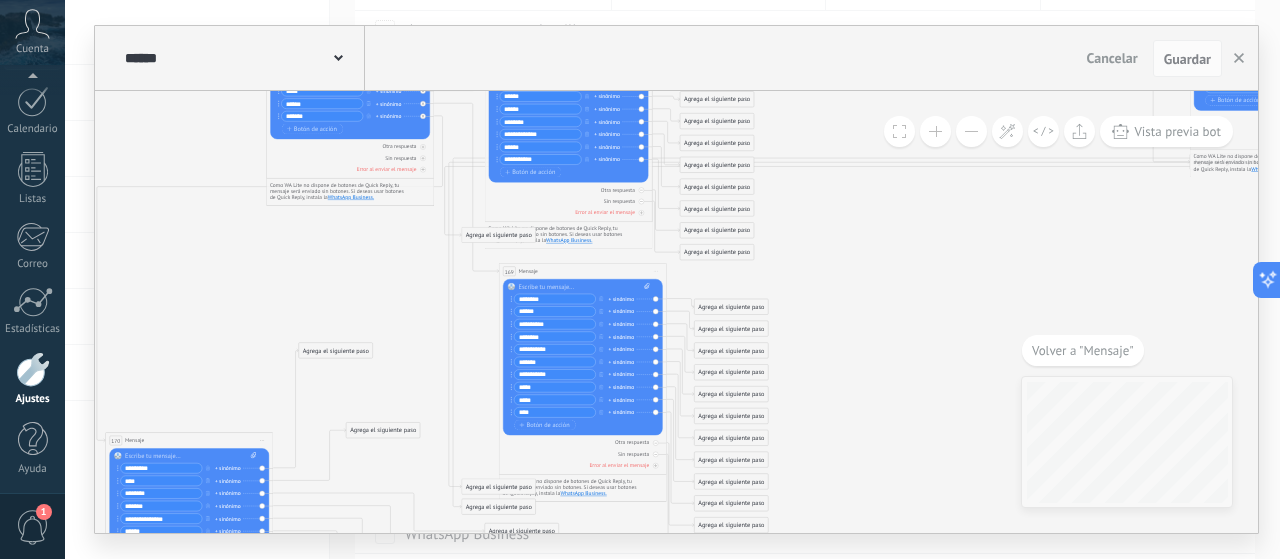 drag, startPoint x: 102, startPoint y: 239, endPoint x: 465, endPoint y: 182, distance: 367.44797 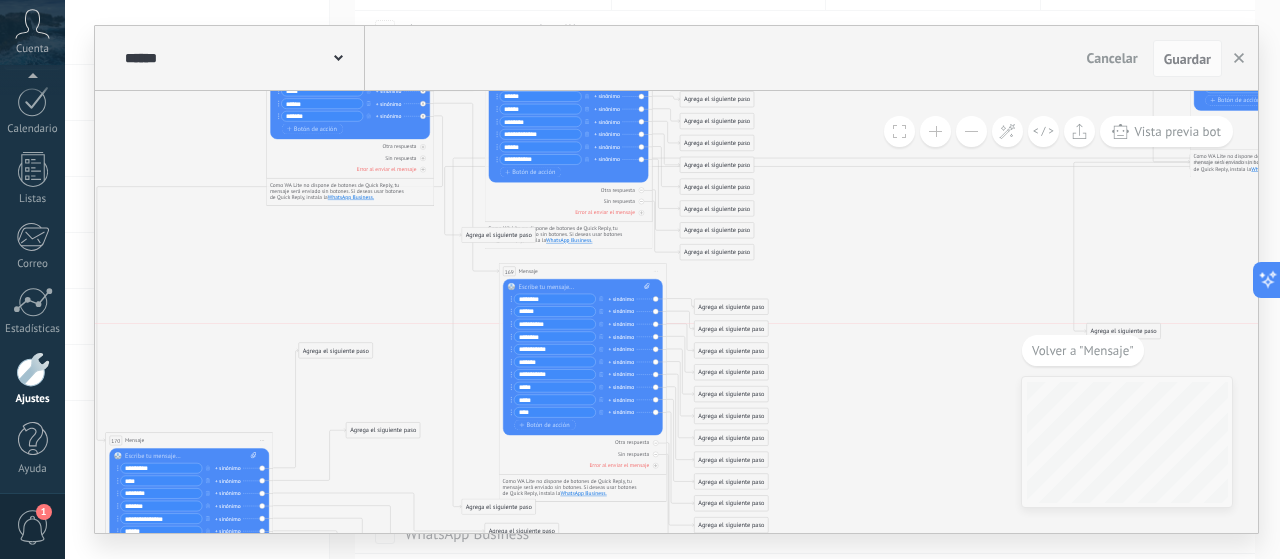 drag, startPoint x: 482, startPoint y: 486, endPoint x: 1107, endPoint y: 333, distance: 643.4547 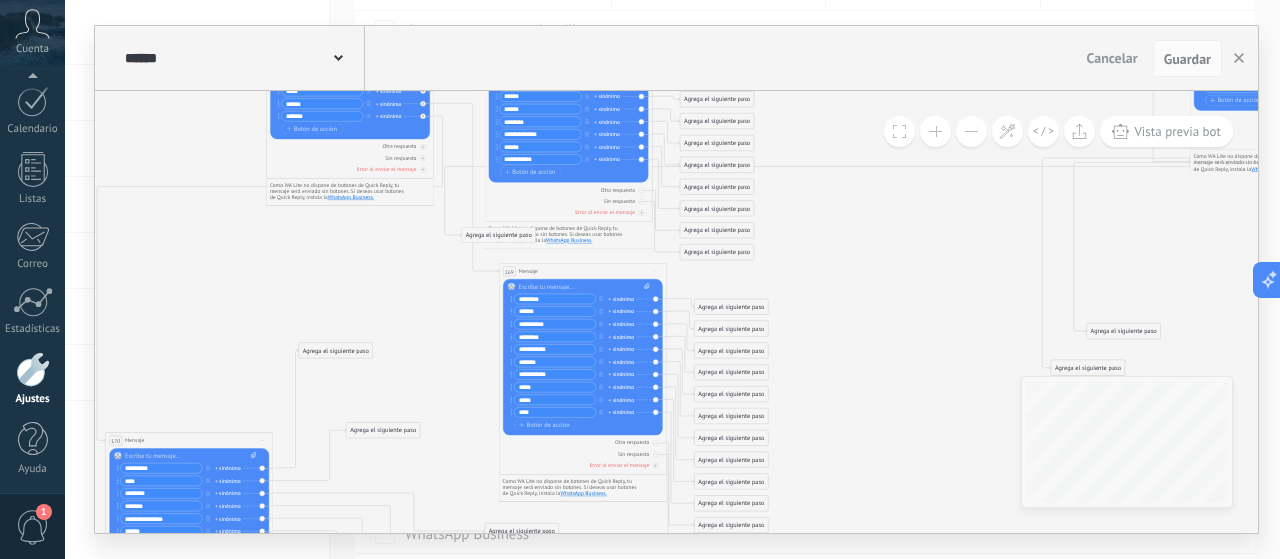 drag, startPoint x: 474, startPoint y: 506, endPoint x: 1064, endPoint y: 370, distance: 605.47174 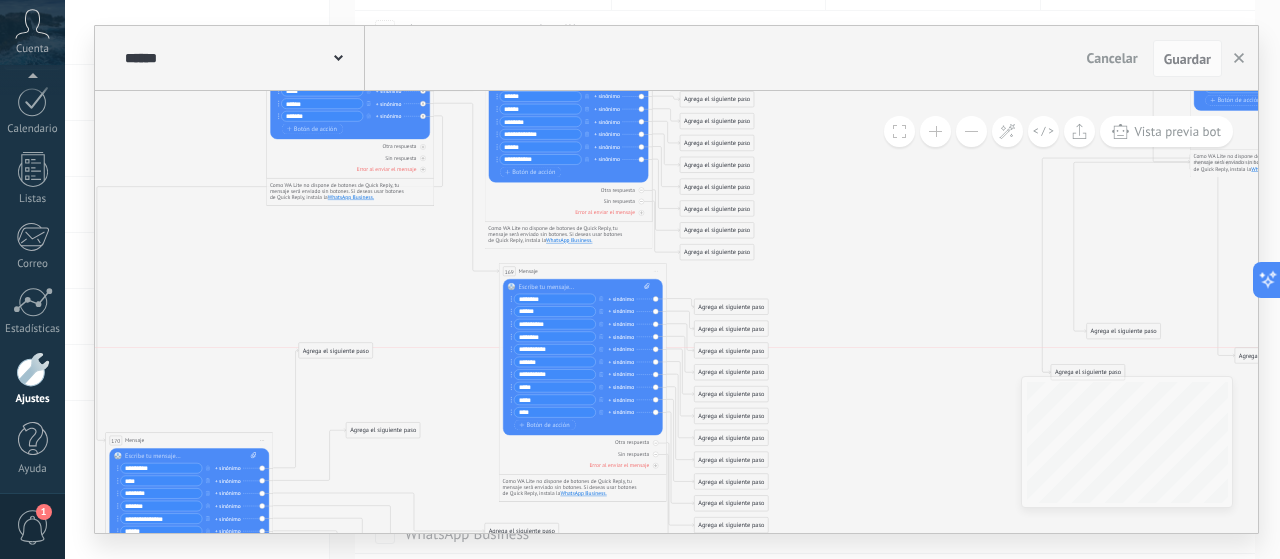 drag, startPoint x: 473, startPoint y: 195, endPoint x: 1251, endPoint y: 357, distance: 794.6874 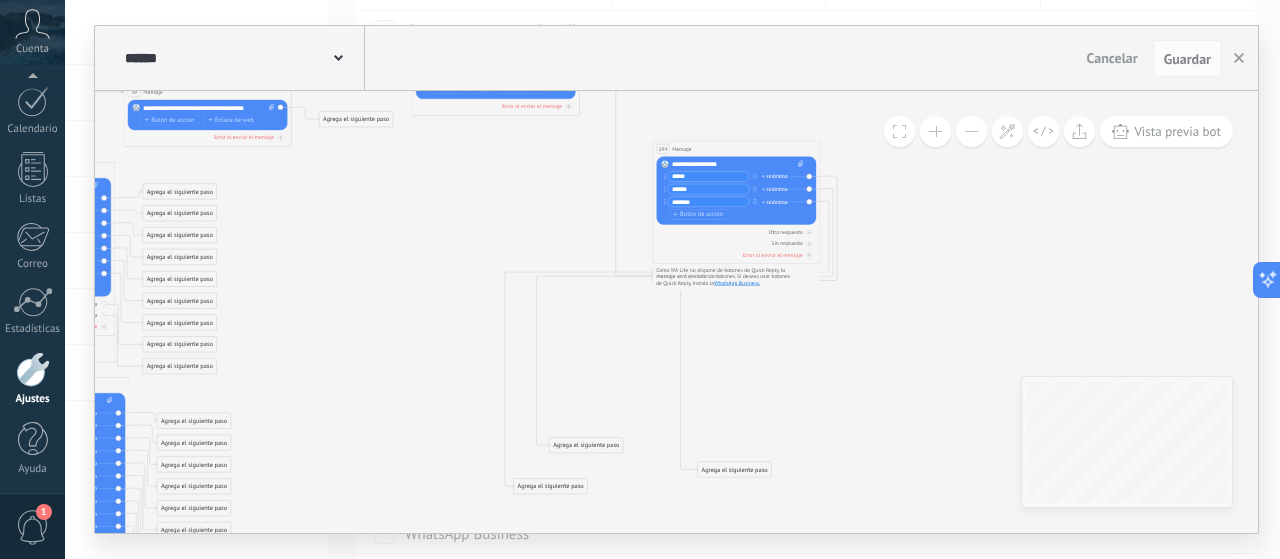 drag, startPoint x: 830, startPoint y: 343, endPoint x: 379, endPoint y: 480, distance: 471.34912 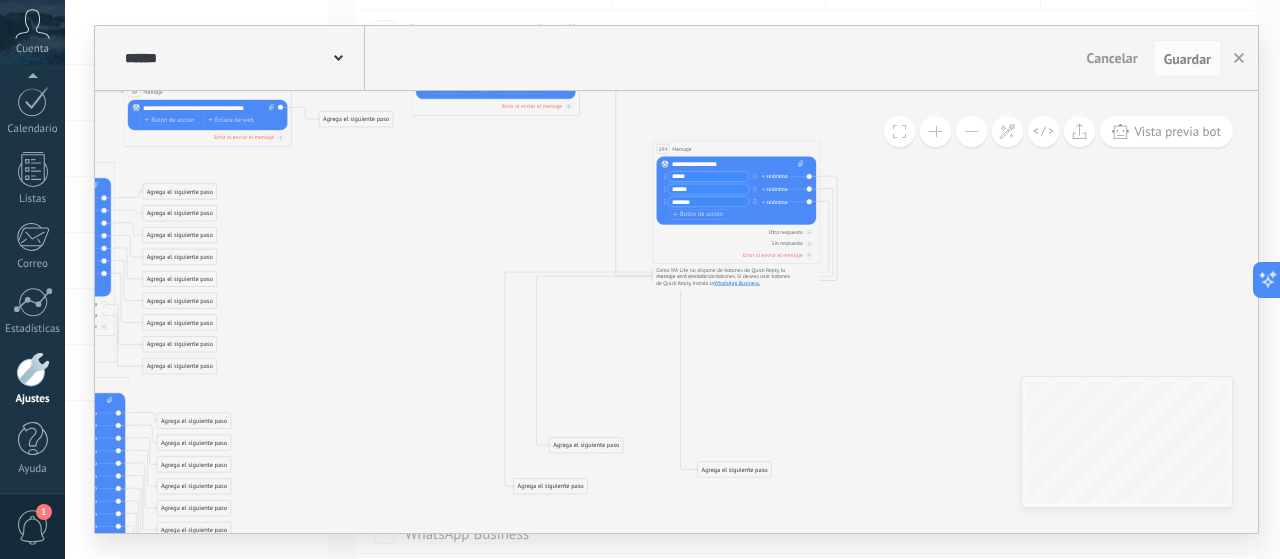click 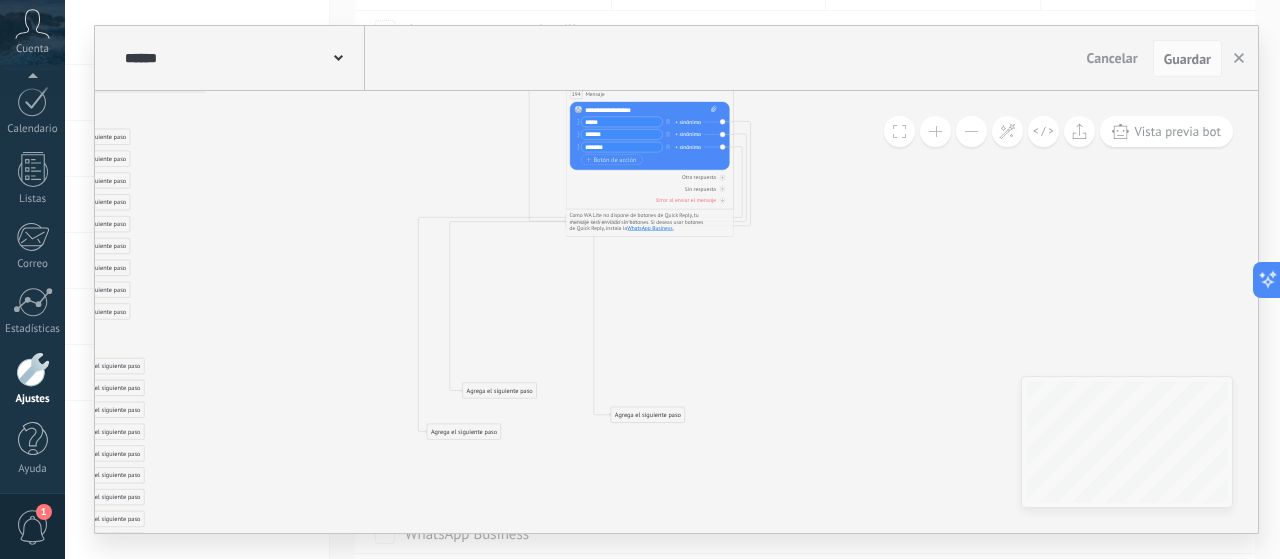 drag, startPoint x: 708, startPoint y: 477, endPoint x: 623, endPoint y: 423, distance: 100.70253 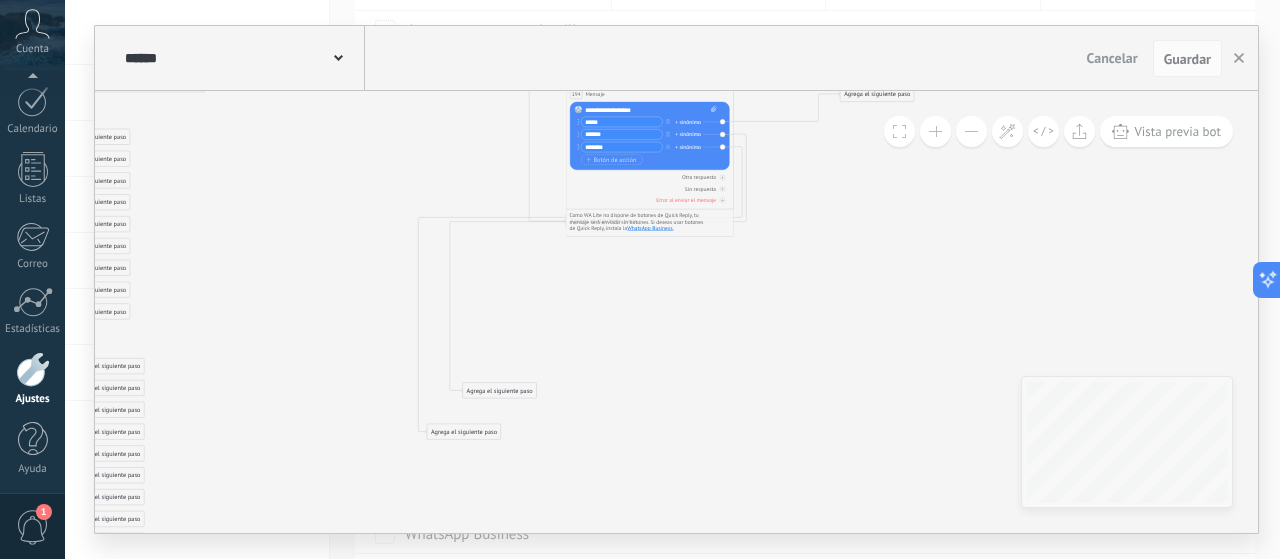 drag, startPoint x: 634, startPoint y: 409, endPoint x: 864, endPoint y: 85, distance: 397.33612 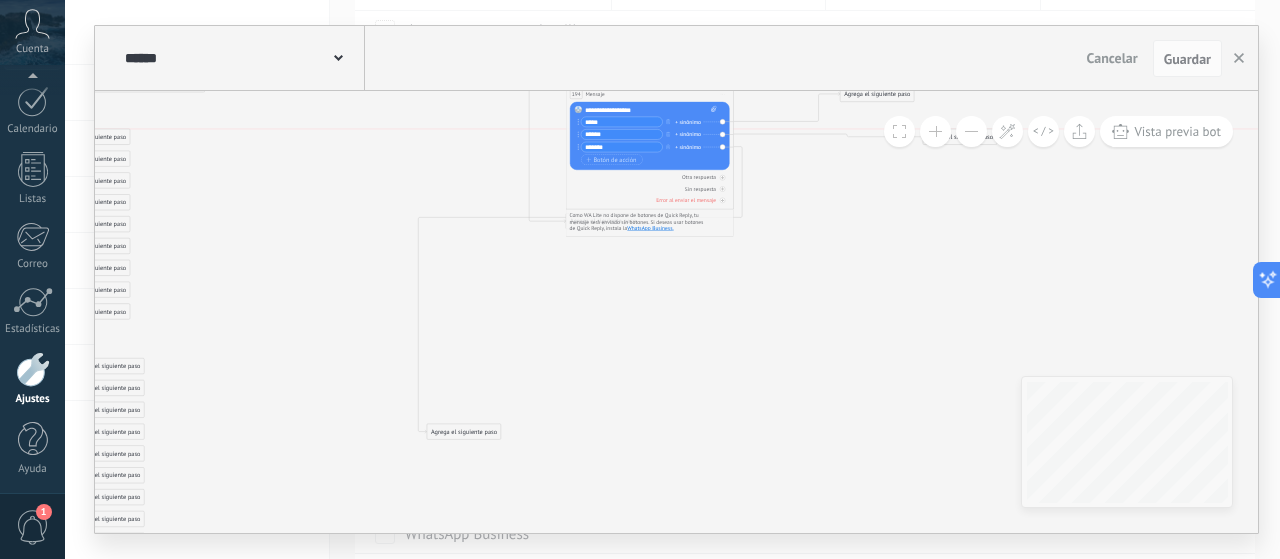 drag, startPoint x: 490, startPoint y: 391, endPoint x: 951, endPoint y: 138, distance: 525.8612 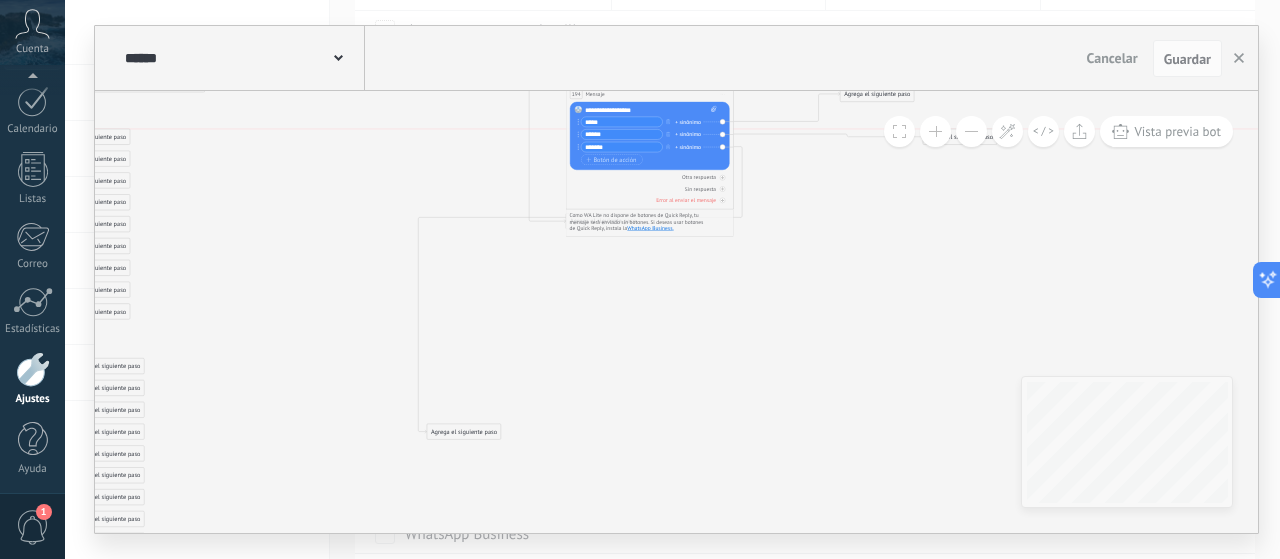 click on "**********" at bounding box center (676, 312) 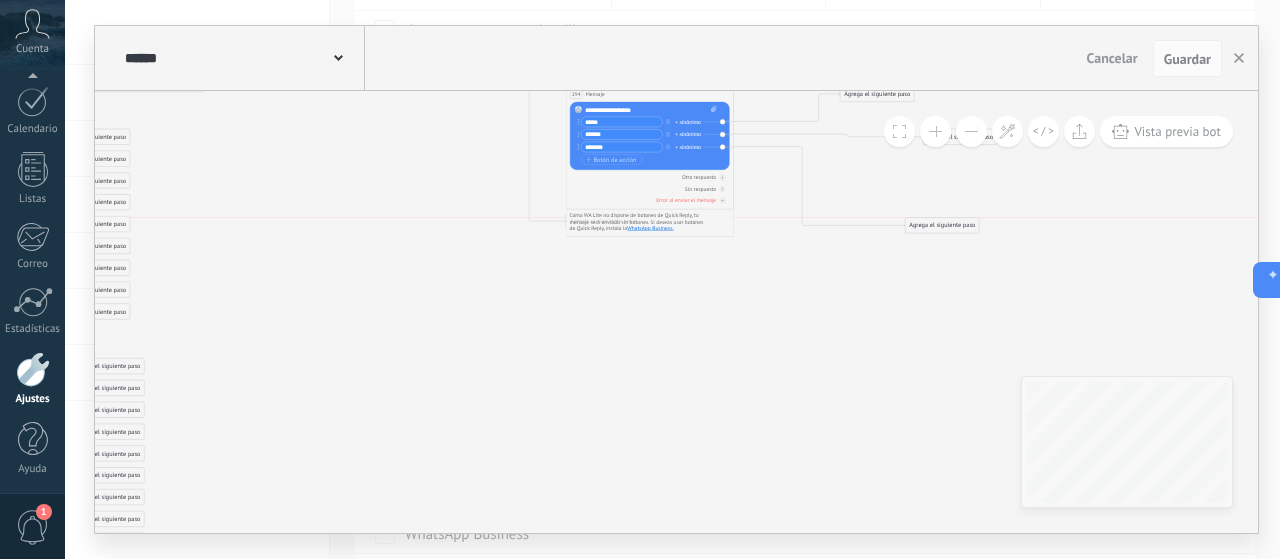 drag, startPoint x: 783, startPoint y: 364, endPoint x: 920, endPoint y: 239, distance: 185.45619 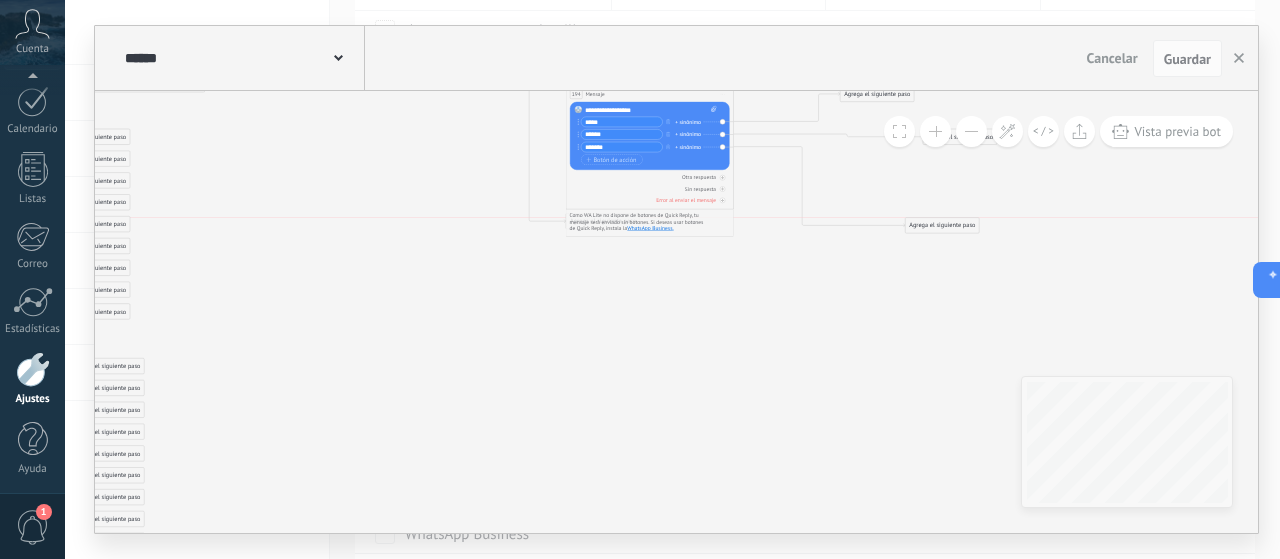 click on "Agrega el siguiente paso" at bounding box center (943, 226) 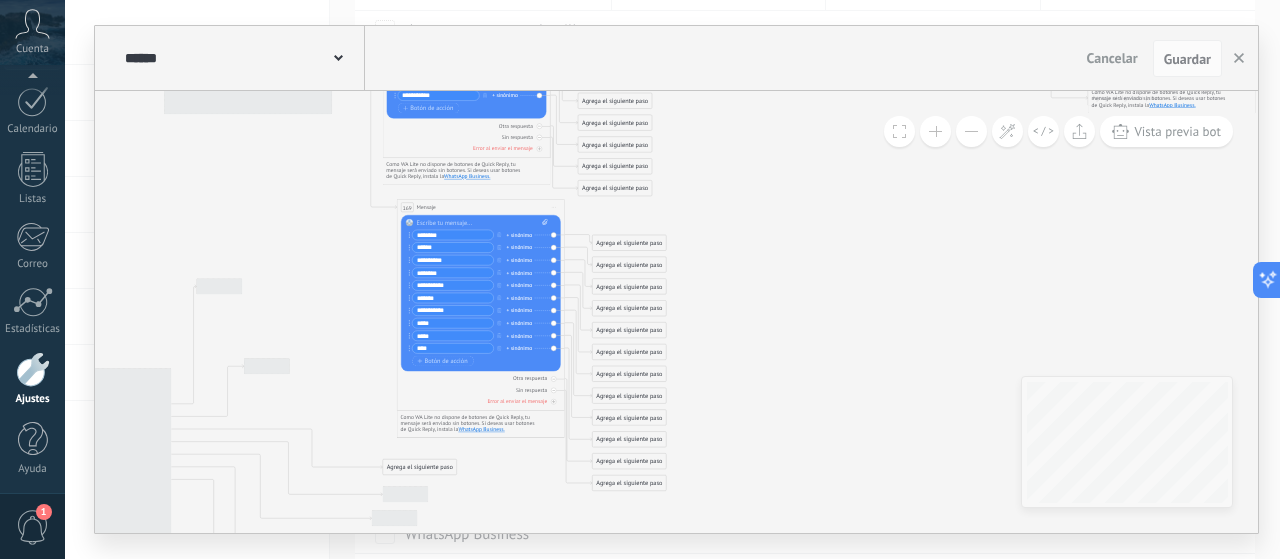 drag, startPoint x: 794, startPoint y: 299, endPoint x: 893, endPoint y: 215, distance: 129.8345 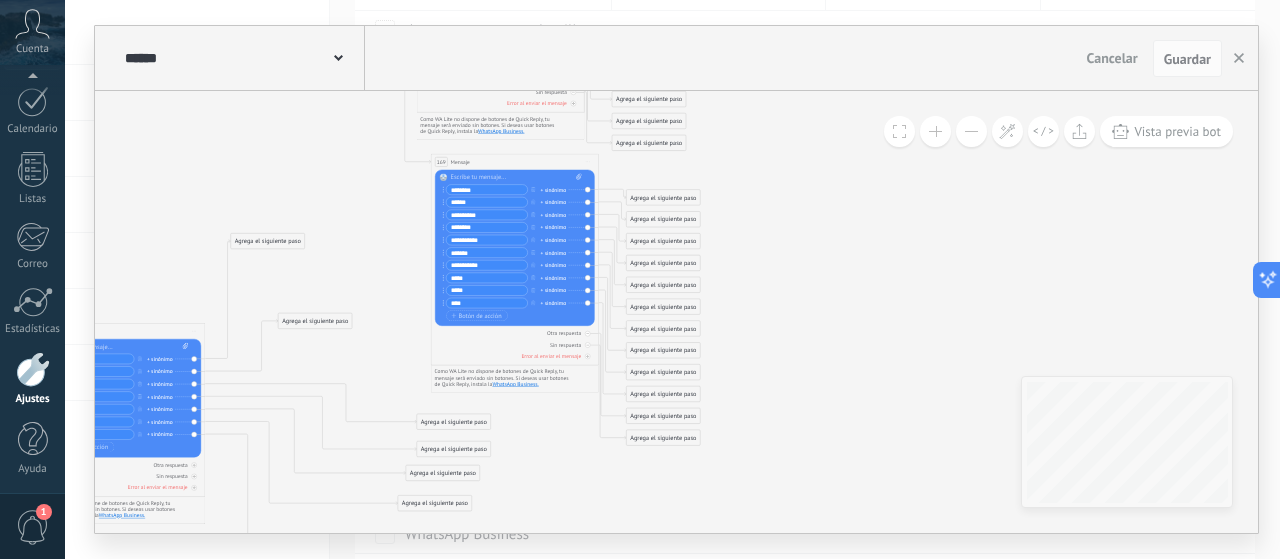 click 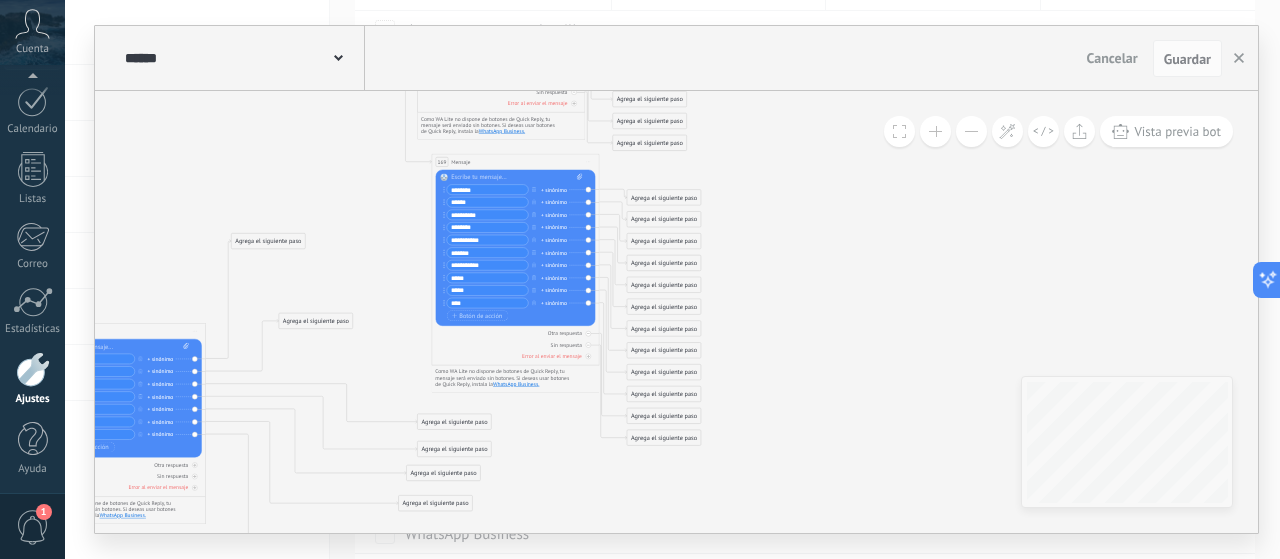 drag, startPoint x: 516, startPoint y: 156, endPoint x: 501, endPoint y: 154, distance: 15.132746 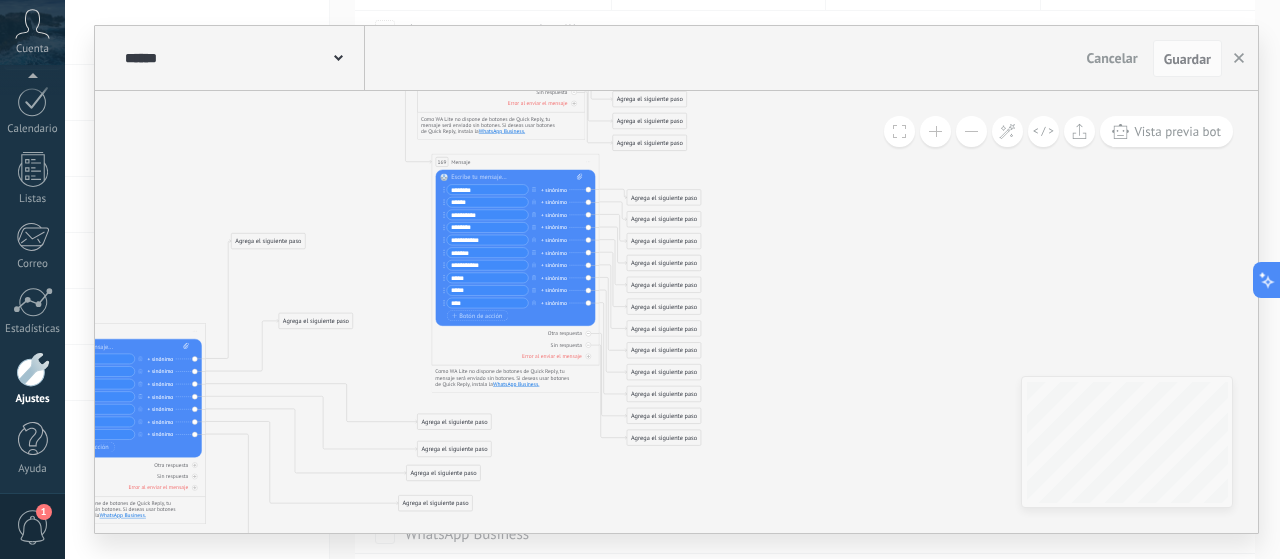click on "Iniciar vista previa aquí
Cambiar nombre
Duplicar
Borrar" at bounding box center (588, 162) 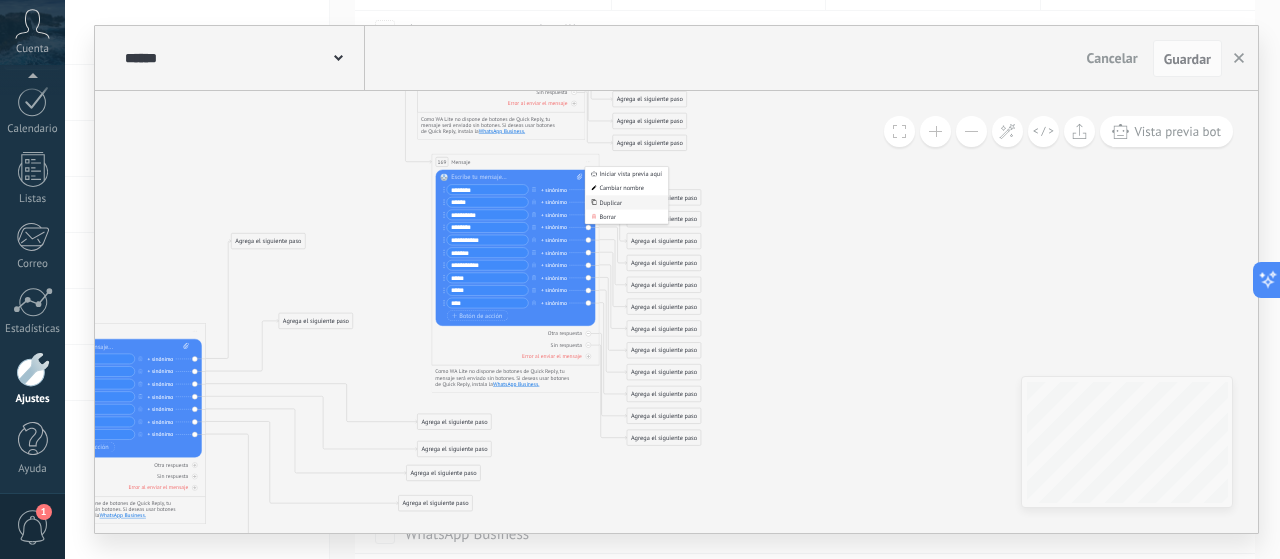 click on "Duplicar" at bounding box center [626, 203] 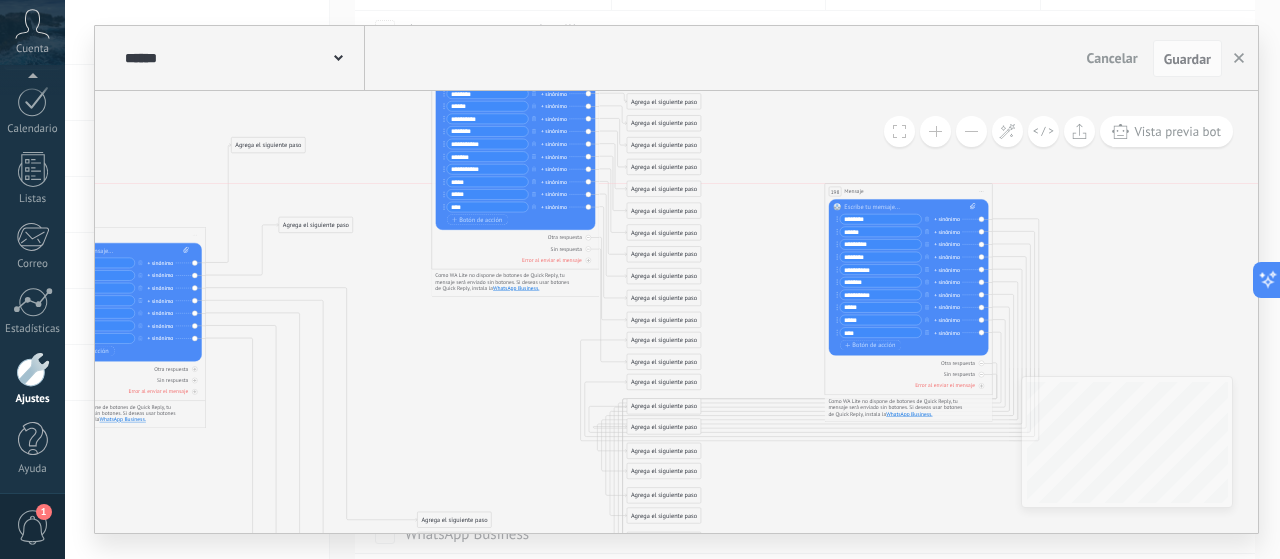 drag, startPoint x: 458, startPoint y: 302, endPoint x: 852, endPoint y: 191, distance: 409.33728 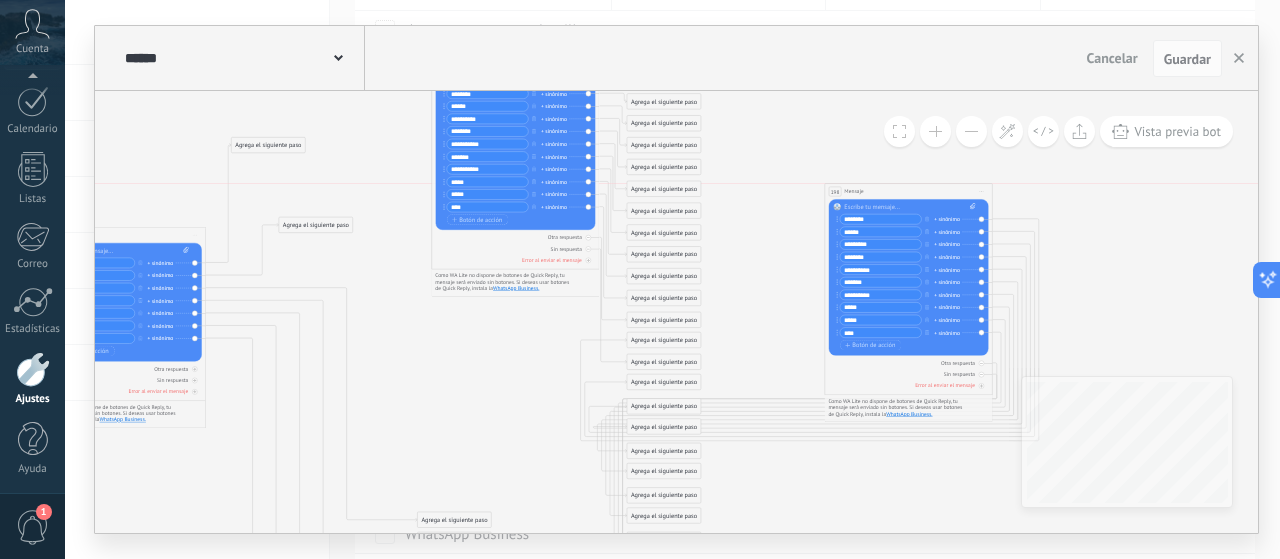 click on "Mensaje" at bounding box center [853, 192] 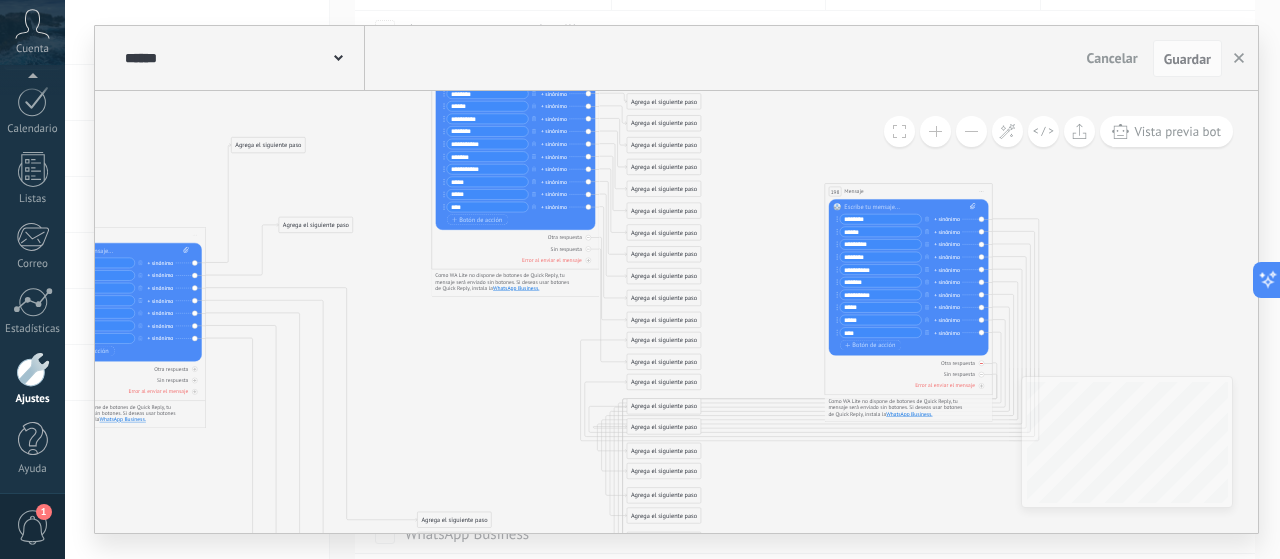 click at bounding box center (981, 363) 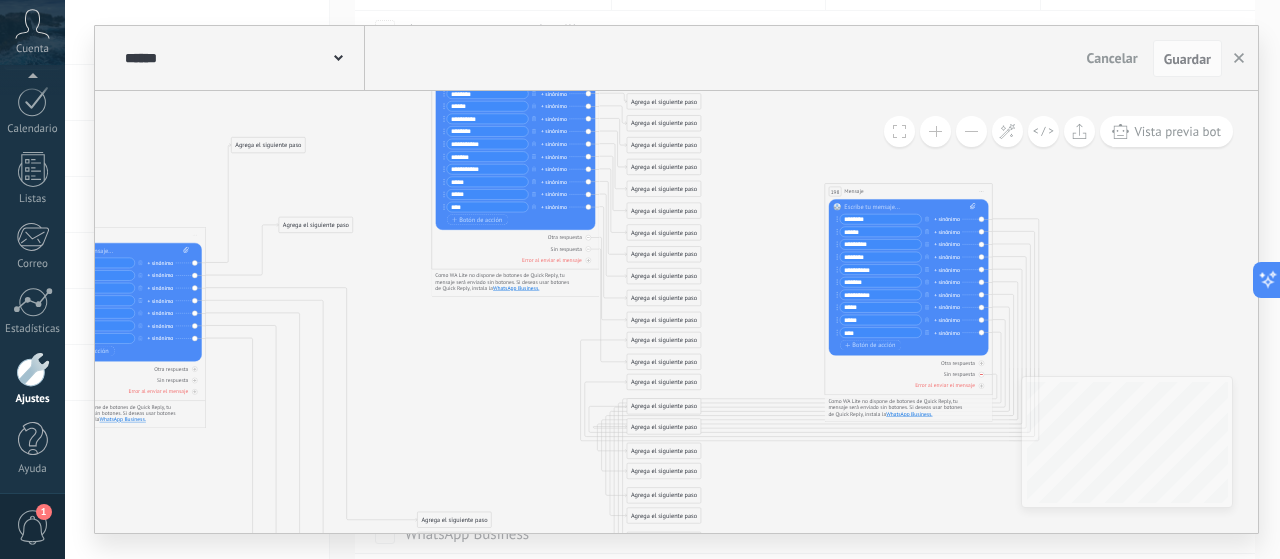 click on "Sin respuesta" at bounding box center [909, 375] 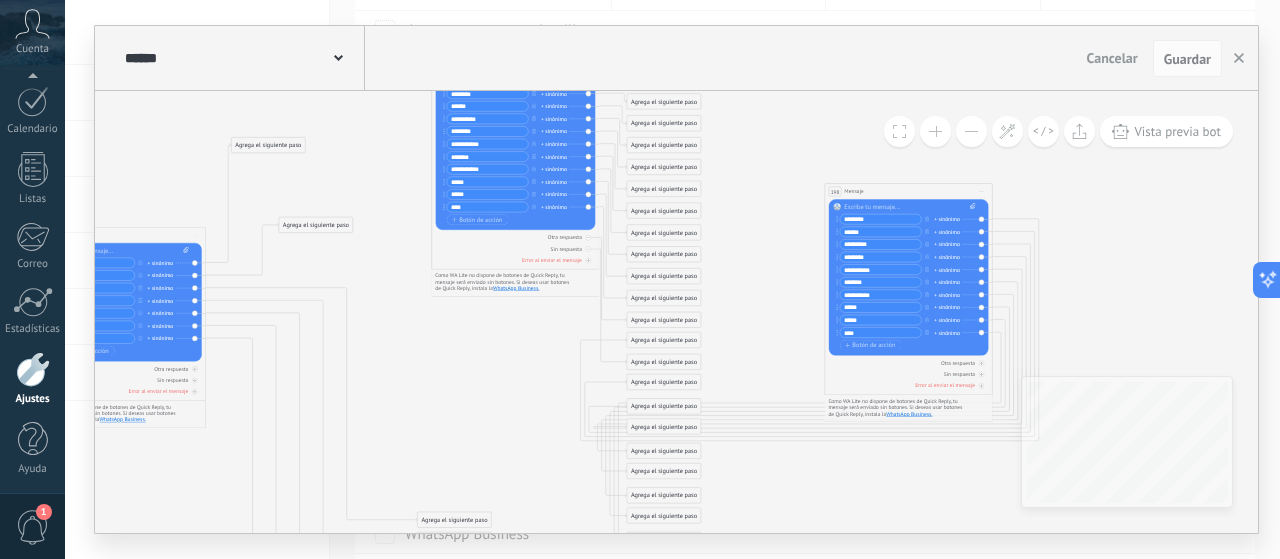 click on "Reemplazar
Quitar
Convertir a mensaje de voz
Arrastre la imagen aquí para adjuntarla.
Añadir imagen
Subir
Arrastrar y soltar
Archivo no encontrado
Escribe tu mensaje..." at bounding box center [909, 278] 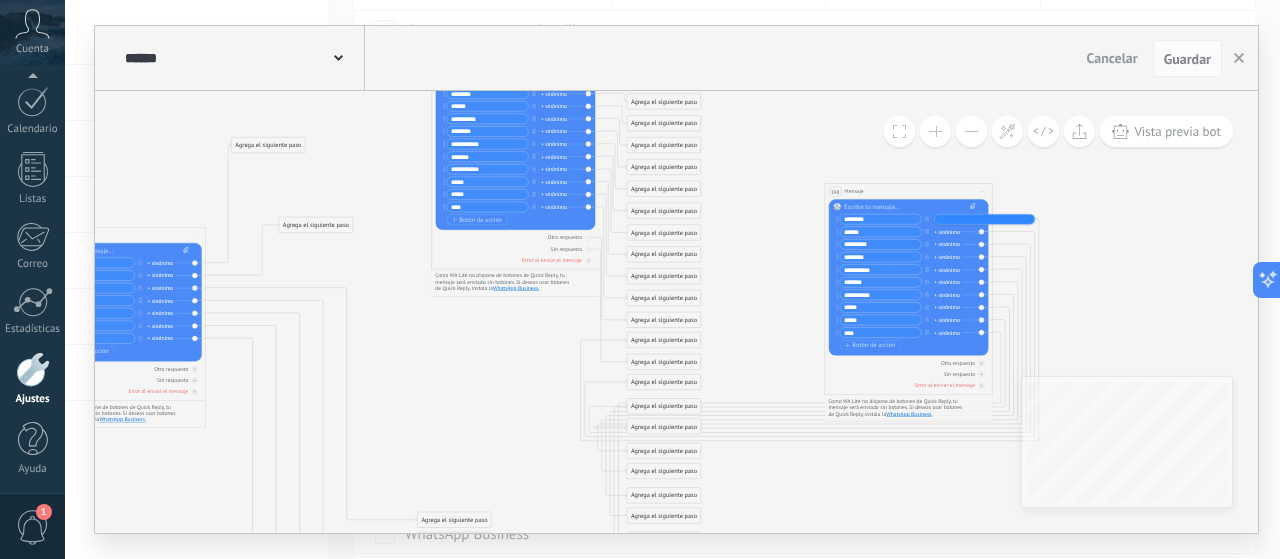 click on "198
Mensaje
*******
(a):
Todos los contactos - canales seleccionados
Todos los contactos - canales seleccionados
Todos los contactos - canal primario
Contacto principal - canales seleccionados
Contacto principal - canal primario
Todos los contactos - canales seleccionados
Todos los contactos - canales seleccionados
Todos los contactos - canal primario
Contacto principal - canales seleccionados" at bounding box center [908, 192] 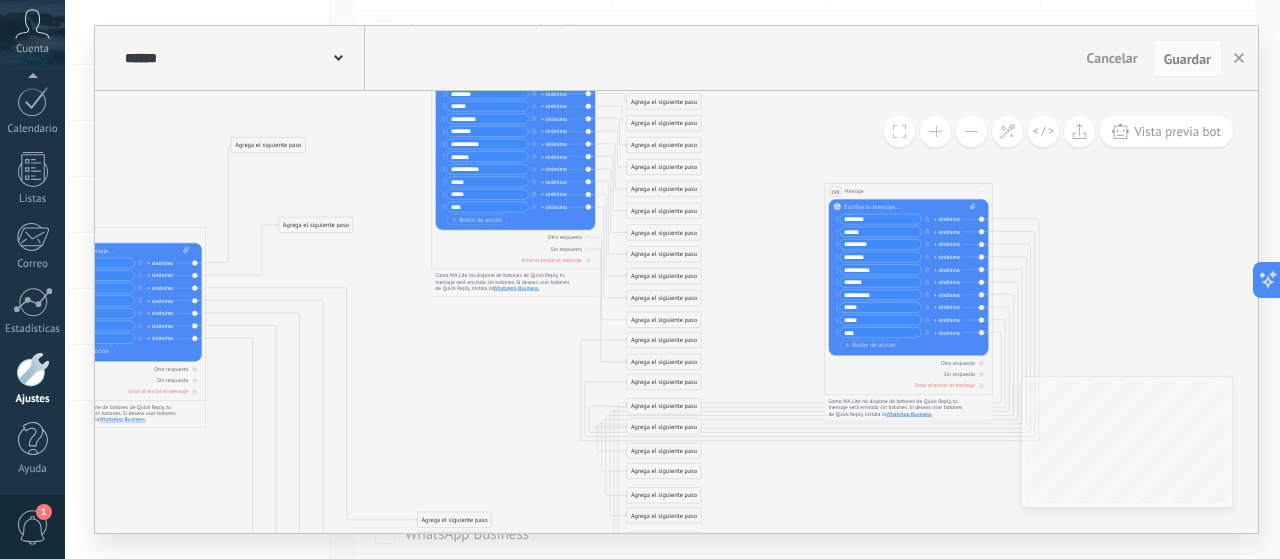 click on "198
Mensaje
*******
(a):
Todos los contactos - canales seleccionados
Todos los contactos - canales seleccionados
Todos los contactos - canal primario
Contacto principal - canales seleccionados
Contacto principal - canal primario
Todos los contactos - canales seleccionados
Todos los contactos - canales seleccionados
Todos los contactos - canal primario
Contacto principal - canales seleccionados" at bounding box center [908, 192] 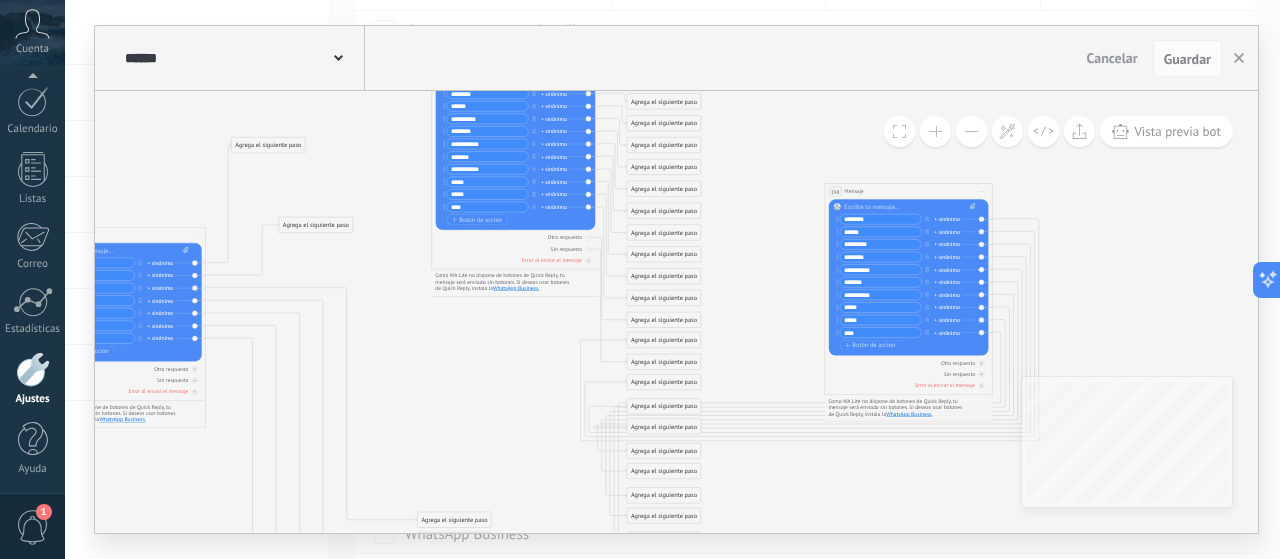 click on "Reemplazar
Quitar
Convertir a mensaje de voz
Arrastre la imagen aquí para adjuntarla.
Añadir imagen
Subir
Arrastrar y soltar
Archivo no encontrado
Escribe tu mensaje..." at bounding box center (909, 278) 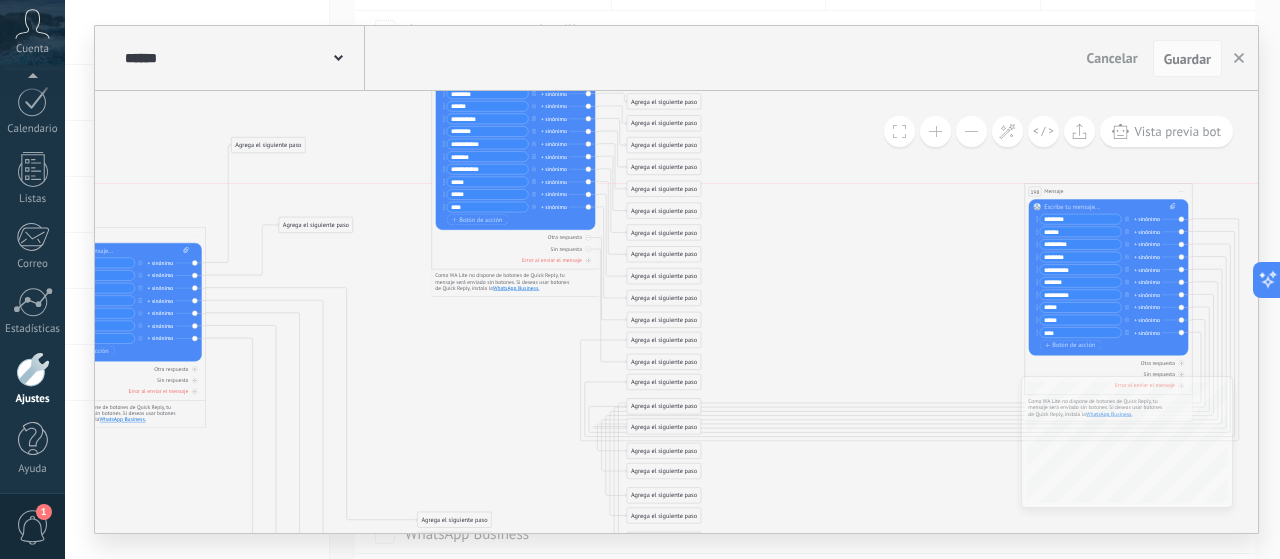 drag, startPoint x: 842, startPoint y: 193, endPoint x: 1042, endPoint y: 195, distance: 200.01 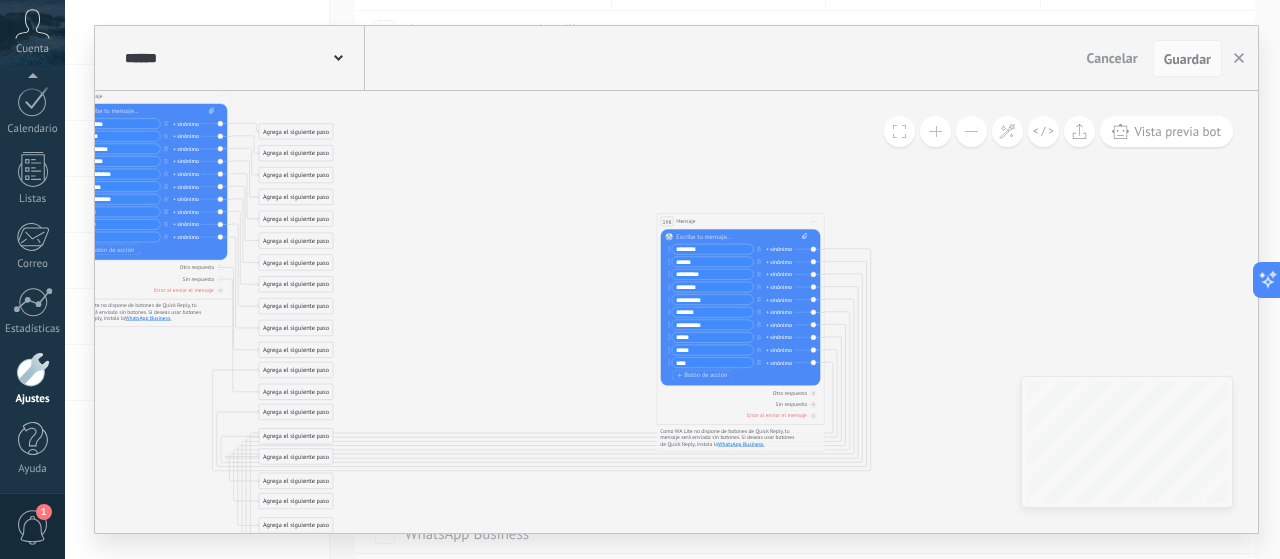 drag, startPoint x: 917, startPoint y: 235, endPoint x: 484, endPoint y: 337, distance: 444.85165 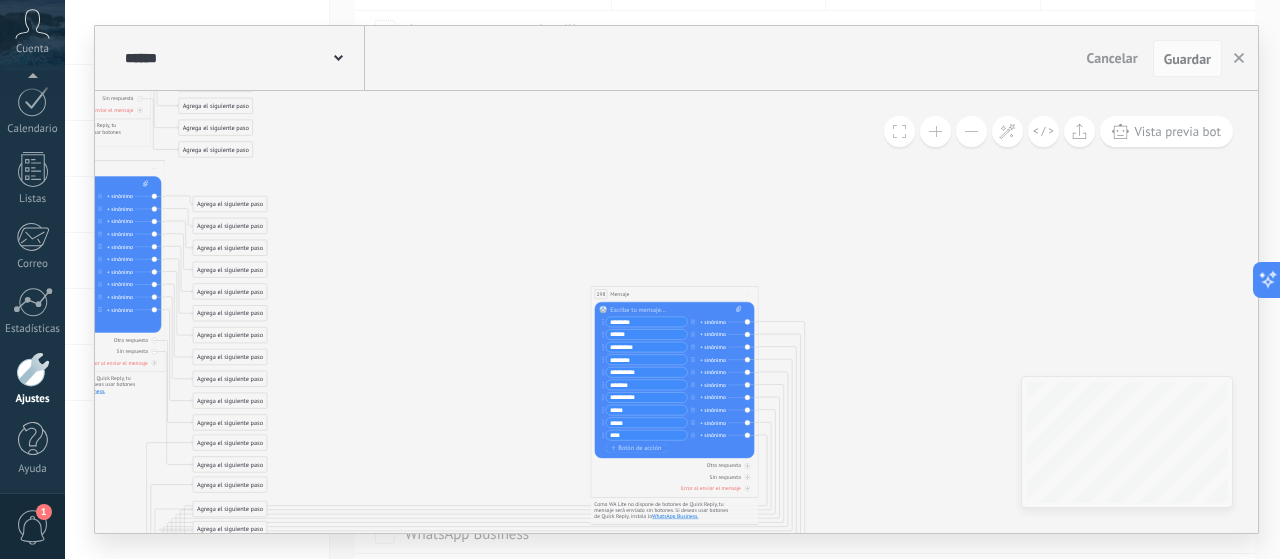 click on "Iniciar vista previa aquí
Cambiar nombre
Duplicar
Borrar" at bounding box center (747, 294) 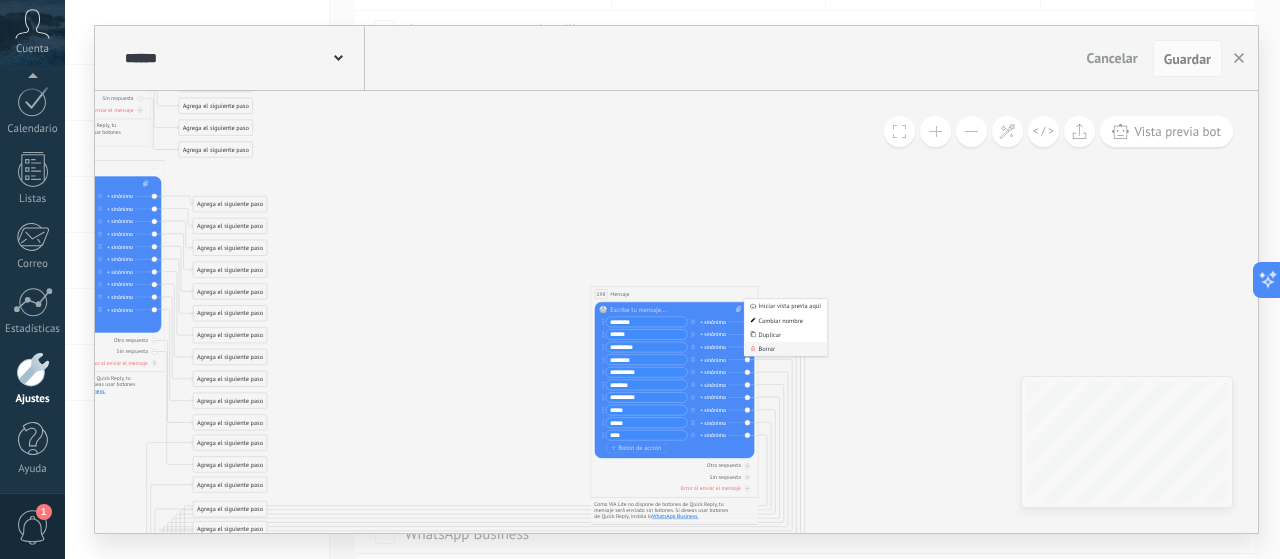 click on "Borrar" at bounding box center [785, 349] 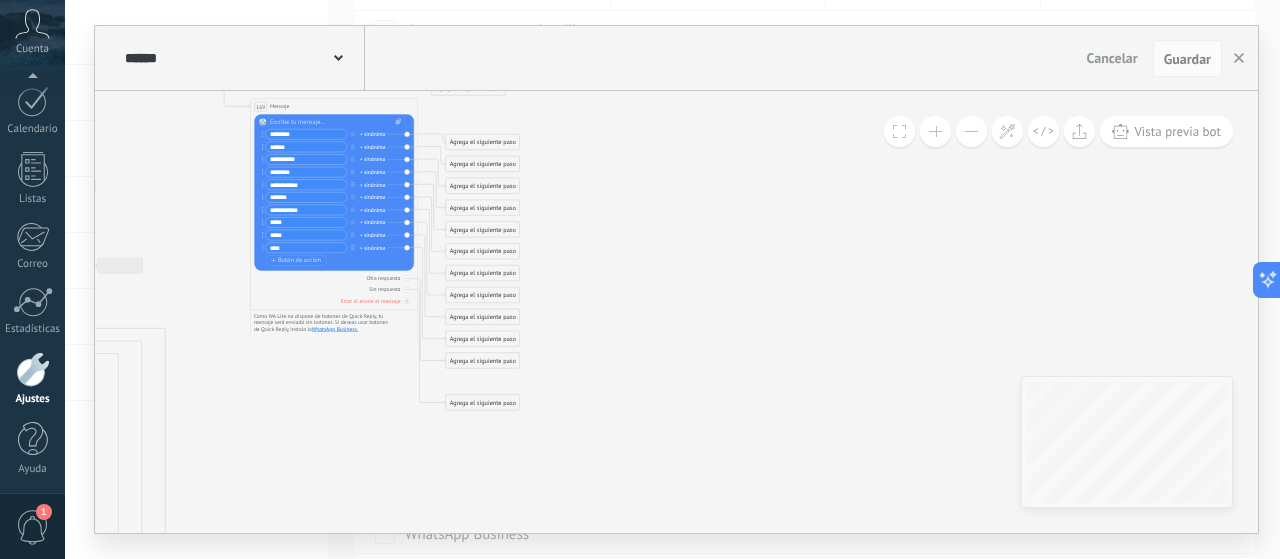 drag, startPoint x: 691, startPoint y: 251, endPoint x: 842, endPoint y: 259, distance: 151.21178 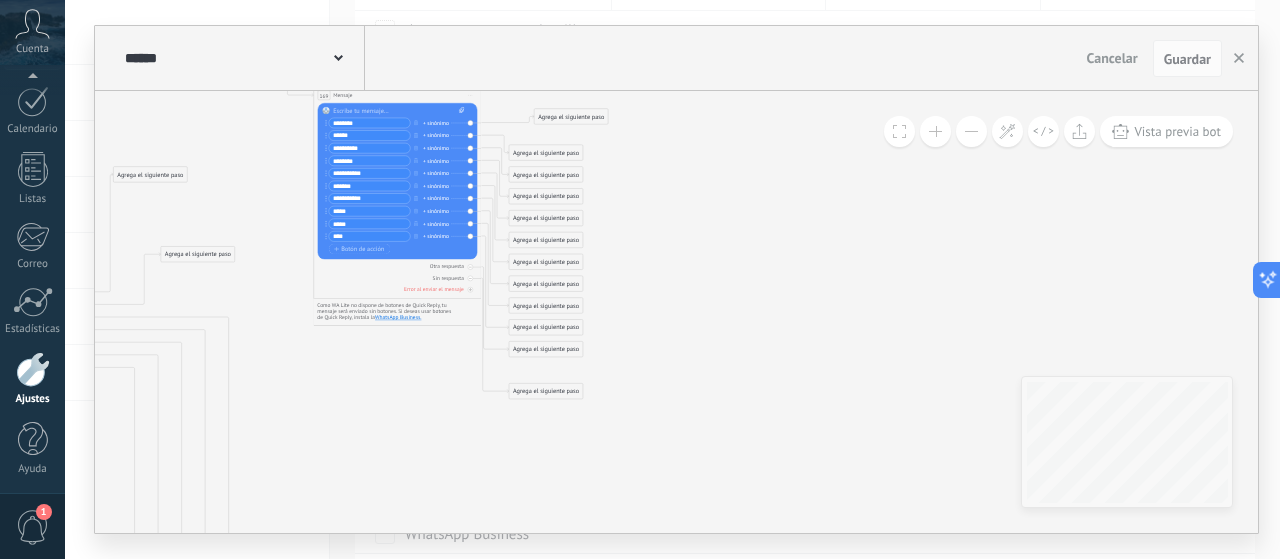 drag, startPoint x: 542, startPoint y: 127, endPoint x: 568, endPoint y: 113, distance: 29.529646 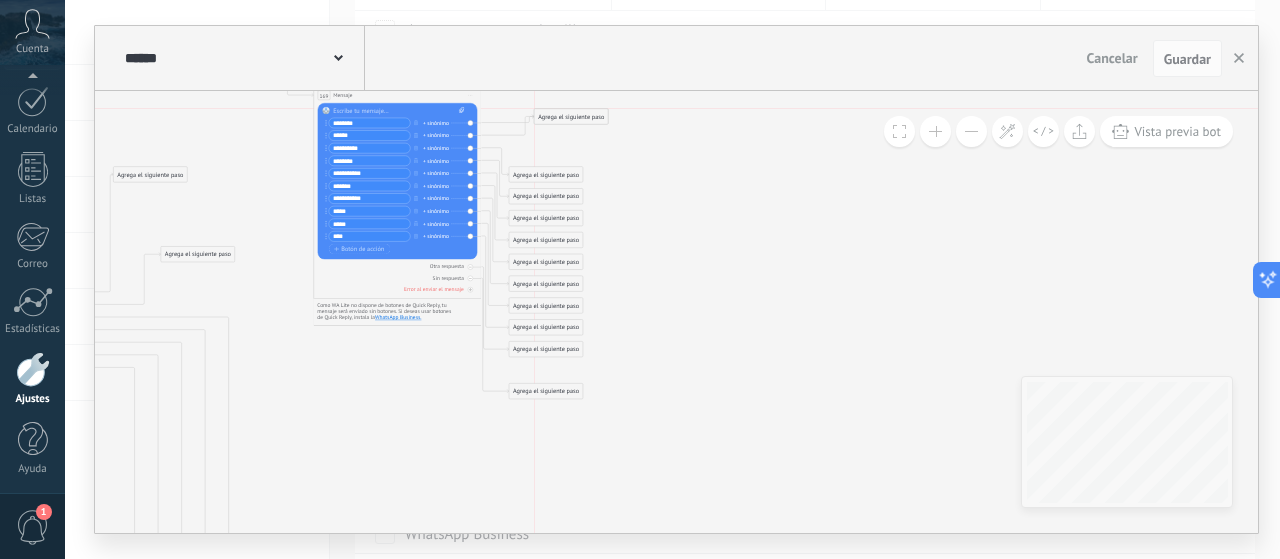 drag, startPoint x: 545, startPoint y: 151, endPoint x: 568, endPoint y: 115, distance: 42.72002 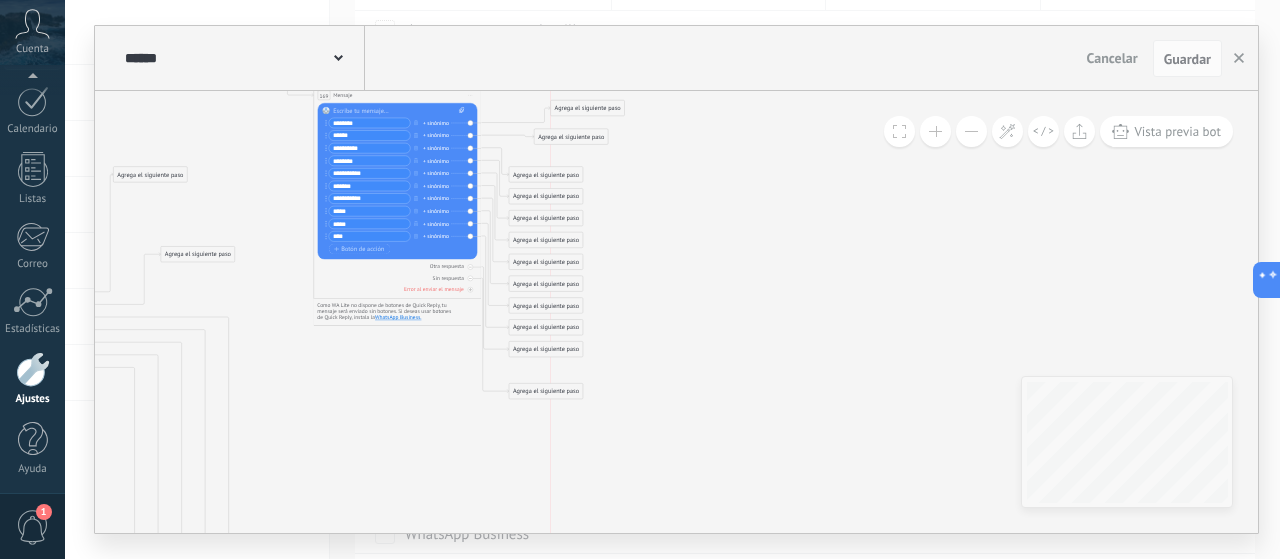 drag, startPoint x: 566, startPoint y: 117, endPoint x: 582, endPoint y: 109, distance: 17.888544 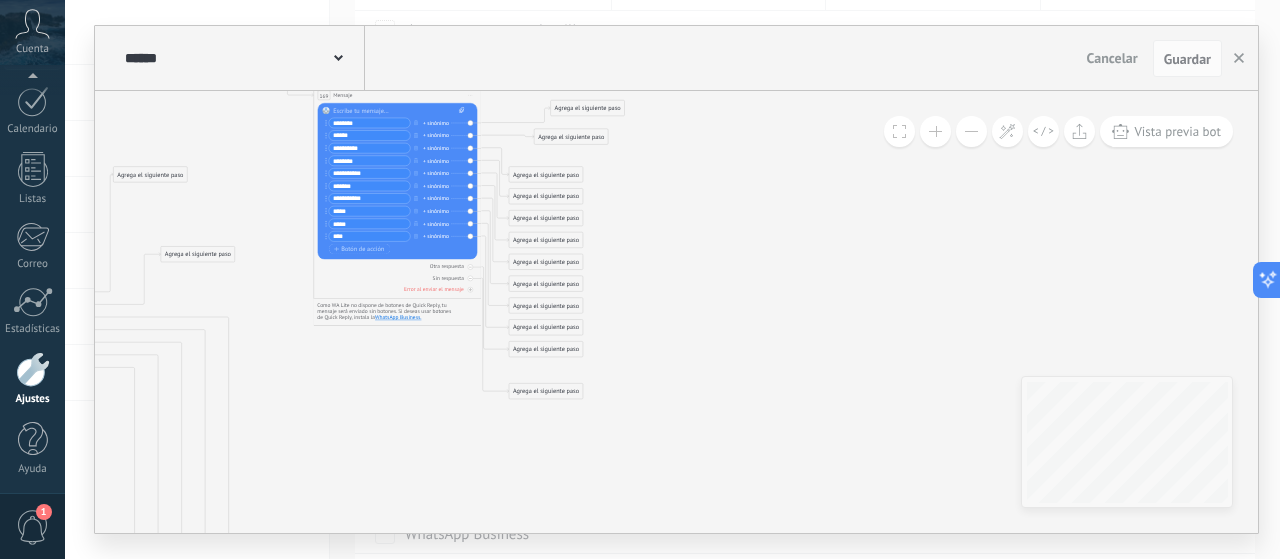 click on "Agrega el siguiente paso" at bounding box center (588, 109) 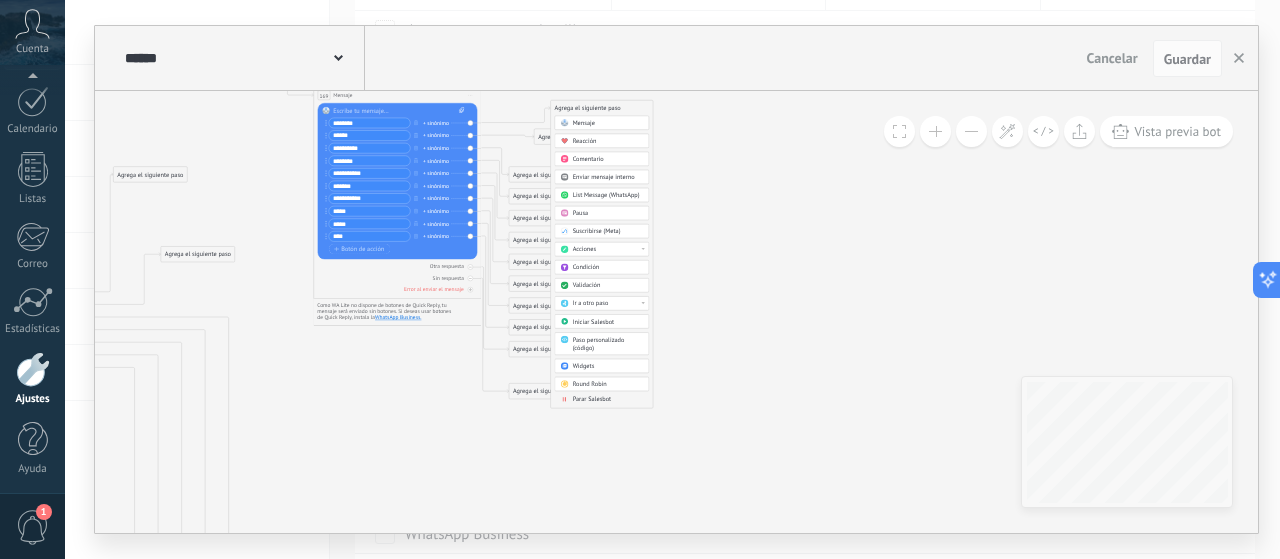click on "List Message (WhatsApp)" at bounding box center [606, 196] 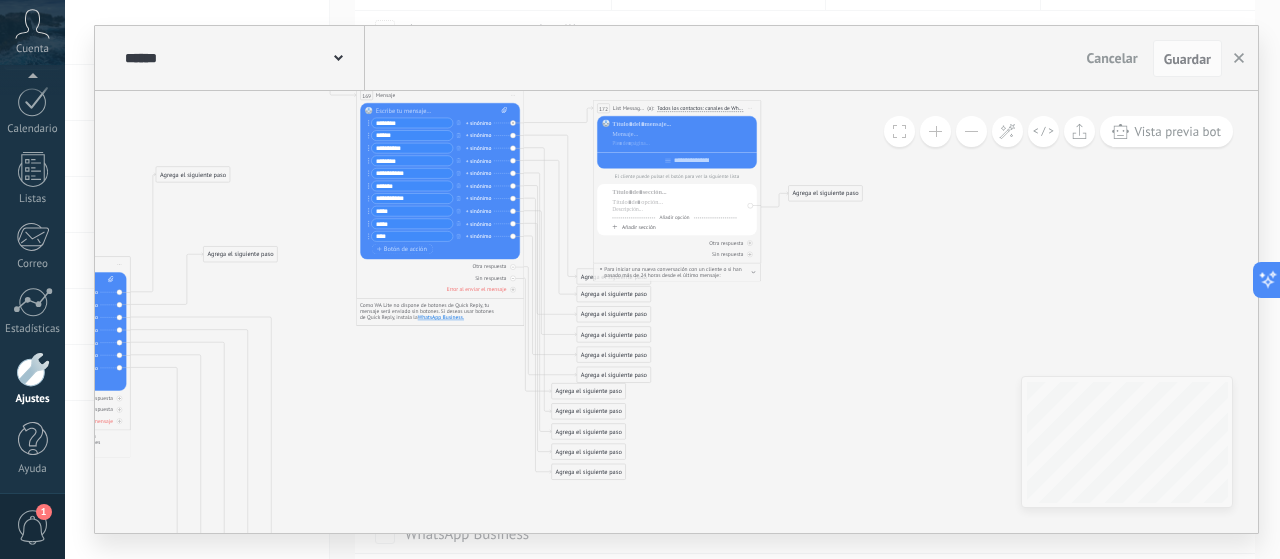 click on "Iniciar vista previa aquí
Cambiar nombre
Duplicar
Borrar" at bounding box center [749, 109] 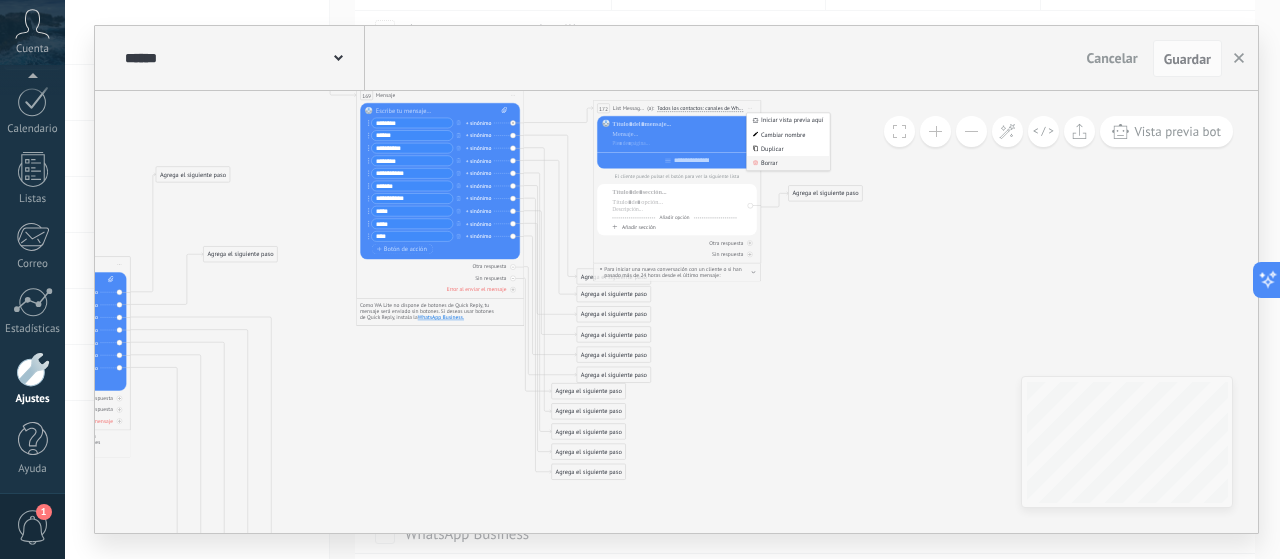 click on "Borrar" at bounding box center [788, 163] 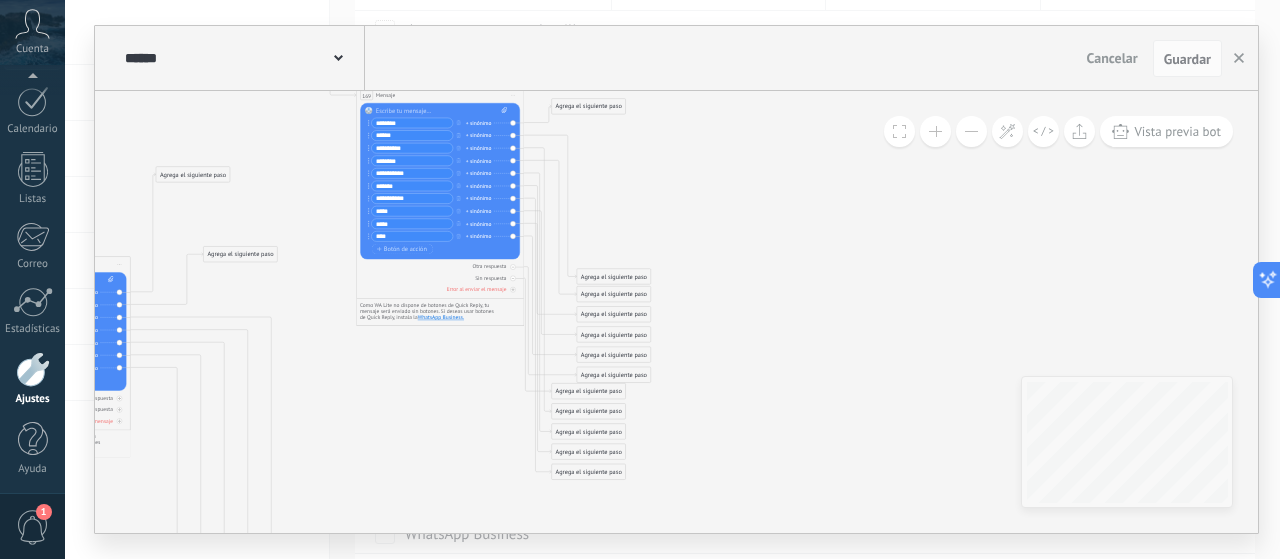 click on "Agrega el siguiente paso" at bounding box center (589, 107) 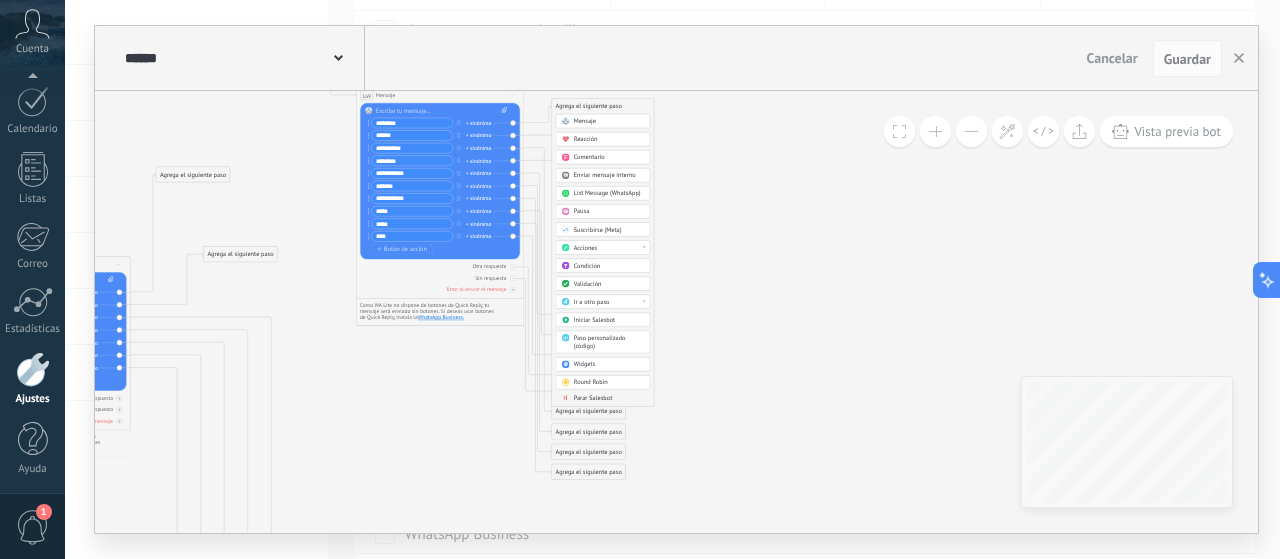 click on "Ir a otro paso" at bounding box center [609, 302] 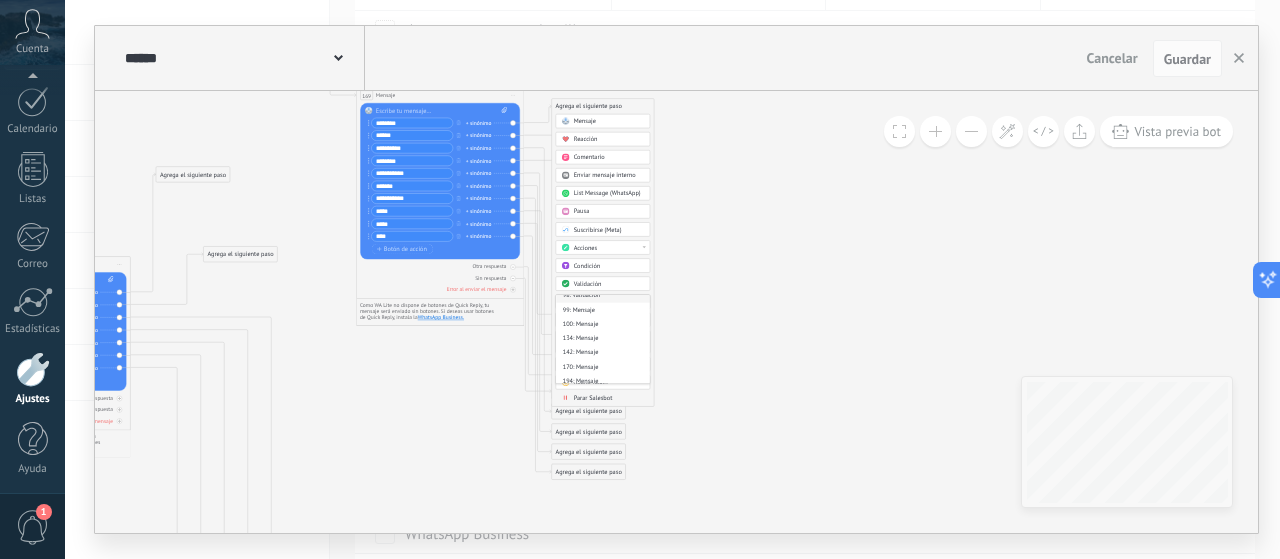 scroll, scrollTop: 877, scrollLeft: 0, axis: vertical 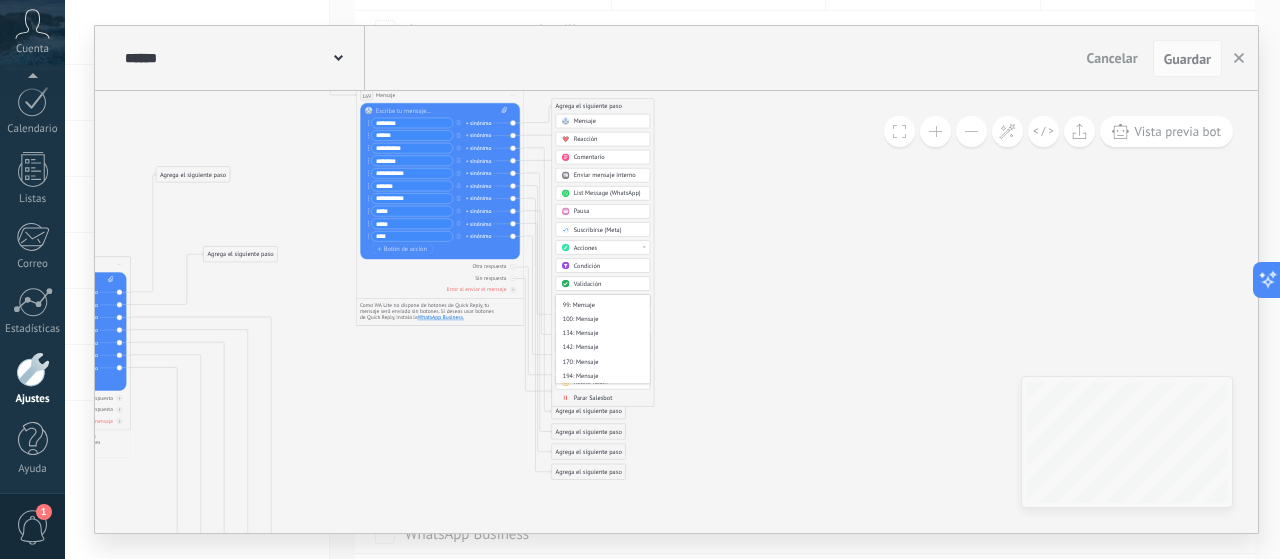 click on "Validación" at bounding box center (603, 284) 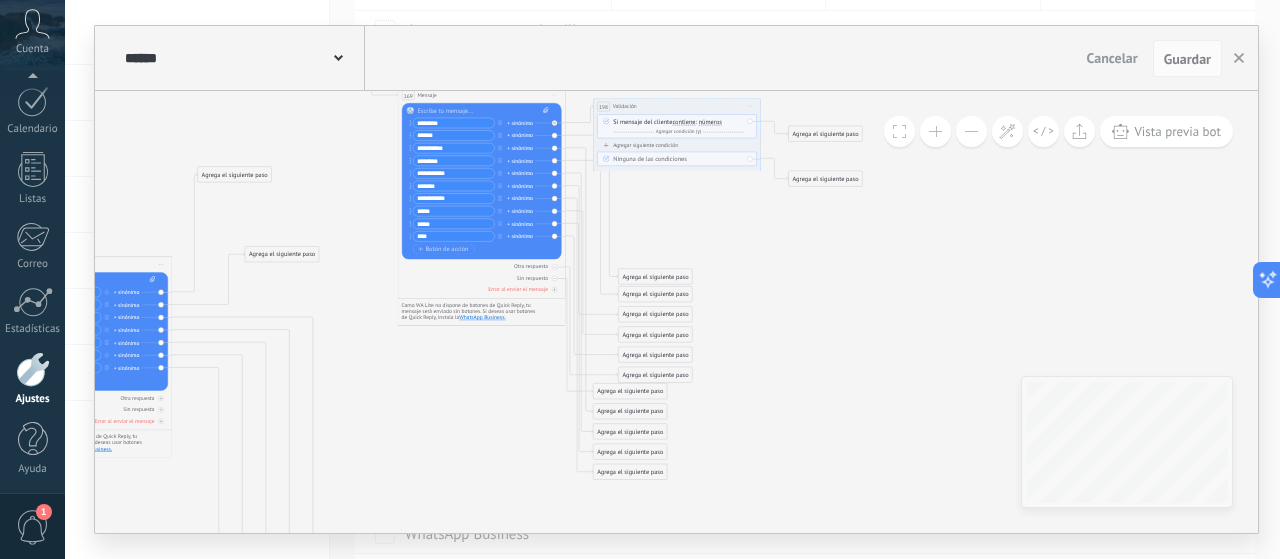 click 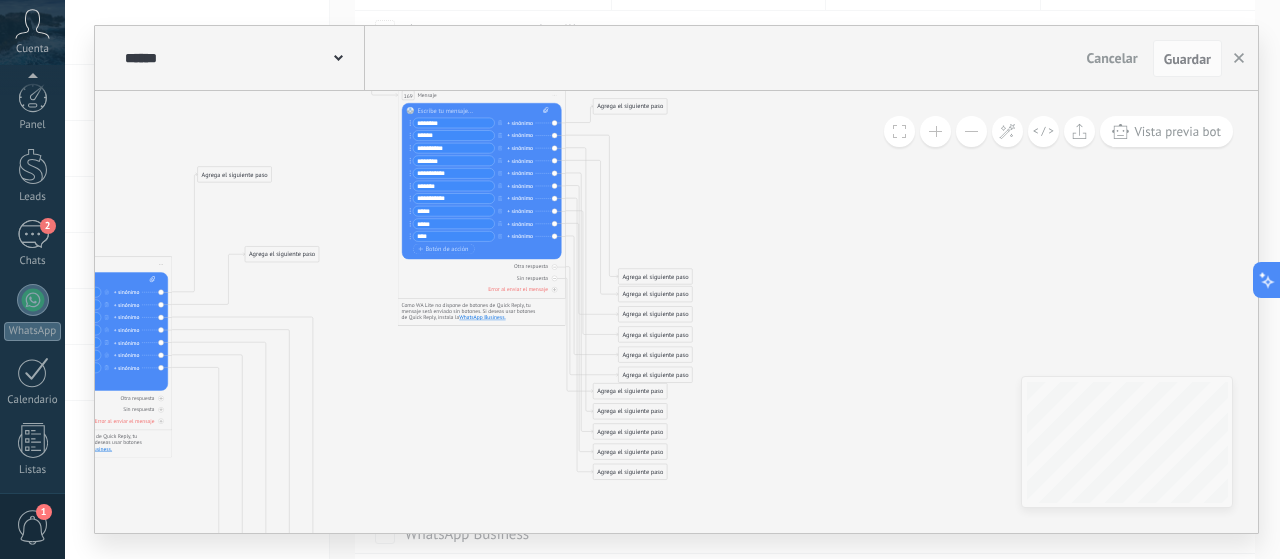 click on "Agrega el siguiente paso" at bounding box center (630, 107) 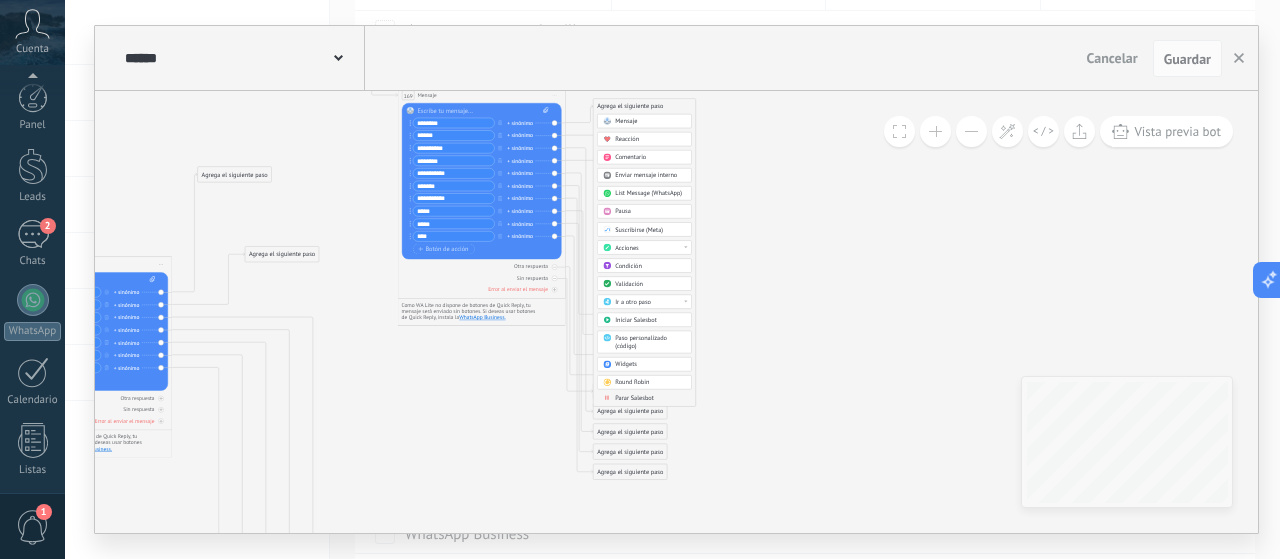 scroll, scrollTop: 200, scrollLeft: 0, axis: vertical 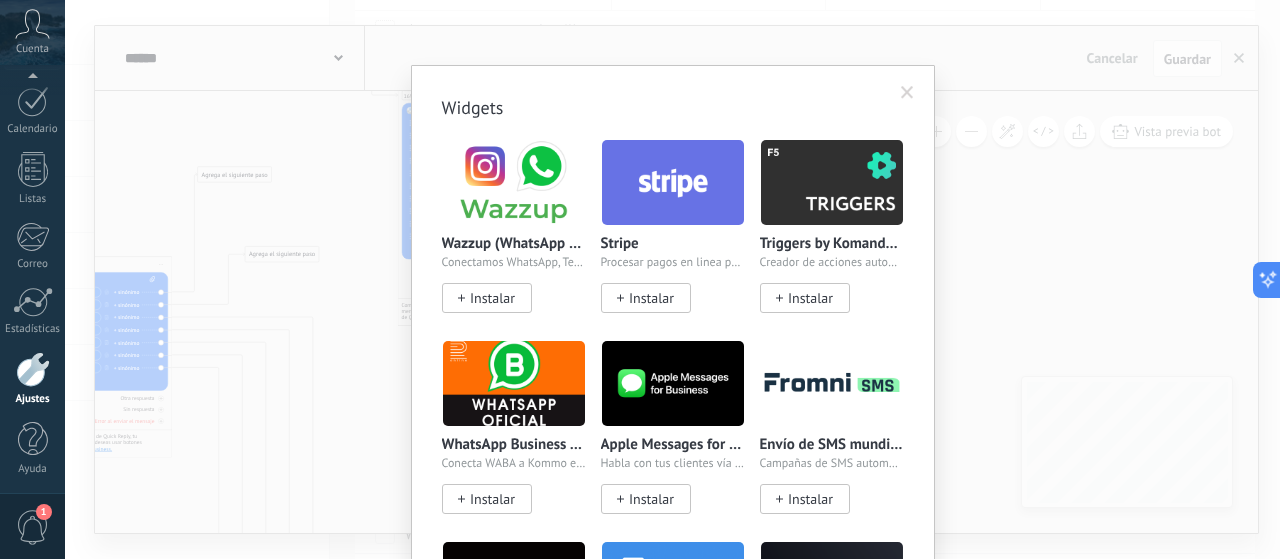 click on ".abccls-1,.abccls-2{fill-rule:evenodd}.abccls-2{fill:#fff} .abfcls-1{fill:none}.abfcls-2{fill:#fff} .abncls-1{isolation:isolate}.abncls-2{opacity:.06}.abncls-2,.abncls-3,.abncls-6{mix-blend-mode:multiply}.abncls-3{opacity:.15}.abncls-4,.abncls-8{fill:#fff}.abncls-5{fill:url(#abnlinear-gradient)}.abncls-6{opacity:.04}.abncls-7{fill:url(#abnlinear-gradient-2)}.abncls-8{fill-rule:evenodd} .abqst0{fill:#ffa200} .abwcls-1{fill:#252525} .cls-1{isolation:isolate} .acicls-1{fill:none} .aclcls-1{fill:#232323} .acnst0{display:none} .addcls-1,.addcls-2{fill:none;stroke-miterlimit:10}.addcls-1{stroke:#dfe0e5}.addcls-2{stroke:#a1a7ab} .adecls-1,.adecls-2{fill:none;stroke-miterlimit:10}.adecls-1{stroke:#dfe0e5}.adecls-2{stroke:#a1a7ab} .adqcls-1{fill:#8591a5;fill-rule:evenodd} .aeccls-1{fill:#5c9f37} .aeecls-1{fill:#f86161} .aejcls-1{fill:#8591a5;fill-rule:evenodd} .aekcls-1{fill-rule:evenodd} .aelcls-1{fill-rule:evenodd;fill:currentColor} .aemcls-1{fill-rule:evenodd;fill:currentColor} .aencls-2{fill:#f86161;opacity:.3}" at bounding box center (640, 79) 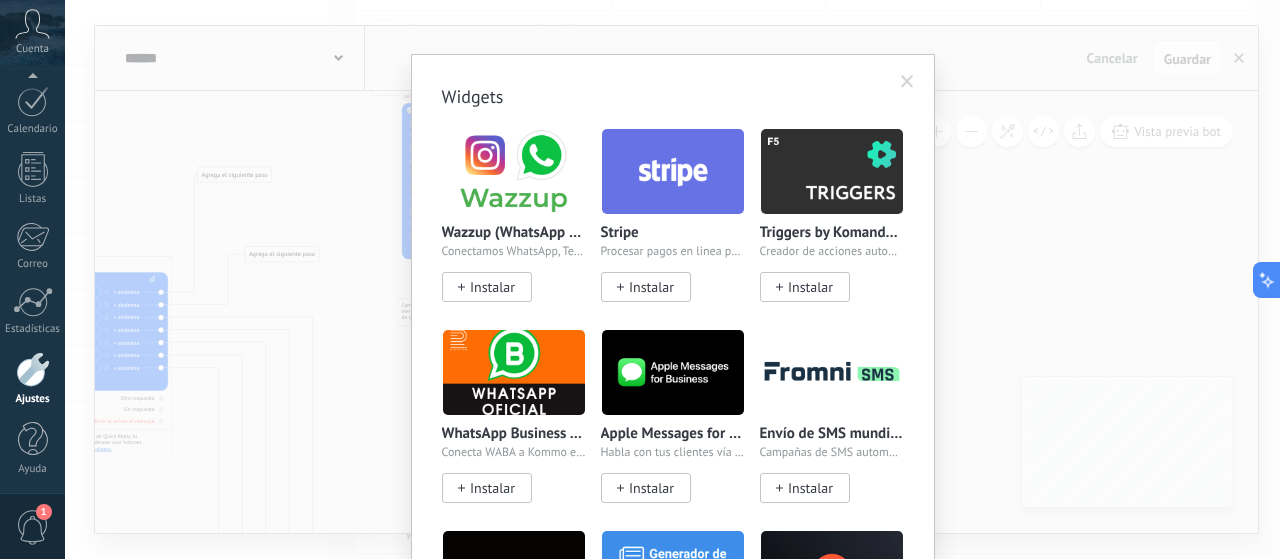 scroll, scrollTop: 0, scrollLeft: 0, axis: both 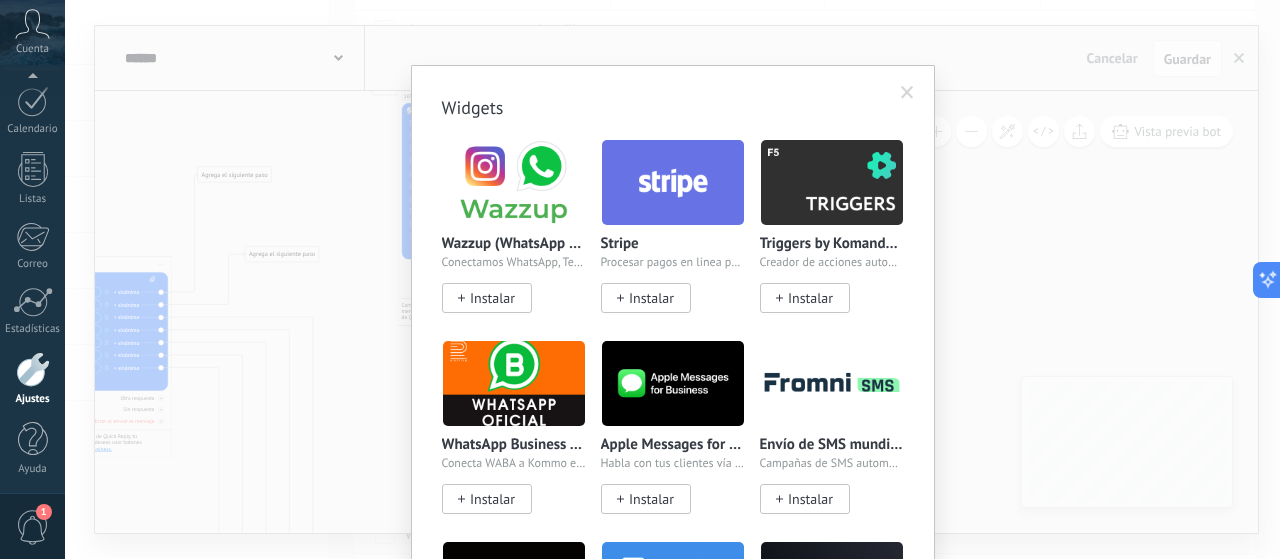 click at bounding box center (907, 93) 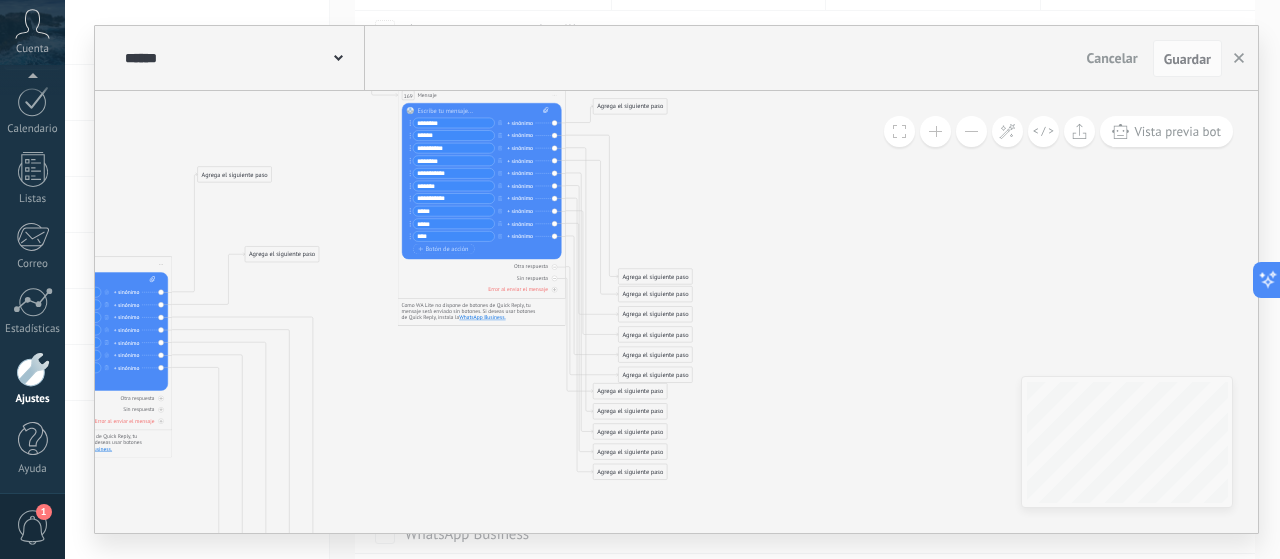 click on "Agrega el siguiente paso" at bounding box center [630, 107] 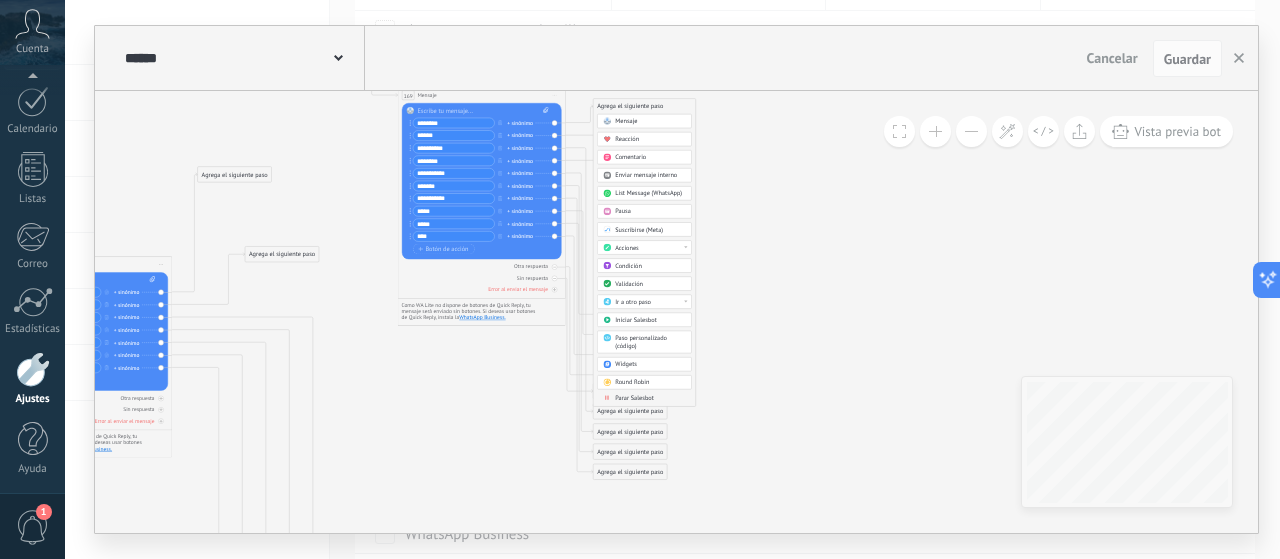 click on "Round Robin" at bounding box center [650, 383] 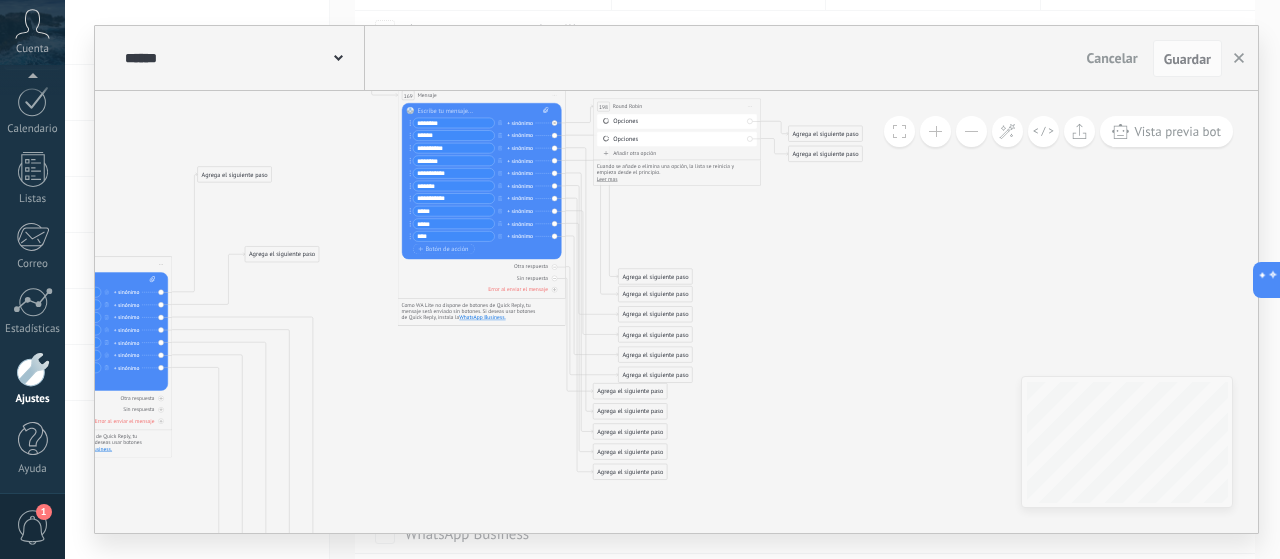 click on "Iniciar vista previa aquí
Cambiar nombre
Duplicar
Borrar" at bounding box center (749, 107) 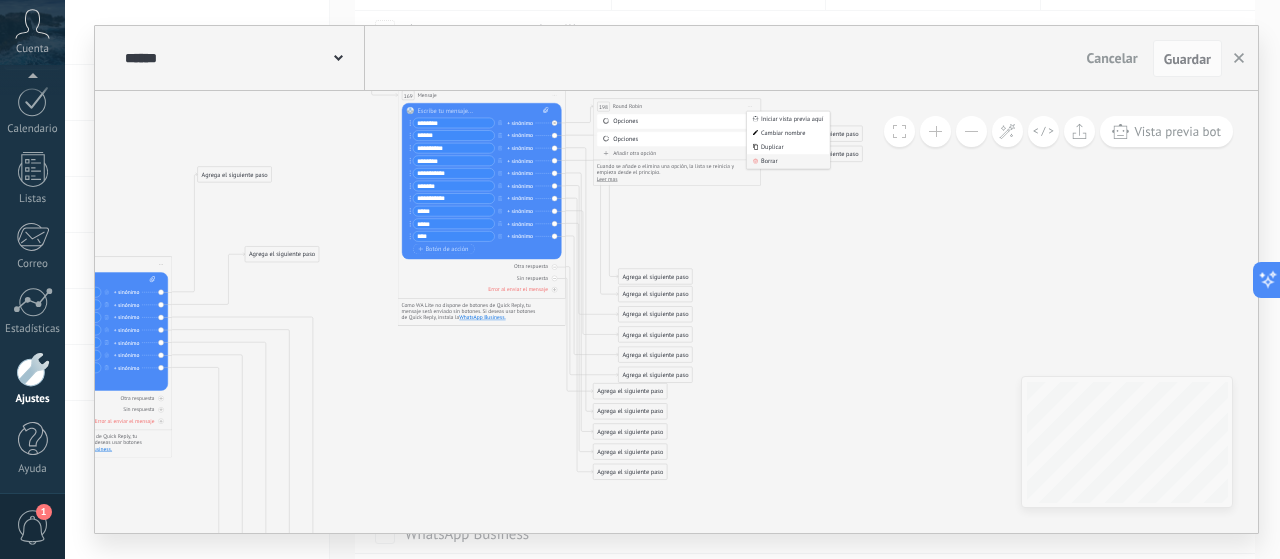 click on "Borrar" at bounding box center [788, 162] 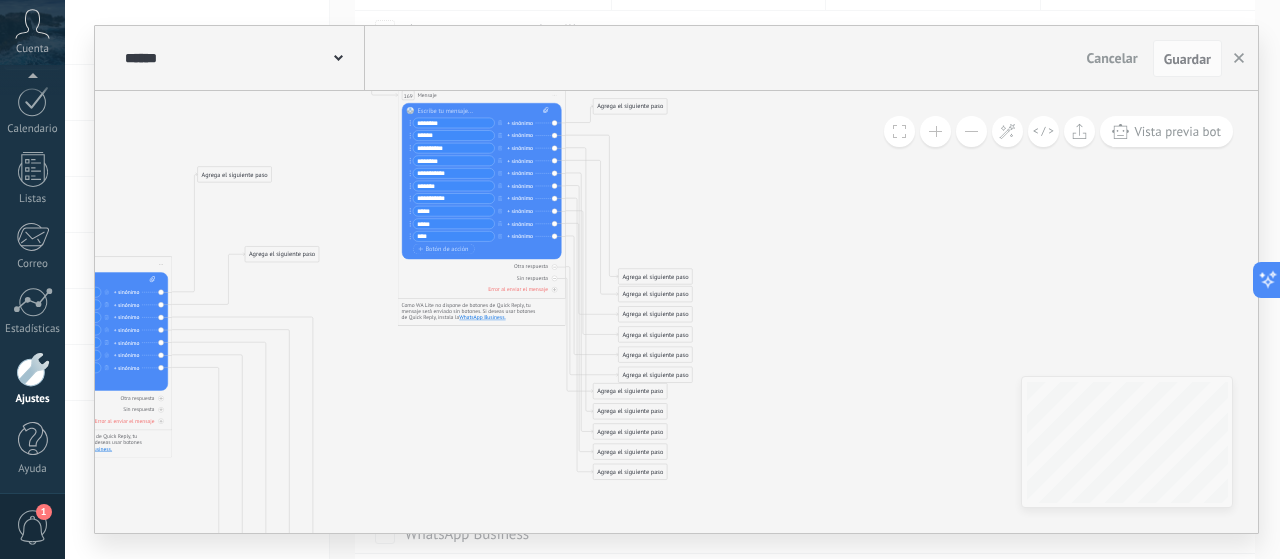 click on "Agrega el siguiente paso" at bounding box center (630, 107) 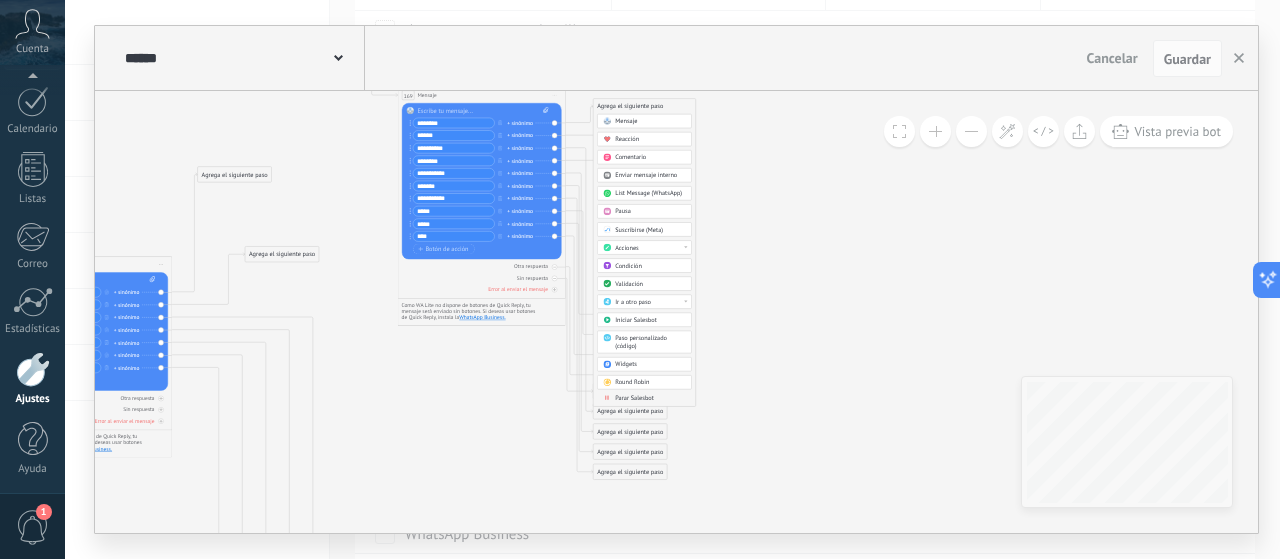 click on "Enviar mensaje interno" at bounding box center [646, 176] 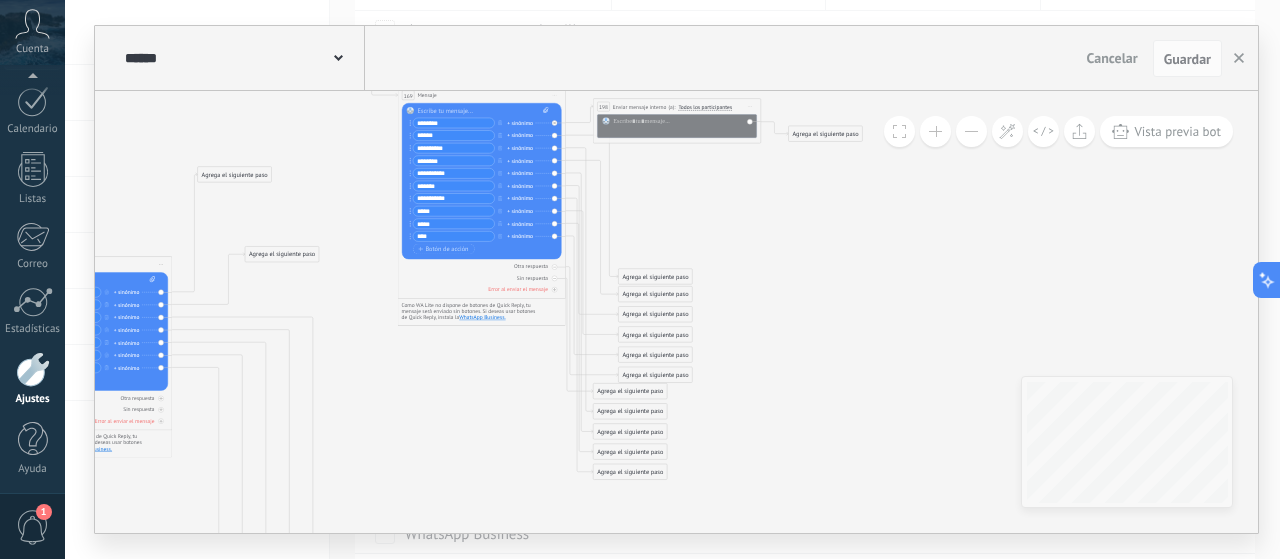 click on "Iniciar vista previa aquí
Cambiar nombre
Duplicar
Borrar" at bounding box center [749, 107] 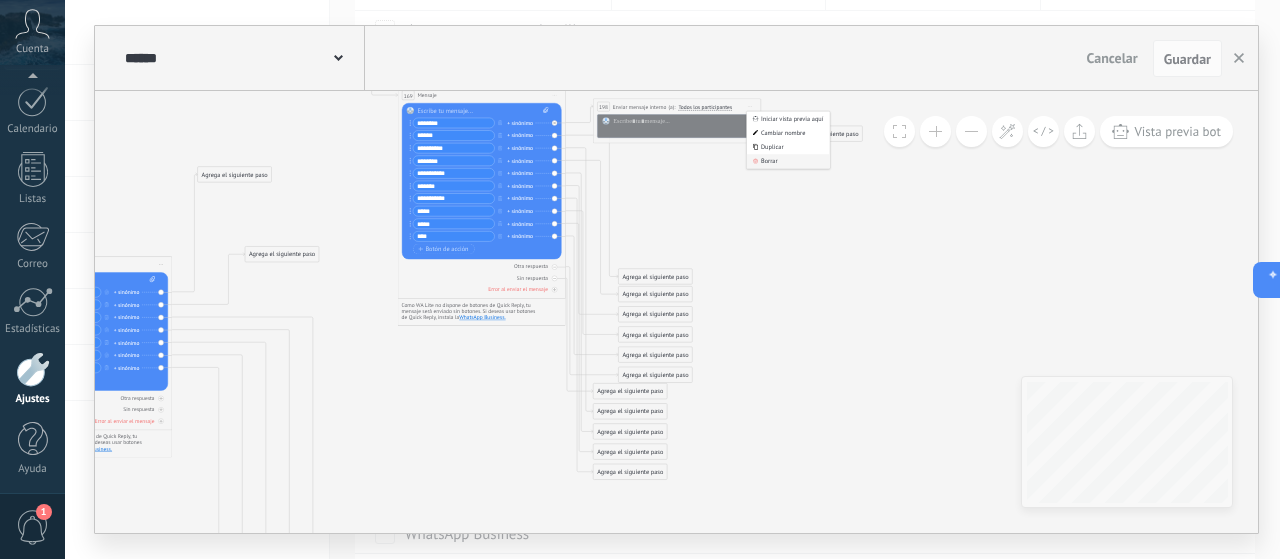 click on "Borrar" at bounding box center [788, 162] 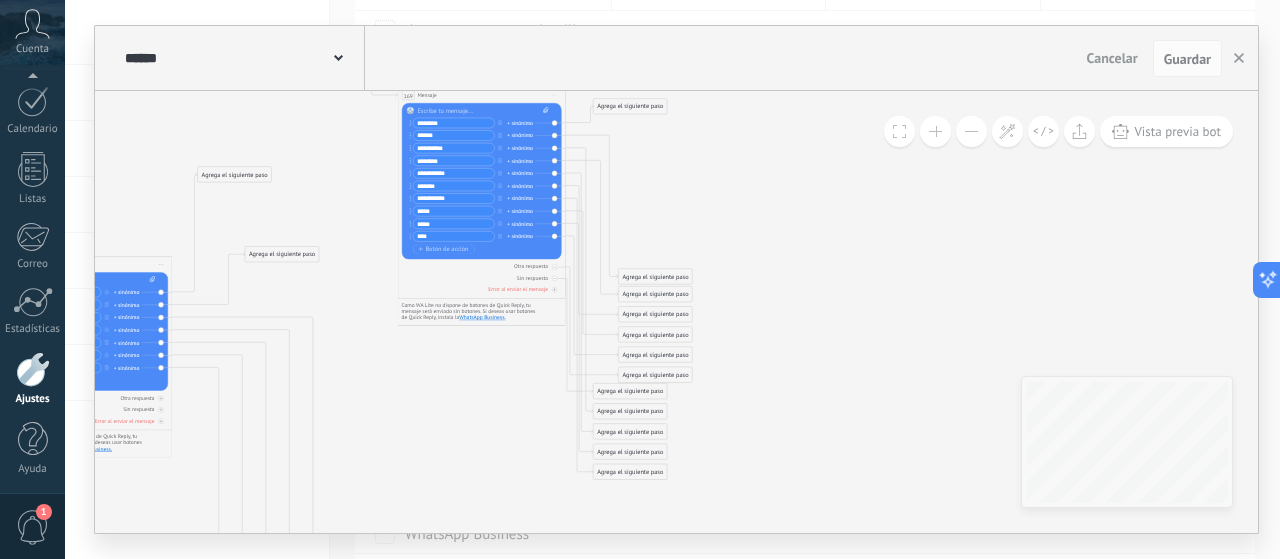 click on "Agrega el siguiente paso" at bounding box center (630, 107) 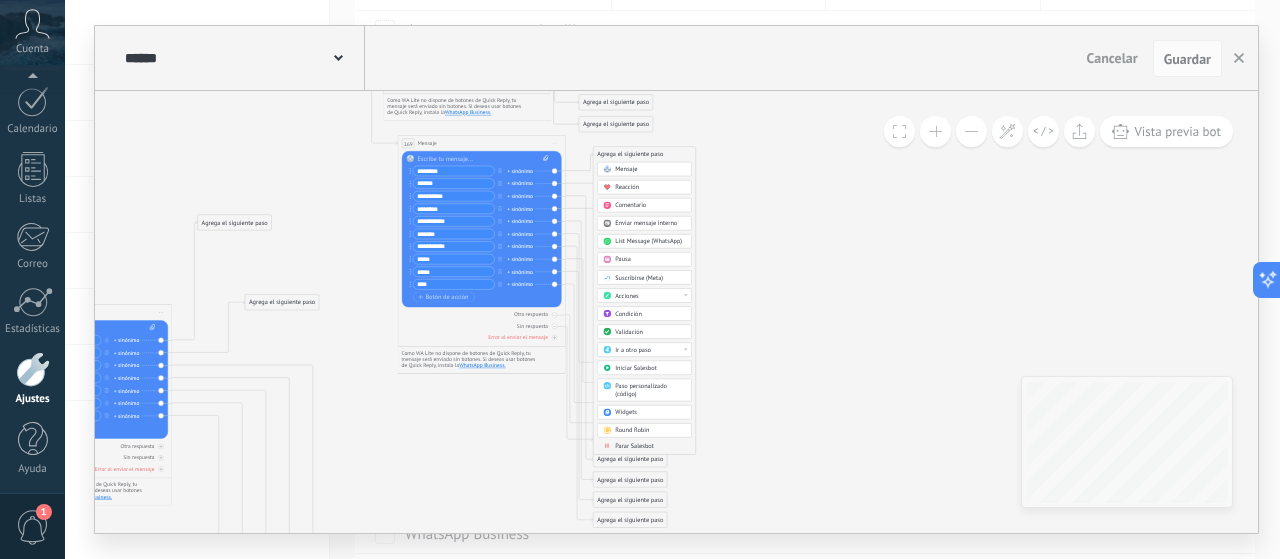 click on "Mensaje" at bounding box center (626, 170) 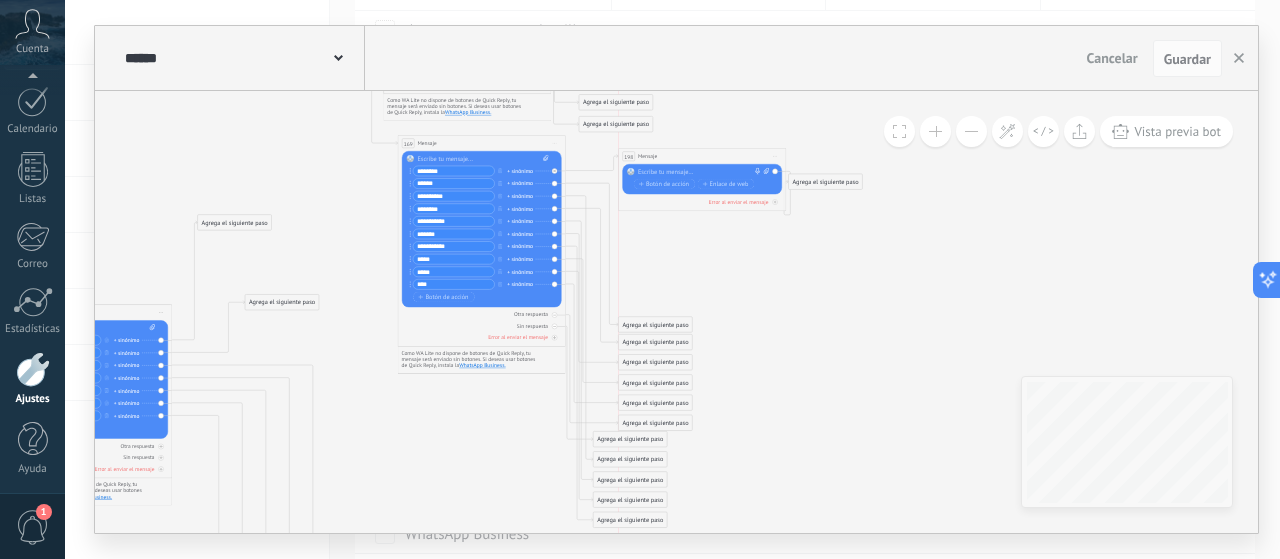 drag, startPoint x: 666, startPoint y: 157, endPoint x: 692, endPoint y: 159, distance: 26.076809 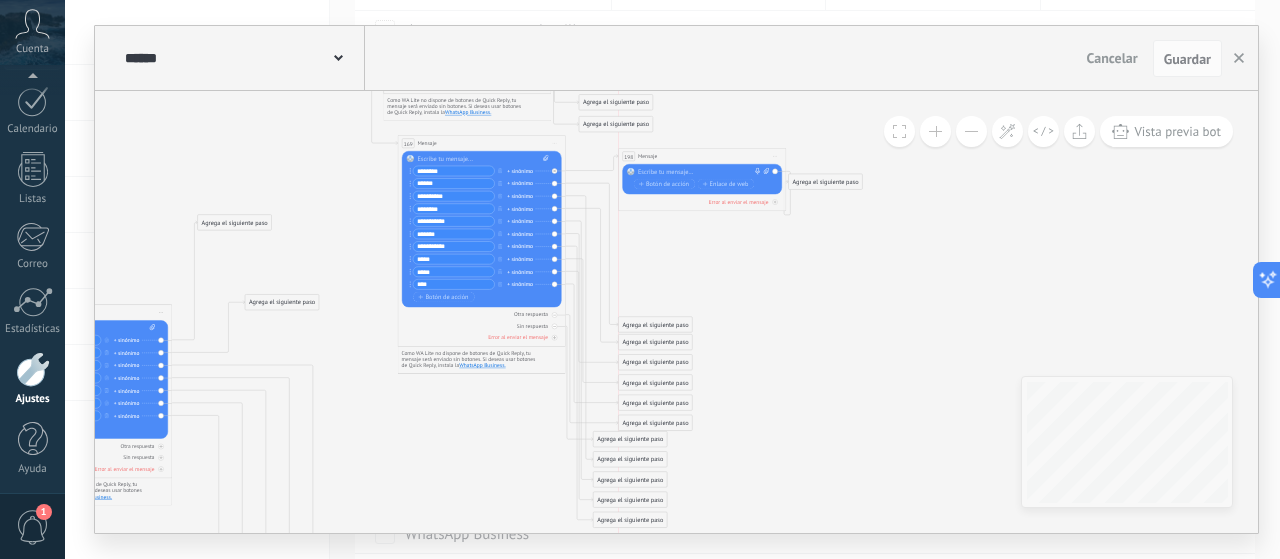 click on "198
Mensaje
*******
(a):
Todos los contactos - canales seleccionados
Todos los contactos - canales seleccionados
Todos los contactos - canal primario
Contacto principal - canales seleccionados
Contacto principal - canal primario
Todos los contactos - canales seleccionados
Todos los contactos - canales seleccionados
Todos los contactos - canal primario
Contacto principal - canales seleccionados" at bounding box center [702, 157] 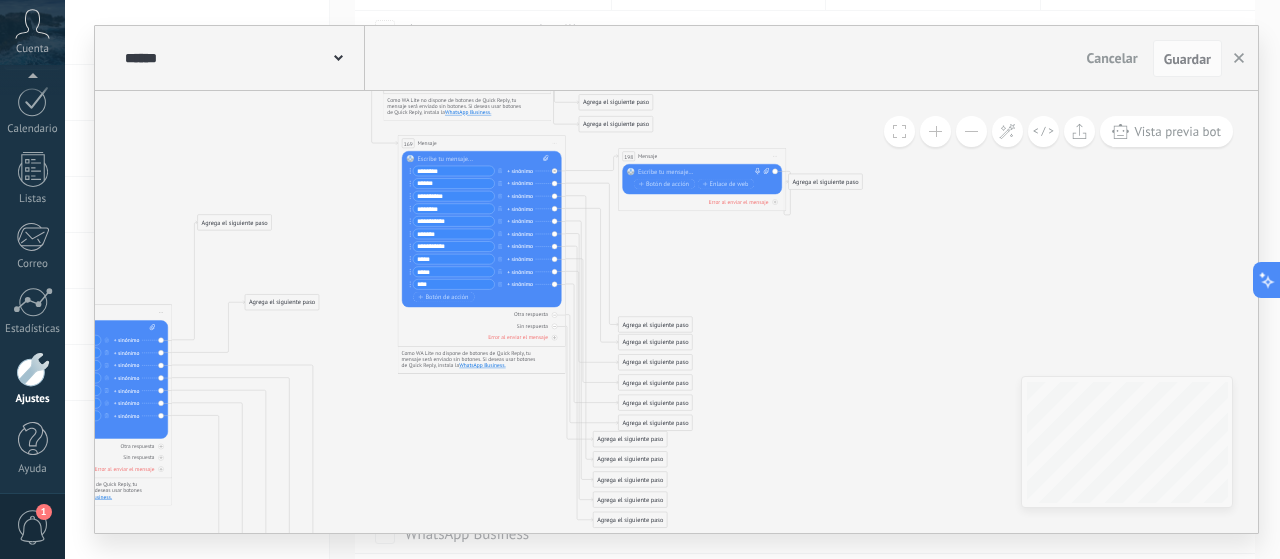 click at bounding box center (700, 172) 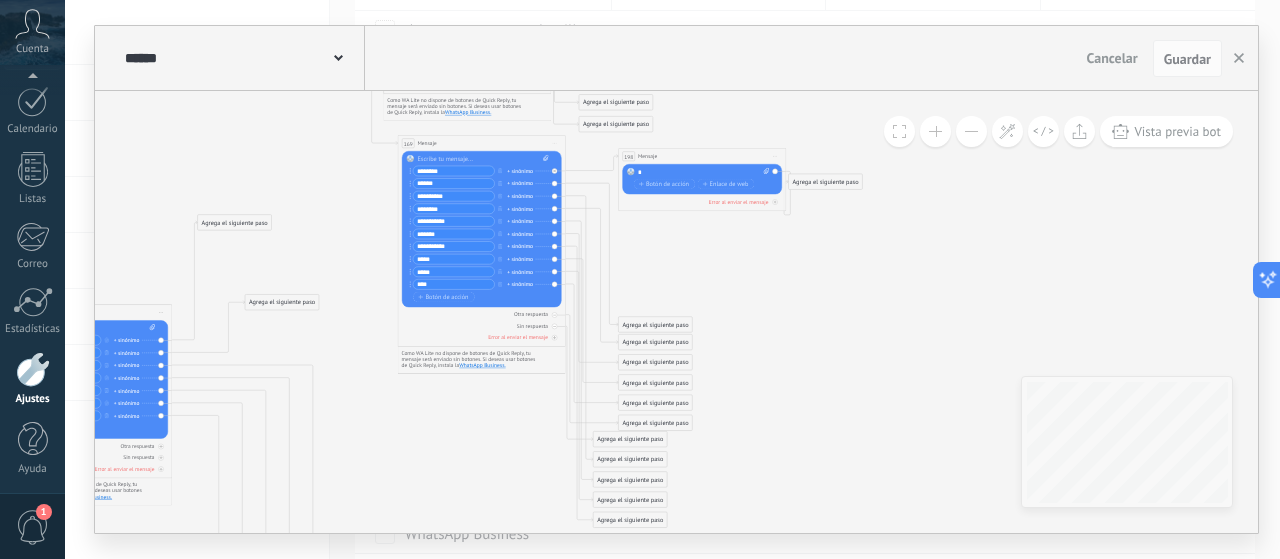 type 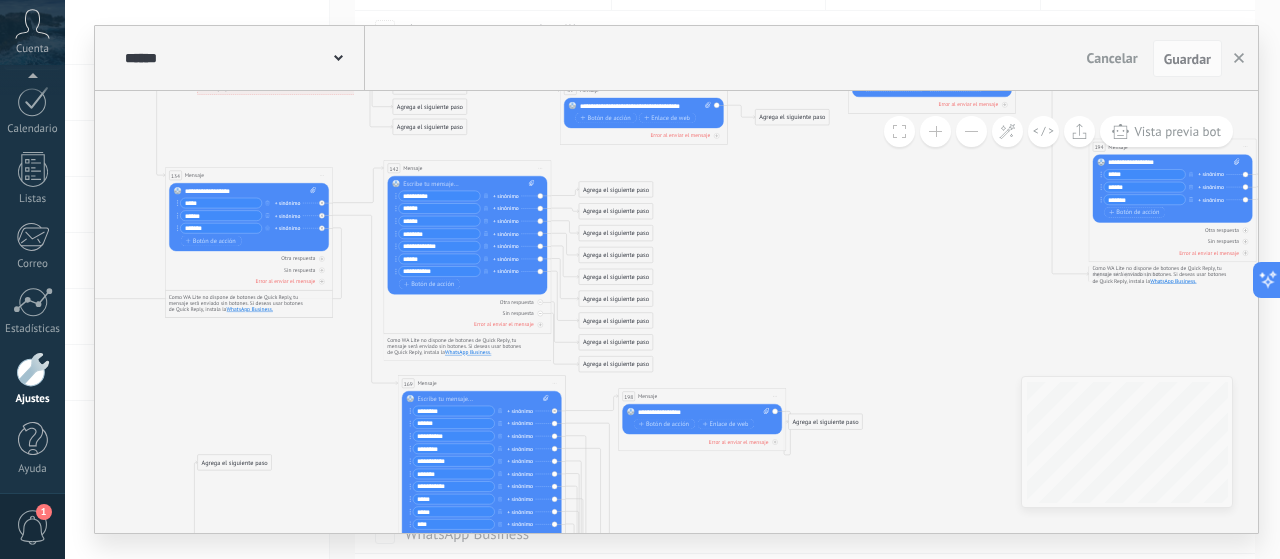 click 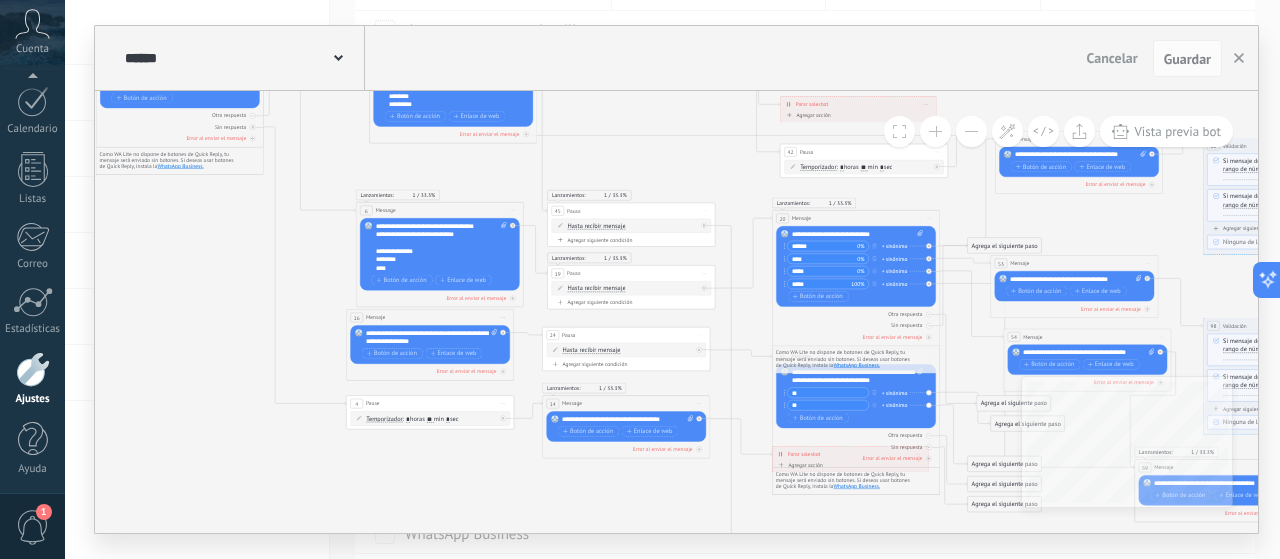 drag, startPoint x: 215, startPoint y: 328, endPoint x: 768, endPoint y: 513, distance: 583.1243 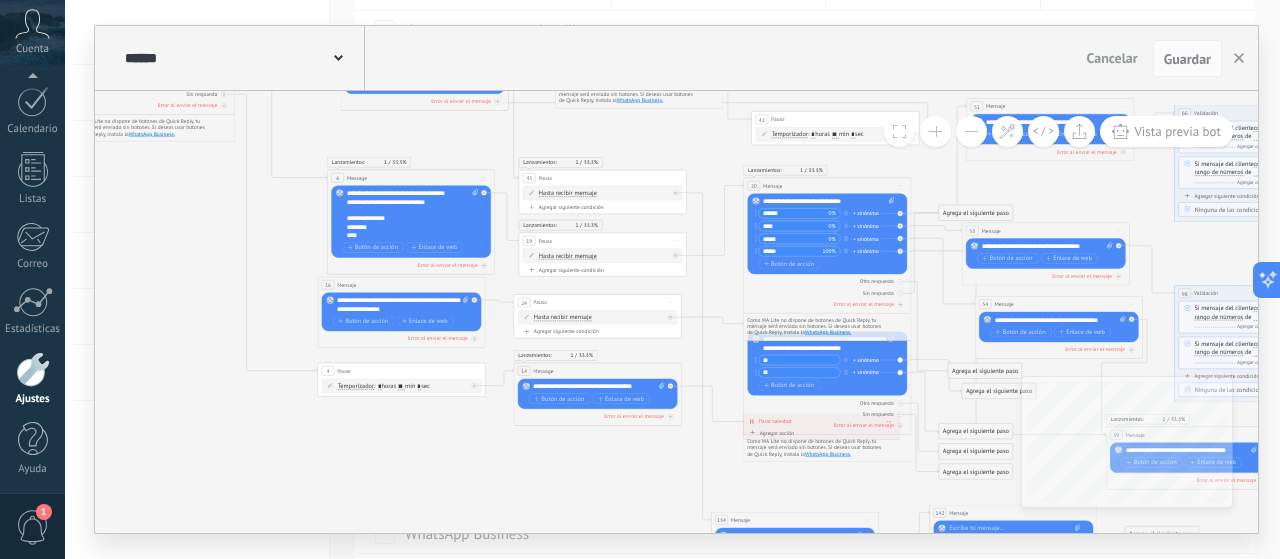 drag, startPoint x: 306, startPoint y: 244, endPoint x: 275, endPoint y: 209, distance: 46.75468 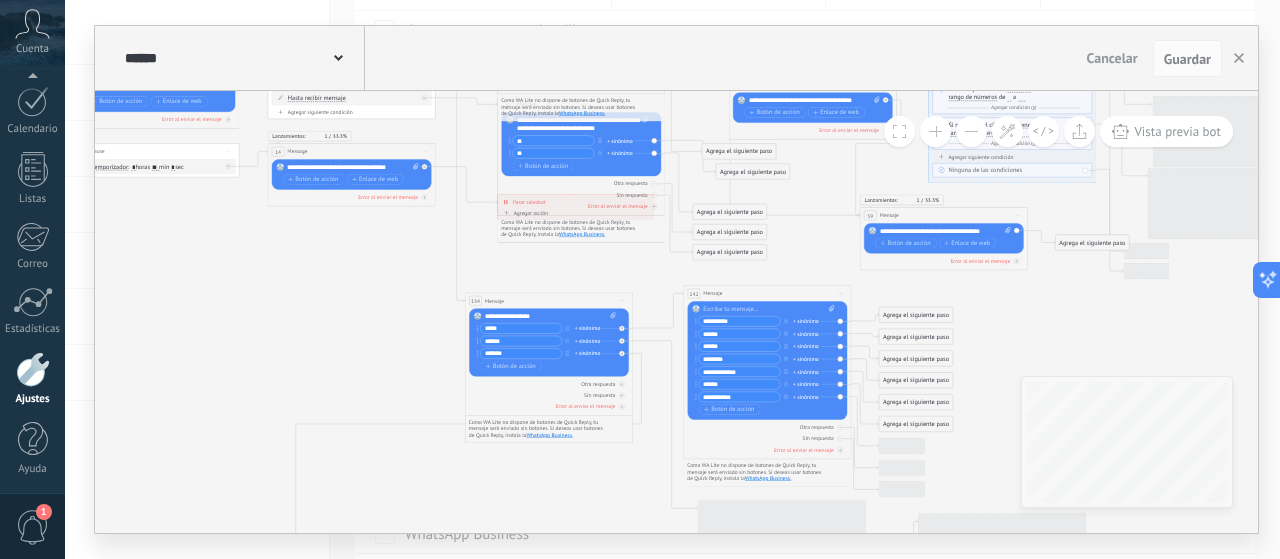 drag, startPoint x: 530, startPoint y: 457, endPoint x: 285, endPoint y: 238, distance: 328.61224 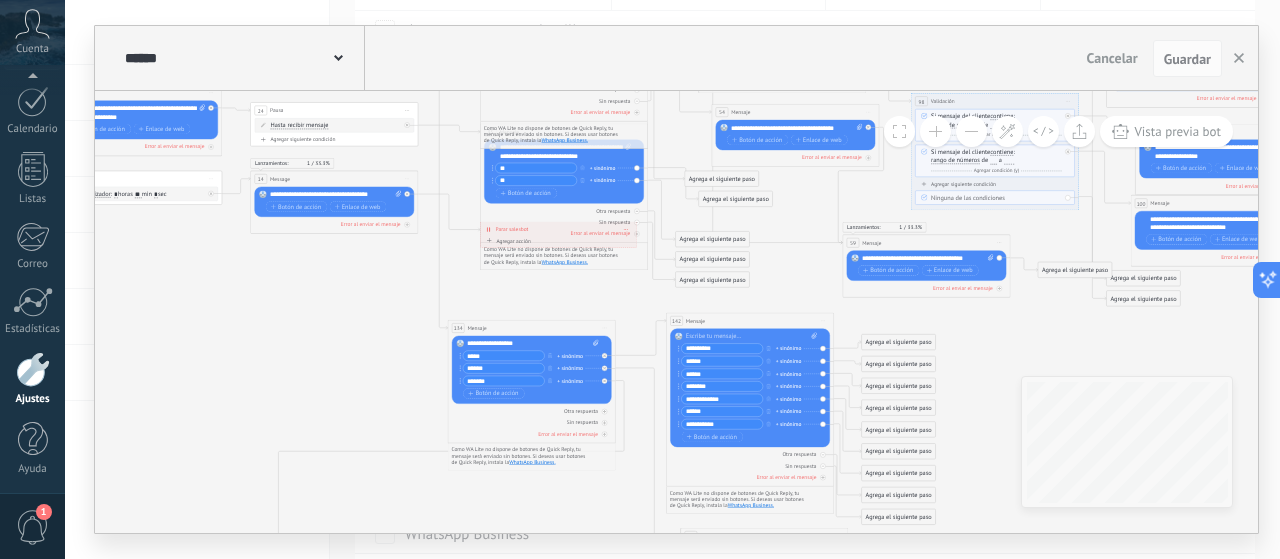 drag, startPoint x: 362, startPoint y: 347, endPoint x: 348, endPoint y: 387, distance: 42.379242 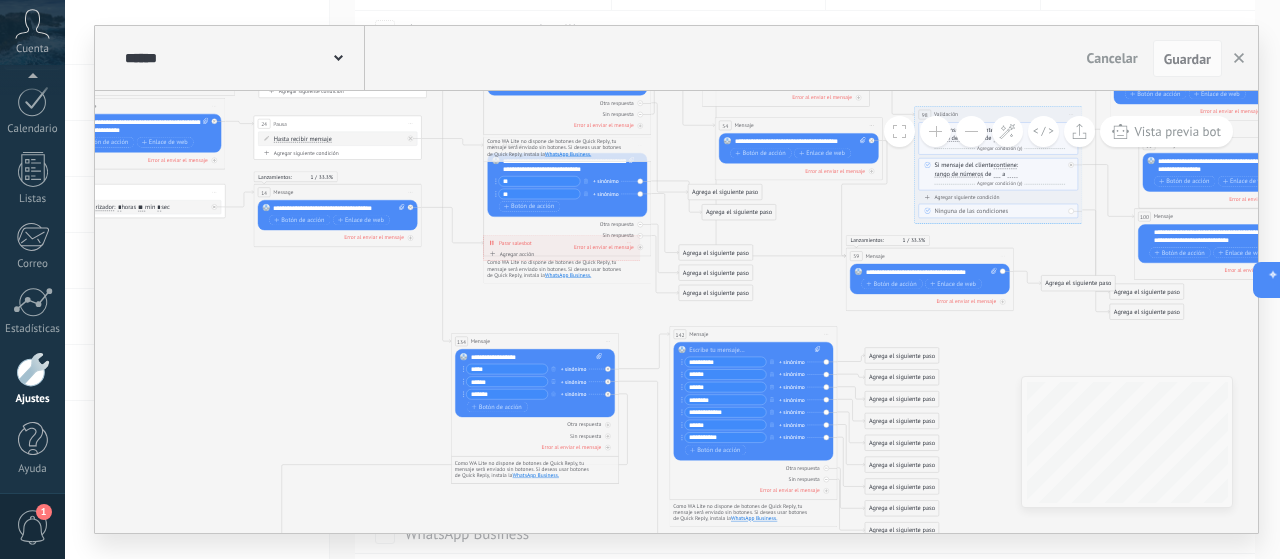click 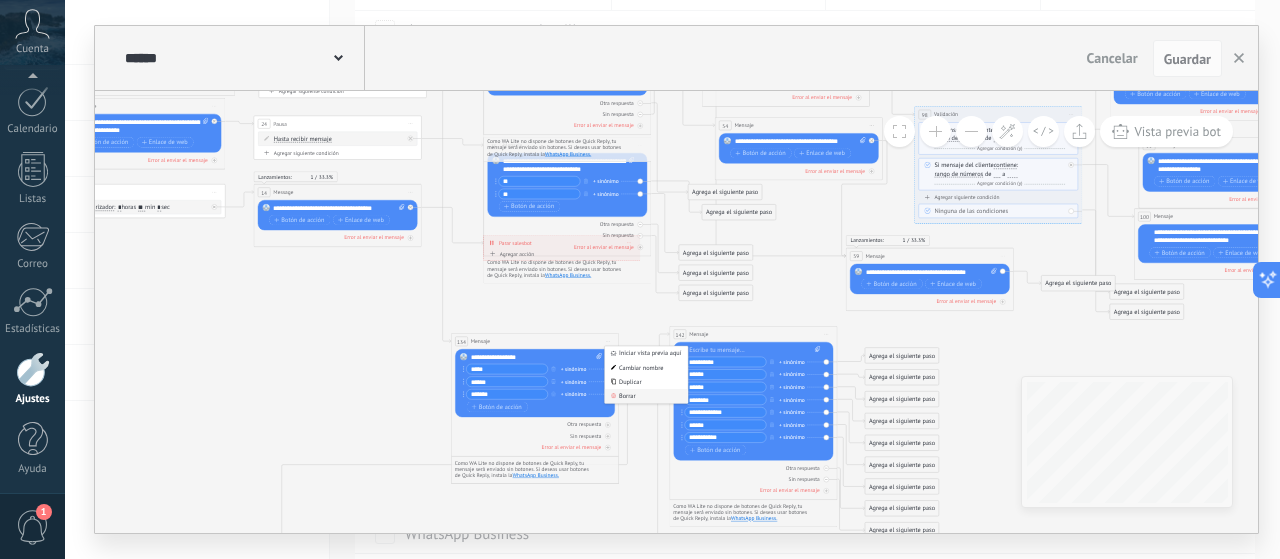 click on "Borrar" at bounding box center (646, 396) 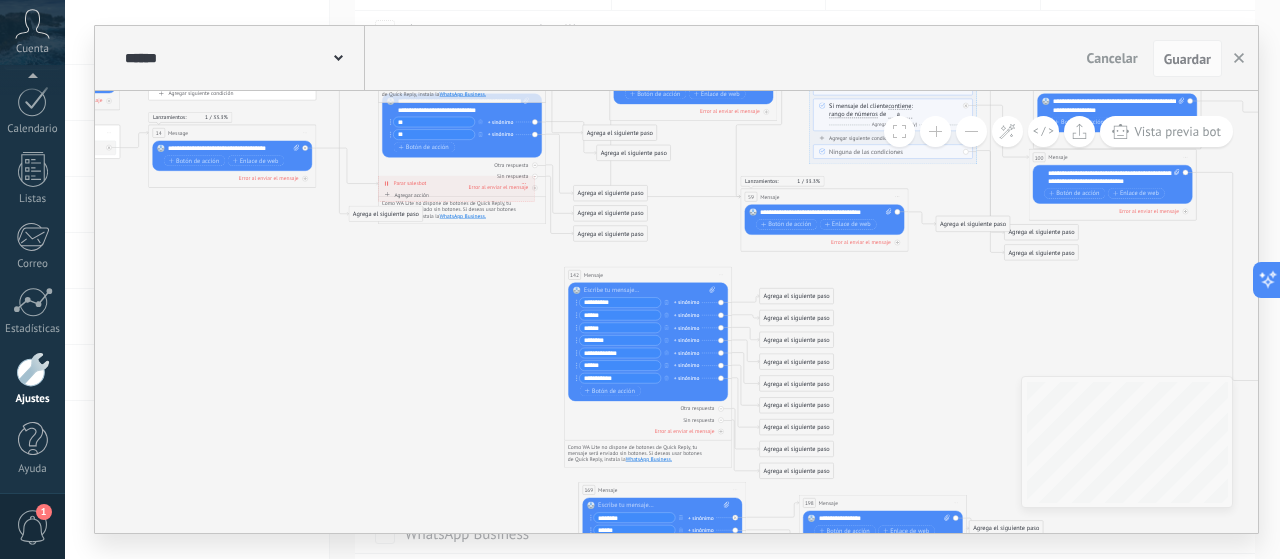 drag, startPoint x: 516, startPoint y: 327, endPoint x: 445, endPoint y: 289, distance: 80.529495 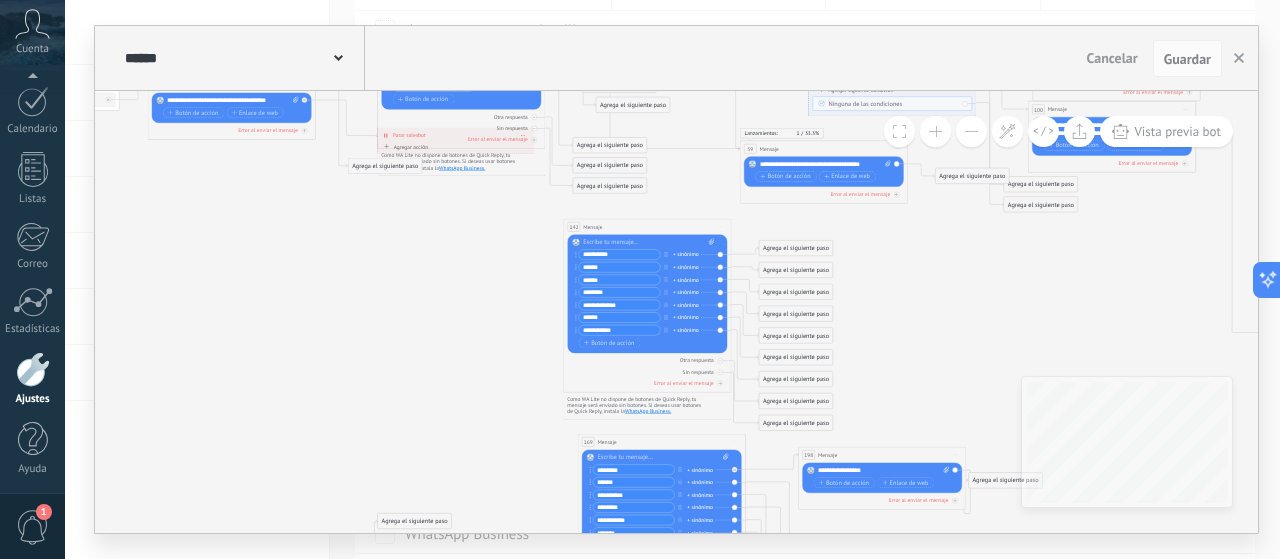 click 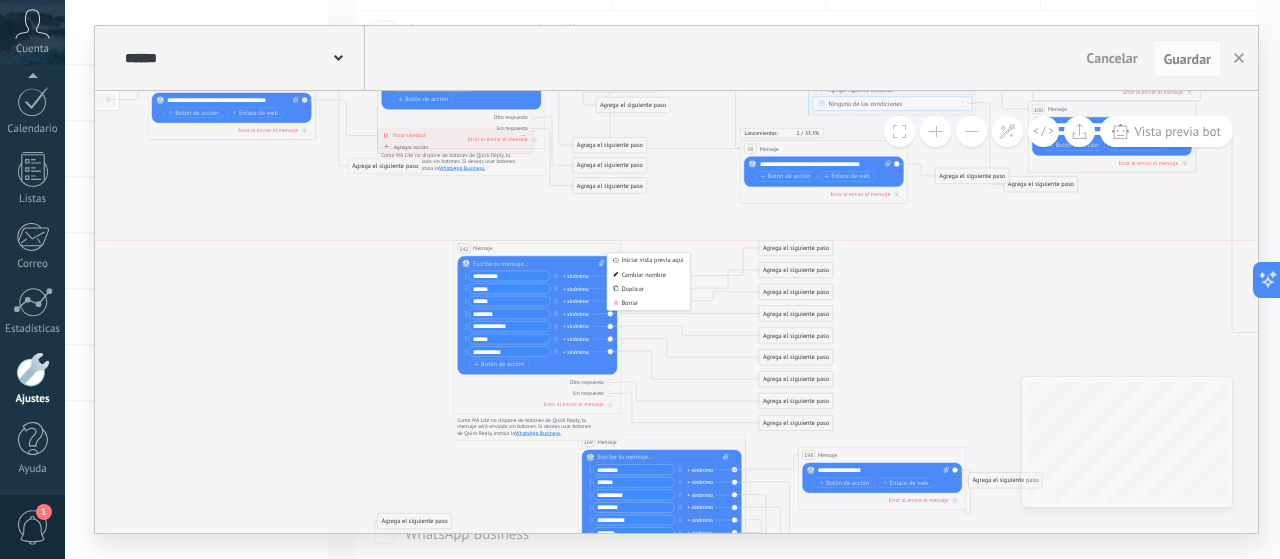 drag, startPoint x: 596, startPoint y: 225, endPoint x: 486, endPoint y: 250, distance: 112.805145 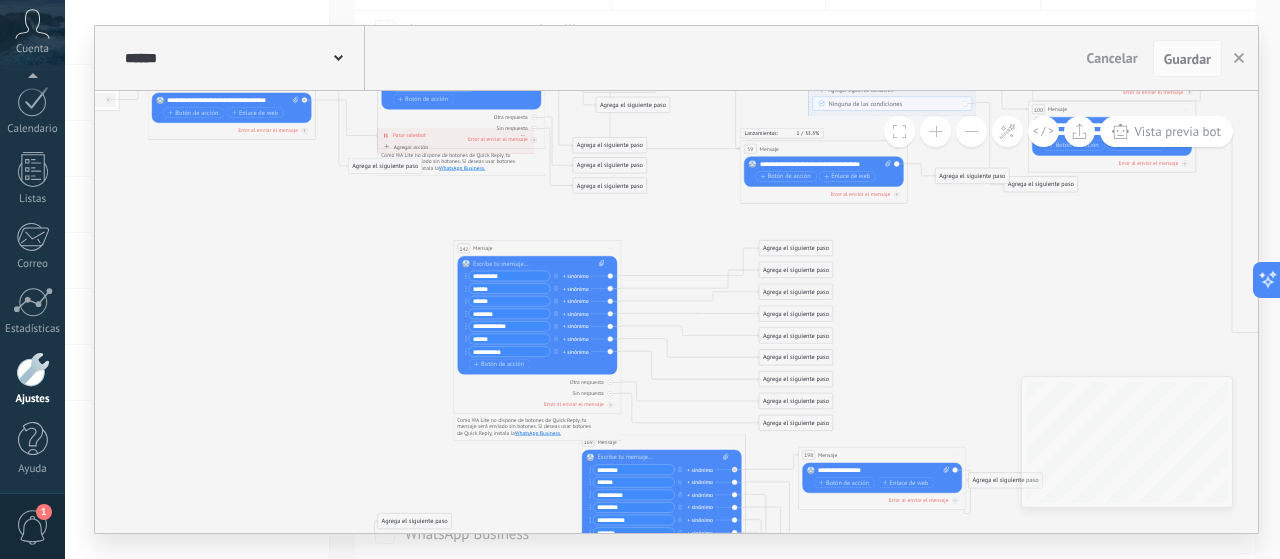 click on "Iniciar vista previa aquí
Cambiar nombre
Duplicar
Borrar" at bounding box center (610, 249) 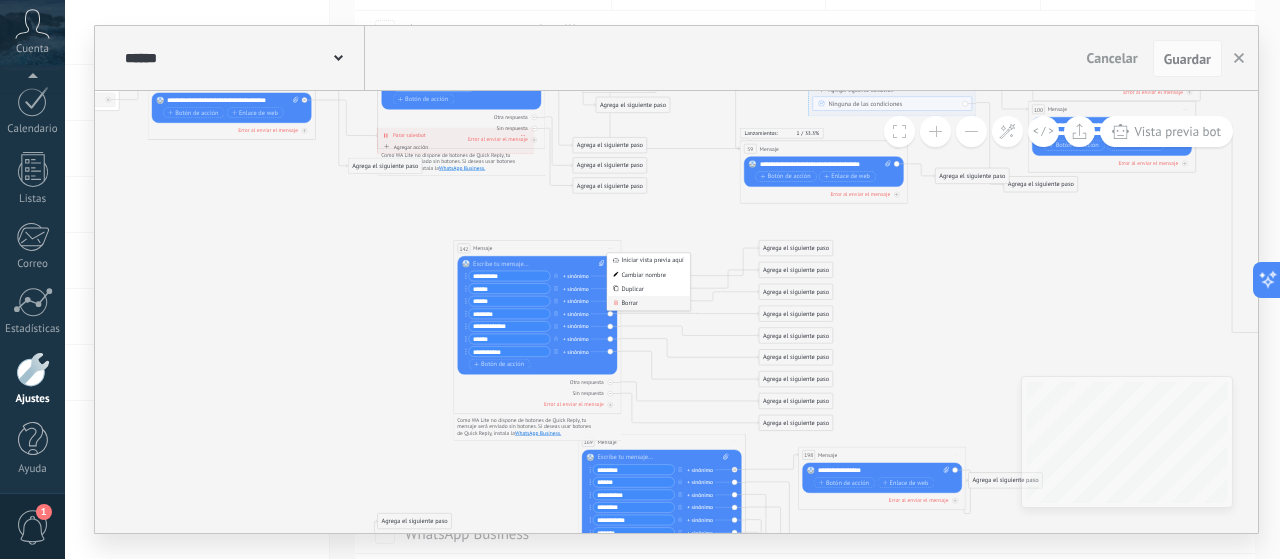 click on "Borrar" at bounding box center (648, 303) 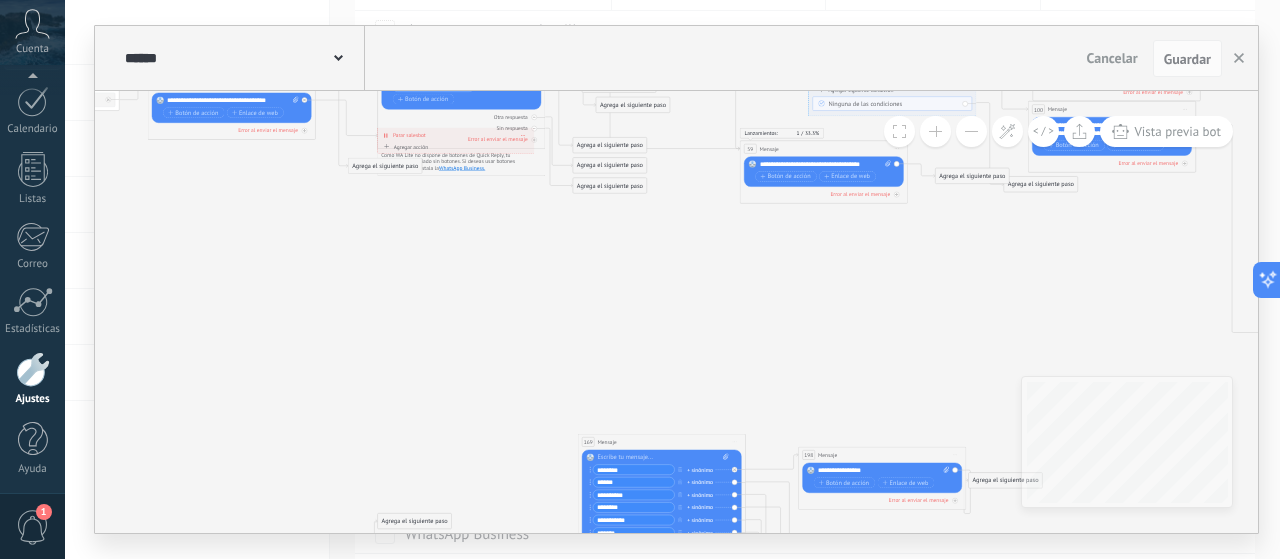 click on "Iniciar vista previa aquí
Cambiar nombre
Duplicar
Borrar" at bounding box center (734, 442) 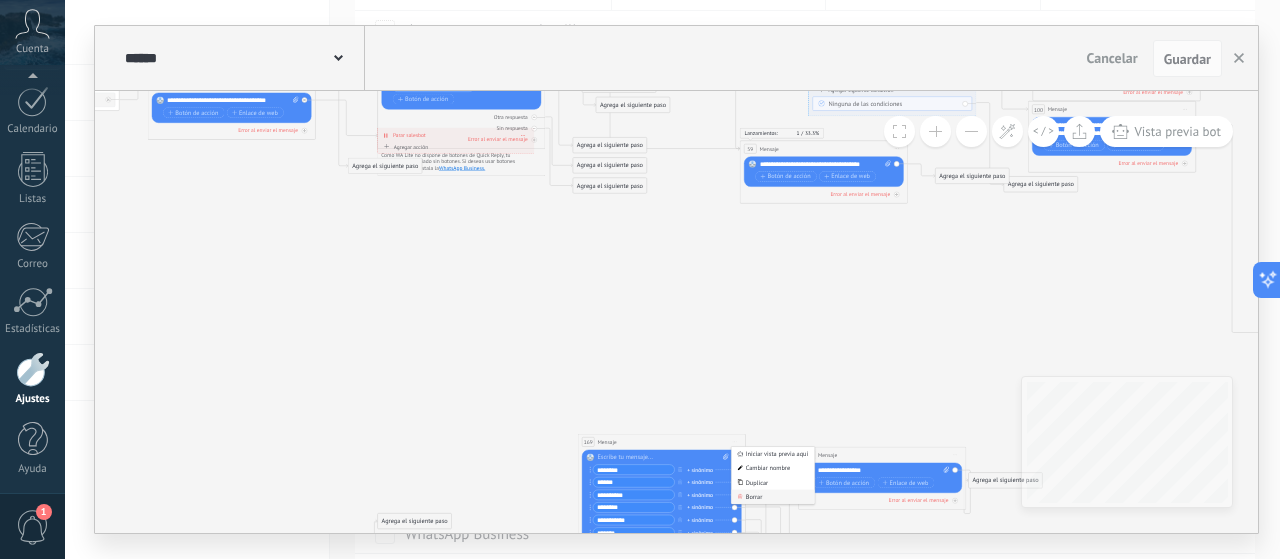 click on "Borrar" at bounding box center [772, 497] 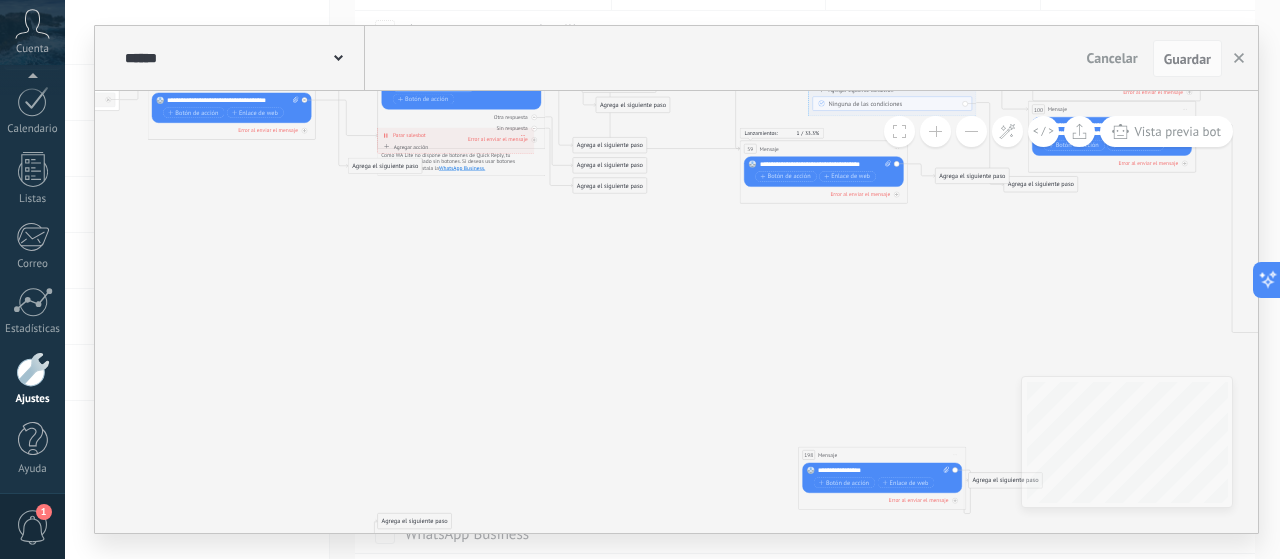 click on "Iniciar vista previa aquí
Cambiar nombre
Duplicar
Borrar" at bounding box center [955, 455] 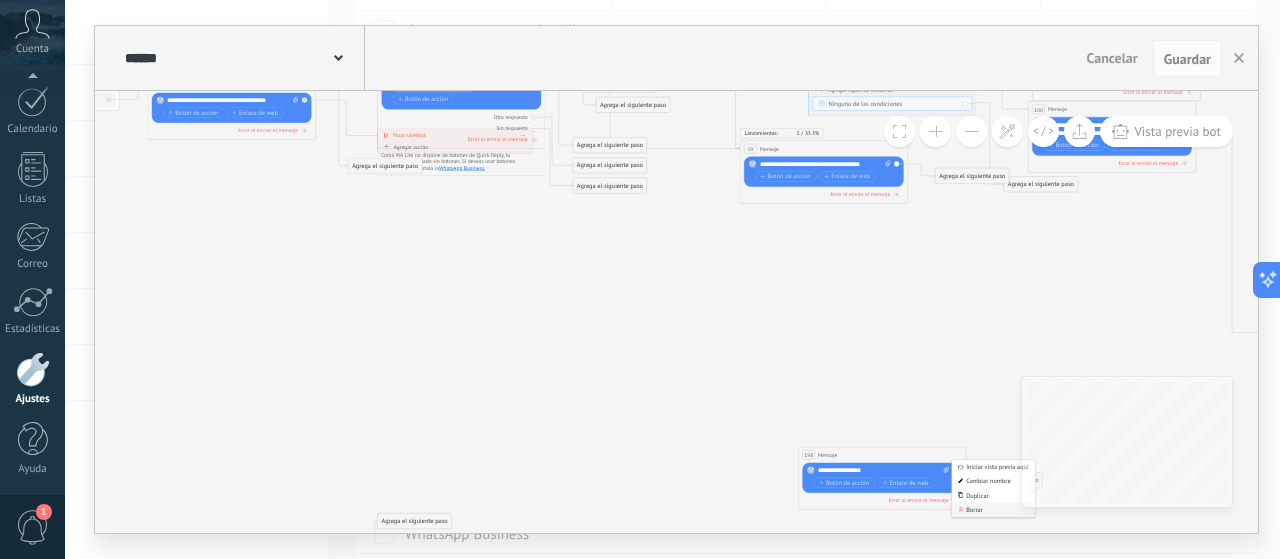 click on "Borrar" at bounding box center [993, 510] 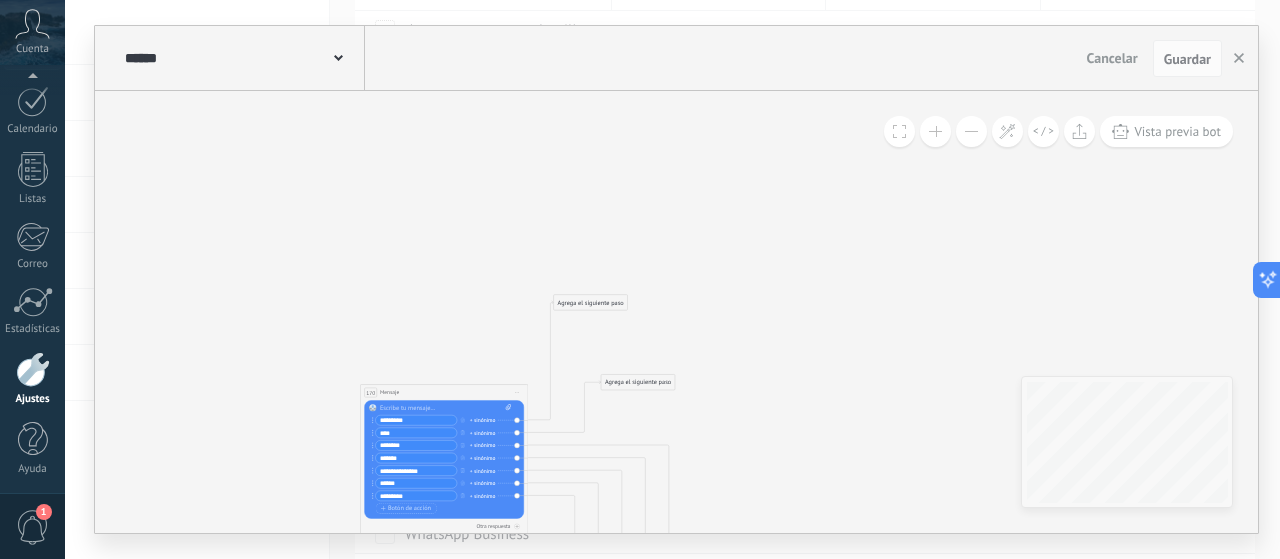 drag, startPoint x: 517, startPoint y: 355, endPoint x: 628, endPoint y: 103, distance: 275.3634 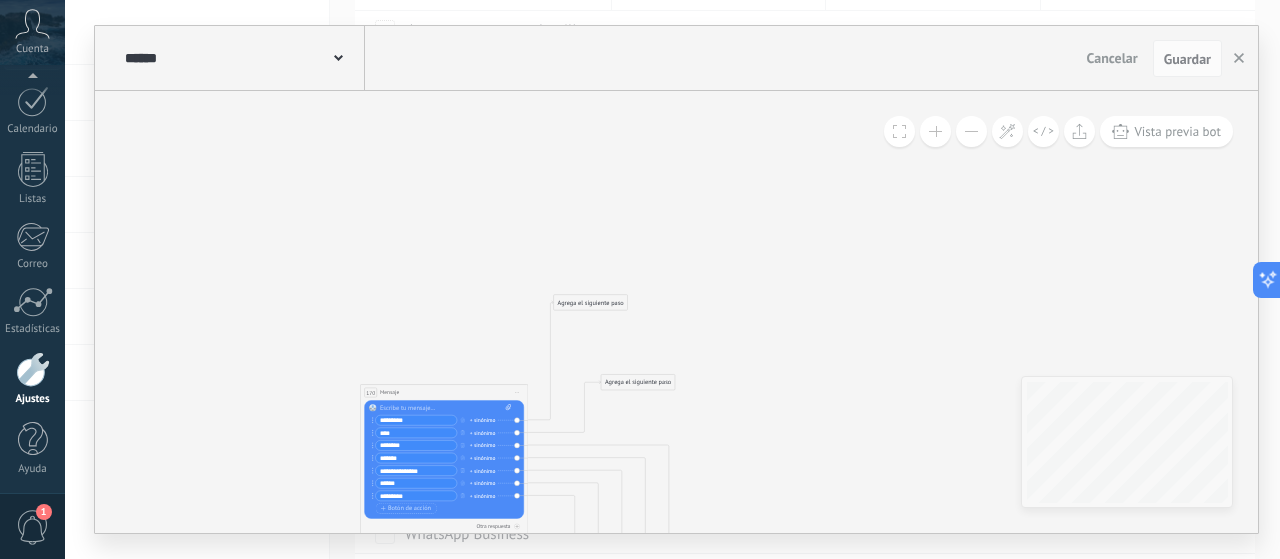 click 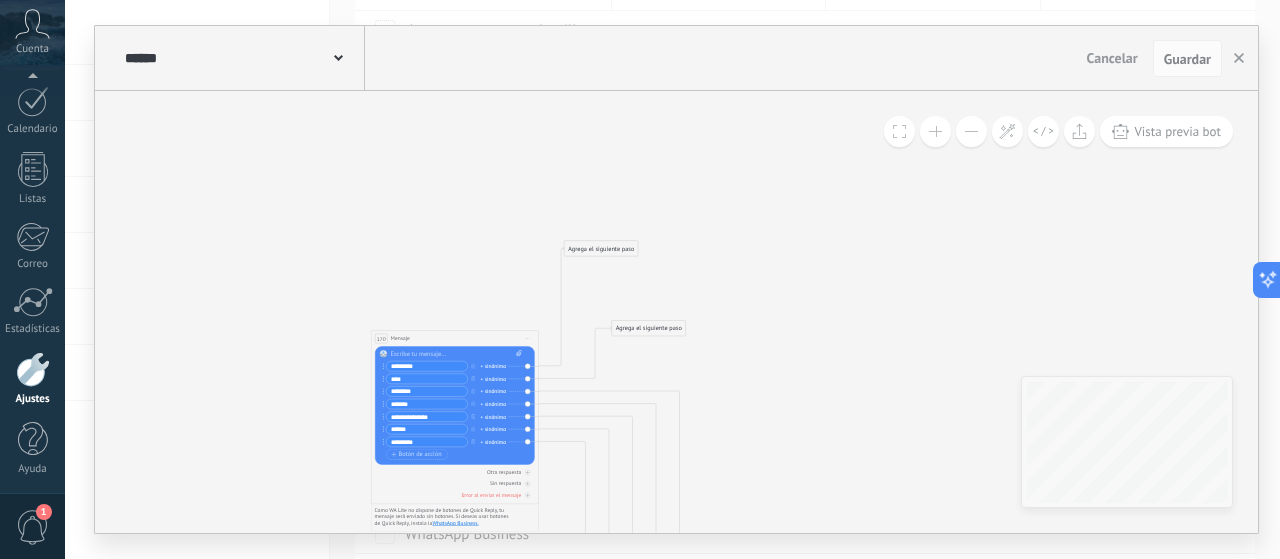 click on "Iniciar vista previa aquí
Cambiar nombre
Duplicar
Borrar" at bounding box center [527, 339] 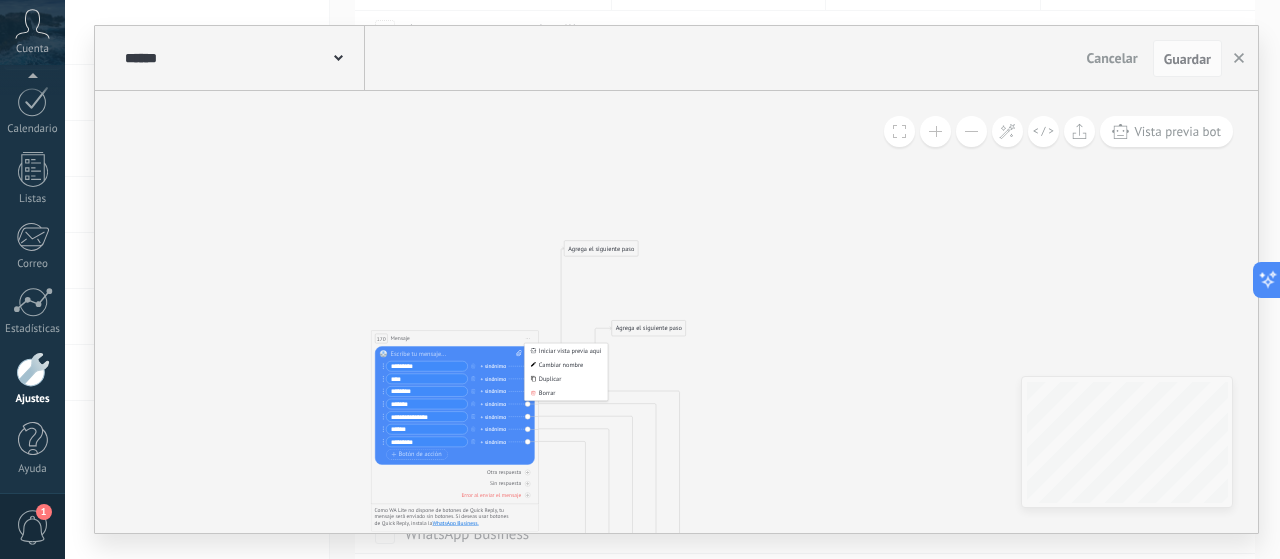 drag, startPoint x: 569, startPoint y: 389, endPoint x: 582, endPoint y: 380, distance: 15.811388 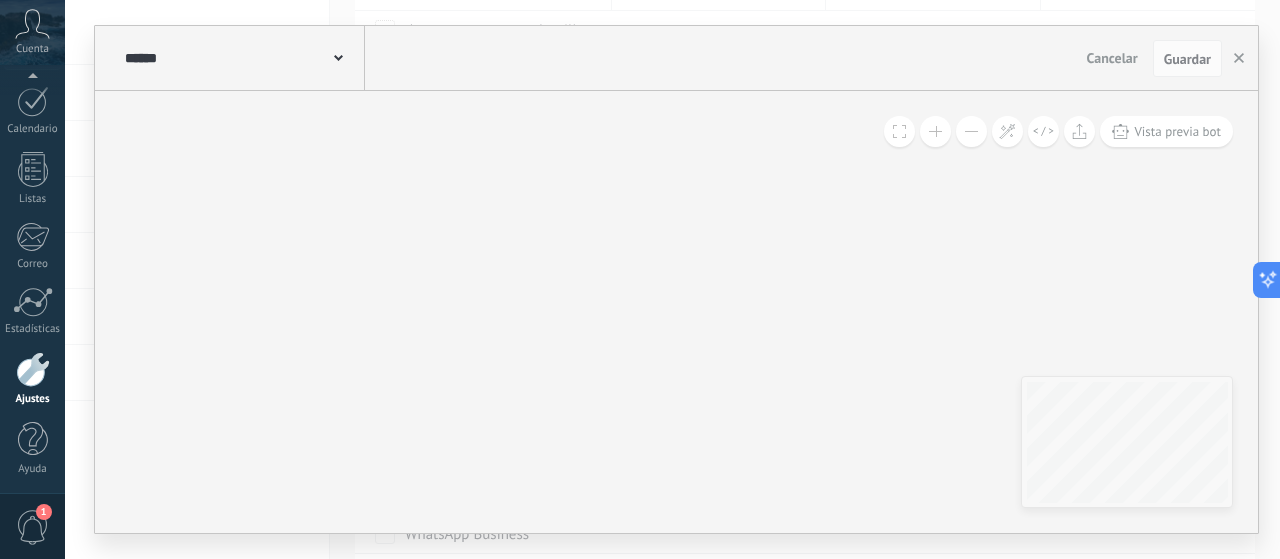 drag, startPoint x: 574, startPoint y: 229, endPoint x: 335, endPoint y: 433, distance: 314.22446 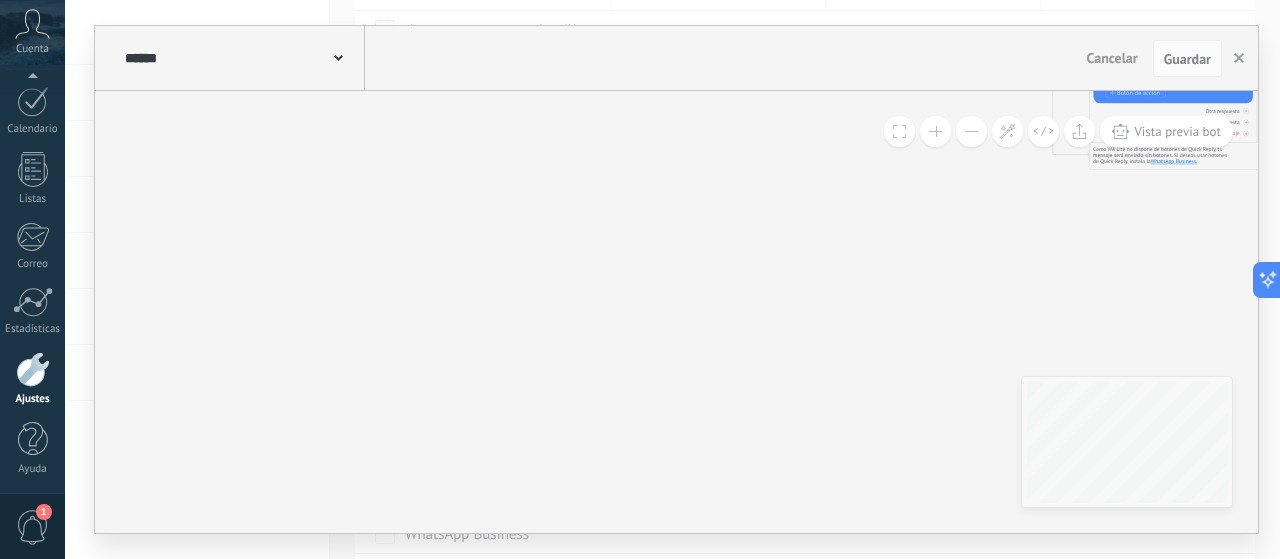 drag, startPoint x: 488, startPoint y: 399, endPoint x: 477, endPoint y: 410, distance: 15.556349 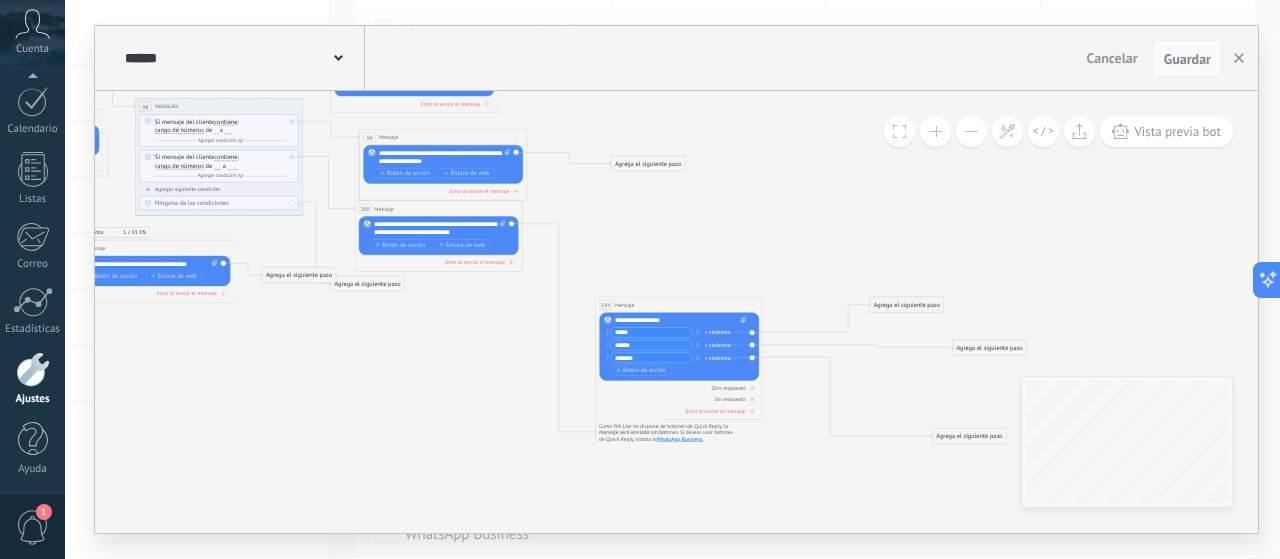 drag, startPoint x: 625, startPoint y: 314, endPoint x: 117, endPoint y: 375, distance: 511.6493 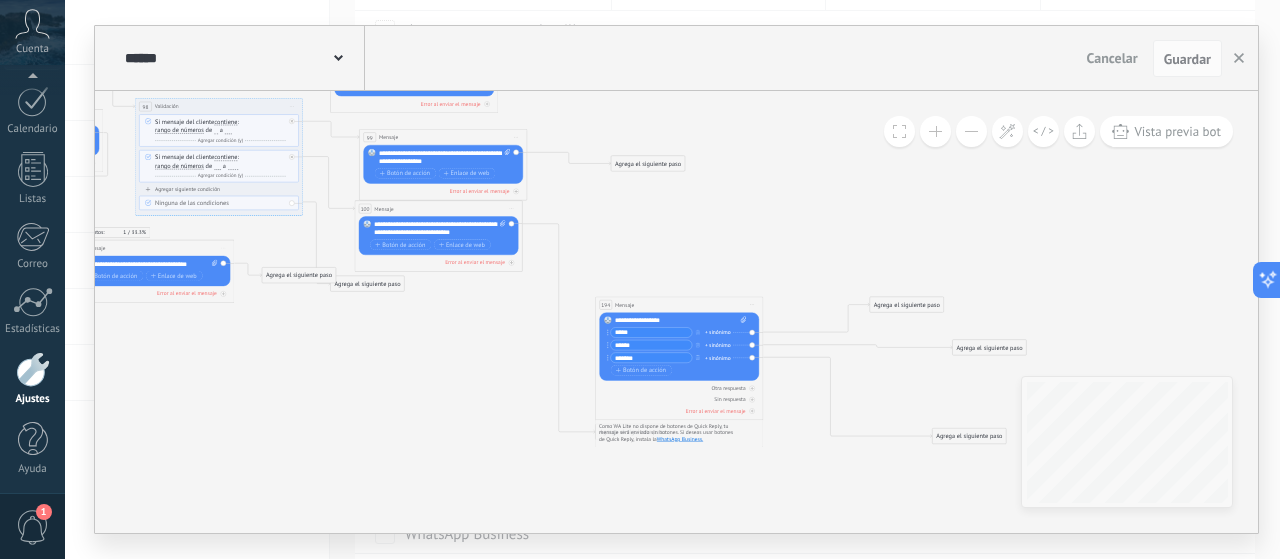click 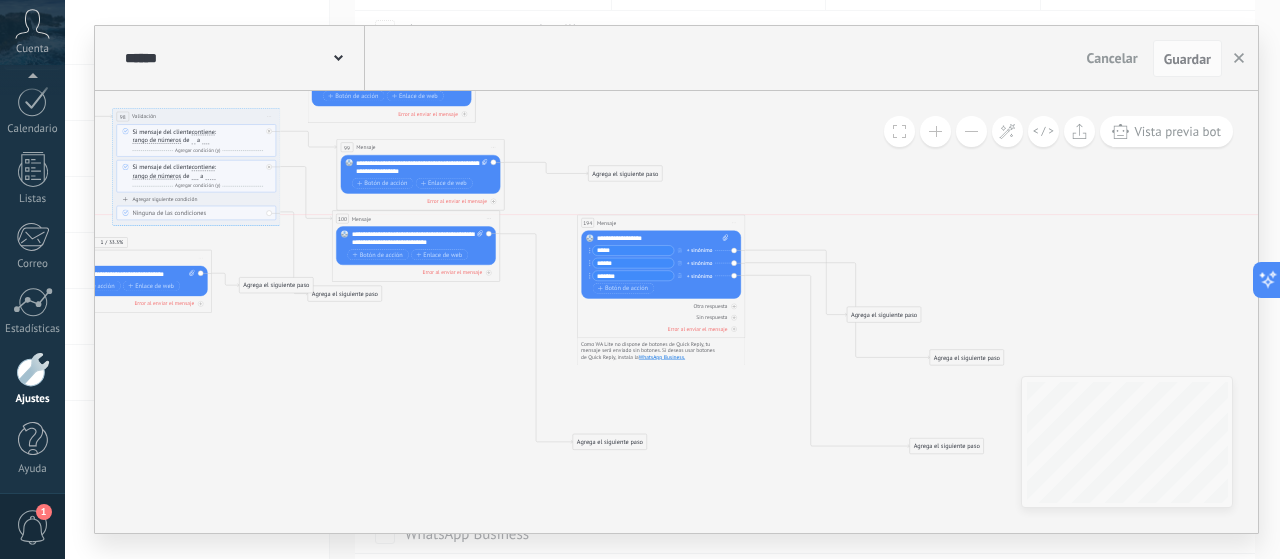 drag, startPoint x: 638, startPoint y: 312, endPoint x: 642, endPoint y: 224, distance: 88.09086 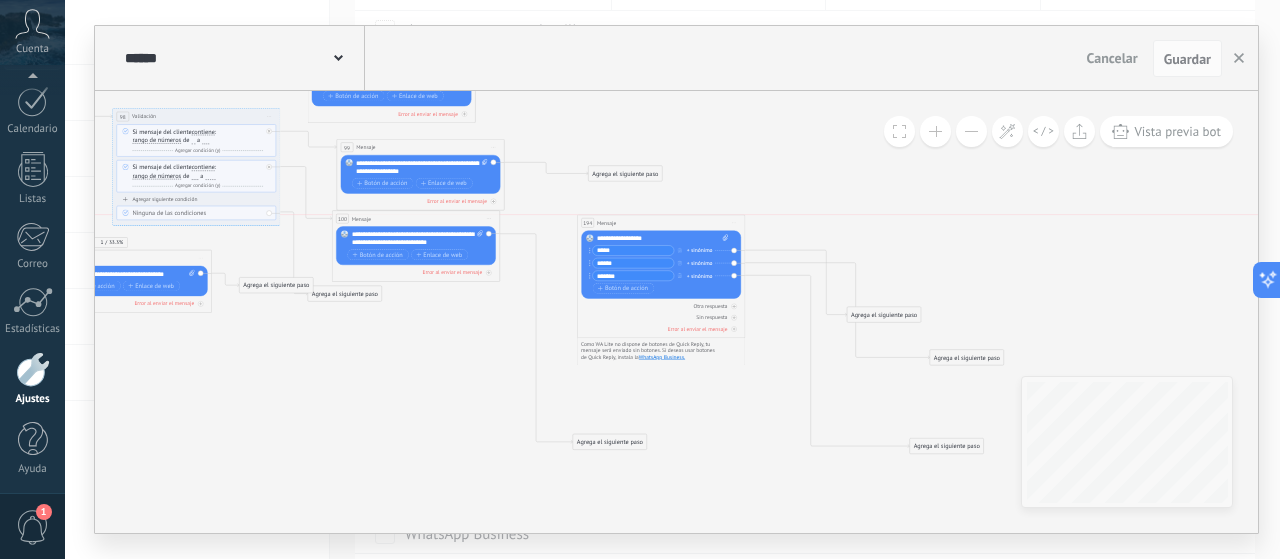 click on "194
Mensaje
*******
(a):
Todos los contactos - canales seleccionados
Todos los contactos - canales seleccionados
Todos los contactos - canal primario
Contacto principal - canales seleccionados
Contacto principal - canal primario
Todos los contactos - canales seleccionados
Todos los contactos - canales seleccionados
Todos los contactos - canal primario
Contacto principal - canales seleccionados" at bounding box center (661, 223) 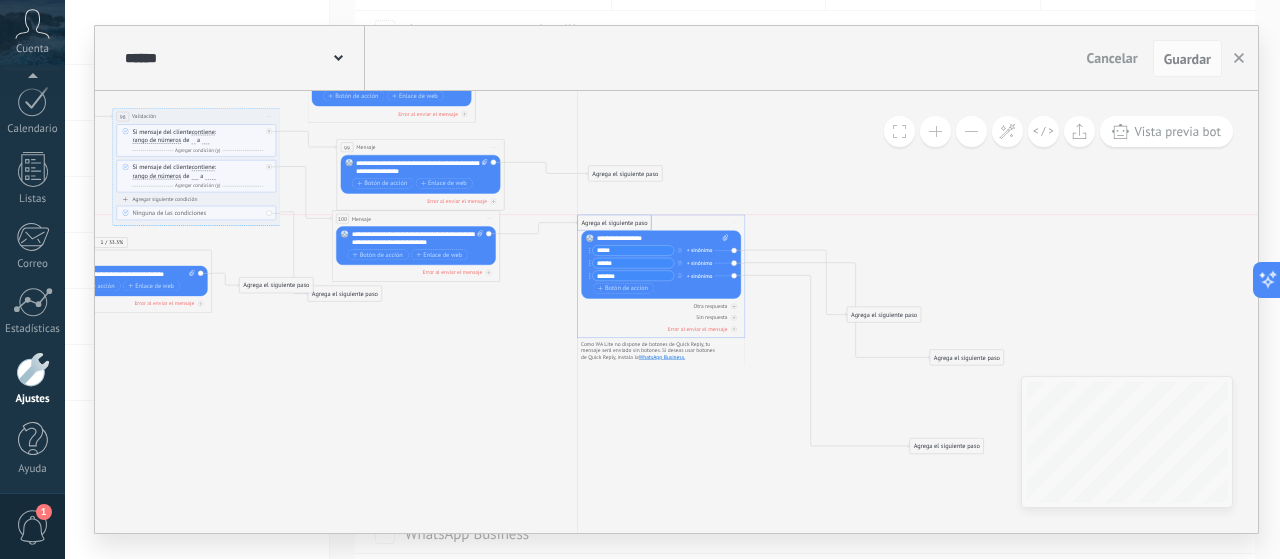 drag, startPoint x: 610, startPoint y: 447, endPoint x: 616, endPoint y: 227, distance: 220.0818 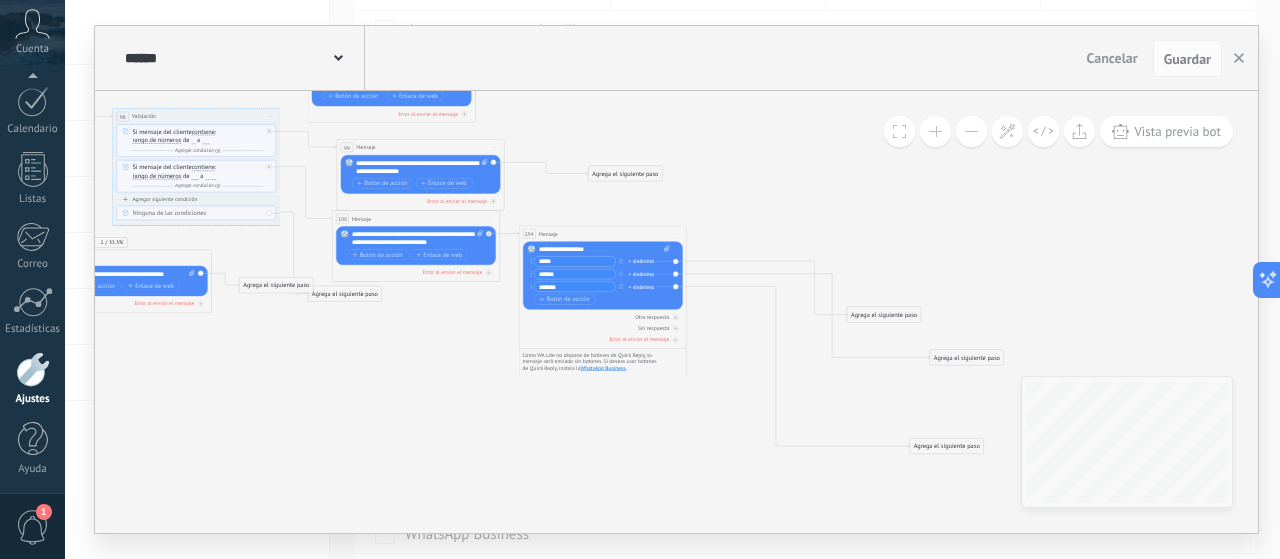 drag, startPoint x: 666, startPoint y: 220, endPoint x: 608, endPoint y: 231, distance: 59.03389 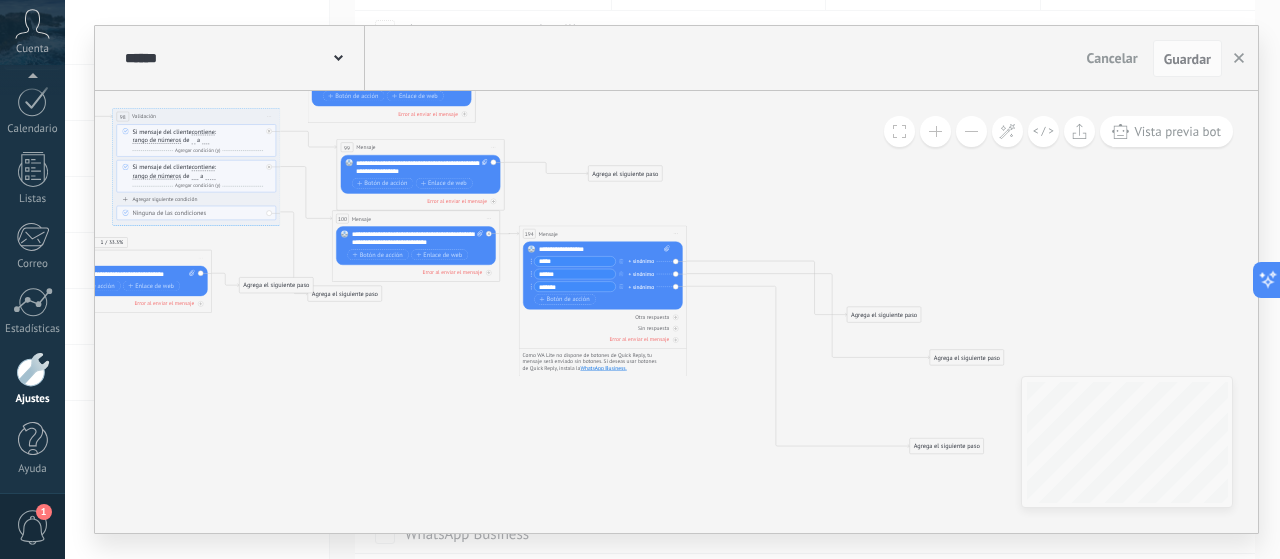 click on "194
Mensaje
*******
(a):
Todos los contactos - canales seleccionados
Todos los contactos - canales seleccionados
Todos los contactos - canal primario
Contacto principal - canales seleccionados
Contacto principal - canal primario
Todos los contactos - canales seleccionados
Todos los contactos - canales seleccionados
Todos los contactos - canal primario
Contacto principal - canales seleccionados" at bounding box center (602, 234) 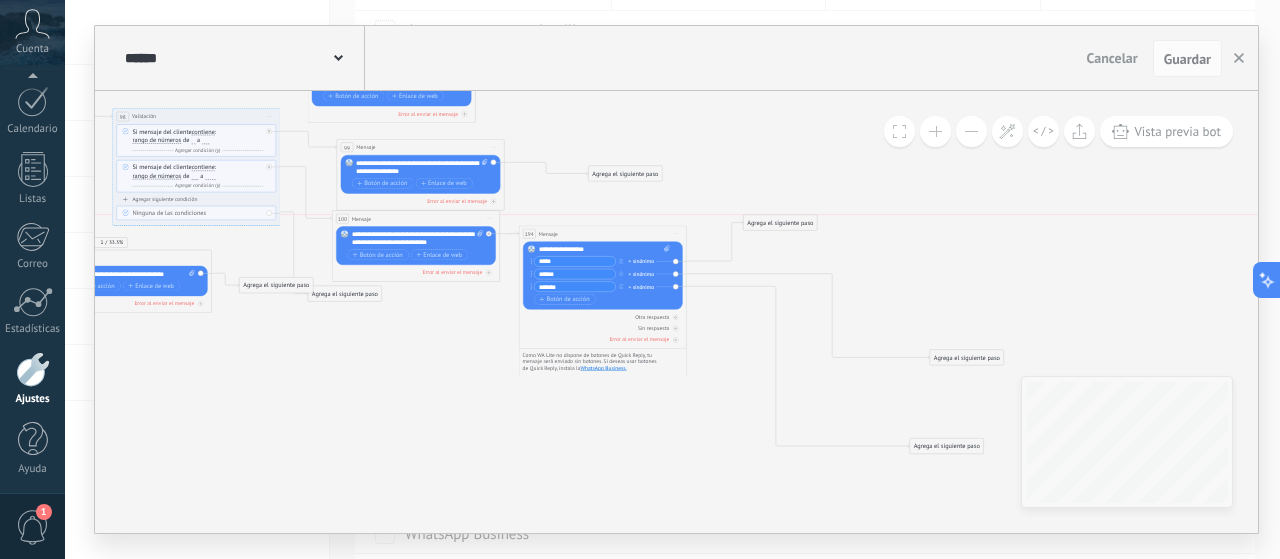 drag, startPoint x: 850, startPoint y: 314, endPoint x: 669, endPoint y: 219, distance: 204.41624 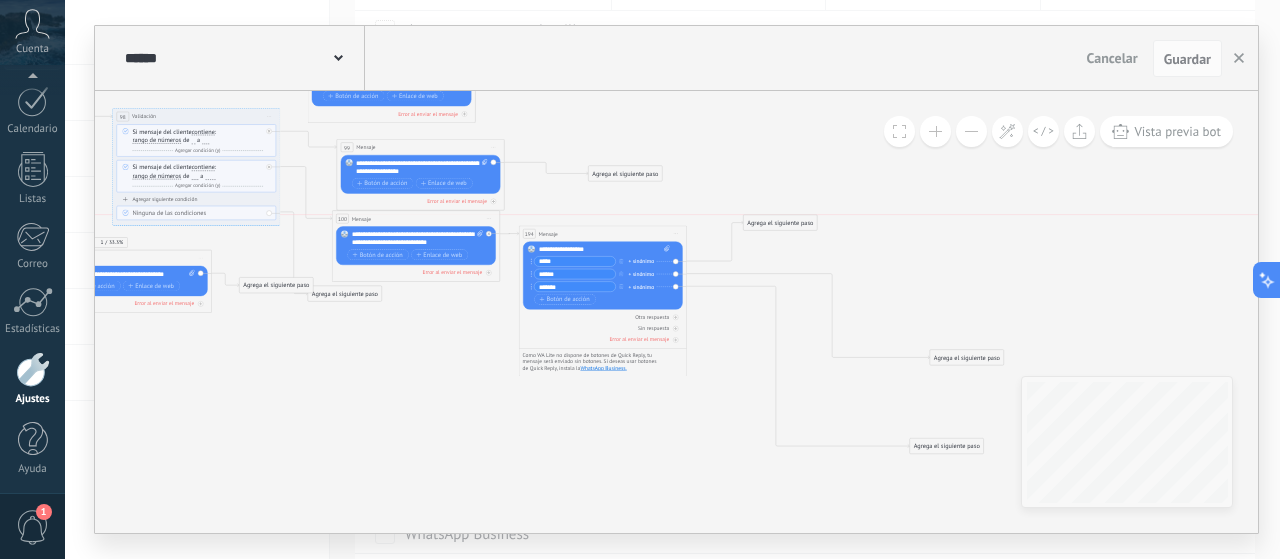 click on "Agrega el siguiente paso" at bounding box center [781, 223] 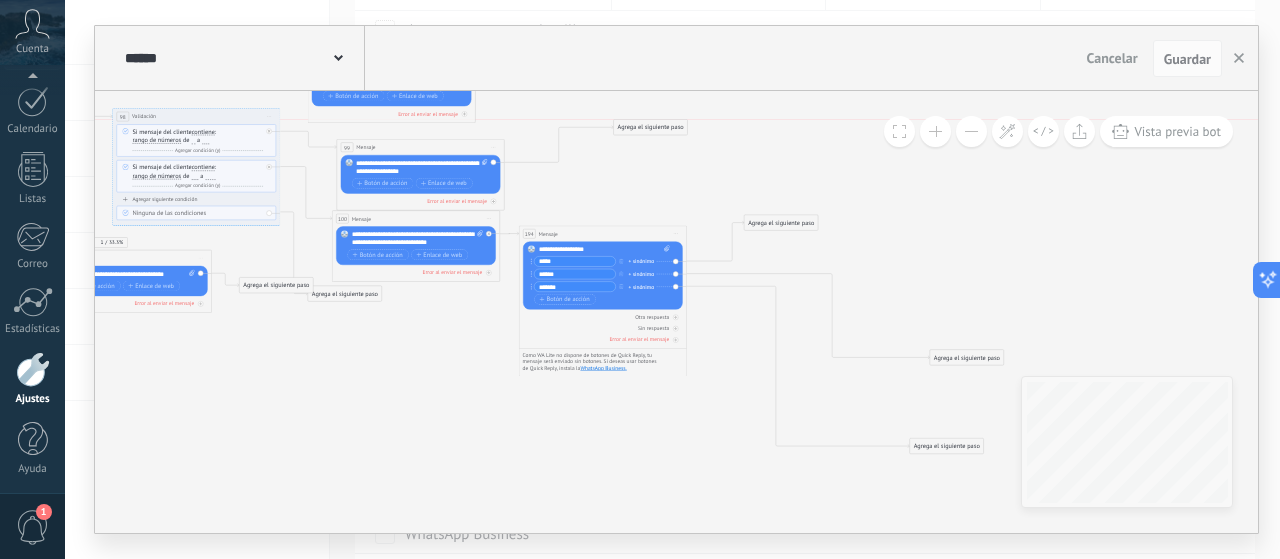 drag, startPoint x: 612, startPoint y: 175, endPoint x: 634, endPoint y: 127, distance: 52.801514 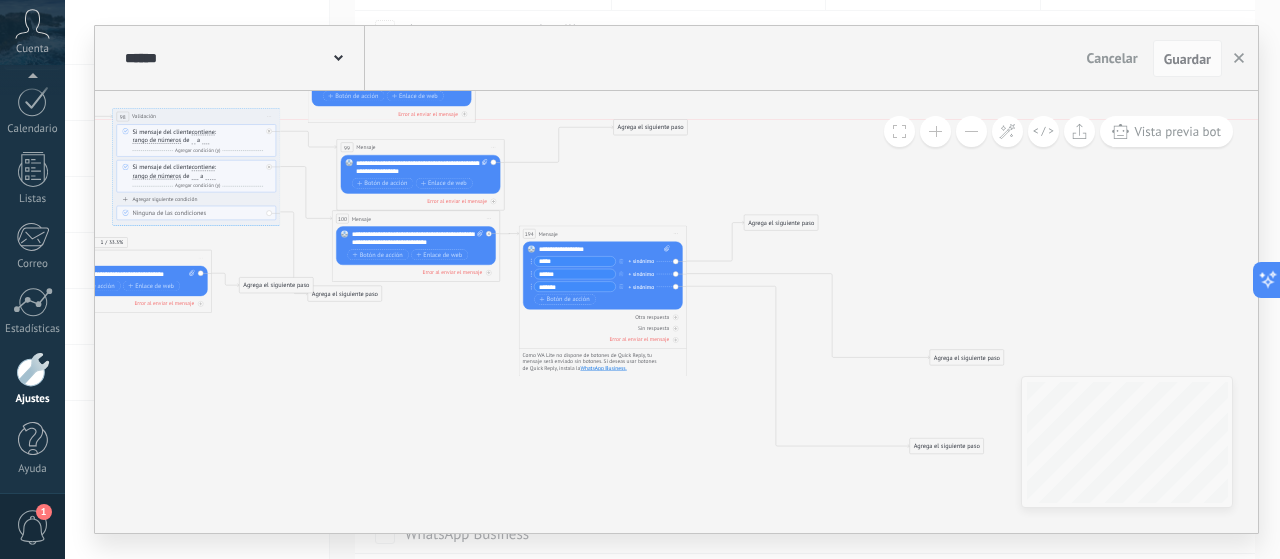 click on "Agrega el siguiente paso" at bounding box center [651, 128] 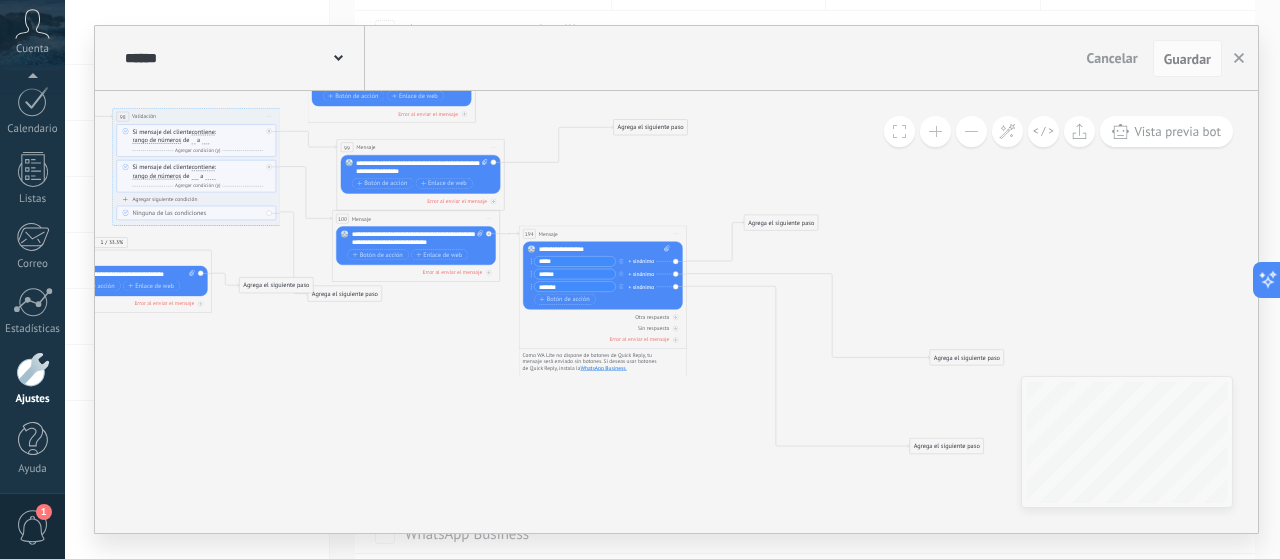 drag, startPoint x: 412, startPoint y: 273, endPoint x: 456, endPoint y: 343, distance: 82.68011 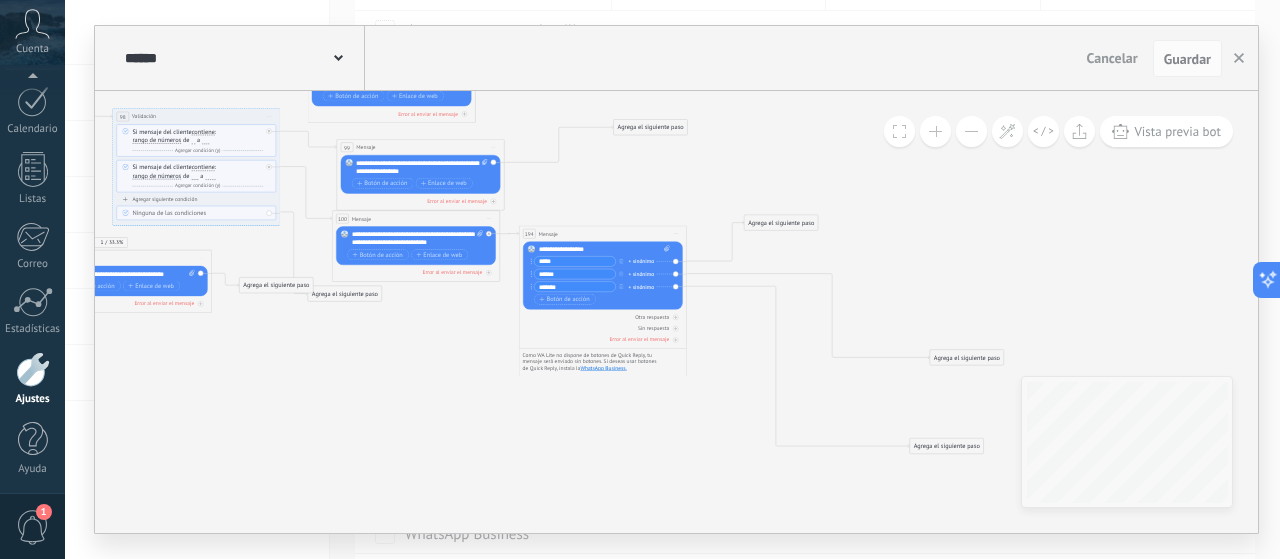 click on "**********" at bounding box center (-1085, -229) 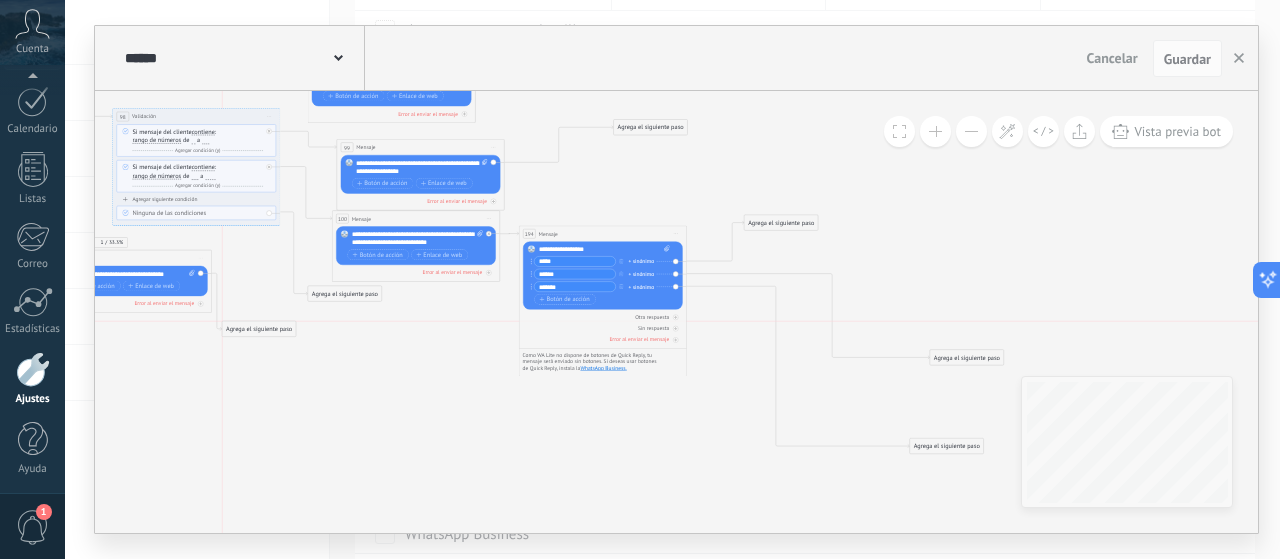 drag, startPoint x: 264, startPoint y: 289, endPoint x: 245, endPoint y: 335, distance: 49.76947 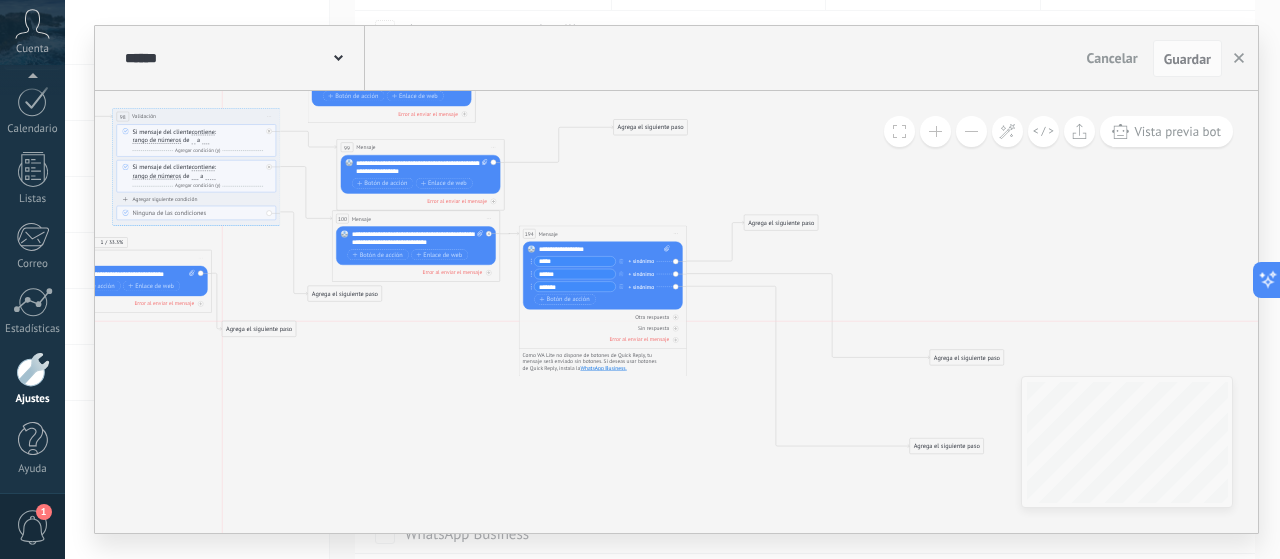 click on "Agrega el siguiente paso" at bounding box center (259, 329) 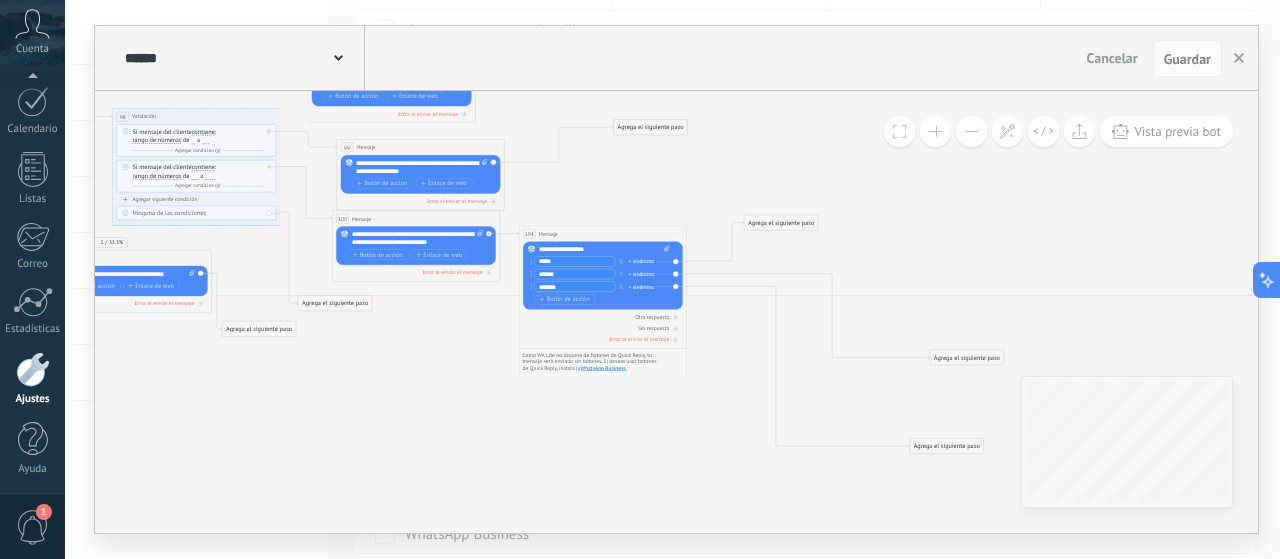 drag, startPoint x: 325, startPoint y: 297, endPoint x: 316, endPoint y: 305, distance: 12.0415945 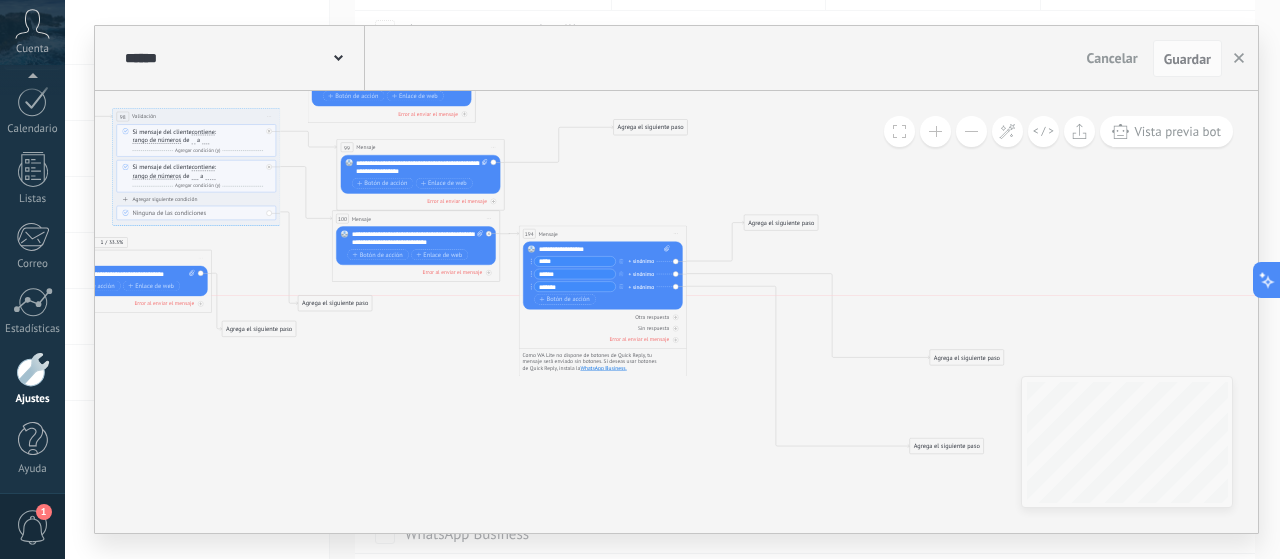 click on "Agrega el siguiente paso" at bounding box center (335, 304) 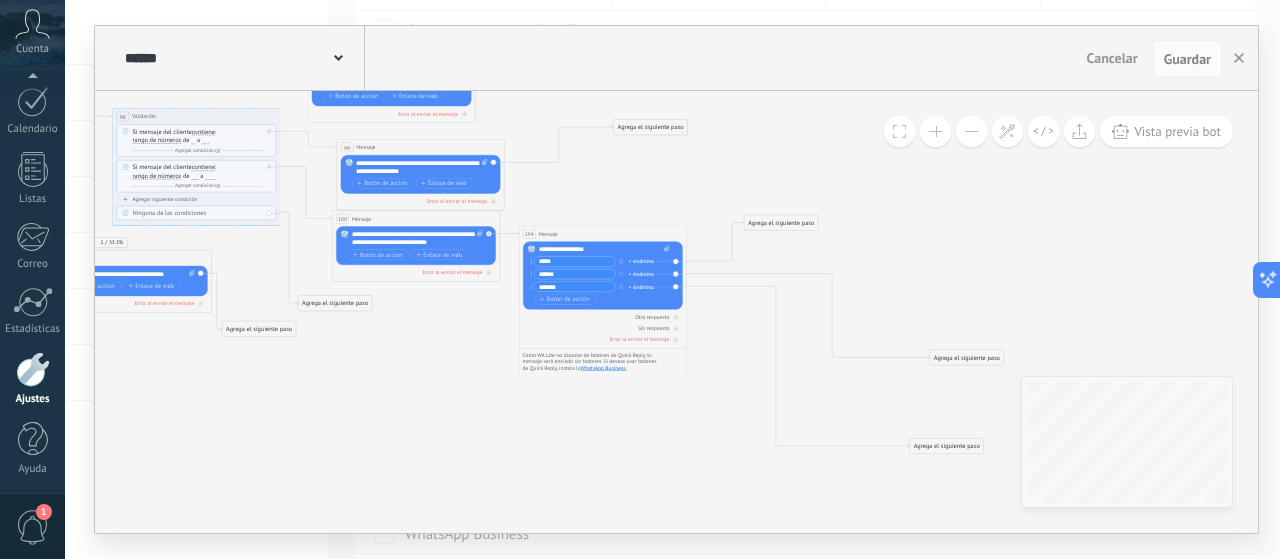 click on "Ninguna de las condiciones" at bounding box center (196, 213) 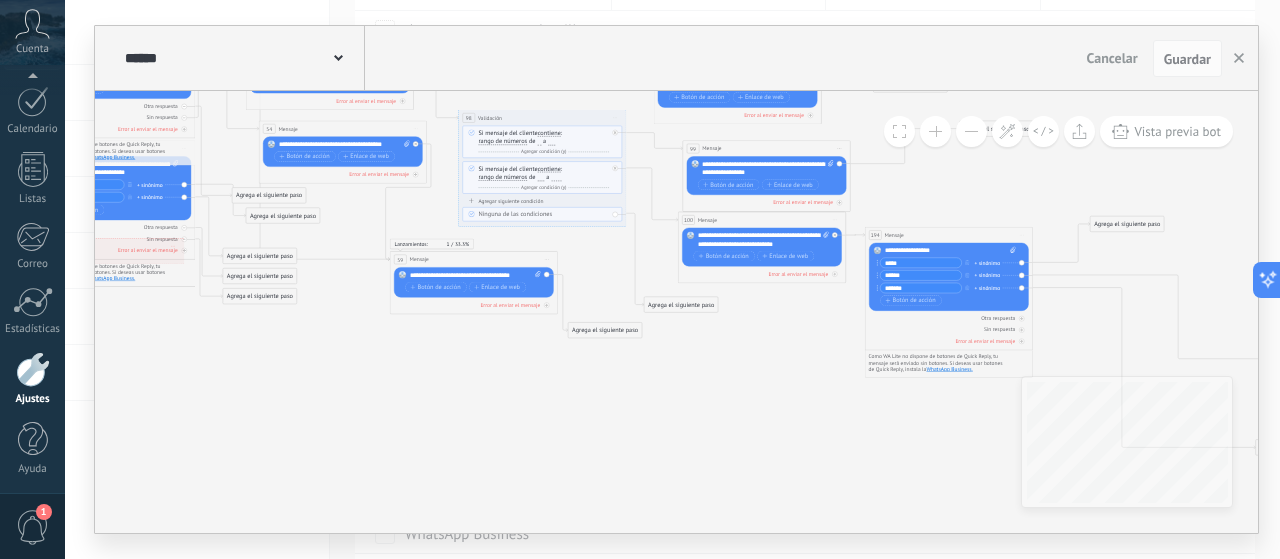 drag, startPoint x: 210, startPoint y: 395, endPoint x: 556, endPoint y: 396, distance: 346.00143 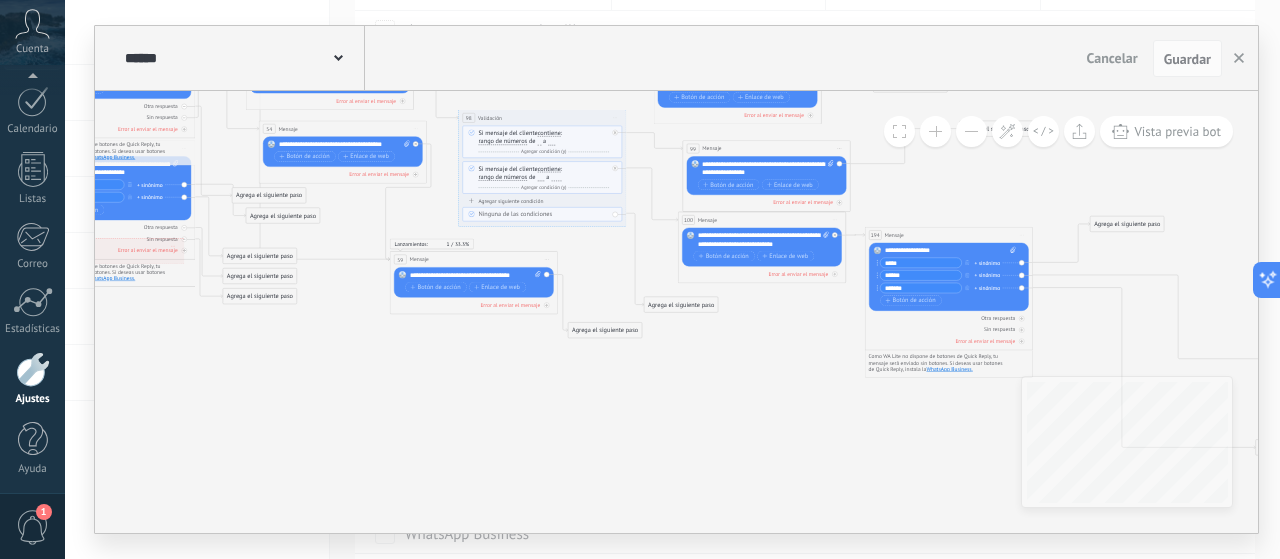 click 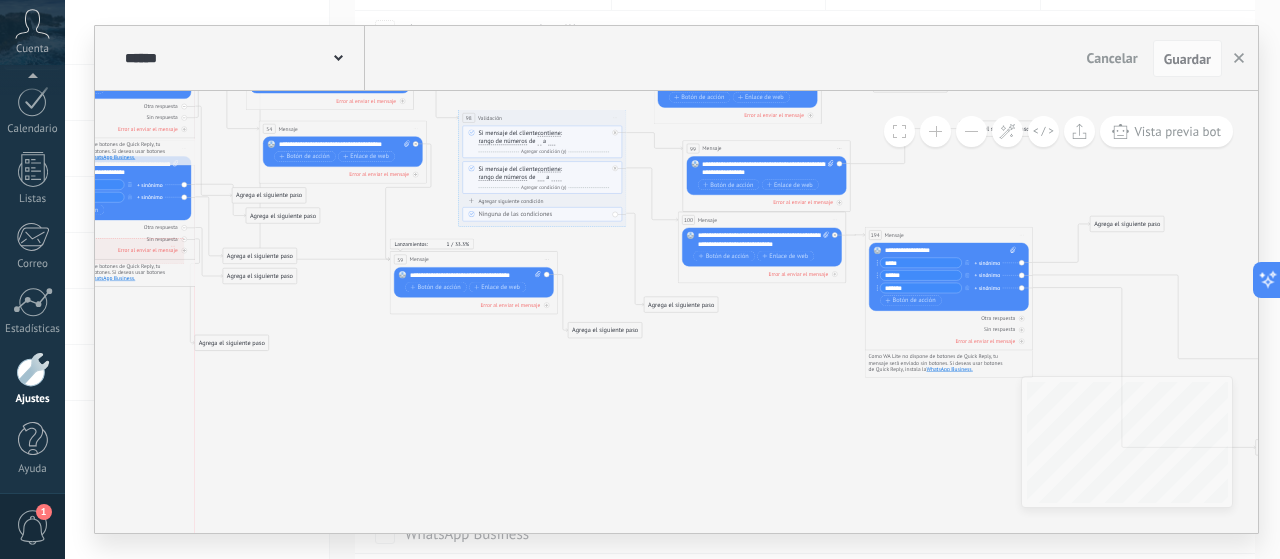 drag, startPoint x: 237, startPoint y: 311, endPoint x: 216, endPoint y: 342, distance: 37.44329 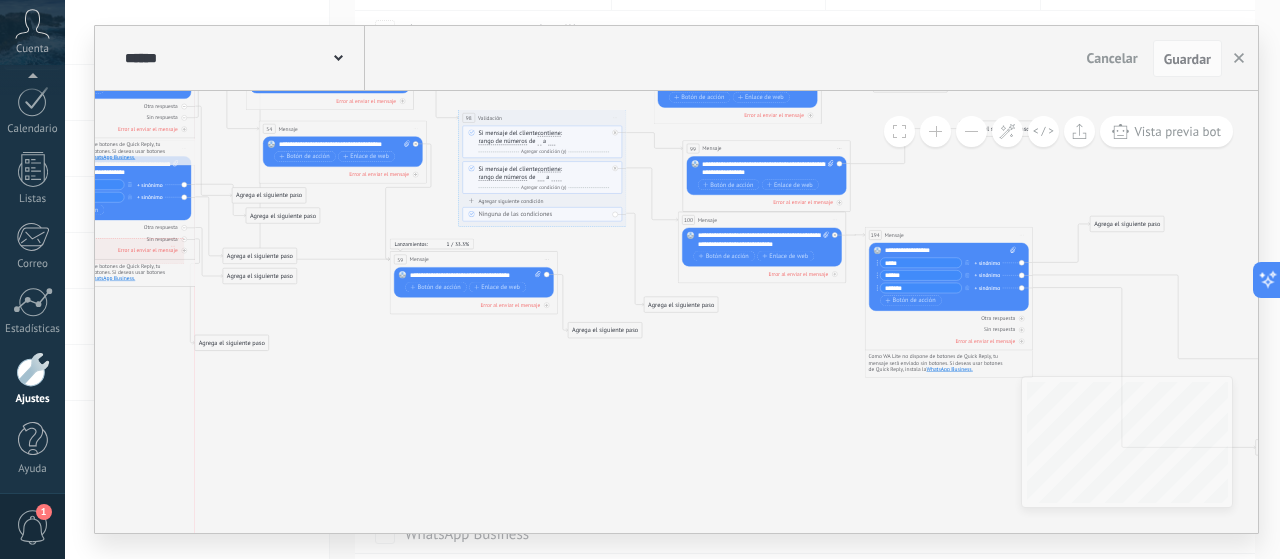 click on "Agrega el siguiente paso" at bounding box center [232, 343] 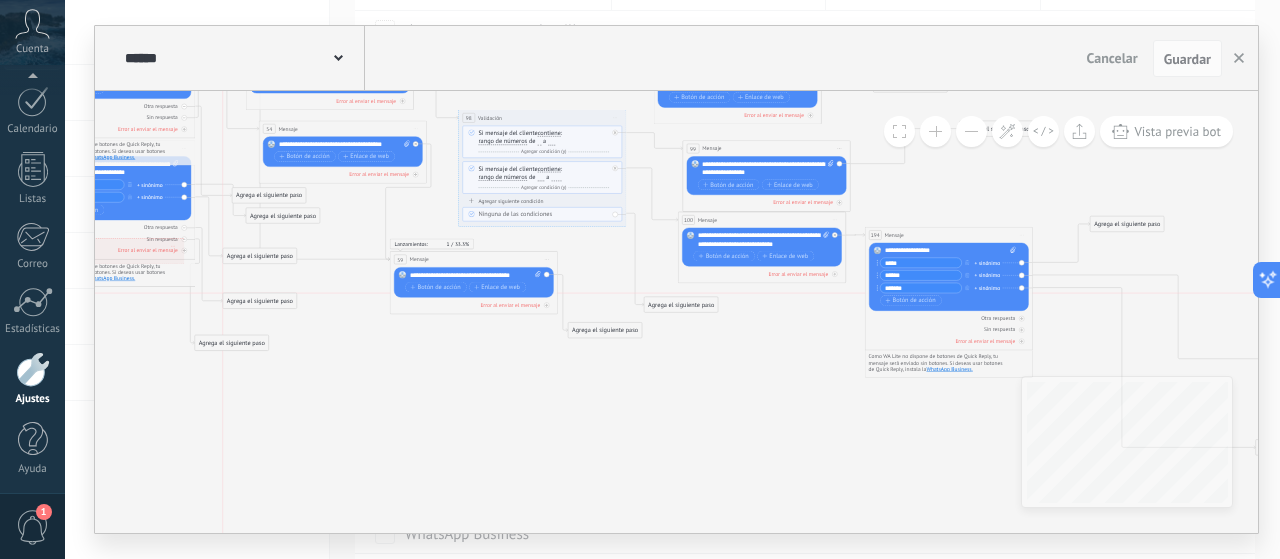 click on "Agrega el siguiente paso" at bounding box center [260, 301] 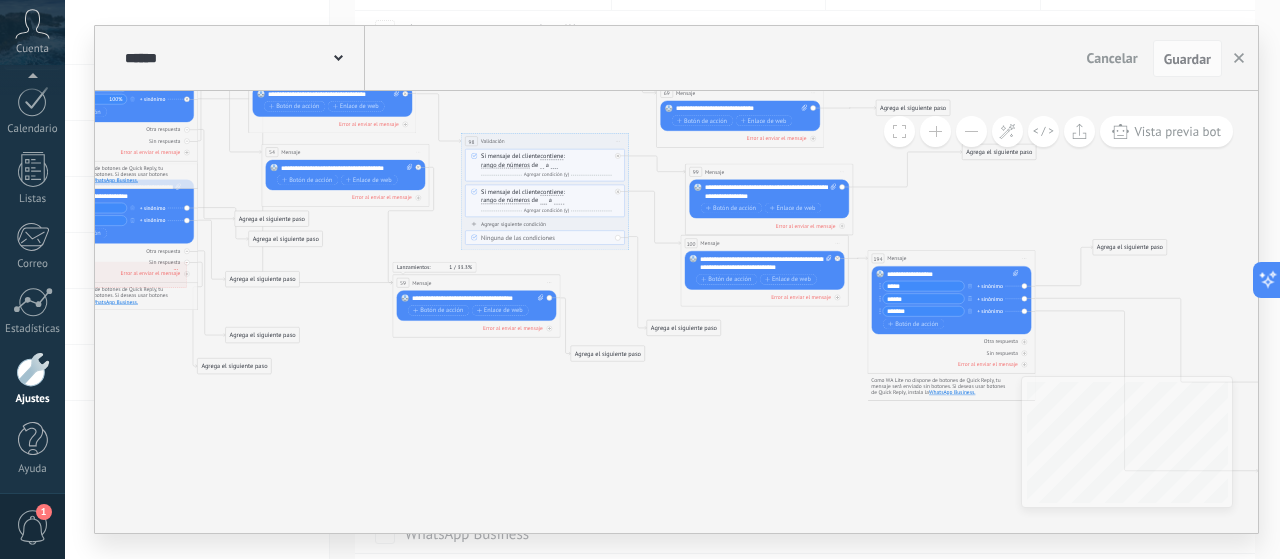 drag, startPoint x: 229, startPoint y: 265, endPoint x: 232, endPoint y: 288, distance: 23.194826 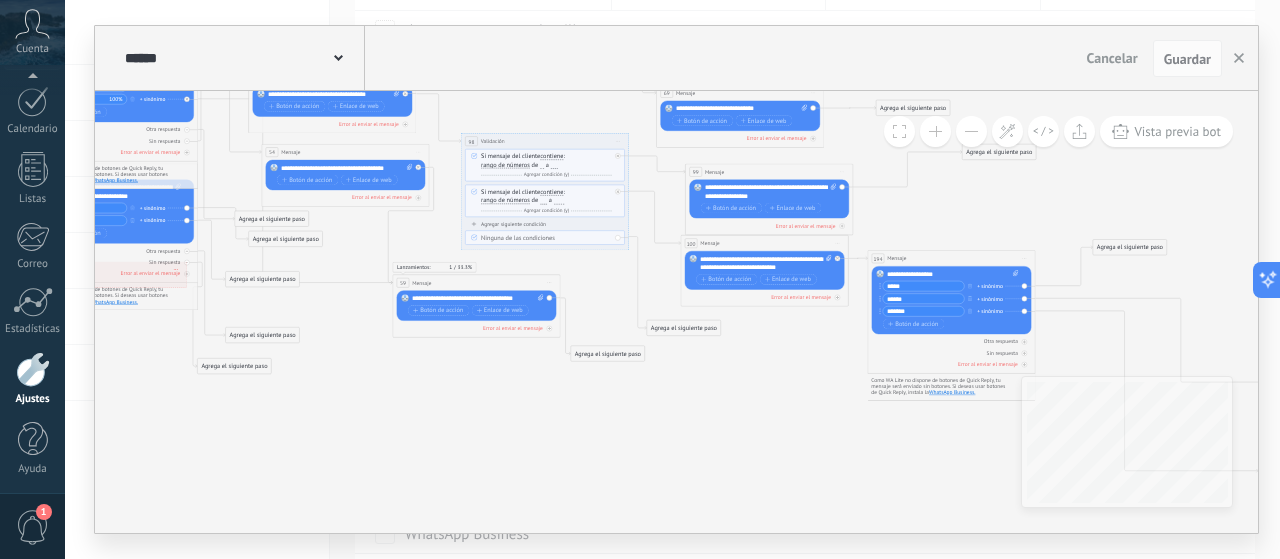 click 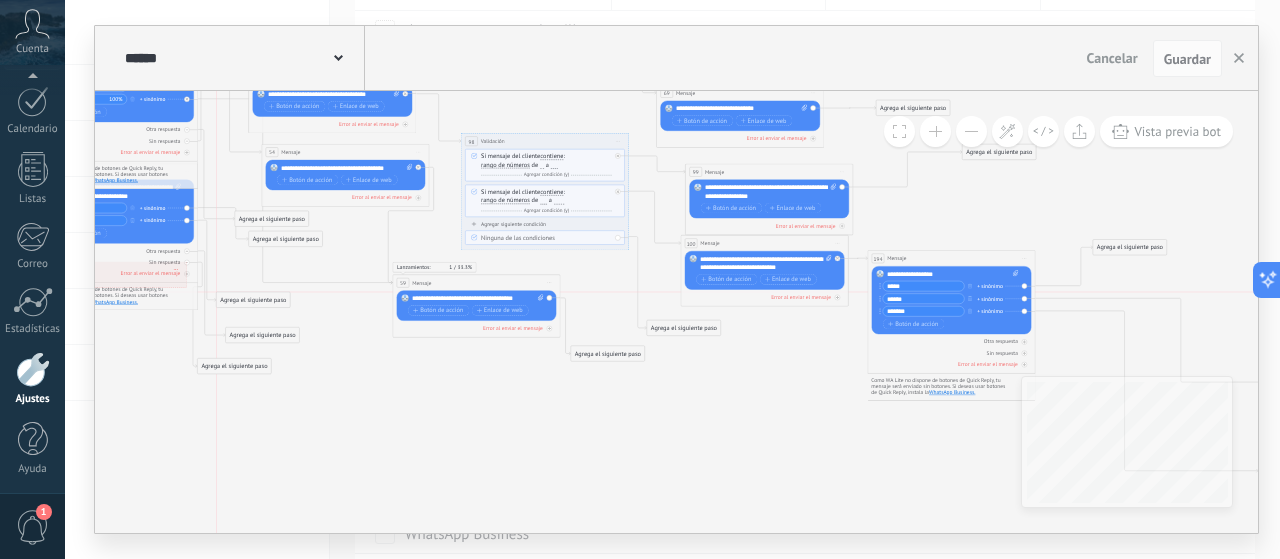 drag, startPoint x: 234, startPoint y: 280, endPoint x: 228, endPoint y: 305, distance: 25.70992 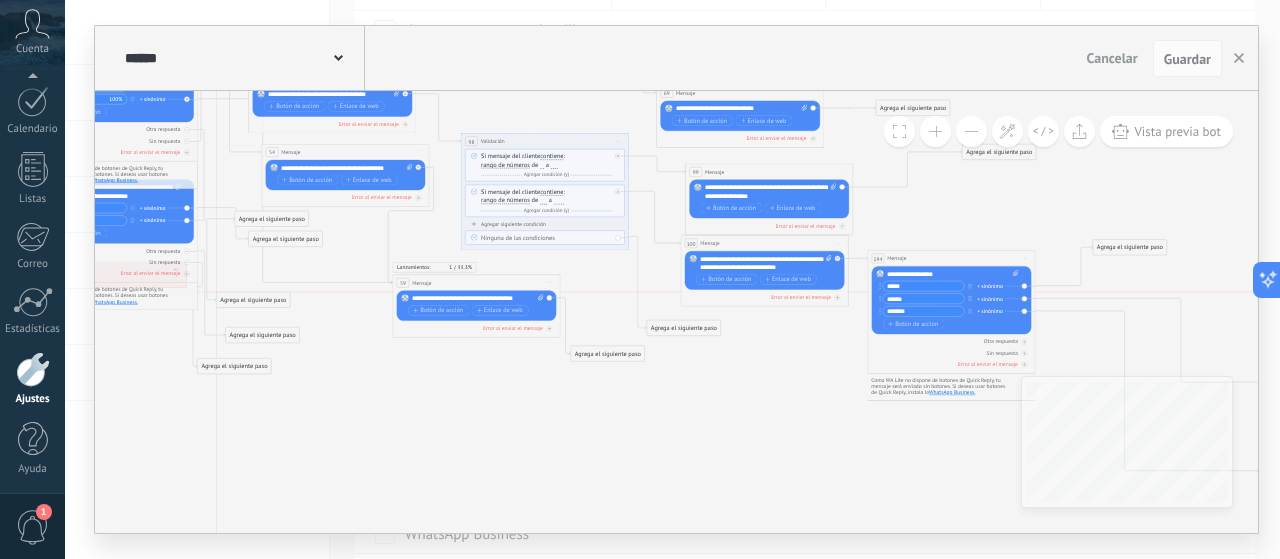 click on "Agrega el siguiente paso" at bounding box center (254, 300) 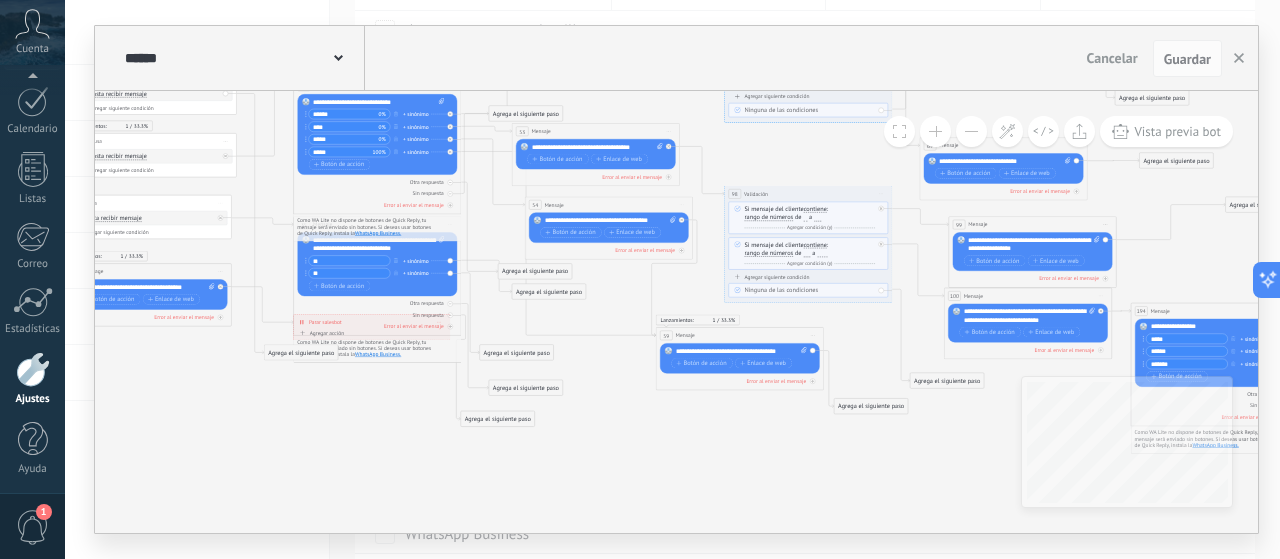 drag, startPoint x: 364, startPoint y: 437, endPoint x: 610, endPoint y: 467, distance: 247.82251 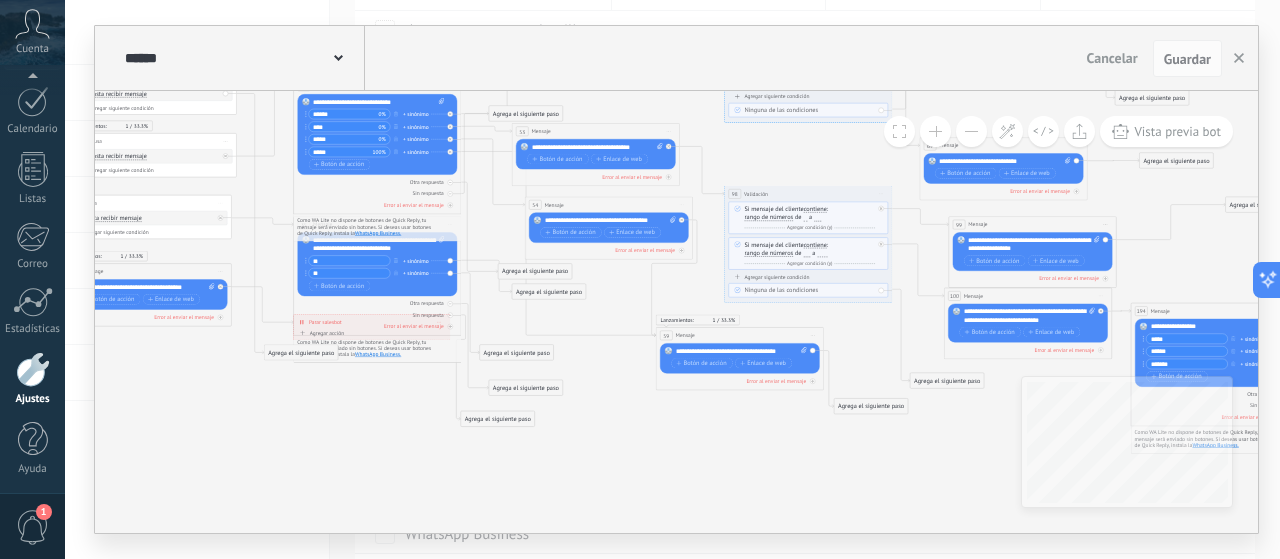 click 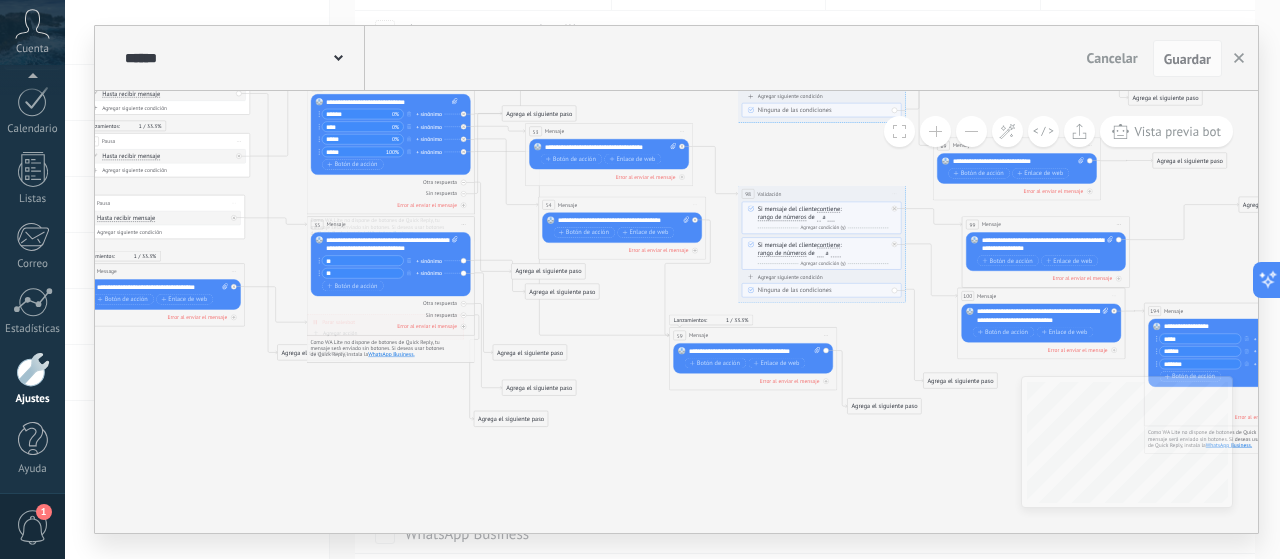 drag, startPoint x: 323, startPoint y: 303, endPoint x: 326, endPoint y: 381, distance: 78.05767 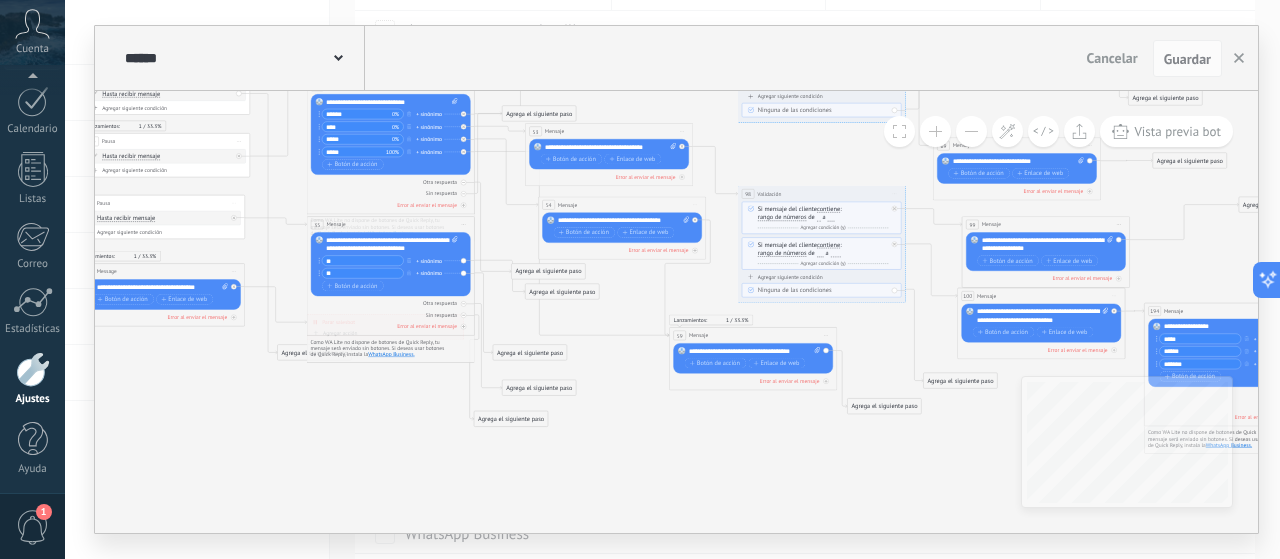 click on "35
Mensaje
*******
(a):
Todos los contactos - canales seleccionados
Todos los contactos - canales seleccionados
Todos los contactos - canal primario
Contacto principal - canales seleccionados
Contacto principal - canal primario
Todos los contactos - canales seleccionados
Todos los contactos - canales seleccionados
Todos los contactos - canal primario
Contacto principal - canales seleccionados" at bounding box center (391, 276) 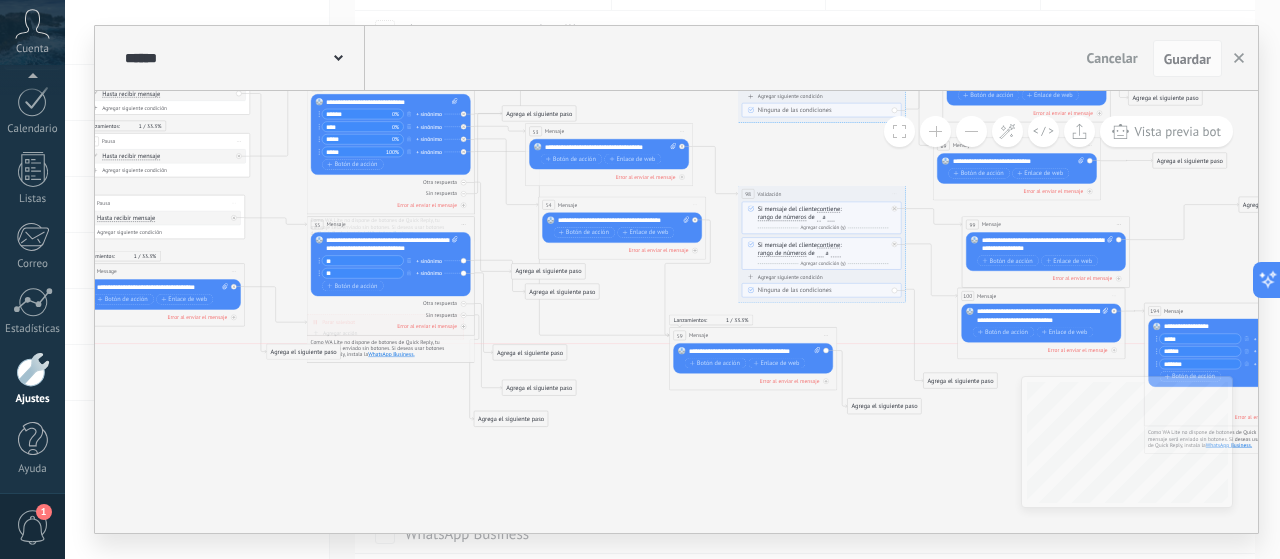 drag, startPoint x: 278, startPoint y: 381, endPoint x: 280, endPoint y: 398, distance: 17.117243 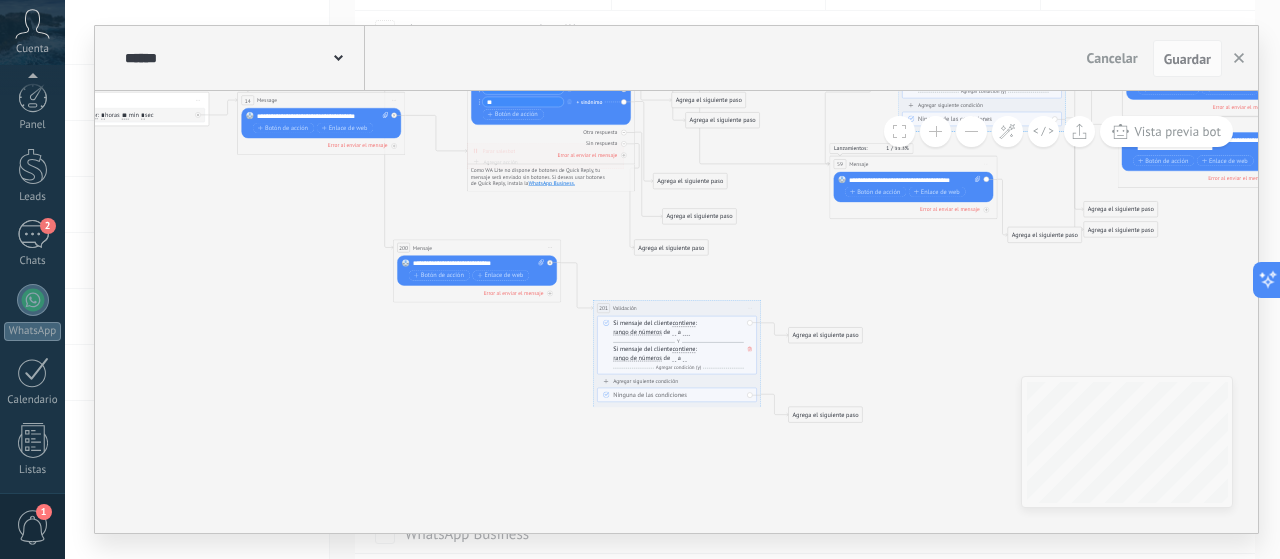 scroll, scrollTop: 200, scrollLeft: 0, axis: vertical 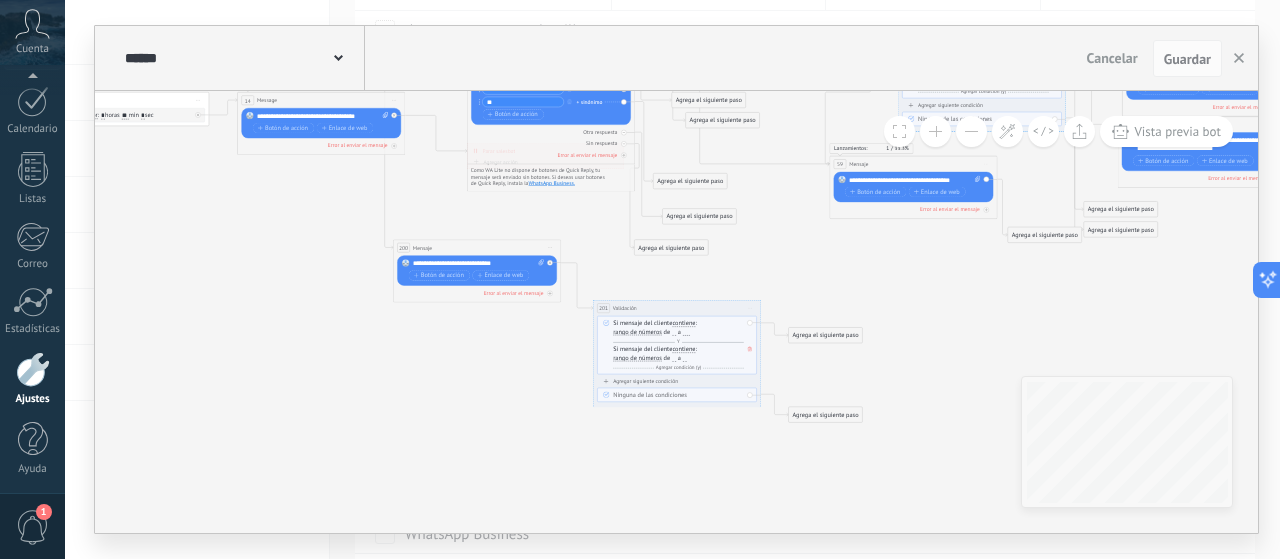 click at bounding box center [674, 358] 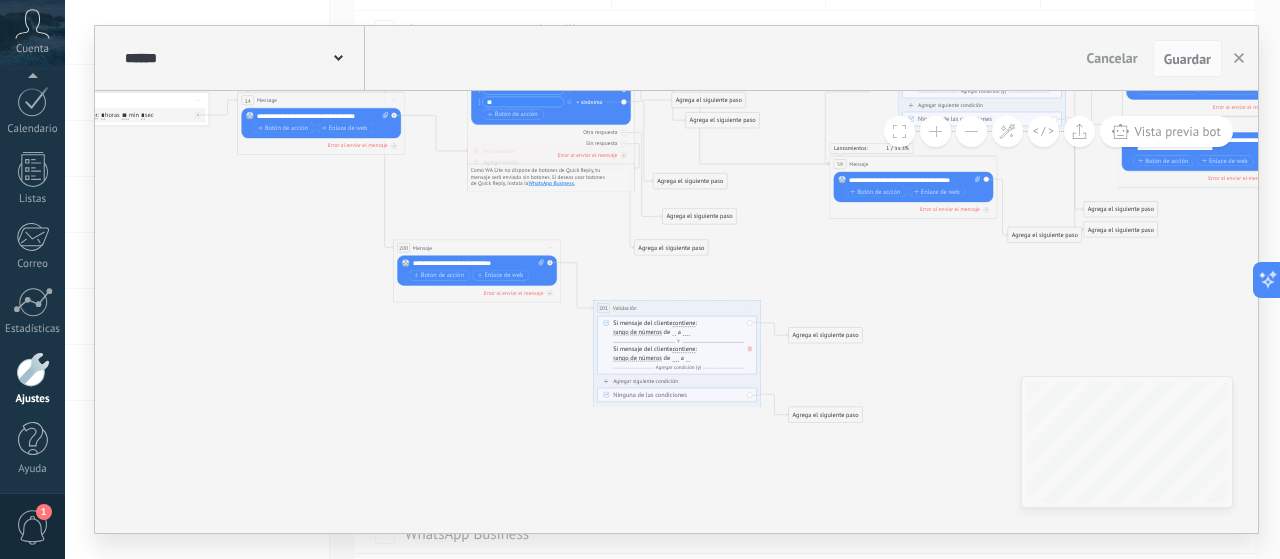 type on "**" 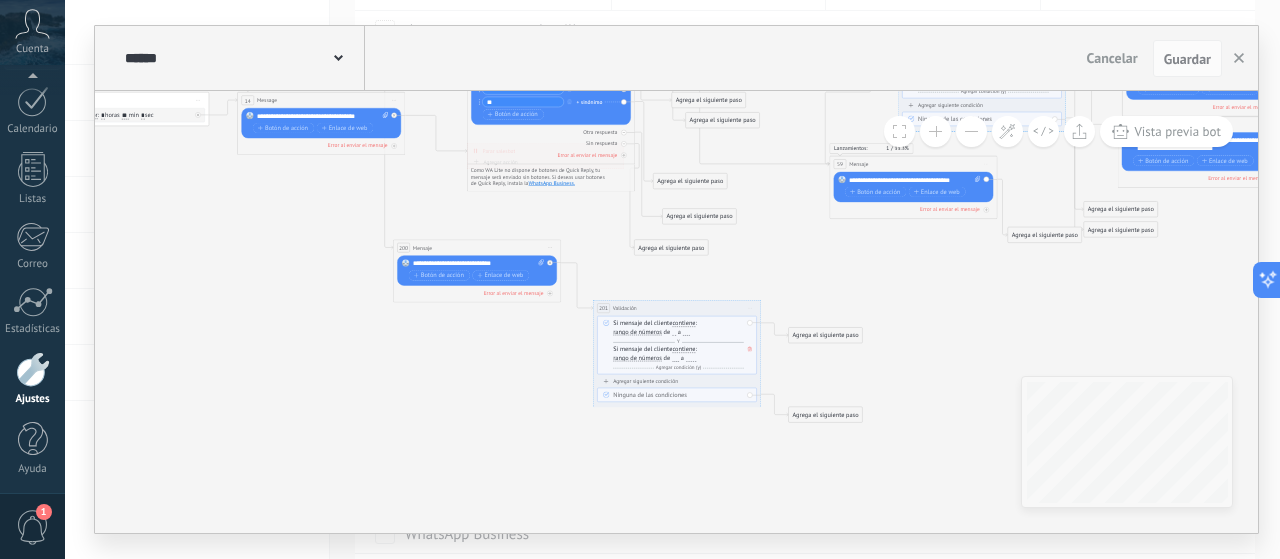 type on "***" 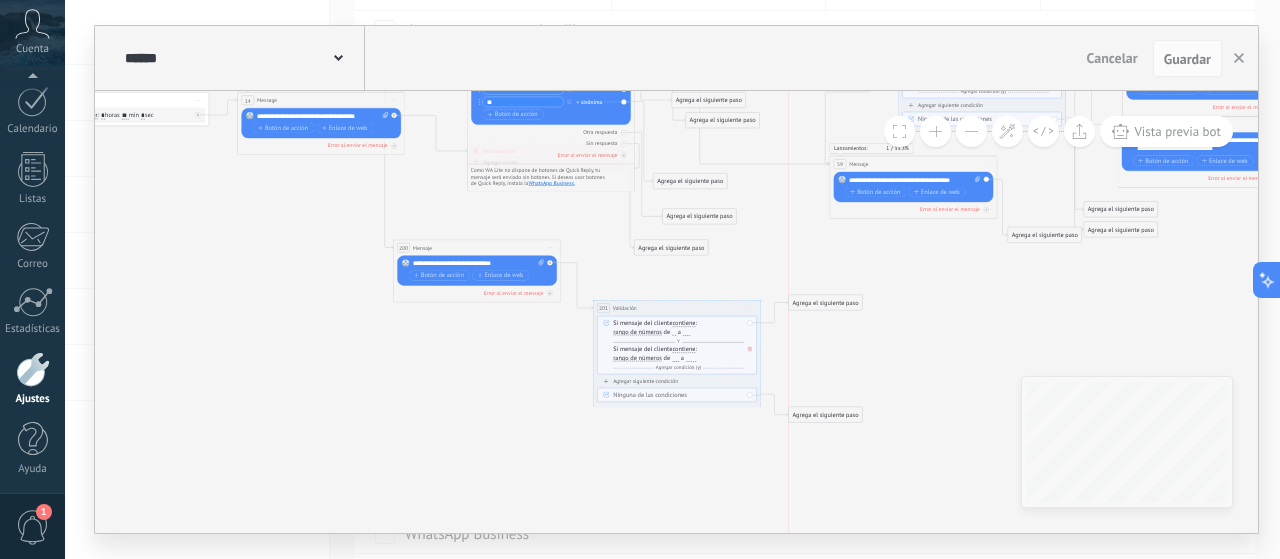 drag, startPoint x: 797, startPoint y: 336, endPoint x: 796, endPoint y: 303, distance: 33.01515 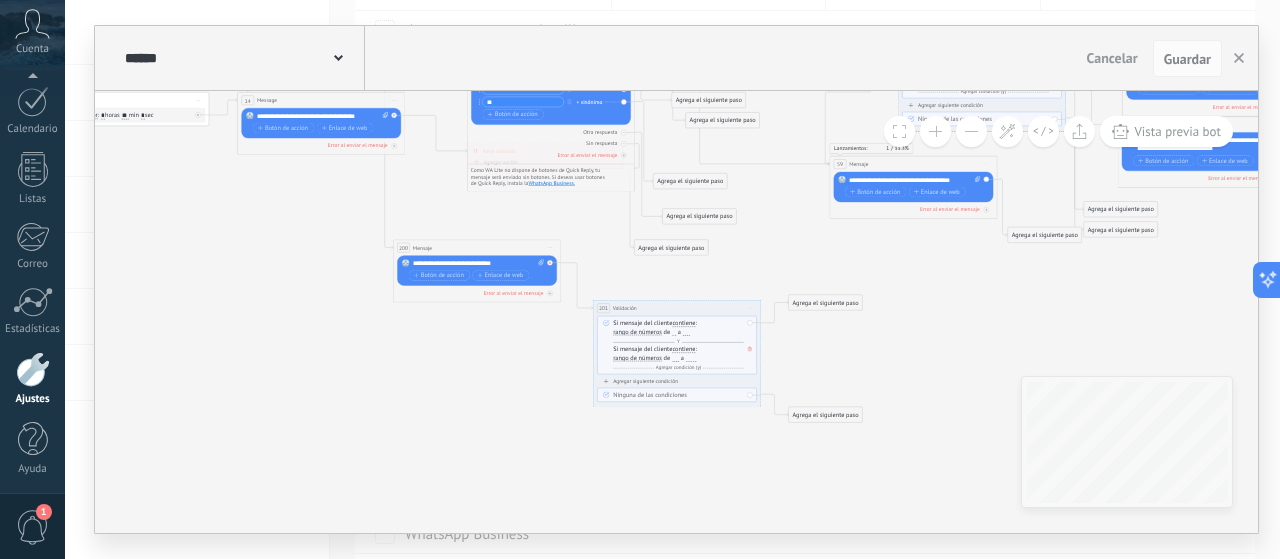 click on "Agrega el siguiente paso" at bounding box center (826, 303) 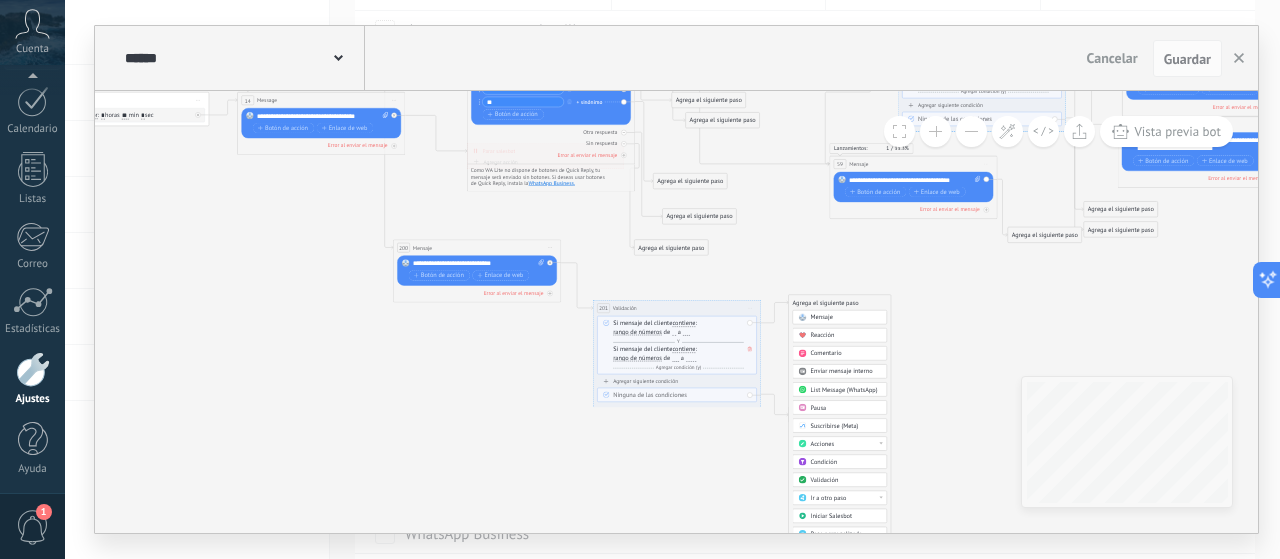 click on "Mensaje" at bounding box center (822, 318) 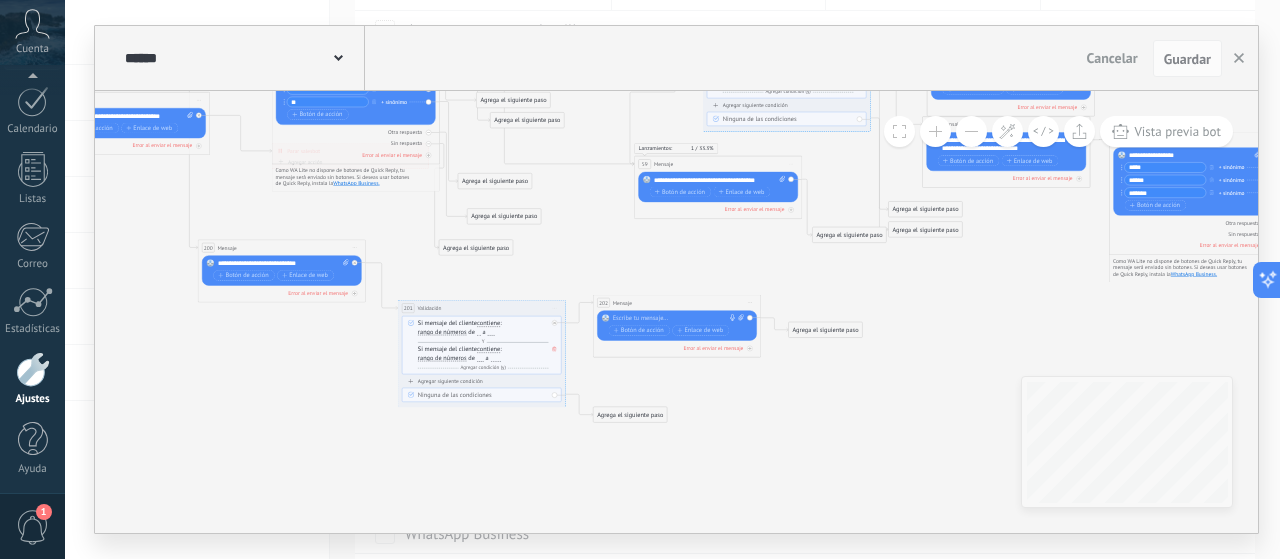 click at bounding box center (675, 319) 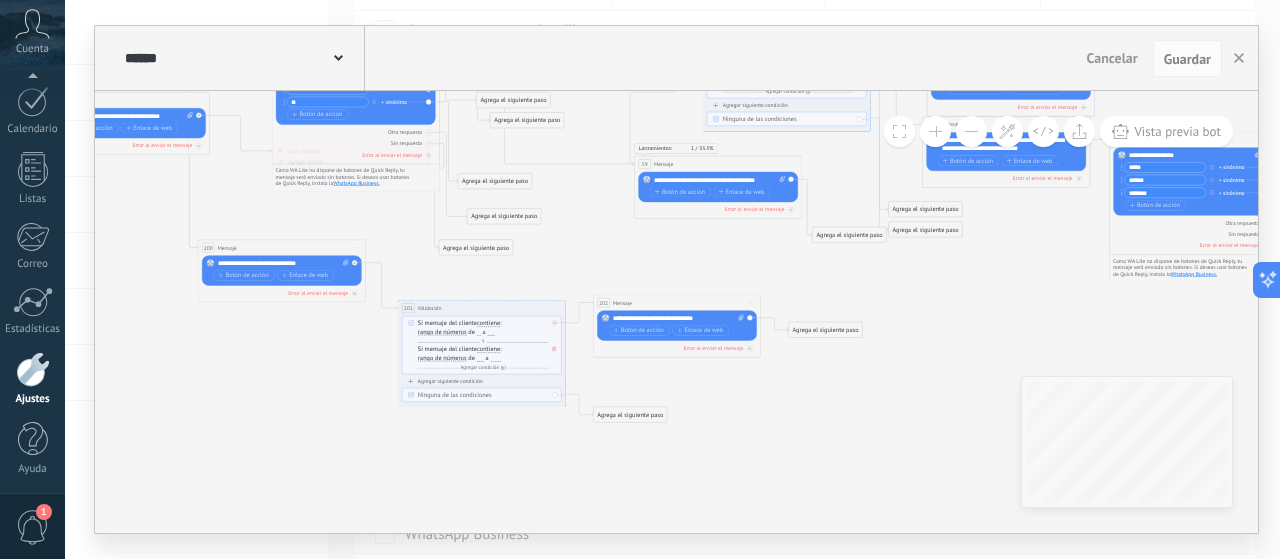 click on "**********" at bounding box center [679, 319] 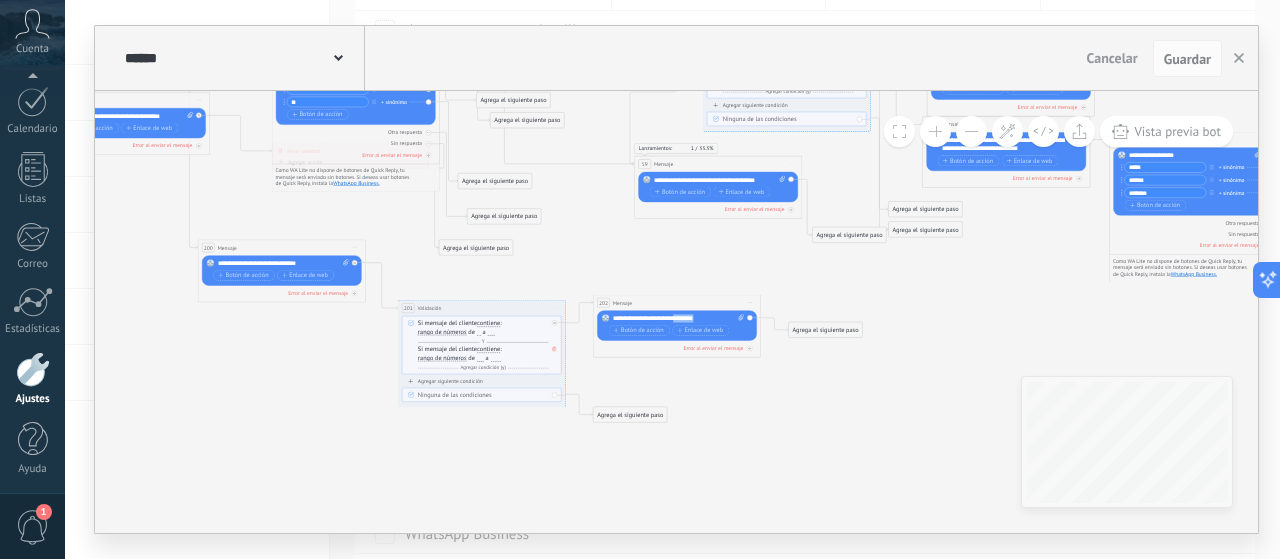 click on "**********" at bounding box center [679, 319] 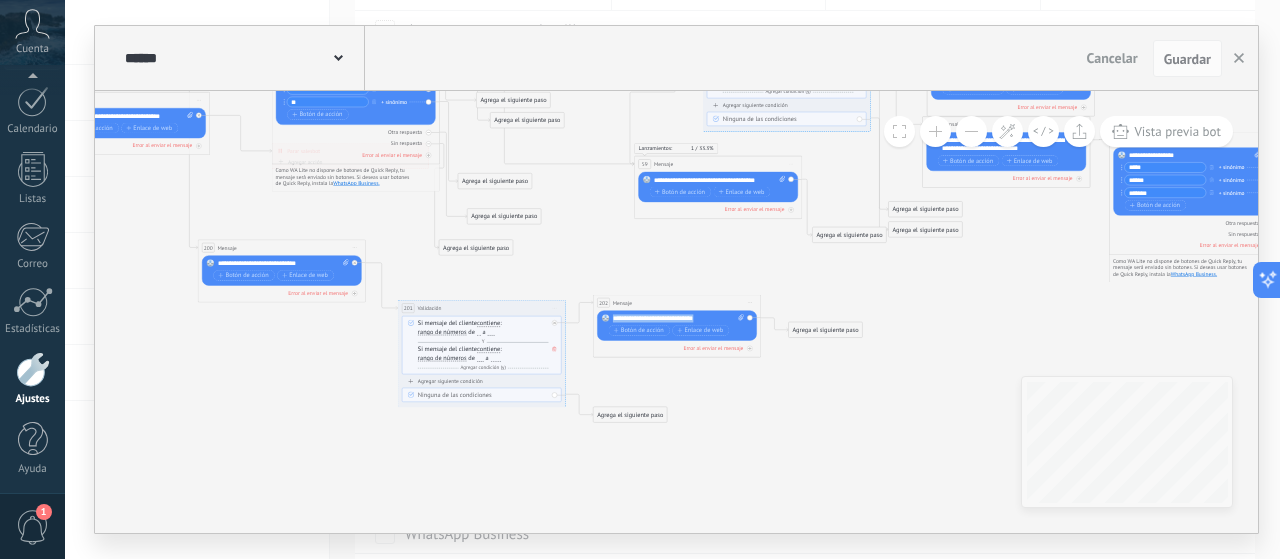click on "**********" at bounding box center [679, 319] 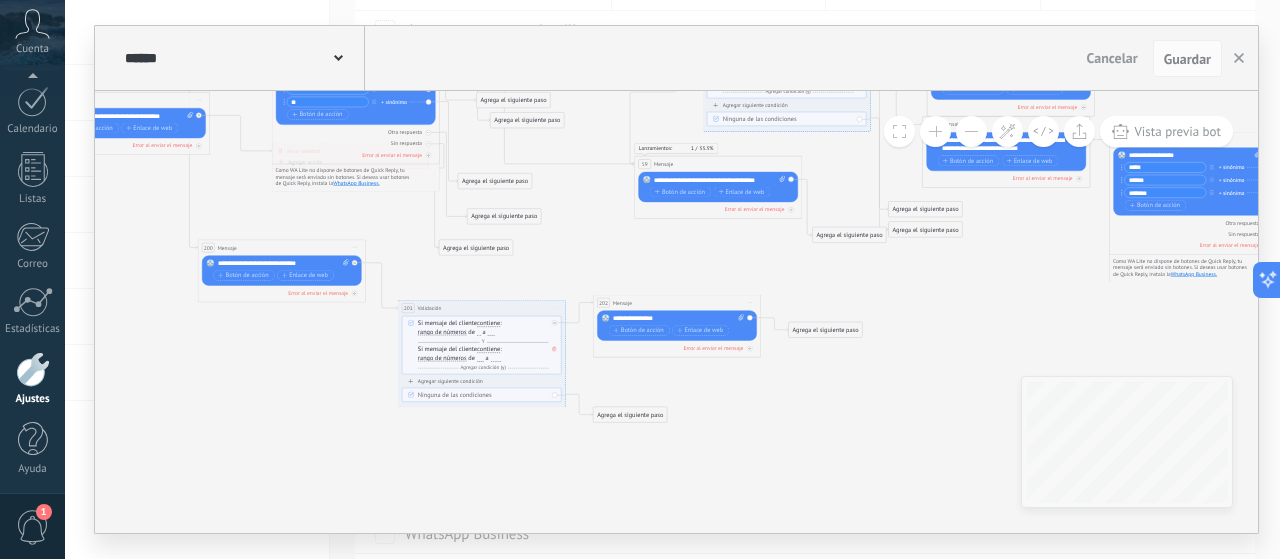click on "Iniciar vista previa aquí
Cambiar nombre
Duplicar
Borrar" at bounding box center [749, 303] 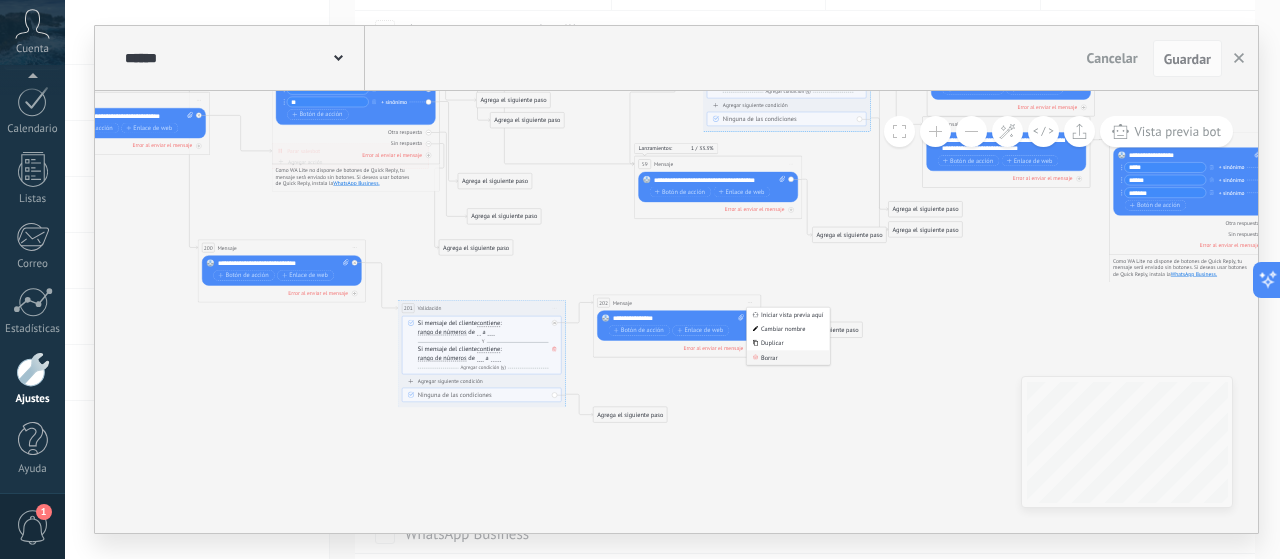click on "Borrar" at bounding box center (788, 358) 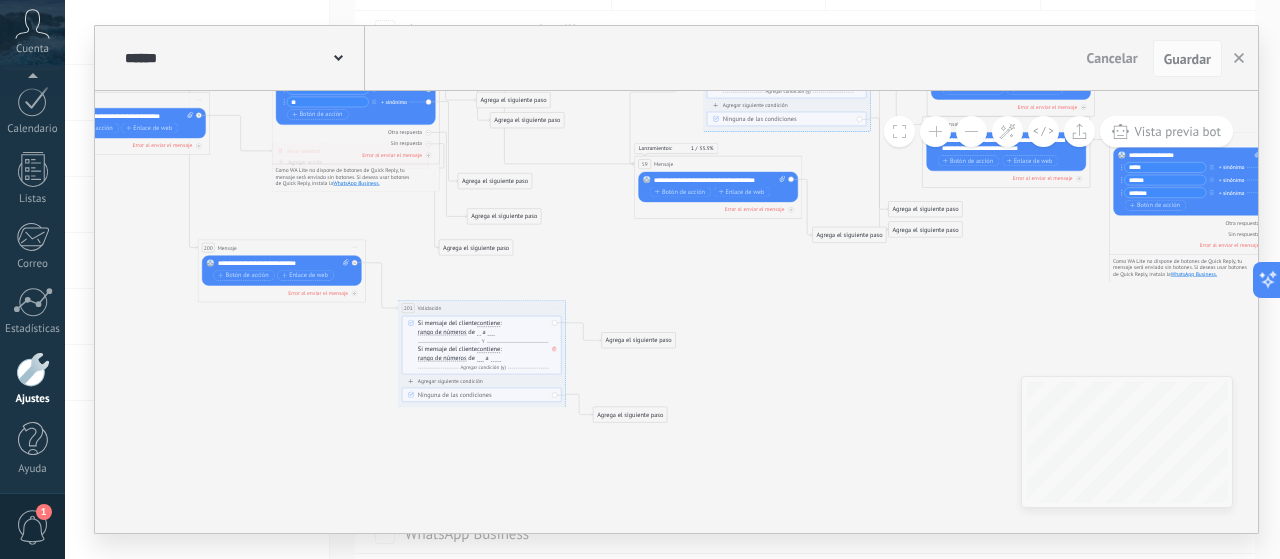 drag, startPoint x: 610, startPoint y: 334, endPoint x: 618, endPoint y: 343, distance: 12.0415945 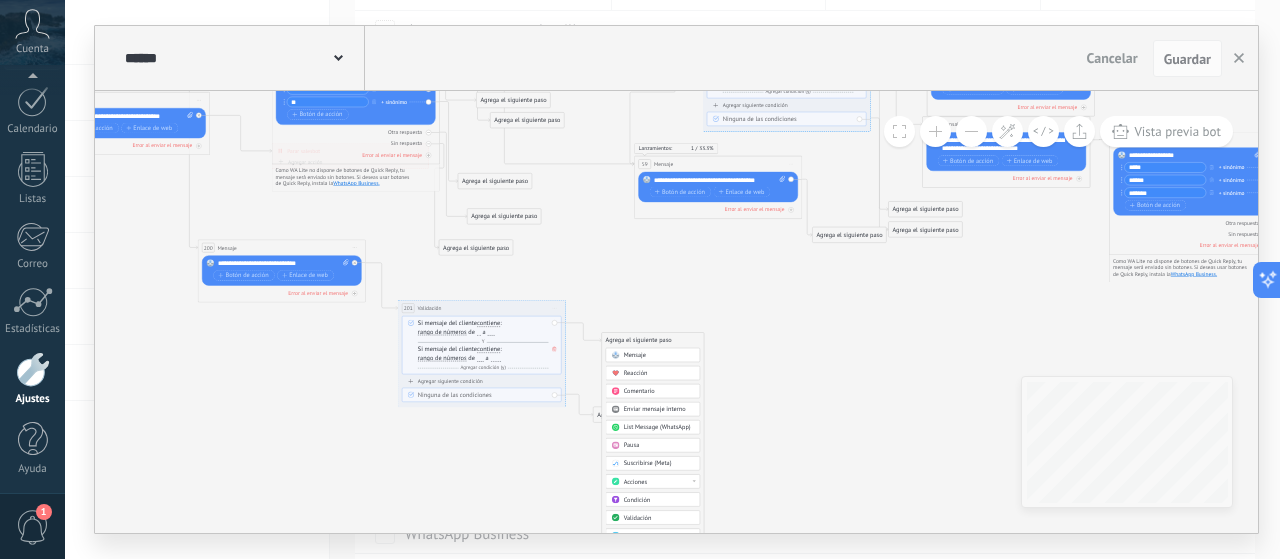 click on "Mensaje" at bounding box center [635, 356] 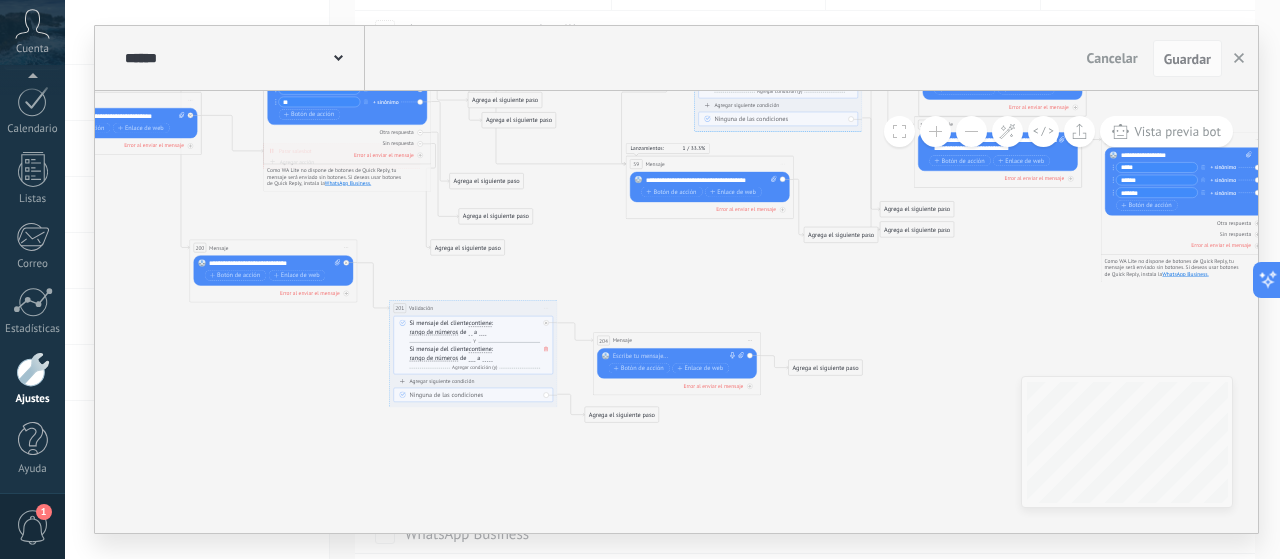 click at bounding box center [675, 356] 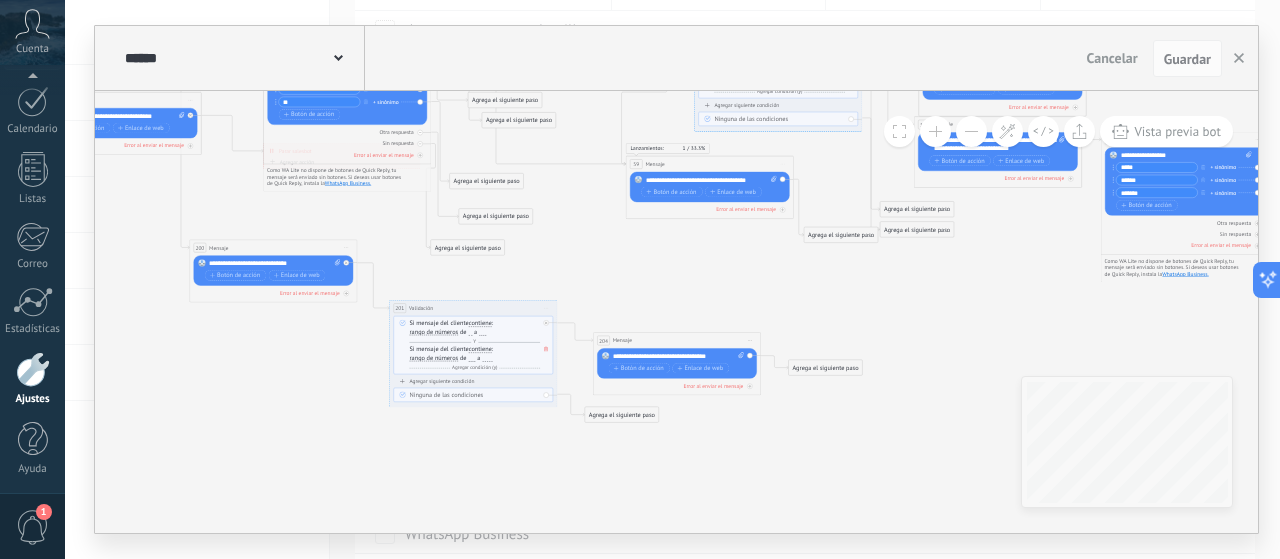 click on "**********" at bounding box center [679, 356] 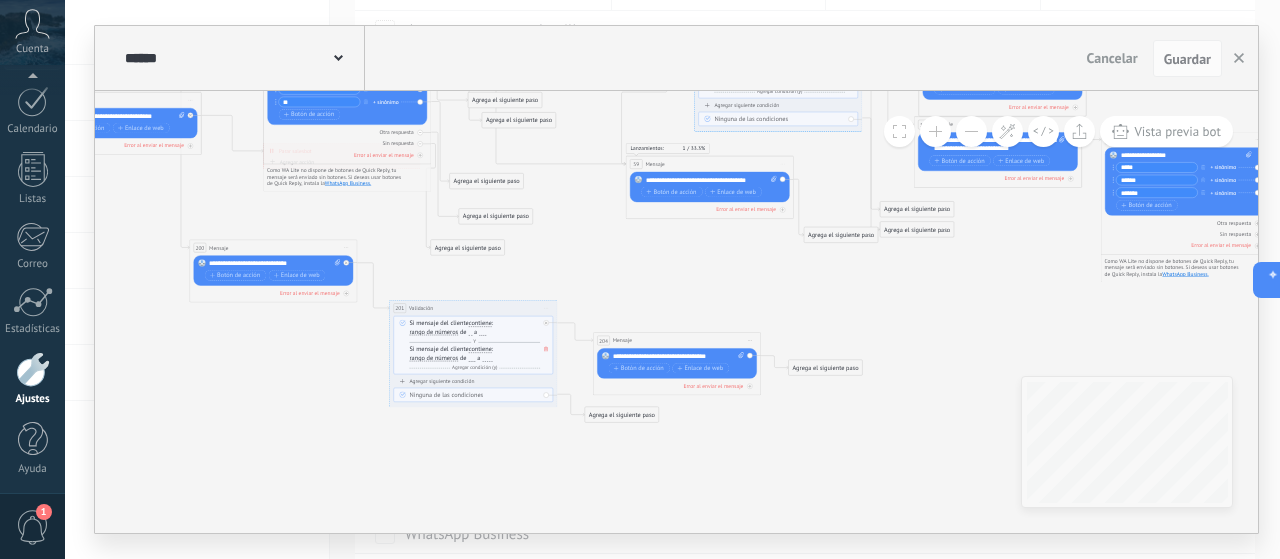 click on "**********" at bounding box center [679, 356] 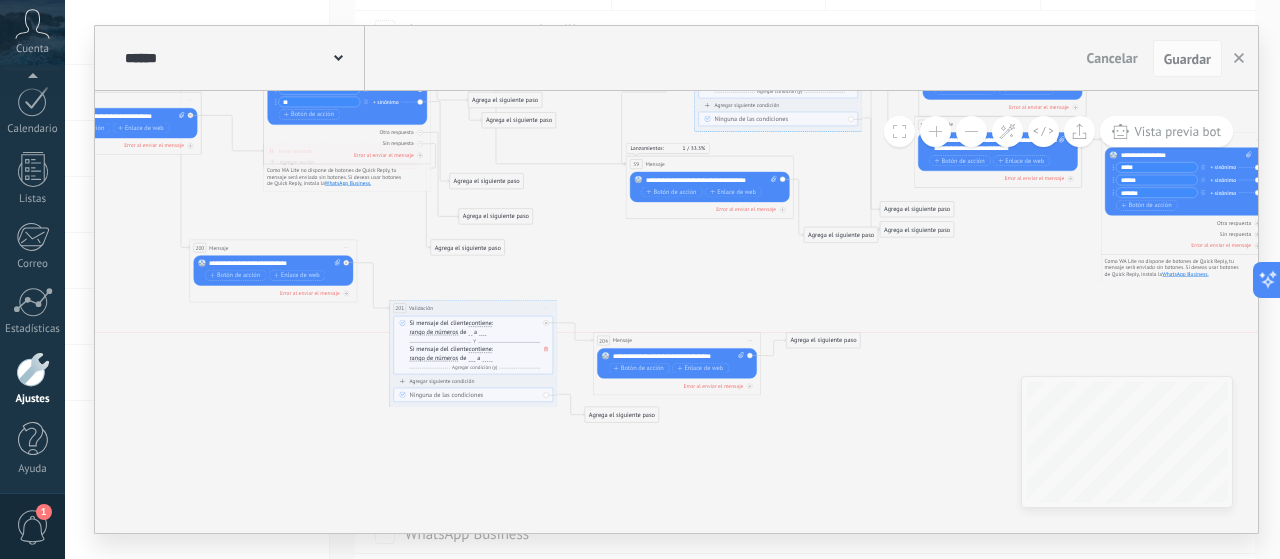drag, startPoint x: 817, startPoint y: 367, endPoint x: 815, endPoint y: 339, distance: 28.071337 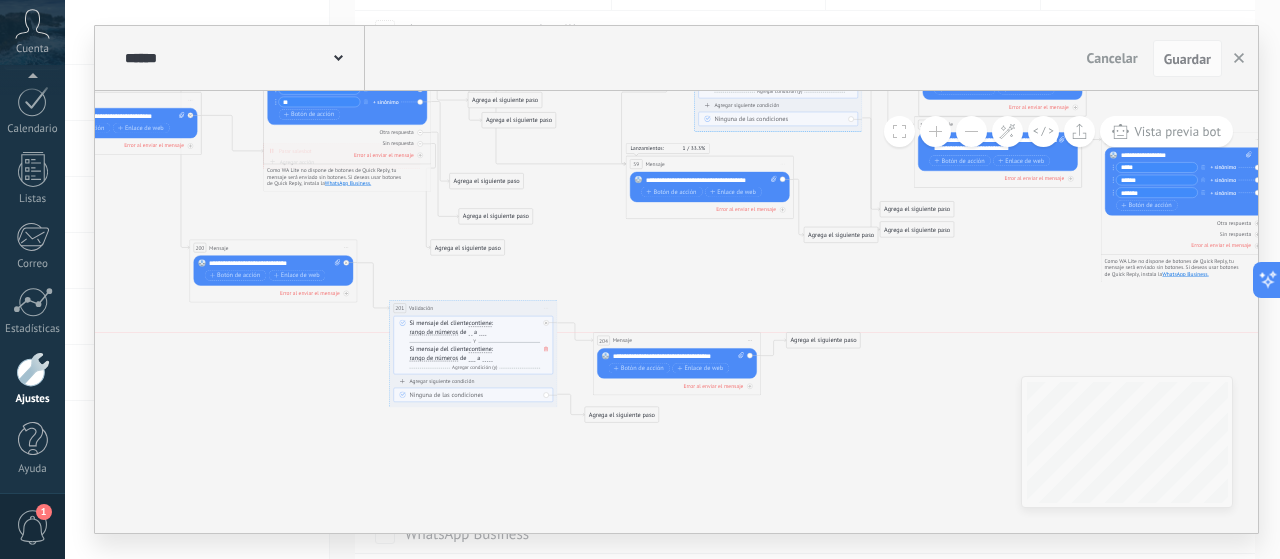 click on "Agrega el siguiente paso" at bounding box center [824, 341] 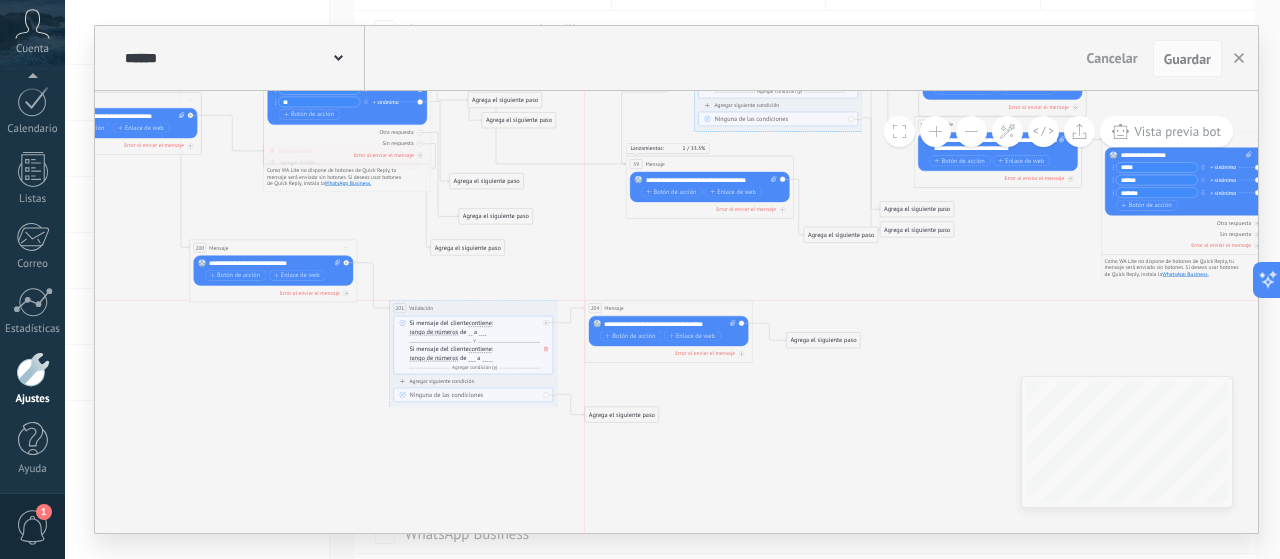 drag, startPoint x: 714, startPoint y: 339, endPoint x: 709, endPoint y: 305, distance: 34.36568 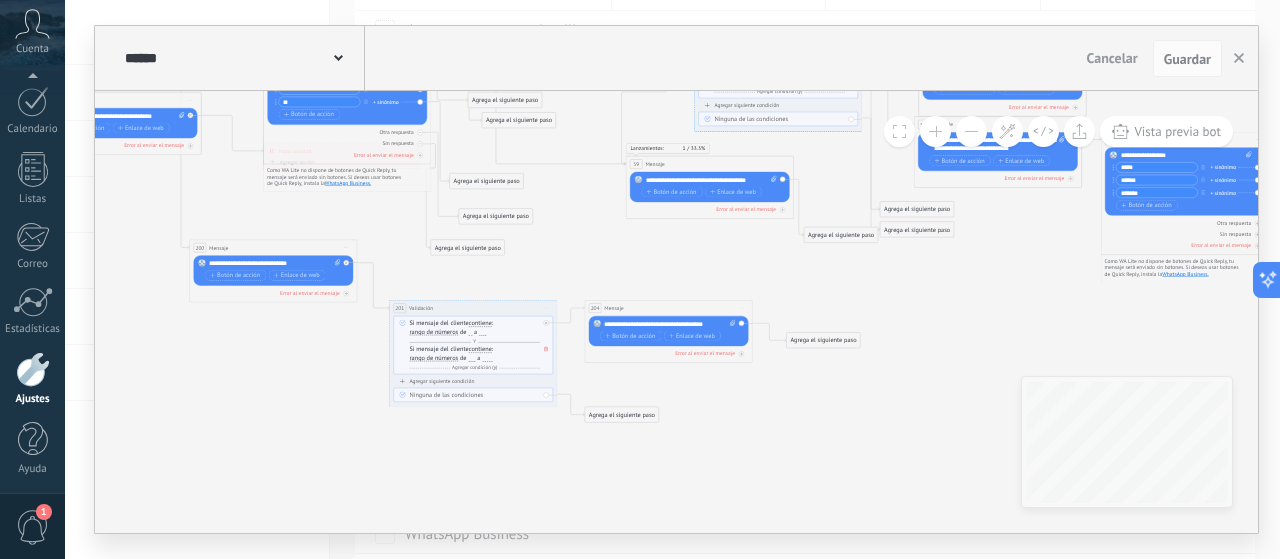 click on "Agrega el siguiente paso" at bounding box center (824, 341) 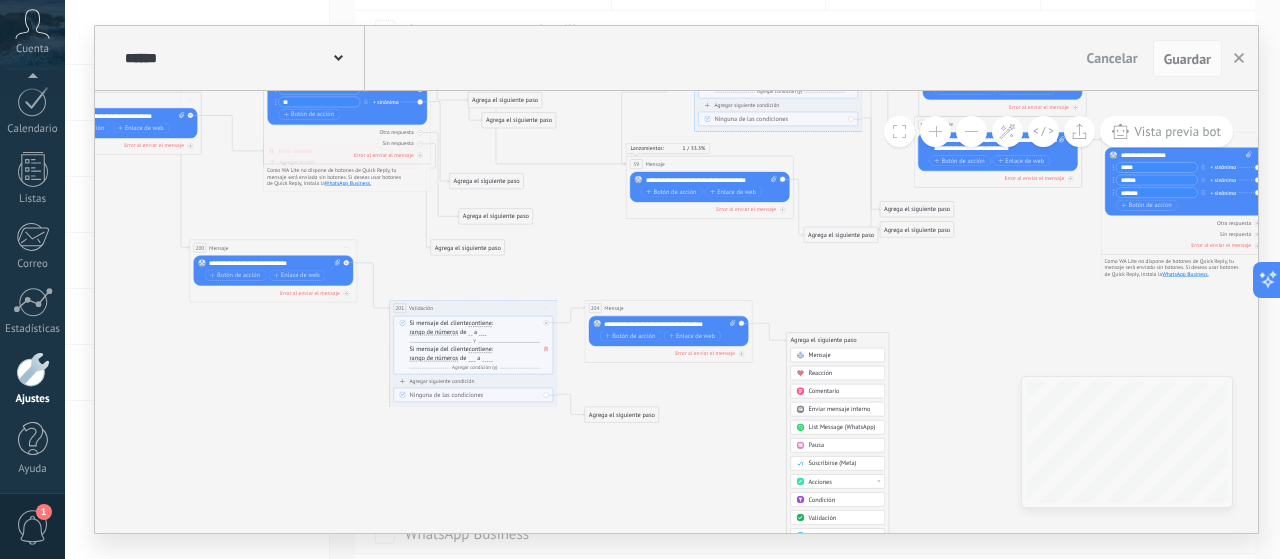 click on "Mensaje" at bounding box center (819, 356) 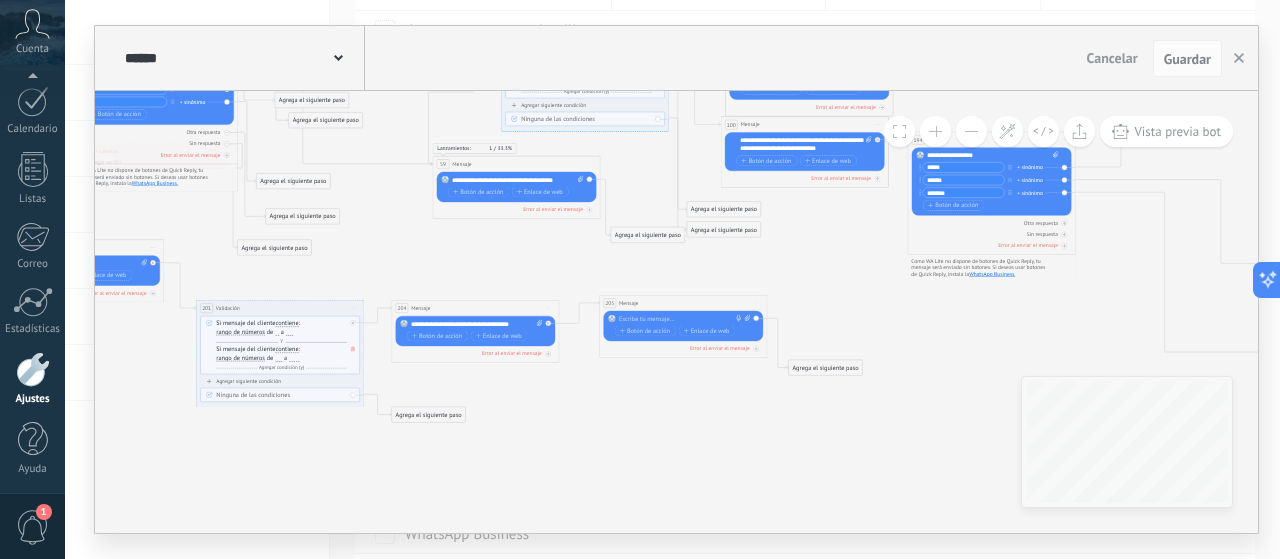 drag, startPoint x: 656, startPoint y: 344, endPoint x: 663, endPoint y: 307, distance: 37.65634 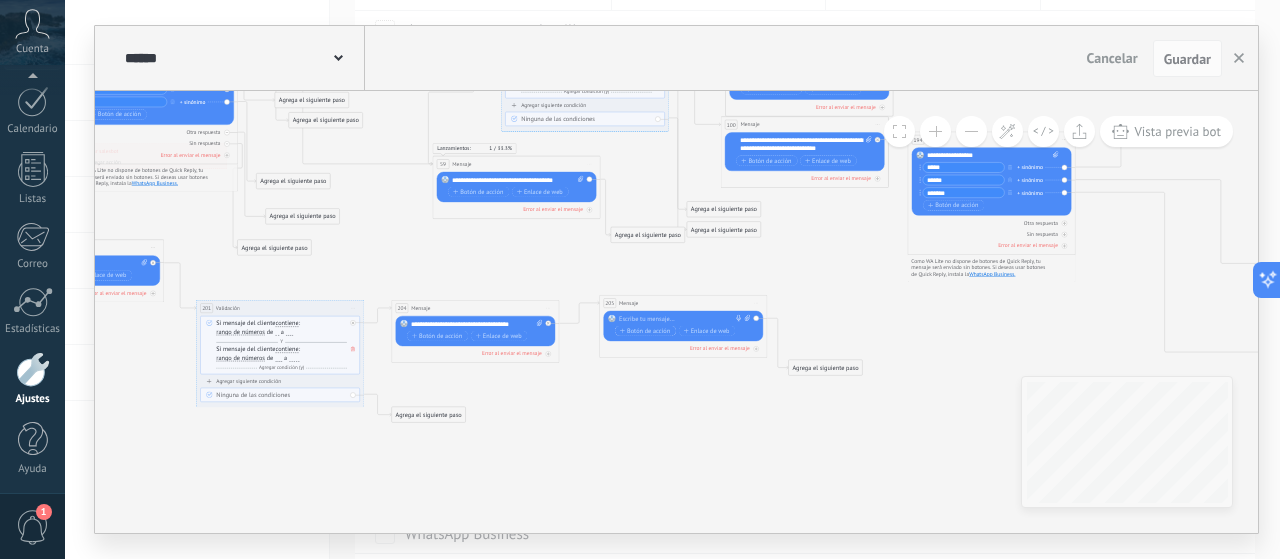 click on "Botón de acción" at bounding box center (645, 331) 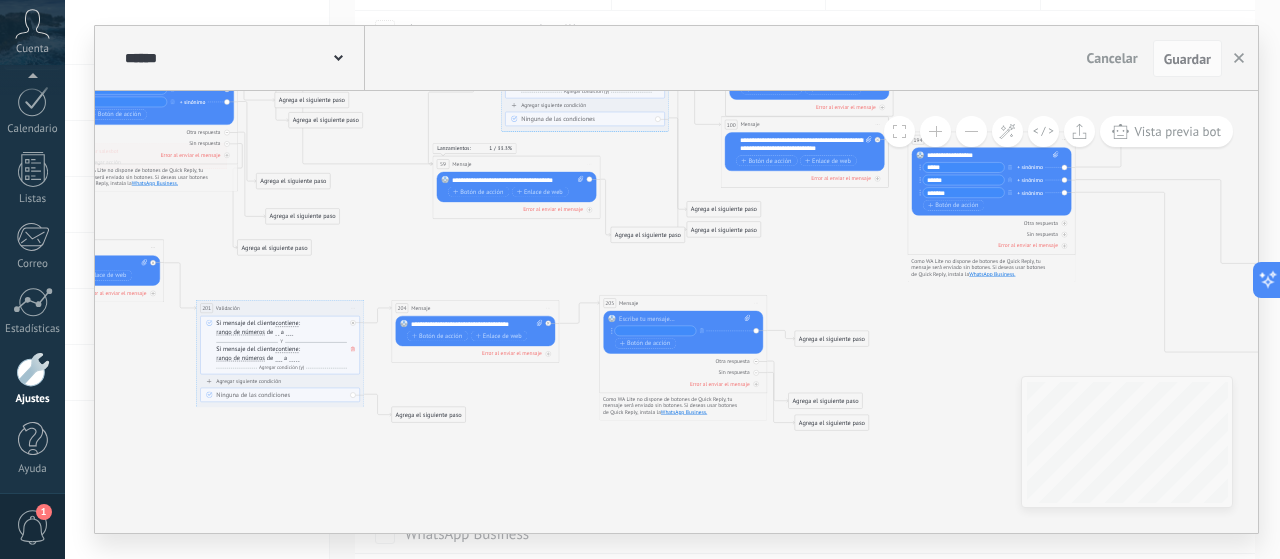 click at bounding box center (655, 331) 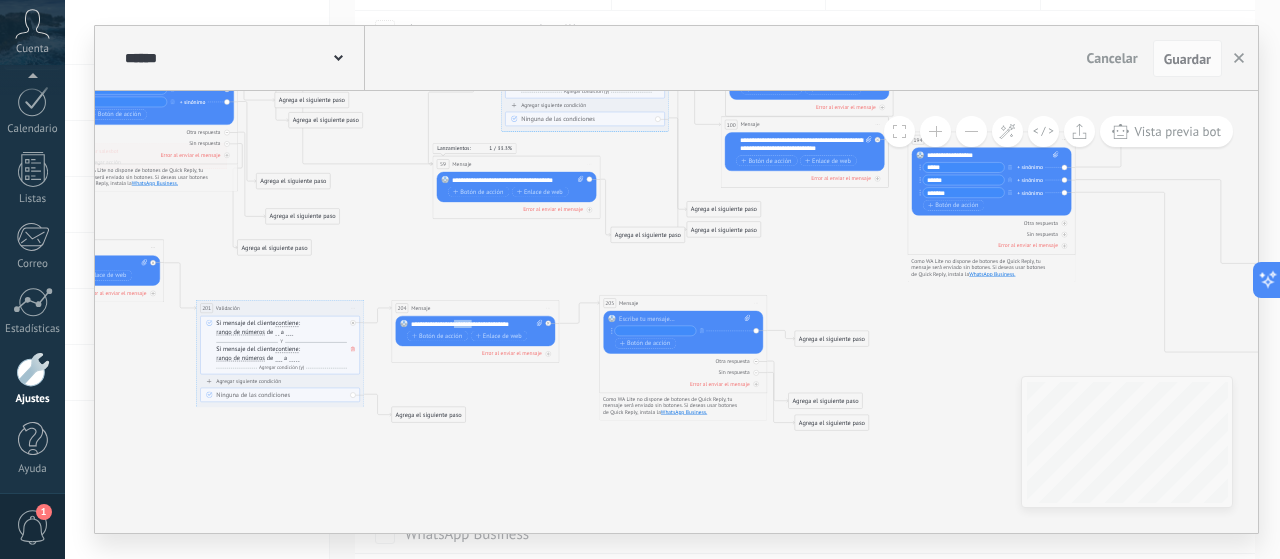 click on "**********" at bounding box center (477, 324) 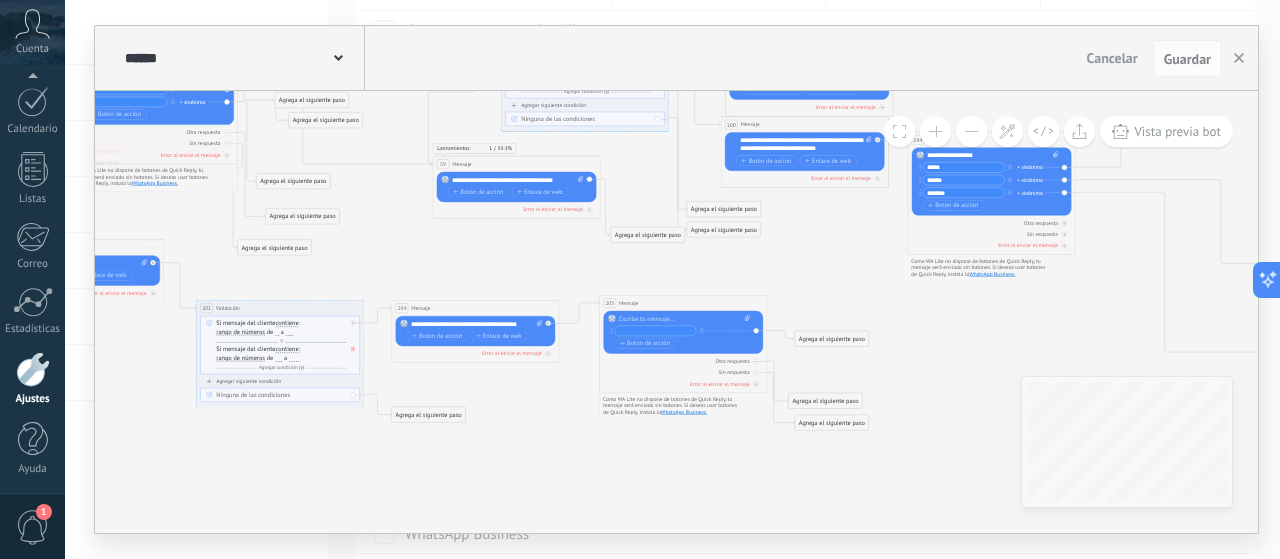 click at bounding box center (684, 319) 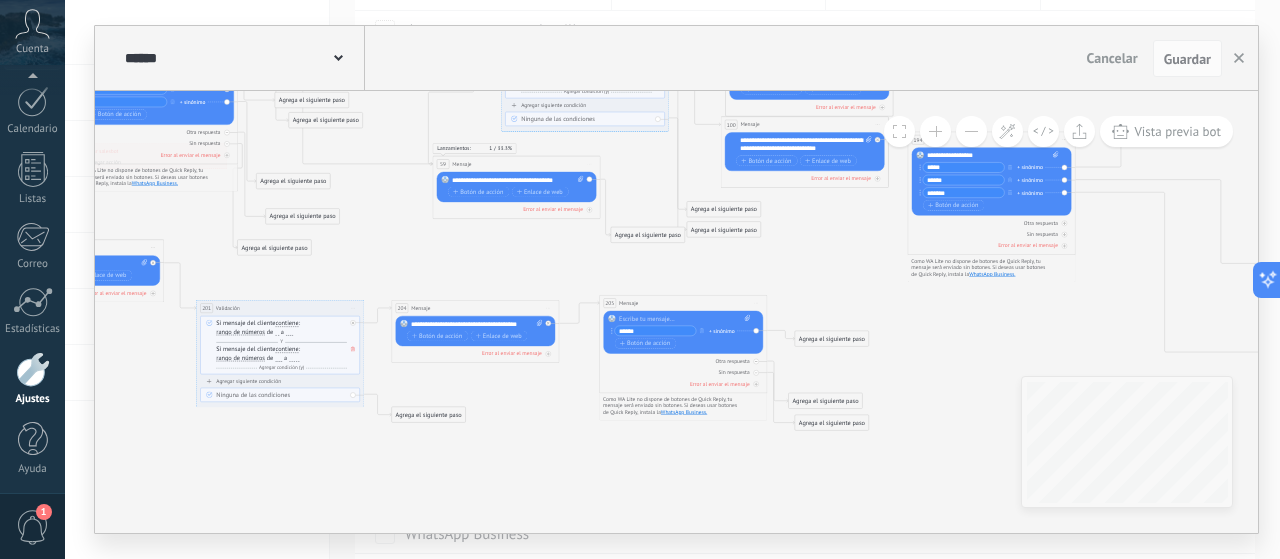 type on "*****" 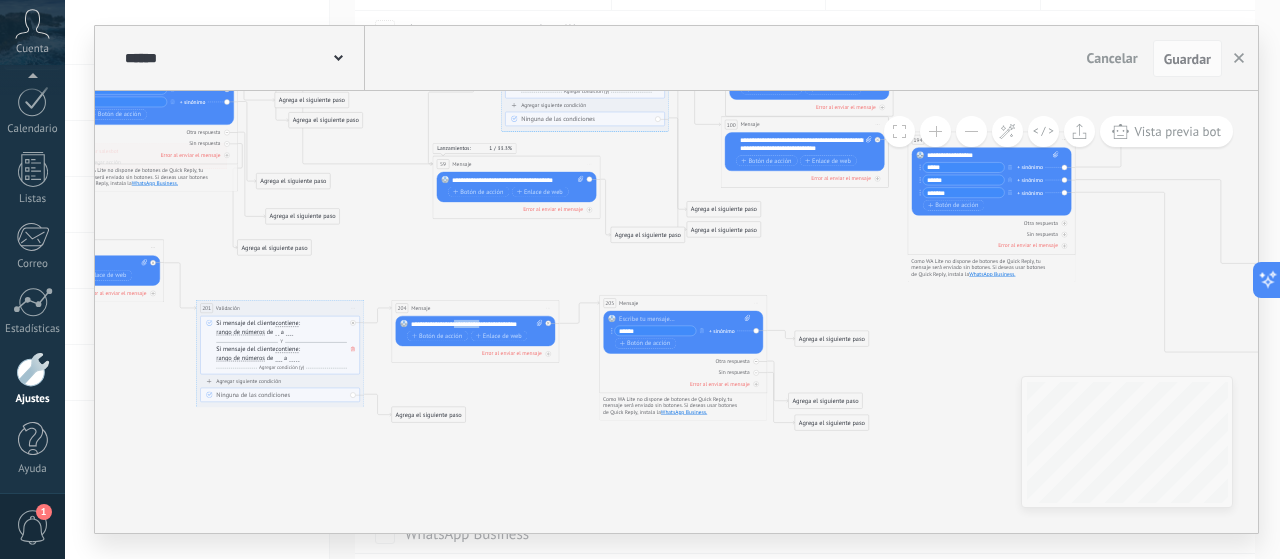 click on "**********" at bounding box center (477, 324) 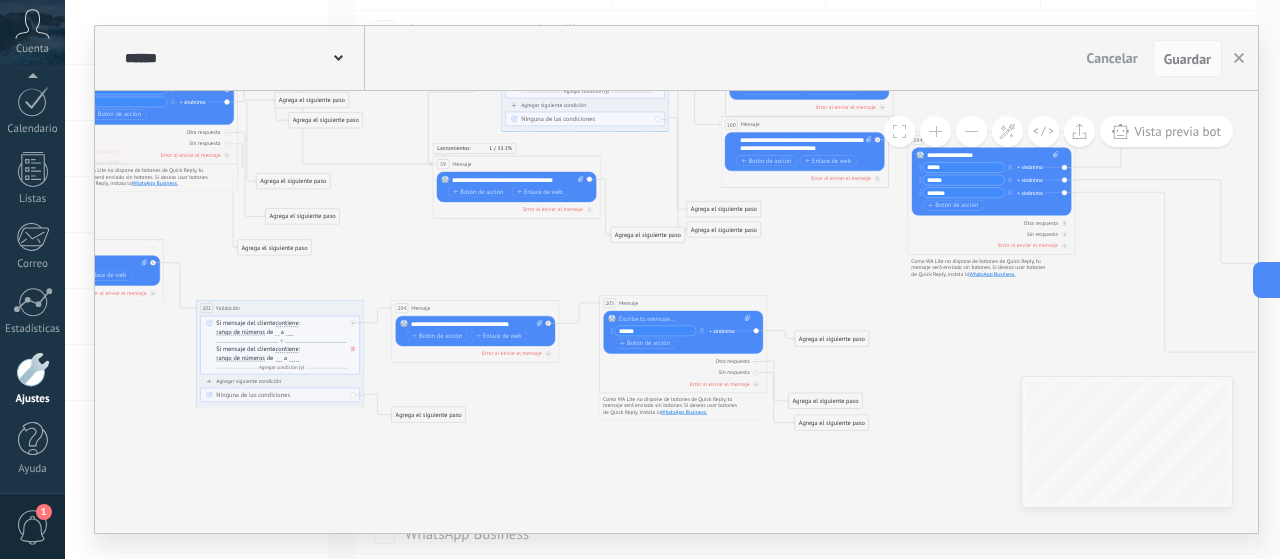 click on "*****" at bounding box center (655, 331) 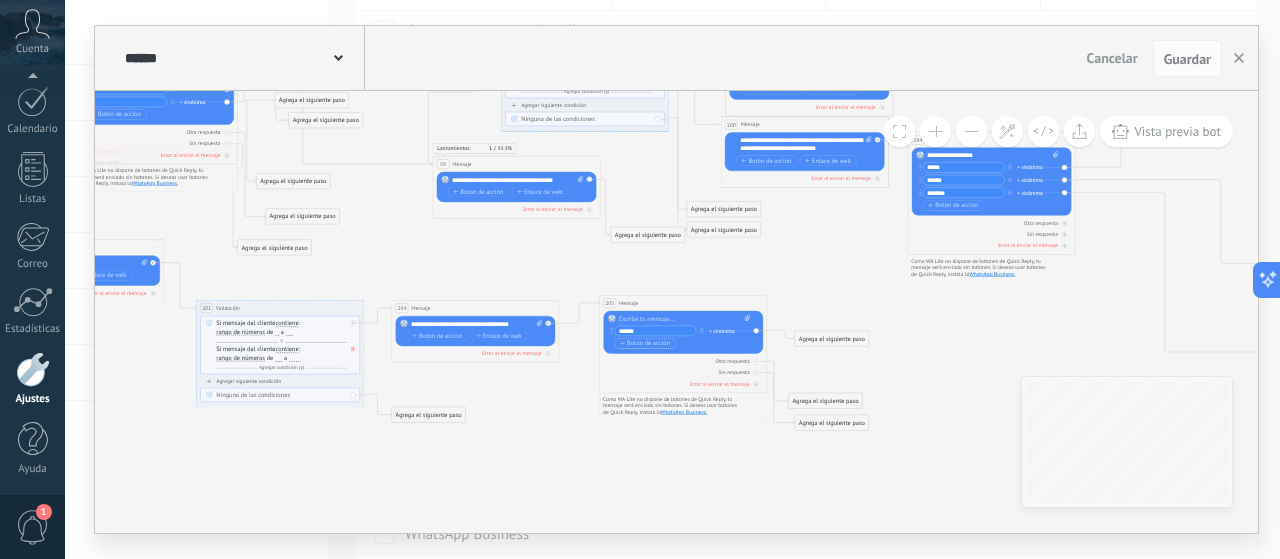 click on "Botón de acción" at bounding box center [645, 343] 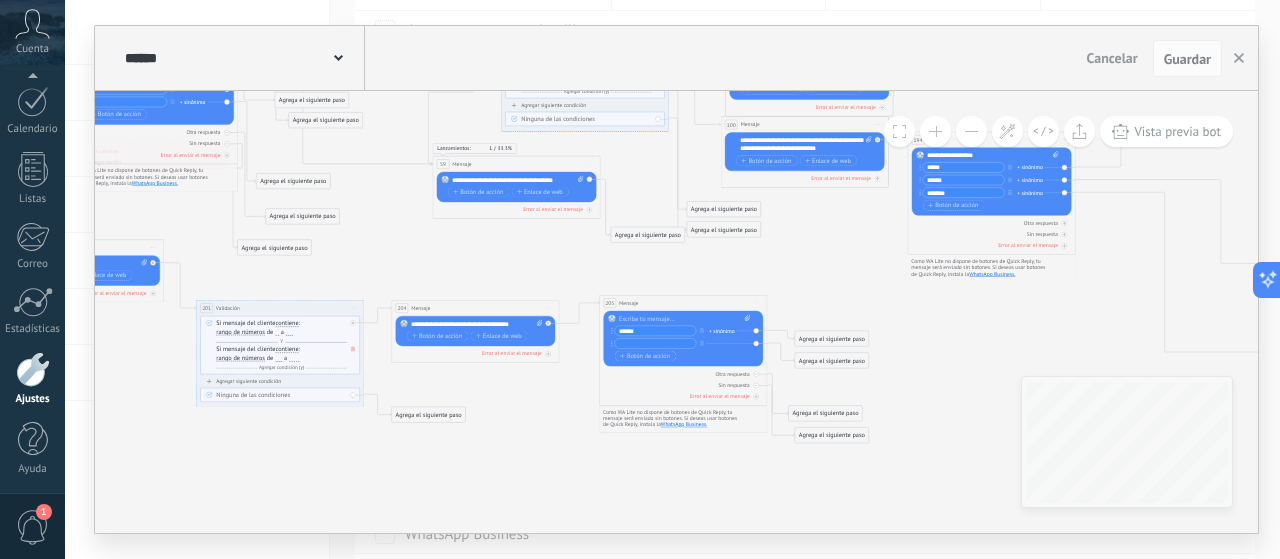 click at bounding box center (655, 344) 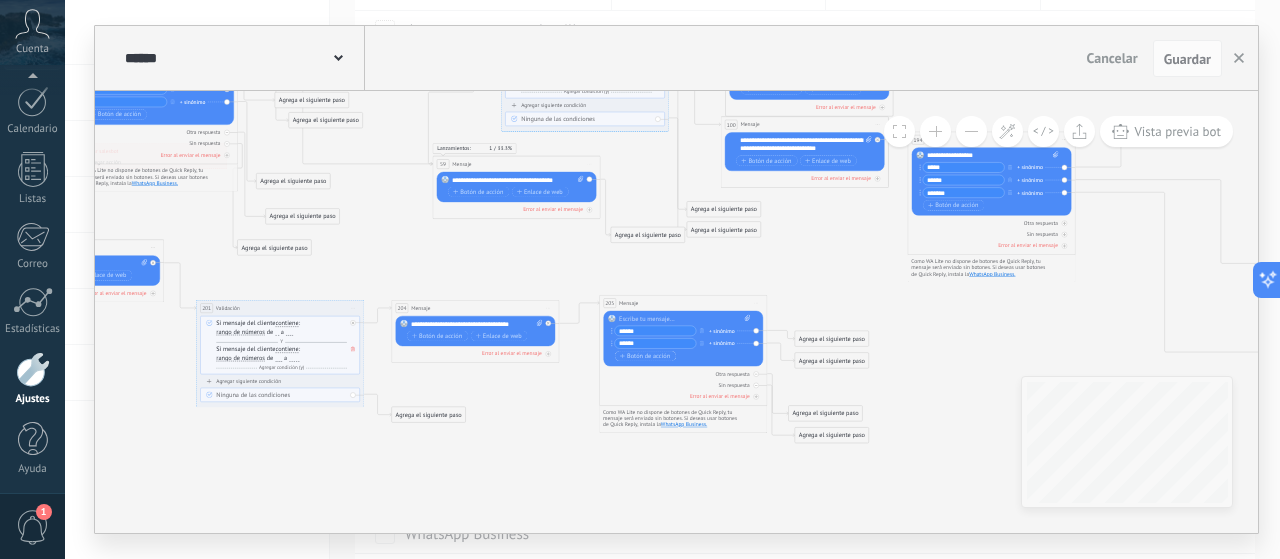 type on "******" 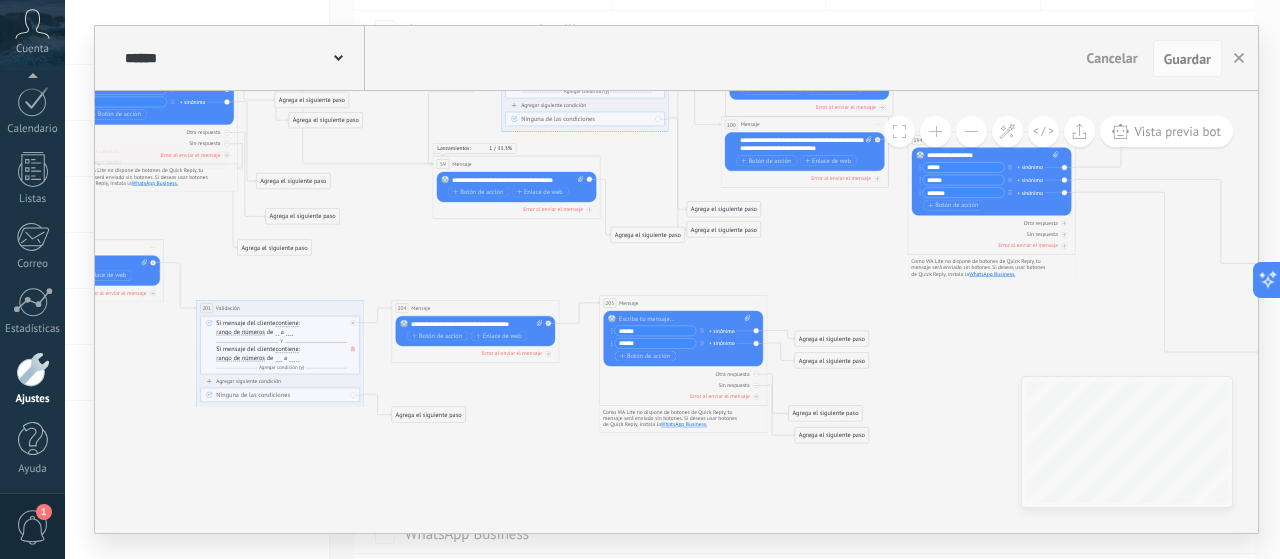 click on "Botón de acción" at bounding box center [645, 356] 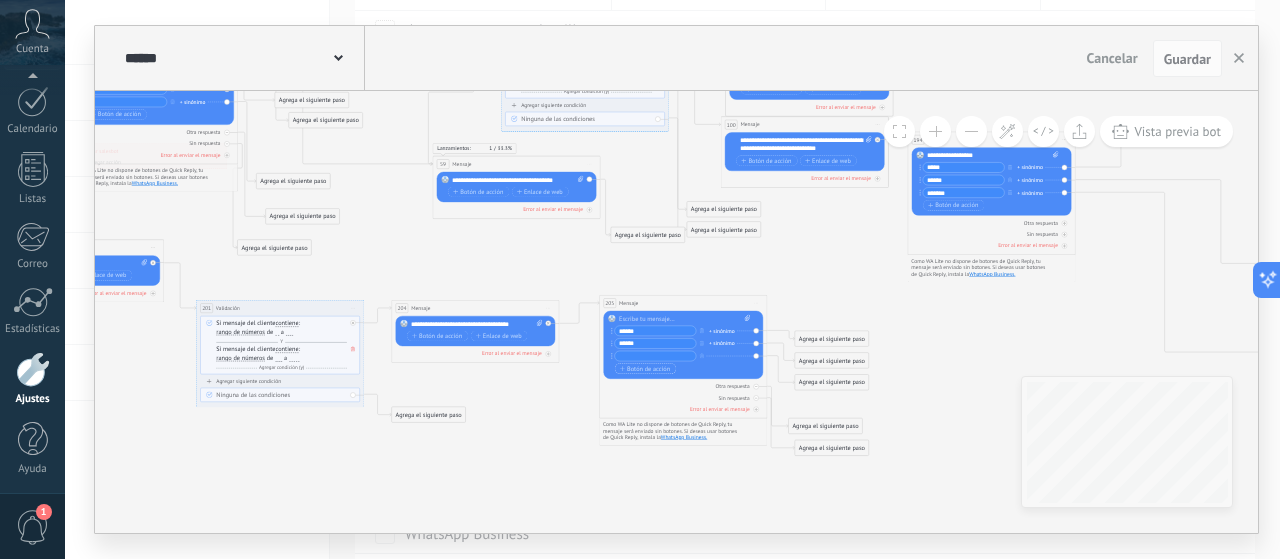 click at bounding box center (655, 357) 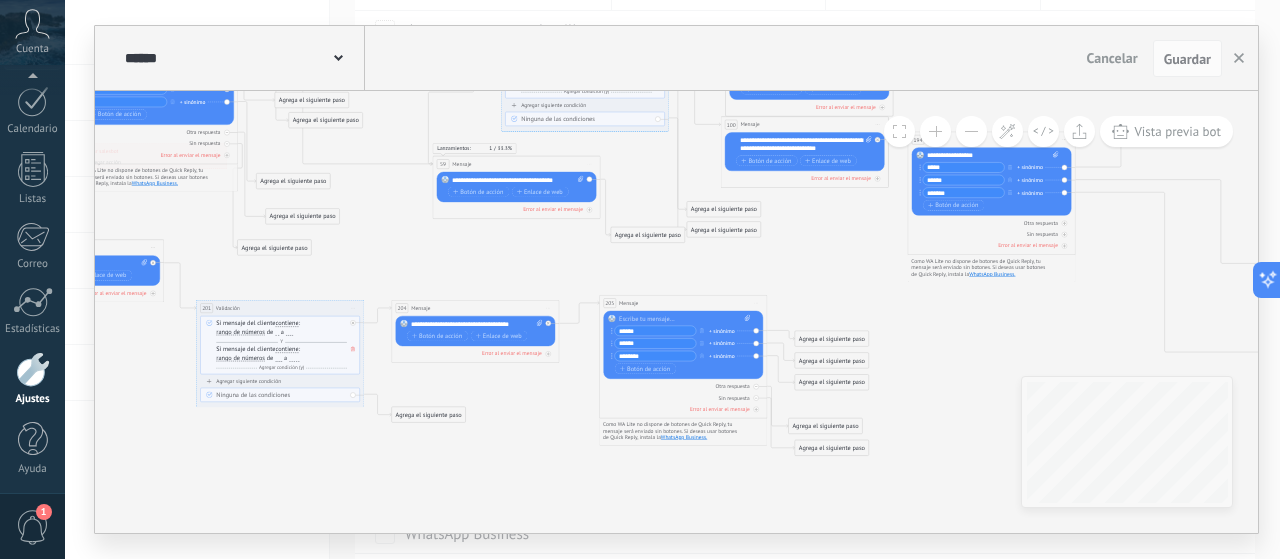 type on "*******" 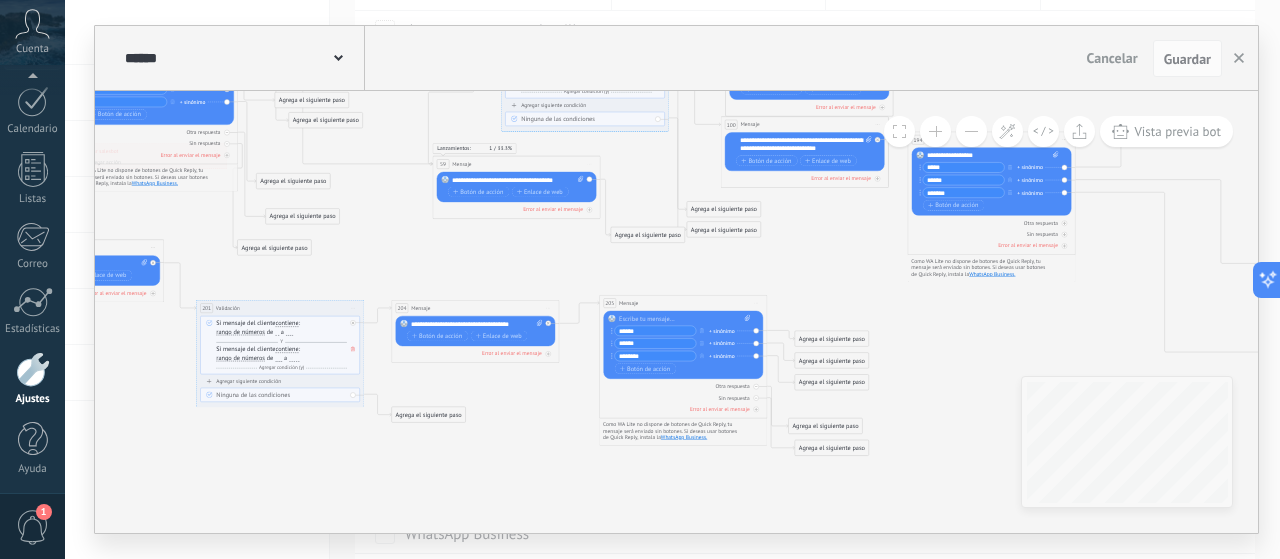 click on "Si mensaje del cliente
contiene
es igual a
no es igual
contiene
no contiene
tiene una longitud de
expresión regular
contiene
es igual a
no es igual
contiene
no contiene
tiene una longitud de
a" at bounding box center (281, 359) 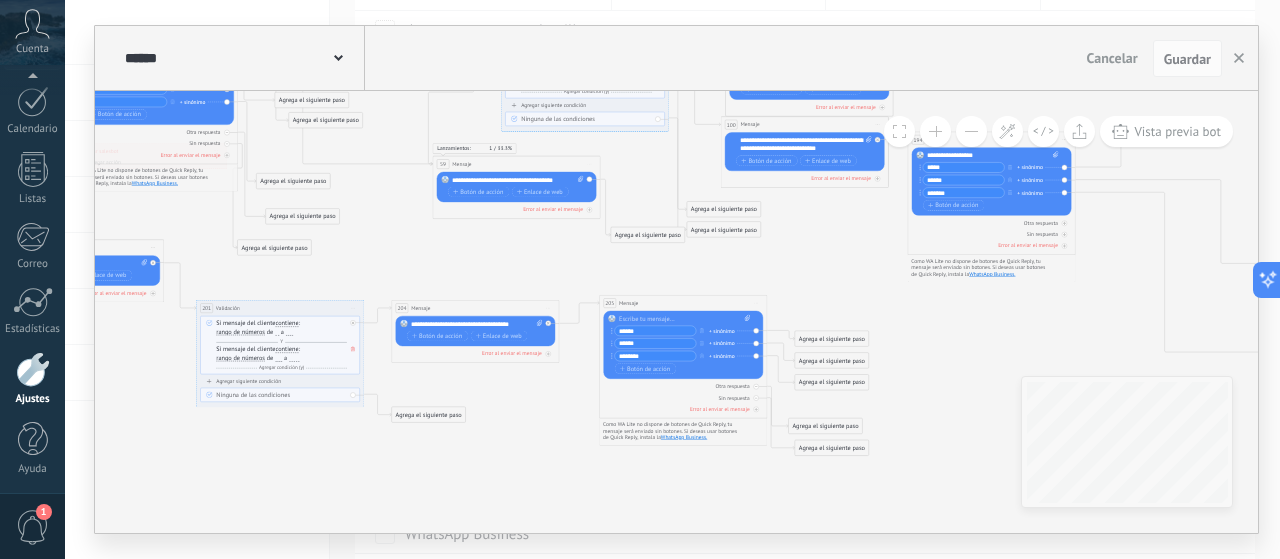 click on "Si mensaje del cliente
contiene
es igual a
no es igual
contiene
no contiene
tiene una longitud de
expresión regular
contiene
es igual a
no es igual
contiene
no contiene
tiene una longitud de
a" at bounding box center [281, 359] 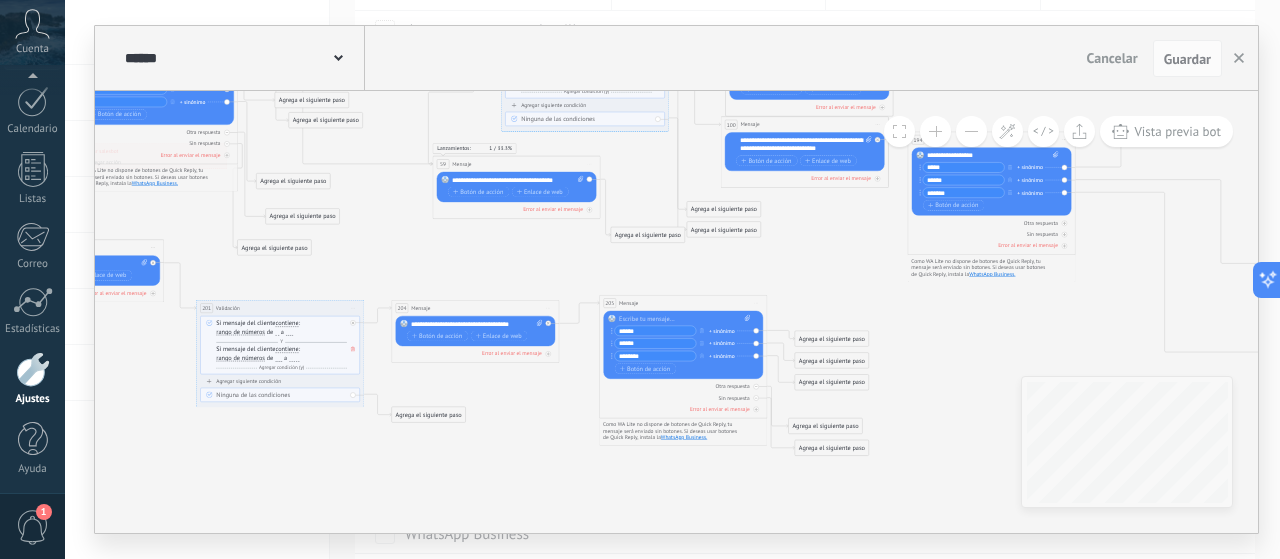 click 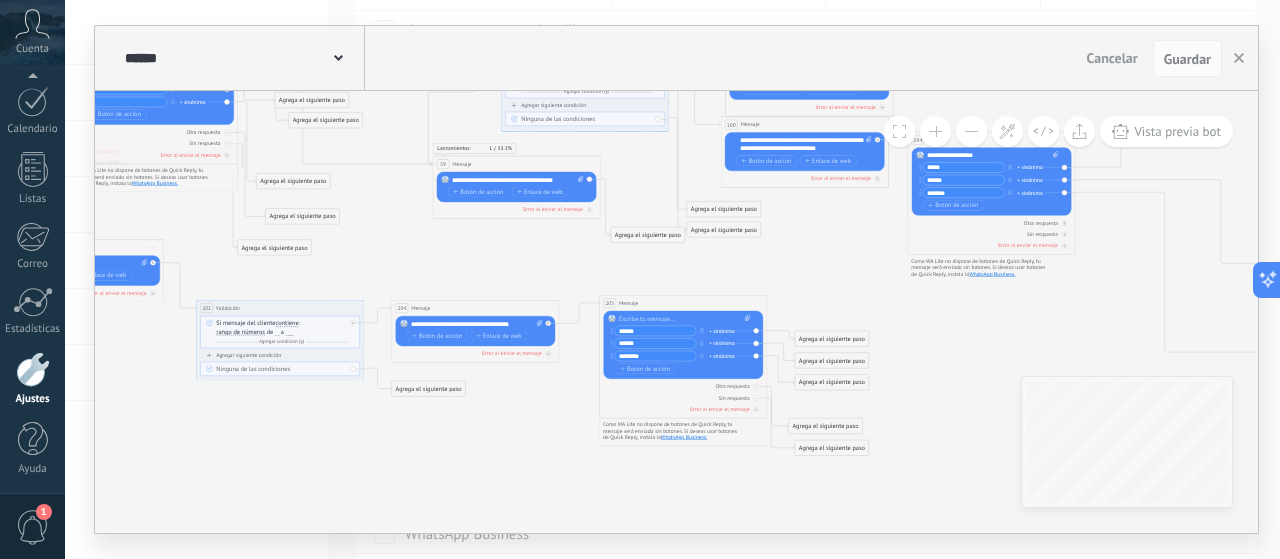 click on "Agregar siguiente condición" at bounding box center [280, 355] 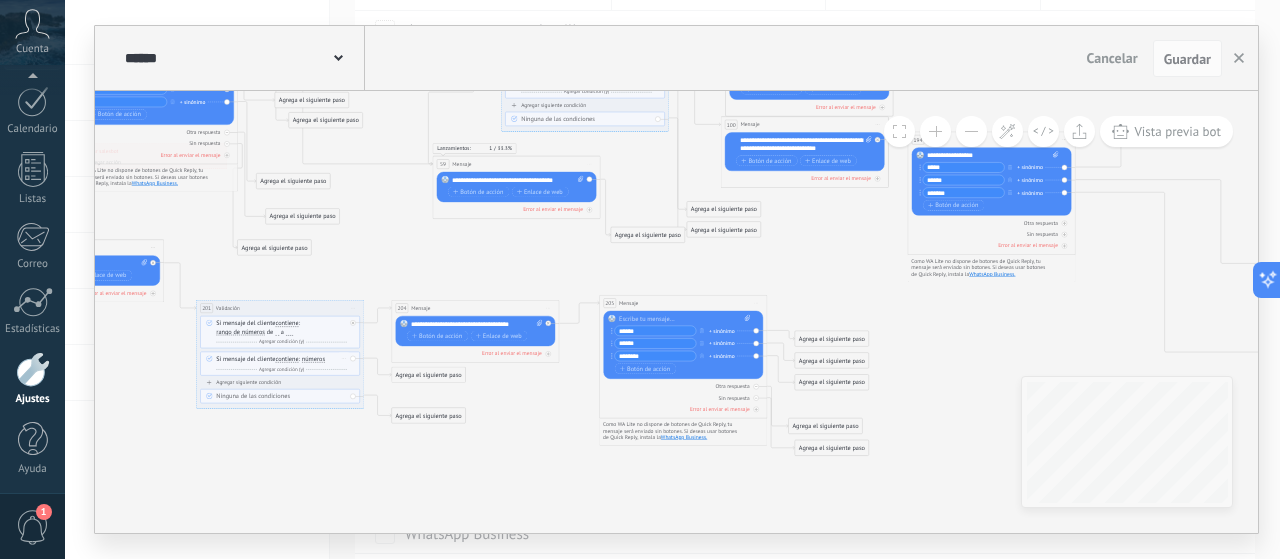 click on "números" at bounding box center [313, 359] 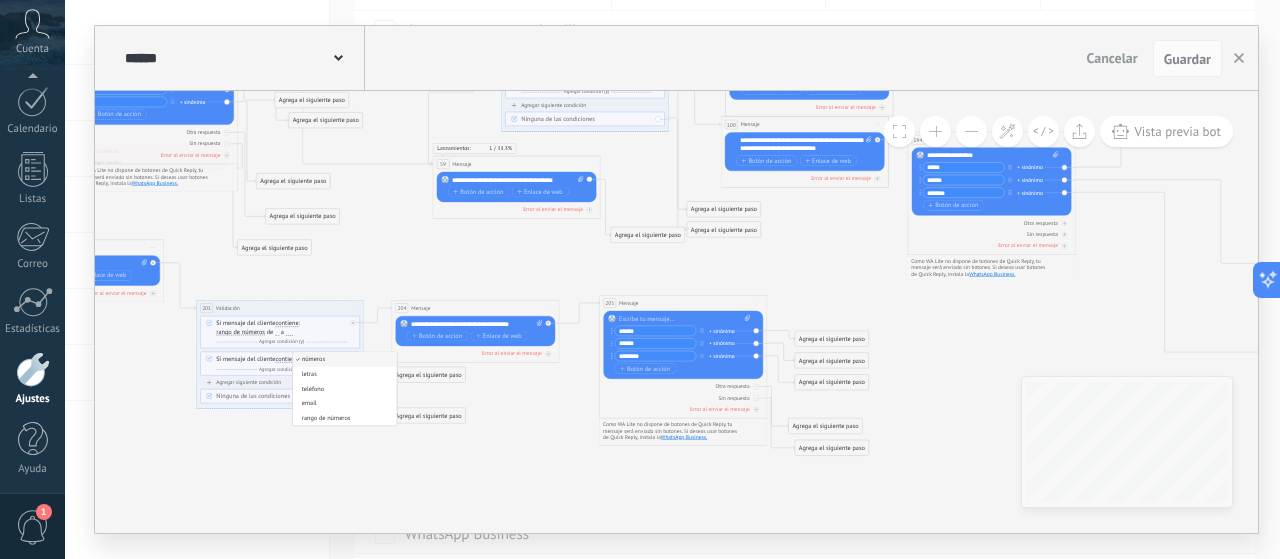 click on "números" at bounding box center [344, 360] 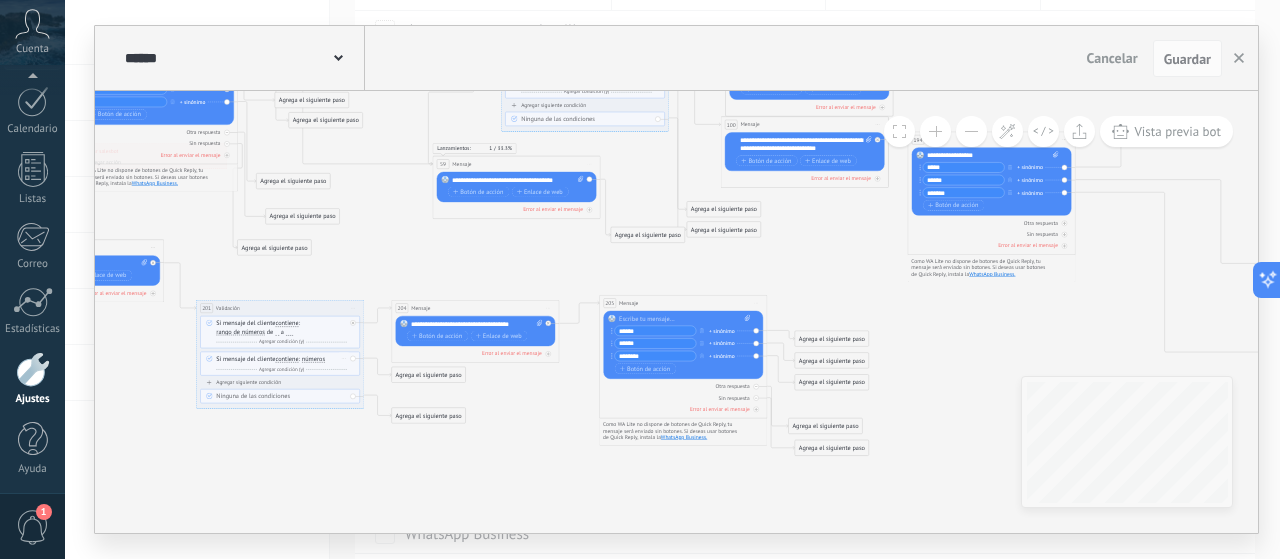 click on "números" at bounding box center [313, 359] 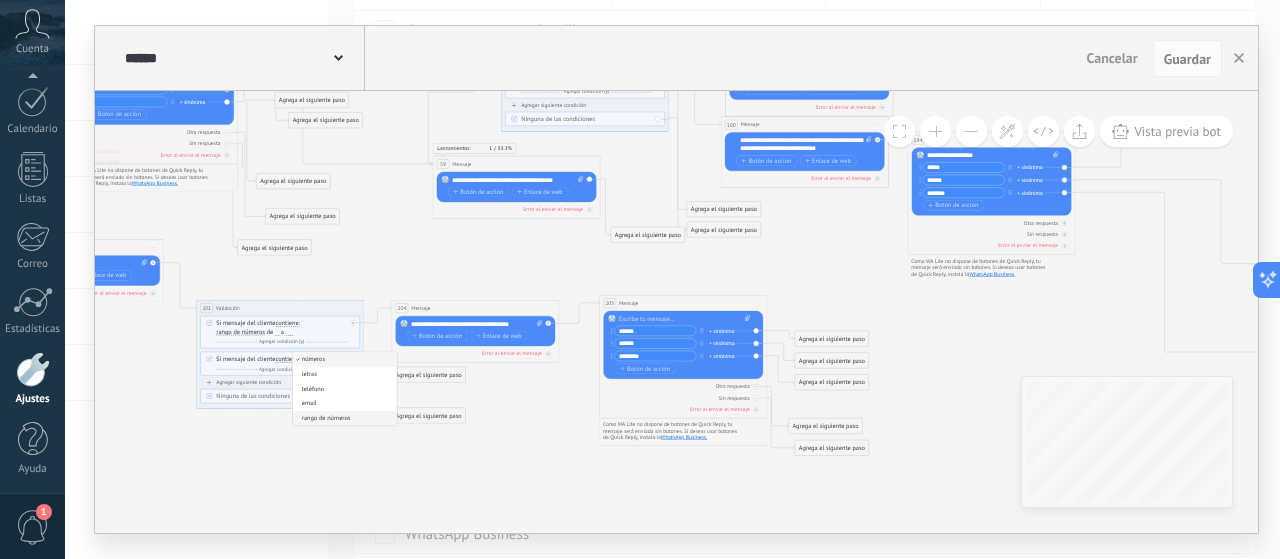 click on "rango de números" at bounding box center [344, 419] 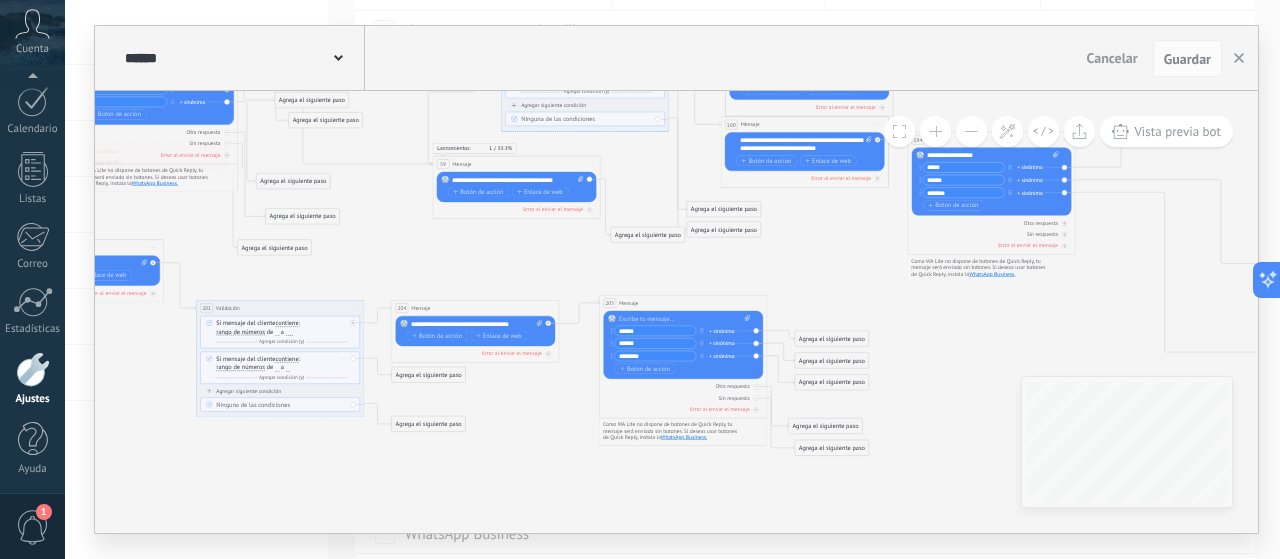 click at bounding box center (277, 368) 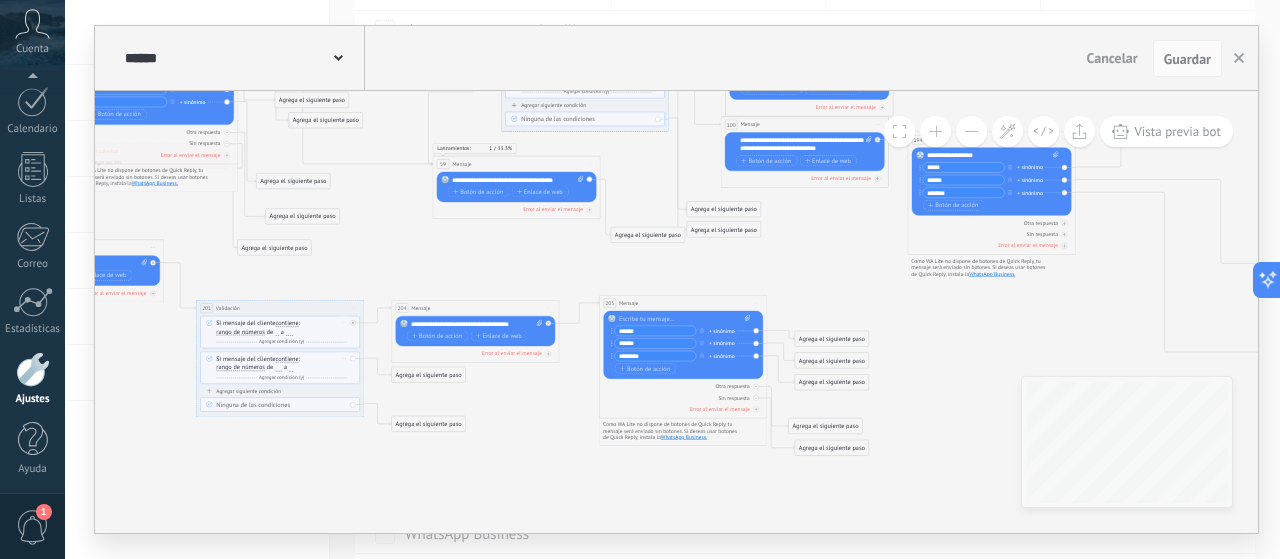 type on "**" 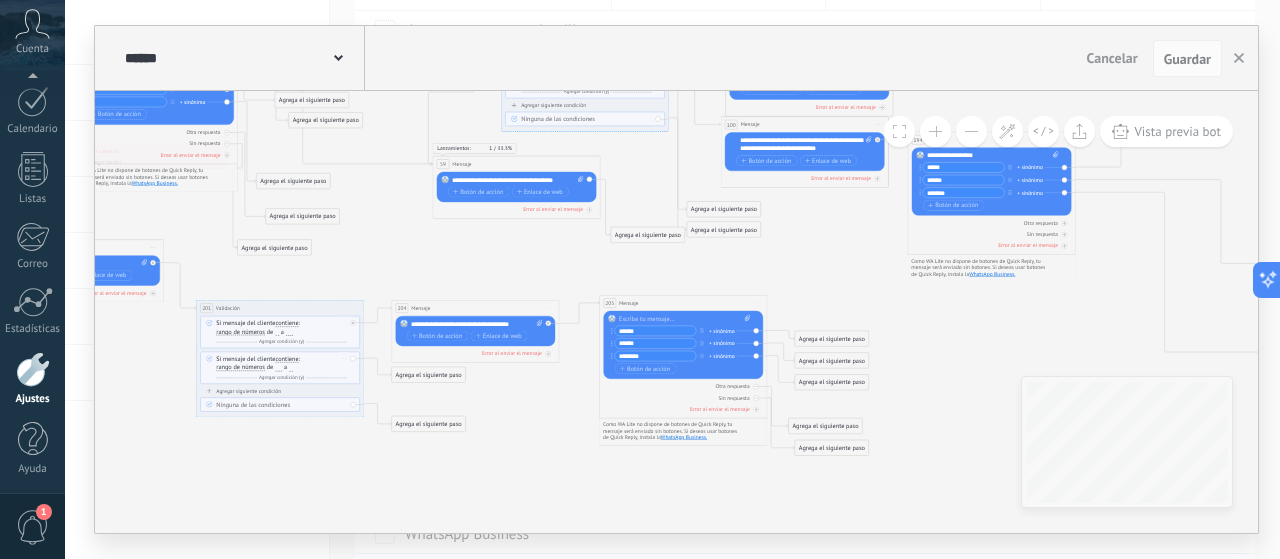 click at bounding box center [291, 368] 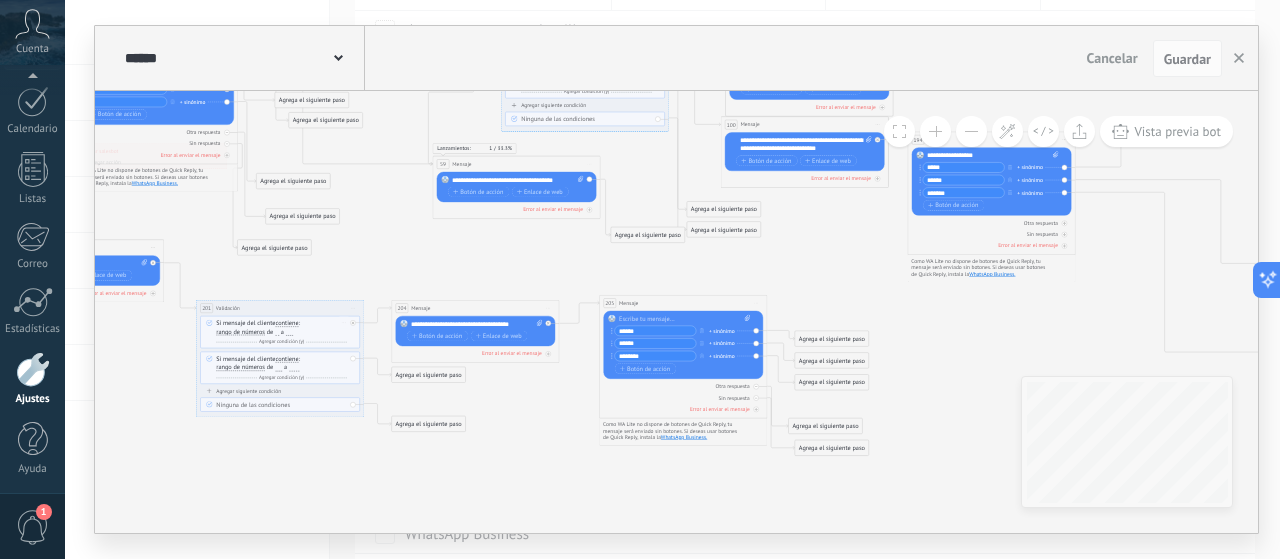 type on "***" 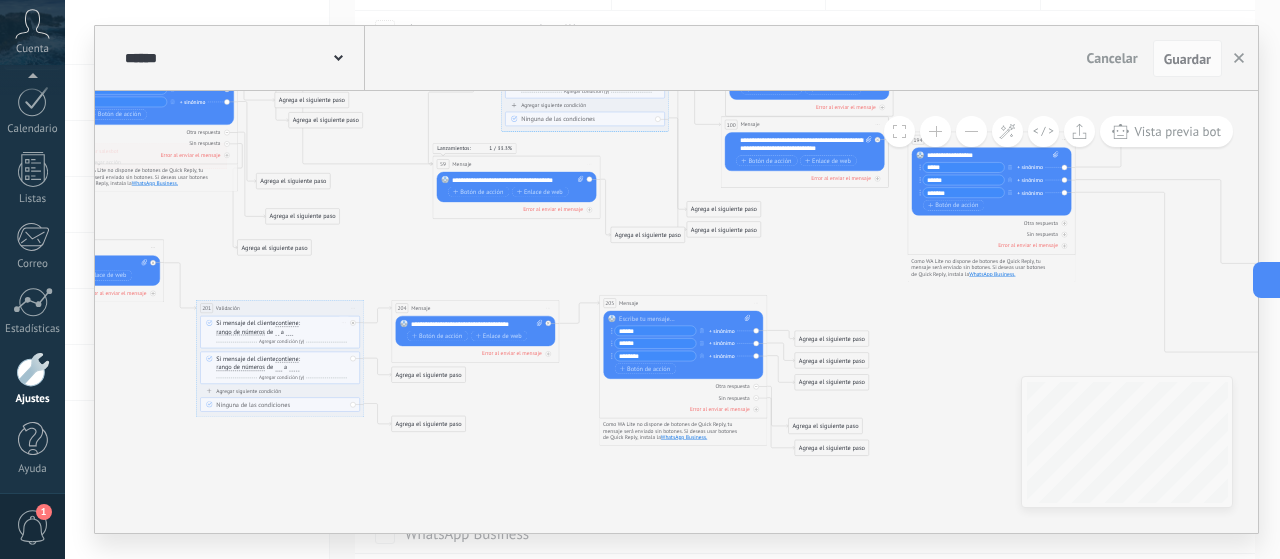 drag, startPoint x: 397, startPoint y: 351, endPoint x: 414, endPoint y: 375, distance: 29.410883 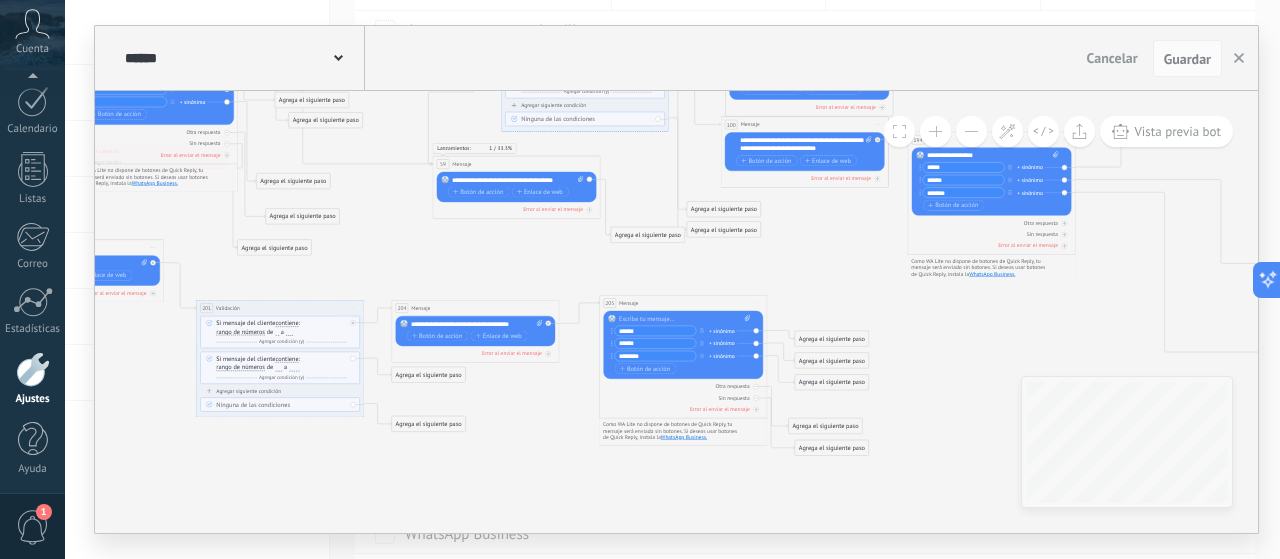 click 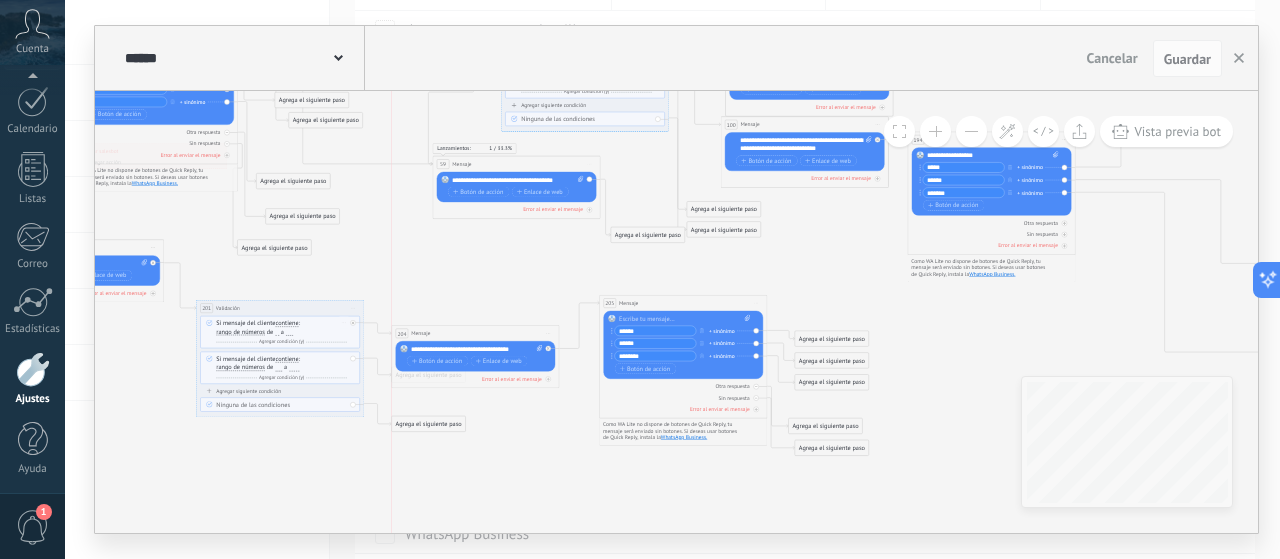 drag, startPoint x: 416, startPoint y: 305, endPoint x: 418, endPoint y: 331, distance: 26.076809 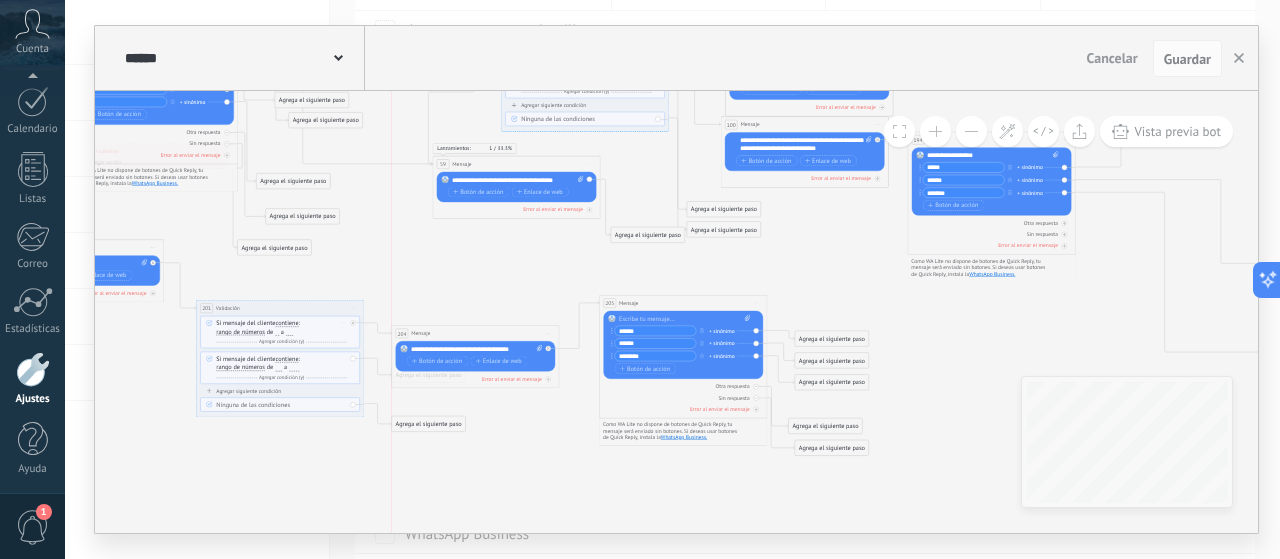 click on "Mensaje" at bounding box center (420, 334) 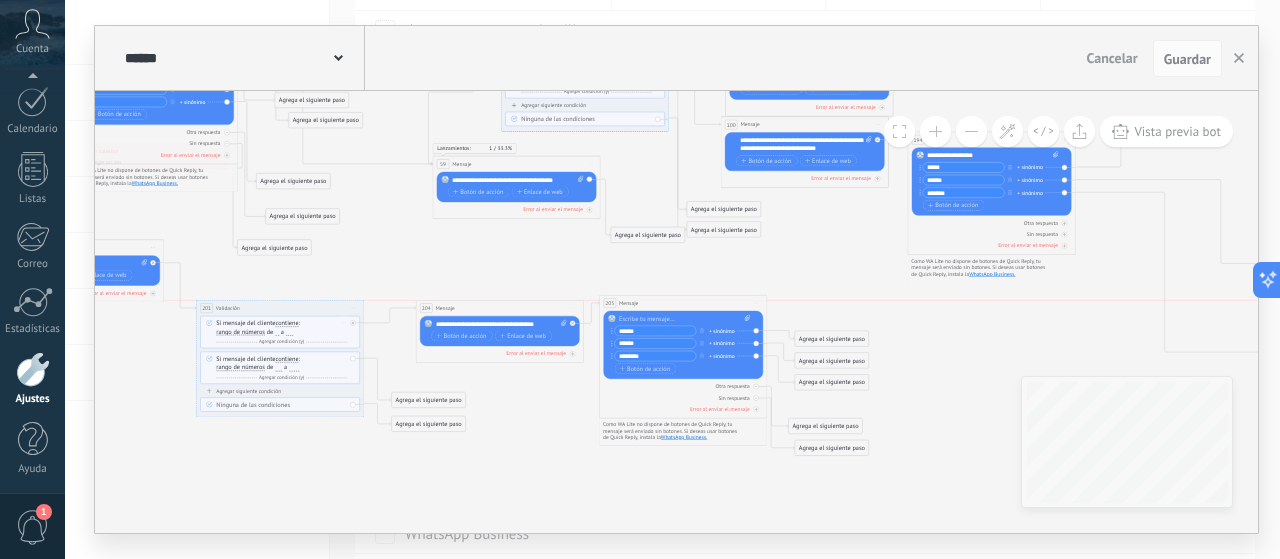 drag, startPoint x: 418, startPoint y: 329, endPoint x: 442, endPoint y: 303, distance: 35.383614 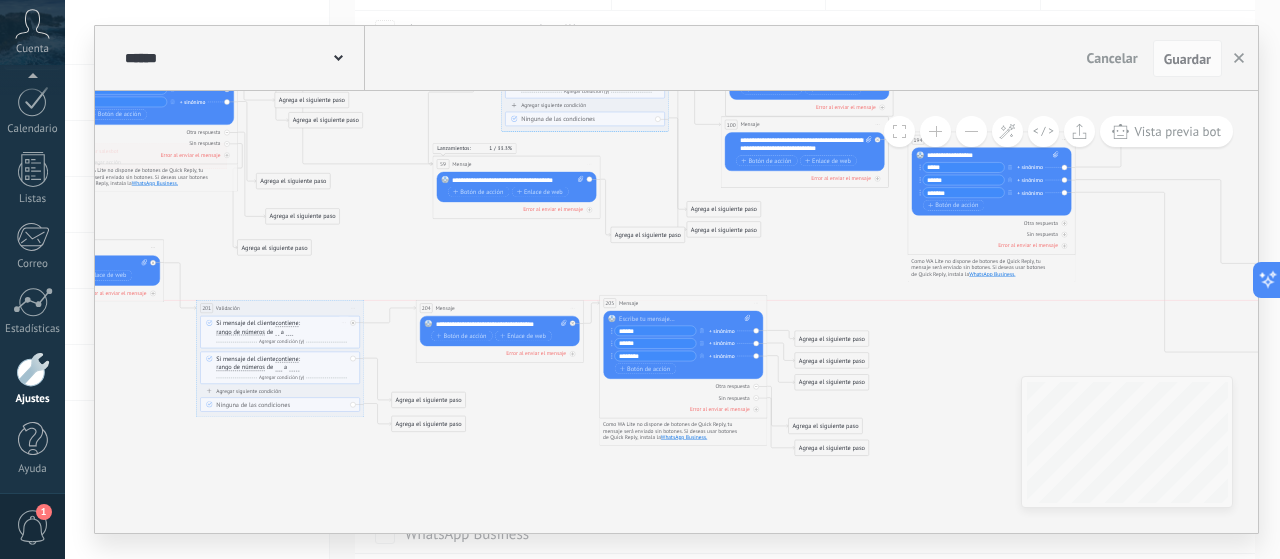 click on "204
Mensaje
*******
(a):
Todos los contactos - canales seleccionados
Todos los contactos - canales seleccionados
Todos los contactos - canal primario
Contacto principal - canales seleccionados
Contacto principal - canal primario
Todos los contactos - canales seleccionados
Todos los contactos - canales seleccionados
Todos los contactos - canal primario
Contacto principal - canales seleccionados" at bounding box center [499, 309] 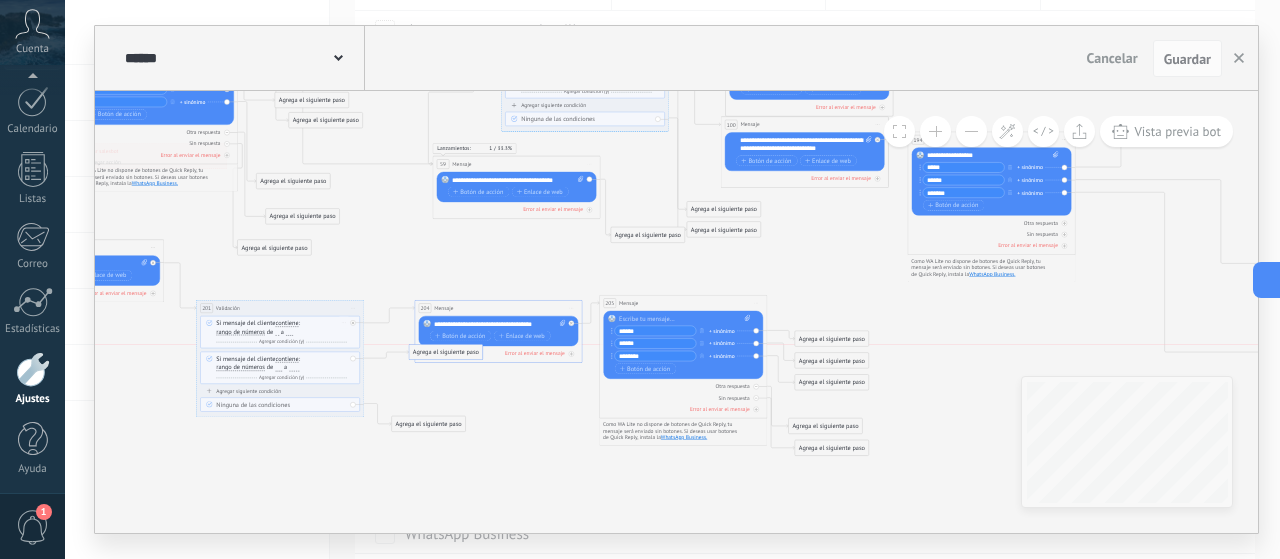 drag, startPoint x: 439, startPoint y: 404, endPoint x: 456, endPoint y: 356, distance: 50.92151 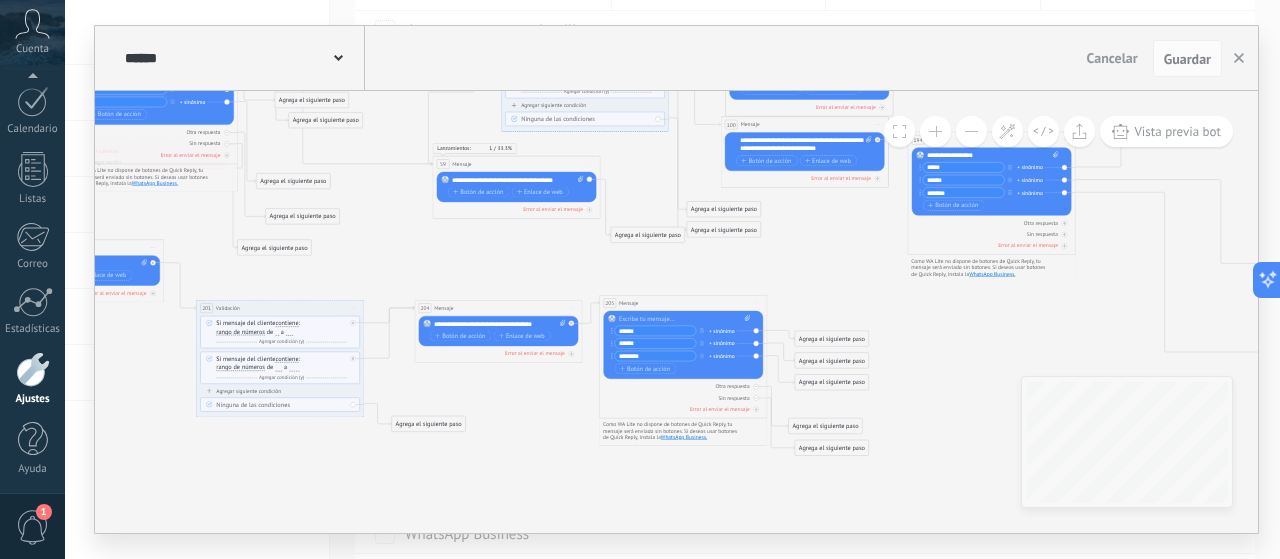 drag, startPoint x: 435, startPoint y: 355, endPoint x: 420, endPoint y: 364, distance: 17.492855 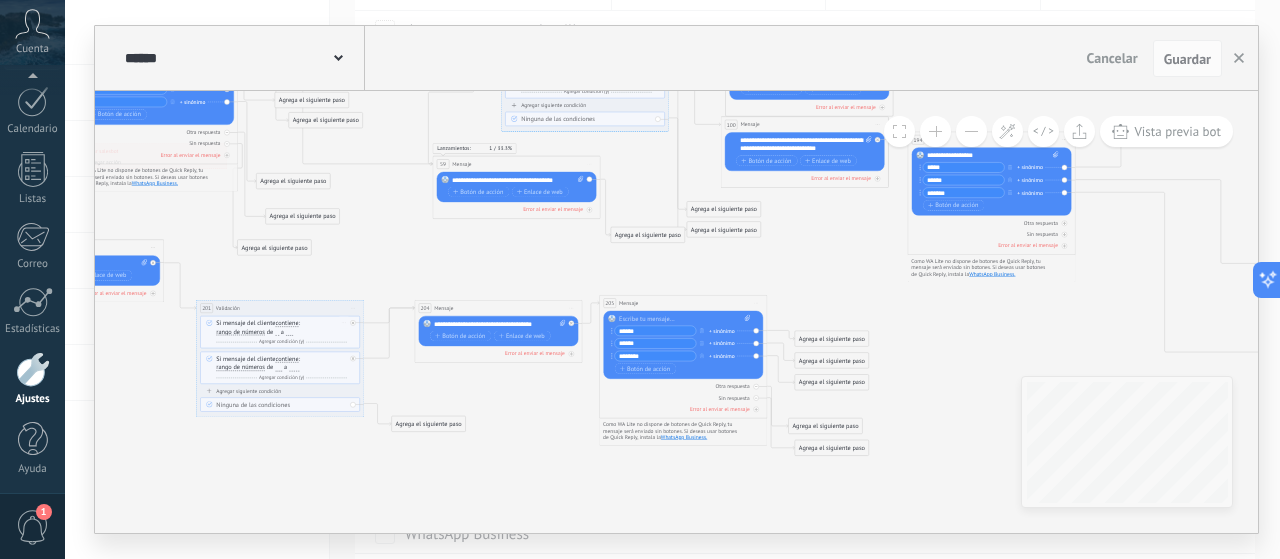 click on "**********" at bounding box center (-696, -323) 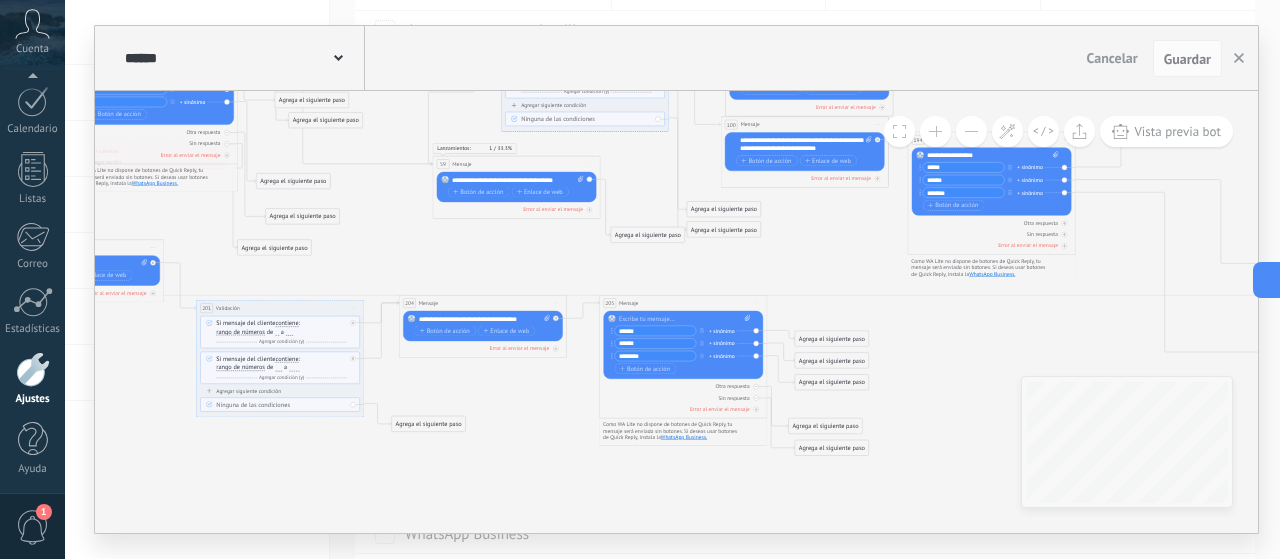 drag, startPoint x: 482, startPoint y: 305, endPoint x: 467, endPoint y: 303, distance: 15.132746 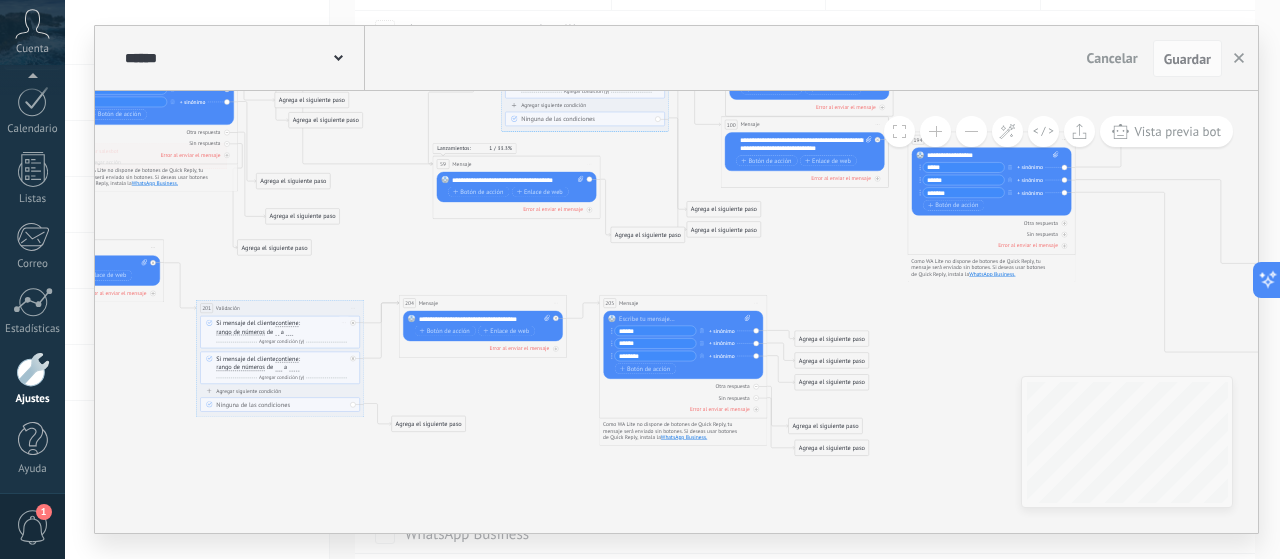 click on "Reemplazar
Quitar
Convertir a mensaje de voz
Arrastre la imagen aquí para adjuntarla.
Añadir imagen
Subir
Arrastrar y soltar
Archivo no encontrado
Escribe tu mensaje..." at bounding box center (483, 326) 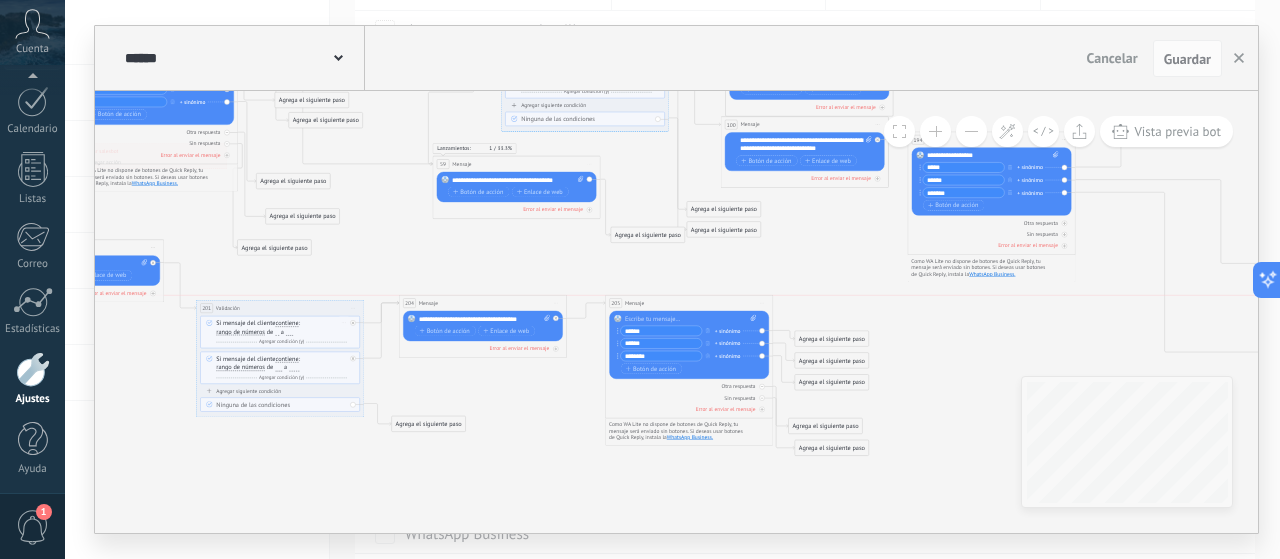 click on "205
Mensaje
*******
(a):
Todos los contactos - canales seleccionados
Todos los contactos - canales seleccionados
Todos los contactos - canal primario
Contacto principal - canales seleccionados
Contacto principal - canal primario
Todos los contactos - canales seleccionados
Todos los contactos - canales seleccionados
Todos los contactos - canal primario
Contacto principal - canales seleccionados" at bounding box center [689, 304] 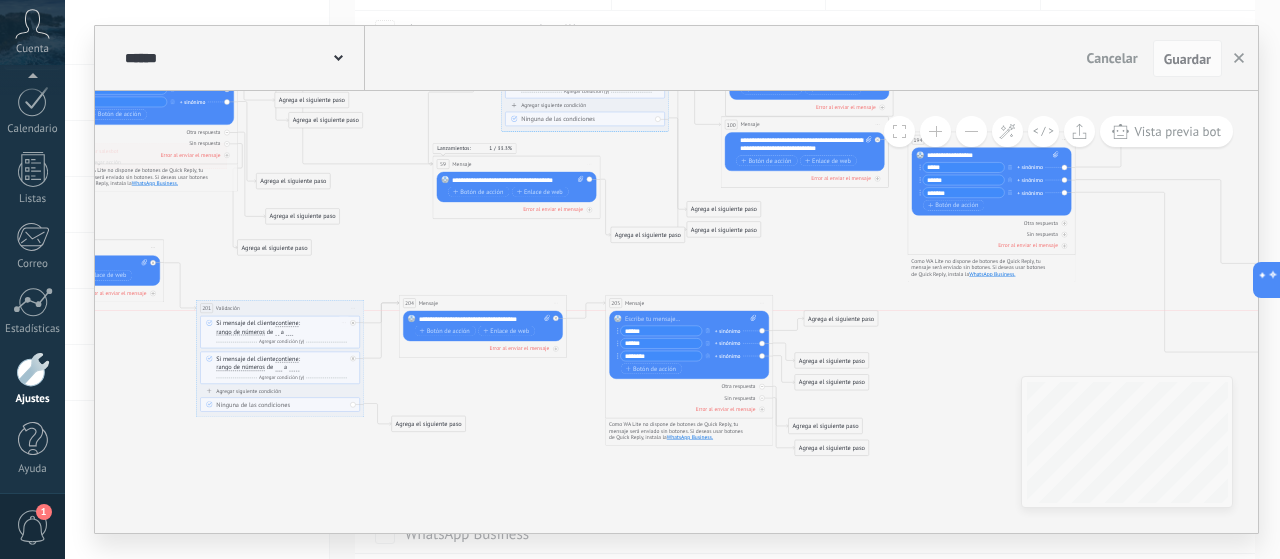 drag, startPoint x: 838, startPoint y: 339, endPoint x: 847, endPoint y: 320, distance: 21.023796 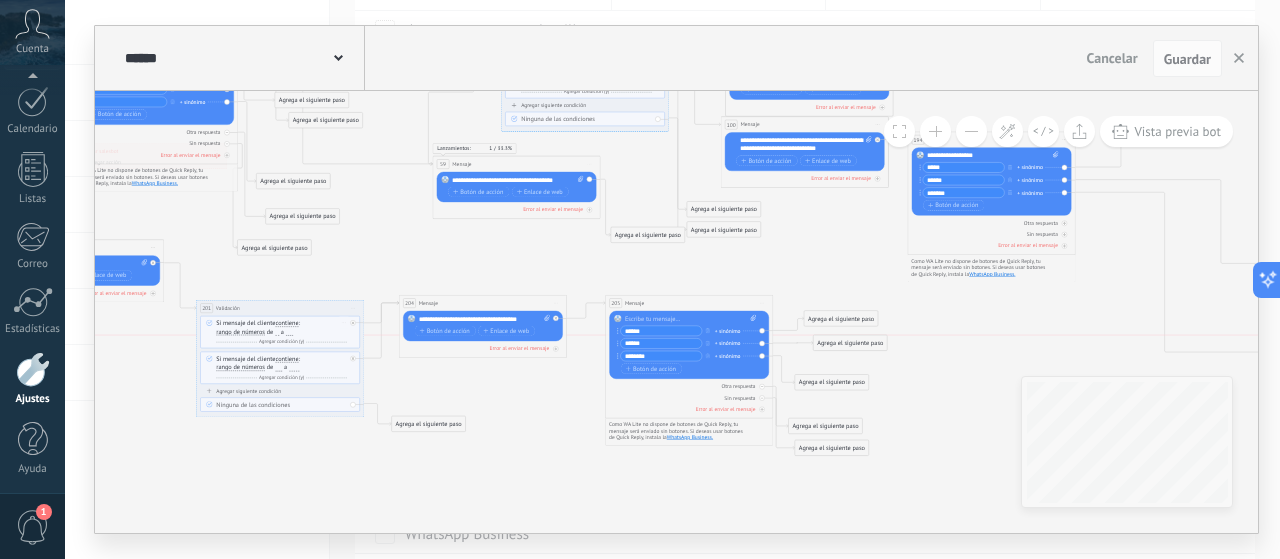 drag, startPoint x: 838, startPoint y: 361, endPoint x: 856, endPoint y: 347, distance: 22.803509 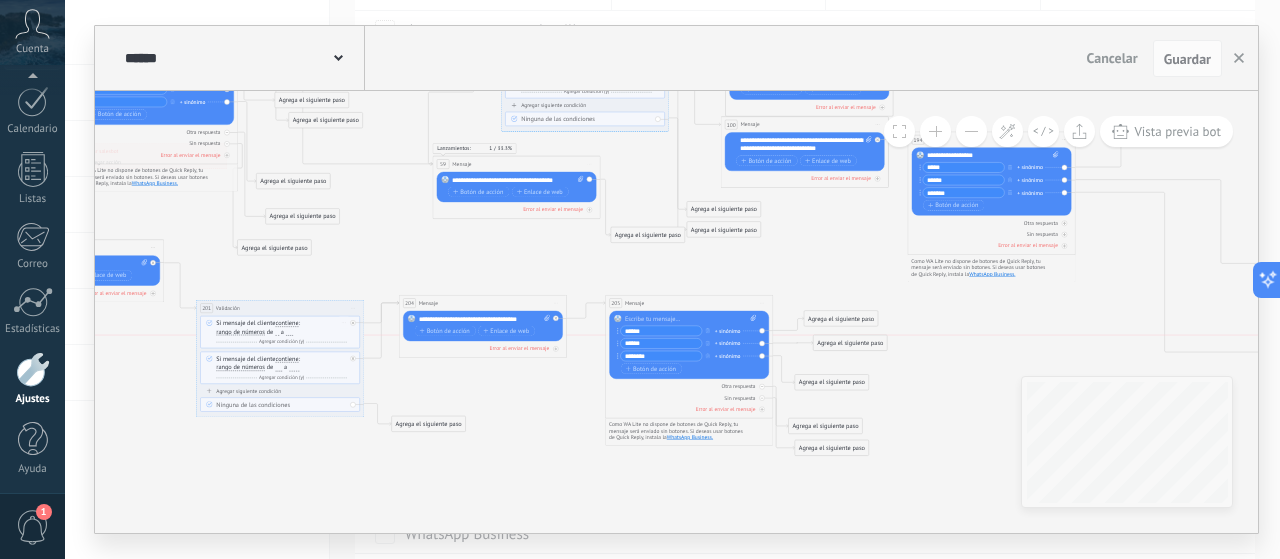 click on "Agrega el siguiente paso" at bounding box center (851, 343) 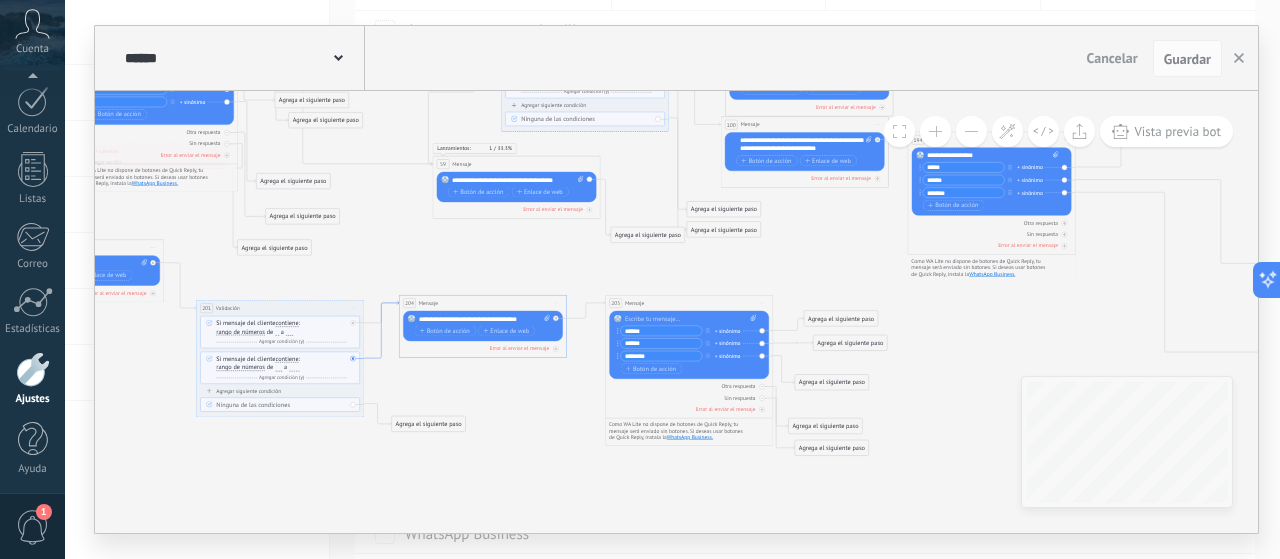 click 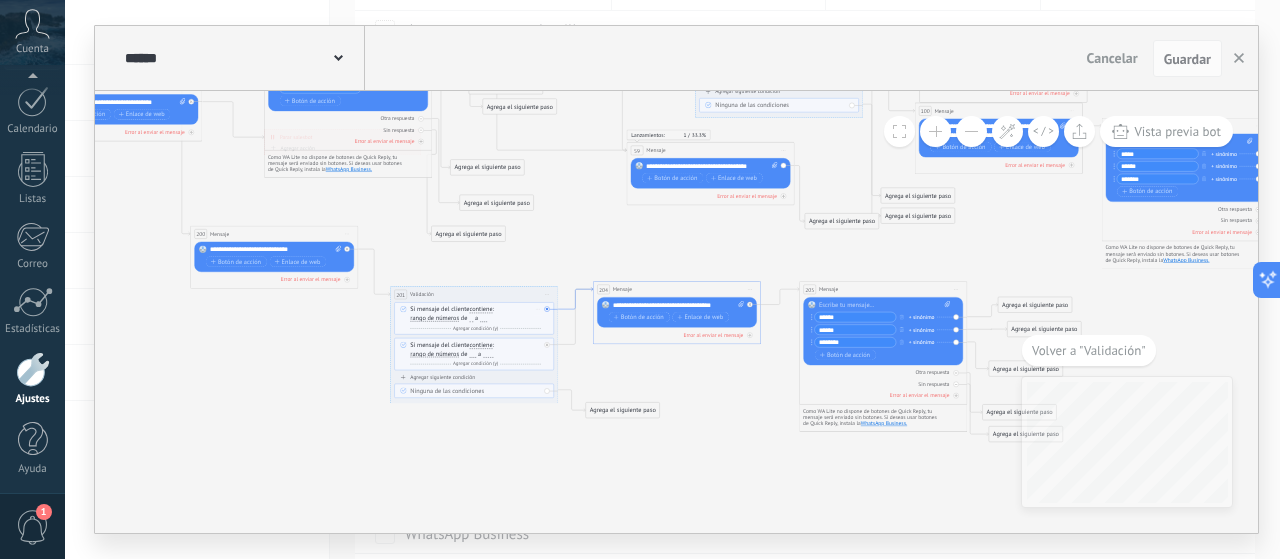 click 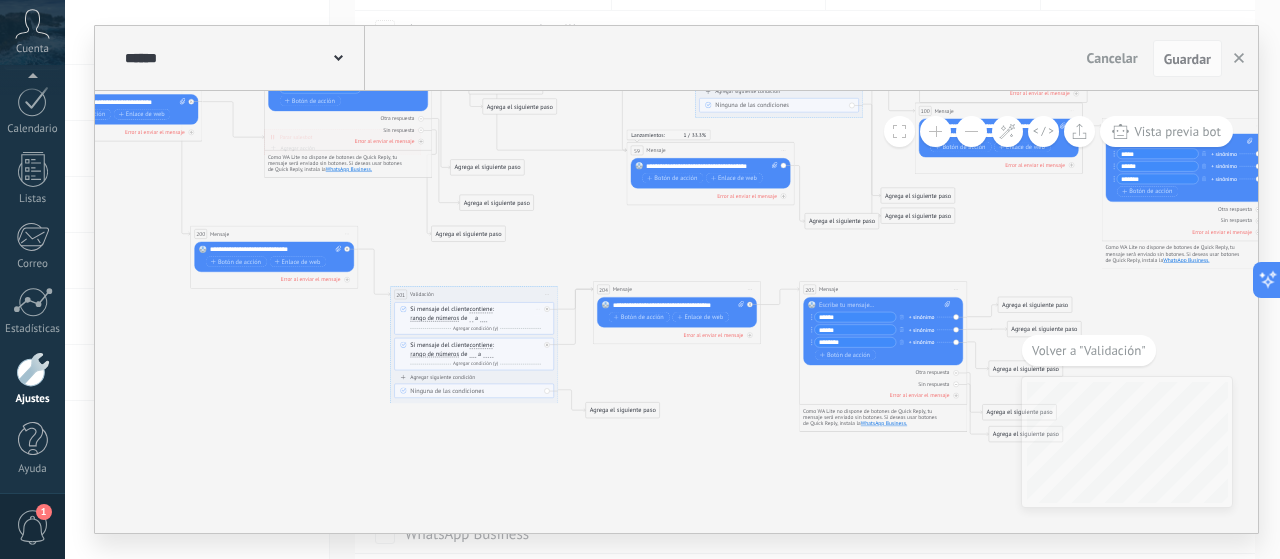 click on "205
Mensaje
*******
(a):
Todos los contactos - canales seleccionados
Todos los contactos - canales seleccionados
Todos los contactos - canal primario
Contacto principal - canales seleccionados
Contacto principal - canal primario
Todos los contactos - canales seleccionados
Todos los contactos - canales seleccionados
Todos los contactos - canal primario
Contacto principal - canales seleccionados" at bounding box center (883, 290) 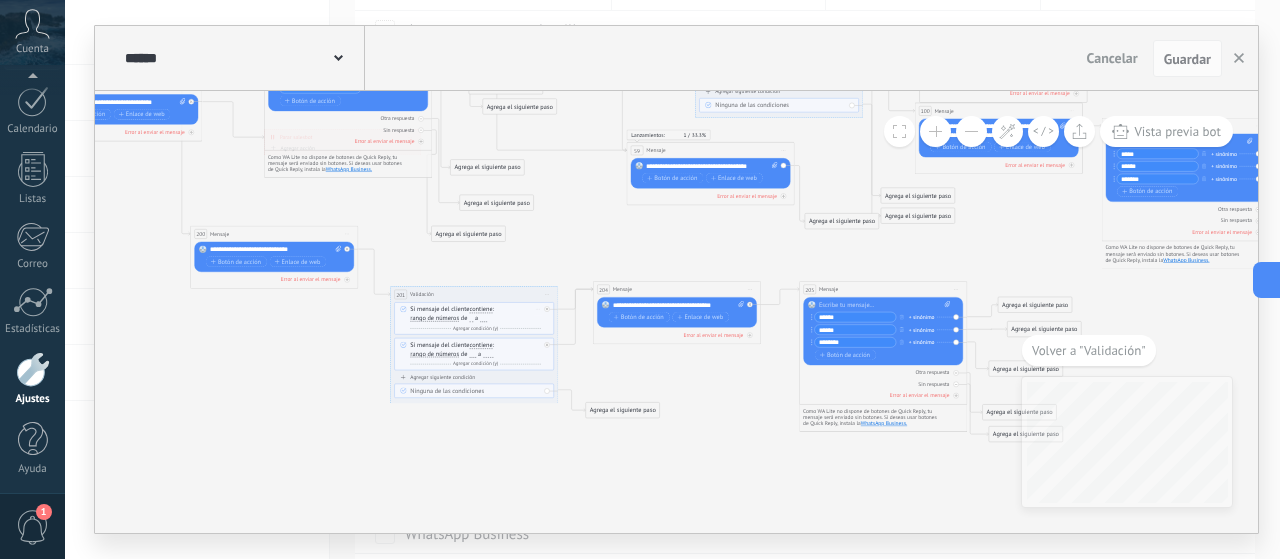 click on "204
Mensaje
*******
(a):
Todos los contactos - canales seleccionados
Todos los contactos - canales seleccionados
Todos los contactos - canal primario
Contacto principal - canales seleccionados
Contacto principal - canal primario
Todos los contactos - canales seleccionados
Todos los contactos - canales seleccionados
Todos los contactos - canal primario
Contacto principal - canales seleccionados" at bounding box center (677, 313) 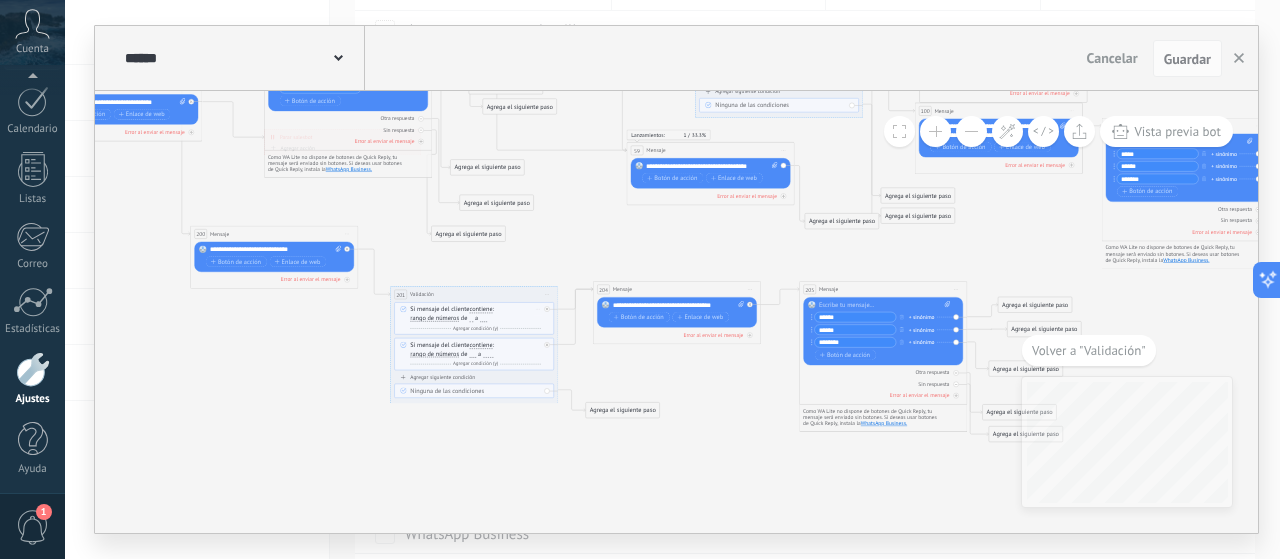 click on "204
Mensaje
*******
(a):
Todos los contactos - canales seleccionados
Todos los contactos - canales seleccionados
Todos los contactos - canal primario
Contacto principal - canales seleccionados
Contacto principal - canal primario
Todos los contactos - canales seleccionados
Todos los contactos - canales seleccionados
Todos los contactos - canal primario
Contacto principal - canales seleccionados" at bounding box center [677, 313] 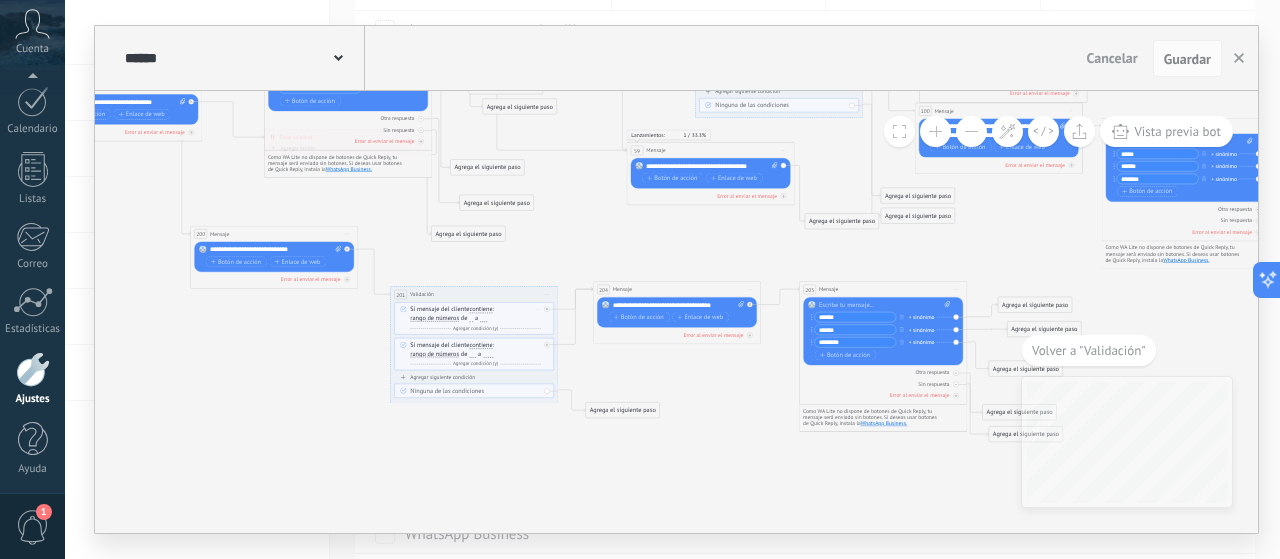 click on "Reemplazar
Quitar
Convertir a mensaje de voz
Arrastre la imagen aquí para adjuntarla.
Añadir imagen
Subir
Arrastrar y soltar
Archivo no encontrado
Escribe tu mensaje..." at bounding box center (677, 313) 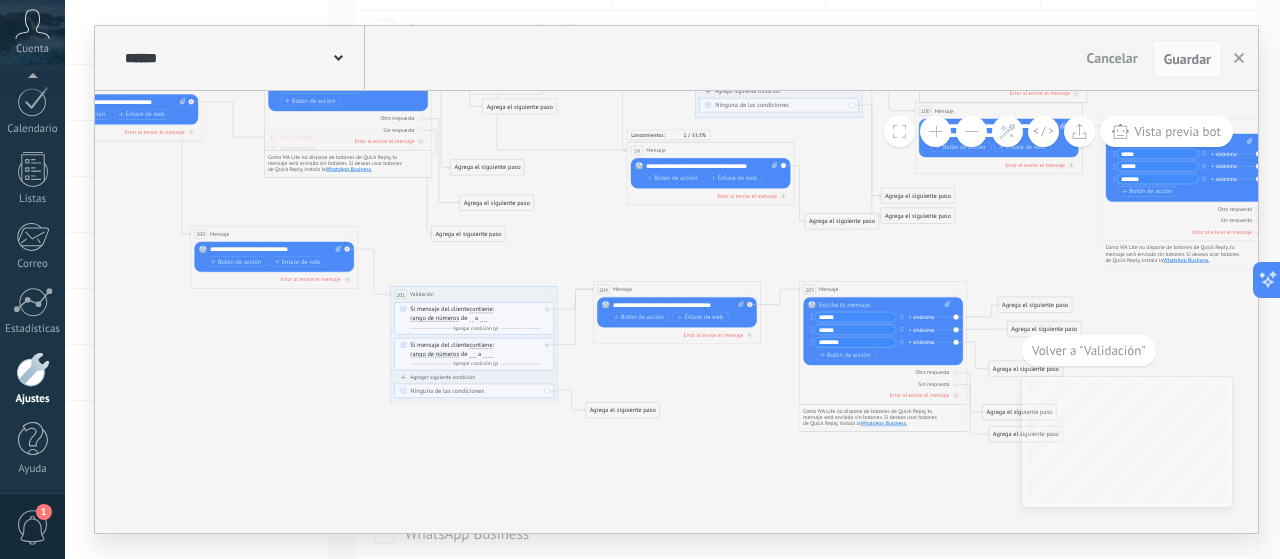 click on "Iniciar vista previa aquí
Cambiar nombre
Duplicar
Borrar" at bounding box center [749, 290] 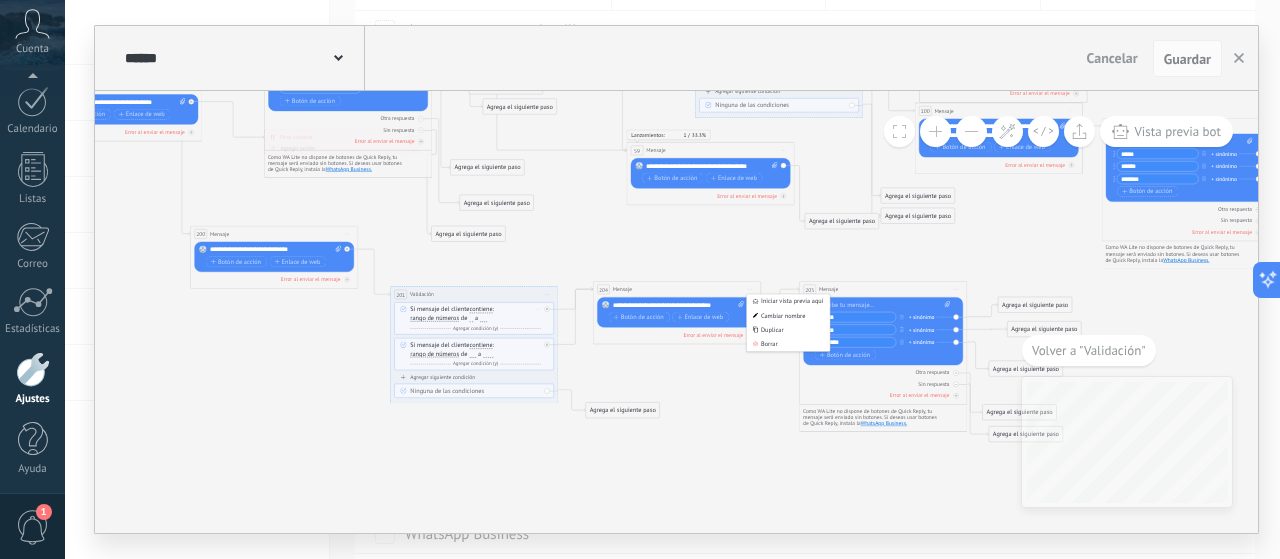 click 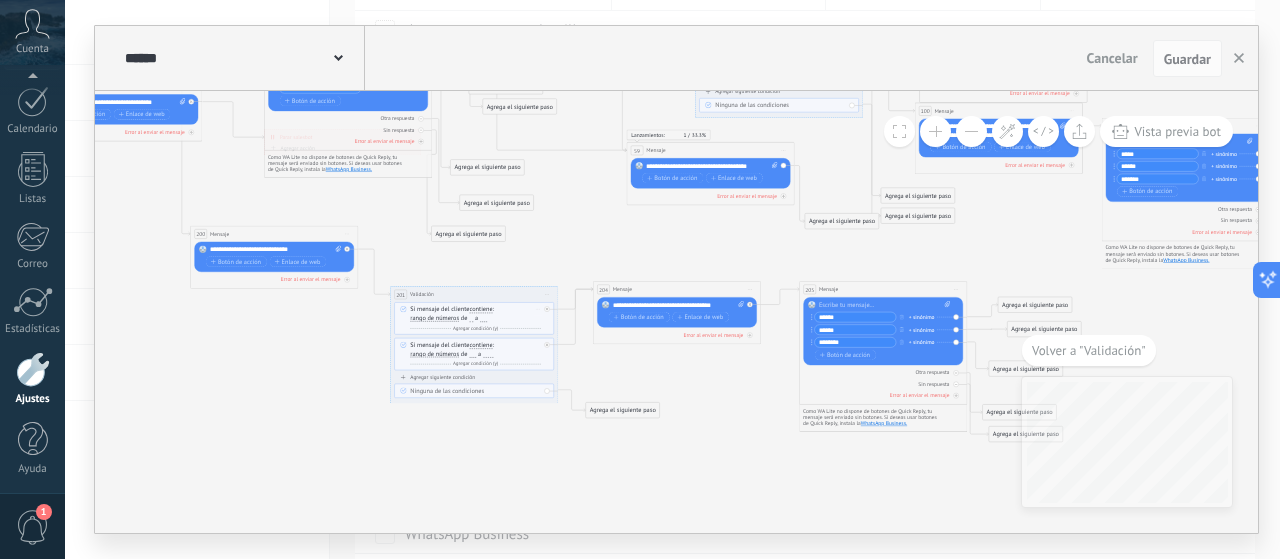 drag, startPoint x: 756, startPoint y: 326, endPoint x: 742, endPoint y: 329, distance: 14.3178215 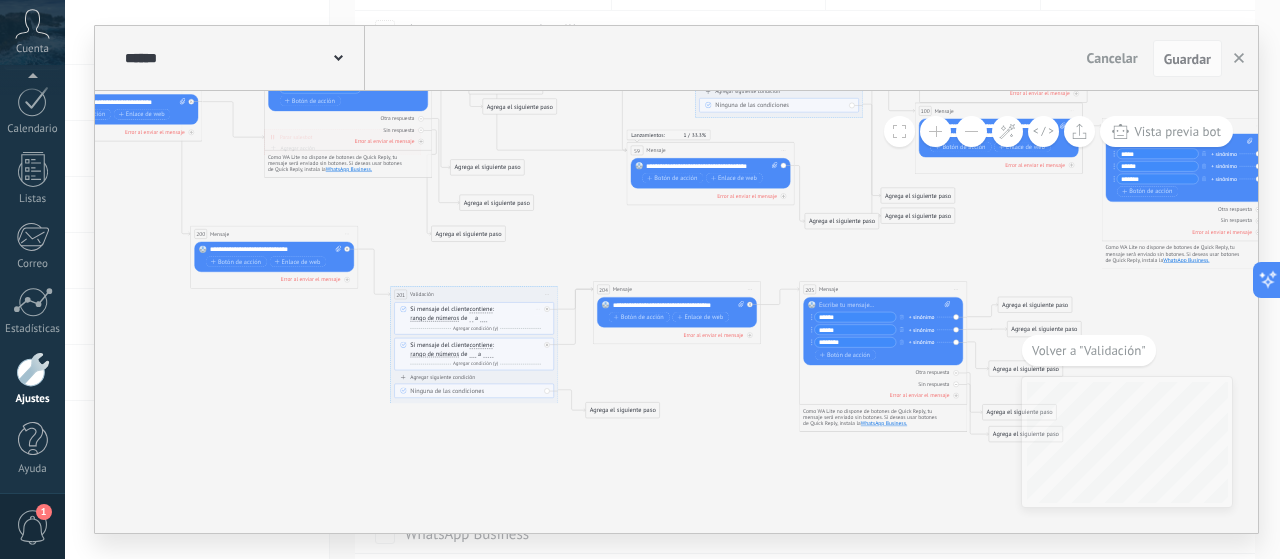 click on "Otra respuesta
Sin respuesta
Error al enviar el mensaje" at bounding box center (677, 333) 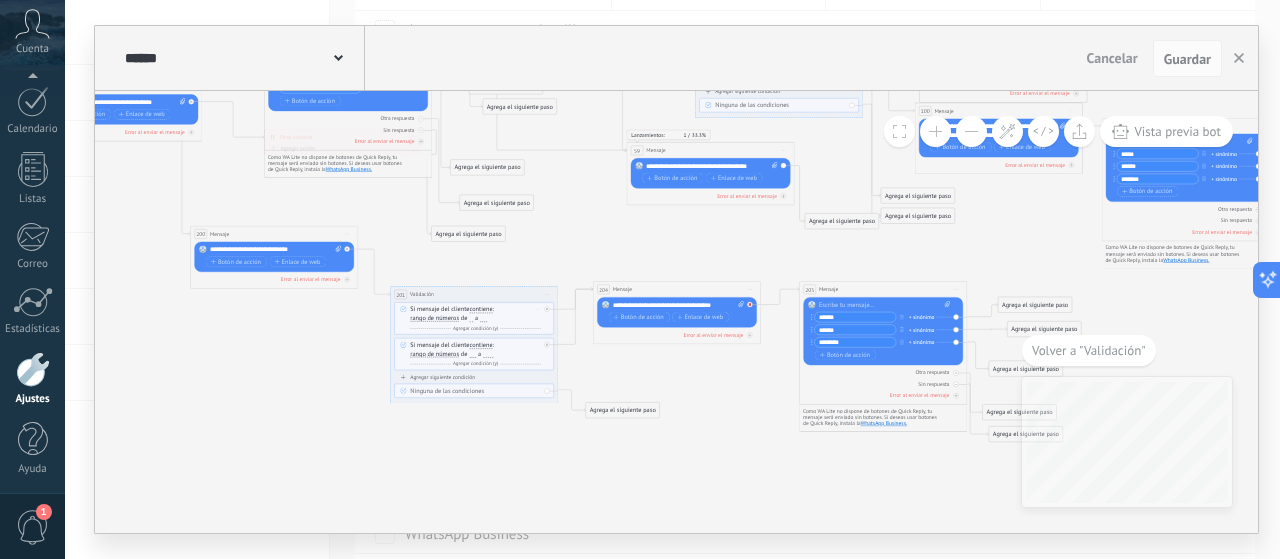 click 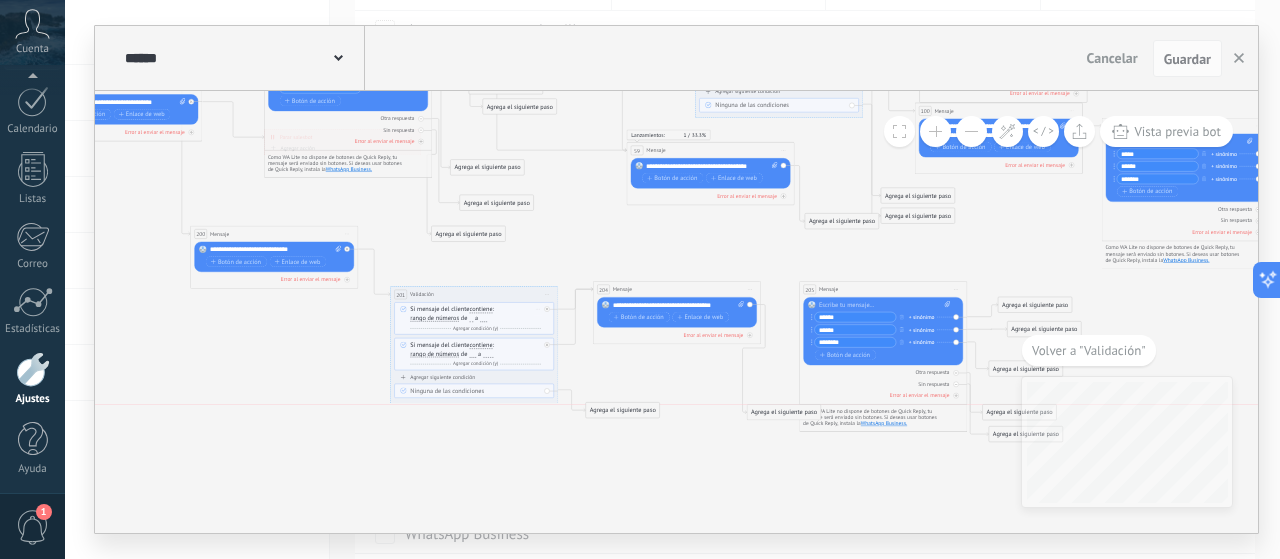 drag, startPoint x: 818, startPoint y: 410, endPoint x: 777, endPoint y: 403, distance: 41.59327 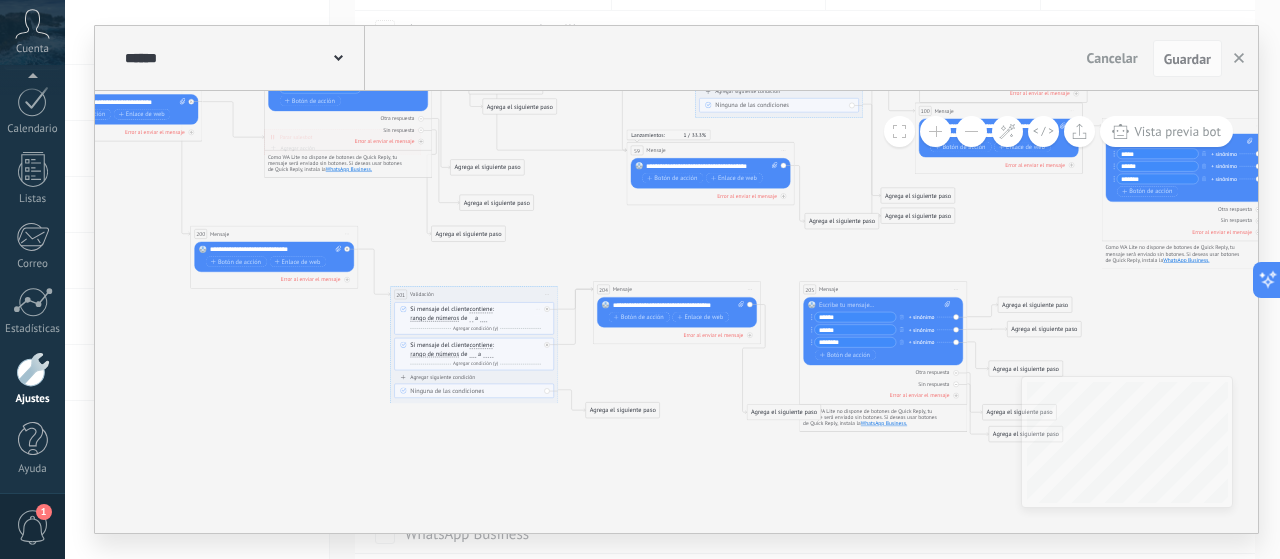 click on "Reemplazar
Quitar
Convertir a mensaje de voz
Arrastre la imagen aquí para adjuntarla.
Añadir imagen
Subir
Arrastrar y soltar
Archivo no encontrado
Escribe tu mensaje..." at bounding box center [677, 313] 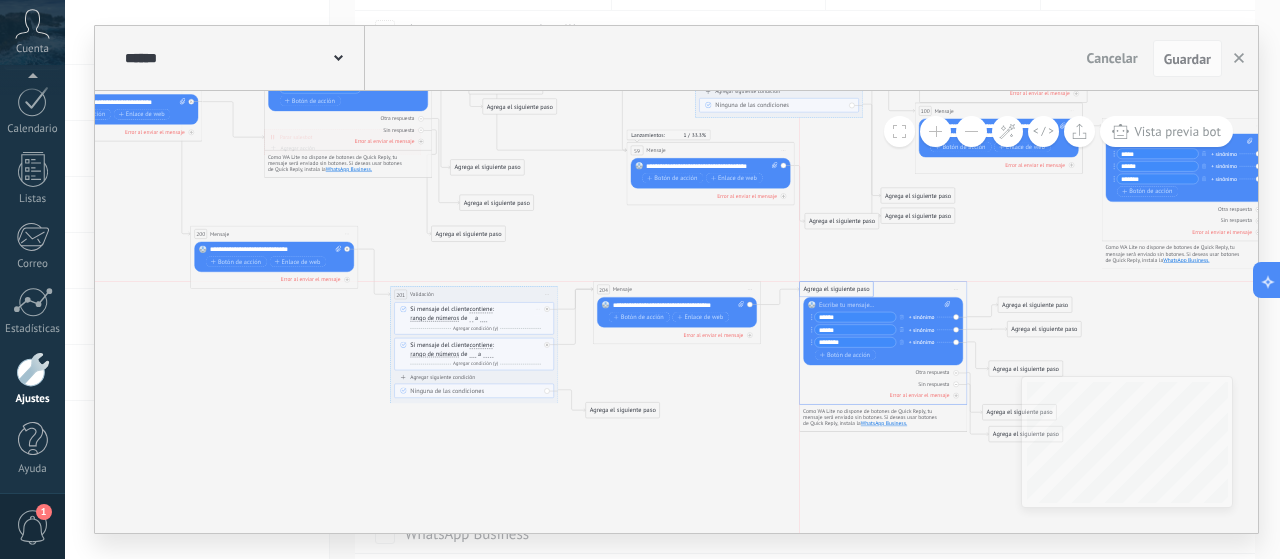 drag, startPoint x: 767, startPoint y: 411, endPoint x: 822, endPoint y: 285, distance: 137.48091 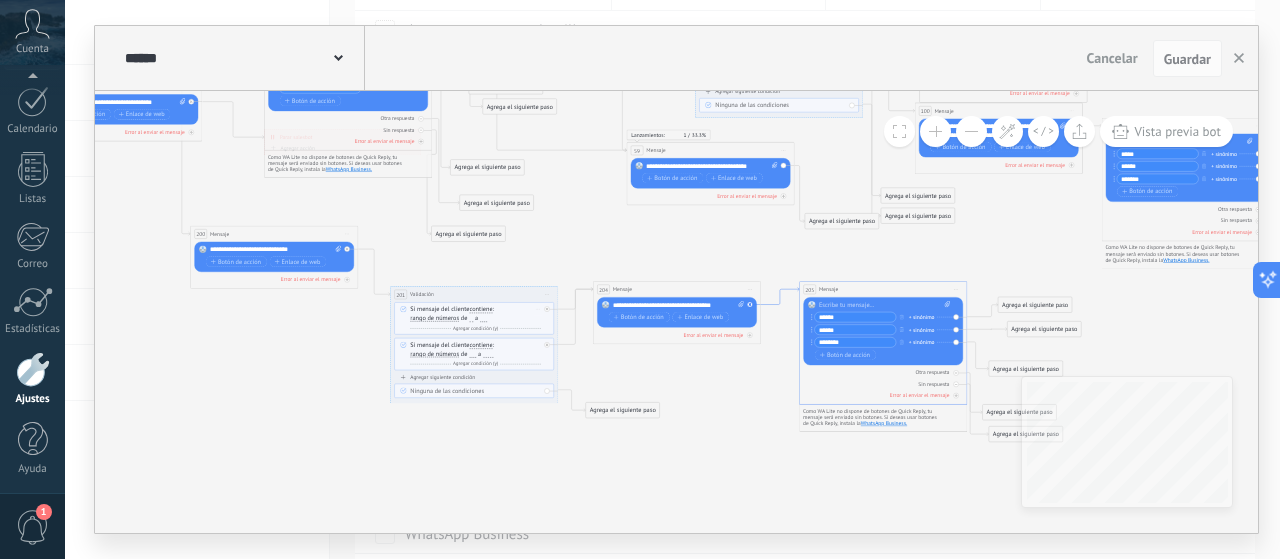 click 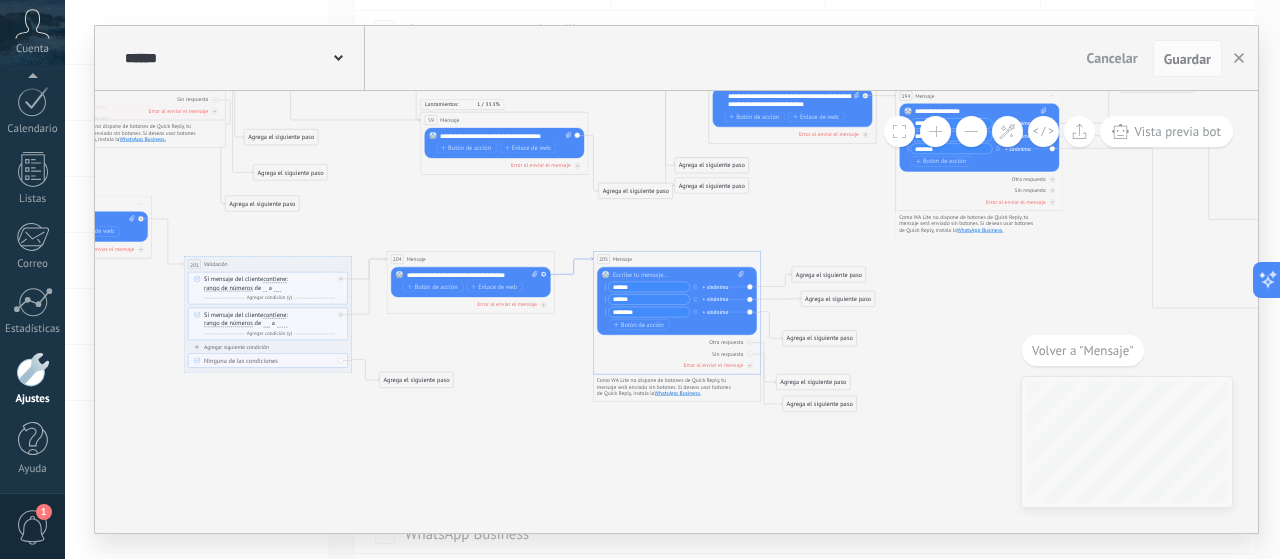 click 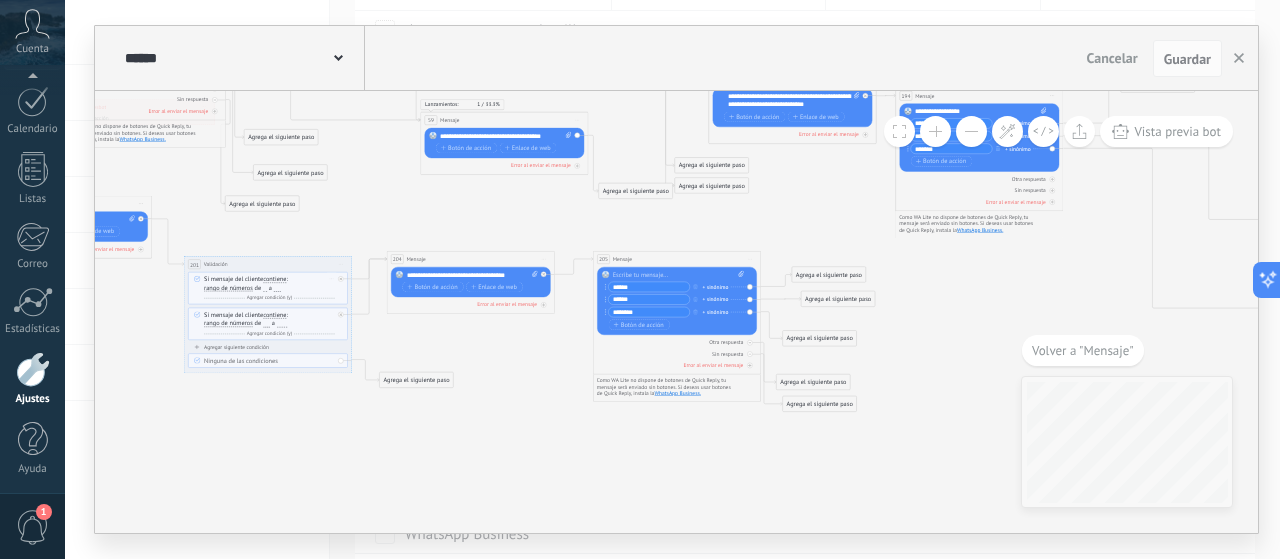 click 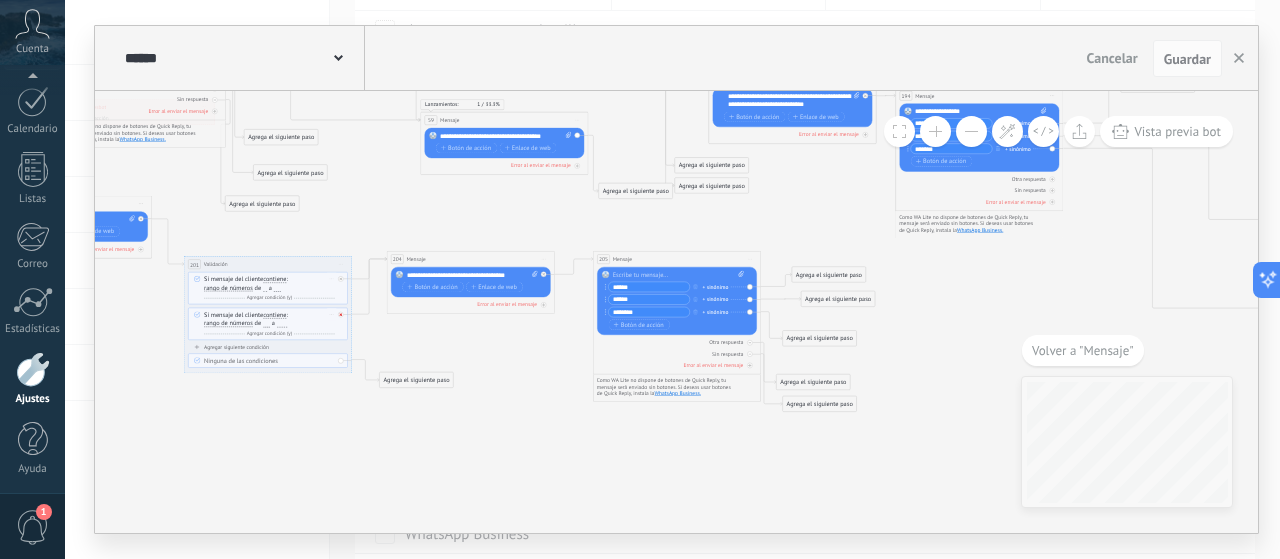 click at bounding box center [343, 313] 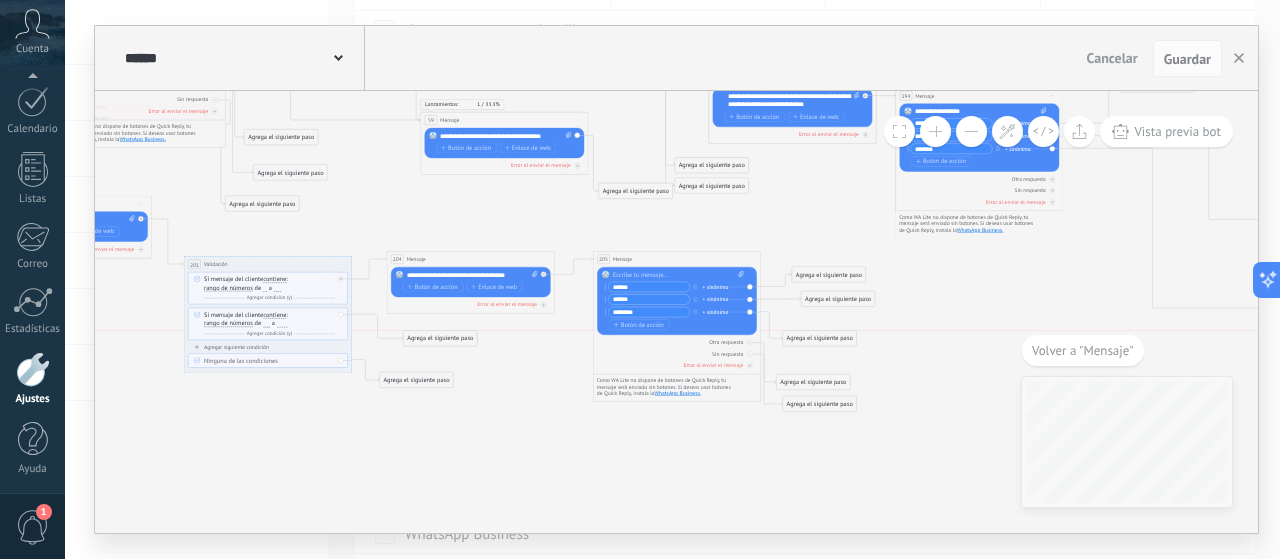 drag, startPoint x: 412, startPoint y: 323, endPoint x: 436, endPoint y: 342, distance: 30.610456 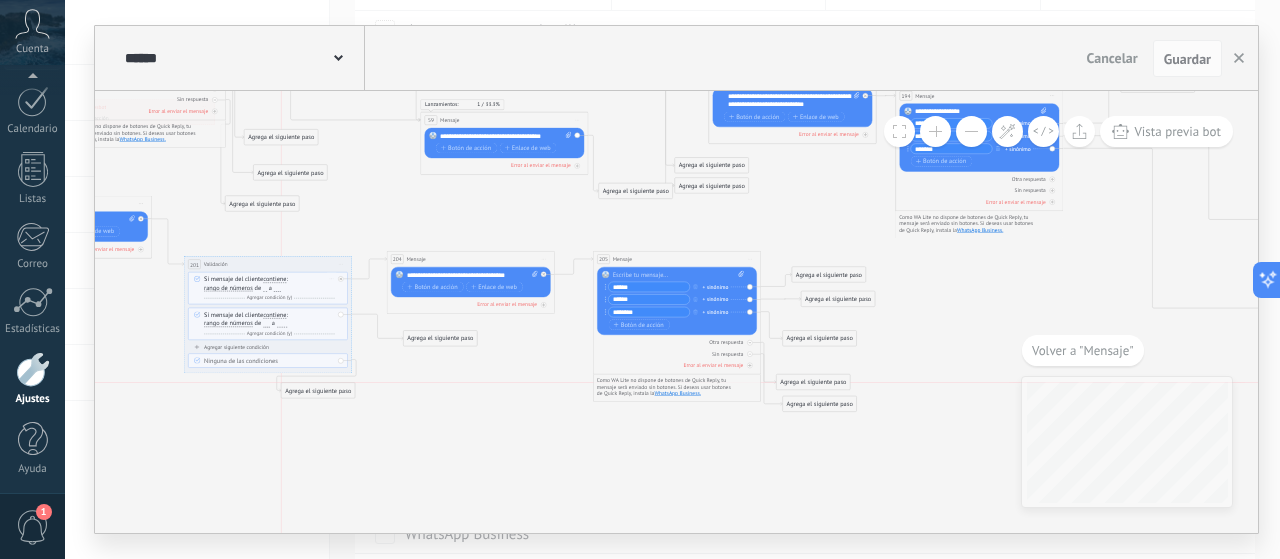 drag, startPoint x: 424, startPoint y: 379, endPoint x: 322, endPoint y: 387, distance: 102.31325 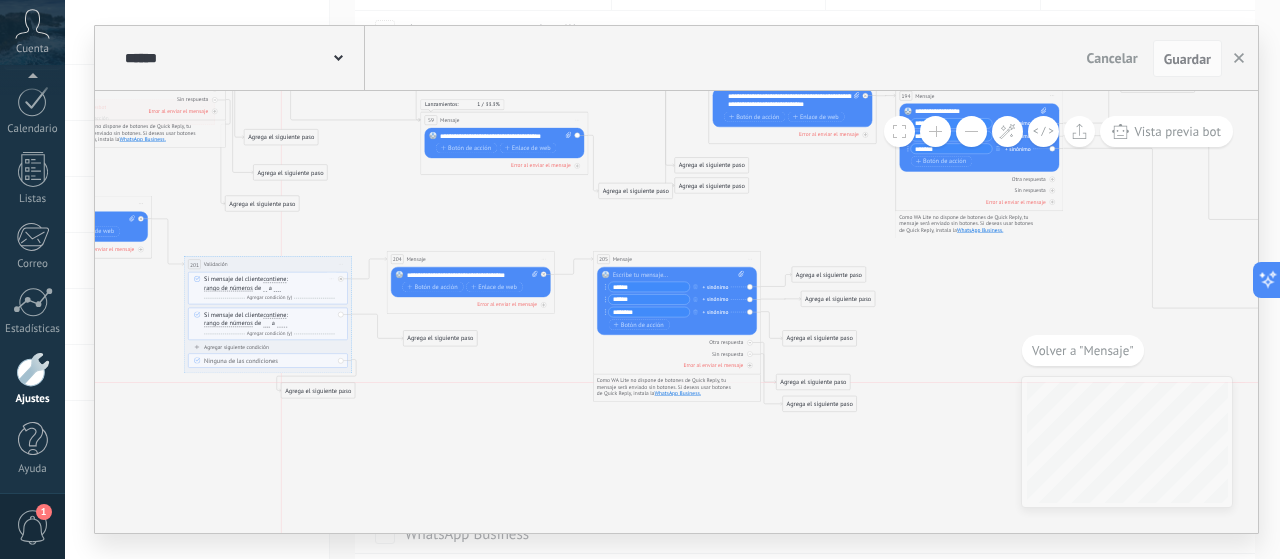 click on "Agrega el siguiente paso" at bounding box center (318, 391) 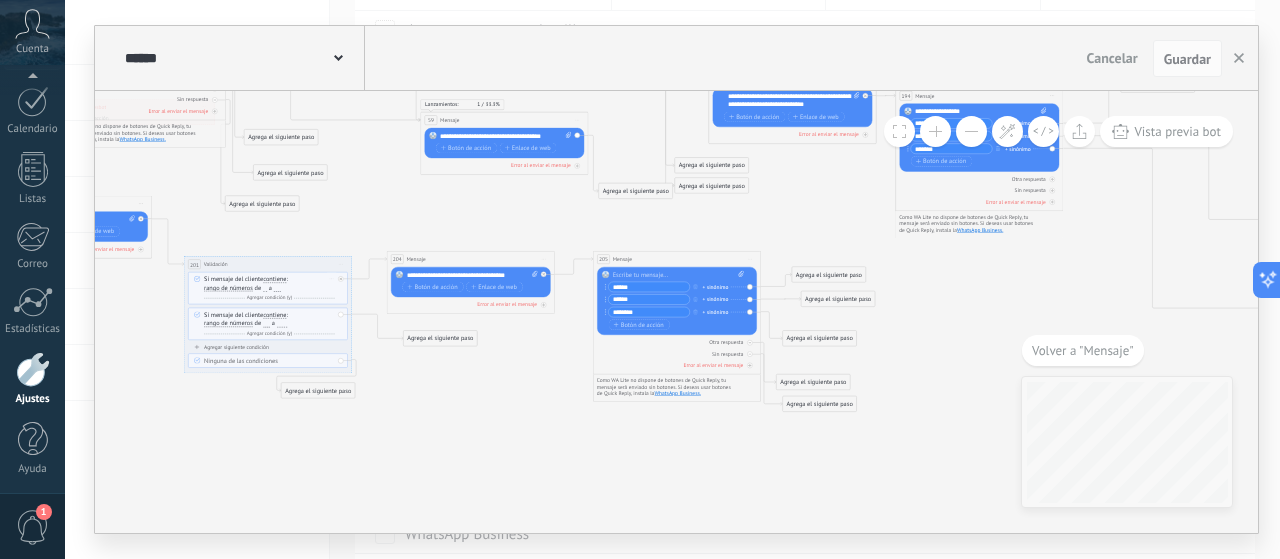 click 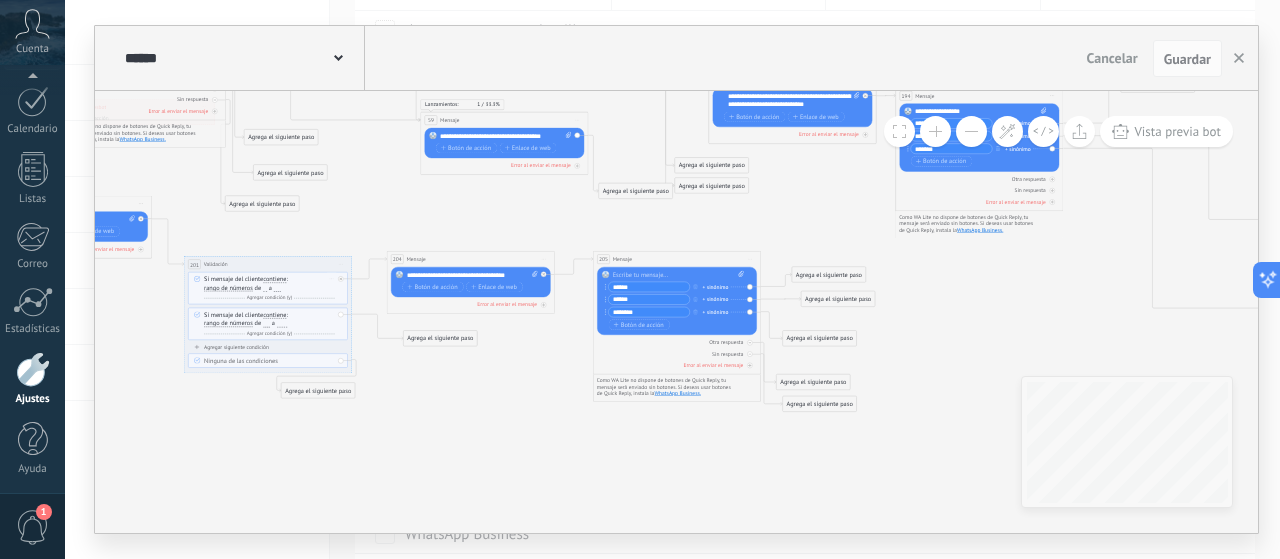 click on "Ninguna de las condiciones" at bounding box center [268, 361] 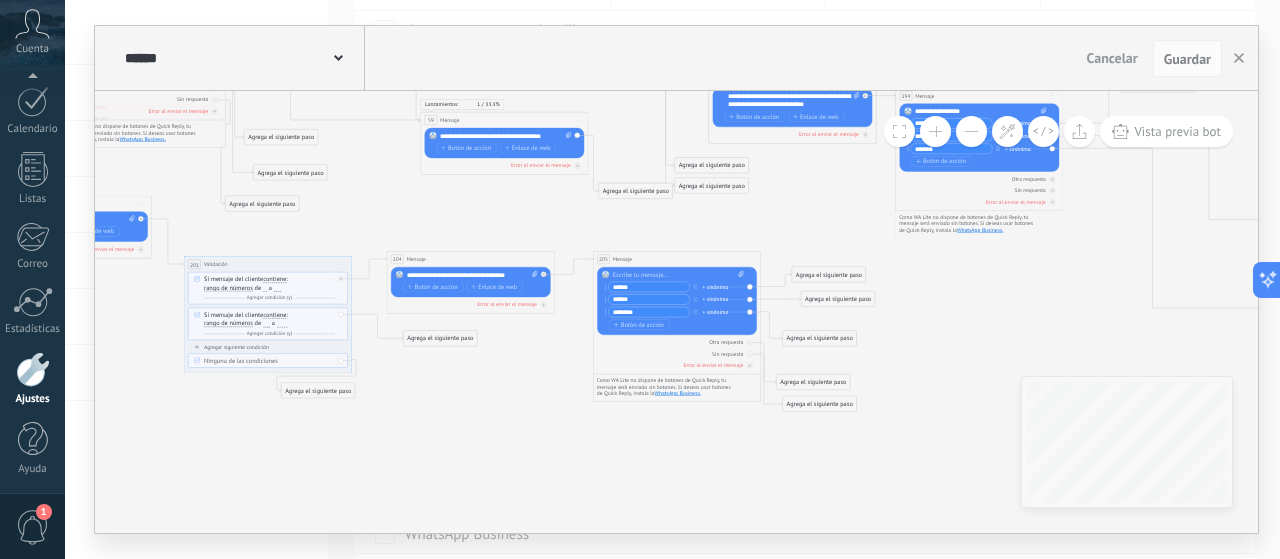 click on "Ninguna de las condiciones" at bounding box center (268, 361) 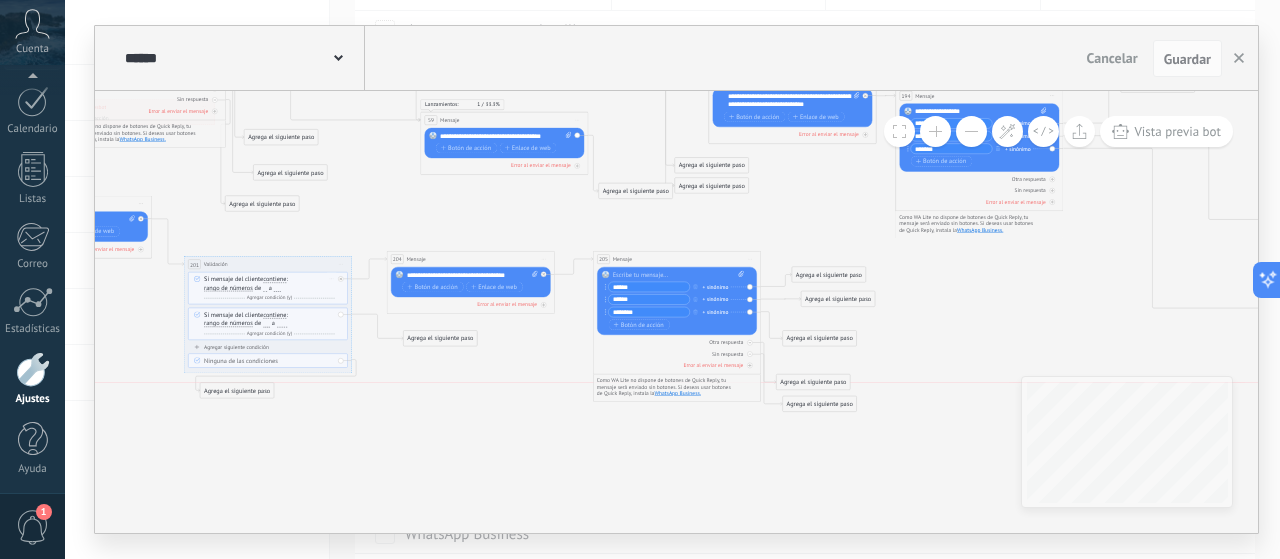 drag, startPoint x: 330, startPoint y: 388, endPoint x: 250, endPoint y: 388, distance: 80 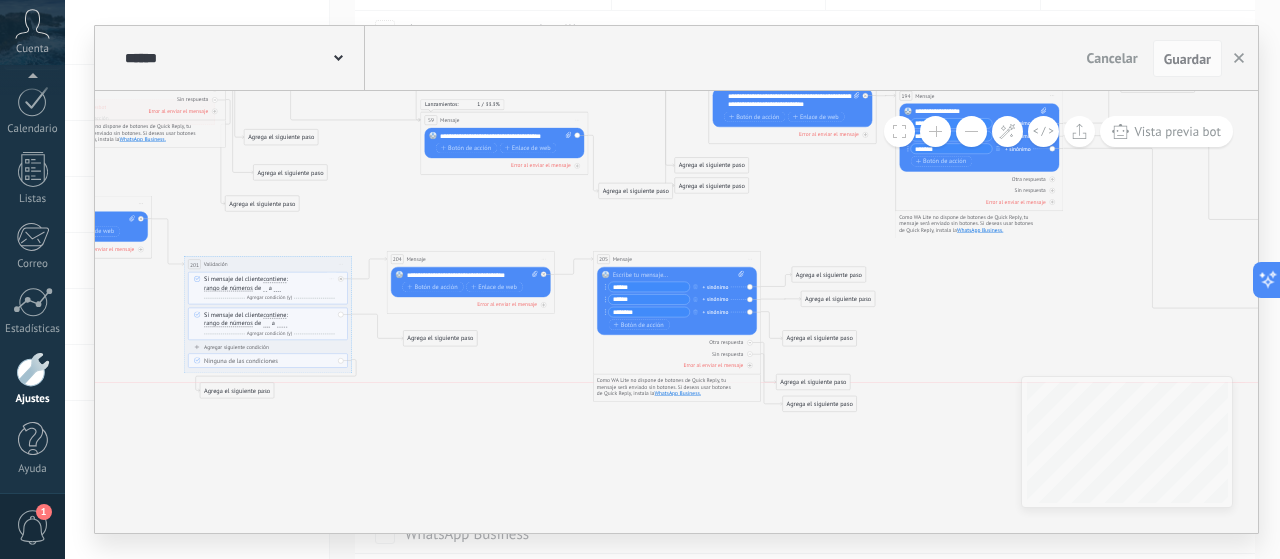 click on "Agrega el siguiente paso" at bounding box center (237, 391) 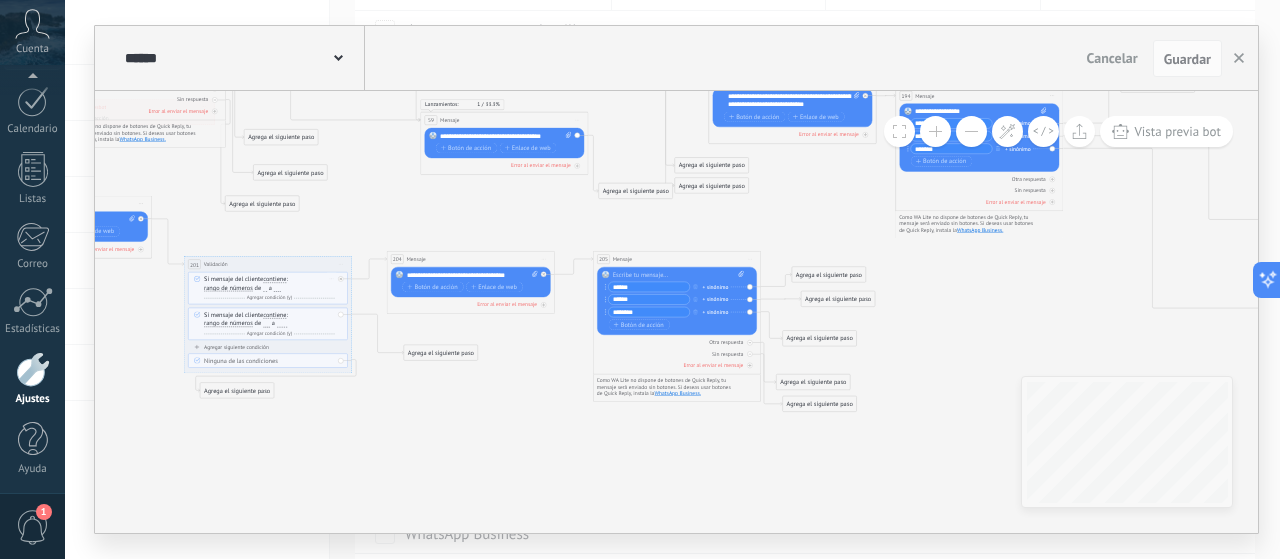 click on "Agrega el siguiente paso" at bounding box center (441, 353) 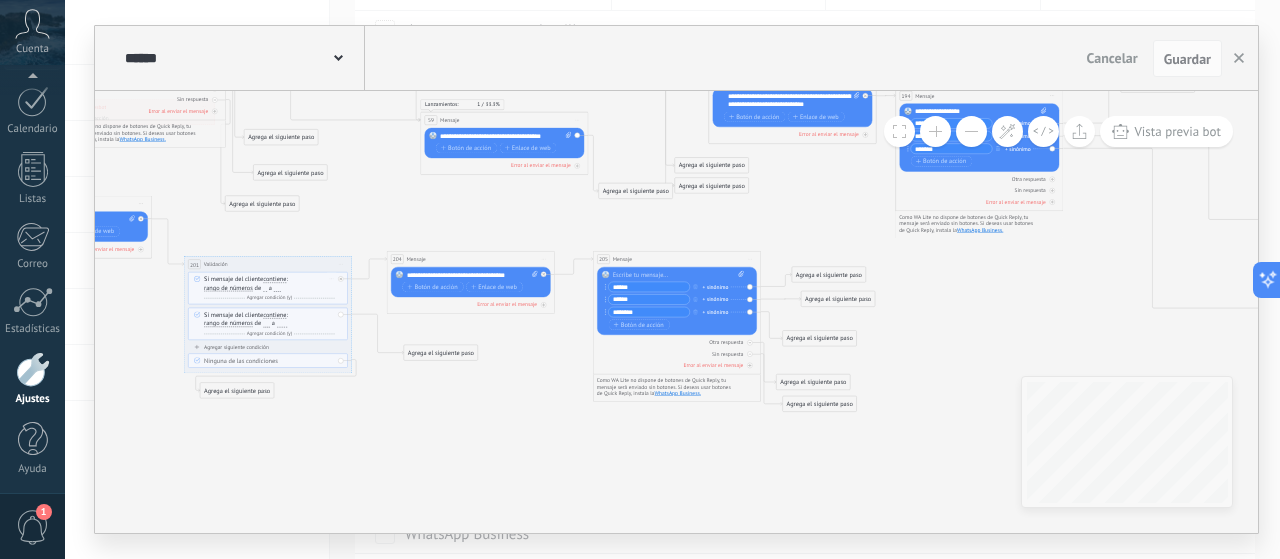 click on "Agrega el siguiente paso" at bounding box center [441, 353] 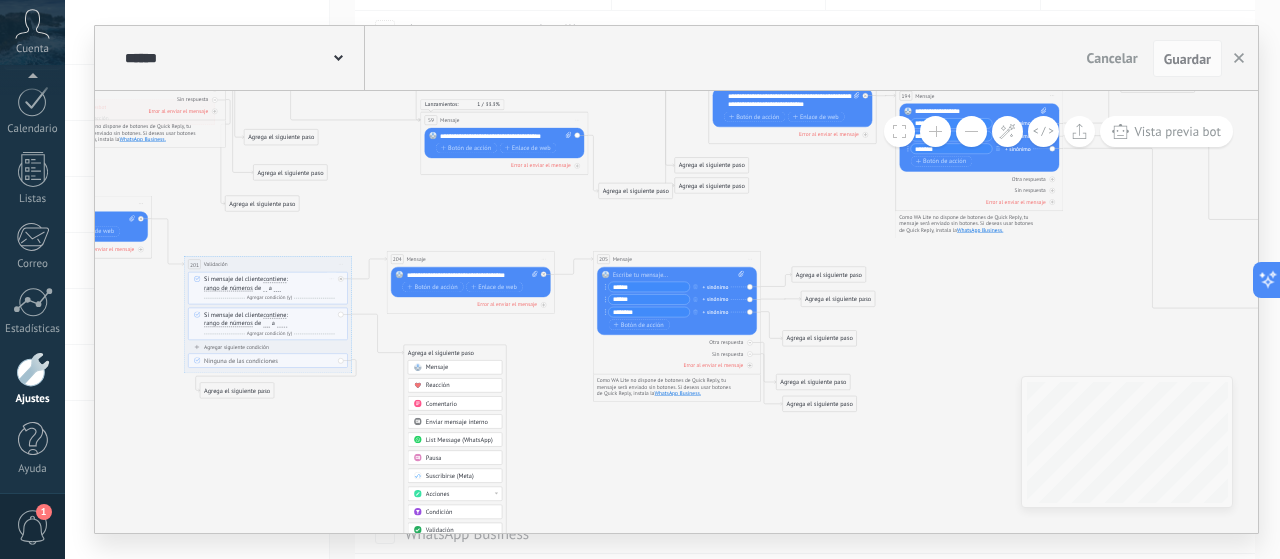 click on "**********" at bounding box center (473, 275) 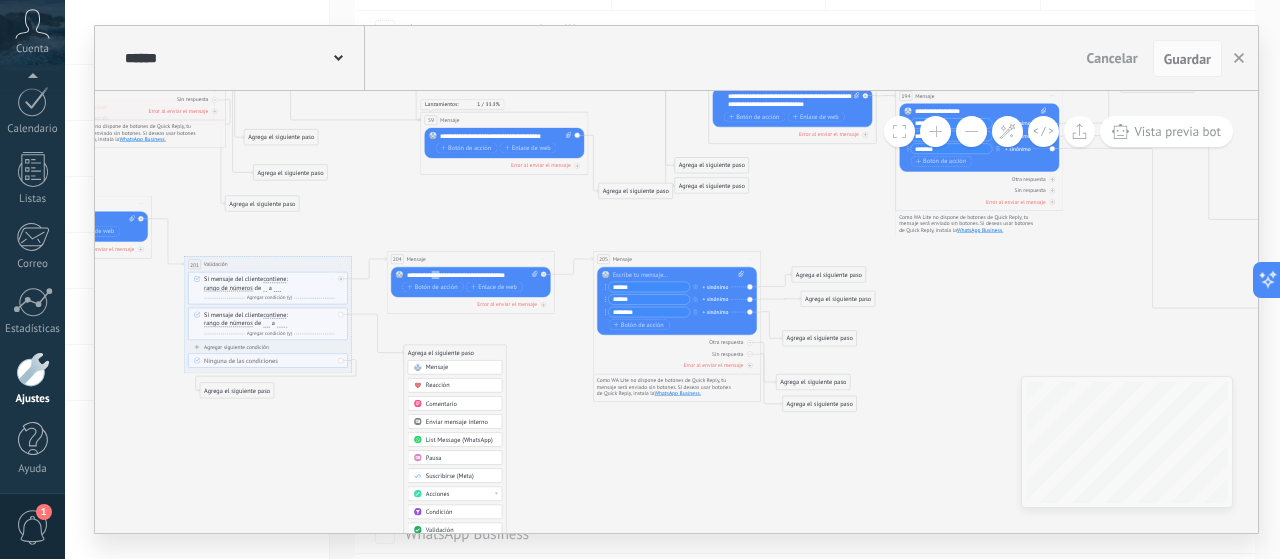 click on "**********" at bounding box center [473, 275] 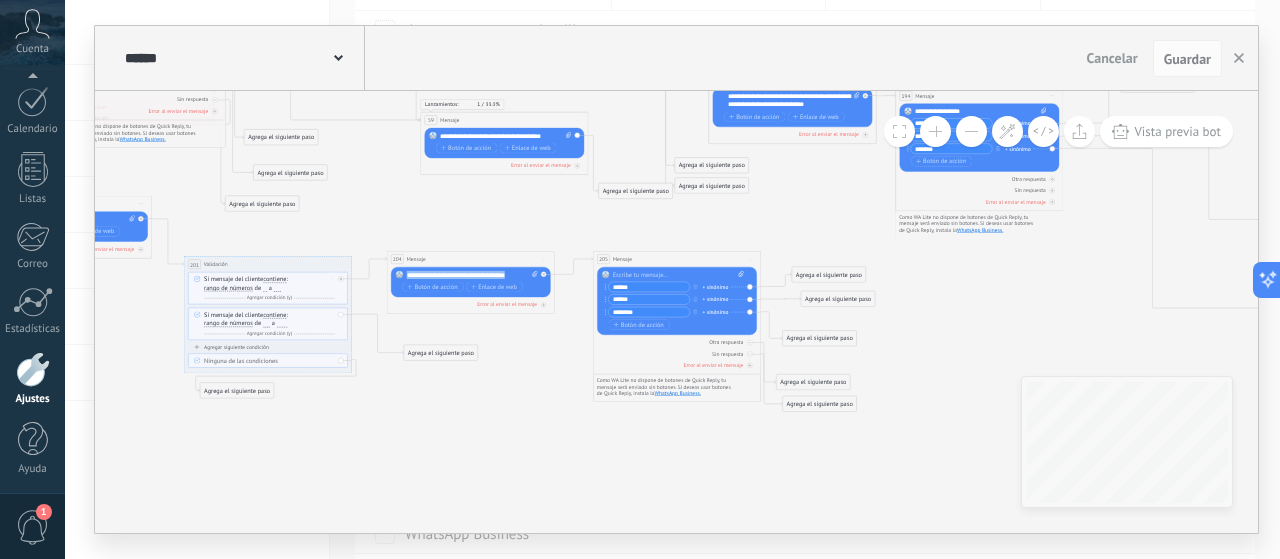 click on "**********" at bounding box center [473, 275] 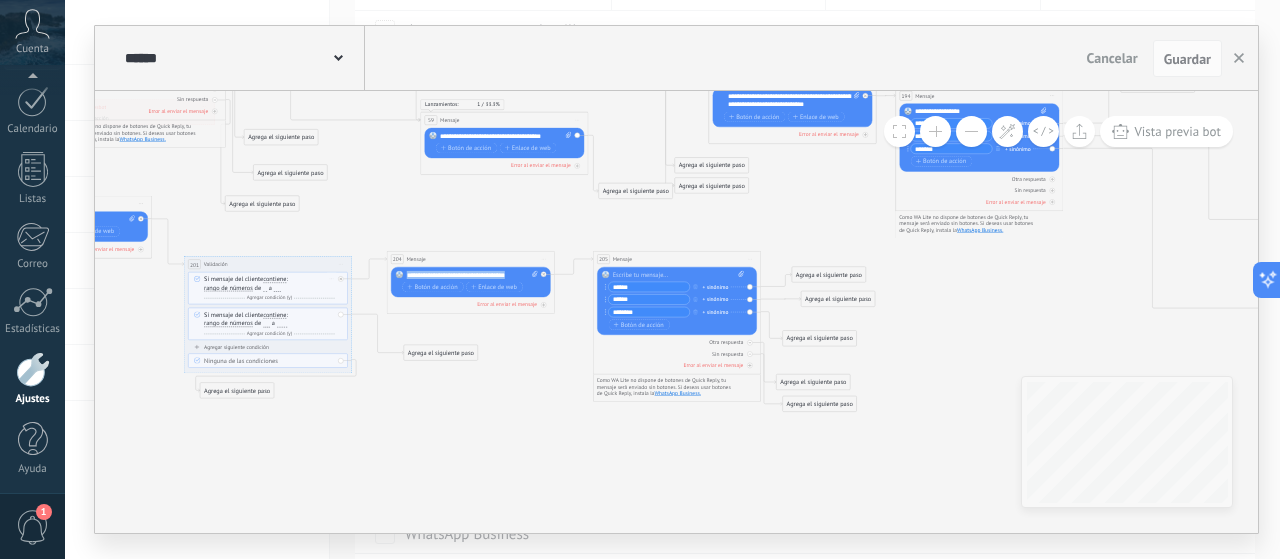 copy on "**********" 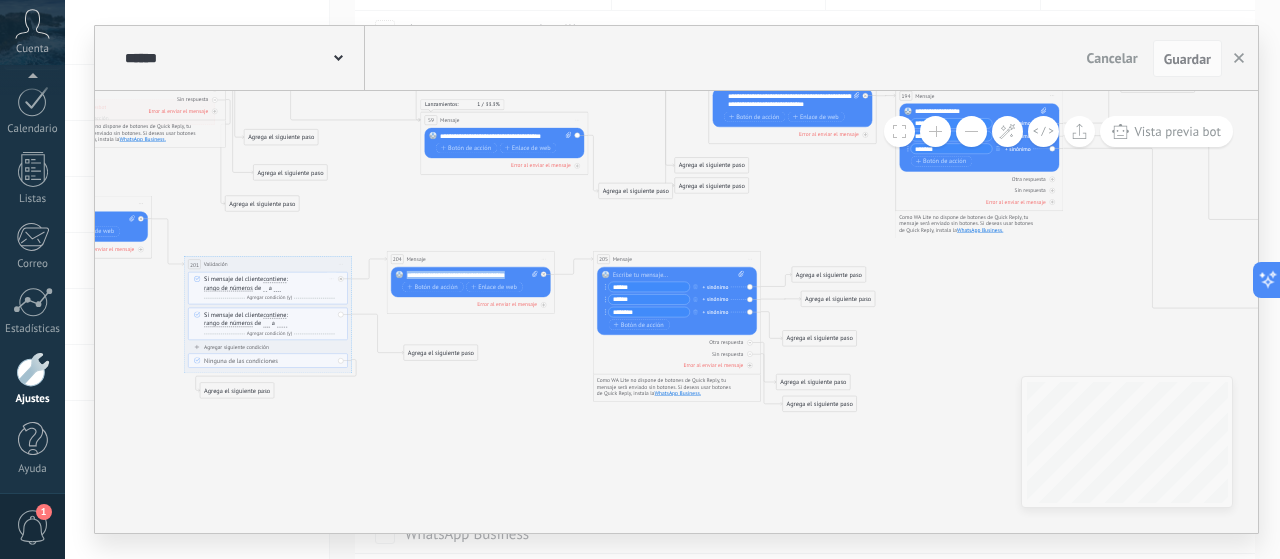 click on "Agrega el siguiente paso" at bounding box center [441, 353] 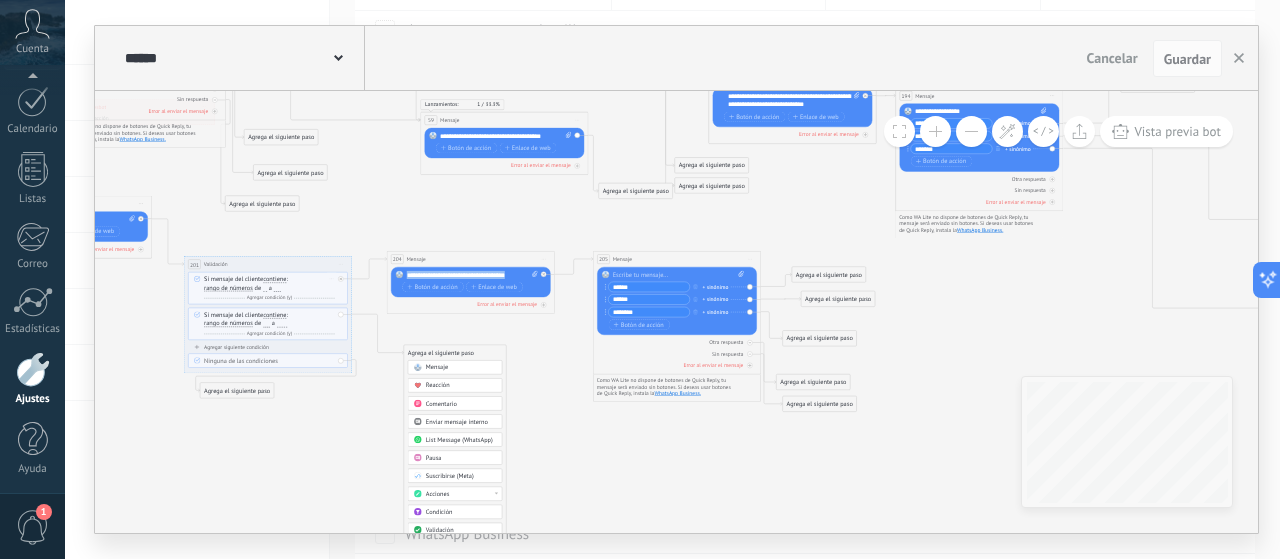 click on "Mensaje" at bounding box center [437, 368] 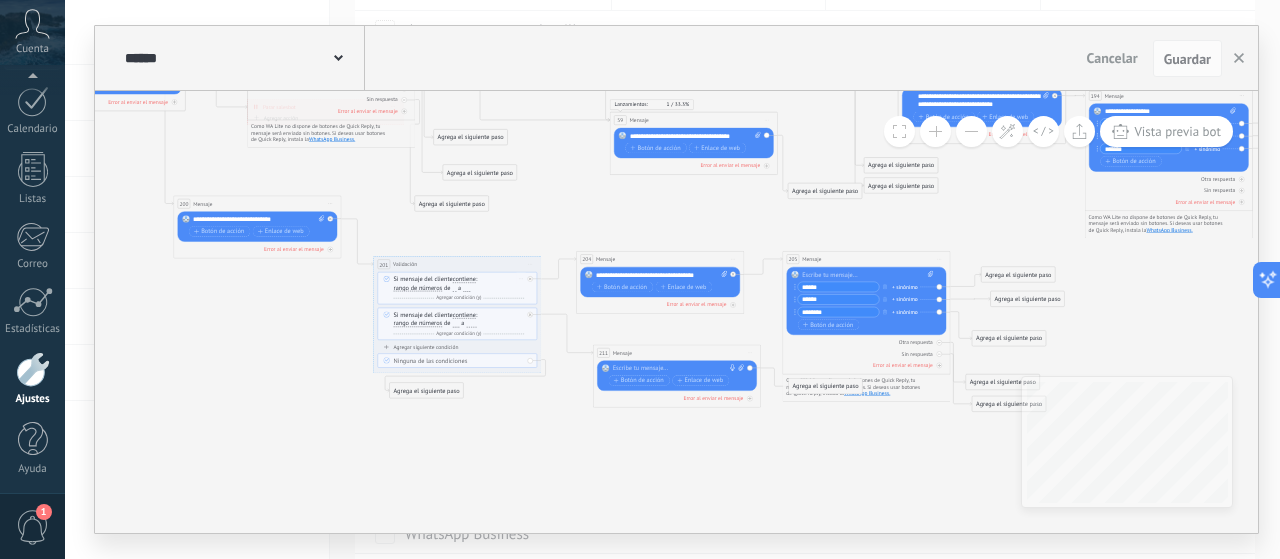 click at bounding box center (675, 369) 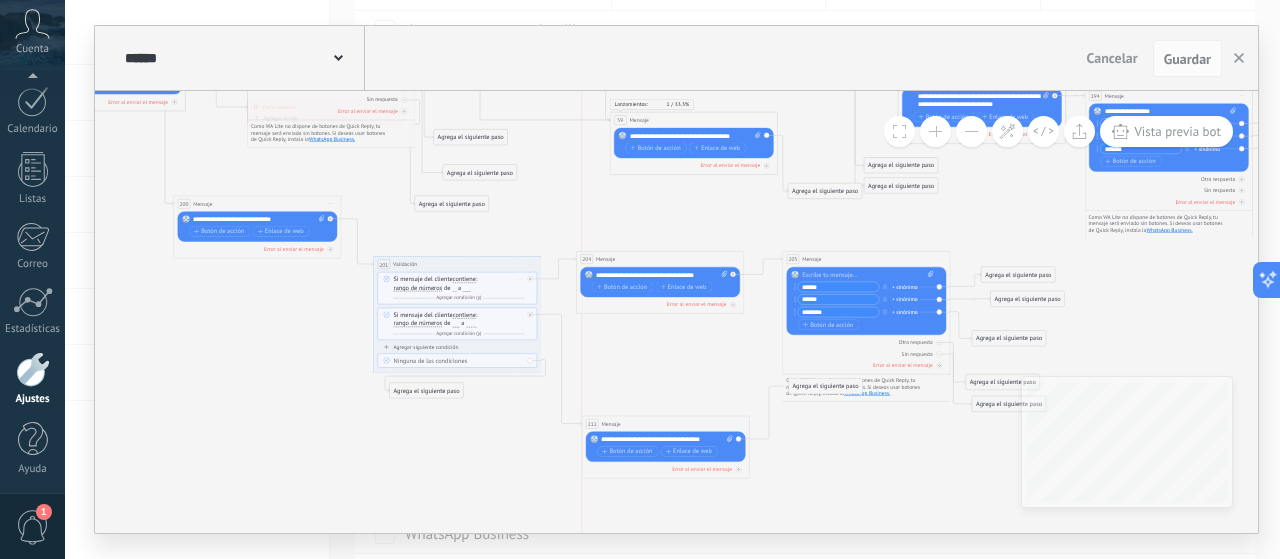 drag, startPoint x: 691, startPoint y: 355, endPoint x: 681, endPoint y: 427, distance: 72.691124 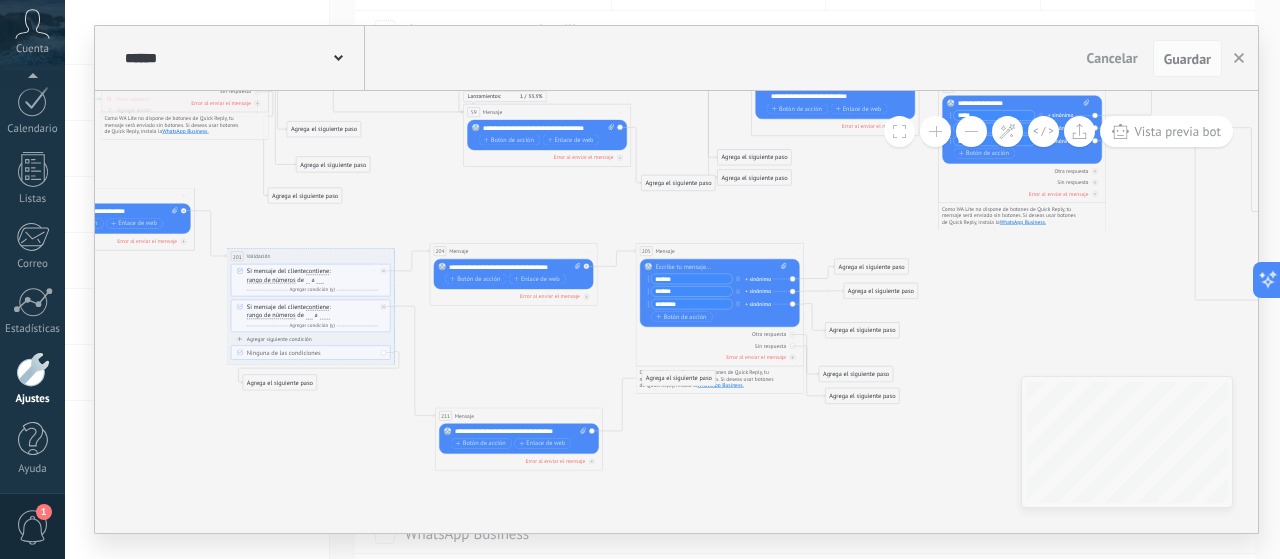 drag, startPoint x: 830, startPoint y: 421, endPoint x: 716, endPoint y: 419, distance: 114.01754 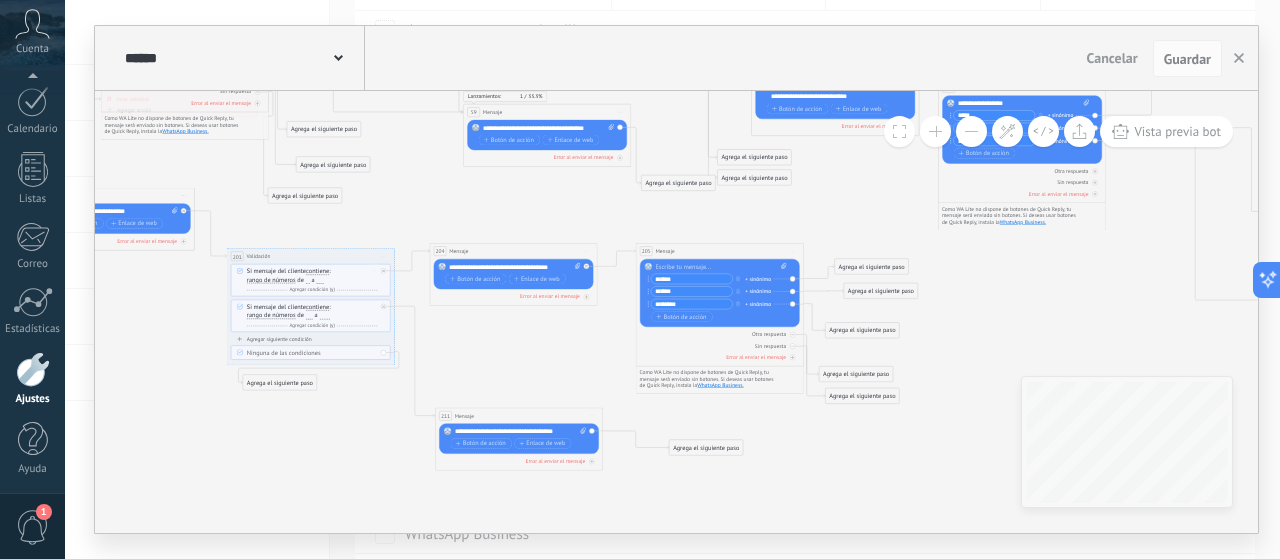 drag, startPoint x: 677, startPoint y: 379, endPoint x: 704, endPoint y: 449, distance: 75.026665 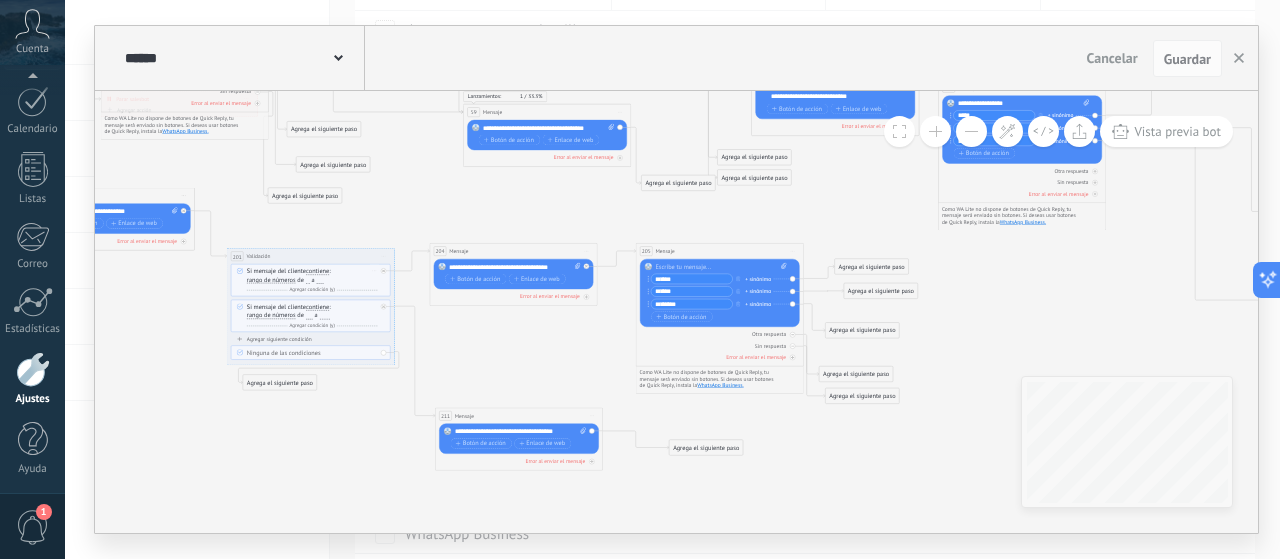 click on "Agrega el siguiente paso" at bounding box center [706, 448] 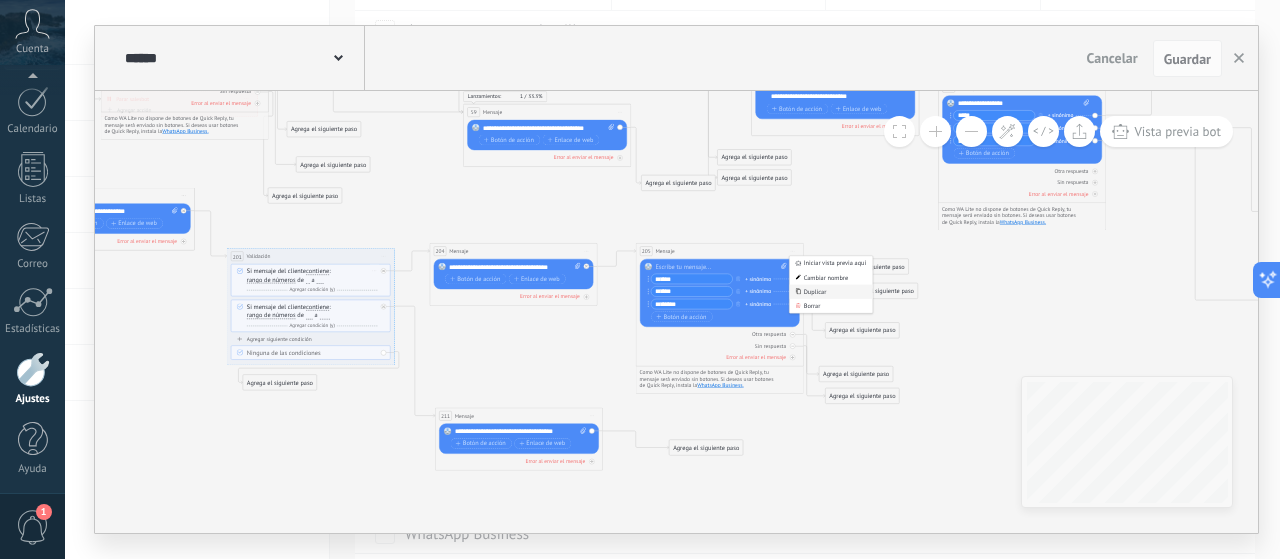 click on "Duplicar" at bounding box center (830, 292) 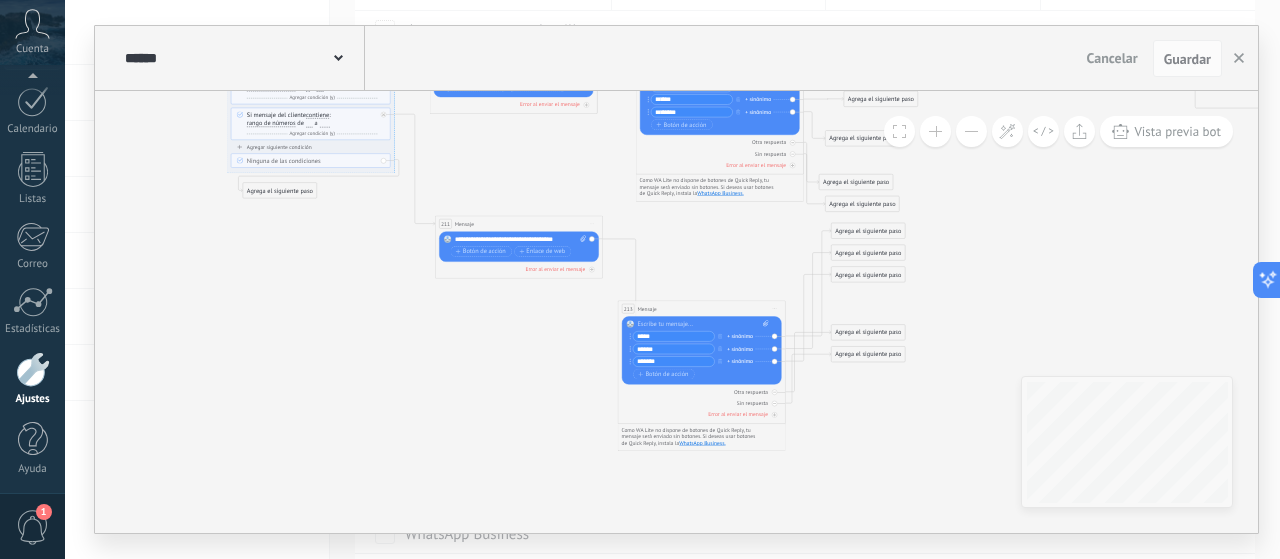 drag, startPoint x: 708, startPoint y: 207, endPoint x: 690, endPoint y: 306, distance: 100.62306 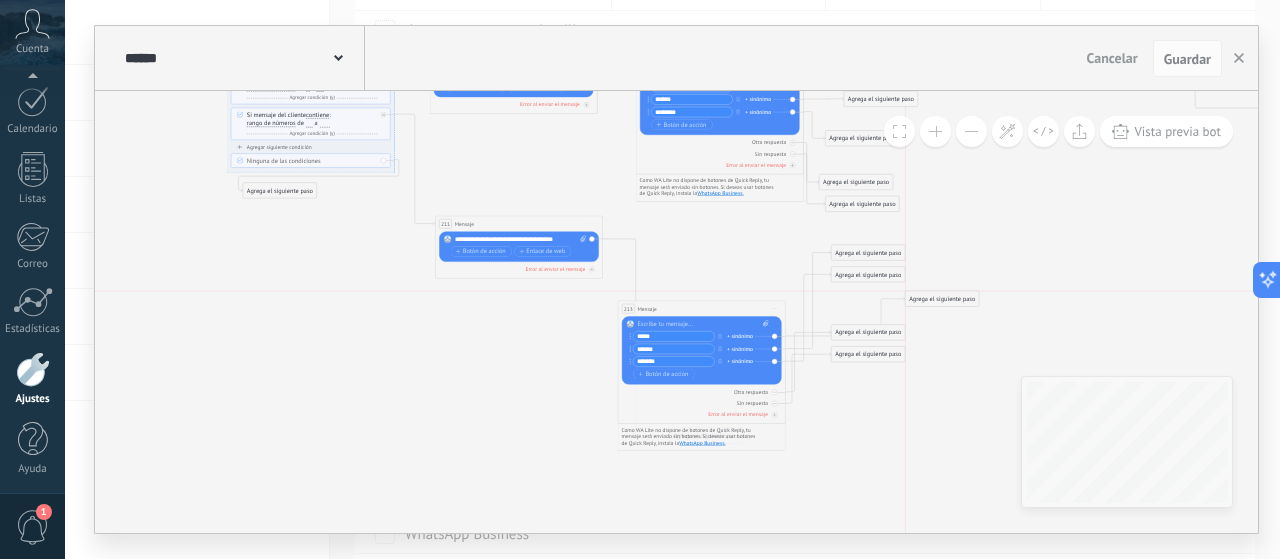 drag, startPoint x: 879, startPoint y: 229, endPoint x: 952, endPoint y: 297, distance: 99.764725 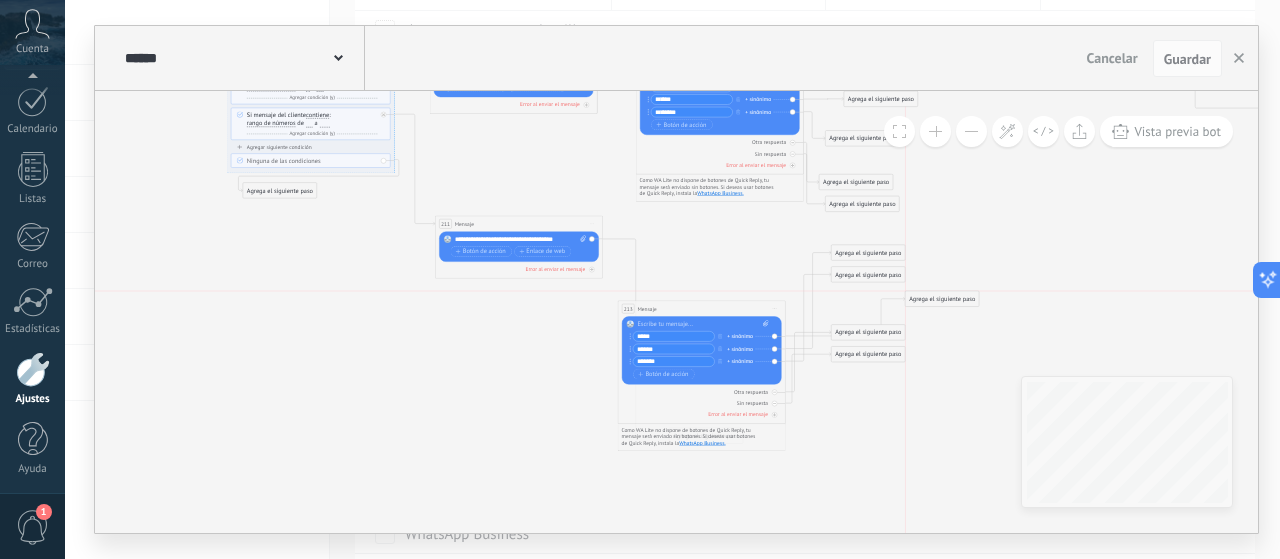 click on "Agrega el siguiente paso" at bounding box center [942, 299] 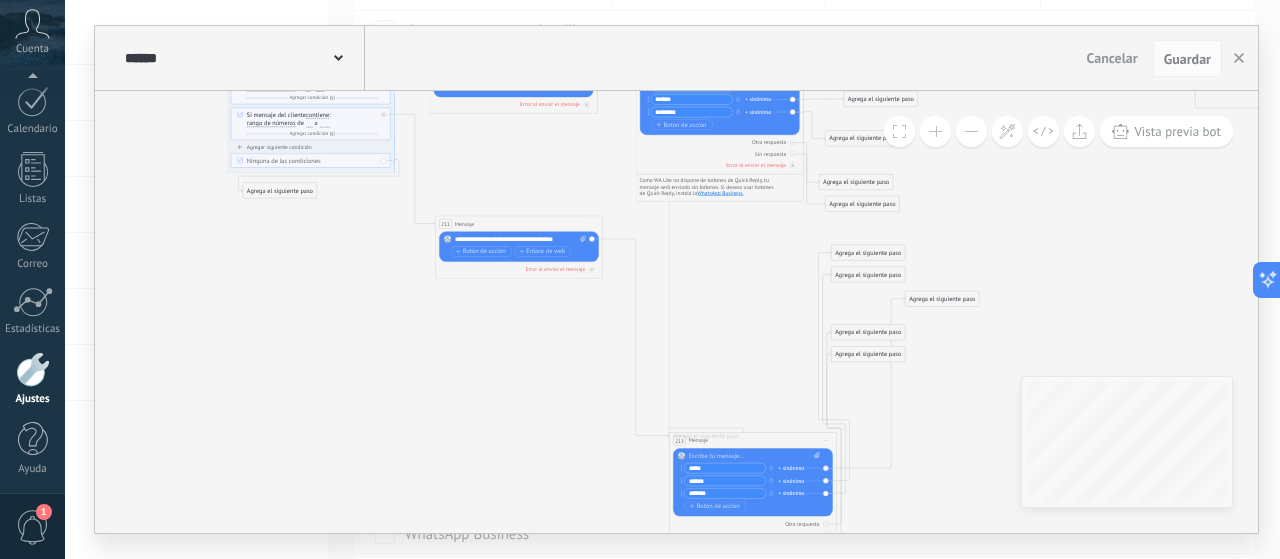 drag, startPoint x: 688, startPoint y: 304, endPoint x: 741, endPoint y: 436, distance: 142.24275 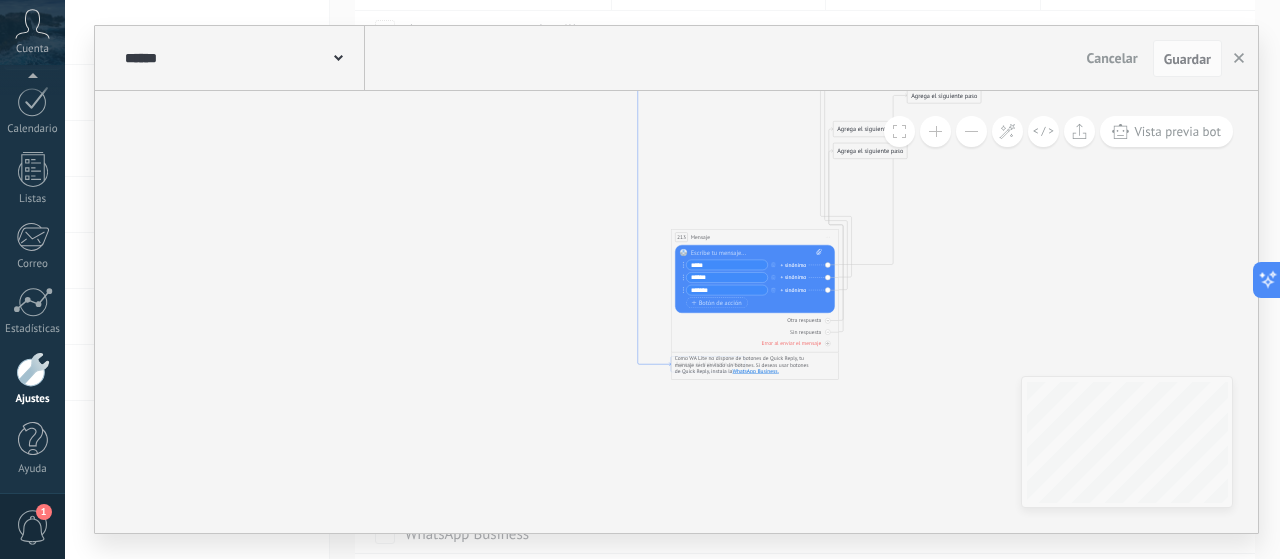 drag, startPoint x: 650, startPoint y: 424, endPoint x: 652, endPoint y: 363, distance: 61.03278 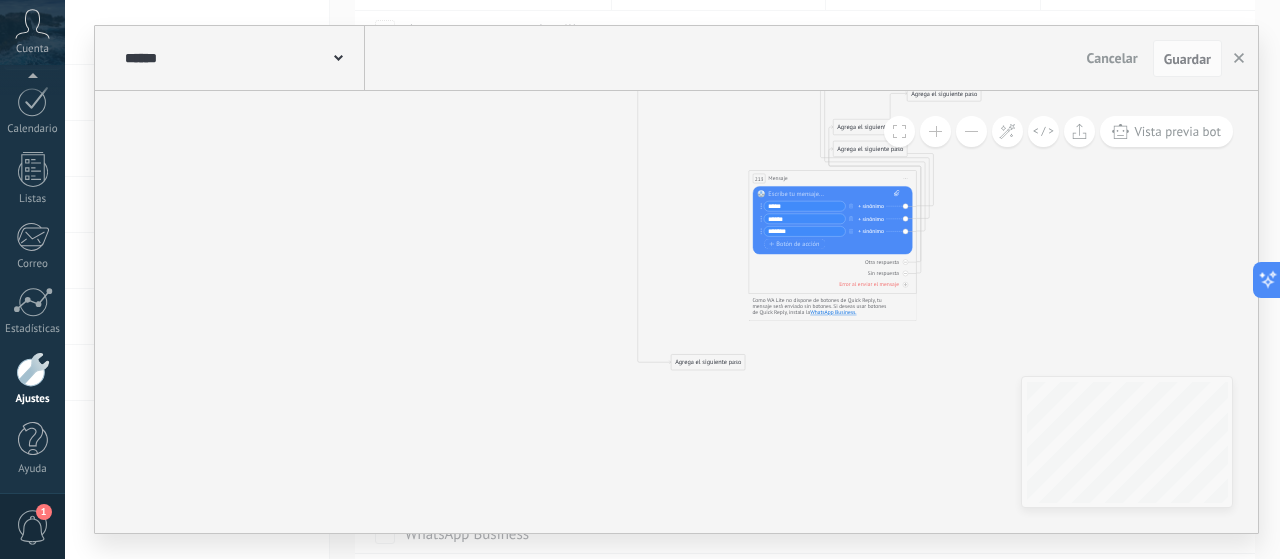 drag, startPoint x: 741, startPoint y: 230, endPoint x: 818, endPoint y: 179, distance: 92.358 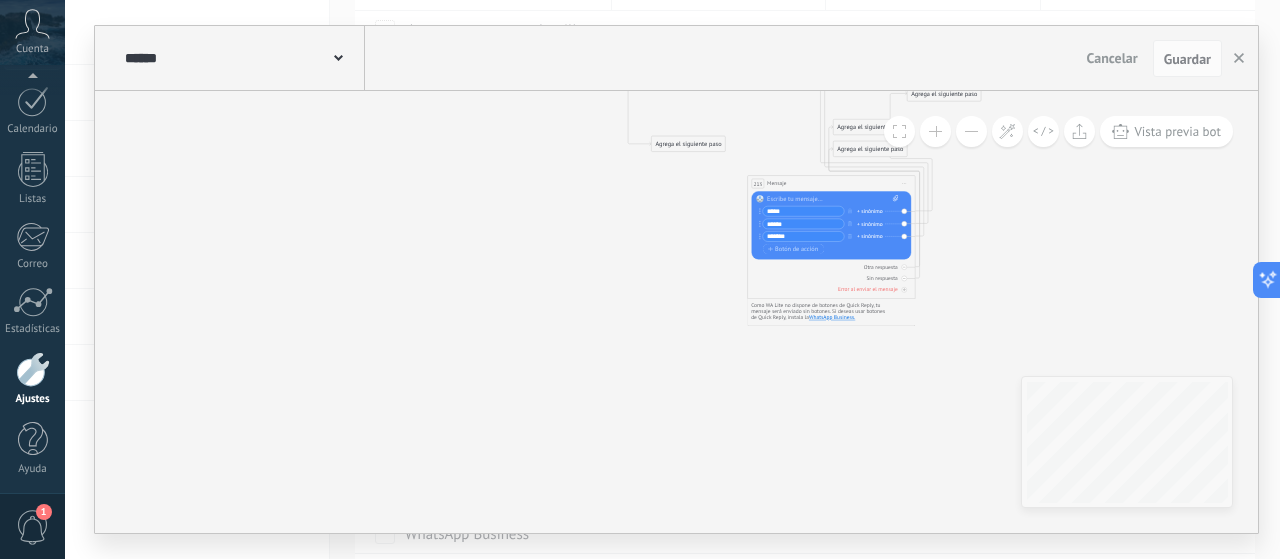 drag, startPoint x: 702, startPoint y: 365, endPoint x: 682, endPoint y: 121, distance: 244.8183 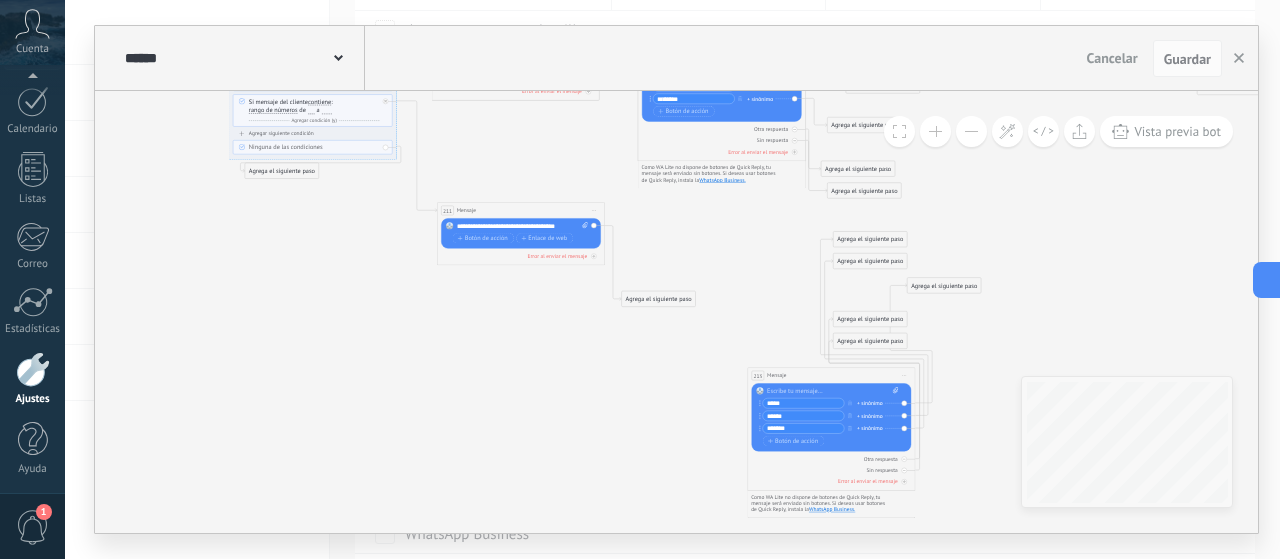 drag, startPoint x: 678, startPoint y: 313, endPoint x: 650, endPoint y: 303, distance: 29.732138 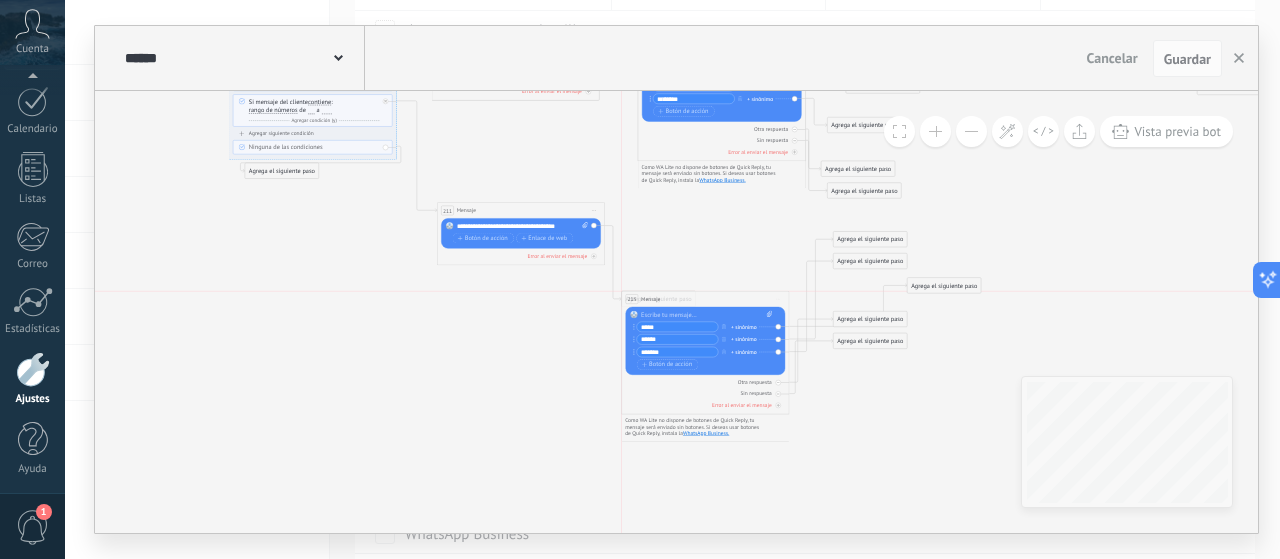 drag, startPoint x: 788, startPoint y: 378, endPoint x: 661, endPoint y: 302, distance: 148.00337 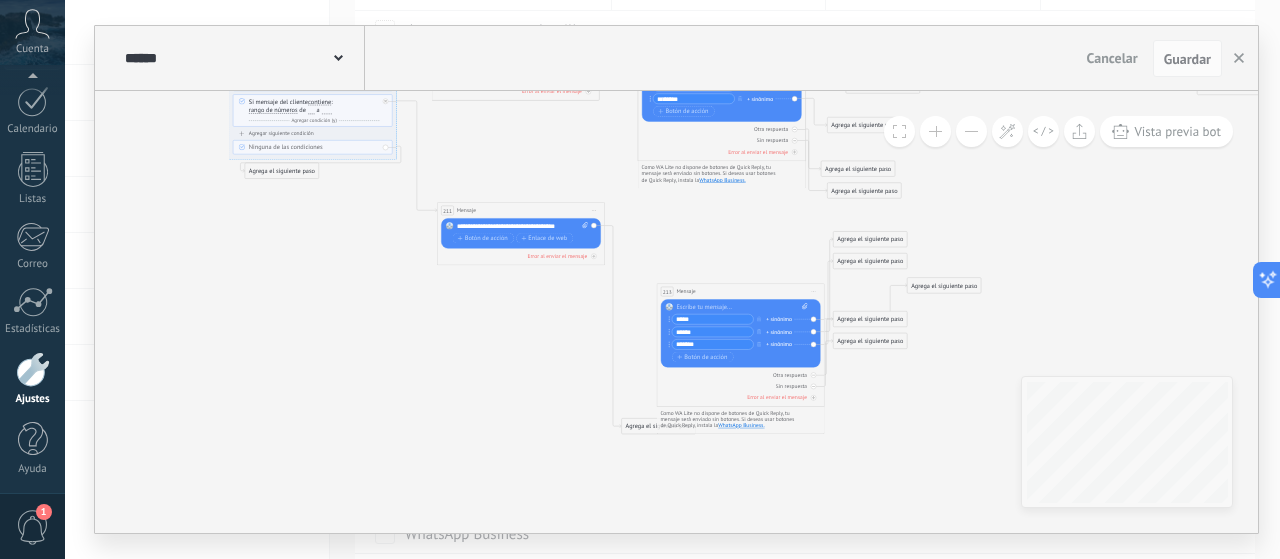 drag, startPoint x: 654, startPoint y: 301, endPoint x: 690, endPoint y: 293, distance: 36.878178 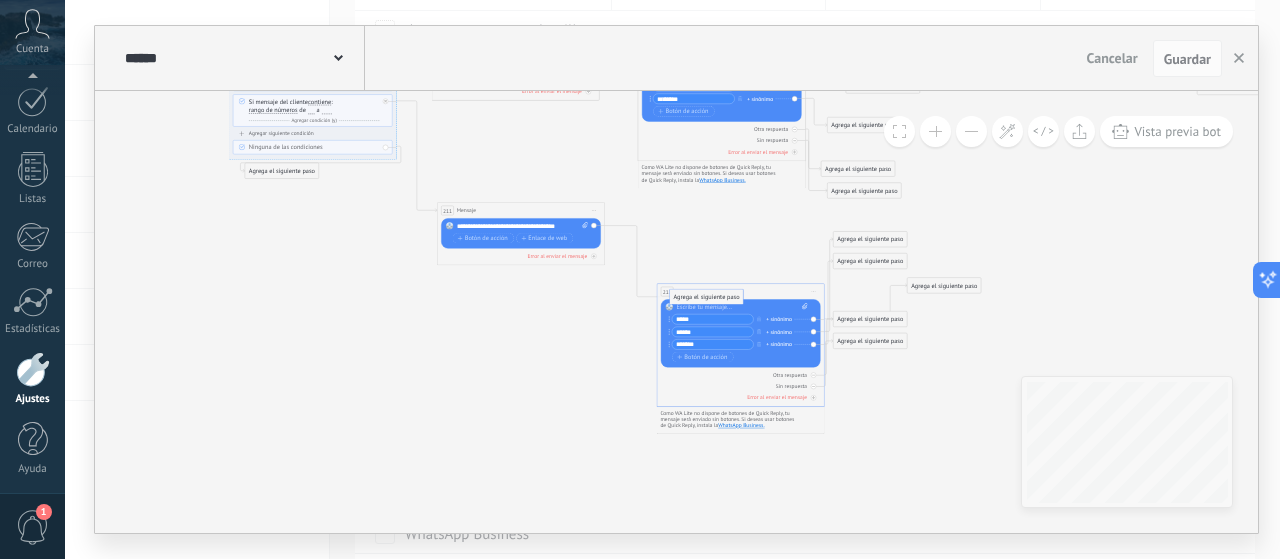 drag, startPoint x: 632, startPoint y: 425, endPoint x: 680, endPoint y: 295, distance: 138.57849 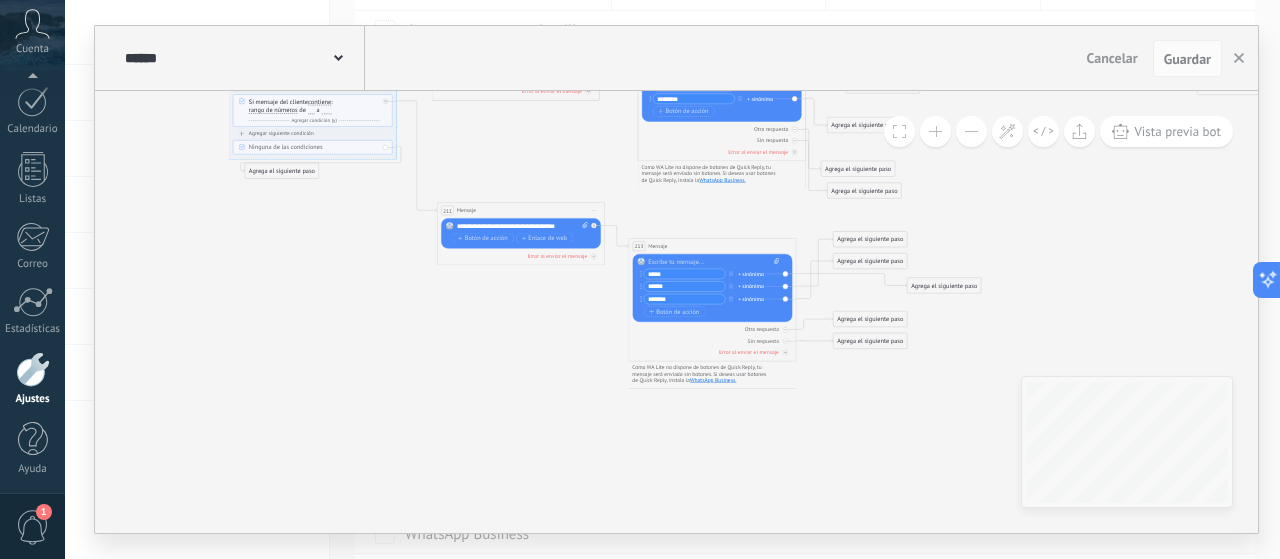 drag, startPoint x: 687, startPoint y: 293, endPoint x: 659, endPoint y: 247, distance: 53.851646 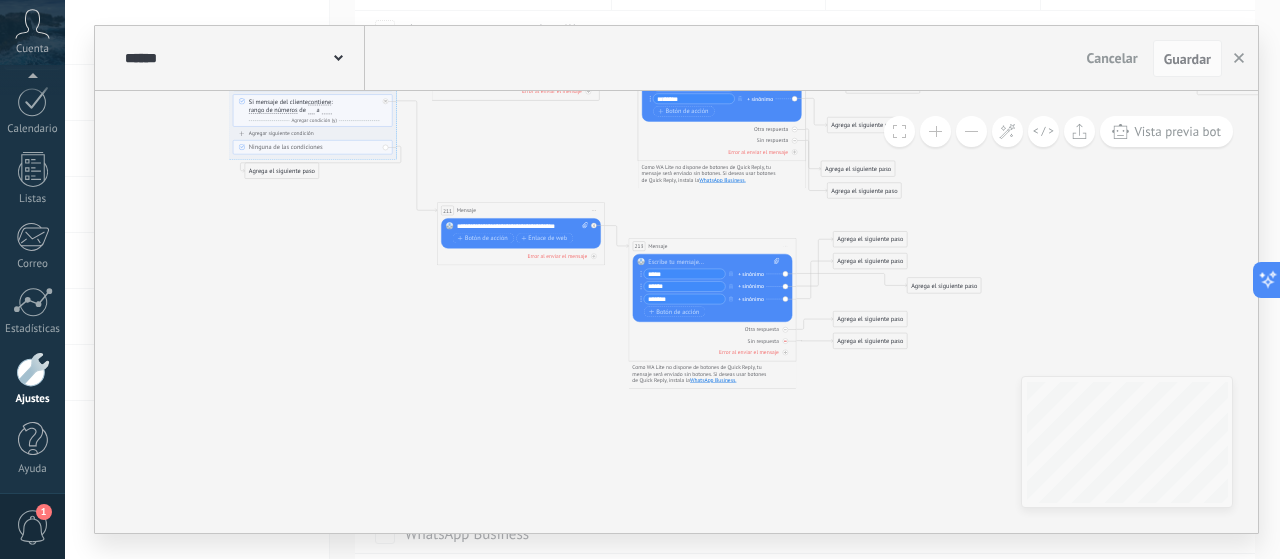 click 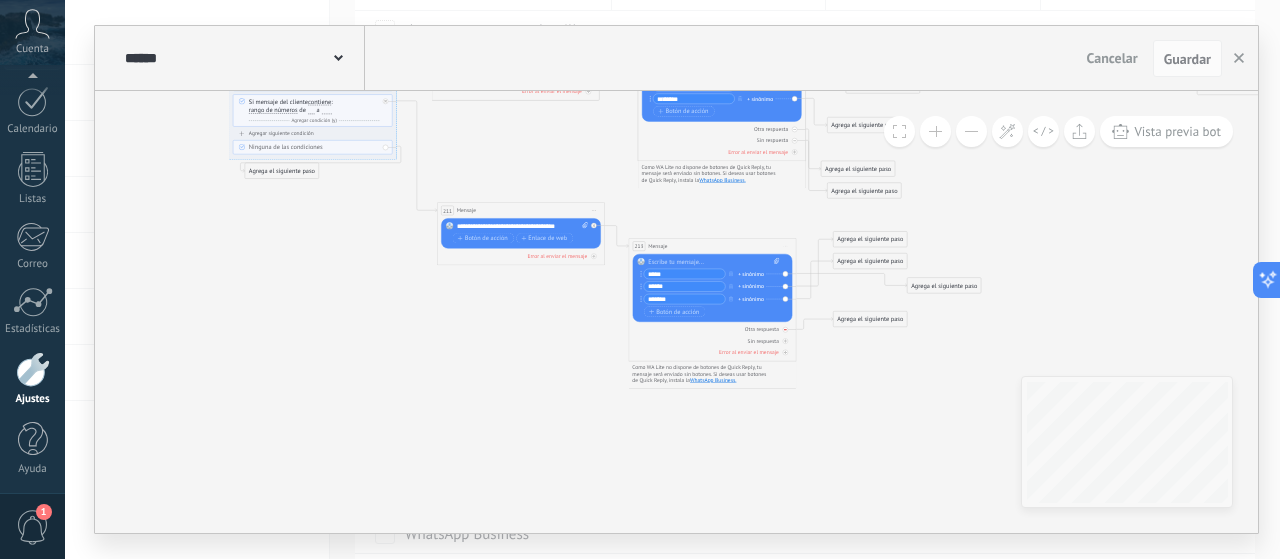 click 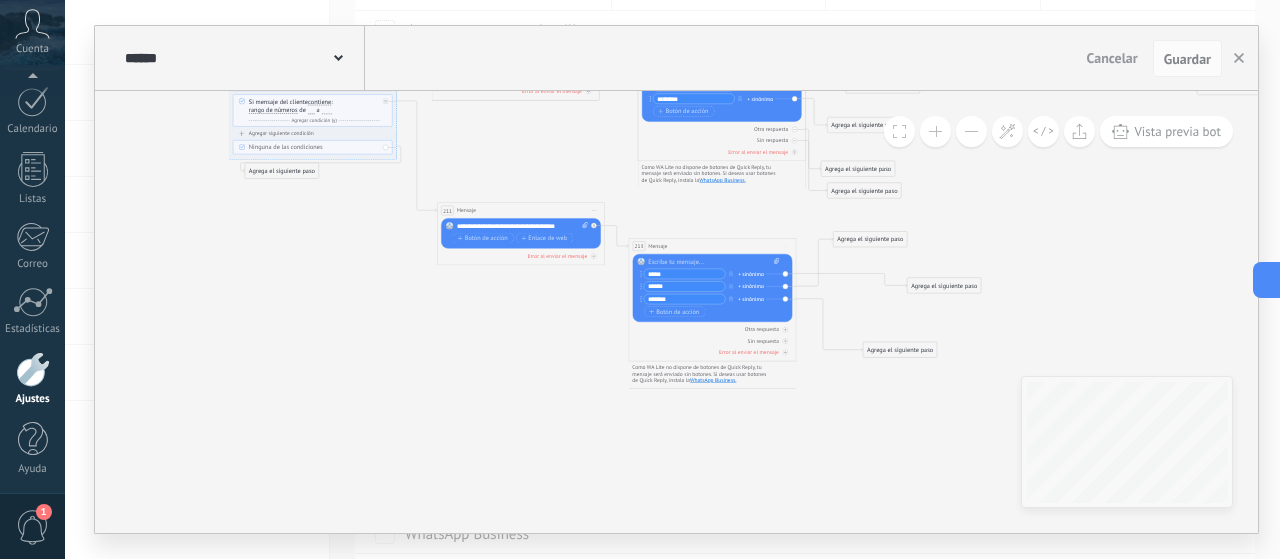 drag, startPoint x: 873, startPoint y: 255, endPoint x: 903, endPoint y: 344, distance: 93.92018 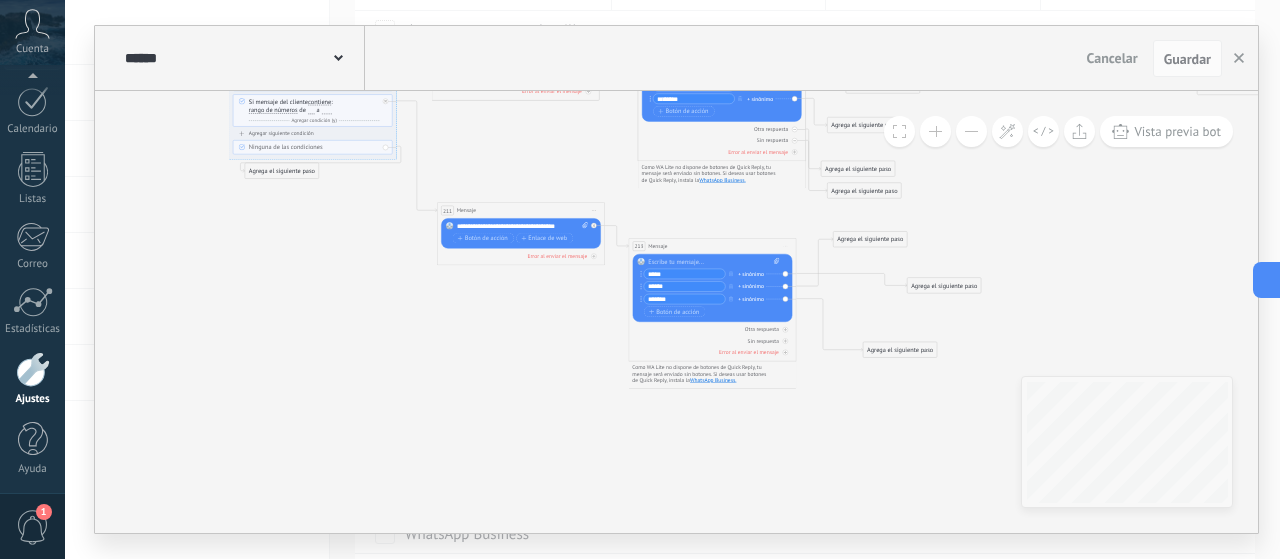 click on "Agrega el siguiente paso" at bounding box center [900, 350] 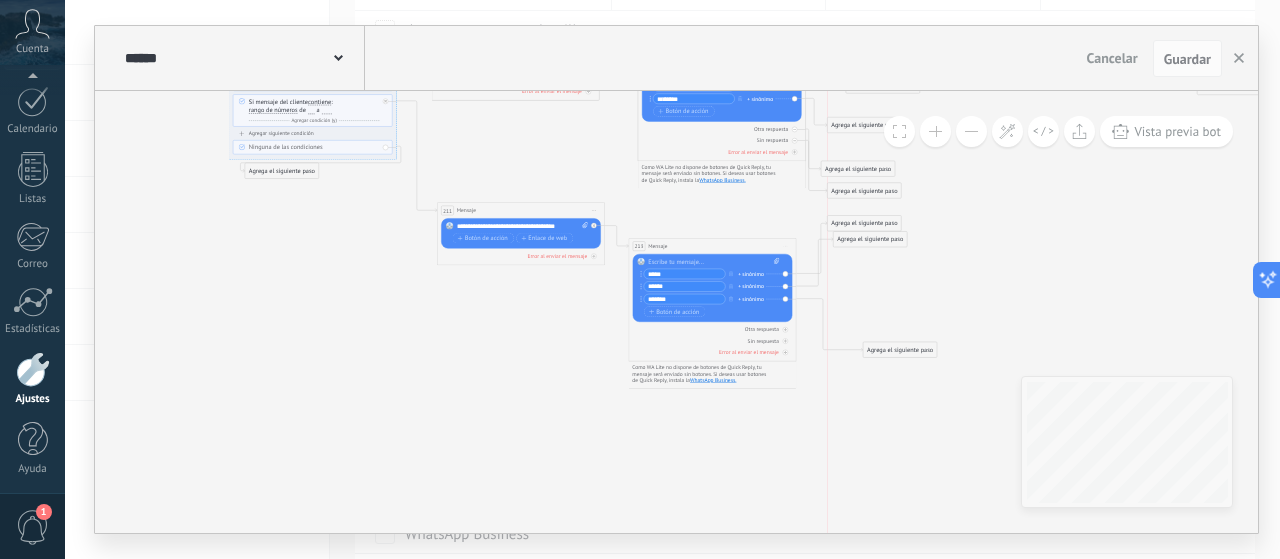 drag, startPoint x: 920, startPoint y: 288, endPoint x: 837, endPoint y: 223, distance: 105.42296 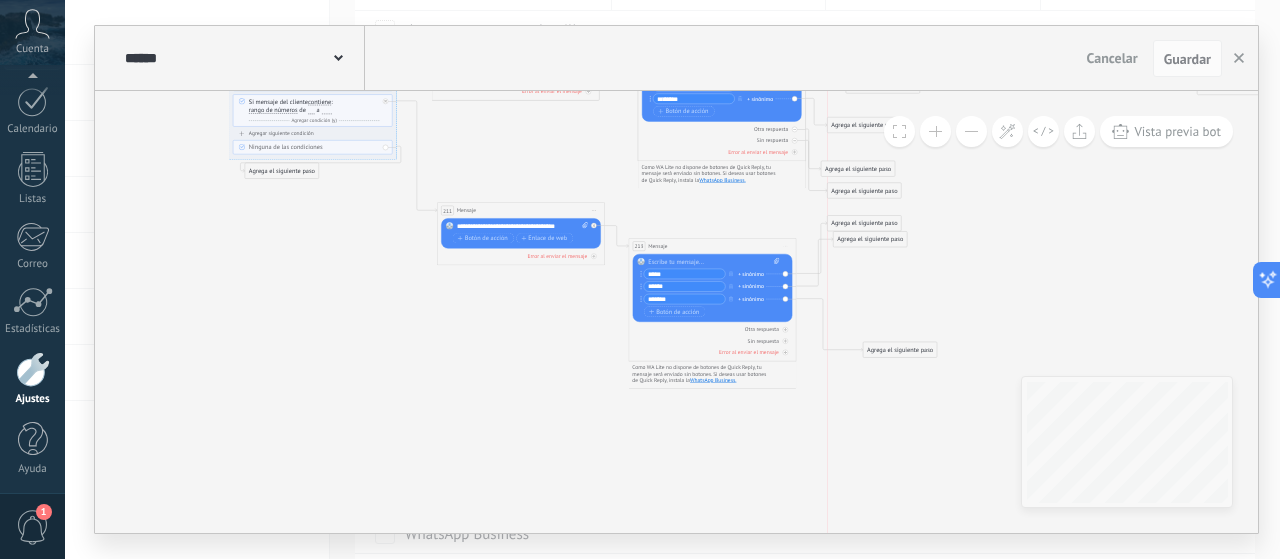 click on "Agrega el siguiente paso" at bounding box center (865, 224) 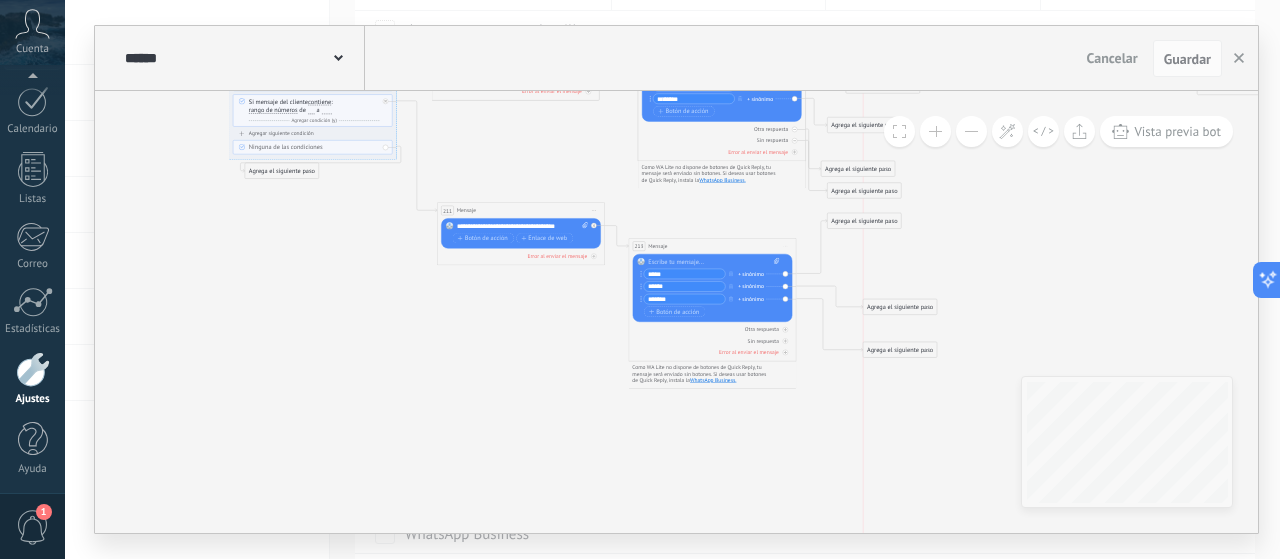 drag, startPoint x: 883, startPoint y: 244, endPoint x: 912, endPoint y: 312, distance: 73.92564 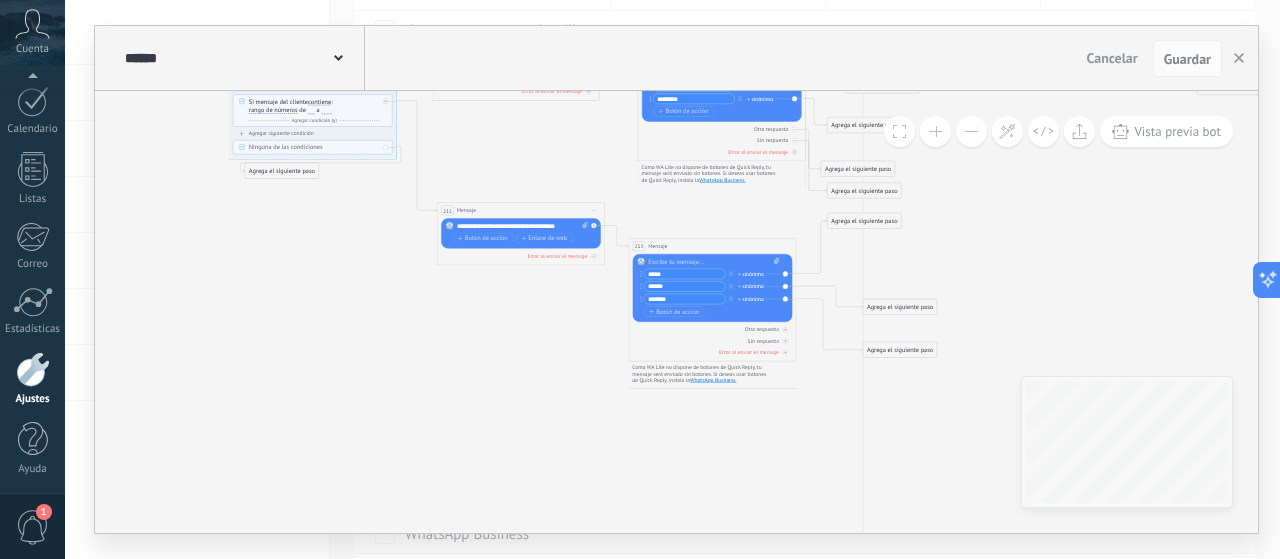 click on "Agrega el siguiente paso" at bounding box center [900, 307] 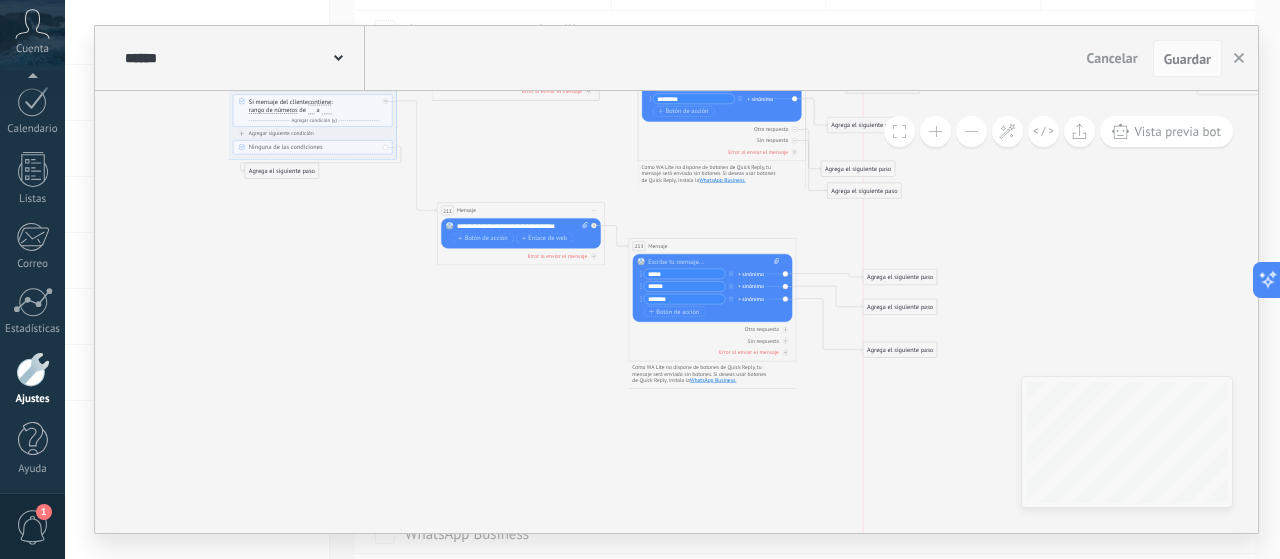 drag, startPoint x: 886, startPoint y: 221, endPoint x: 924, endPoint y: 277, distance: 67.6757 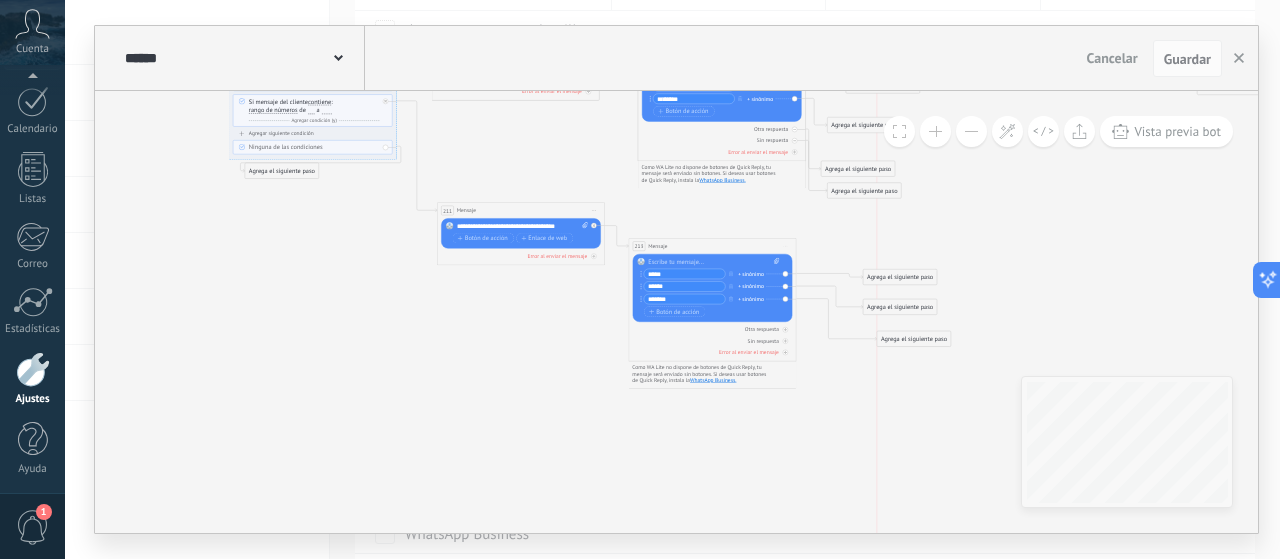drag, startPoint x: 882, startPoint y: 353, endPoint x: 889, endPoint y: 332, distance: 22.135944 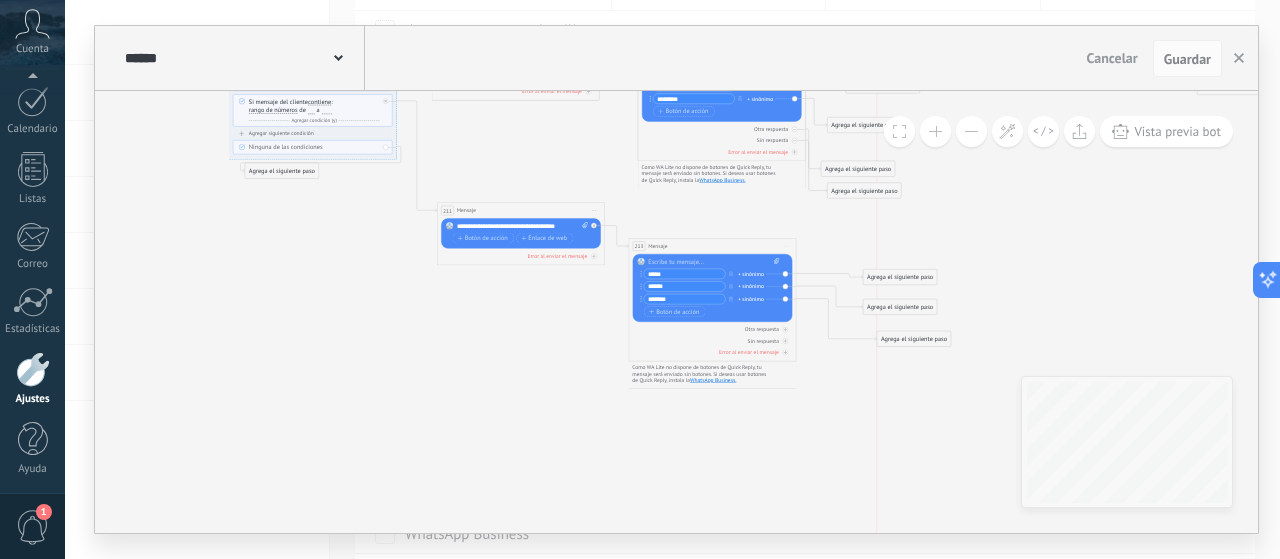 click on "Agrega el siguiente paso" at bounding box center (914, 339) 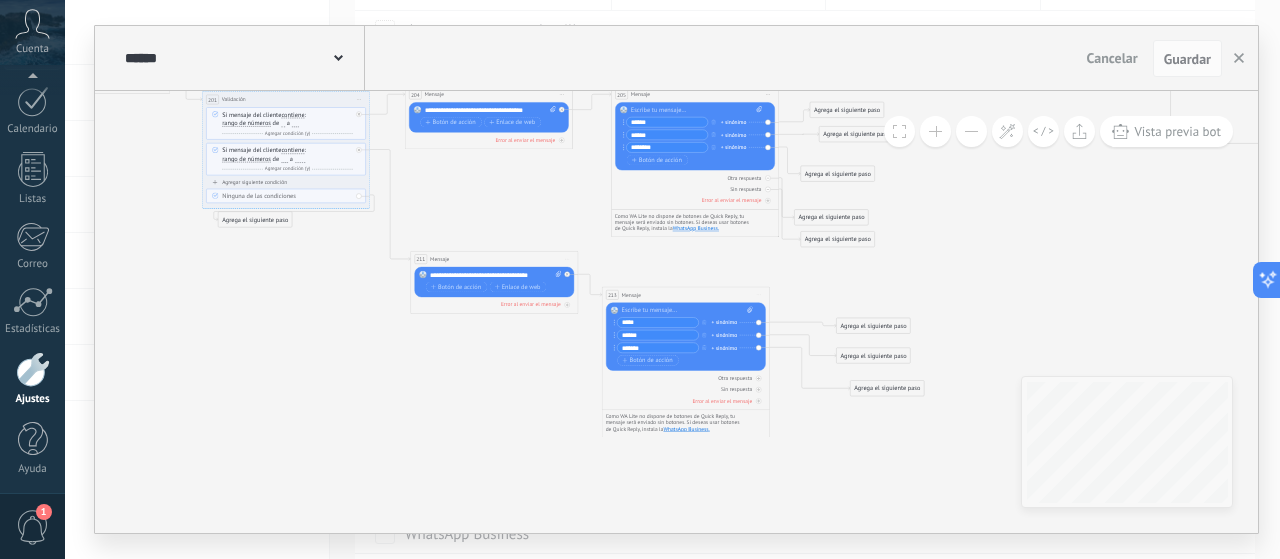 drag, startPoint x: 898, startPoint y: 270, endPoint x: 866, endPoint y: 316, distance: 56.0357 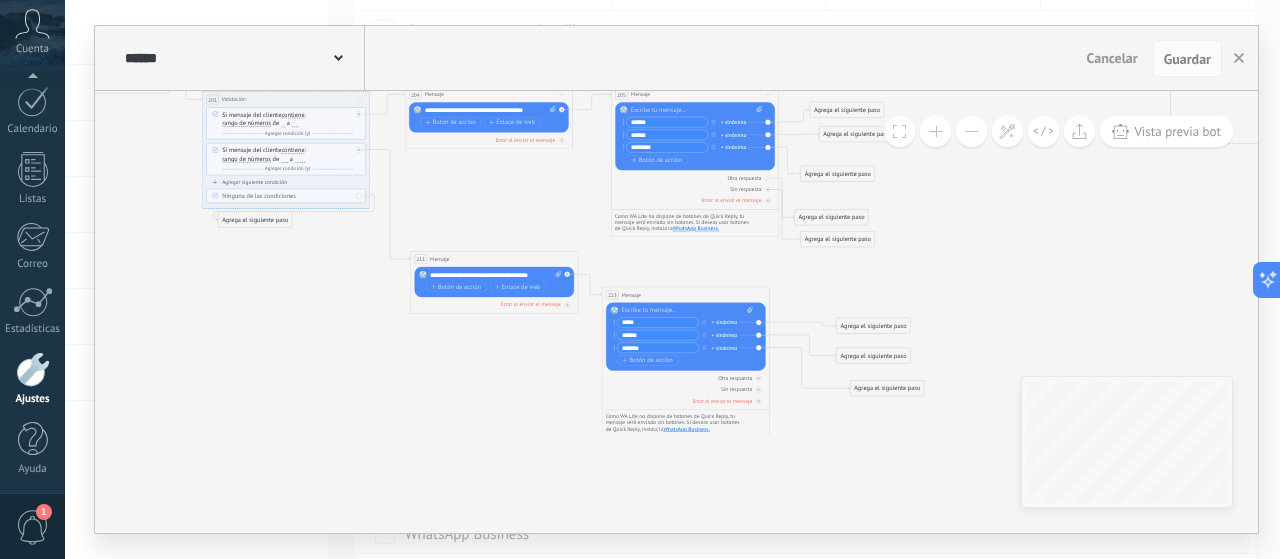 click 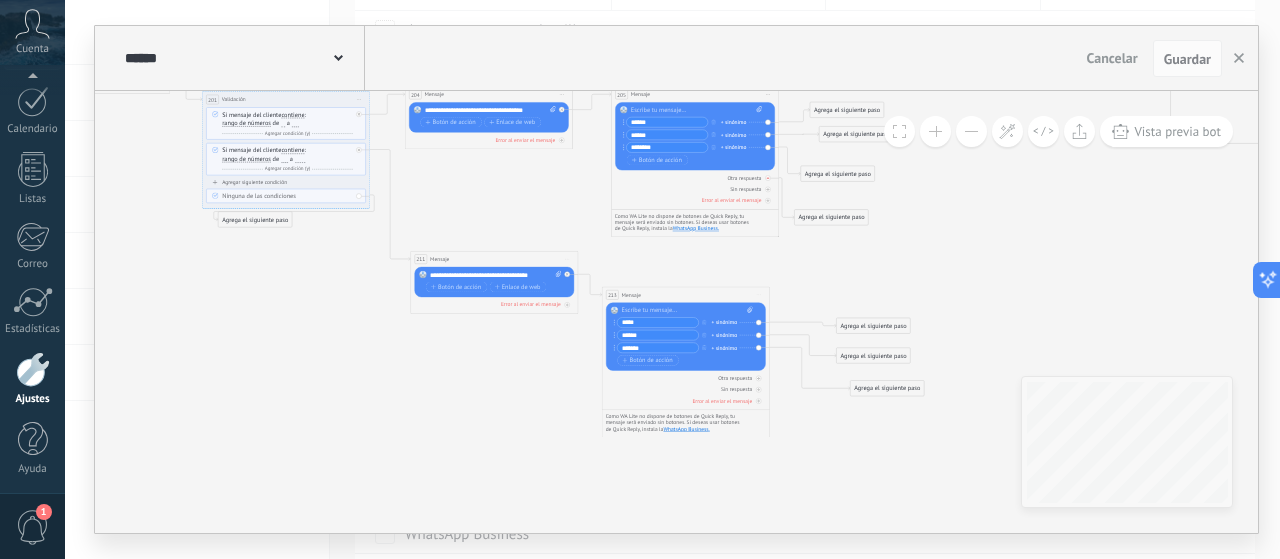 click at bounding box center [767, 178] 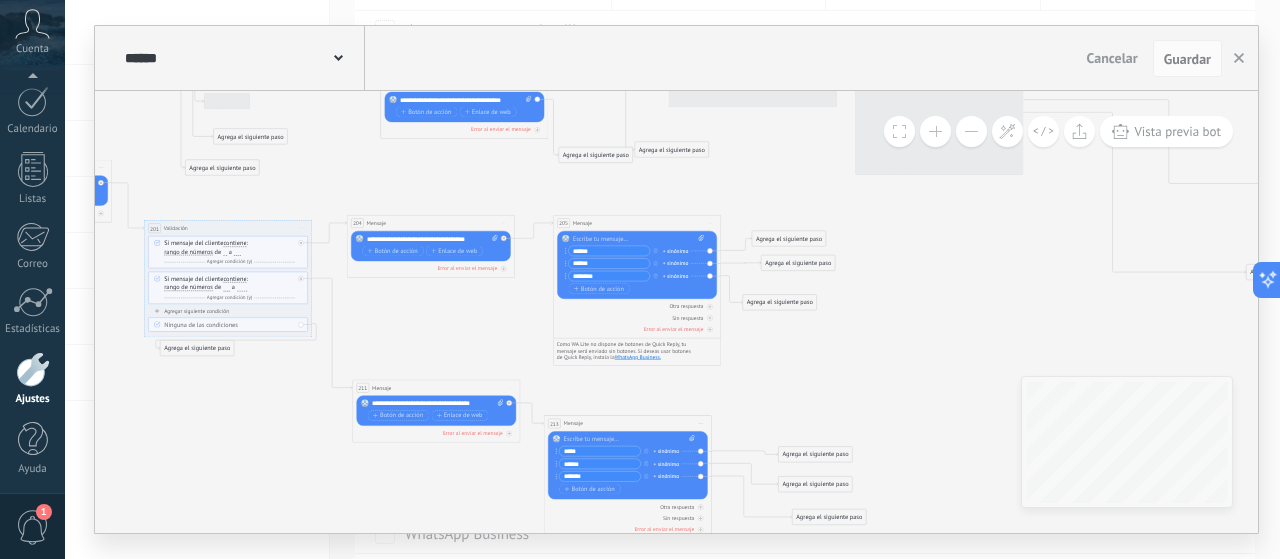 drag, startPoint x: 891, startPoint y: 283, endPoint x: 842, endPoint y: 369, distance: 98.9798 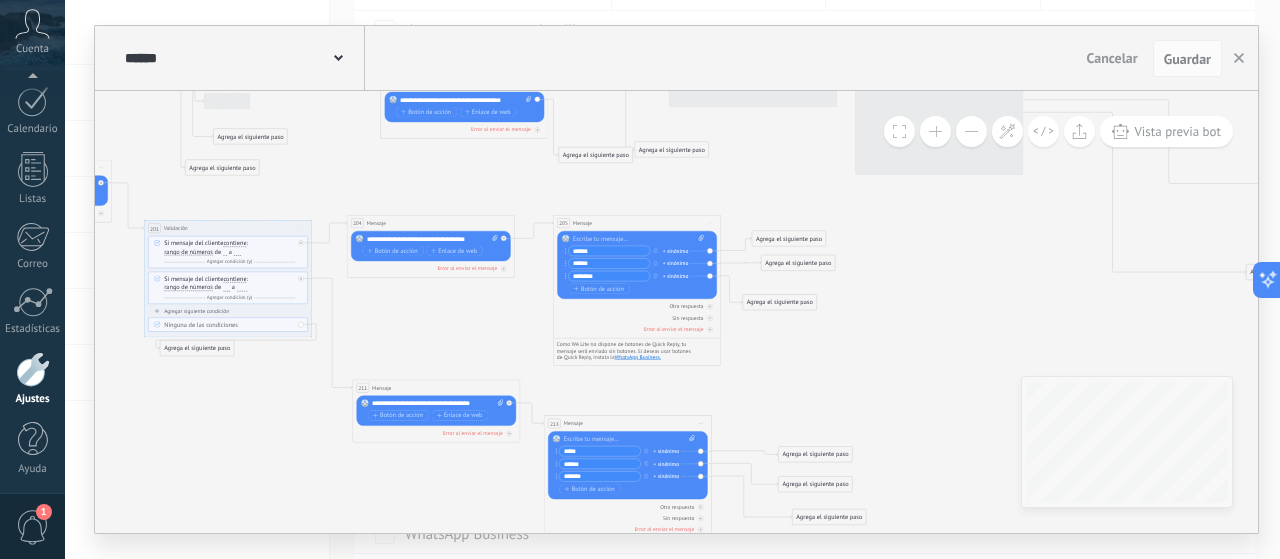 click 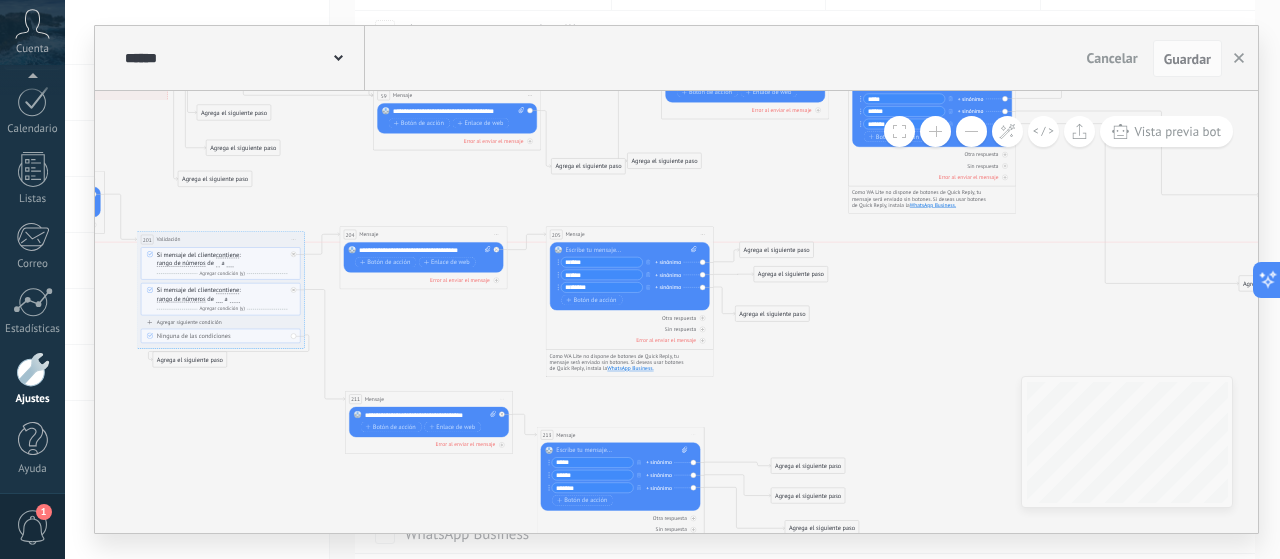 click on "Agrega el siguiente paso" at bounding box center [777, 250] 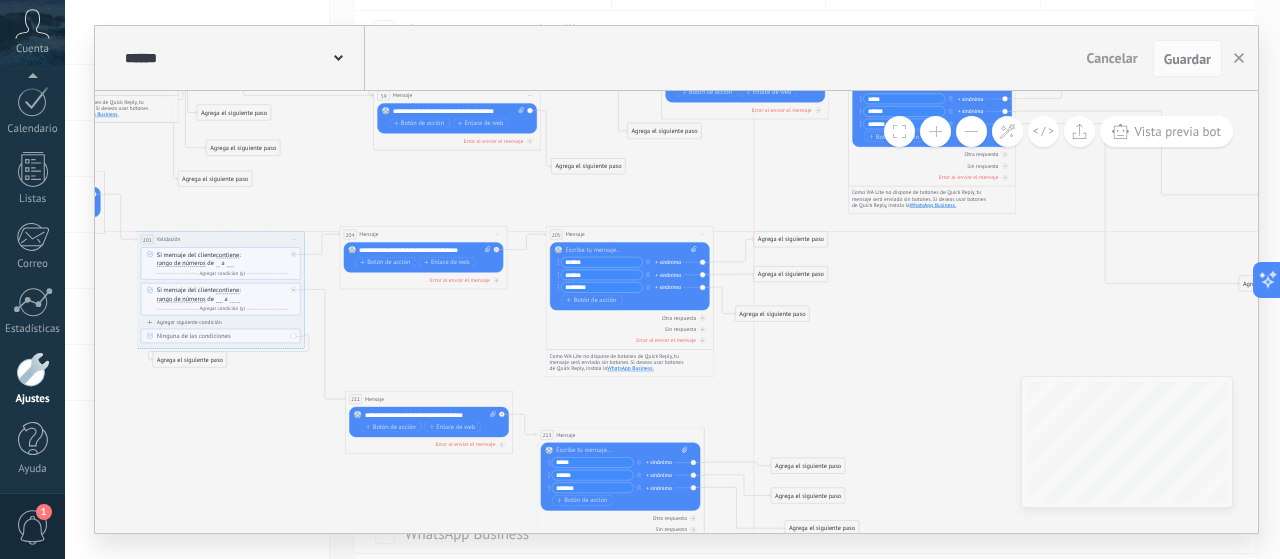 drag, startPoint x: 796, startPoint y: 247, endPoint x: 811, endPoint y: 237, distance: 18.027756 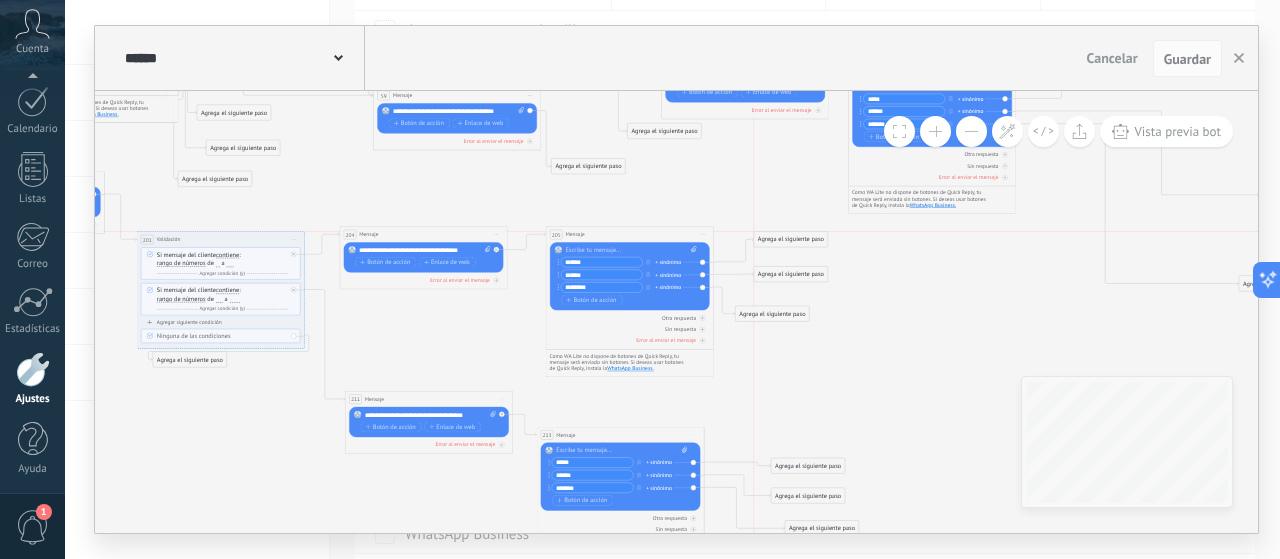 click on "Agrega el siguiente paso" at bounding box center (791, 240) 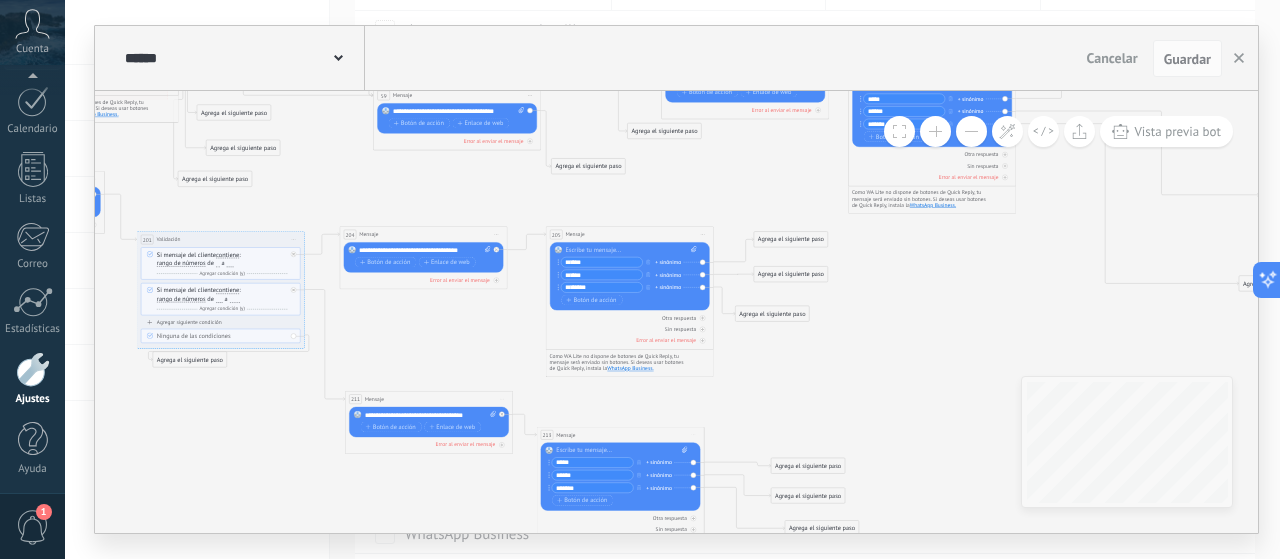 click on "Agrega el siguiente paso" at bounding box center (791, 240) 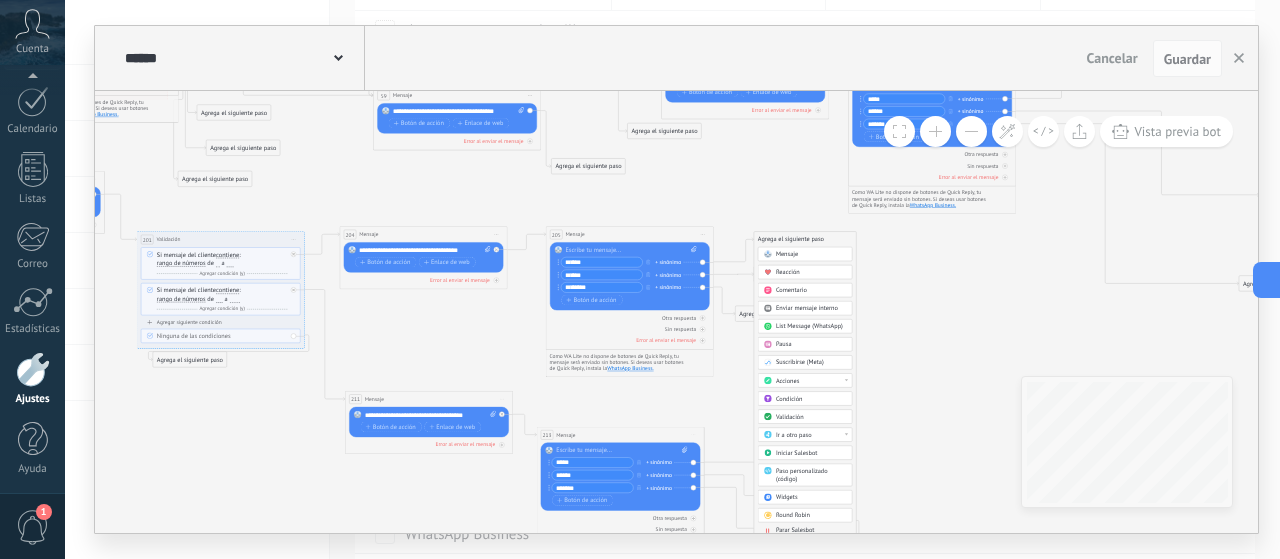 click on "Mensaje" at bounding box center [787, 255] 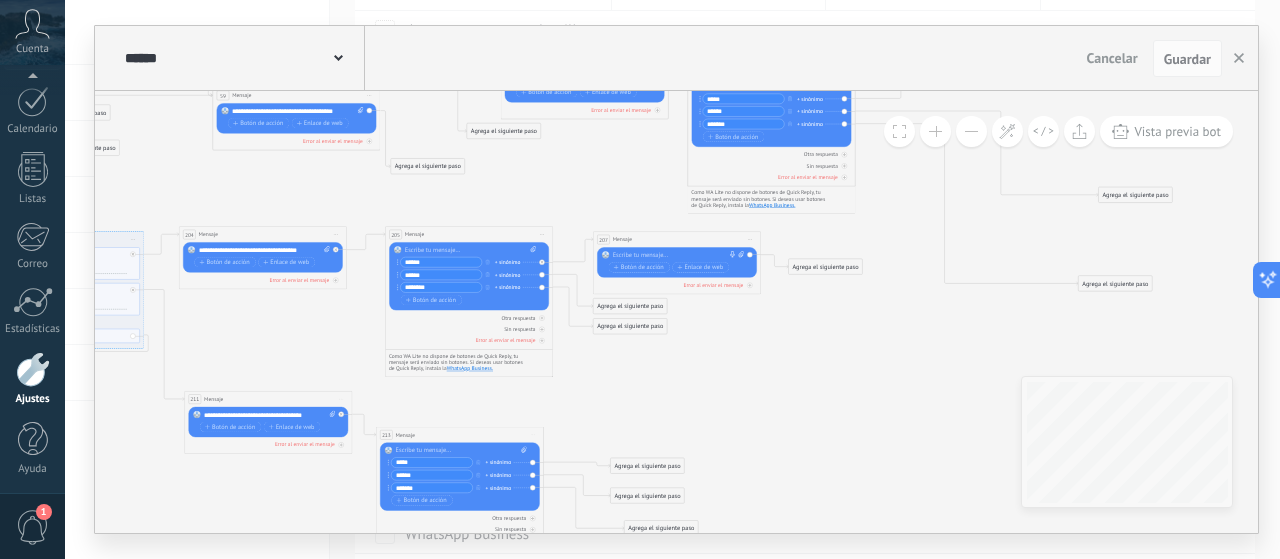 click at bounding box center (675, 255) 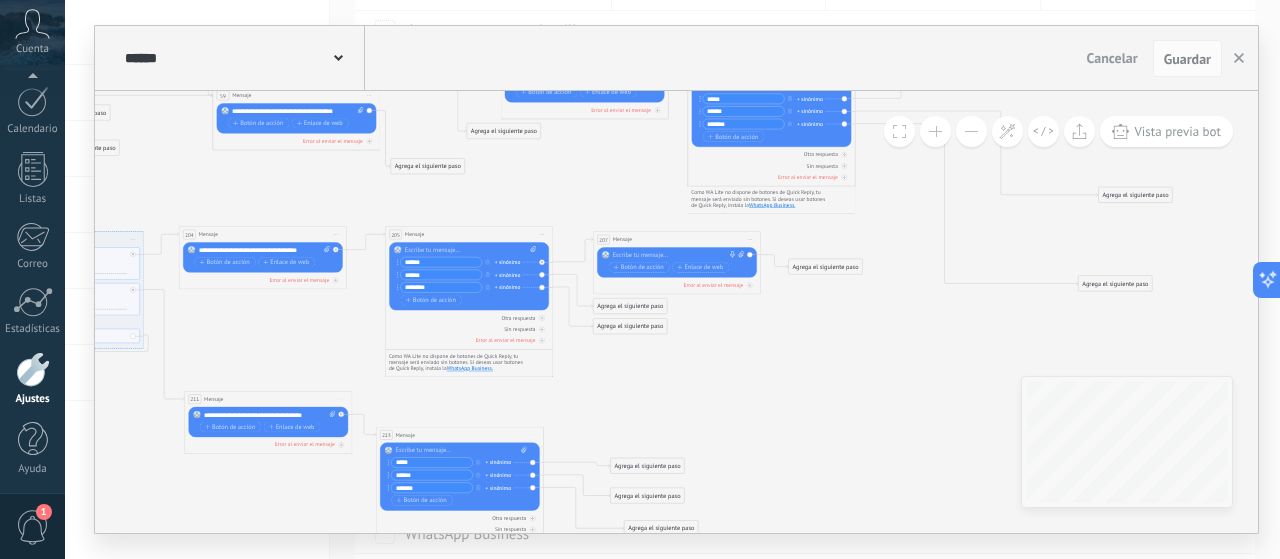 type 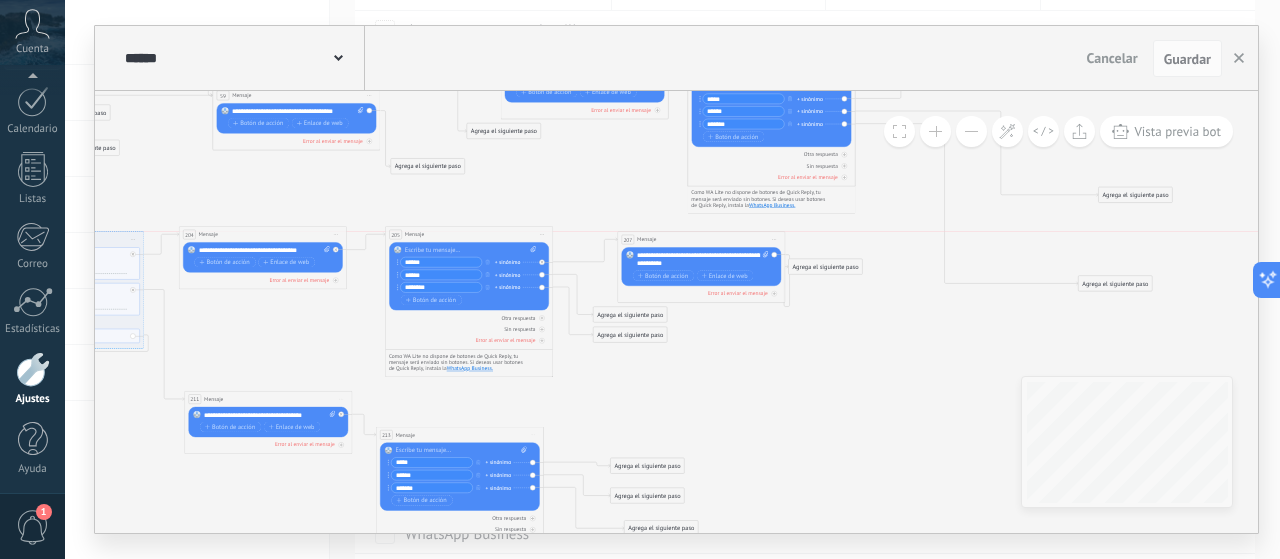 drag, startPoint x: 657, startPoint y: 238, endPoint x: 673, endPoint y: 239, distance: 16.03122 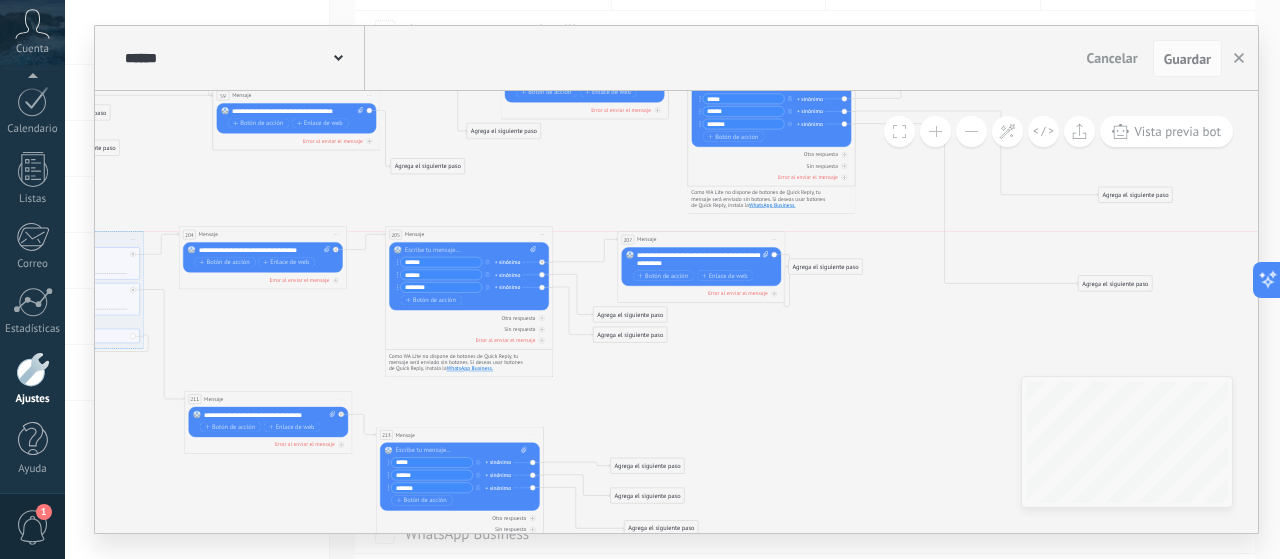 click on "207
Mensaje
*******
(a):
Todos los contactos - canales seleccionados
Todos los contactos - canales seleccionados
Todos los contactos - canal primario
Contacto principal - canales seleccionados
Contacto principal - canal primario
Todos los contactos - canales seleccionados
Todos los contactos - canales seleccionados
Todos los contactos - canal primario
Contacto principal - canales seleccionados" at bounding box center (701, 240) 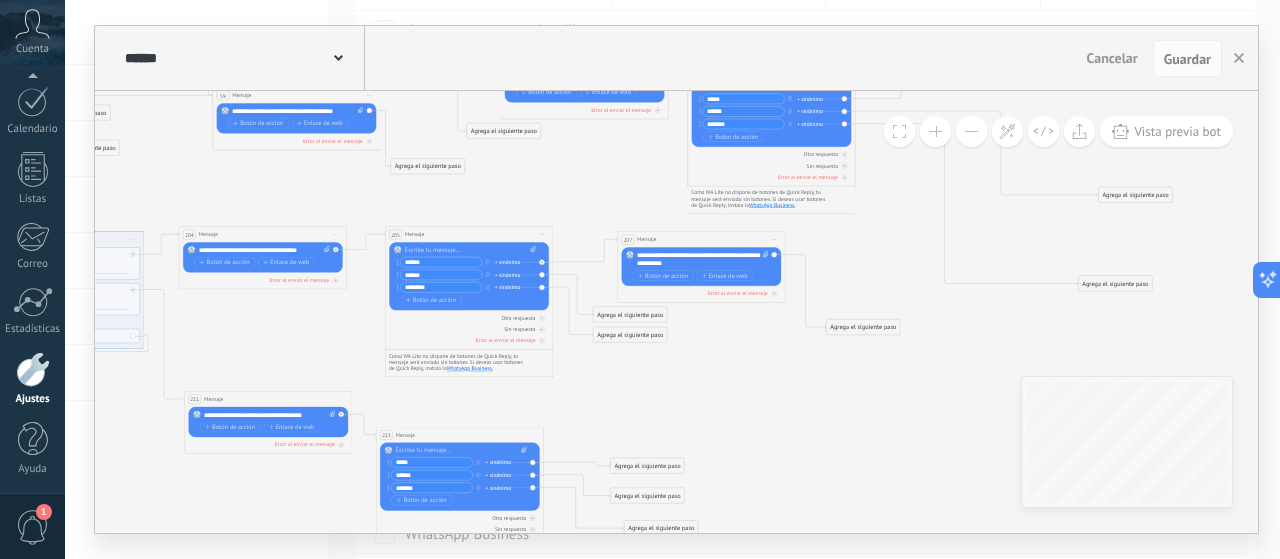 drag, startPoint x: 838, startPoint y: 267, endPoint x: 876, endPoint y: 328, distance: 71.867935 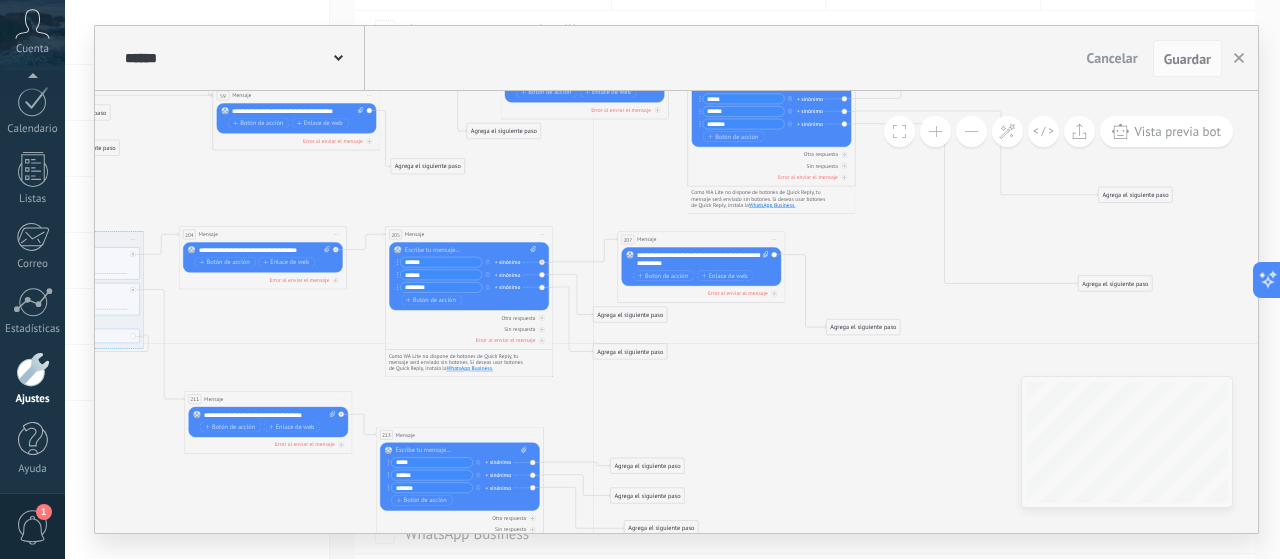 drag, startPoint x: 624, startPoint y: 337, endPoint x: 627, endPoint y: 358, distance: 21.213203 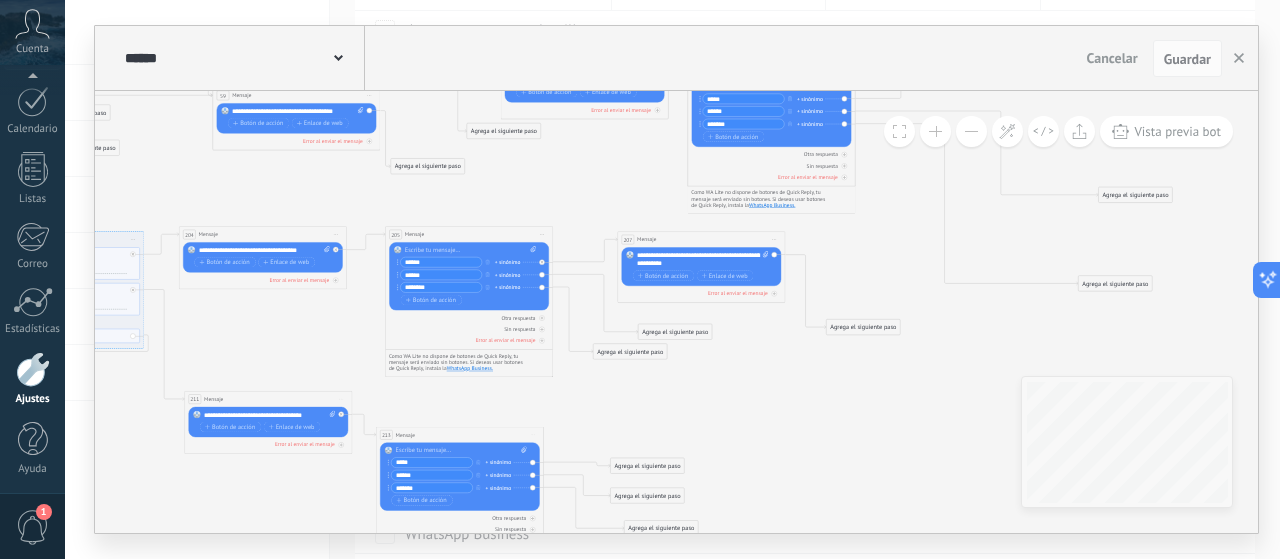 drag, startPoint x: 622, startPoint y: 314, endPoint x: 668, endPoint y: 331, distance: 49.0408 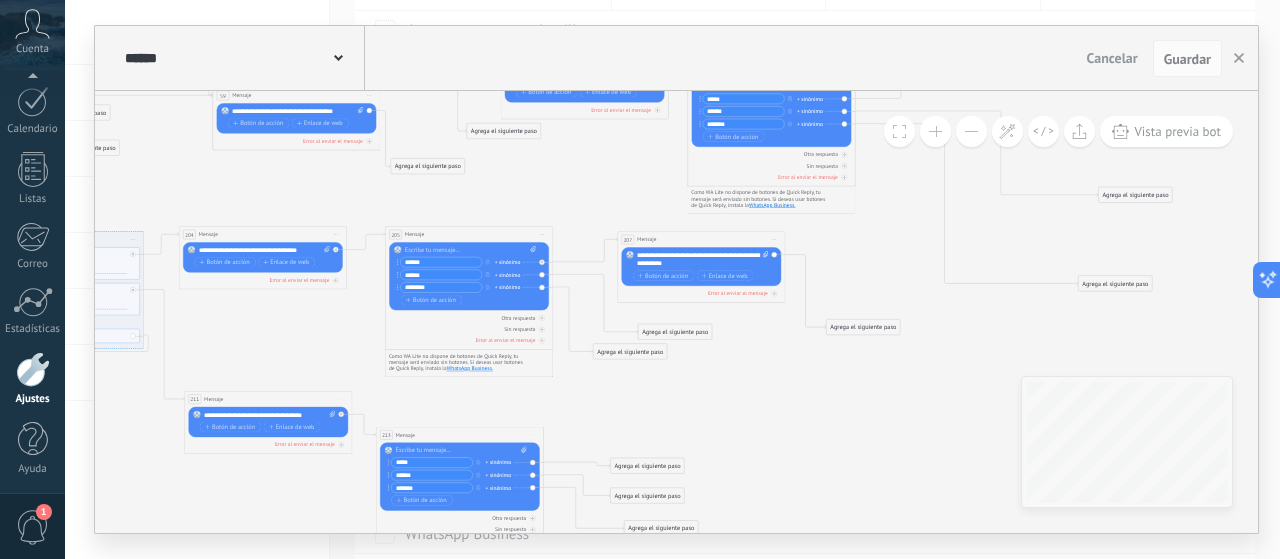 click on "Agrega el siguiente paso" at bounding box center [675, 332] 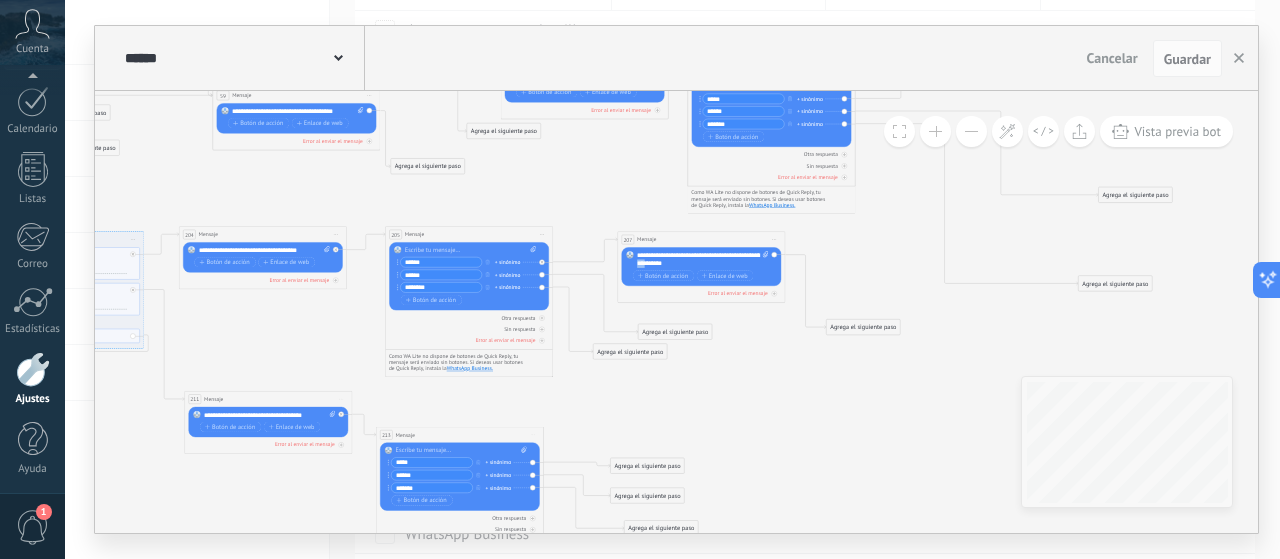 click on "**********" at bounding box center [703, 259] 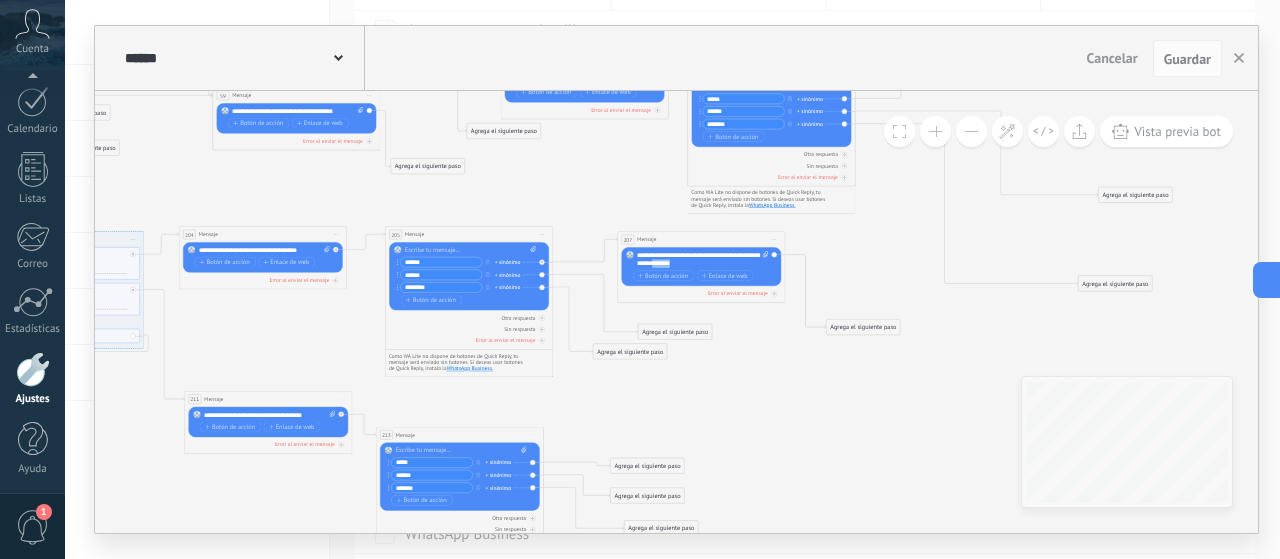 drag, startPoint x: 701, startPoint y: 262, endPoint x: 678, endPoint y: 262, distance: 23 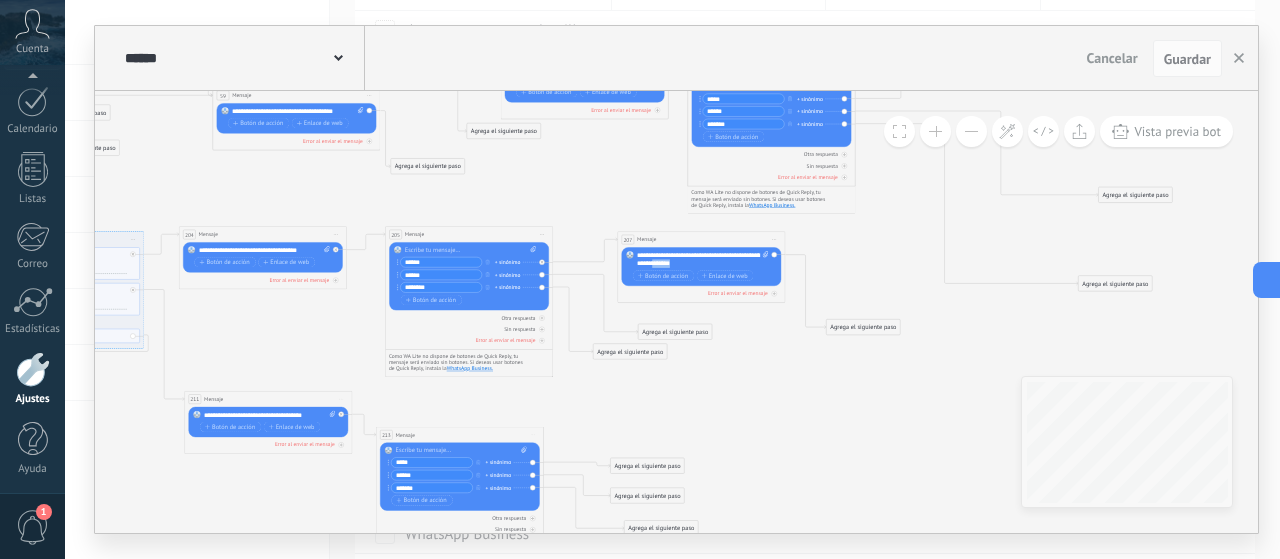 click on "**********" at bounding box center (703, 259) 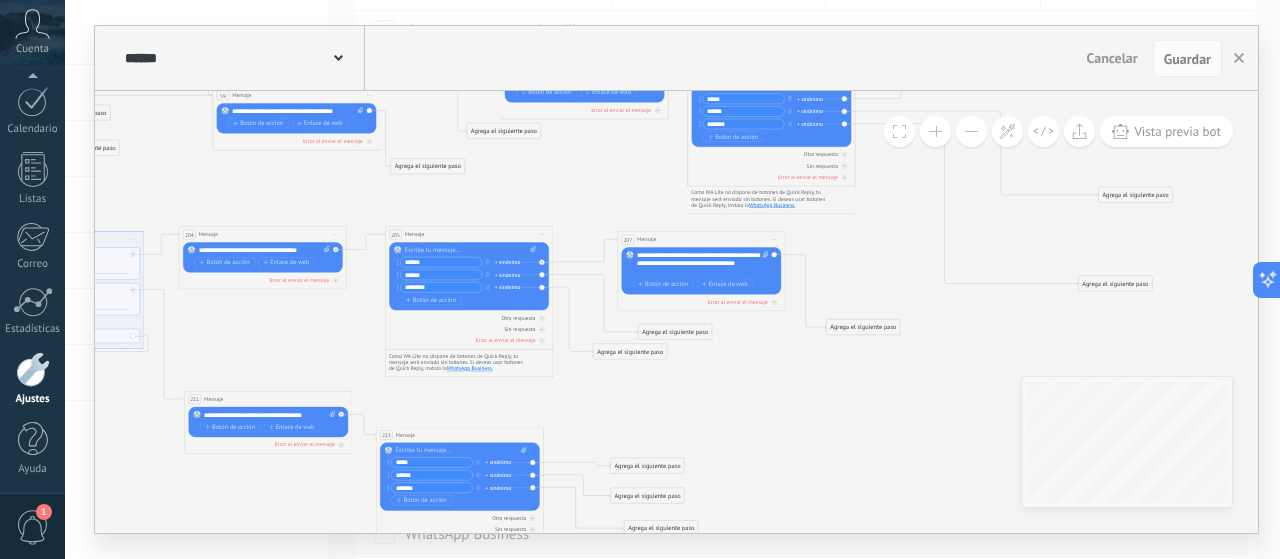 click 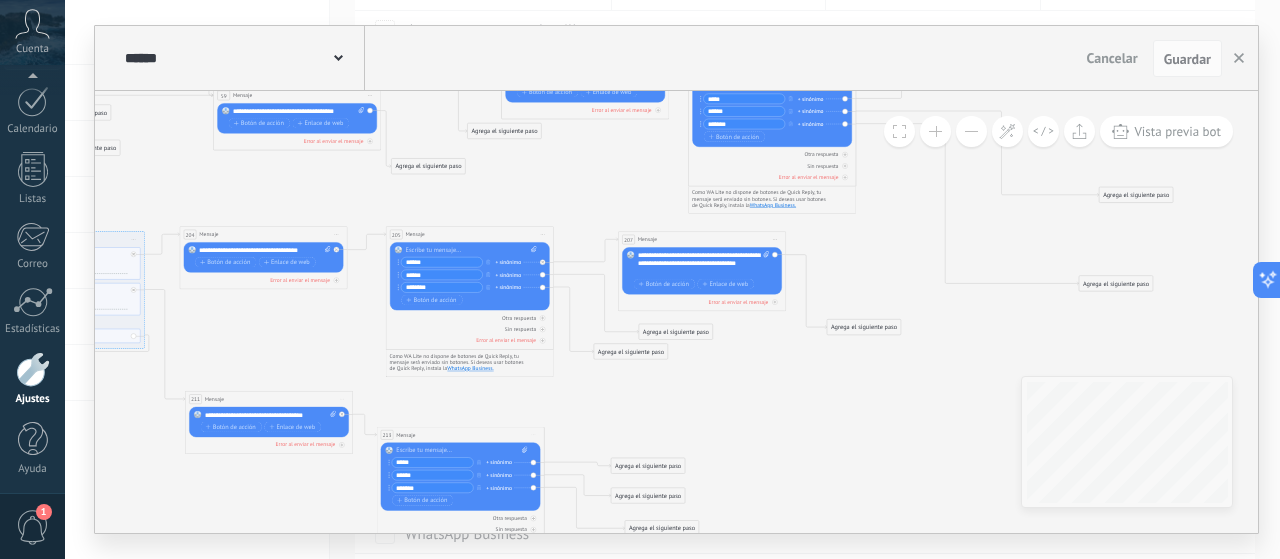 click on "207
Mensaje
*******
(a):
Todos los contactos - canales seleccionados
Todos los contactos - canales seleccionados
Todos los contactos - canal primario
Contacto principal - canales seleccionados
Contacto principal - canal primario
Todos los contactos - canales seleccionados
Todos los contactos - canales seleccionados
Todos los contactos - canal primario
Contacto principal - canales seleccionados" at bounding box center [701, 240] 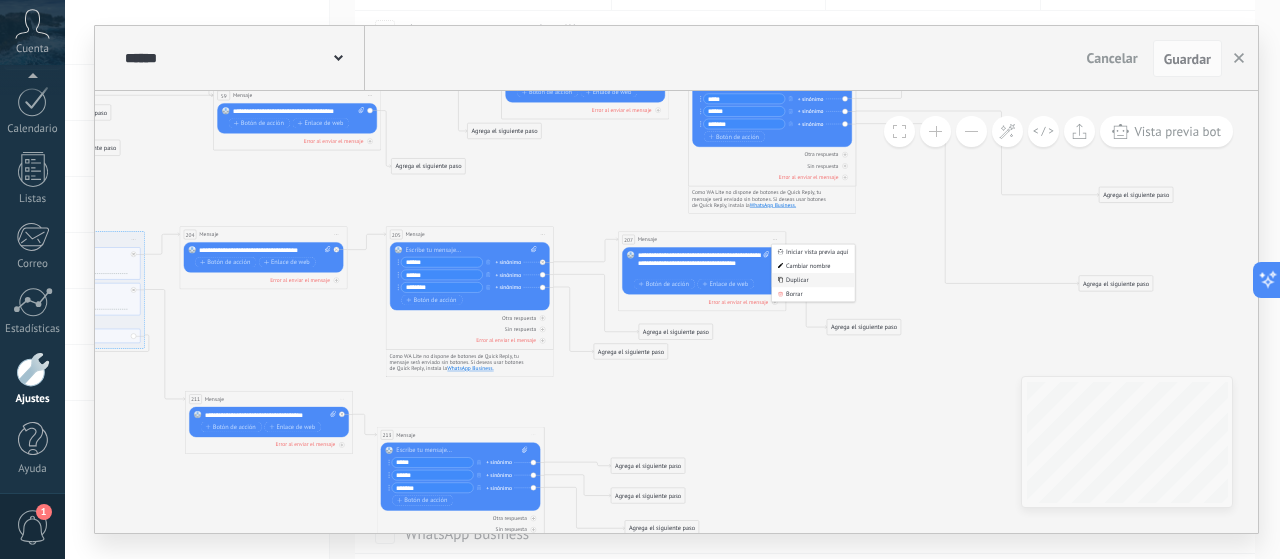 click on "Duplicar" at bounding box center (813, 280) 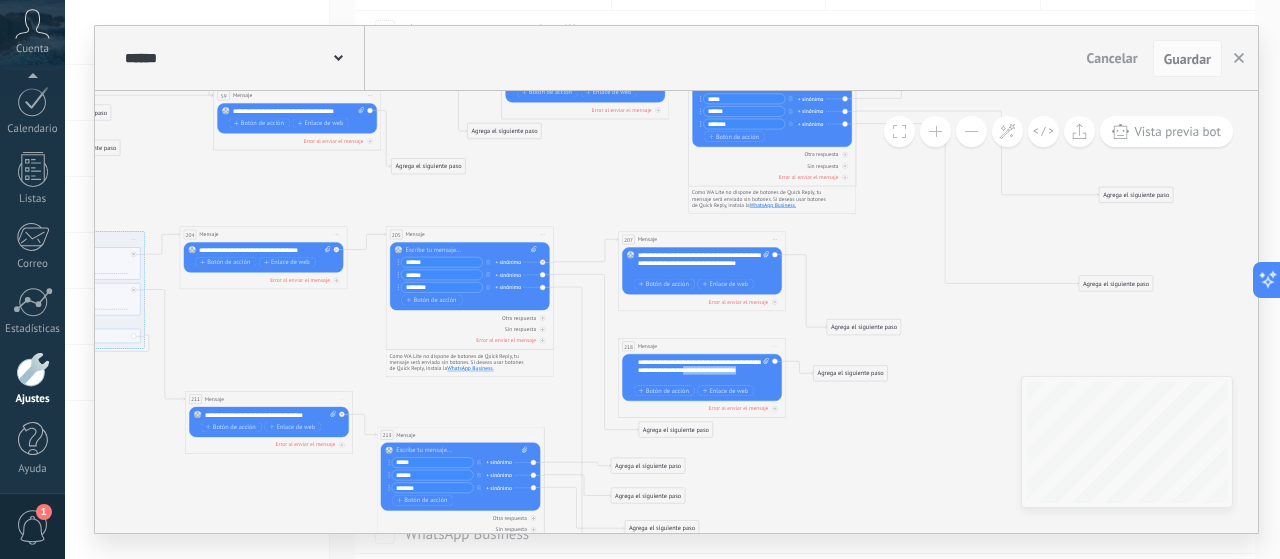 drag, startPoint x: 700, startPoint y: 381, endPoint x: 712, endPoint y: 369, distance: 16.970562 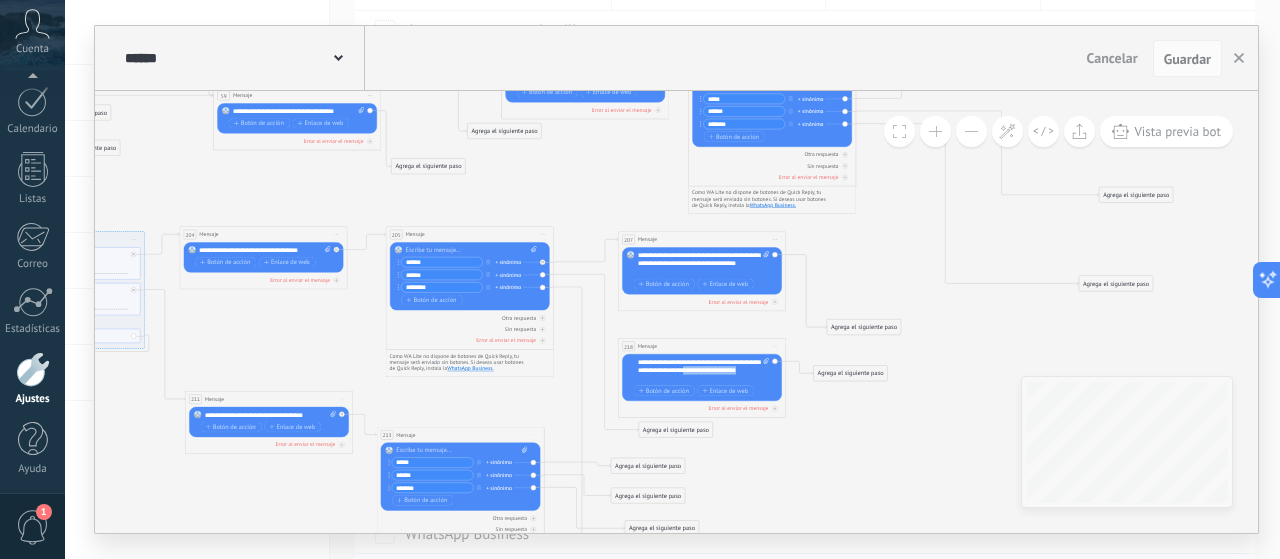 click on "**********" at bounding box center (704, 370) 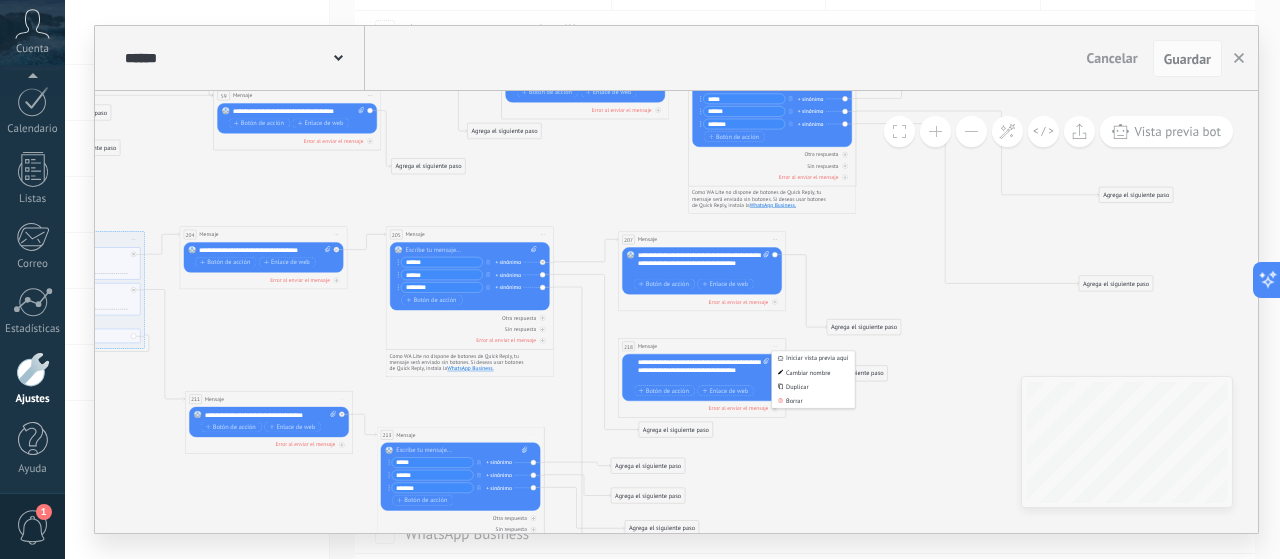 click 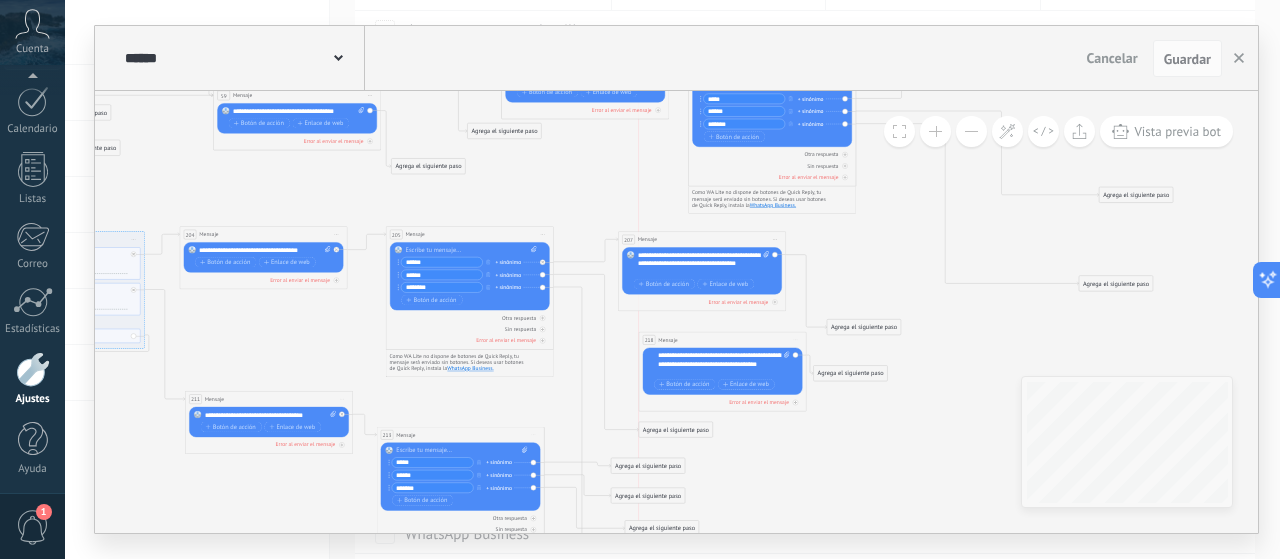 click on "218
Mensaje
*******
(a):
Todos los contactos - canales seleccionados
Todos los contactos - canales seleccionados
Todos los contactos - canal primario
Contacto principal - canales seleccionados
Contacto principal - canal primario
Todos los contactos - canales seleccionados
Todos los contactos - canales seleccionados
Todos los contactos - canal primario
Contacto principal - canales seleccionados" at bounding box center [722, 340] 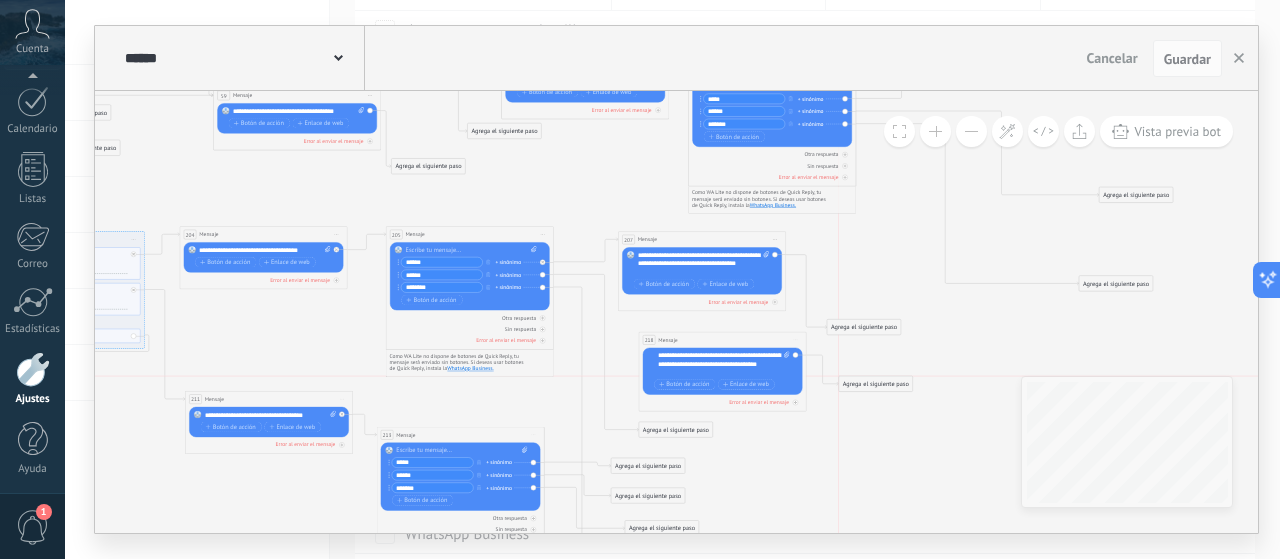 click on "Agrega el siguiente paso" at bounding box center (876, 384) 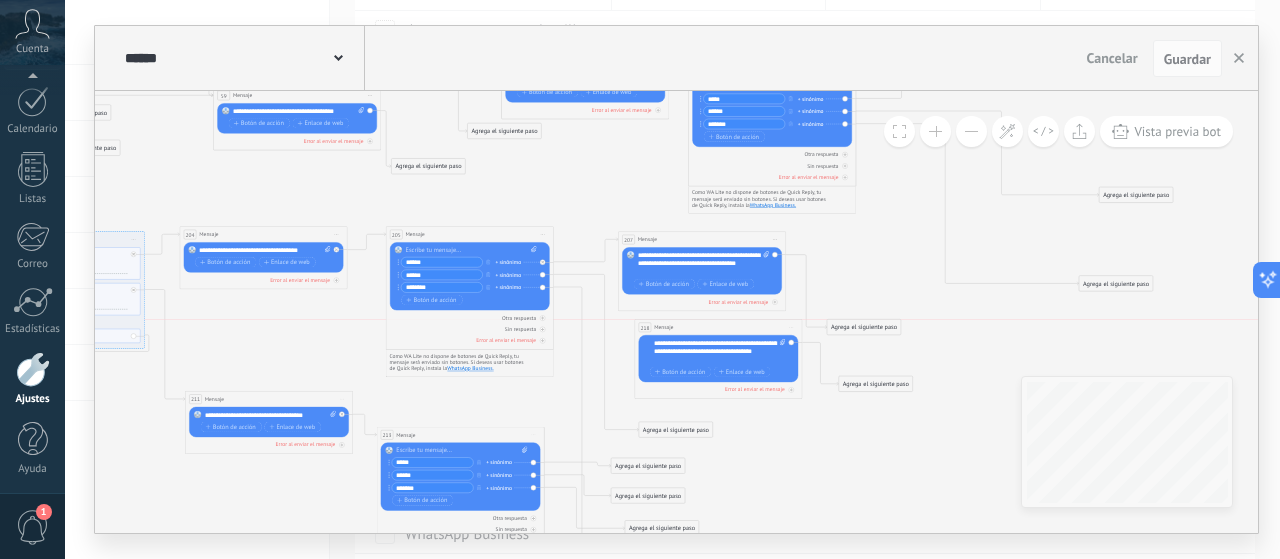 drag, startPoint x: 767, startPoint y: 340, endPoint x: 763, endPoint y: 329, distance: 11.7046995 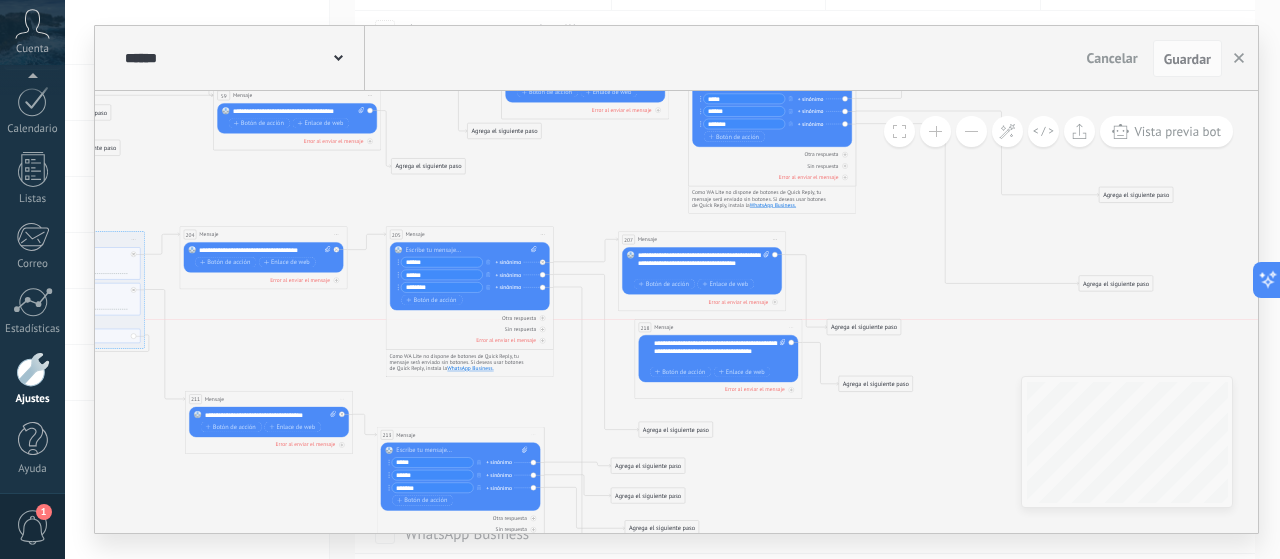 click on "218
Mensaje
*******
(a):
Todos los contactos - canales seleccionados
Todos los contactos - canales seleccionados
Todos los contactos - canal primario
Contacto principal - canales seleccionados
Contacto principal - canal primario
Todos los contactos - canales seleccionados
Todos los contactos - canales seleccionados
Todos los contactos - canal primario
Contacto principal - canales seleccionados" at bounding box center (718, 328) 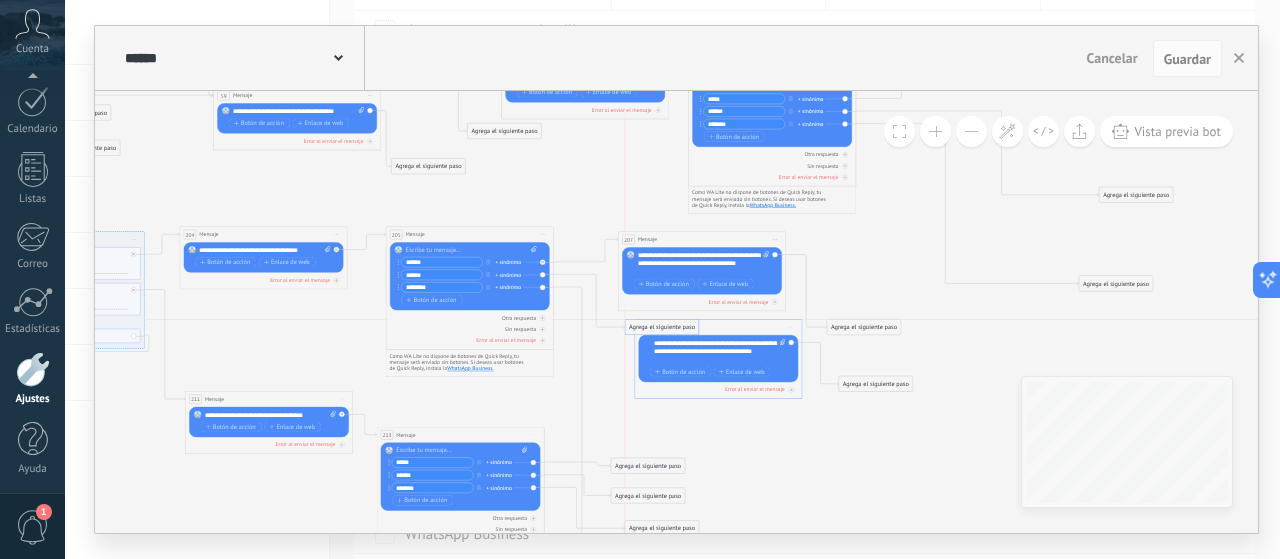 drag, startPoint x: 656, startPoint y: 435, endPoint x: 646, endPoint y: 332, distance: 103.4843 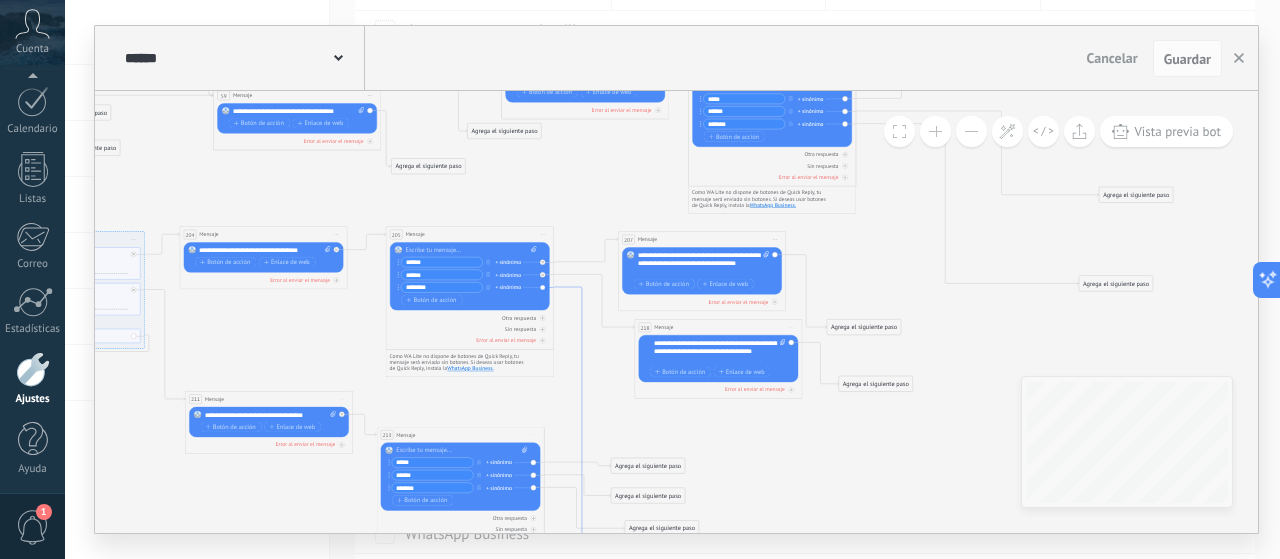 click 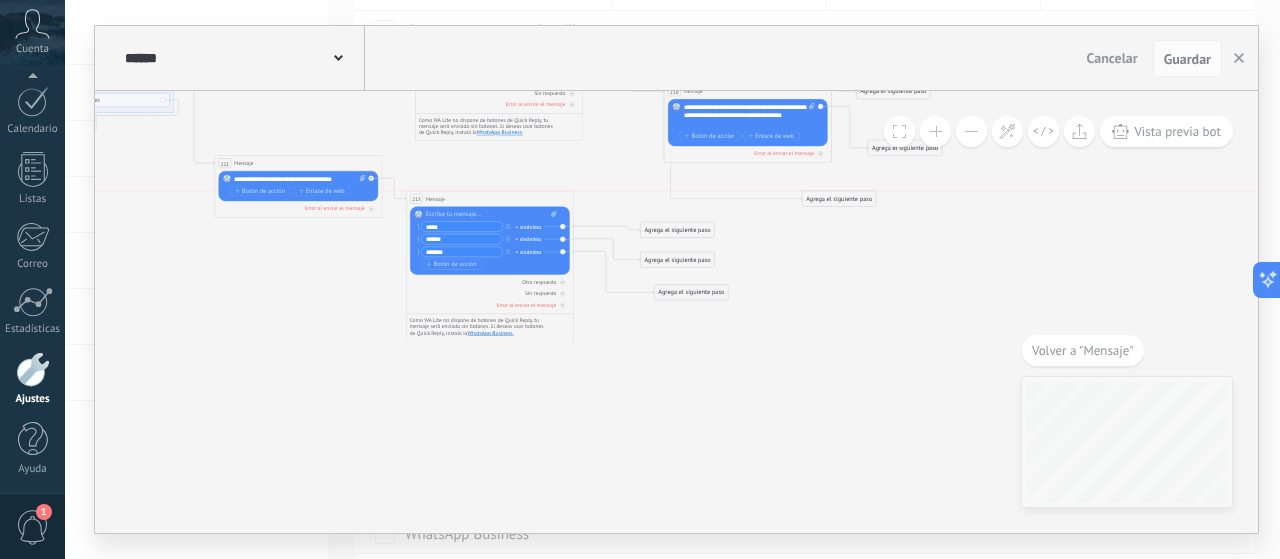 drag, startPoint x: 674, startPoint y: 311, endPoint x: 822, endPoint y: 194, distance: 188.66107 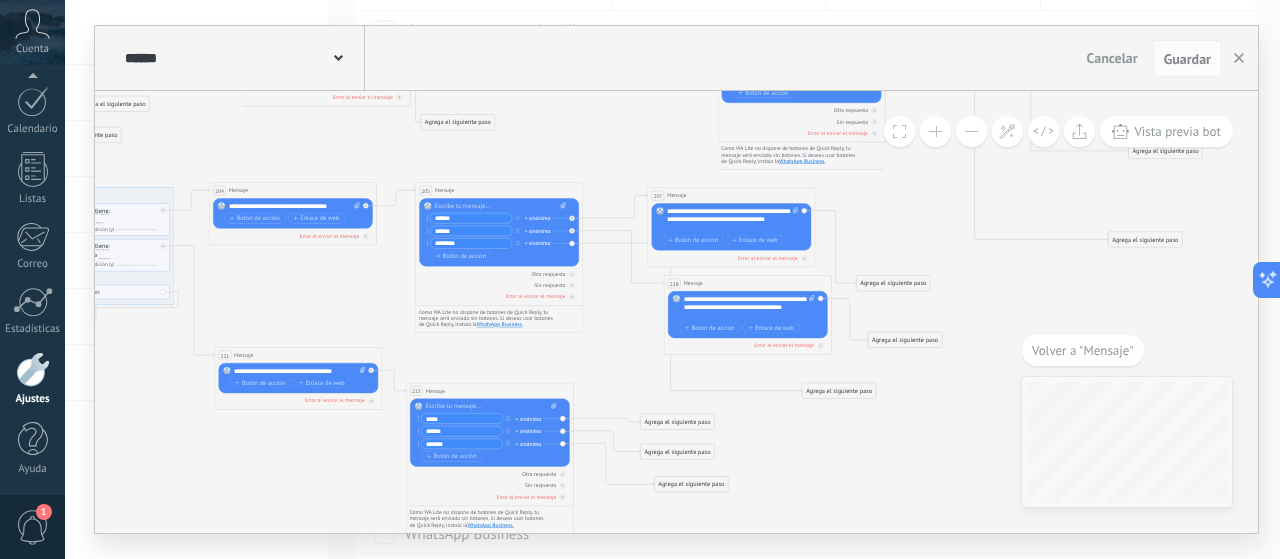 drag, startPoint x: 701, startPoint y: 259, endPoint x: 658, endPoint y: 231, distance: 51.312767 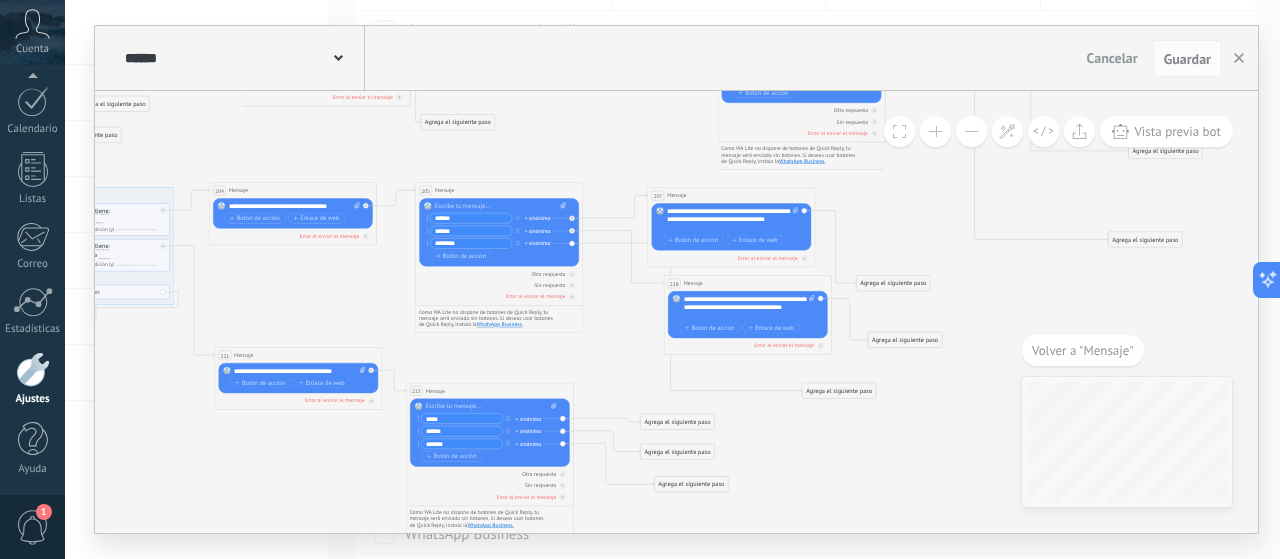 click on "207
Mensaje
*******
(a):
Todos los contactos - canales seleccionados
Todos los contactos - canales seleccionados
Todos los contactos - canal primario
Contacto principal - canales seleccionados
Contacto principal - canal primario
Todos los contactos - canales seleccionados
Todos los contactos - canales seleccionados
Todos los contactos - canal primario
Contacto principal - canales seleccionados" at bounding box center (731, 228) 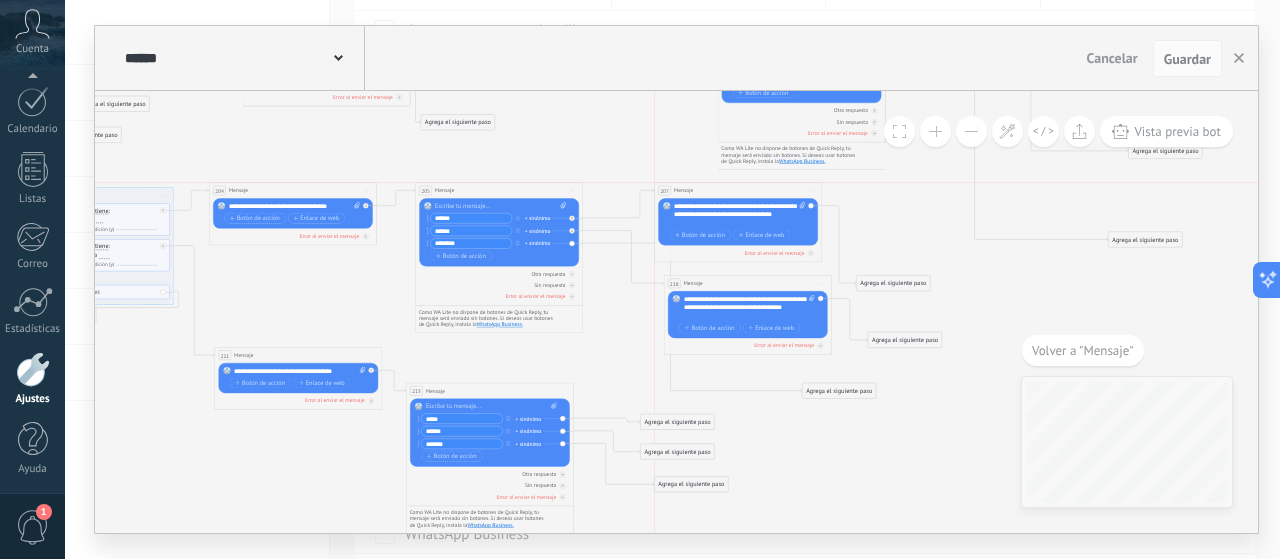 drag, startPoint x: 665, startPoint y: 195, endPoint x: 674, endPoint y: 186, distance: 12.727922 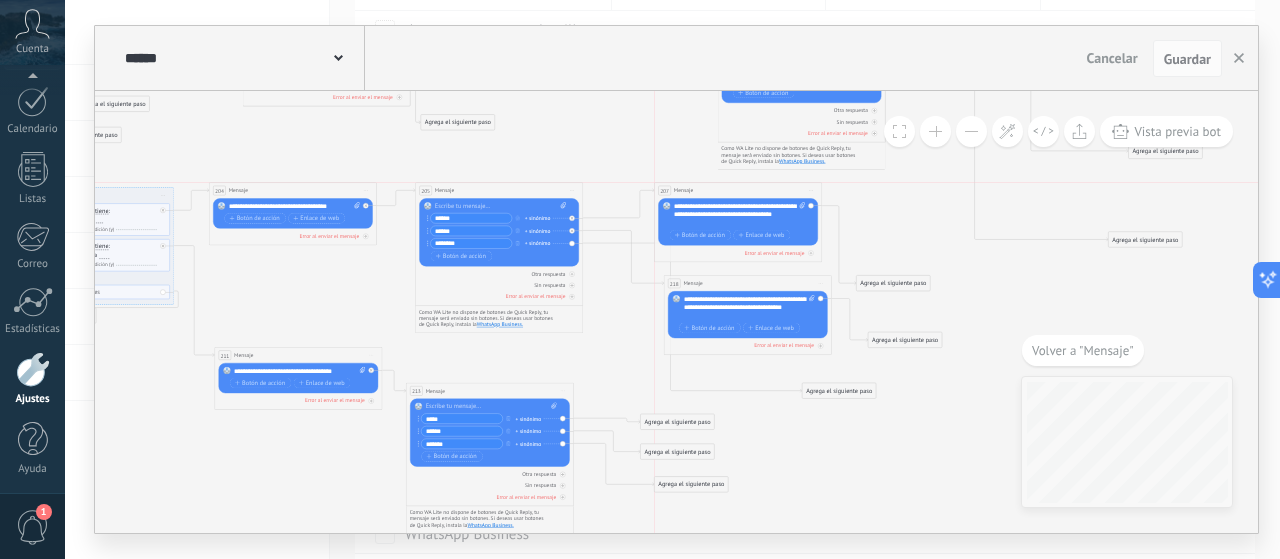 click on "207
Mensaje
*******
(a):
Todos los contactos - canales seleccionados
Todos los contactos - canales seleccionados
Todos los contactos - canal primario
Contacto principal - canales seleccionados
Contacto principal - canal primario
Todos los contactos - canales seleccionados
Todos los contactos - canales seleccionados
Todos los contactos - canal primario
Contacto principal - canales seleccionados" at bounding box center [738, 191] 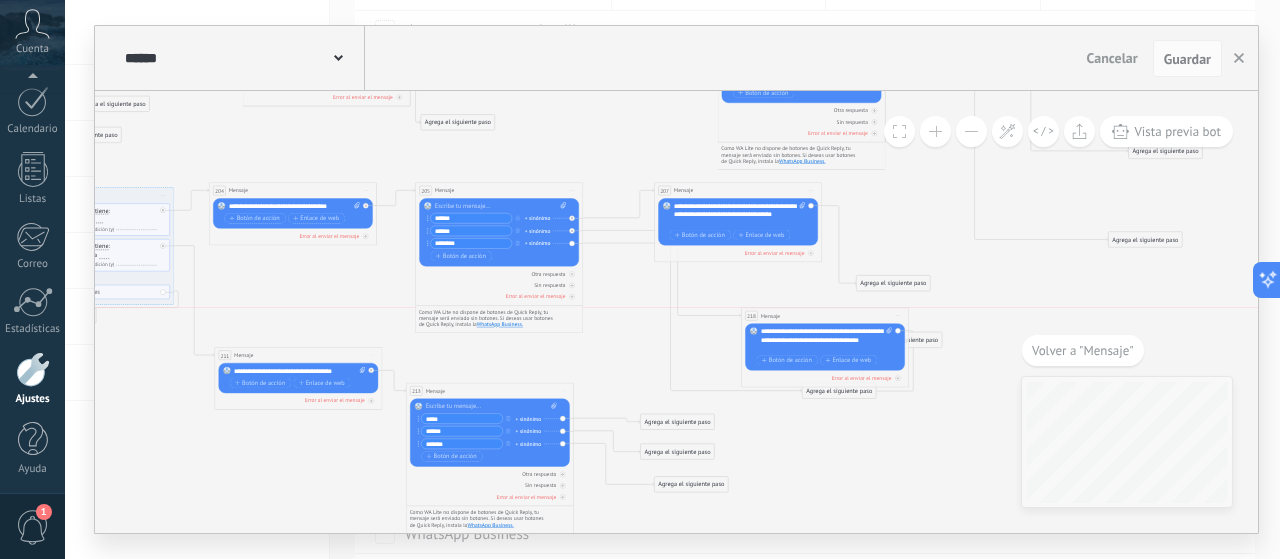 drag, startPoint x: 770, startPoint y: 284, endPoint x: 847, endPoint y: 313, distance: 82.28001 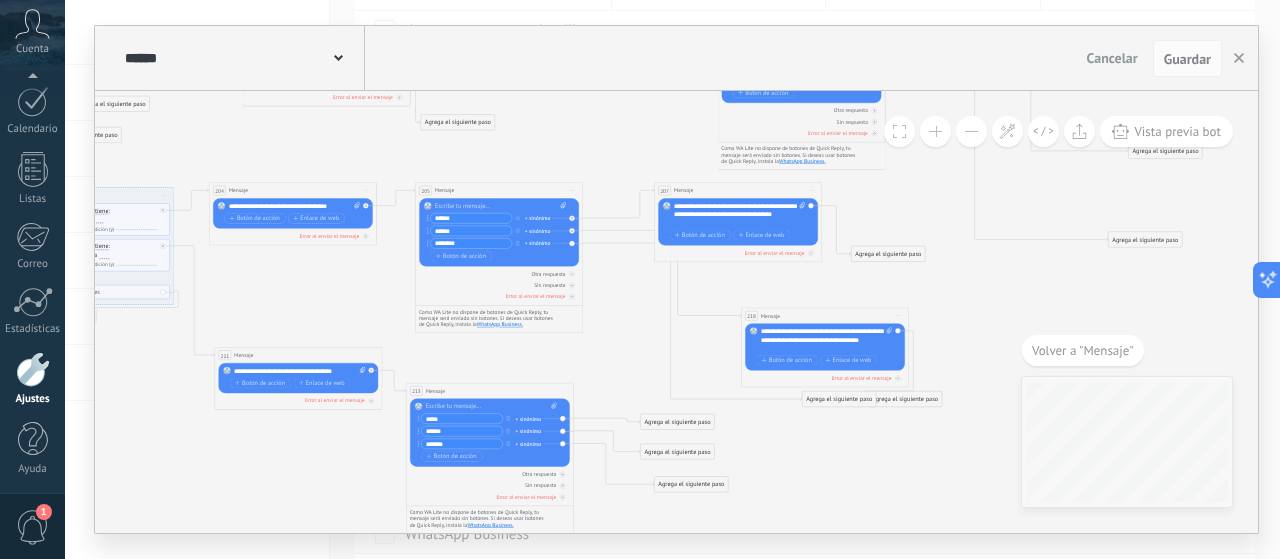 drag, startPoint x: 875, startPoint y: 285, endPoint x: 870, endPoint y: 256, distance: 29.427877 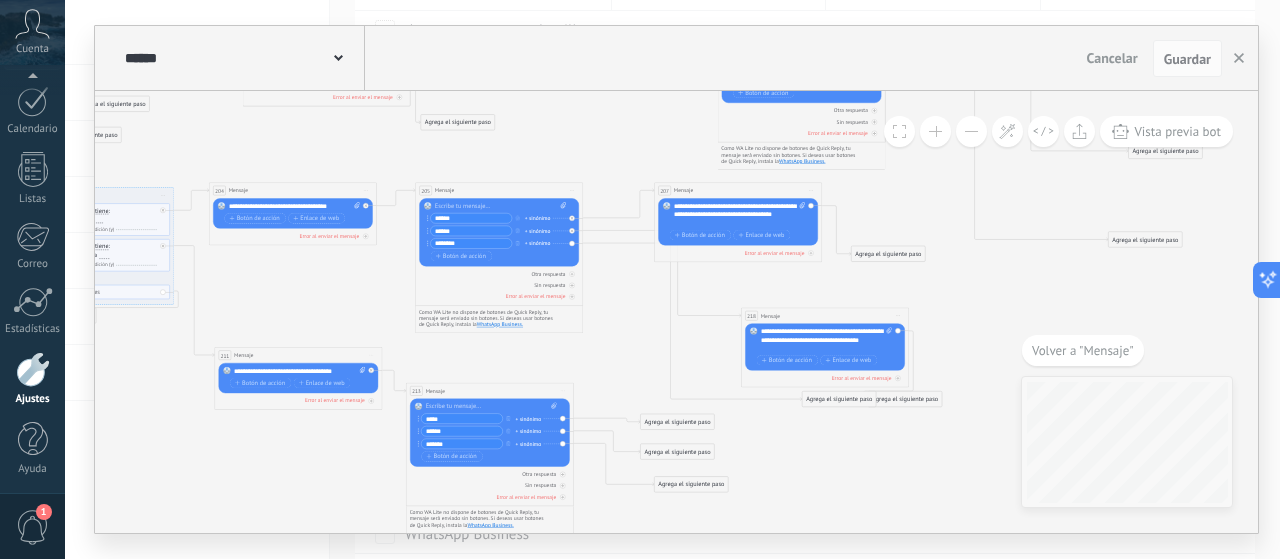 click on "Agrega el siguiente paso" at bounding box center (889, 254) 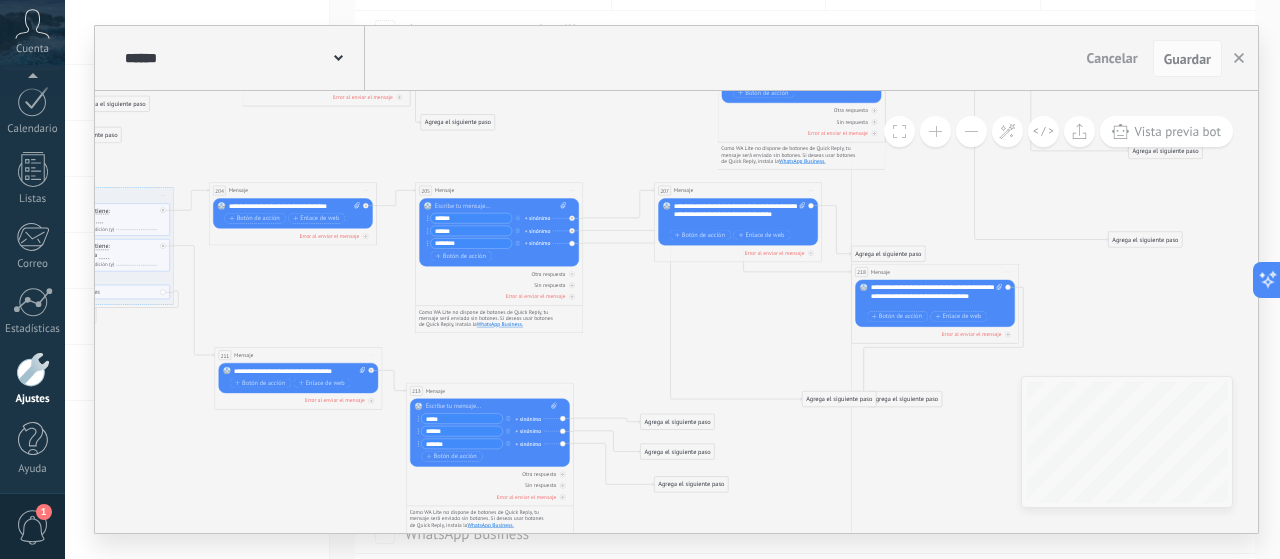 drag, startPoint x: 839, startPoint y: 314, endPoint x: 941, endPoint y: 283, distance: 106.60675 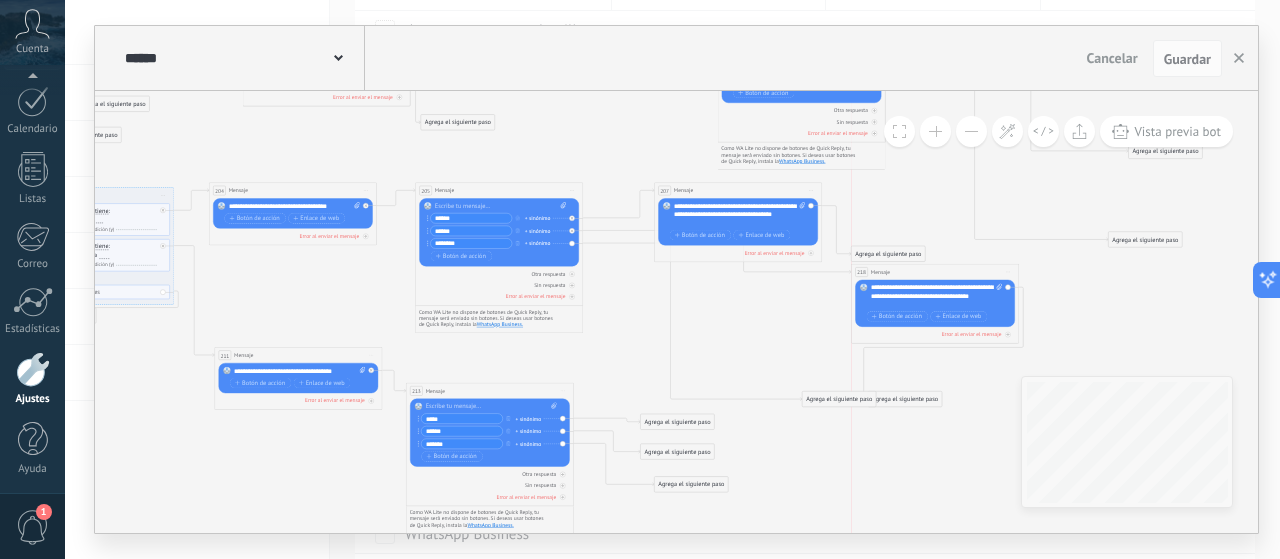 click on "218
Mensaje
*******
(a):
Todos los contactos - canales seleccionados
Todos los contactos - canales seleccionados
Todos los contactos - canal primario
Contacto principal - canales seleccionados
Contacto principal - canal primario
Todos los contactos - canales seleccionados
Todos los contactos - canales seleccionados
Todos los contactos - canal primario
Contacto principal - canales seleccionados" at bounding box center (935, 273) 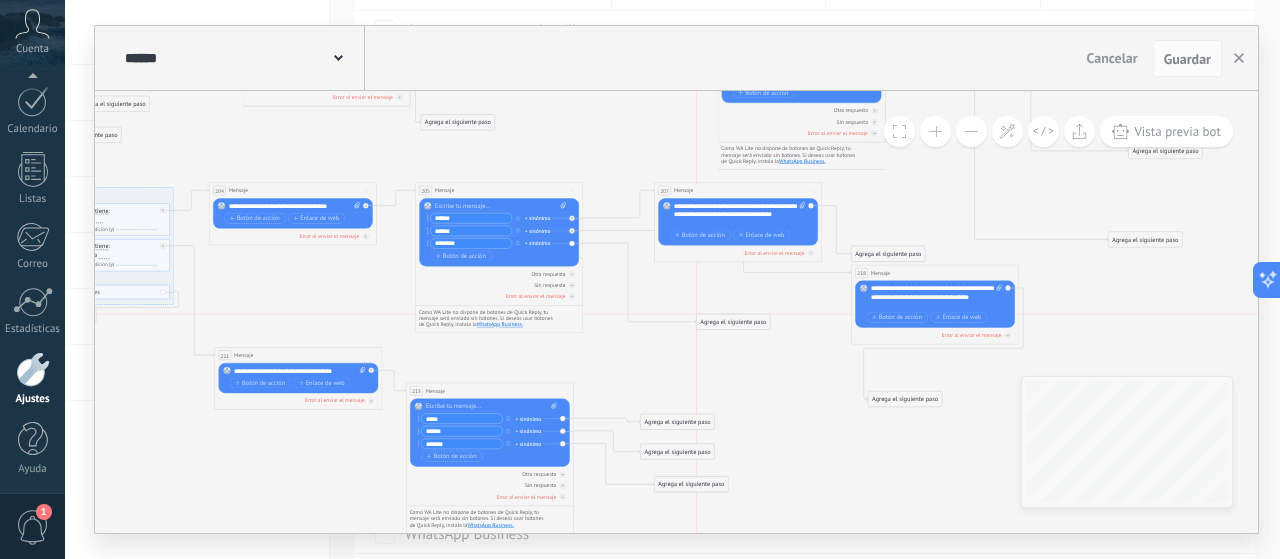 drag, startPoint x: 781, startPoint y: 368, endPoint x: 727, endPoint y: 321, distance: 71.5891 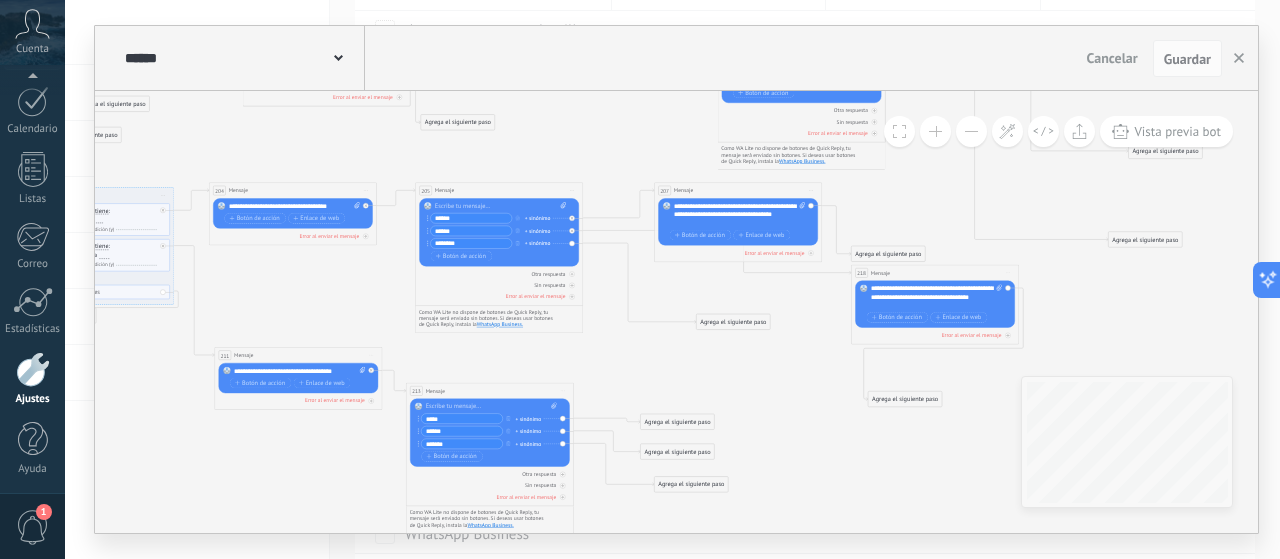 click on "Iniciar vista previa aquí
Cambiar nombre
Duplicar
Borrar" at bounding box center (1007, 273) 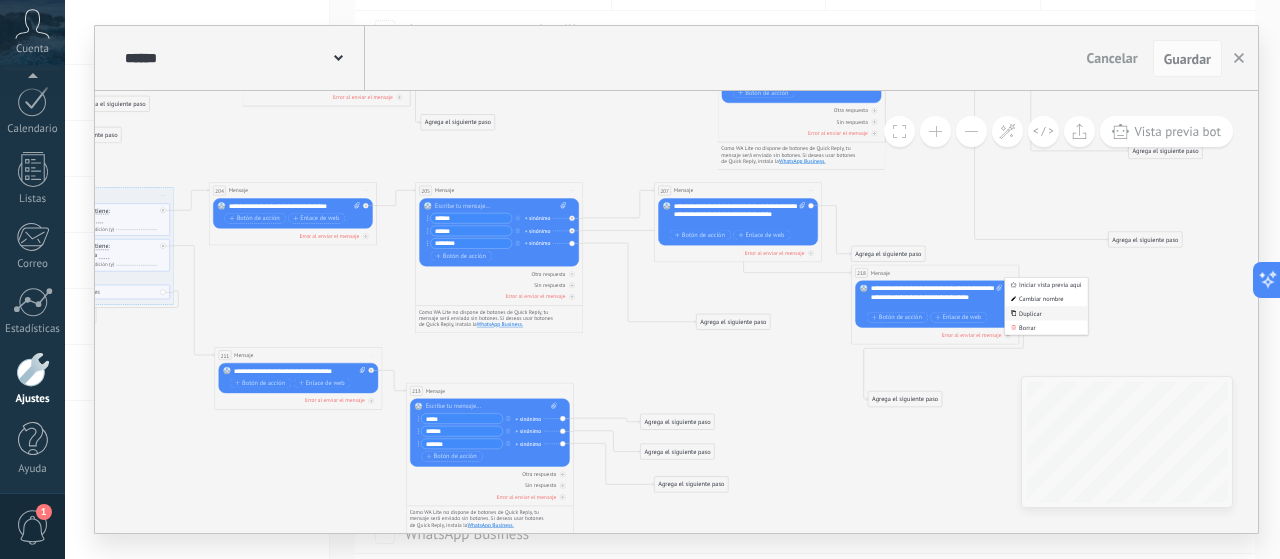 click on "Duplicar" at bounding box center (1046, 314) 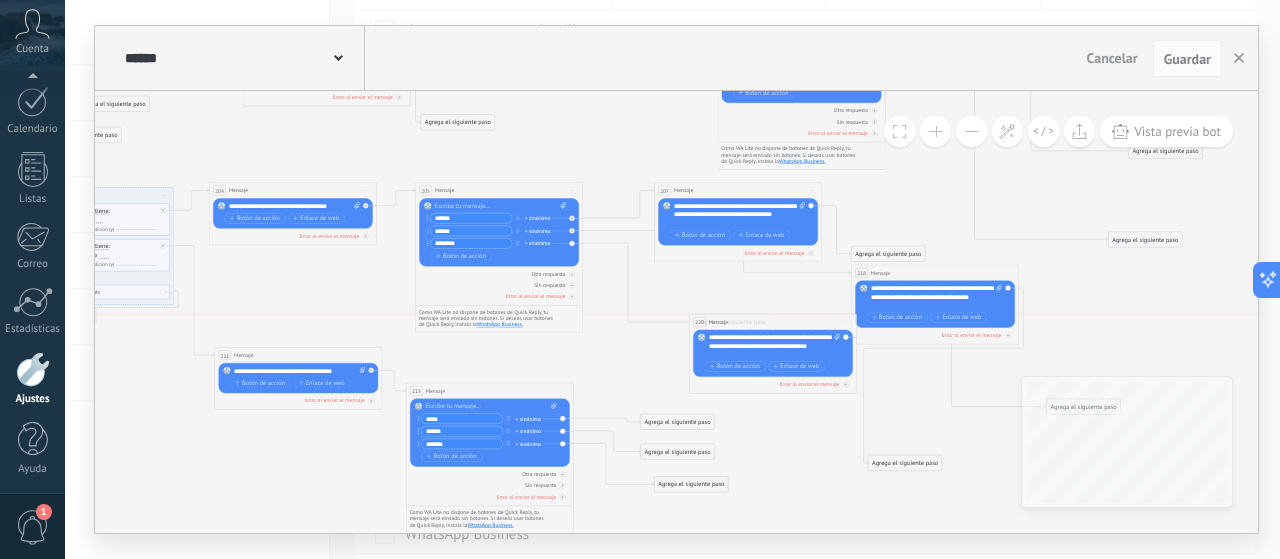 drag, startPoint x: 906, startPoint y: 378, endPoint x: 744, endPoint y: 322, distance: 171.40594 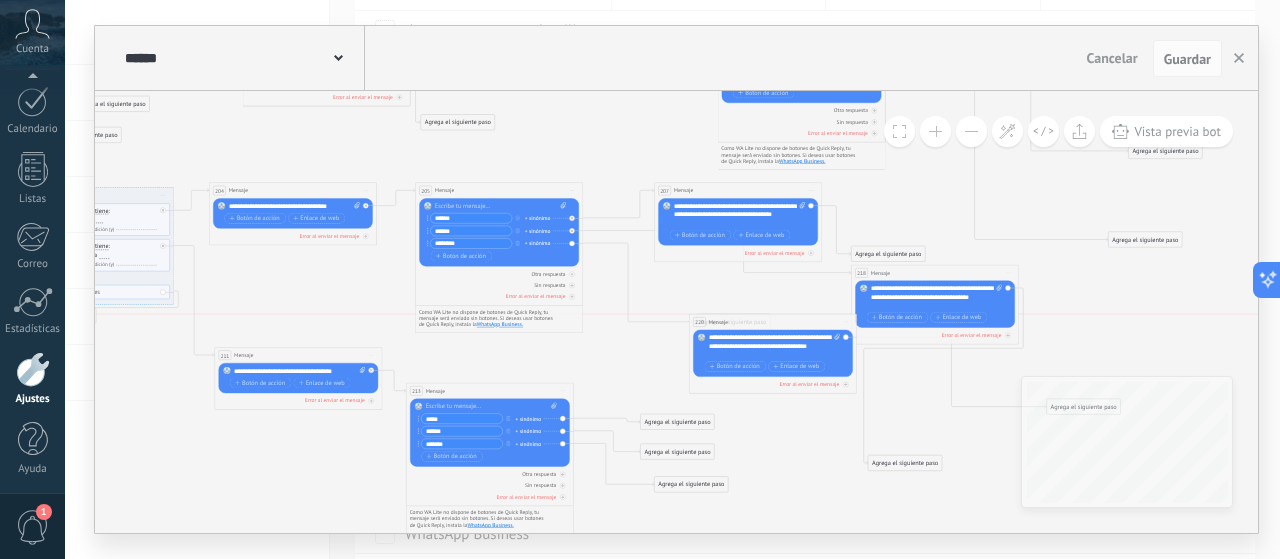 click on "220
Mensaje
*******
(a):
Todos los contactos - canales seleccionados
Todos los contactos - canales seleccionados
Todos los contactos - canal primario
Contacto principal - canales seleccionados
Contacto principal - canal primario
Todos los contactos - canales seleccionados
Todos los contactos - canales seleccionados
Todos los contactos - canal primario
Contacto principal - canales seleccionados" at bounding box center (772, 323) 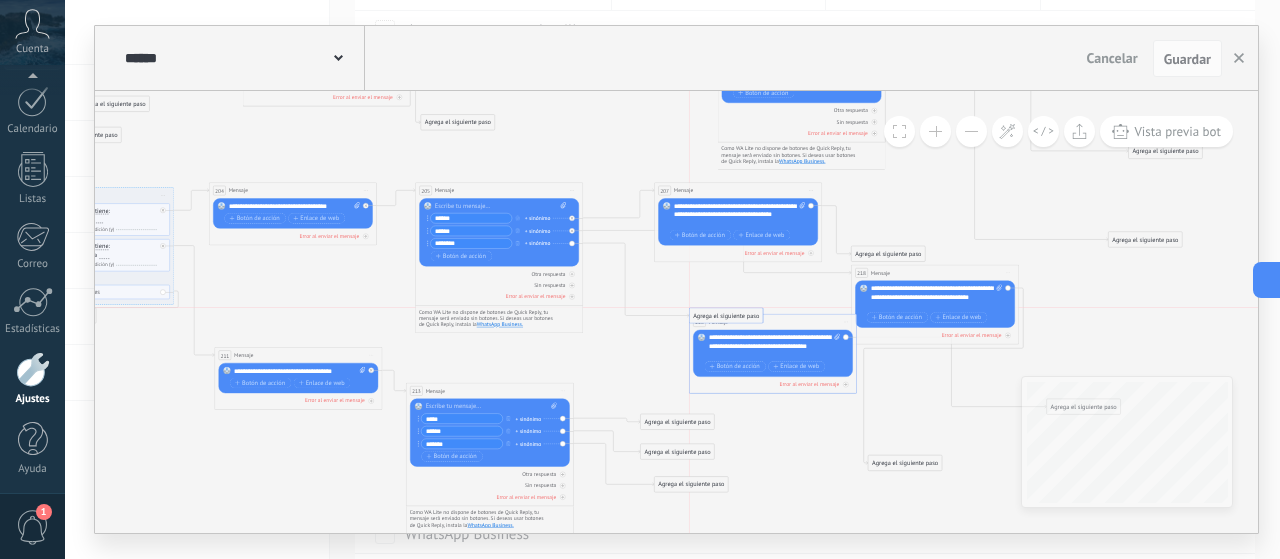 drag, startPoint x: 735, startPoint y: 408, endPoint x: 730, endPoint y: 320, distance: 88.14193 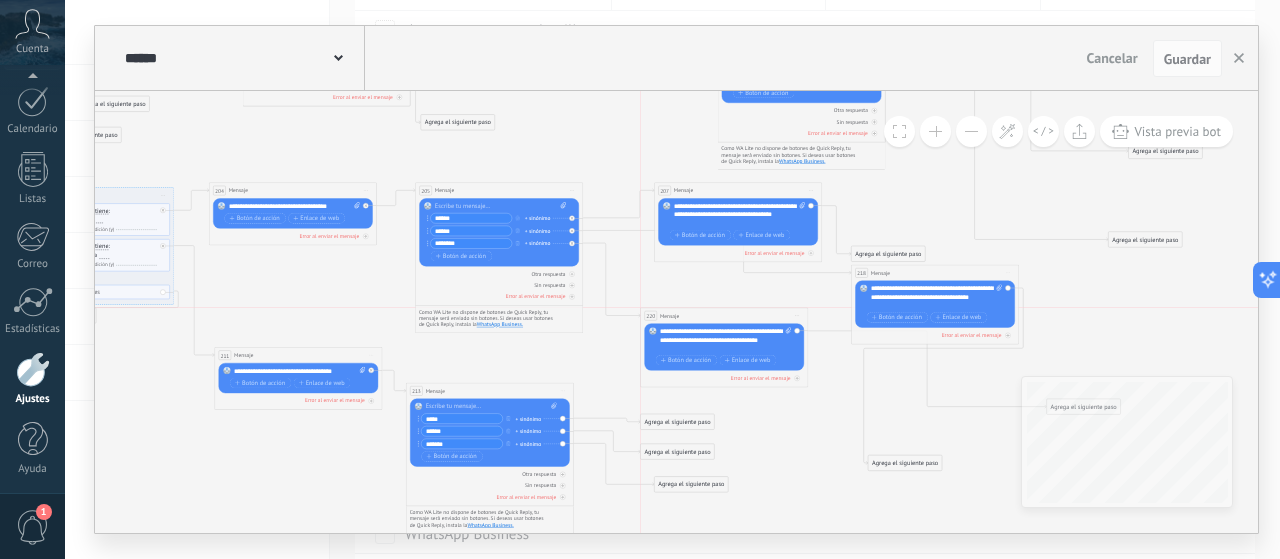 drag, startPoint x: 746, startPoint y: 320, endPoint x: 698, endPoint y: 311, distance: 48.83646 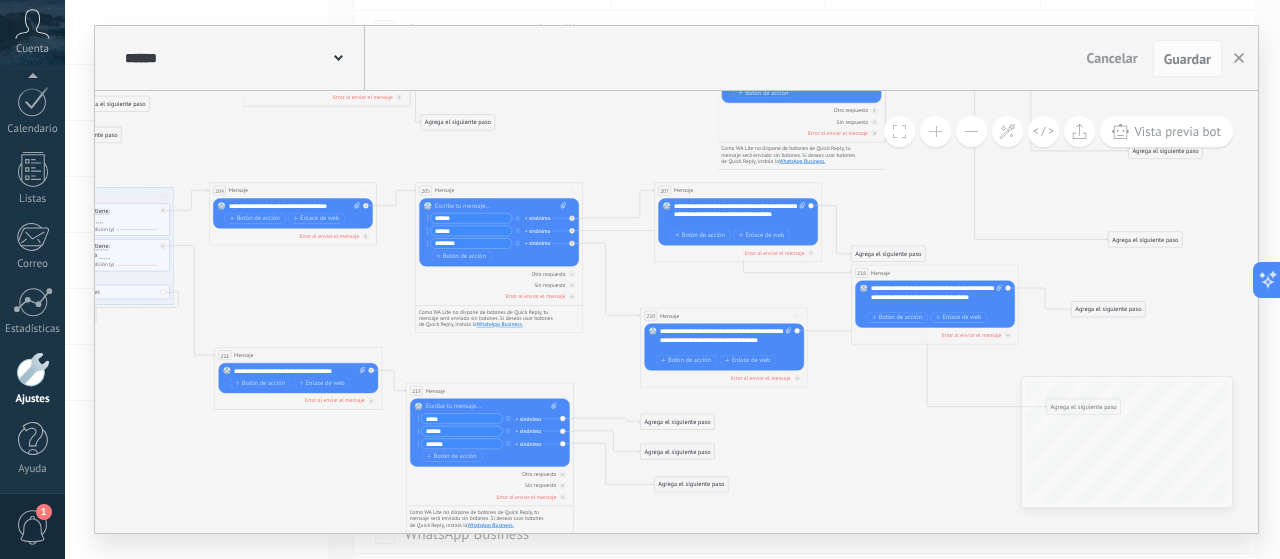 drag, startPoint x: 902, startPoint y: 461, endPoint x: 1106, endPoint y: 309, distance: 254.40126 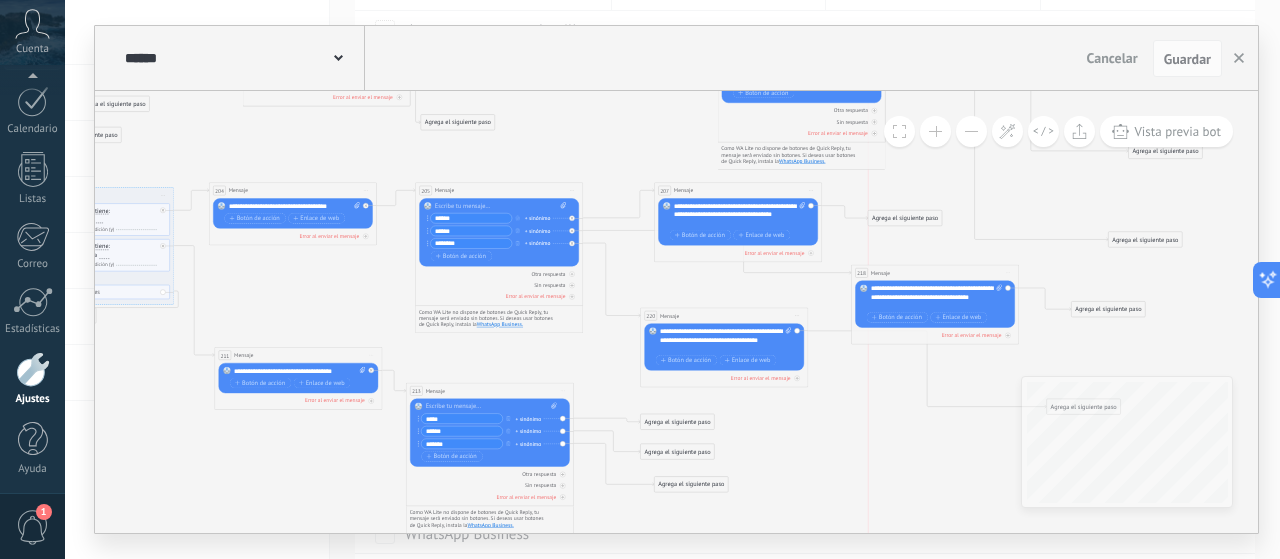 click on "Agrega el siguiente paso" at bounding box center [905, 219] 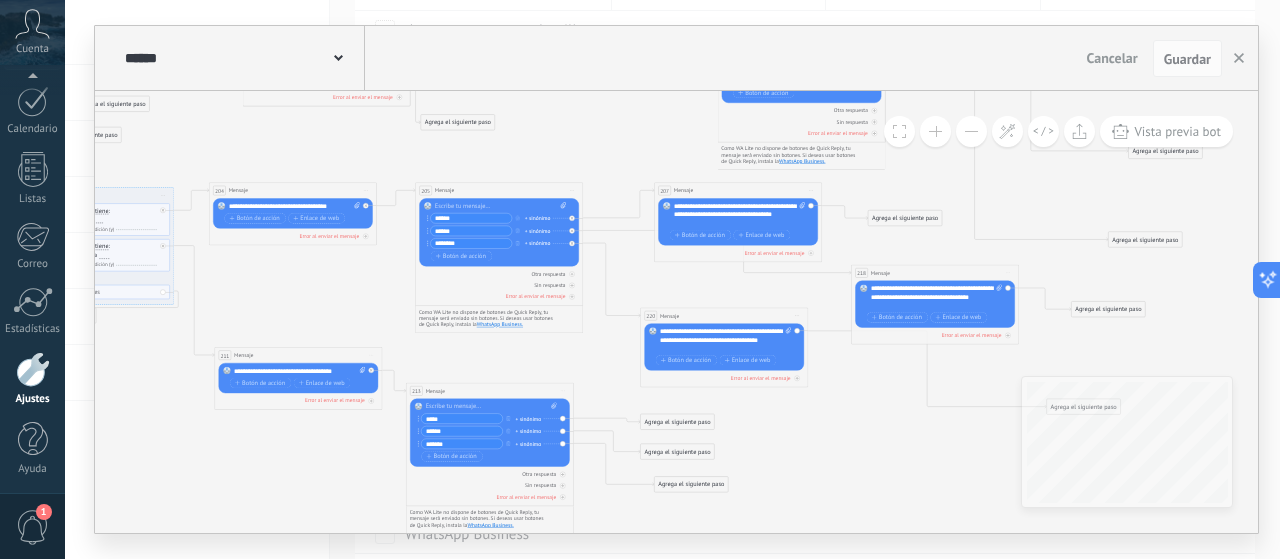 click on "Agrega el siguiente paso" at bounding box center (905, 219) 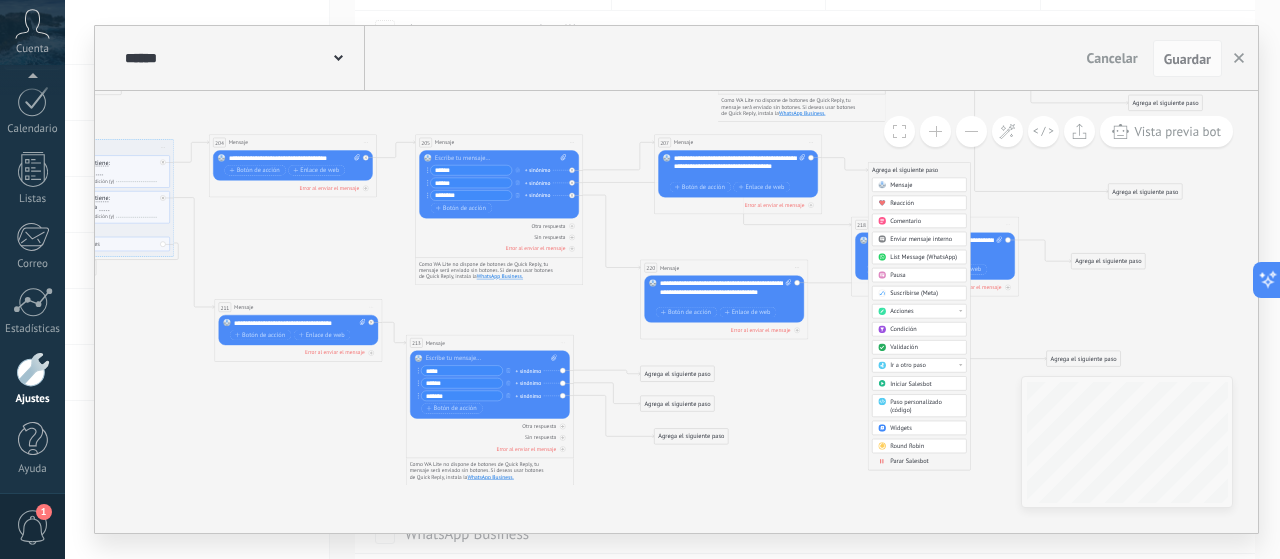 click on "Parar Salesbot" at bounding box center [909, 462] 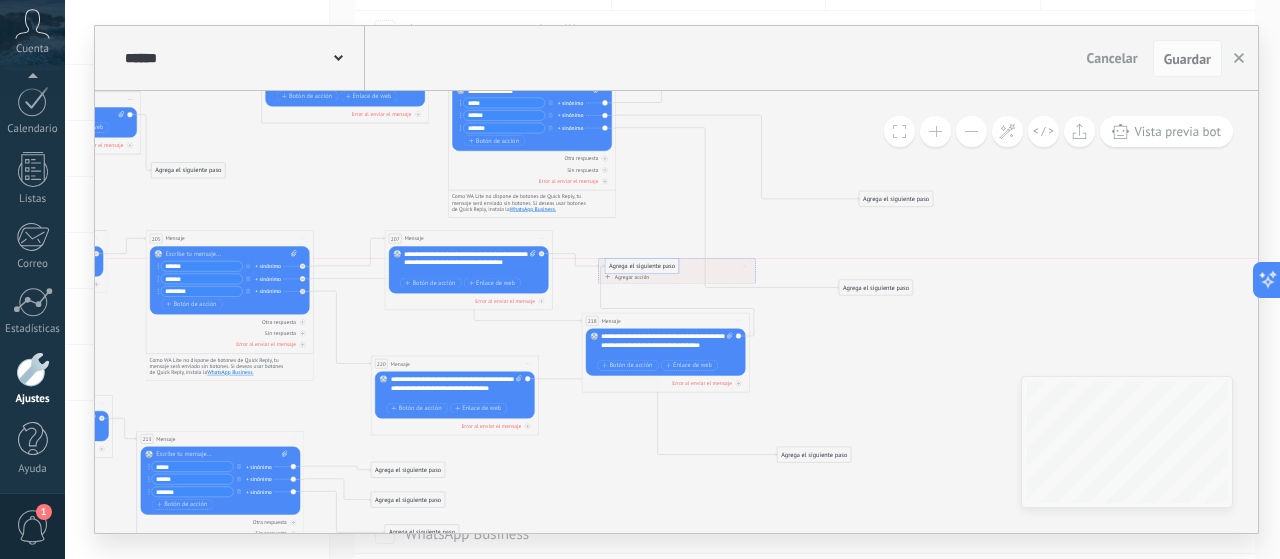 drag, startPoint x: 818, startPoint y: 357, endPoint x: 621, endPoint y: 265, distance: 217.42355 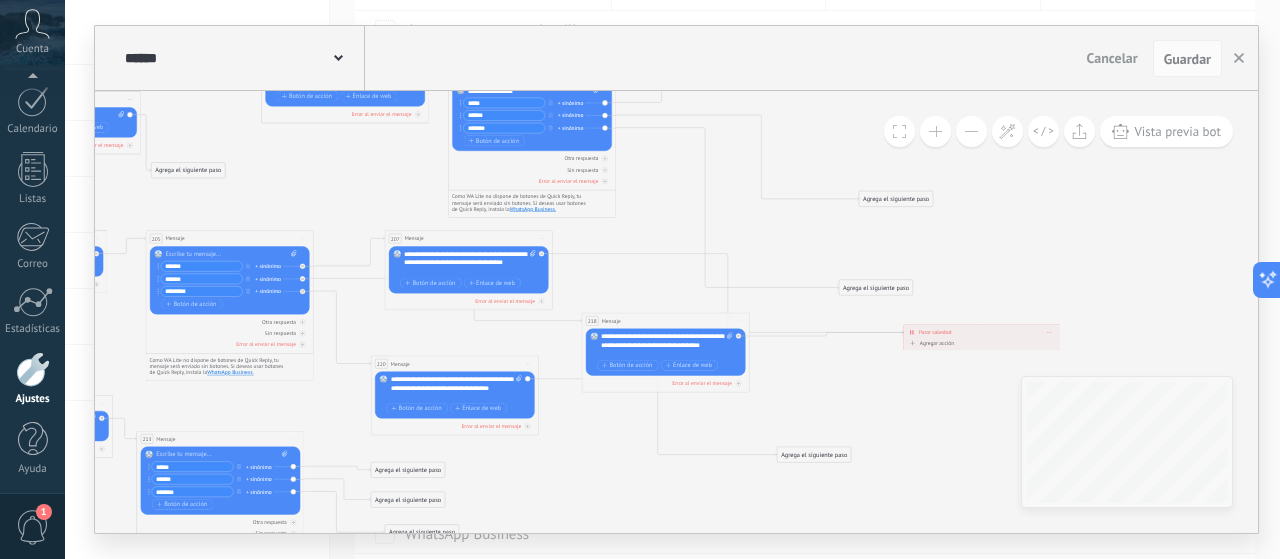 drag, startPoint x: 640, startPoint y: 267, endPoint x: 945, endPoint y: 333, distance: 312.0593 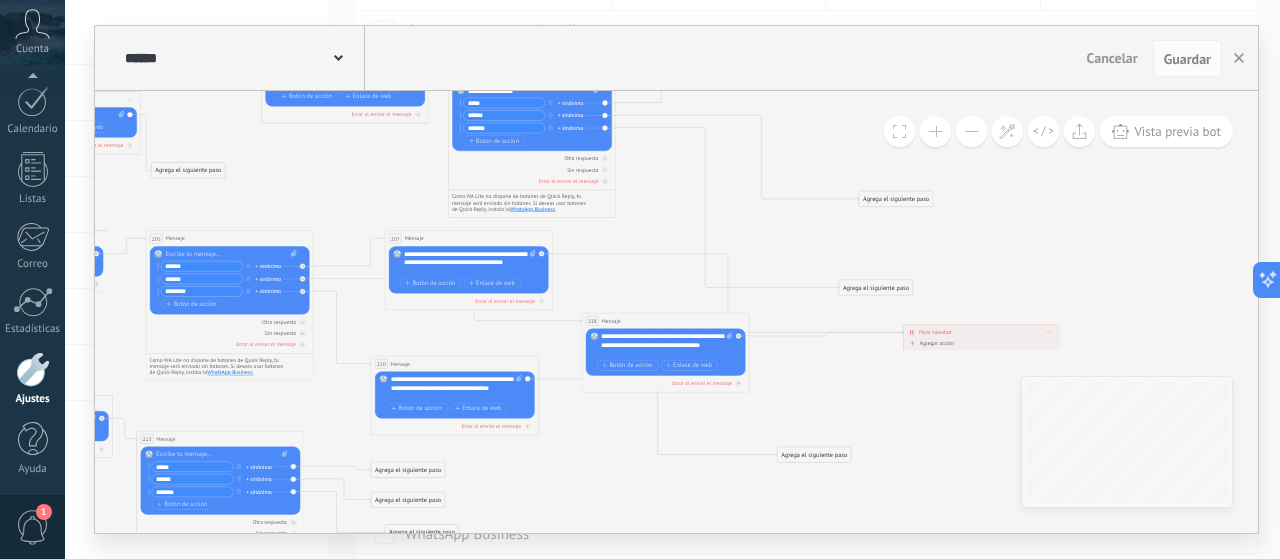click on "Parar salesbot" at bounding box center (935, 333) 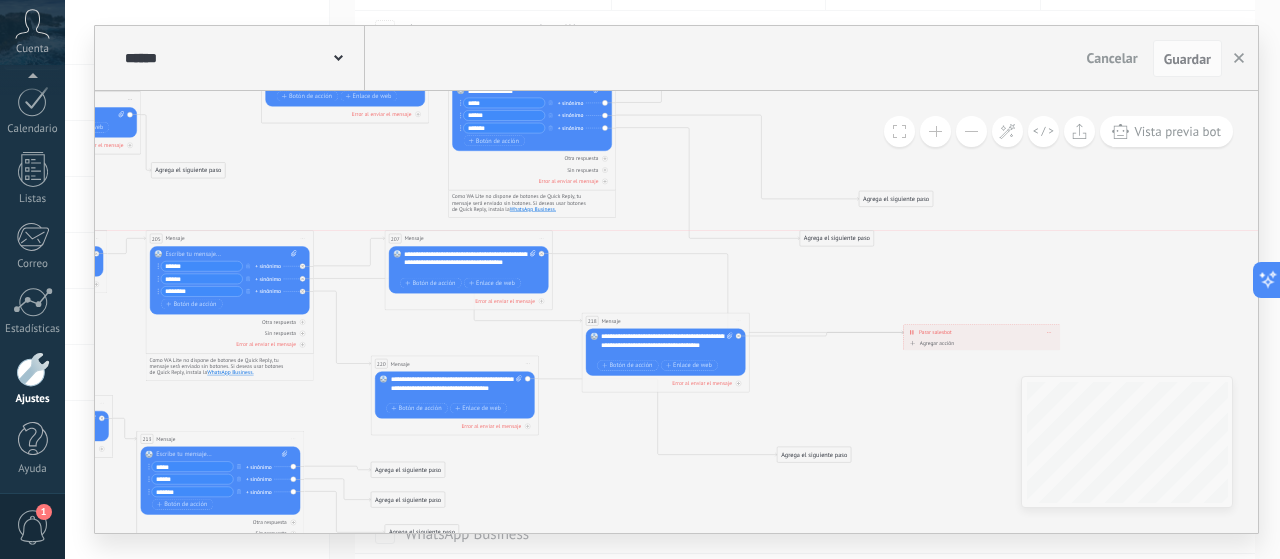 drag, startPoint x: 877, startPoint y: 282, endPoint x: 838, endPoint y: 223, distance: 70.724815 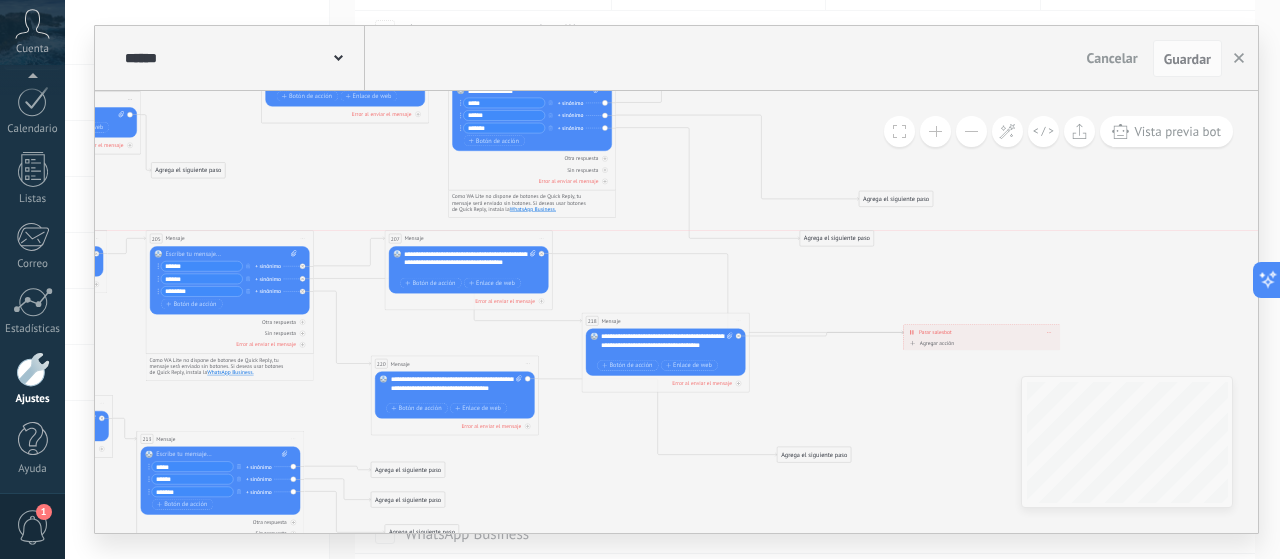 click on "Agrega el siguiente paso" at bounding box center [837, 239] 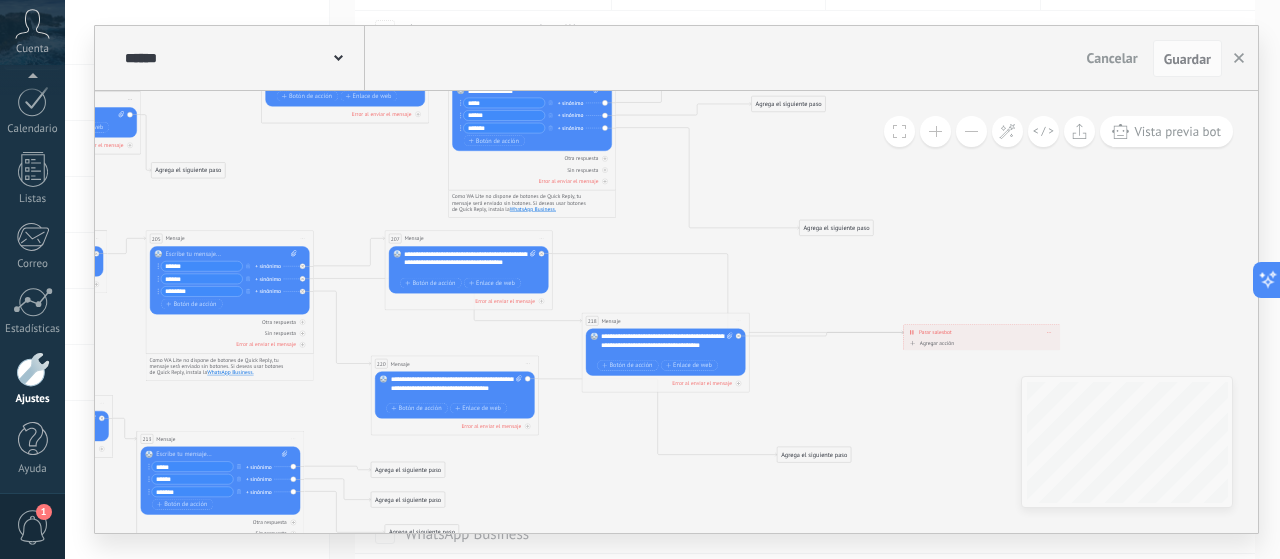 drag, startPoint x: 883, startPoint y: 192, endPoint x: 776, endPoint y: 97, distance: 143.08739 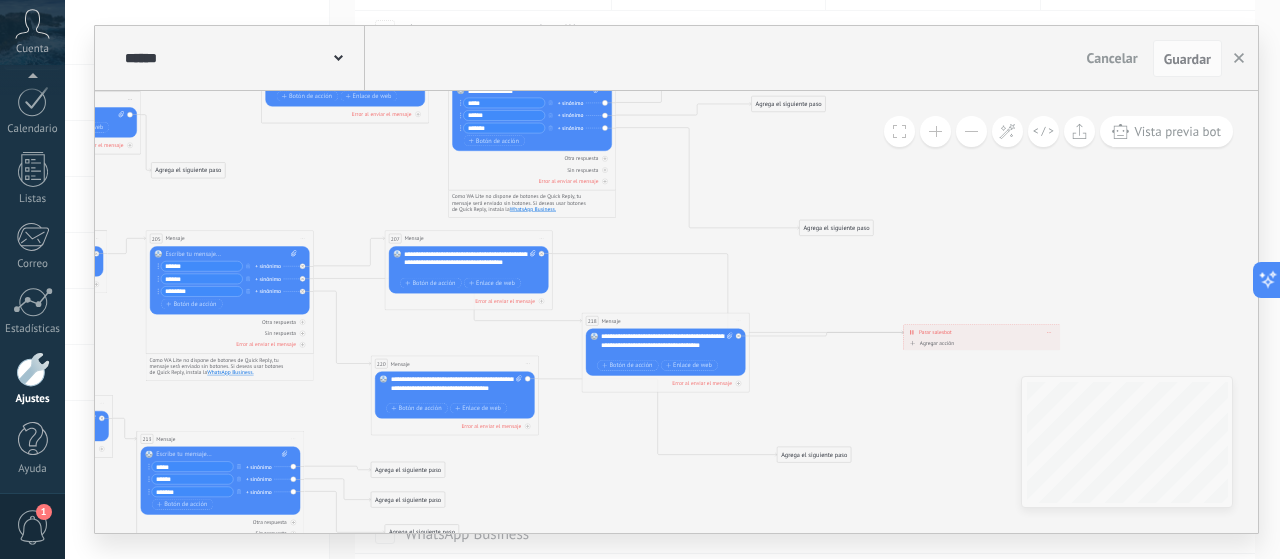 click on "Agrega el siguiente paso" at bounding box center [789, 105] 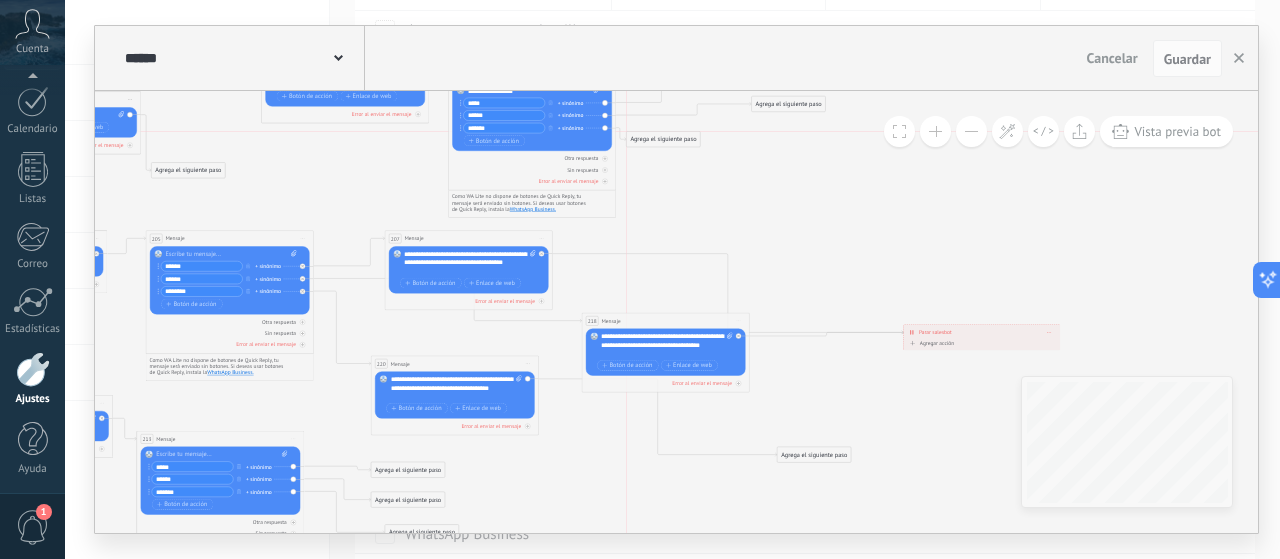 drag, startPoint x: 842, startPoint y: 227, endPoint x: 670, endPoint y: 141, distance: 192.30185 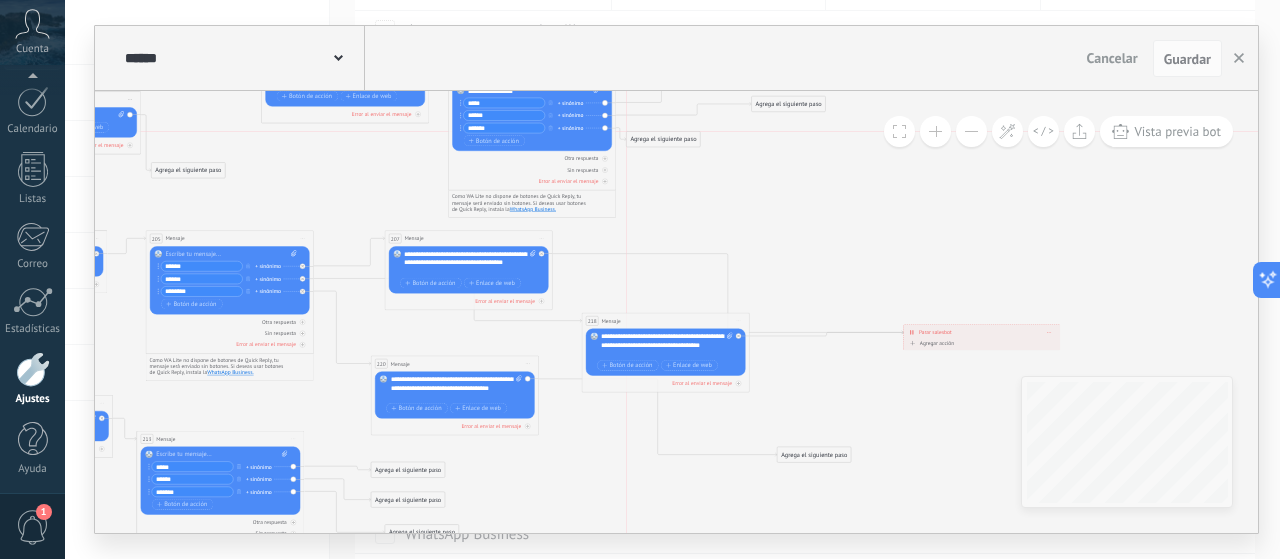 click on "Agrega el siguiente paso" at bounding box center (664, 140) 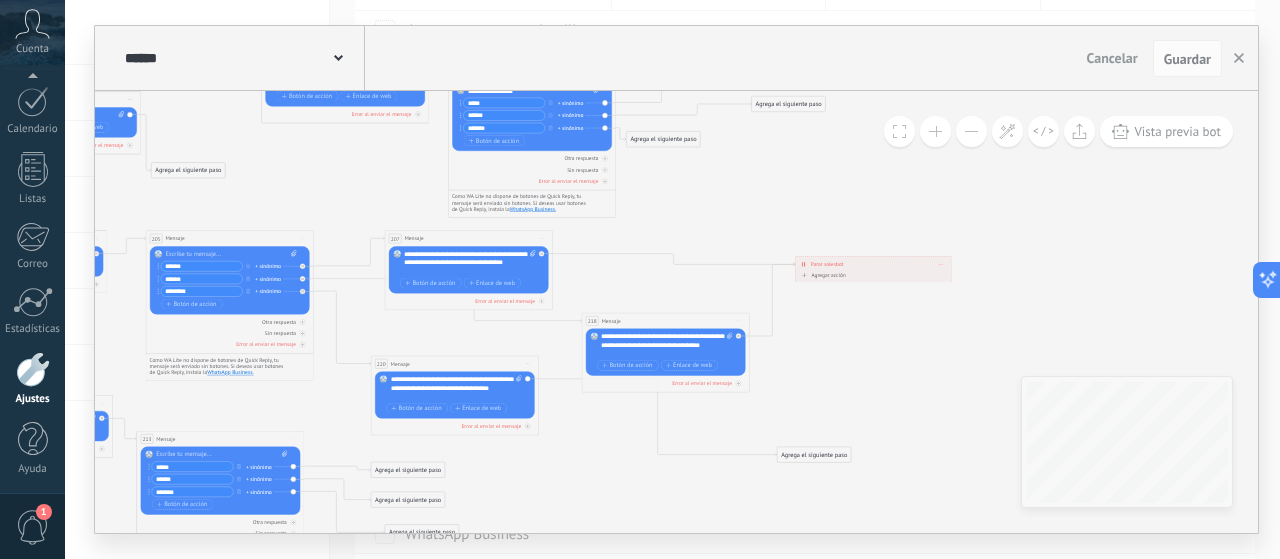 drag, startPoint x: 929, startPoint y: 325, endPoint x: 821, endPoint y: 257, distance: 127.62445 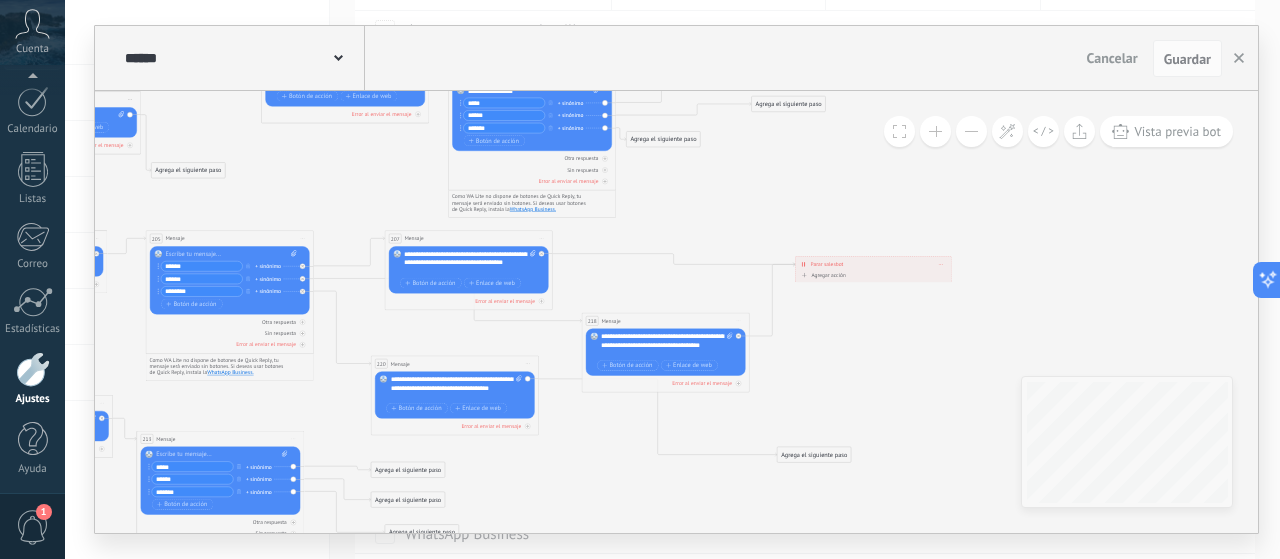 click on "**********" at bounding box center [873, 264] 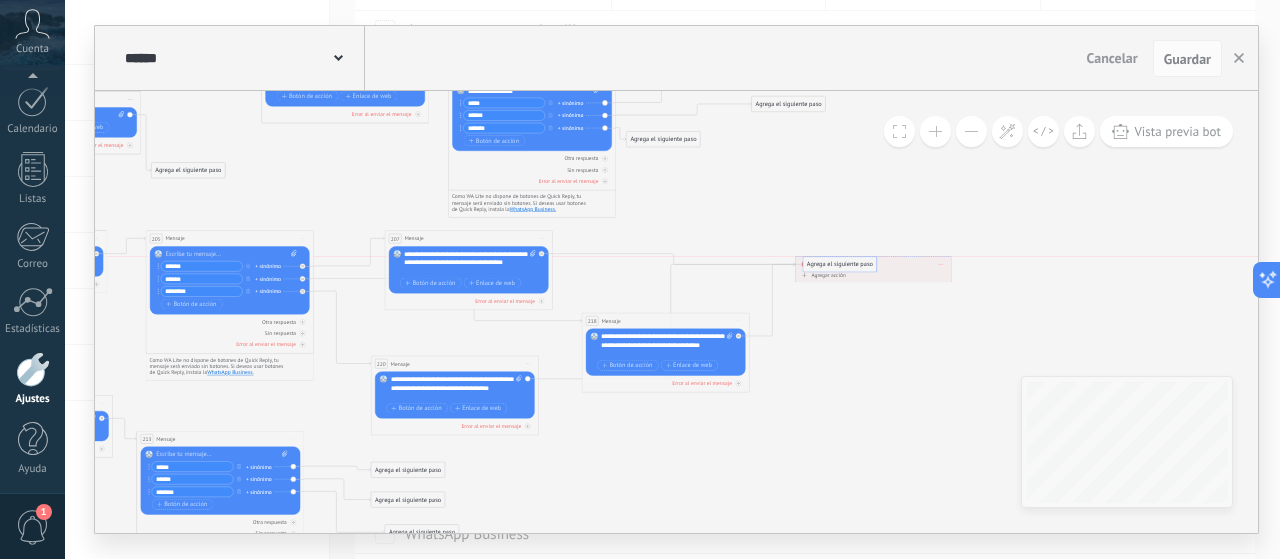 drag, startPoint x: 791, startPoint y: 452, endPoint x: 817, endPoint y: 264, distance: 189.78935 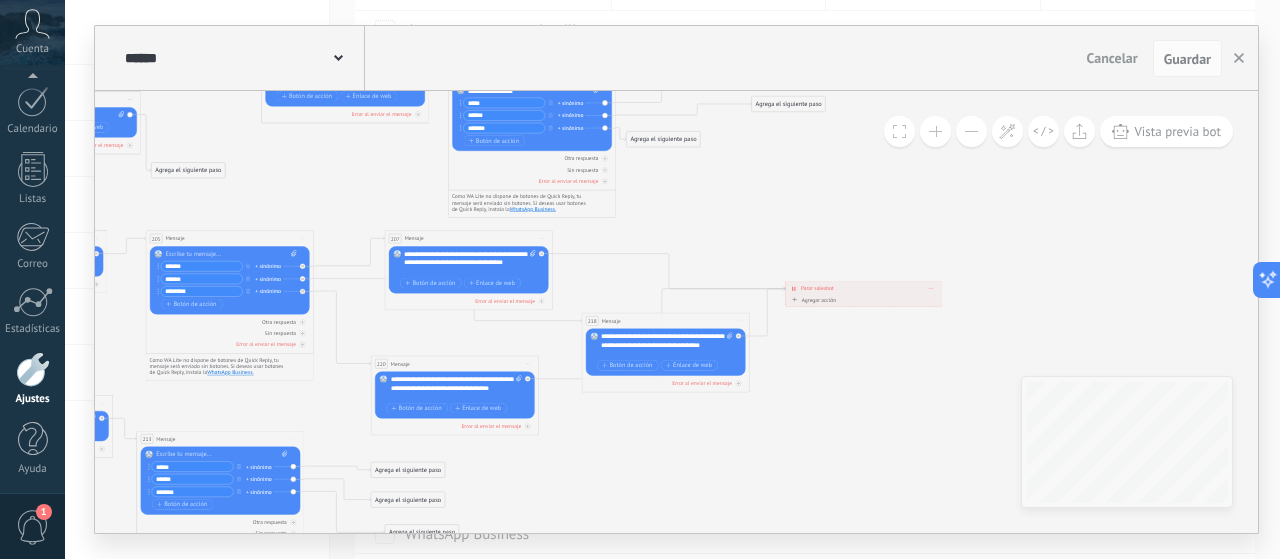 drag, startPoint x: 852, startPoint y: 264, endPoint x: 843, endPoint y: 289, distance: 26.57066 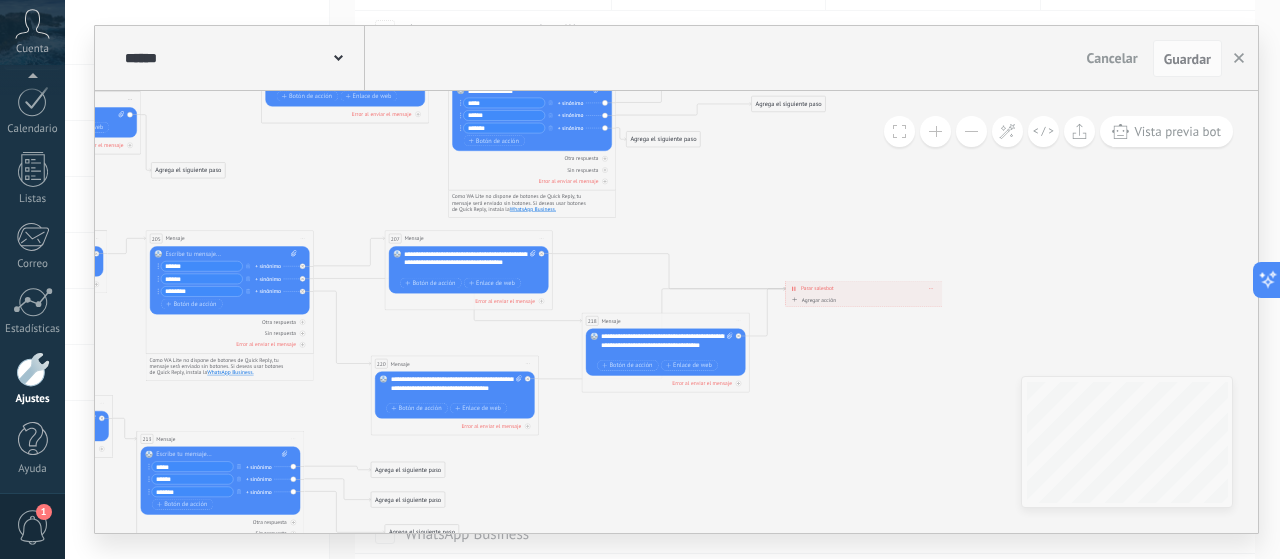 drag, startPoint x: 611, startPoint y: 384, endPoint x: 698, endPoint y: 371, distance: 87.965904 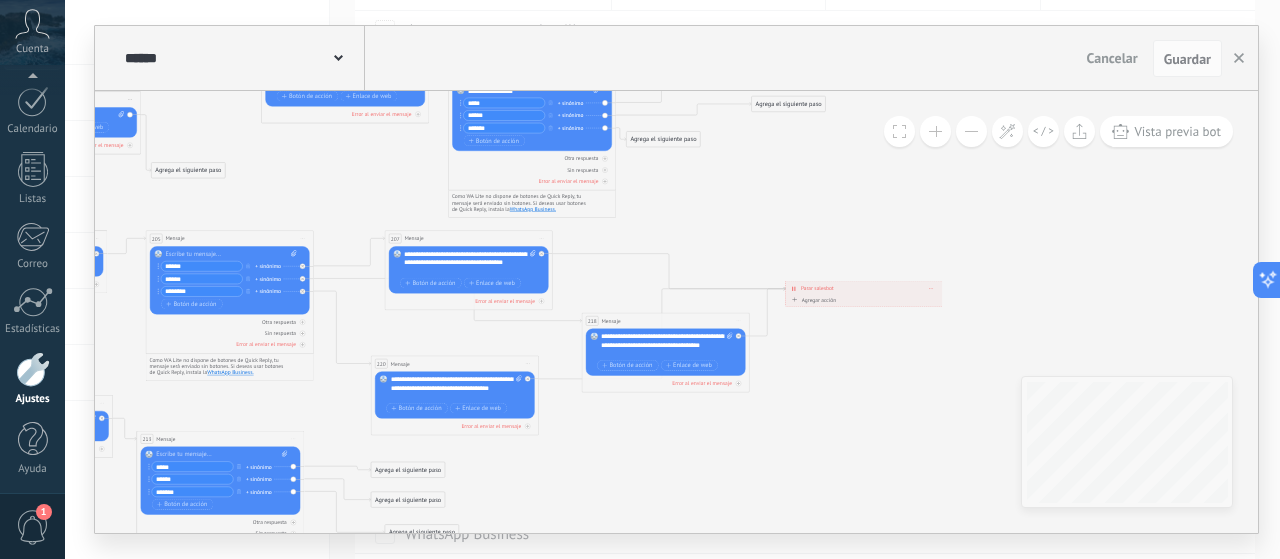 click on "218
Mensaje
*******
(a):
Todos los contactos - canales seleccionados
Todos los contactos - canales seleccionados
Todos los contactos - canal primario
Contacto principal - canales seleccionados
Contacto principal - canal primario
Todos los contactos - canales seleccionados
Todos los contactos - canales seleccionados
Todos los contactos - canal primario
Contacto principal - canales seleccionados" at bounding box center [666, 353] 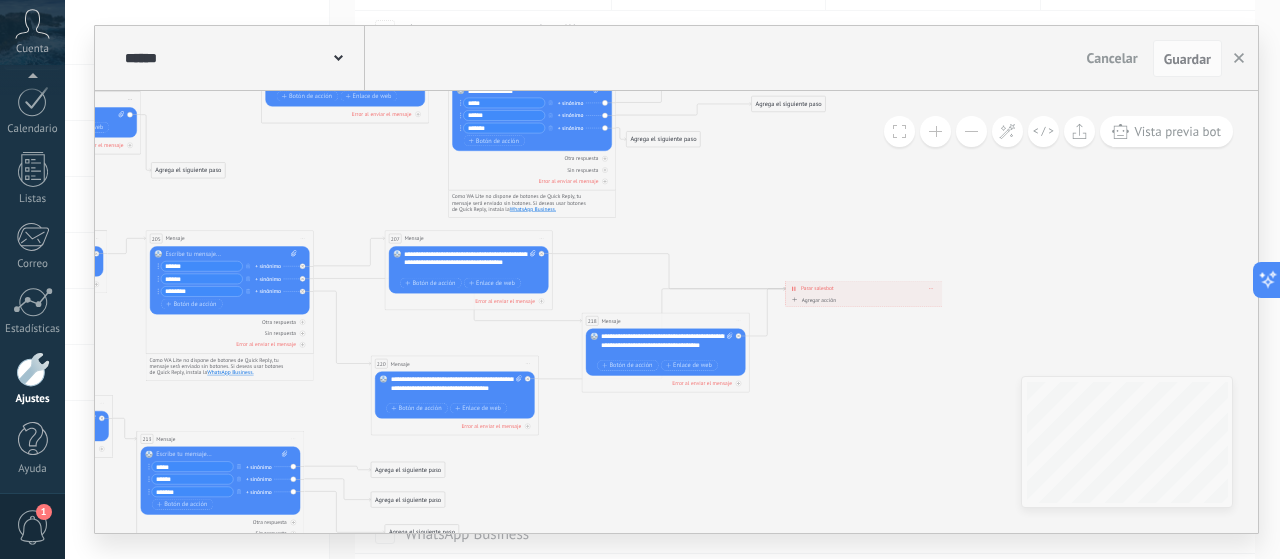 drag, startPoint x: 619, startPoint y: 384, endPoint x: 669, endPoint y: 405, distance: 54.230988 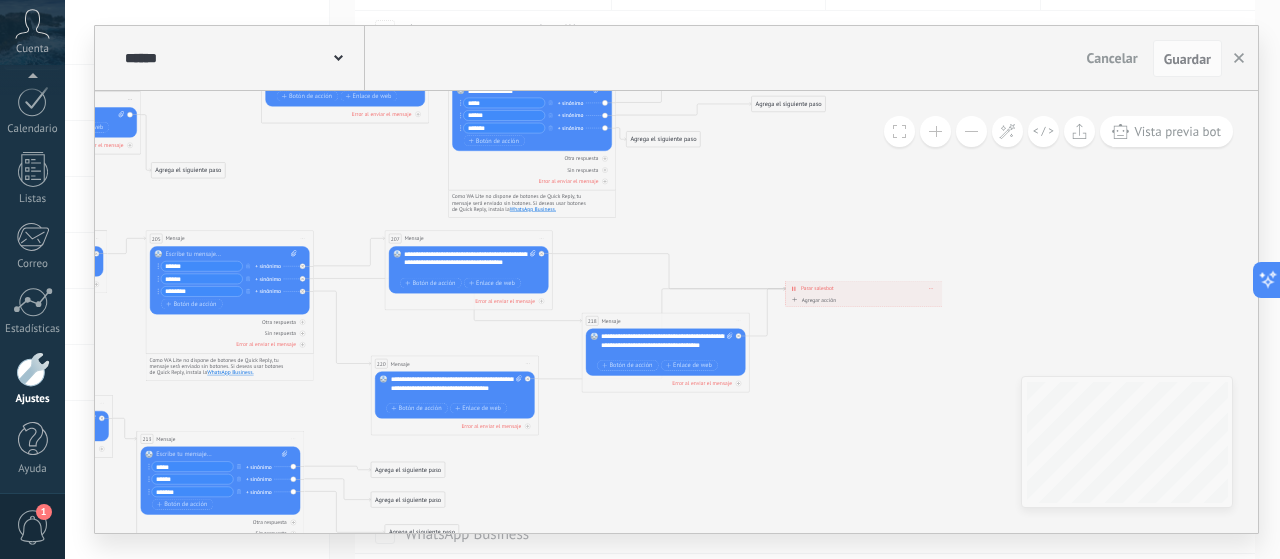 click on "**********" at bounding box center [-1156, -388] 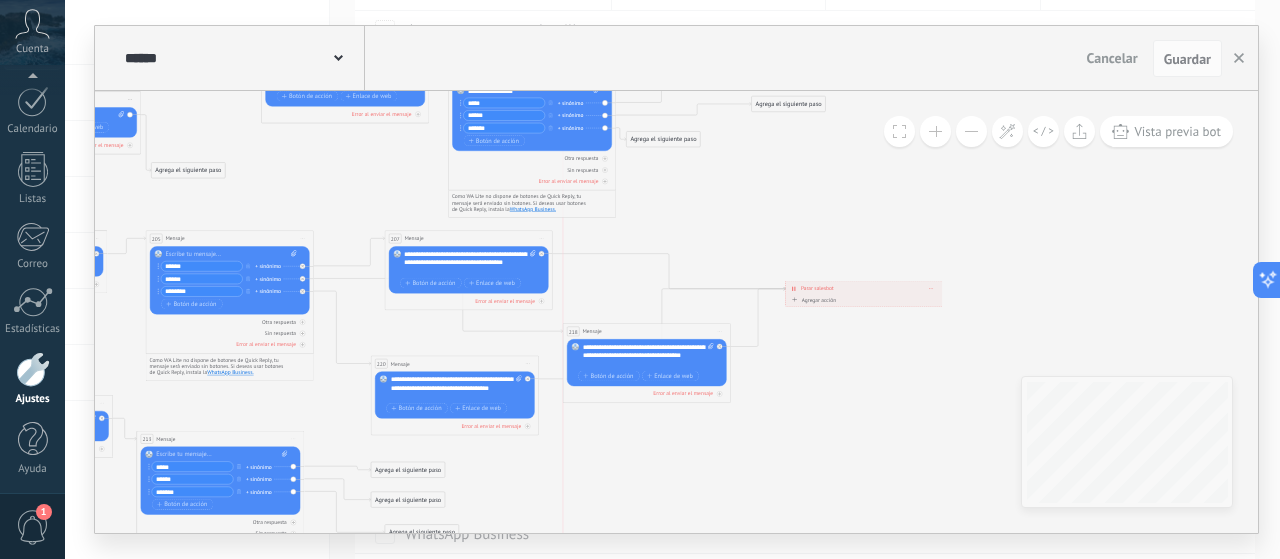 drag, startPoint x: 621, startPoint y: 319, endPoint x: 603, endPoint y: 330, distance: 21.095022 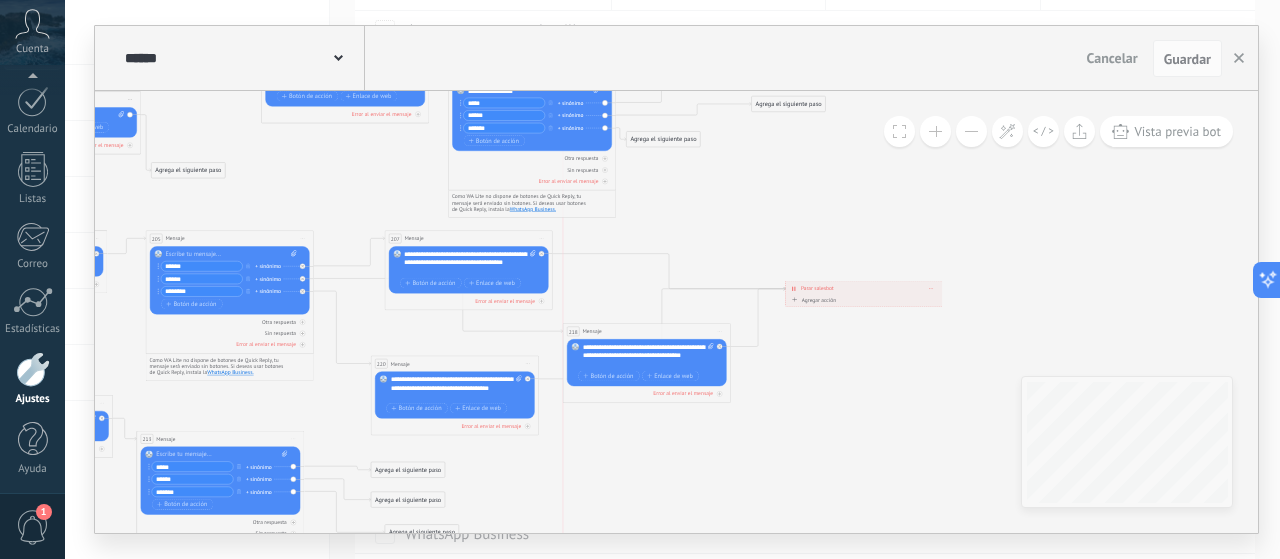 click on "218
Mensaje
*******
(a):
Todos los contactos - canales seleccionados
Todos los contactos - canales seleccionados
Todos los contactos - canal primario
Contacto principal - canales seleccionados
Contacto principal - canal primario
Todos los contactos - canales seleccionados
Todos los contactos - canales seleccionados
Todos los contactos - canal primario
Contacto principal - canales seleccionados" at bounding box center (646, 332) 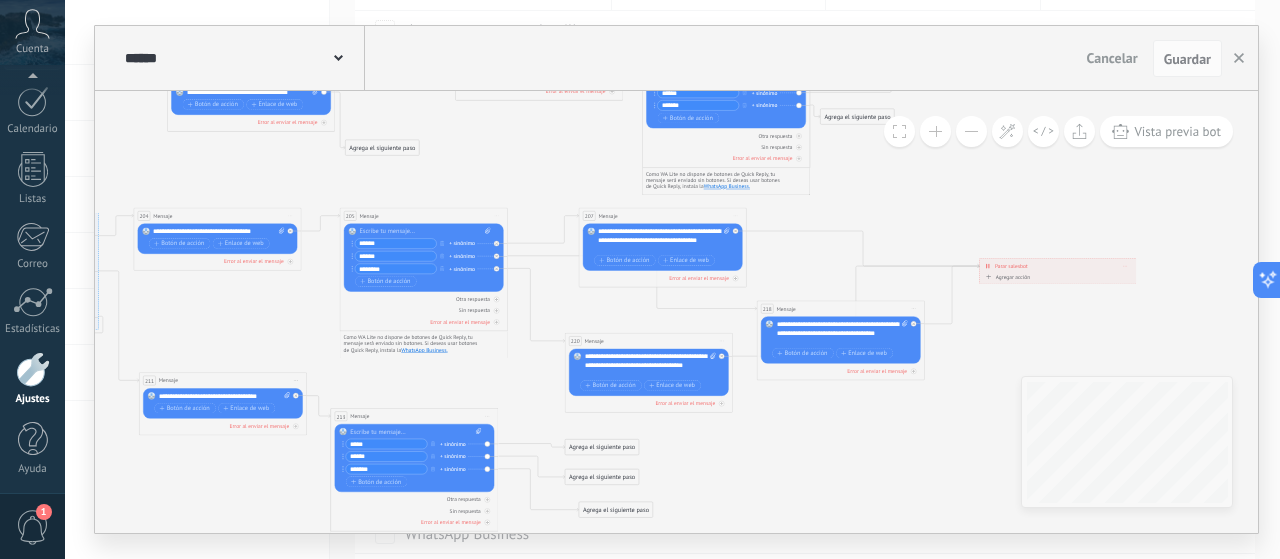 drag, startPoint x: 845, startPoint y: 397, endPoint x: 961, endPoint y: 411, distance: 116.841774 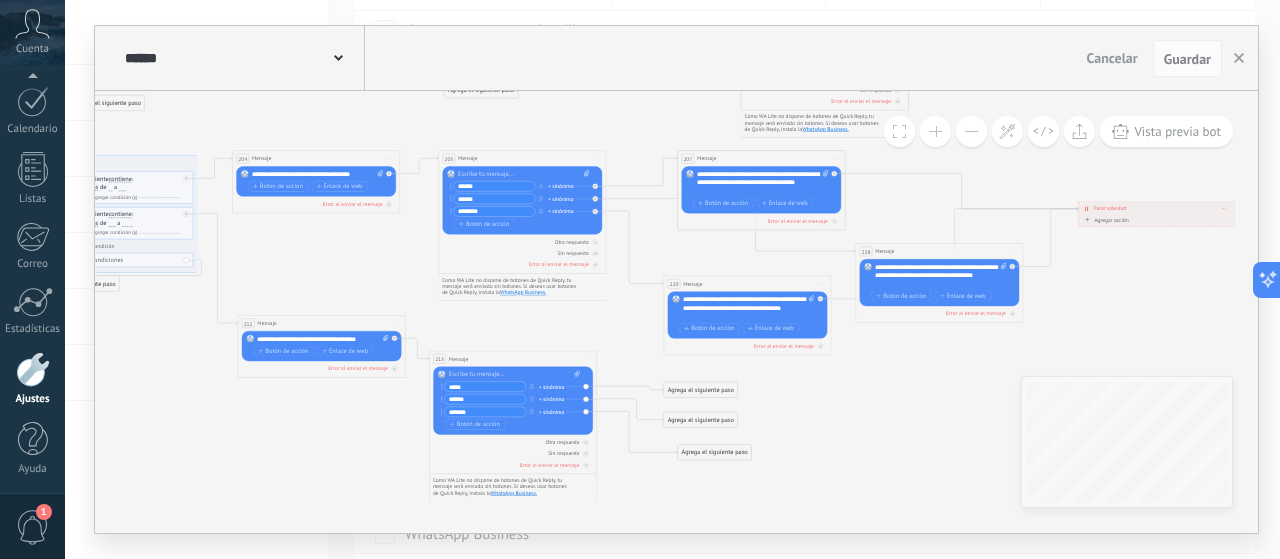 drag, startPoint x: 848, startPoint y: 463, endPoint x: 946, endPoint y: 405, distance: 113.87713 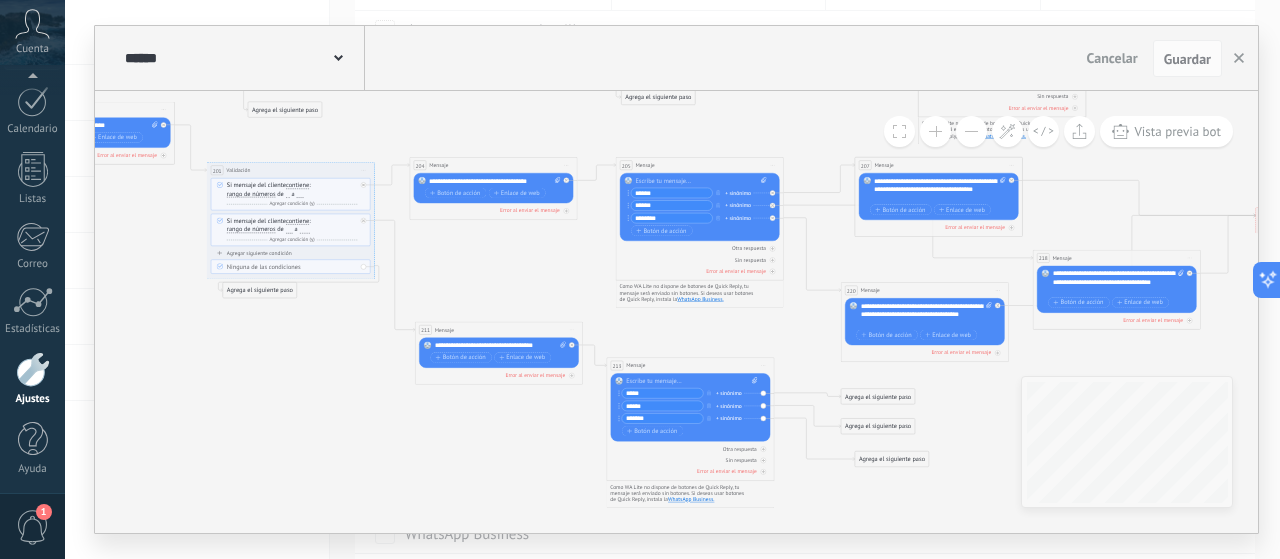drag, startPoint x: 544, startPoint y: 307, endPoint x: 615, endPoint y: 301, distance: 71.25307 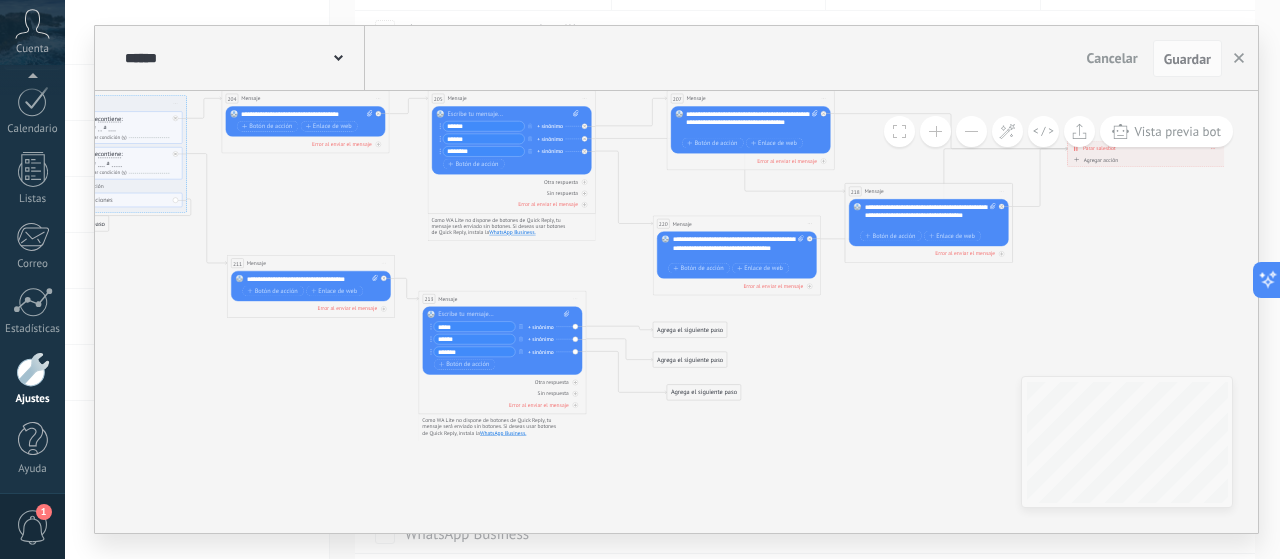 drag, startPoint x: 591, startPoint y: 299, endPoint x: 485, endPoint y: 269, distance: 110.16351 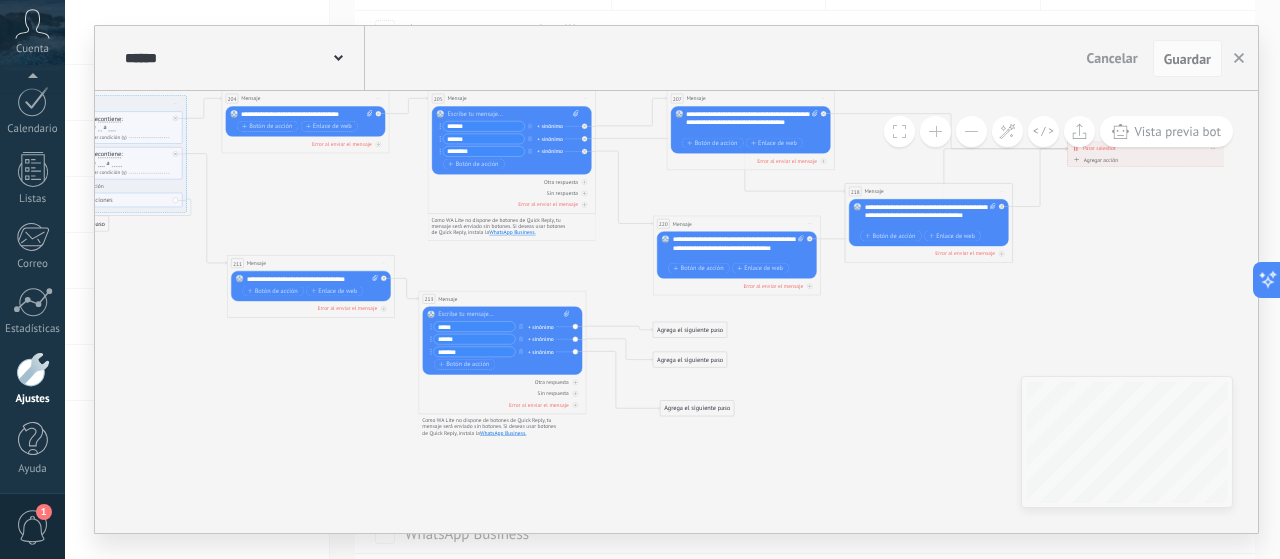 click on "Agrega el siguiente paso" at bounding box center [697, 409] 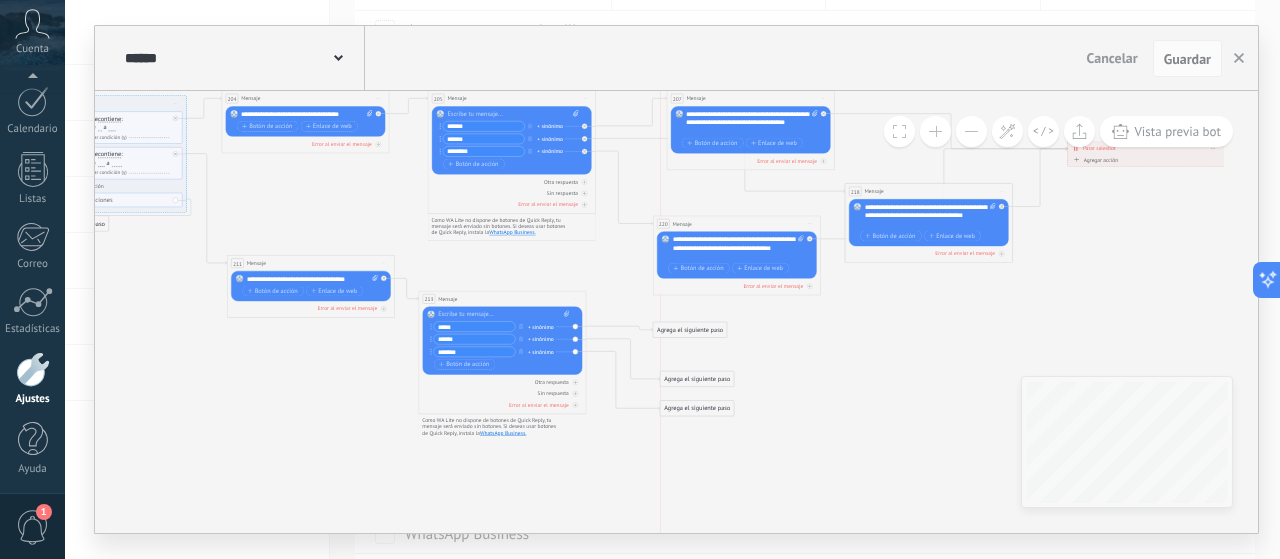 drag, startPoint x: 690, startPoint y: 363, endPoint x: 700, endPoint y: 382, distance: 21.470911 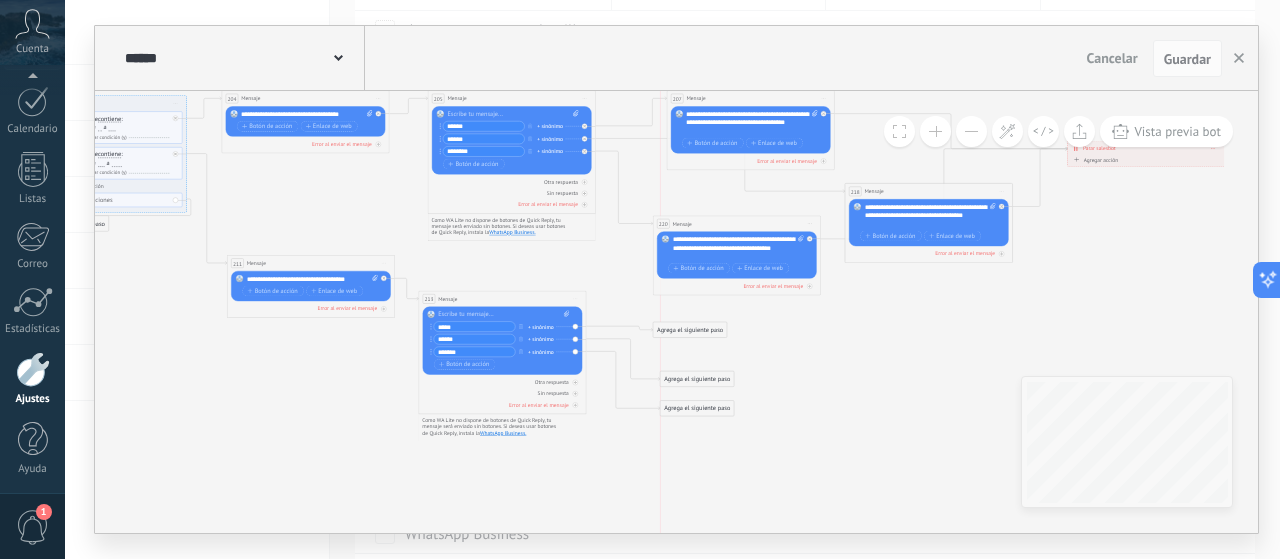 click on "Agrega el siguiente paso" at bounding box center (697, 380) 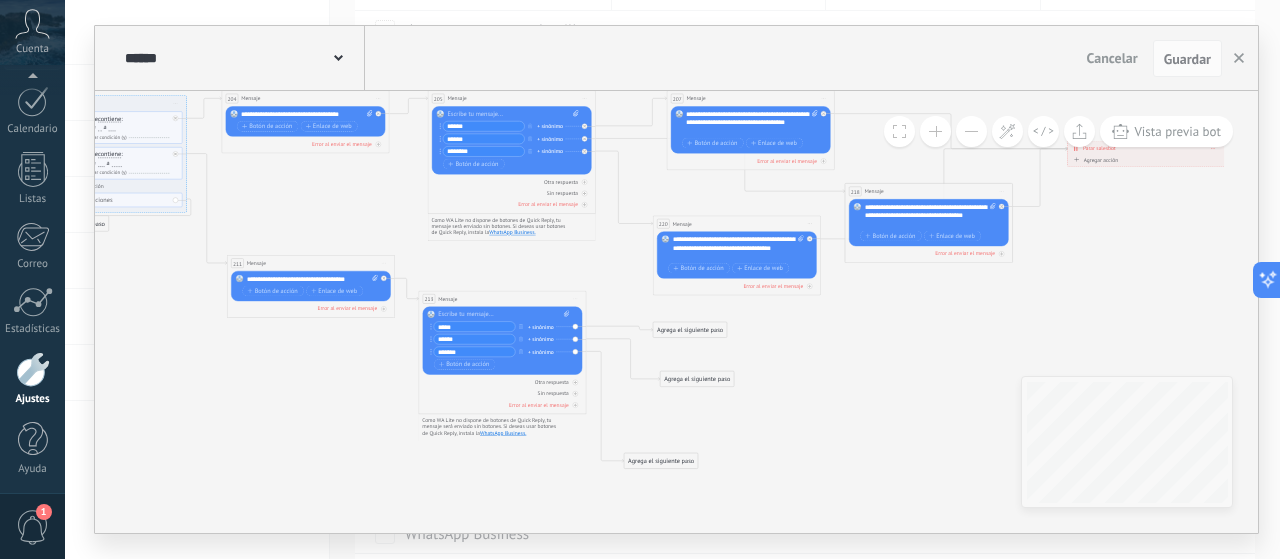 drag, startPoint x: 702, startPoint y: 404, endPoint x: 666, endPoint y: 457, distance: 64.070274 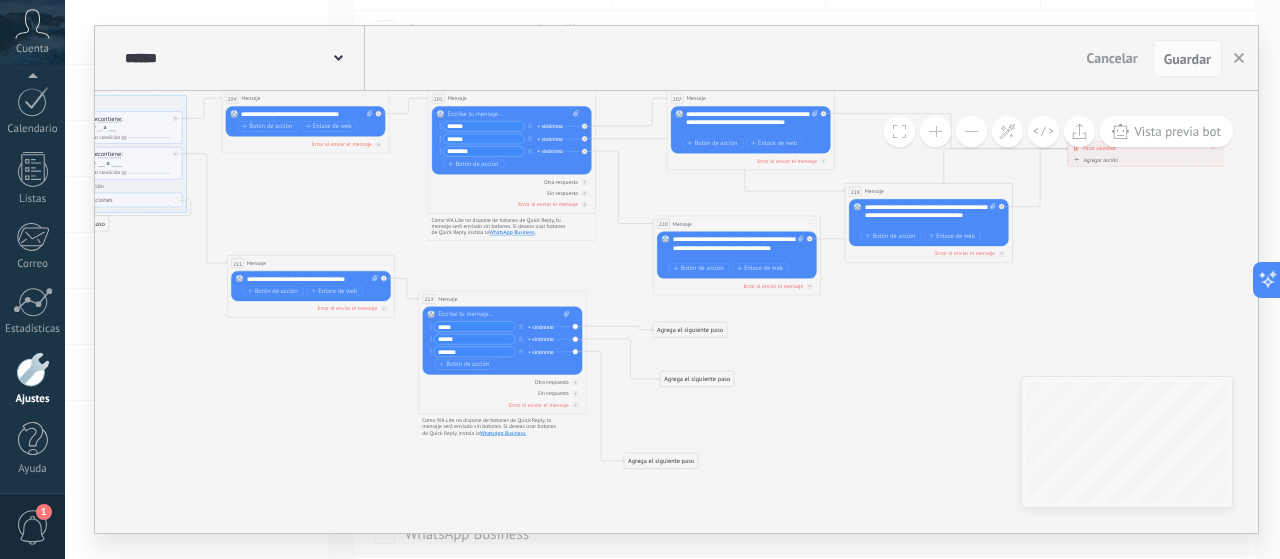click on "Agrega el siguiente paso" at bounding box center (661, 461) 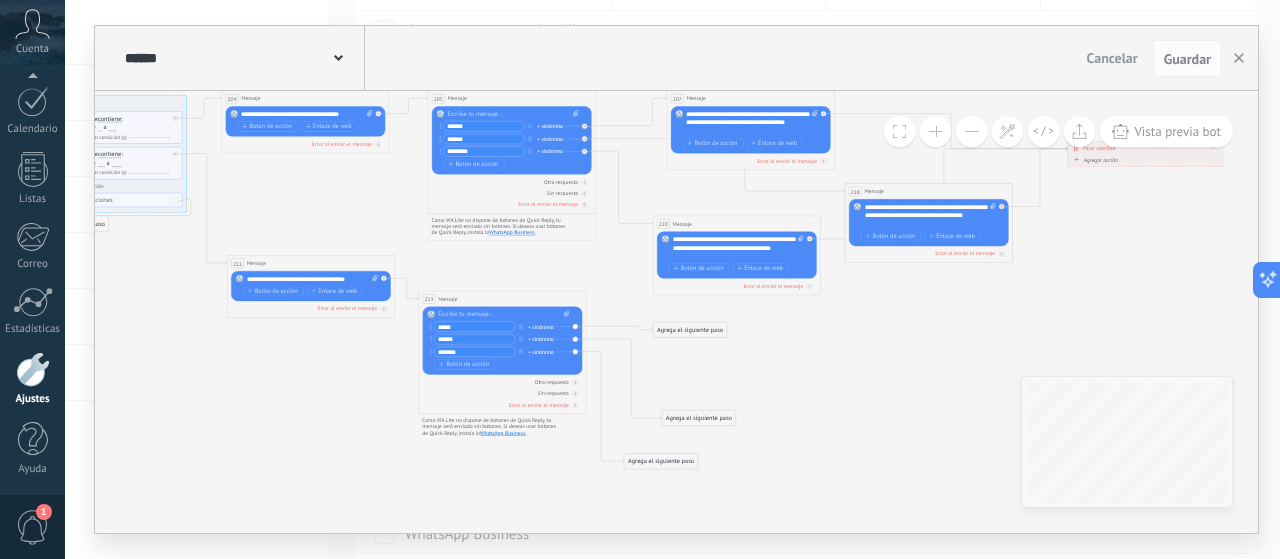 drag, startPoint x: 683, startPoint y: 379, endPoint x: 685, endPoint y: 419, distance: 40.04997 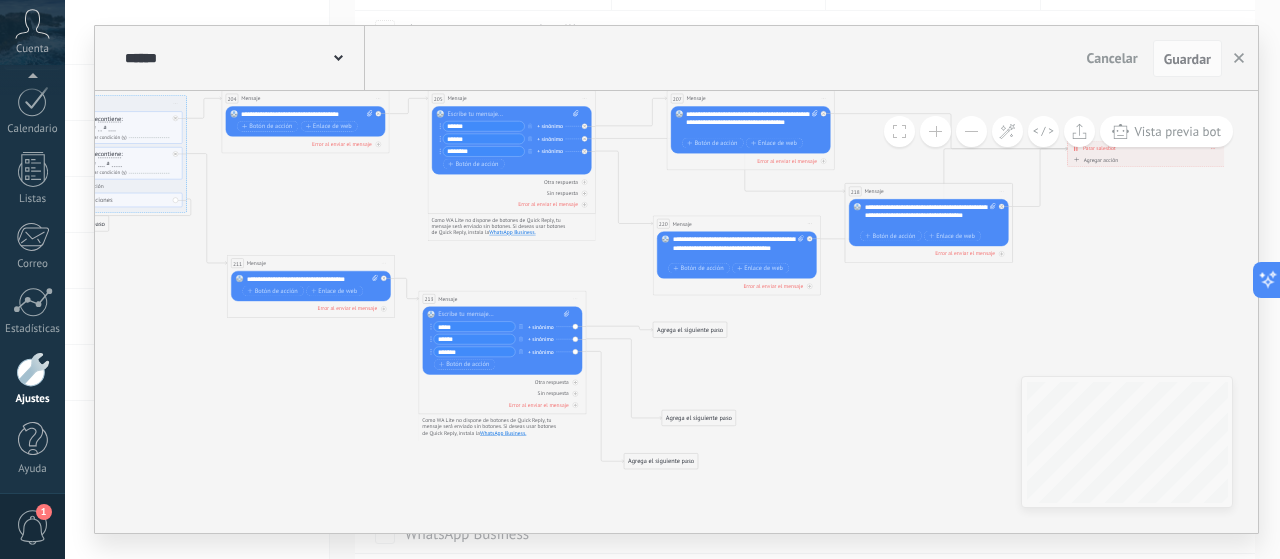 click on "Agrega el siguiente paso" at bounding box center (699, 419) 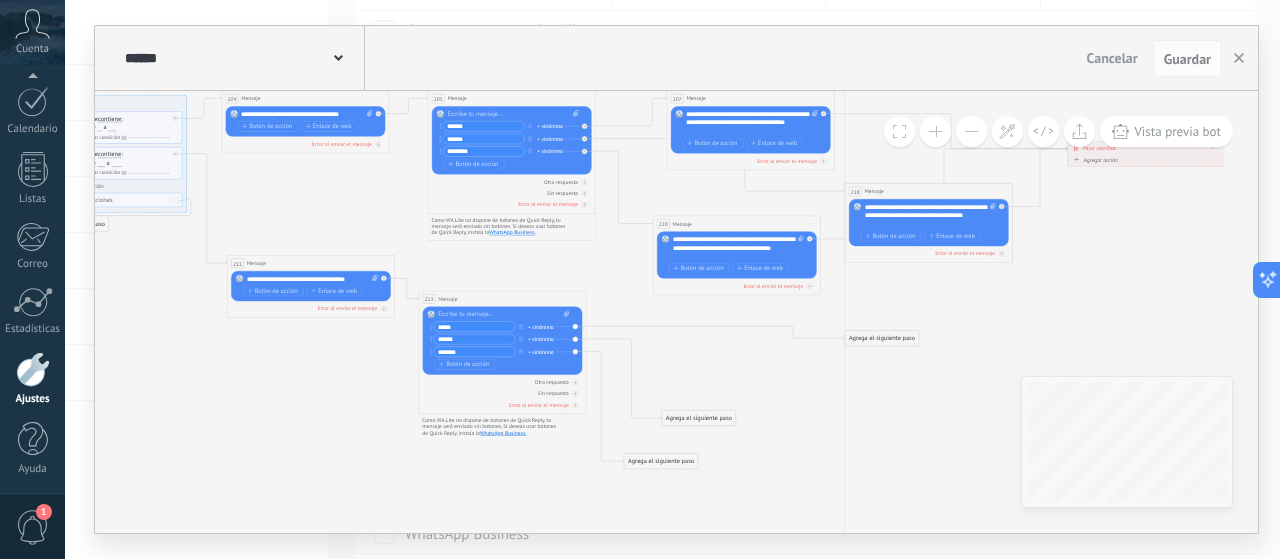drag, startPoint x: 689, startPoint y: 332, endPoint x: 882, endPoint y: 341, distance: 193.20973 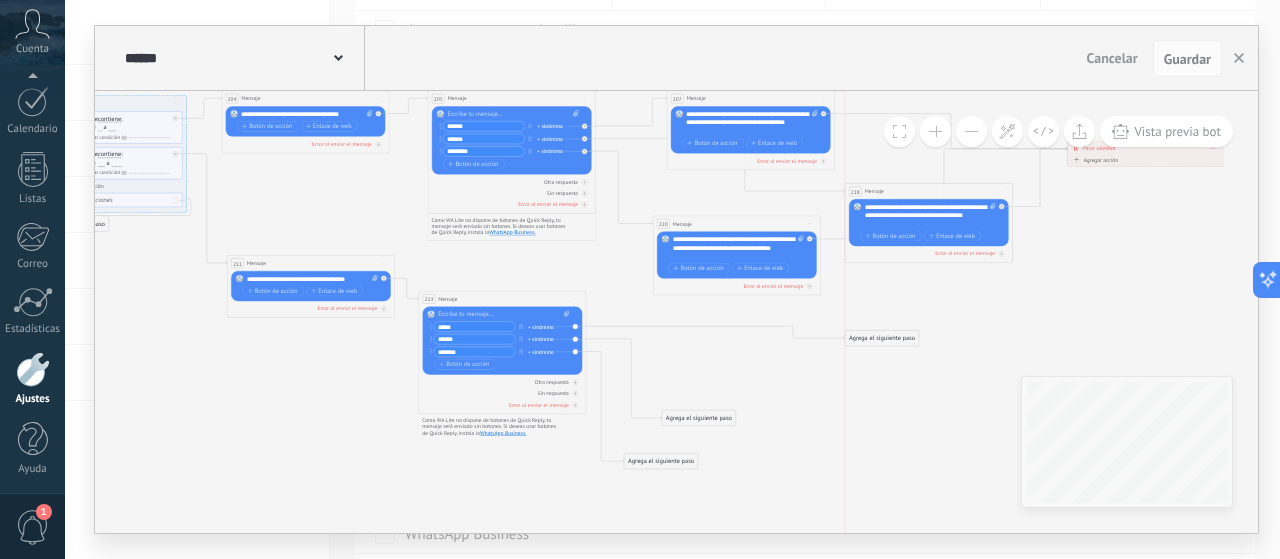 click on "Agrega el siguiente paso" at bounding box center (882, 339) 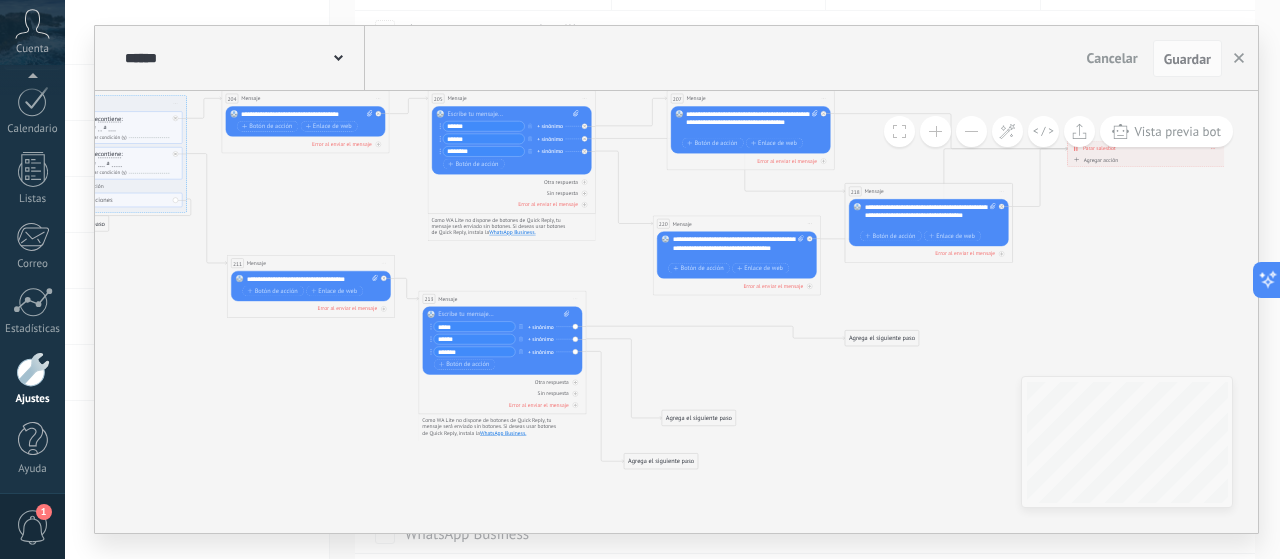 click on "Agrega el siguiente paso" at bounding box center [882, 339] 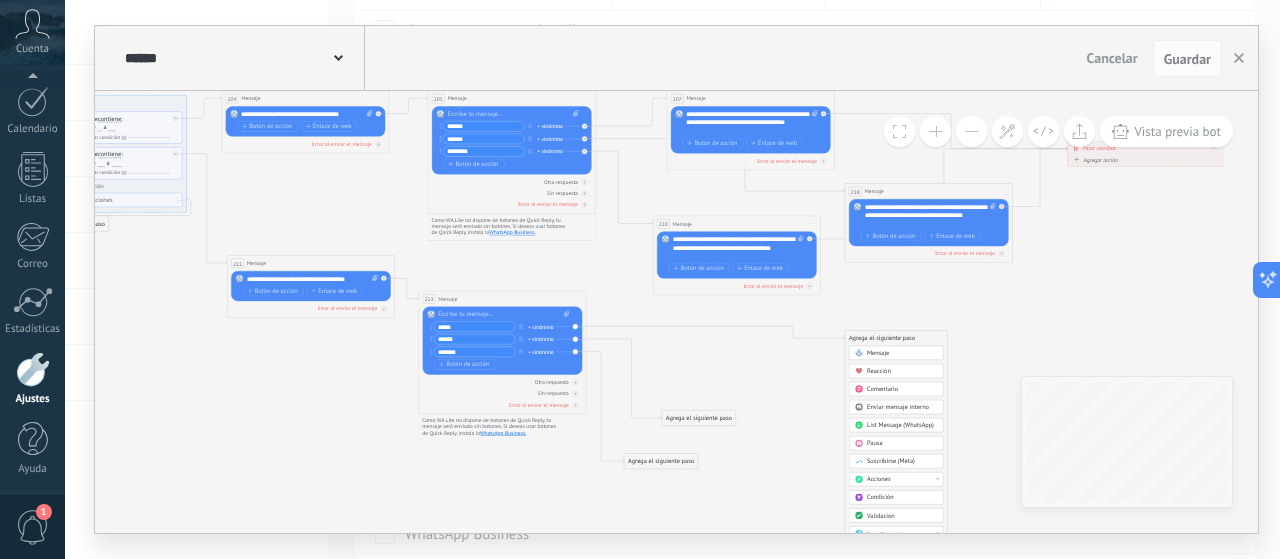 click on "Mensaje" at bounding box center [878, 353] 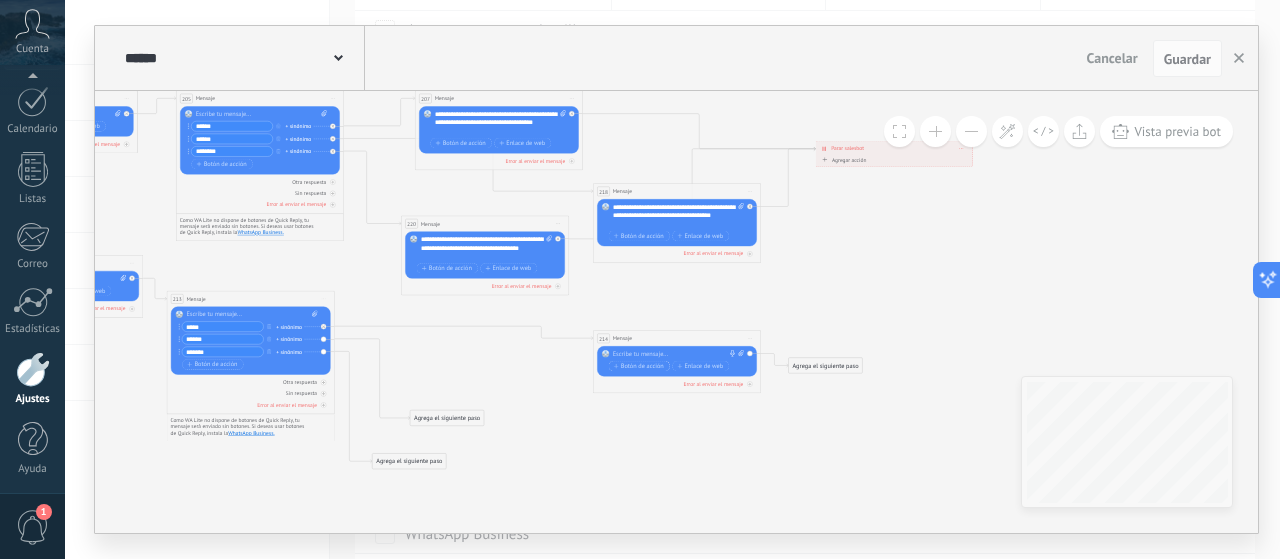 click on "Botón de acción" at bounding box center (639, 366) 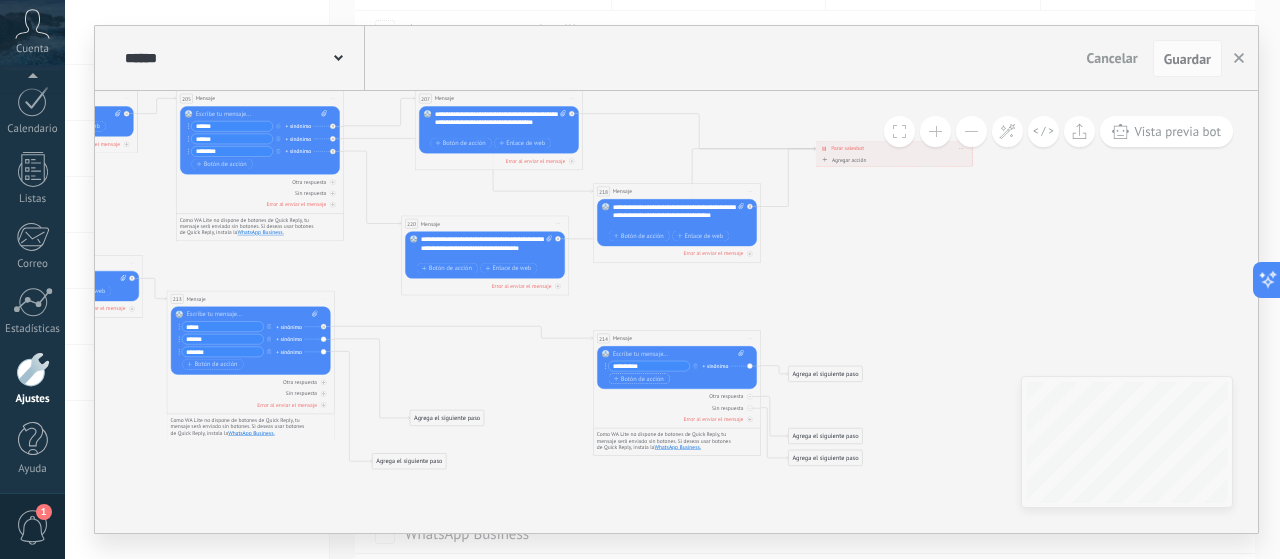 type on "**********" 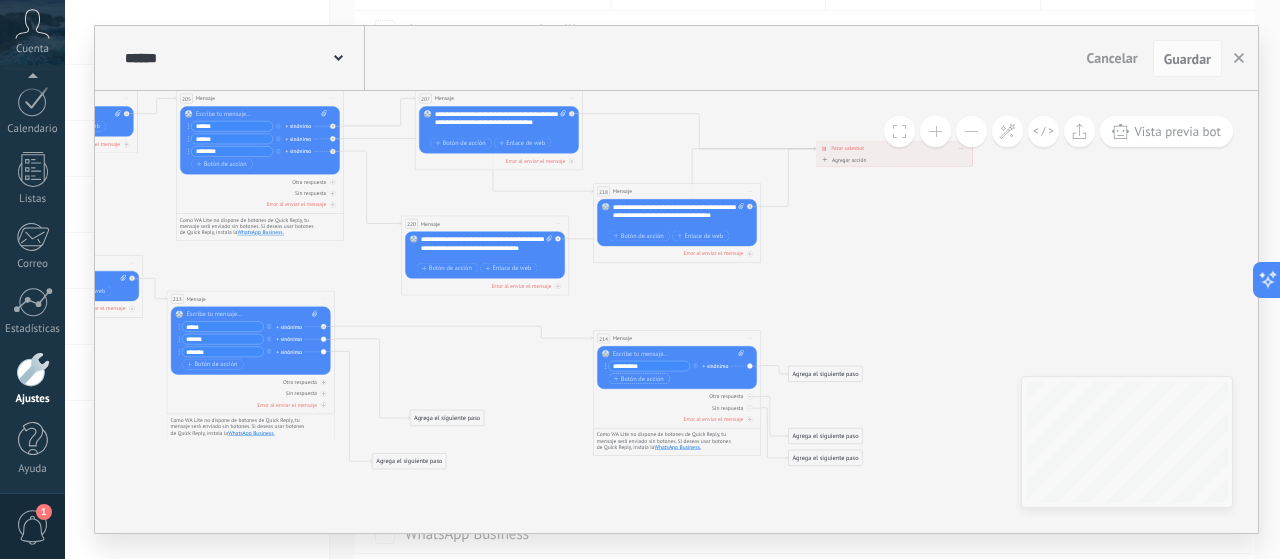 click on "Botón de acción" at bounding box center [639, 379] 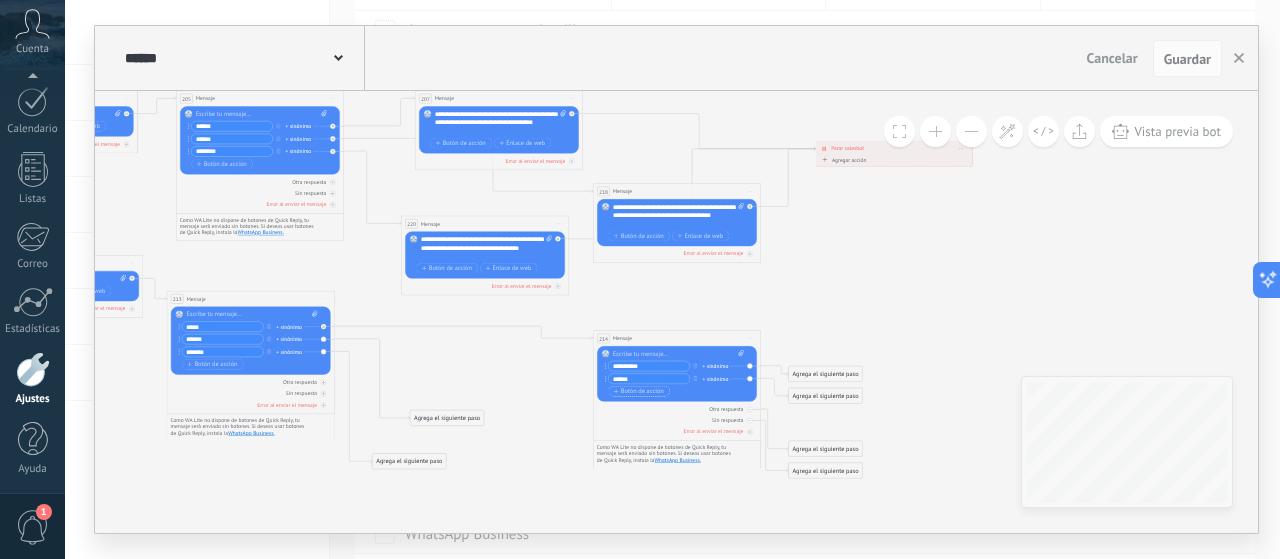 type on "******" 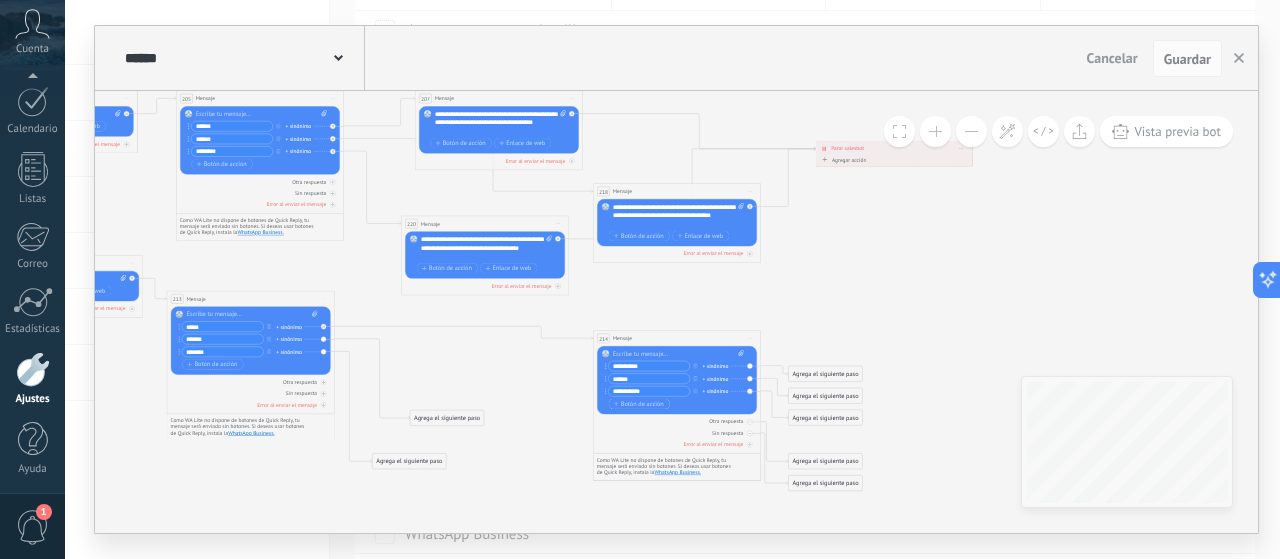 type on "**********" 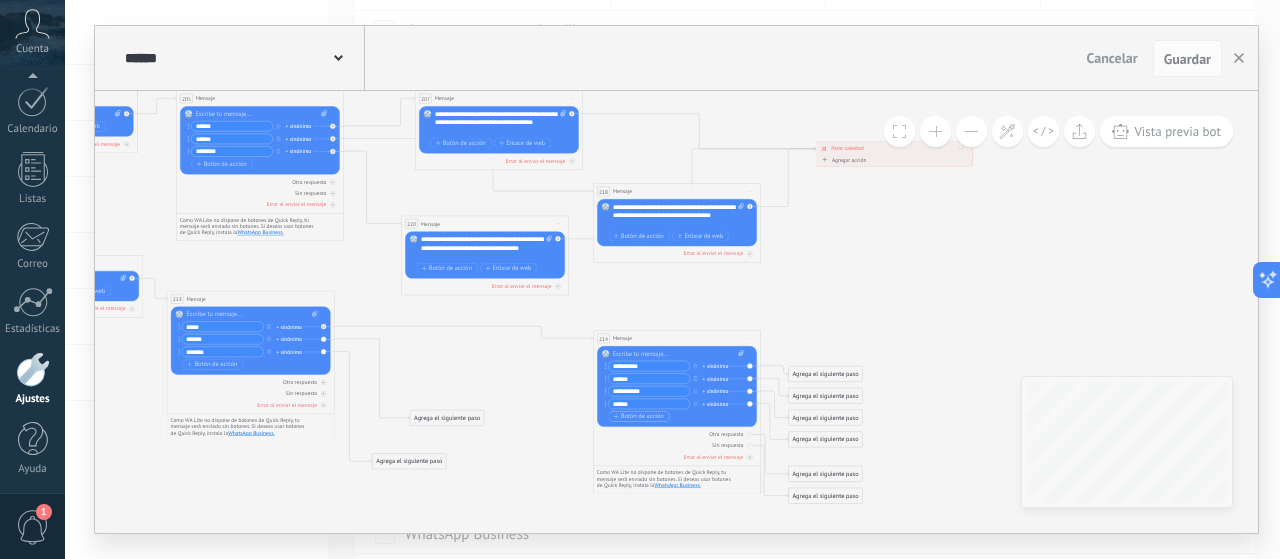 type on "******" 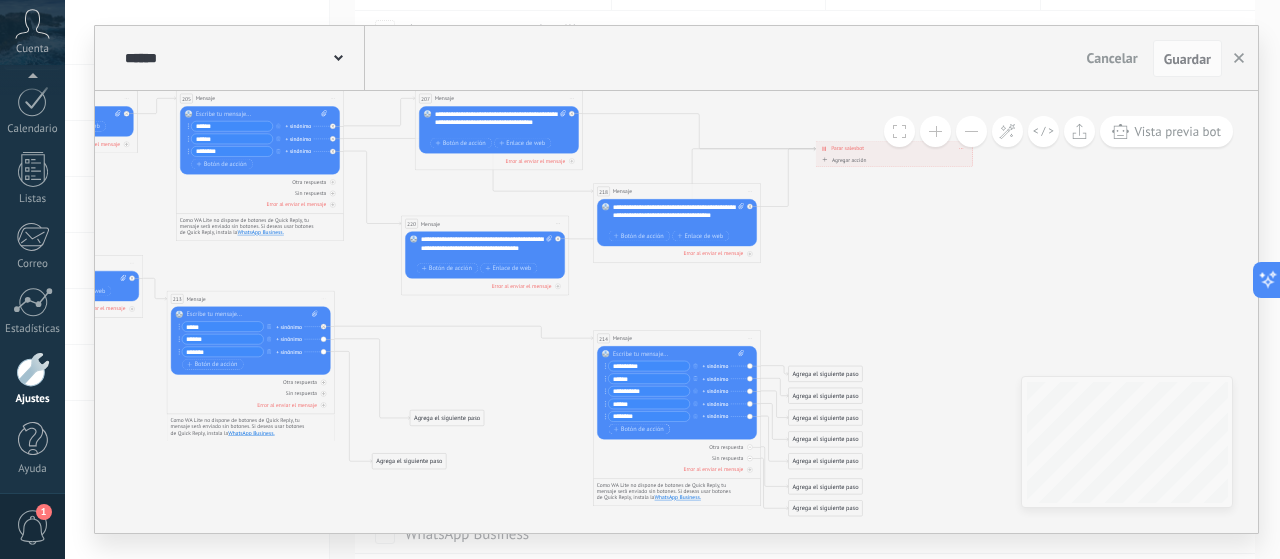 type on "********" 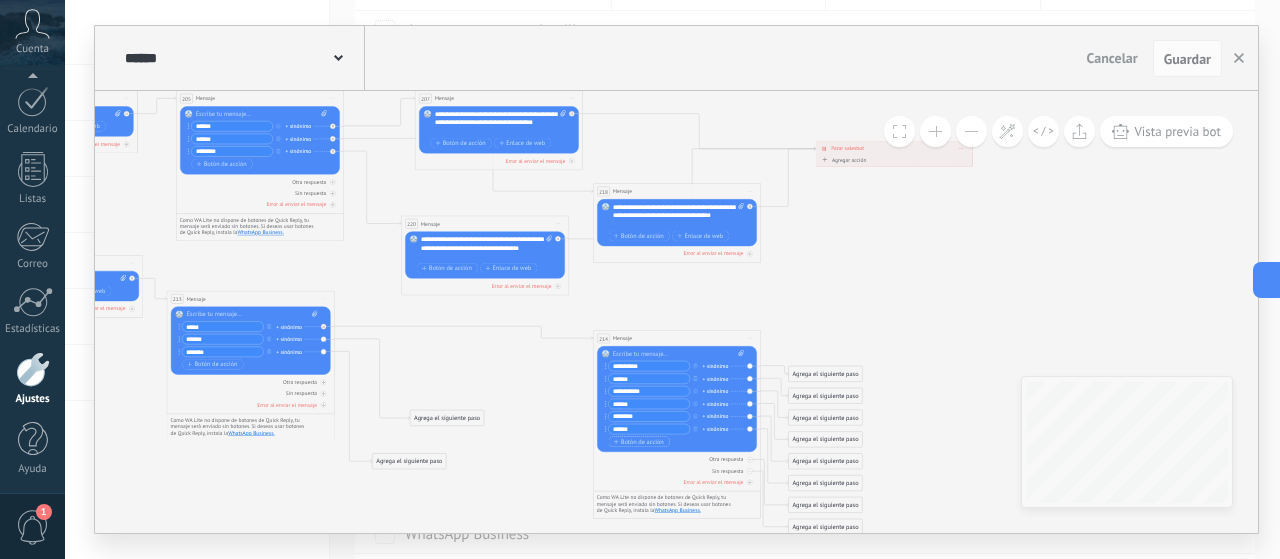 type on "******" 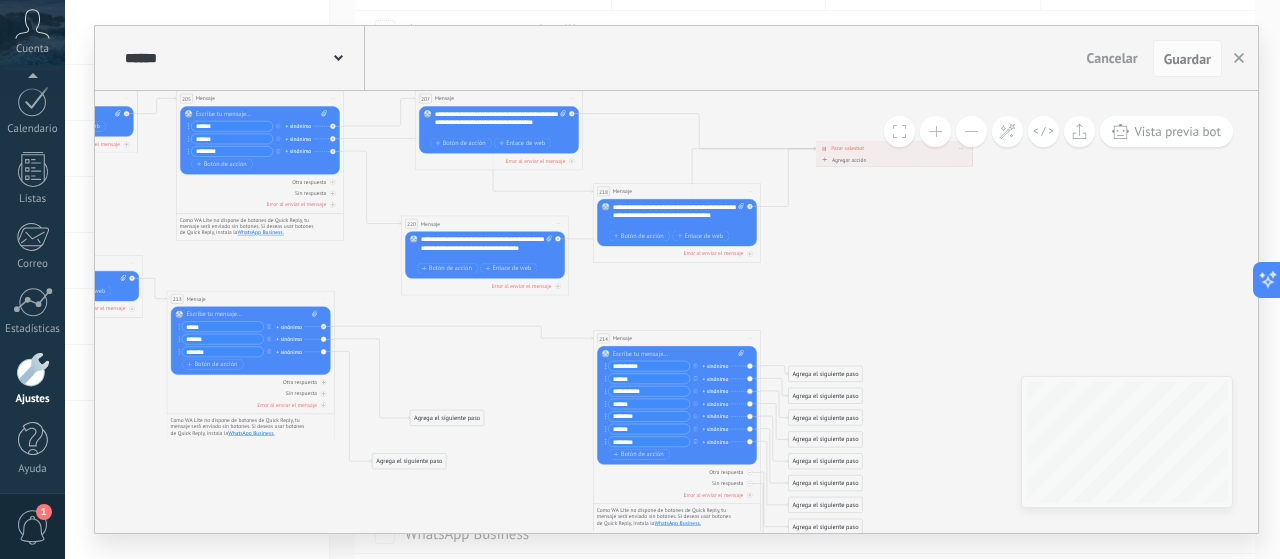 type on "*******" 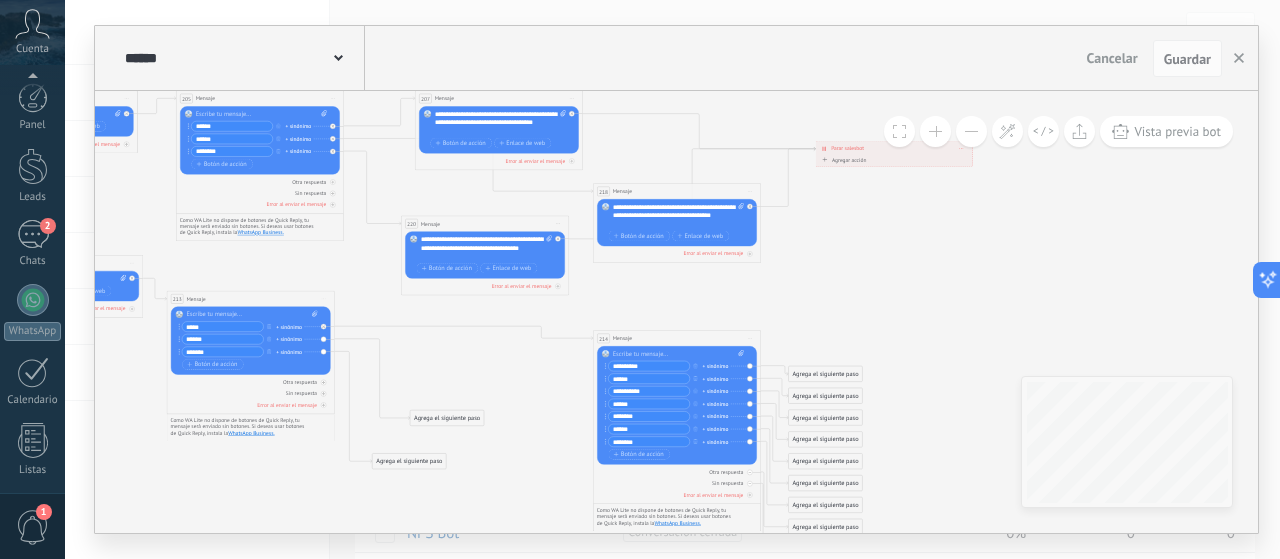 scroll, scrollTop: 200, scrollLeft: 0, axis: vertical 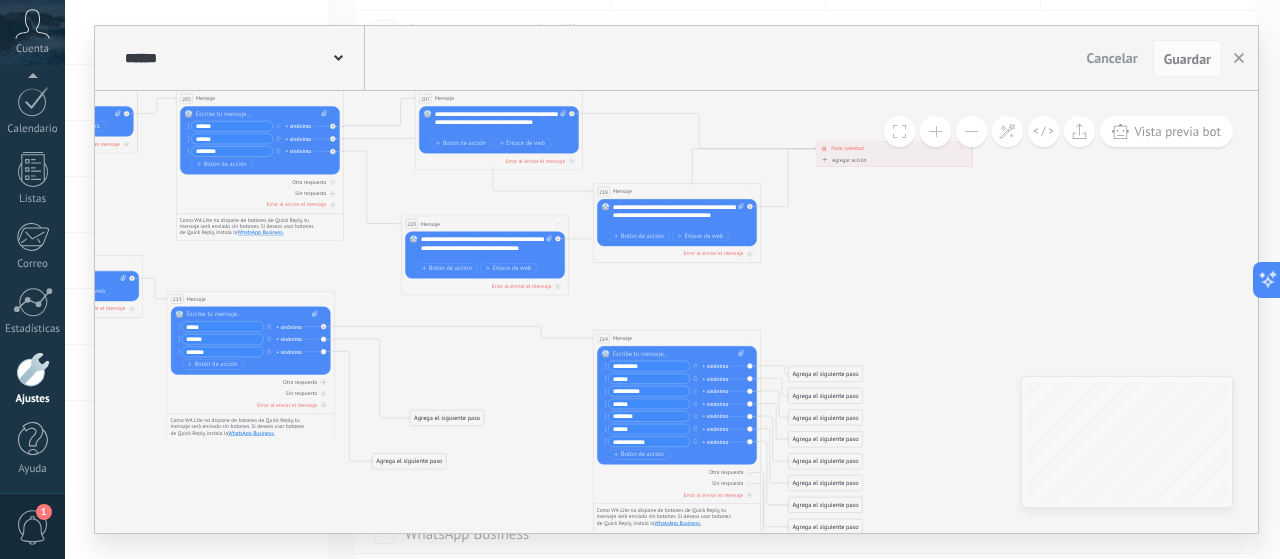 type on "**********" 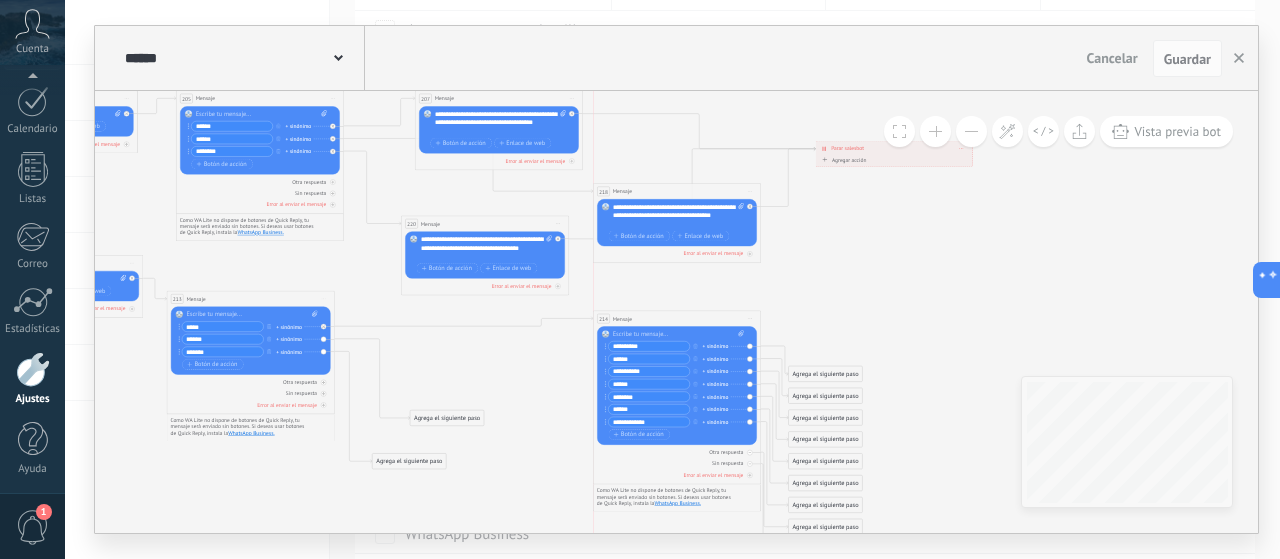 drag, startPoint x: 734, startPoint y: 337, endPoint x: 737, endPoint y: 318, distance: 19.235384 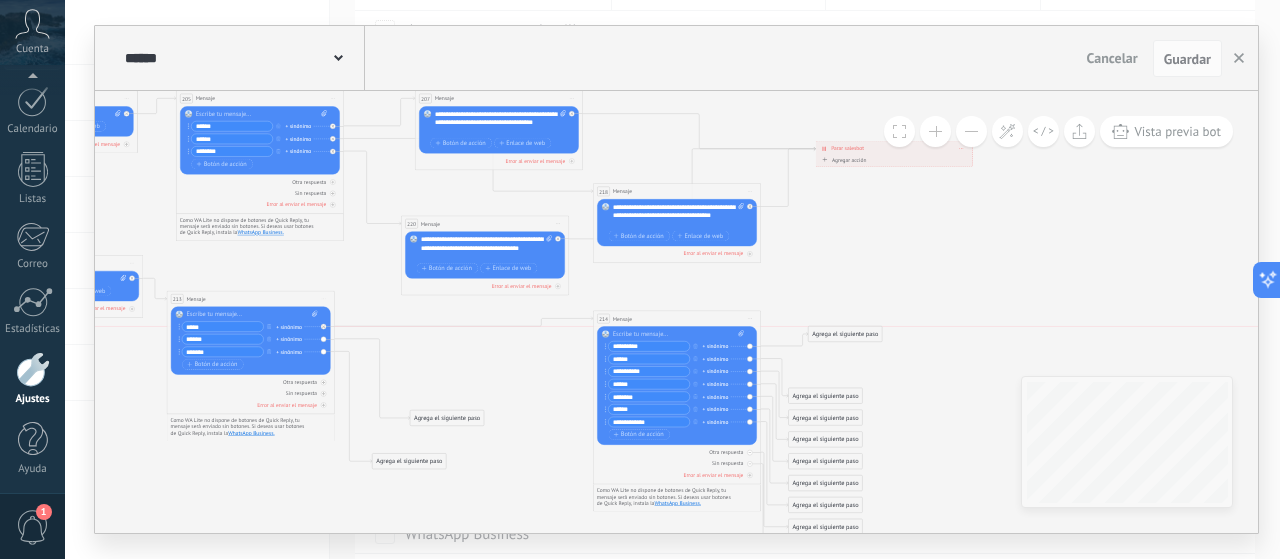 drag, startPoint x: 812, startPoint y: 371, endPoint x: 832, endPoint y: 331, distance: 44.72136 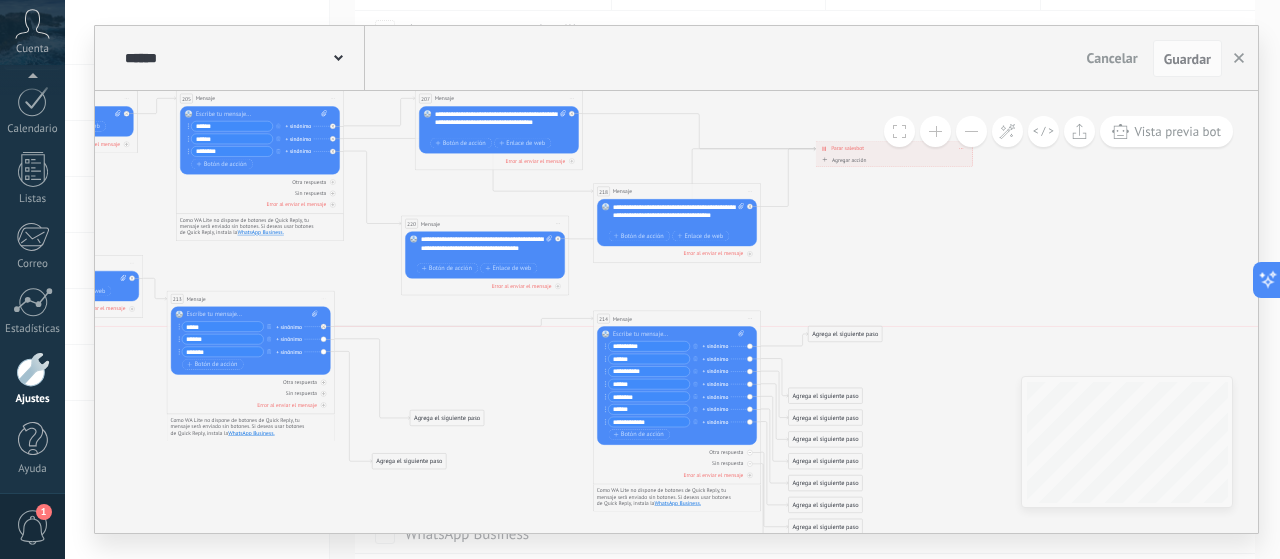 click on "Agrega el siguiente paso" at bounding box center [845, 335] 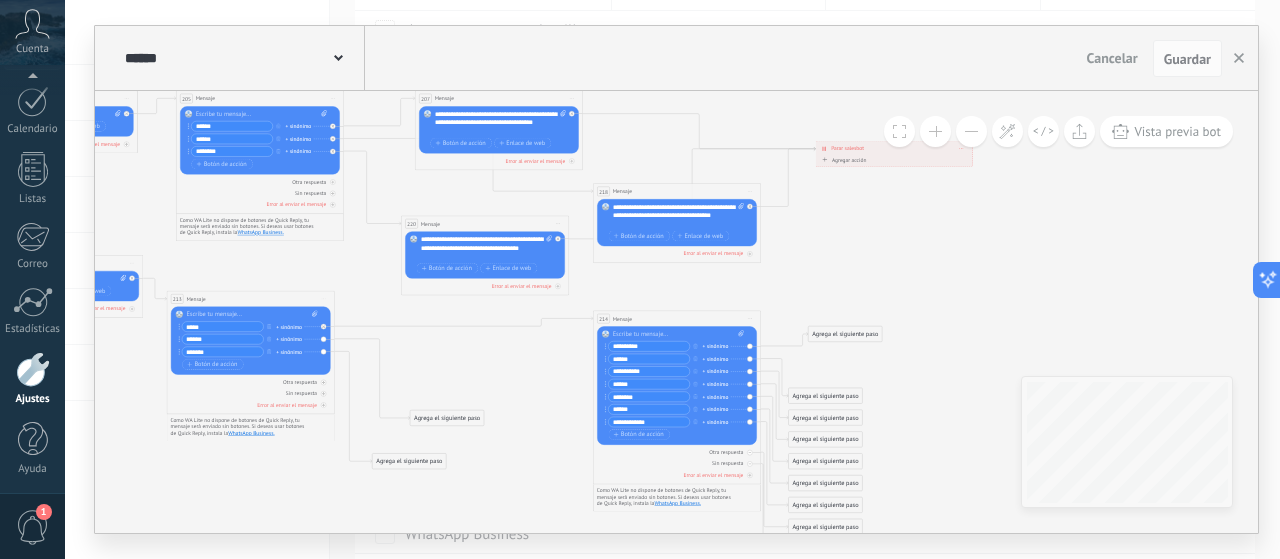 drag, startPoint x: 632, startPoint y: 359, endPoint x: 609, endPoint y: 359, distance: 23 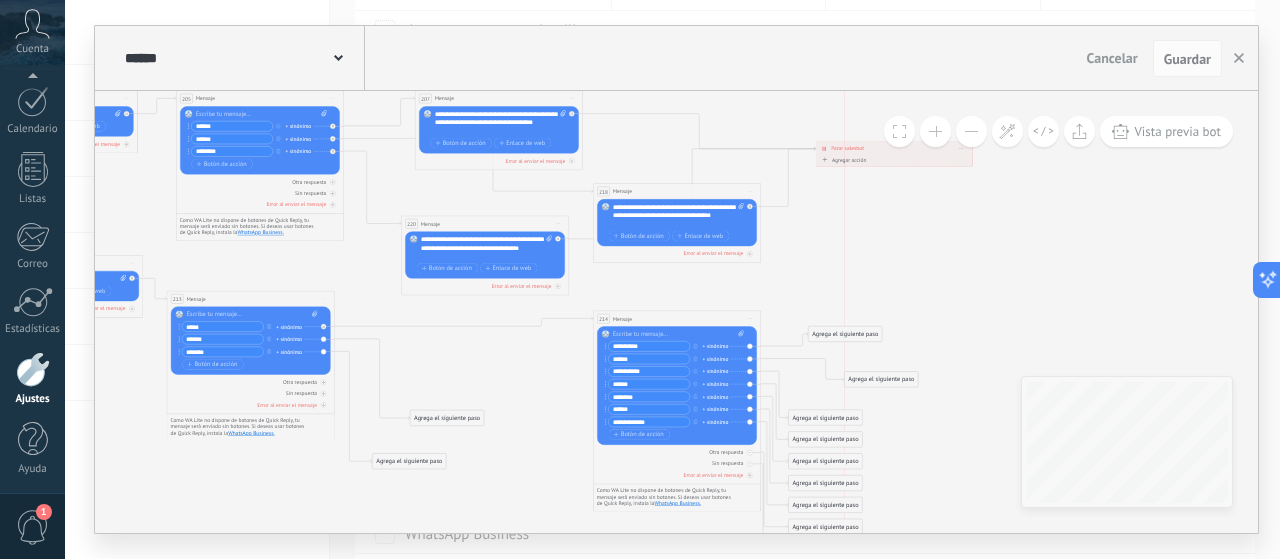 drag, startPoint x: 824, startPoint y: 391, endPoint x: 876, endPoint y: 375, distance: 54.405884 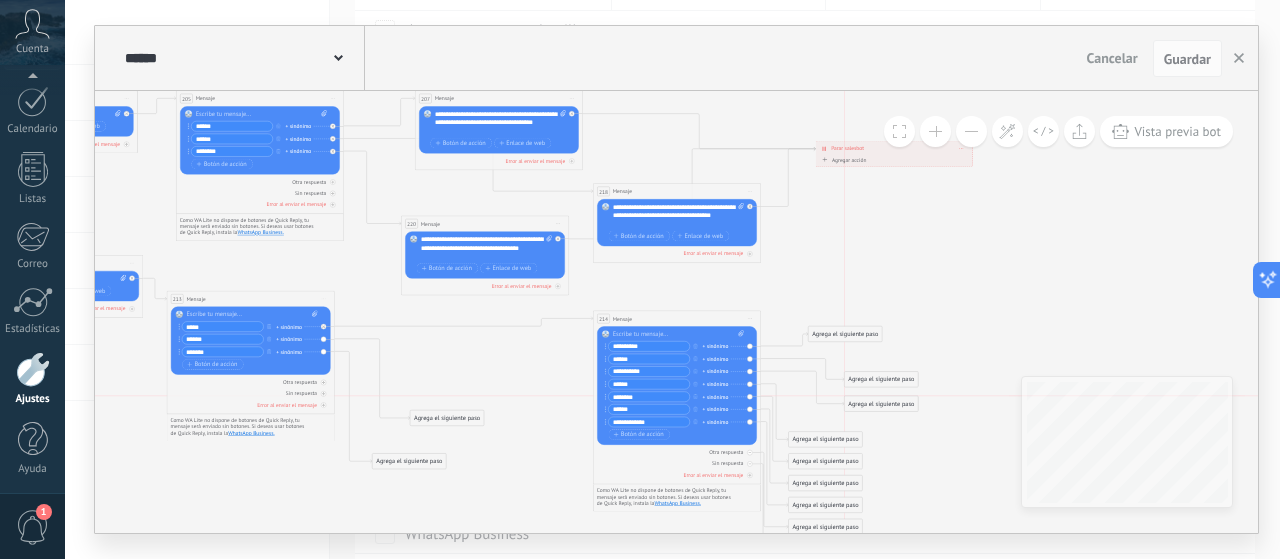 drag, startPoint x: 833, startPoint y: 416, endPoint x: 892, endPoint y: 400, distance: 61.13101 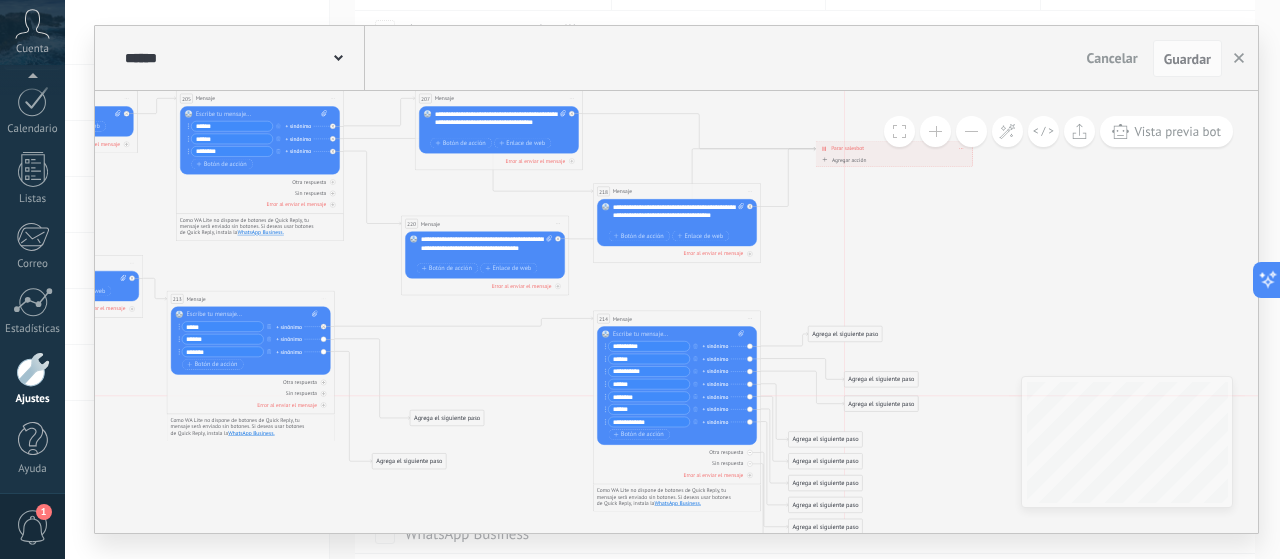 click on "Agrega el siguiente paso" at bounding box center (882, 404) 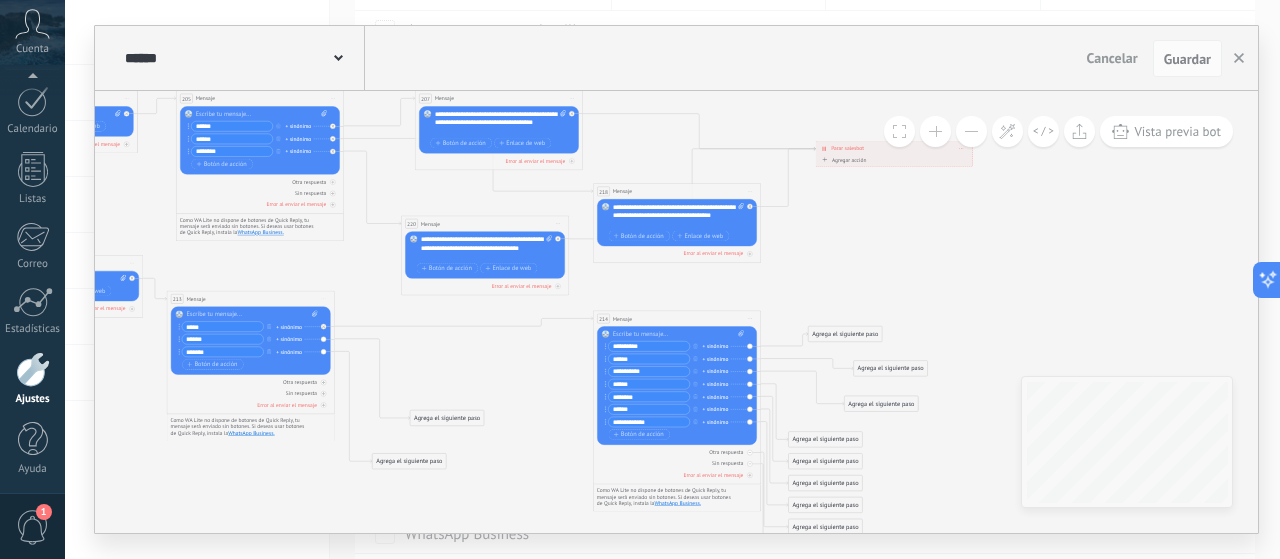 drag, startPoint x: 886, startPoint y: 379, endPoint x: 896, endPoint y: 368, distance: 14.866069 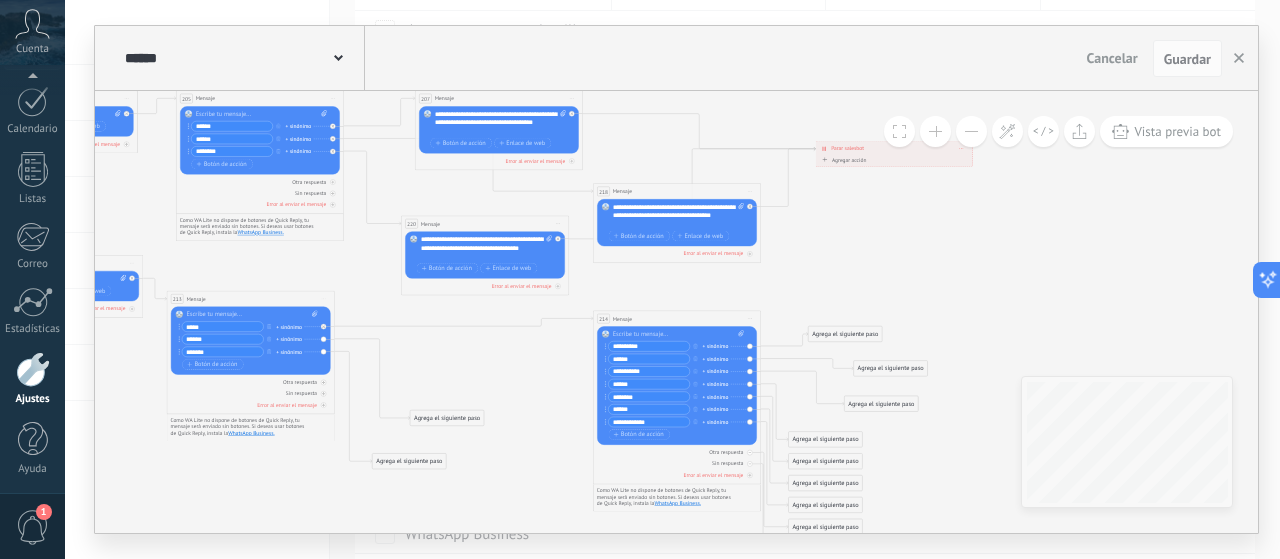 click on "Agrega el siguiente paso" at bounding box center [891, 369] 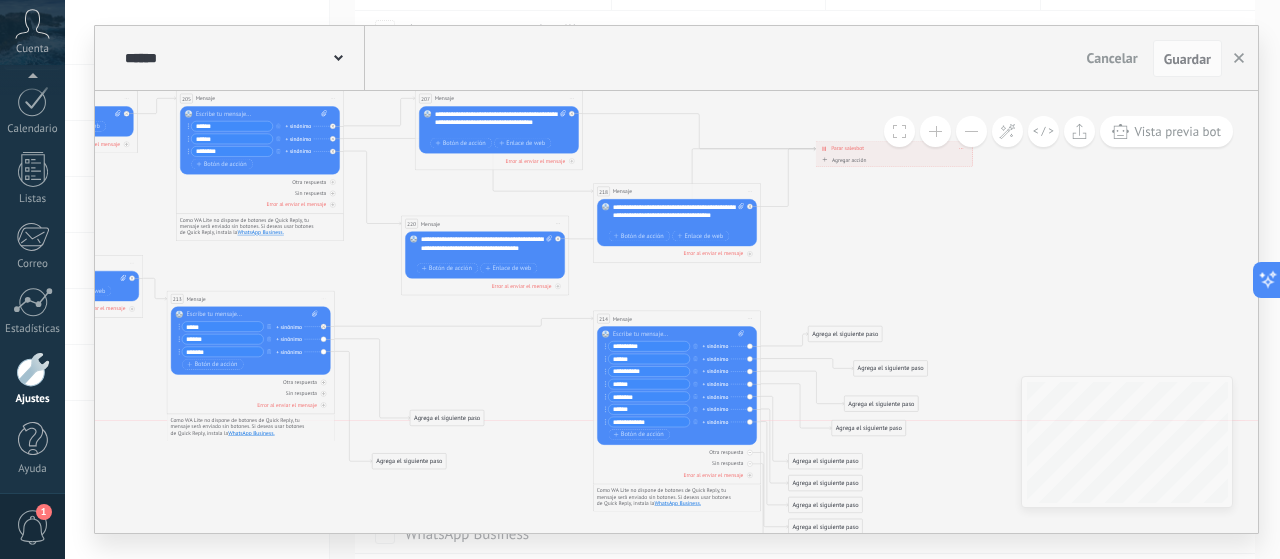 click on "Agrega el siguiente paso" at bounding box center [869, 429] 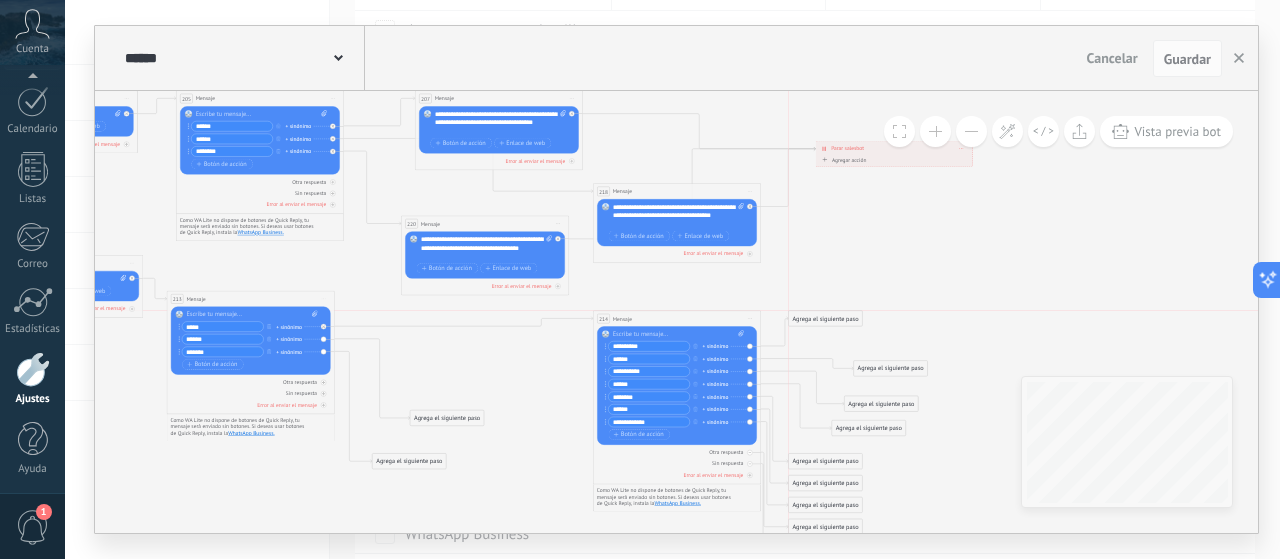 drag, startPoint x: 832, startPoint y: 327, endPoint x: 818, endPoint y: 314, distance: 19.104973 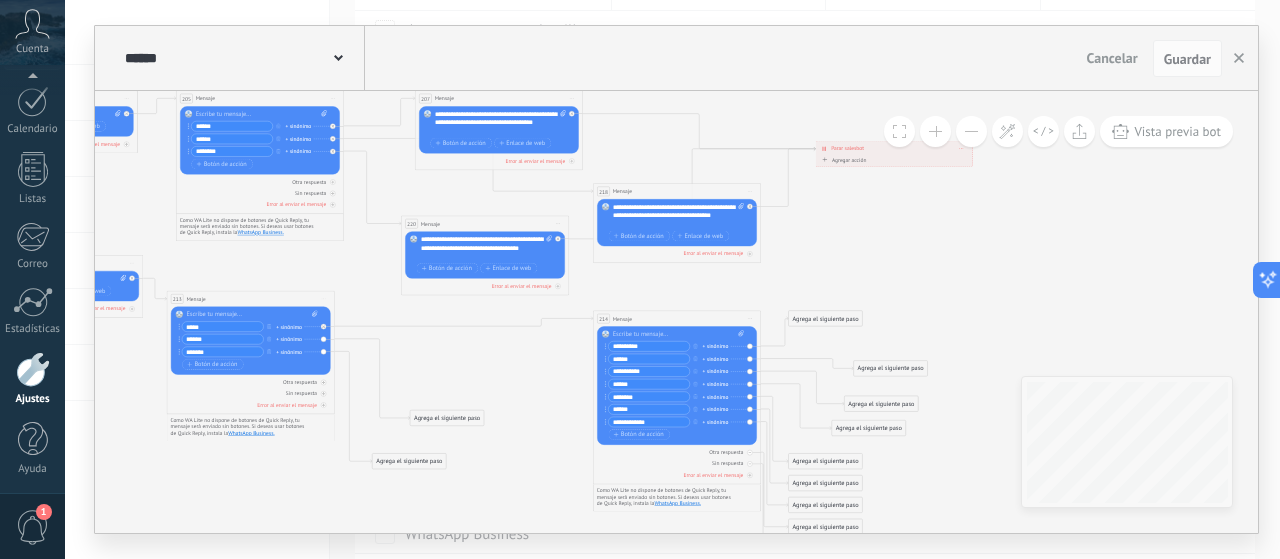 click on "Agrega el siguiente paso" at bounding box center (826, 319) 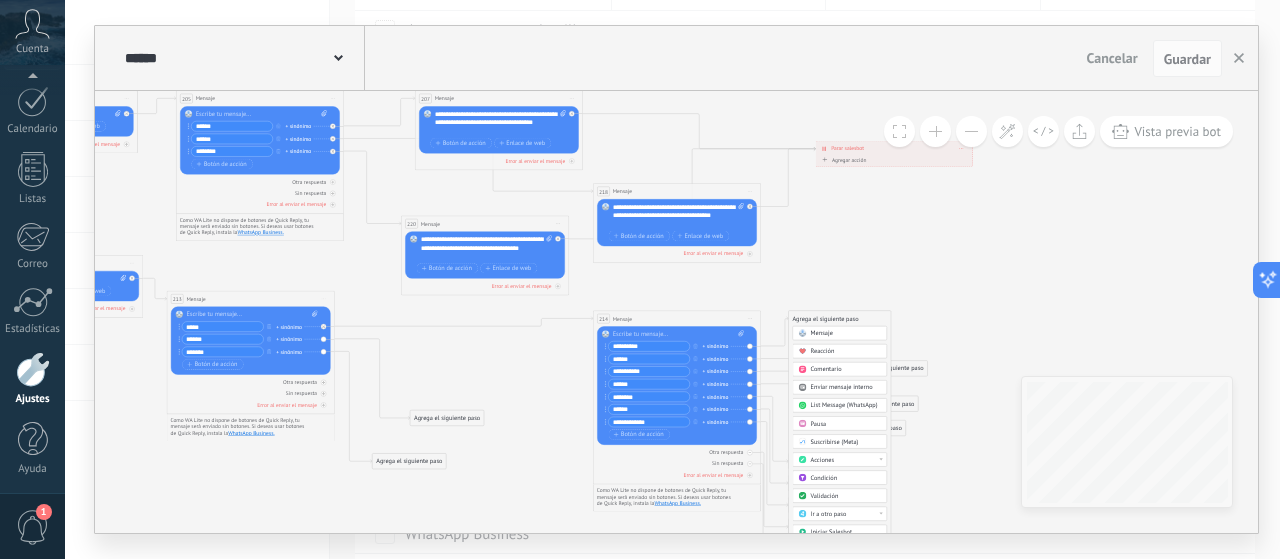click on "Mensaje" at bounding box center [822, 334] 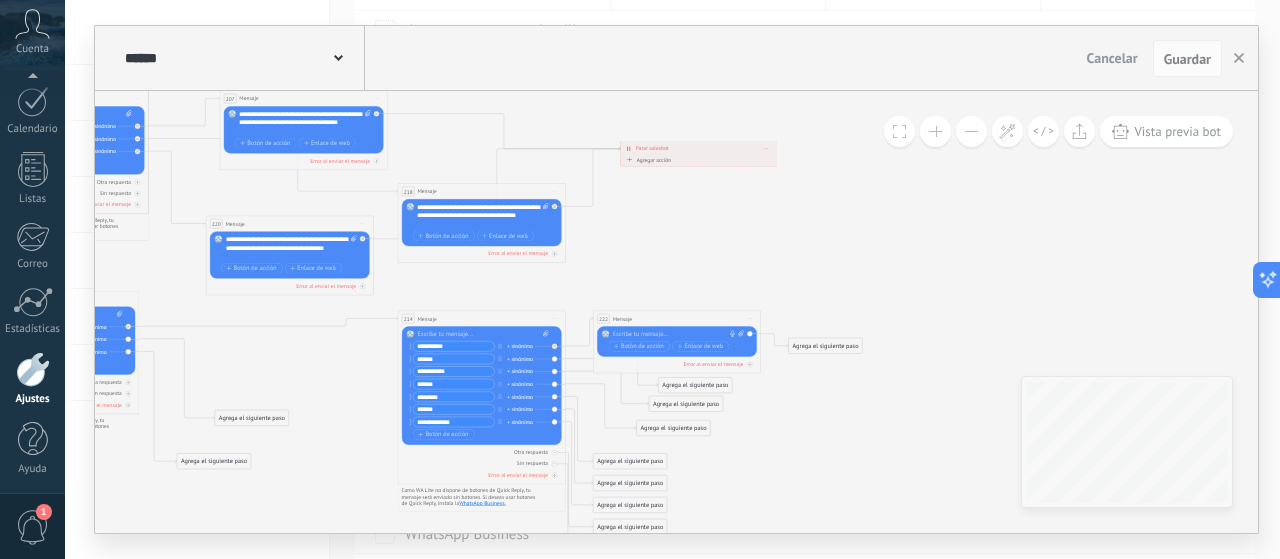 click at bounding box center (675, 335) 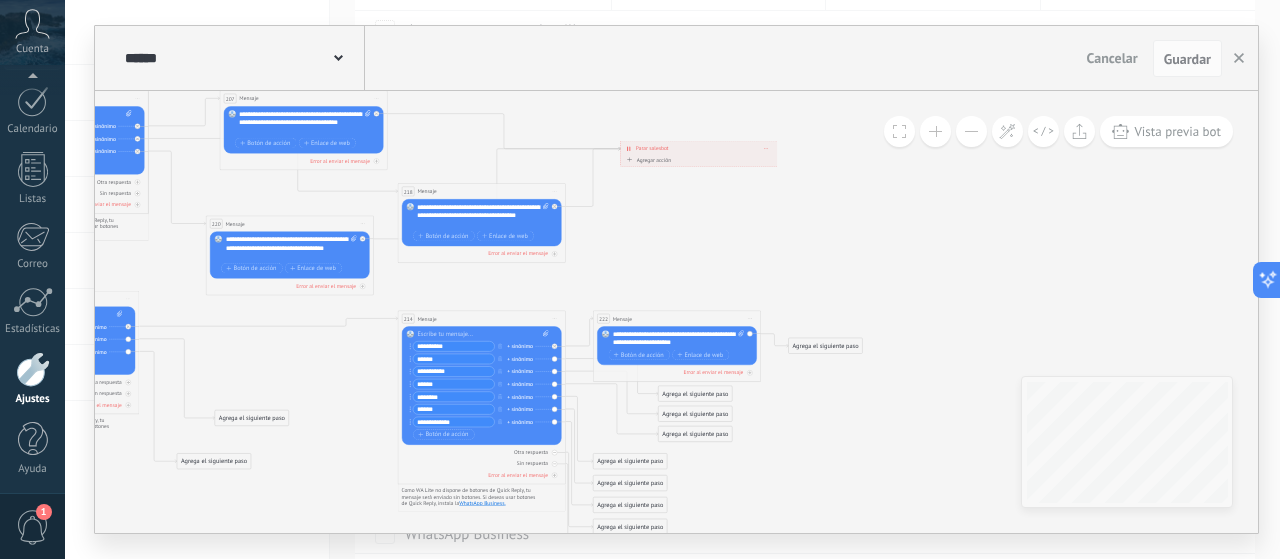 click on "**********" at bounding box center [679, 339] 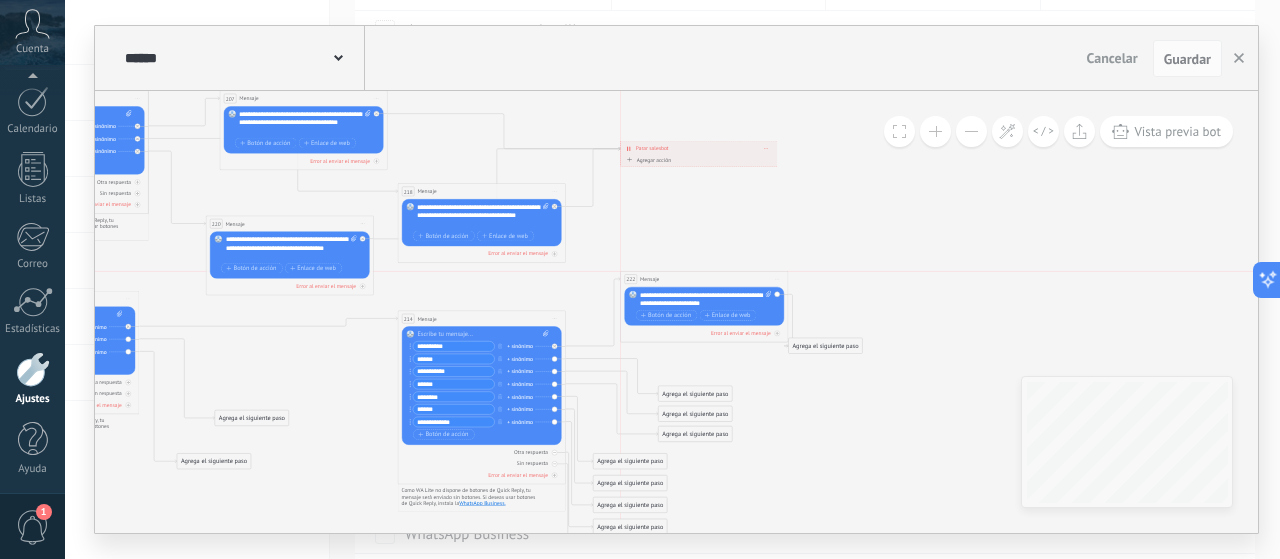 drag, startPoint x: 680, startPoint y: 318, endPoint x: 710, endPoint y: 287, distance: 43.13931 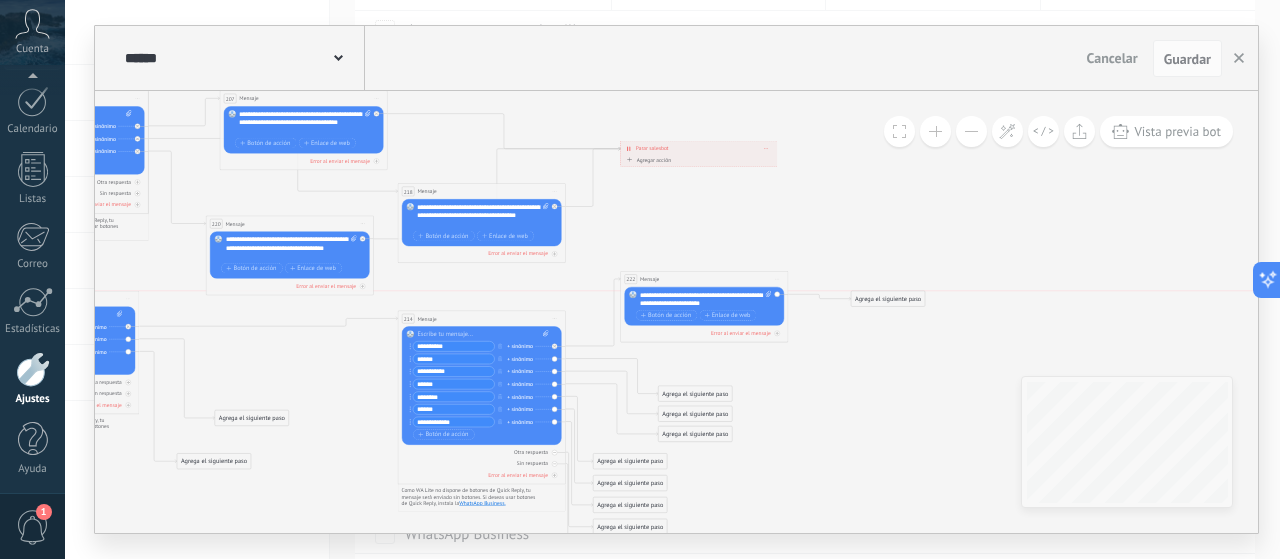 drag, startPoint x: 814, startPoint y: 360, endPoint x: 877, endPoint y: 303, distance: 84.95882 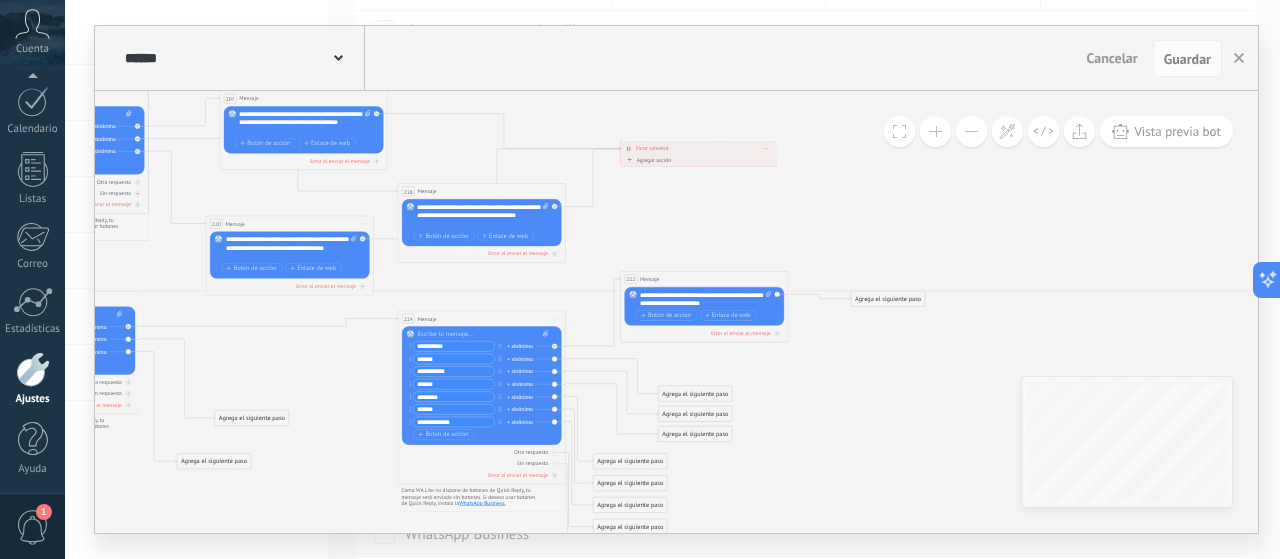 click on "Agrega el siguiente paso" at bounding box center [888, 299] 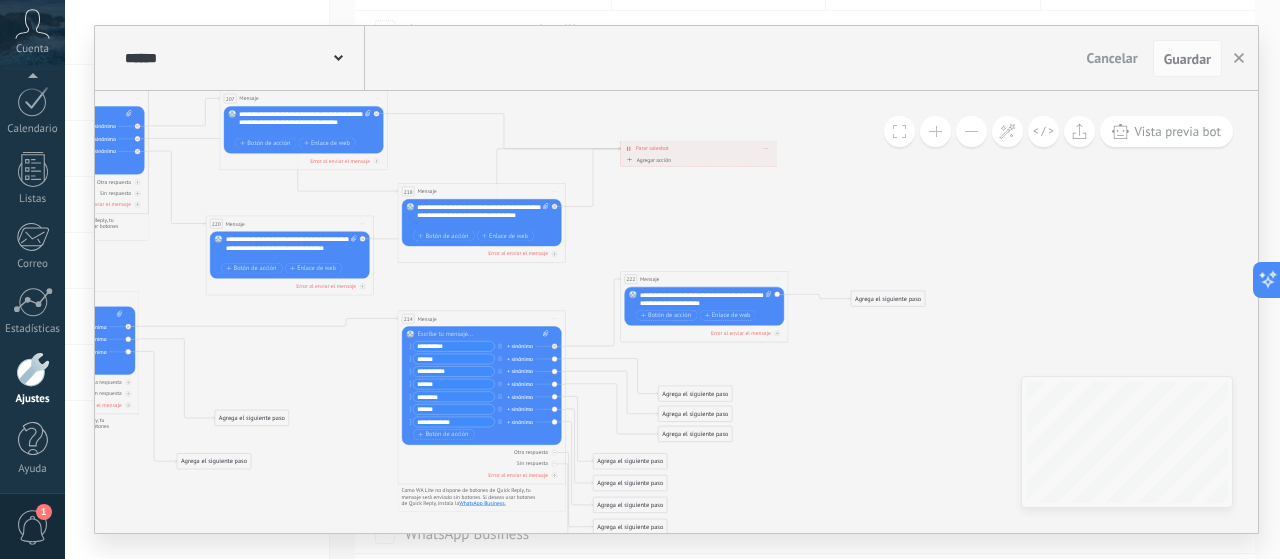 click on "**********" at bounding box center (706, 299) 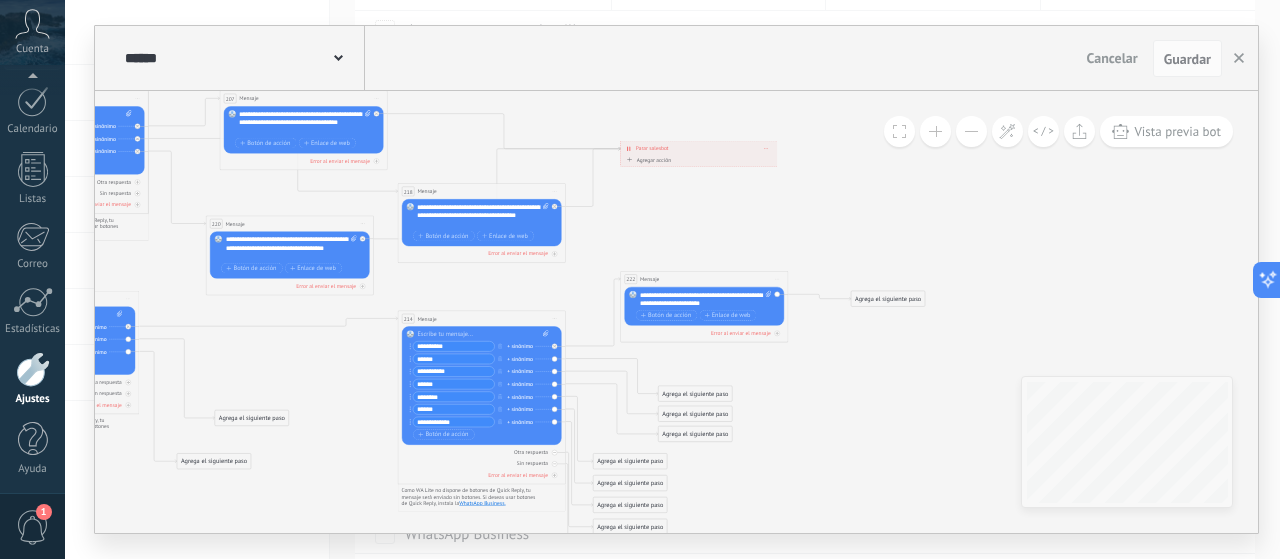 click on "**********" at bounding box center [706, 299] 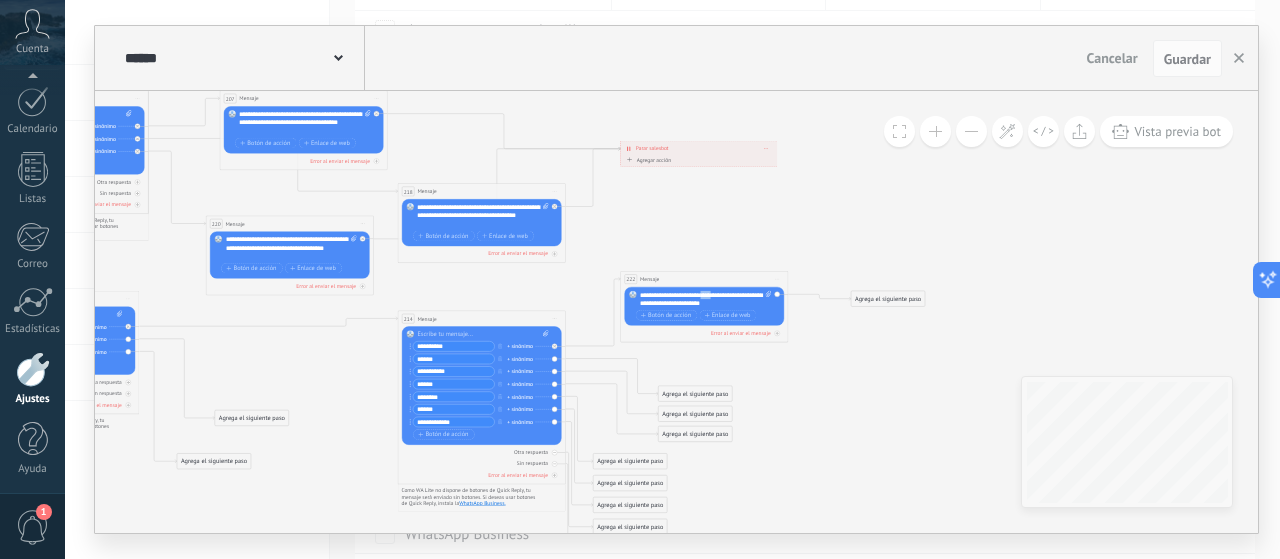 drag, startPoint x: 705, startPoint y: 291, endPoint x: 716, endPoint y: 295, distance: 11.7046995 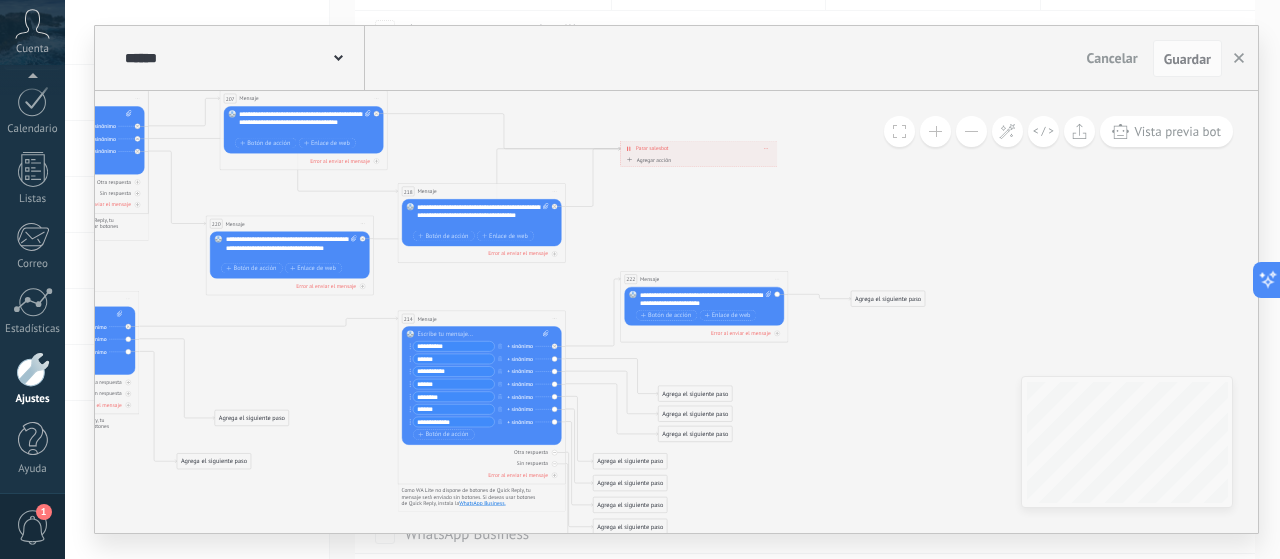 click on "**********" at bounding box center [706, 299] 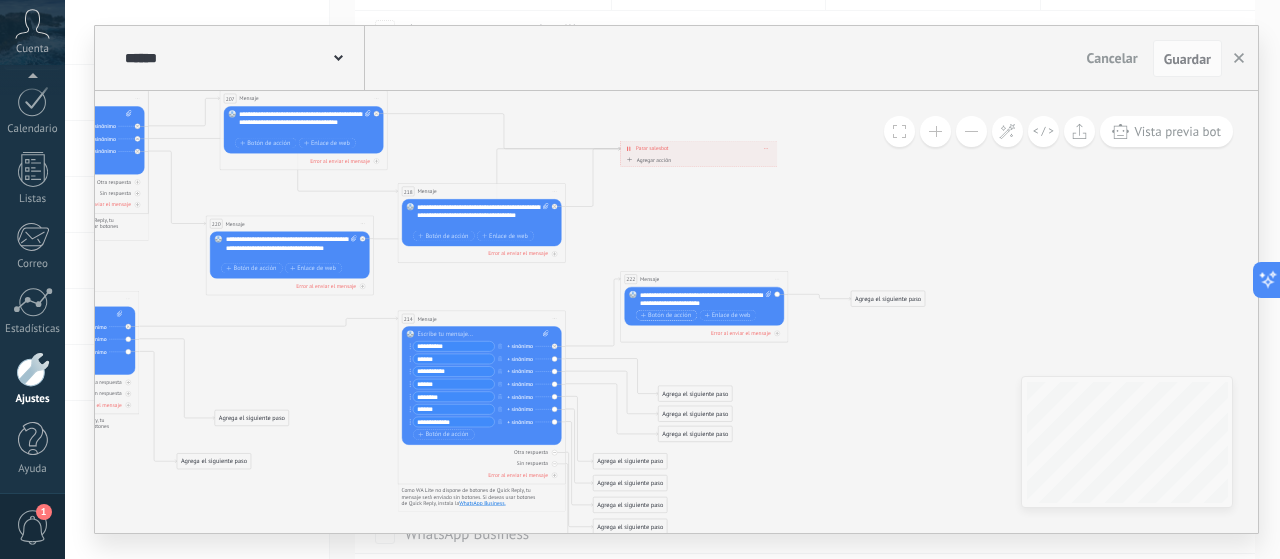 click on "Botón de acción" at bounding box center [666, 315] 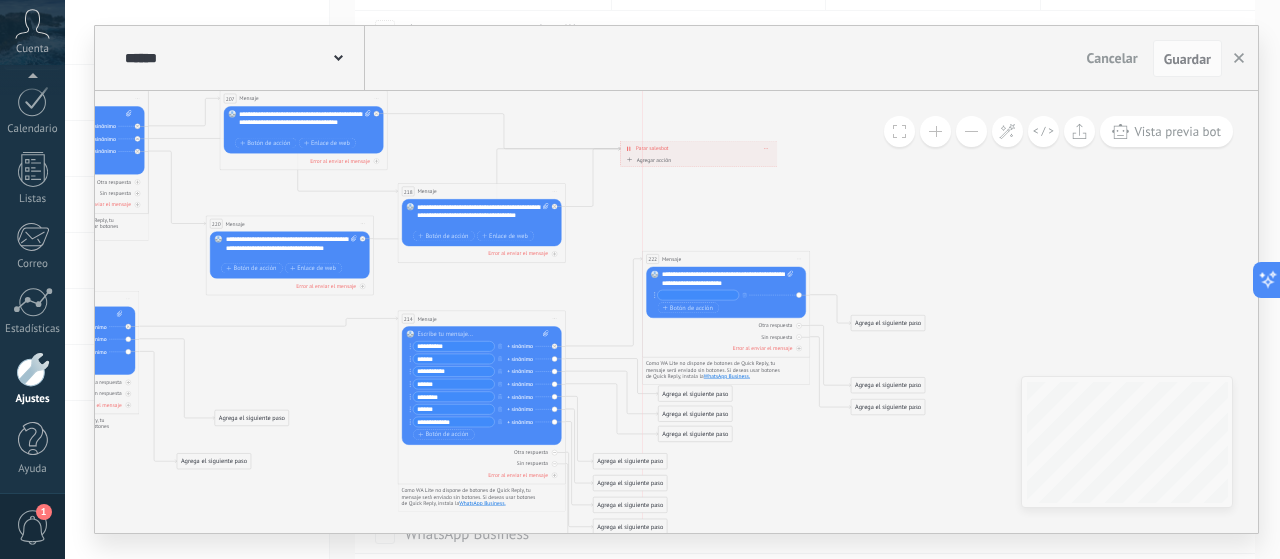 drag, startPoint x: 726, startPoint y: 279, endPoint x: 749, endPoint y: 259, distance: 30.479502 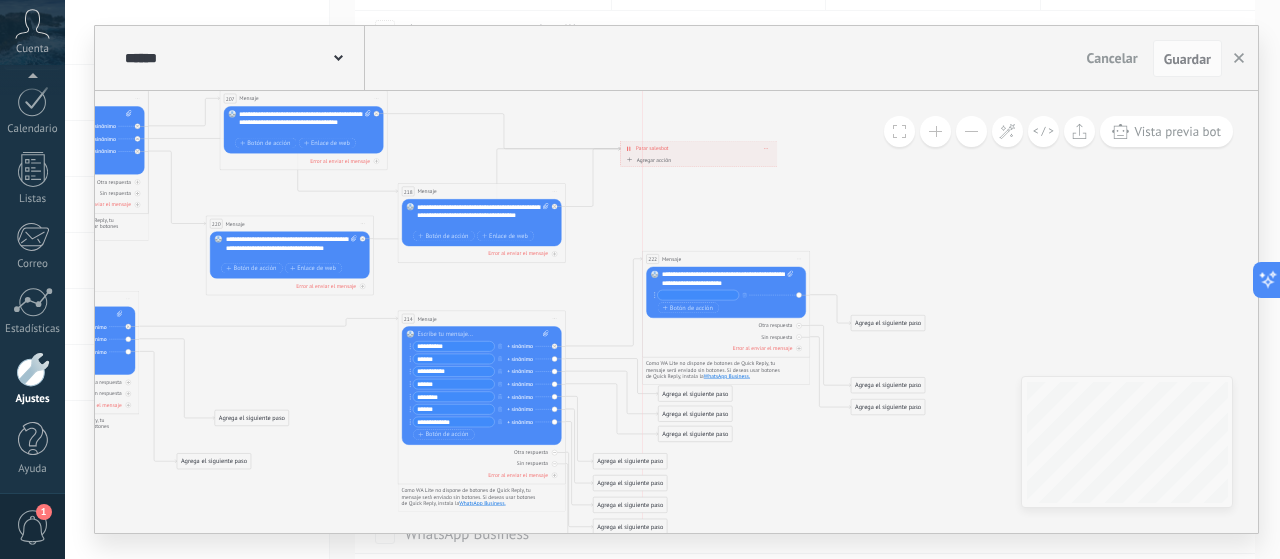 click on "222
Mensaje
*******
(a):
Todos los contactos - canales seleccionados
Todos los contactos - canales seleccionados
Todos los contactos - canal primario
Contacto principal - canales seleccionados
Contacto principal - canal primario
Todos los contactos - canales seleccionados
Todos los contactos - canales seleccionados
Todos los contactos - canal primario
Contacto principal - canales seleccionados" at bounding box center (726, 260) 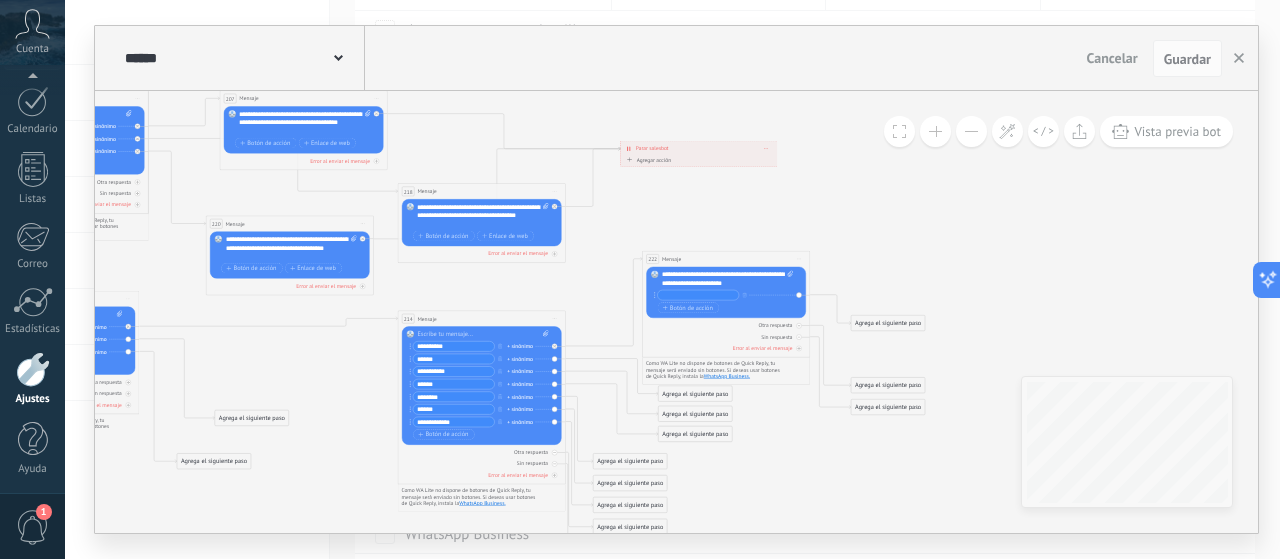 click on "Iniciar vista previa aquí
Cambiar nombre
Duplicar
Borrar" at bounding box center [799, 259] 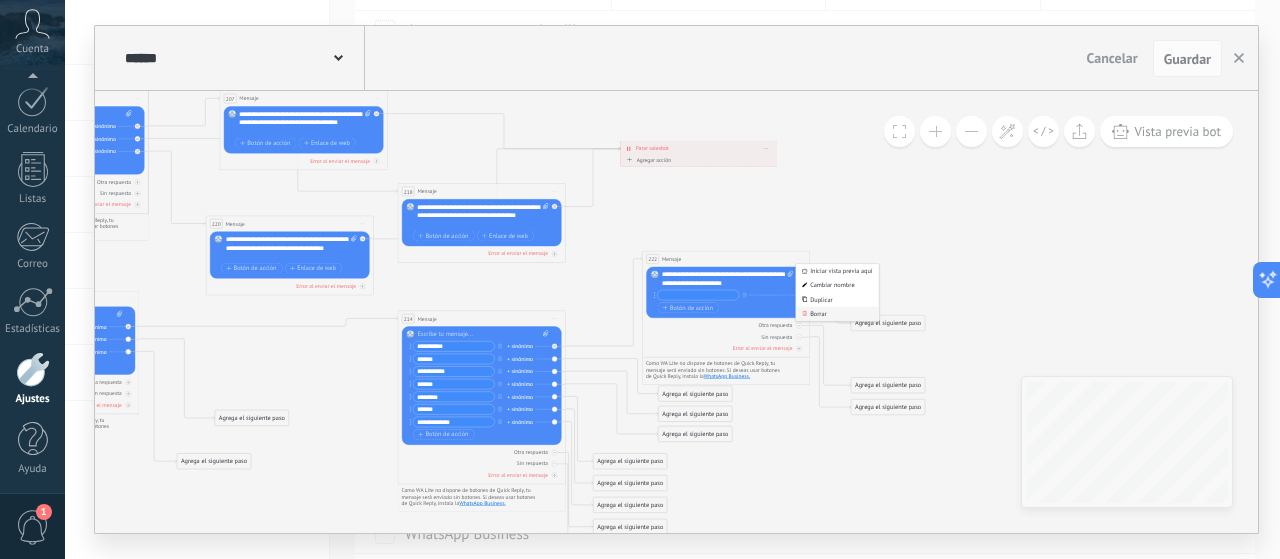 click on "Borrar" at bounding box center (837, 314) 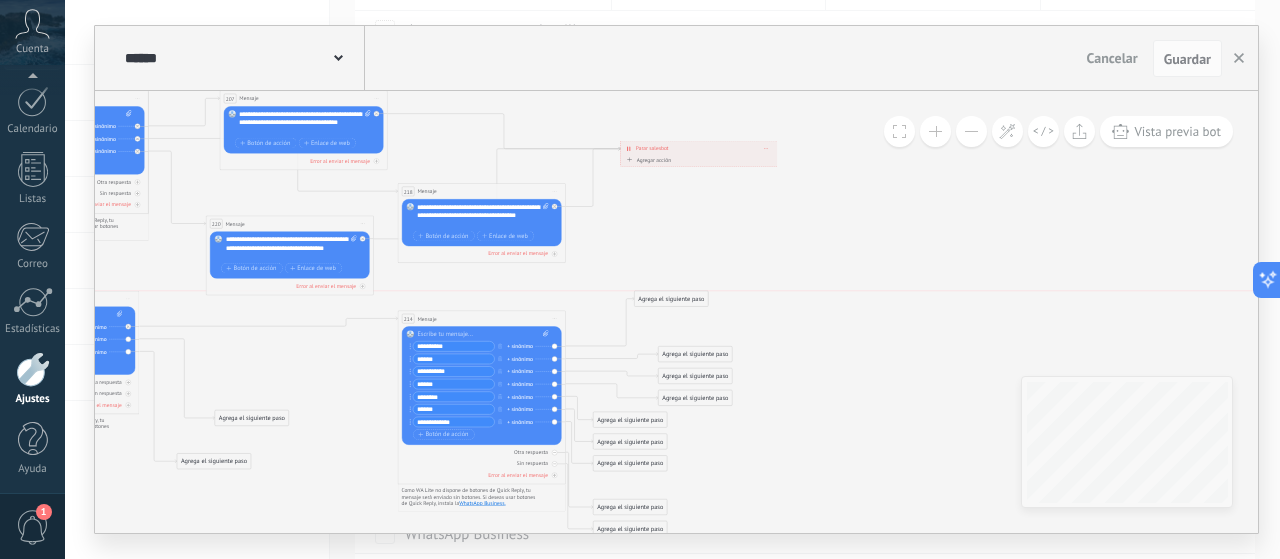 drag, startPoint x: 606, startPoint y: 486, endPoint x: 648, endPoint y: 296, distance: 194.58675 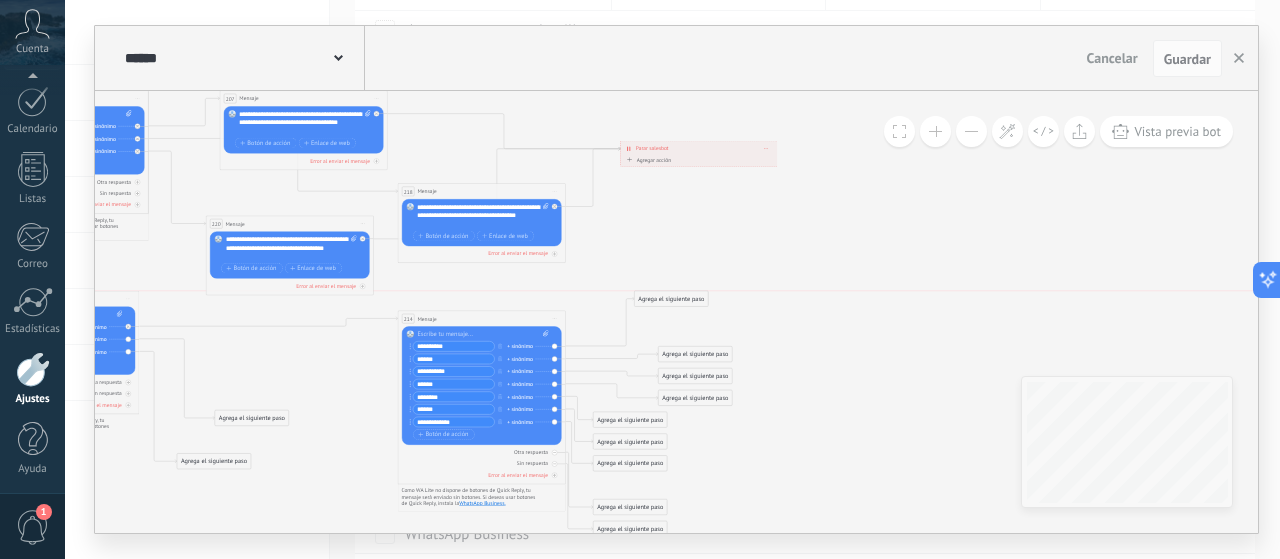 click on "Agrega el siguiente paso" at bounding box center (672, 299) 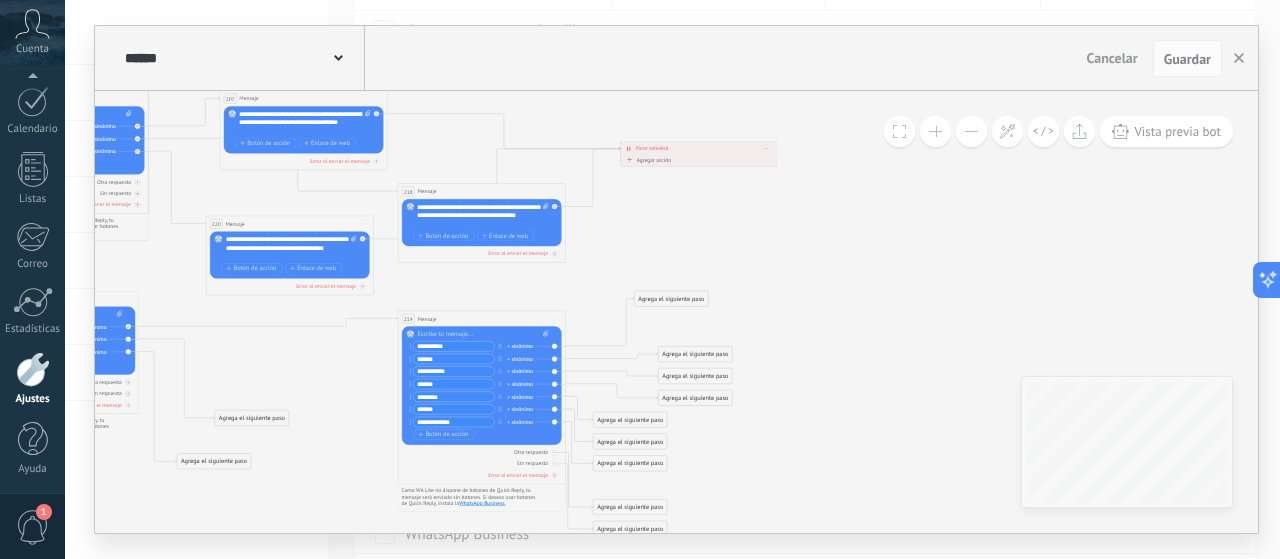 click on "Agrega el siguiente paso" at bounding box center (672, 299) 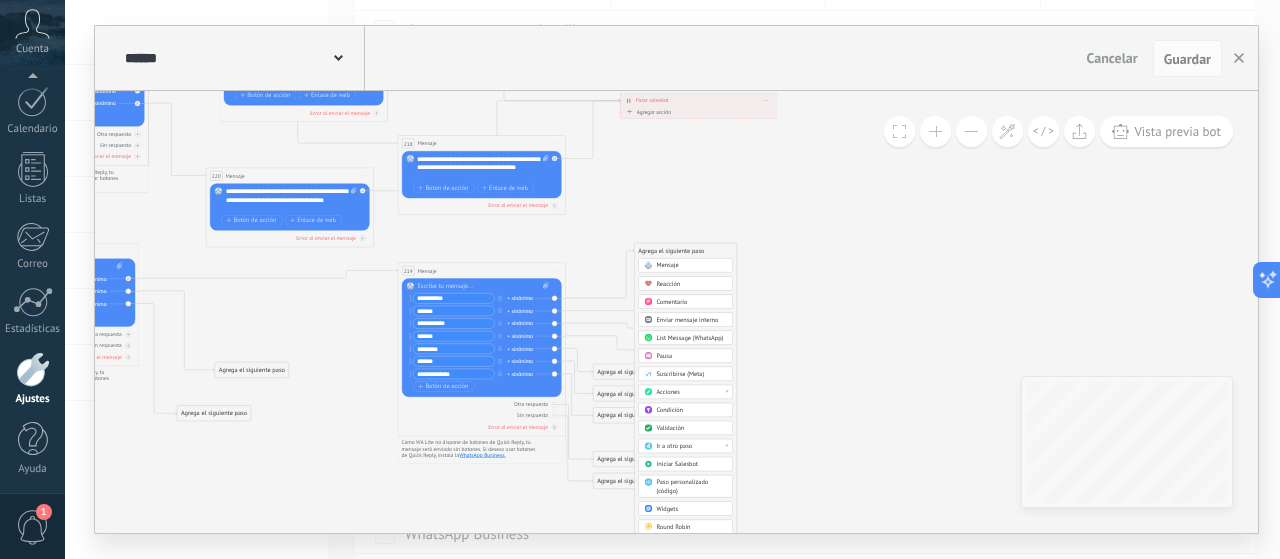 click on "Condición" at bounding box center [691, 410] 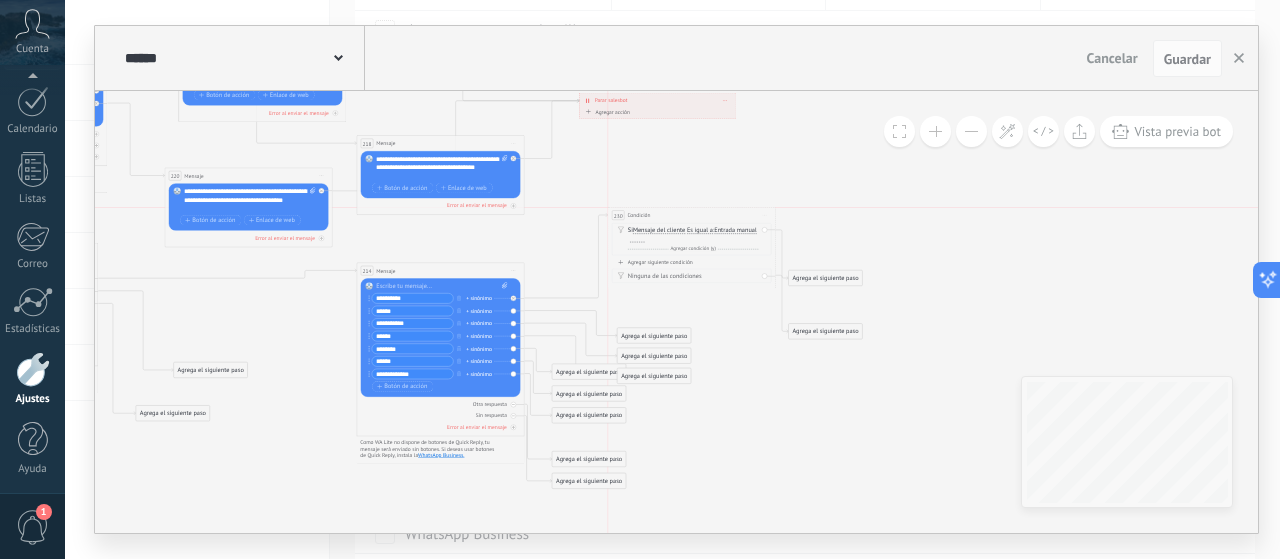 drag, startPoint x: 665, startPoint y: 248, endPoint x: 680, endPoint y: 211, distance: 39.92493 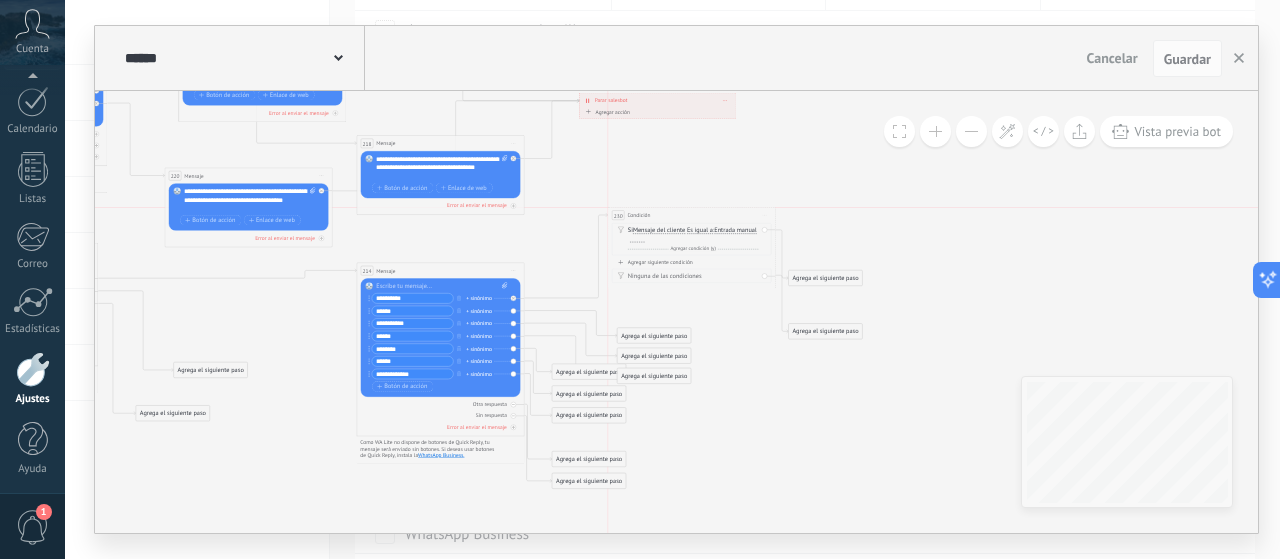 click on "230
Condición
*********
Iniciar vista previa aquí
Cambiar nombre
Duplicar
Borrar" at bounding box center [691, 216] 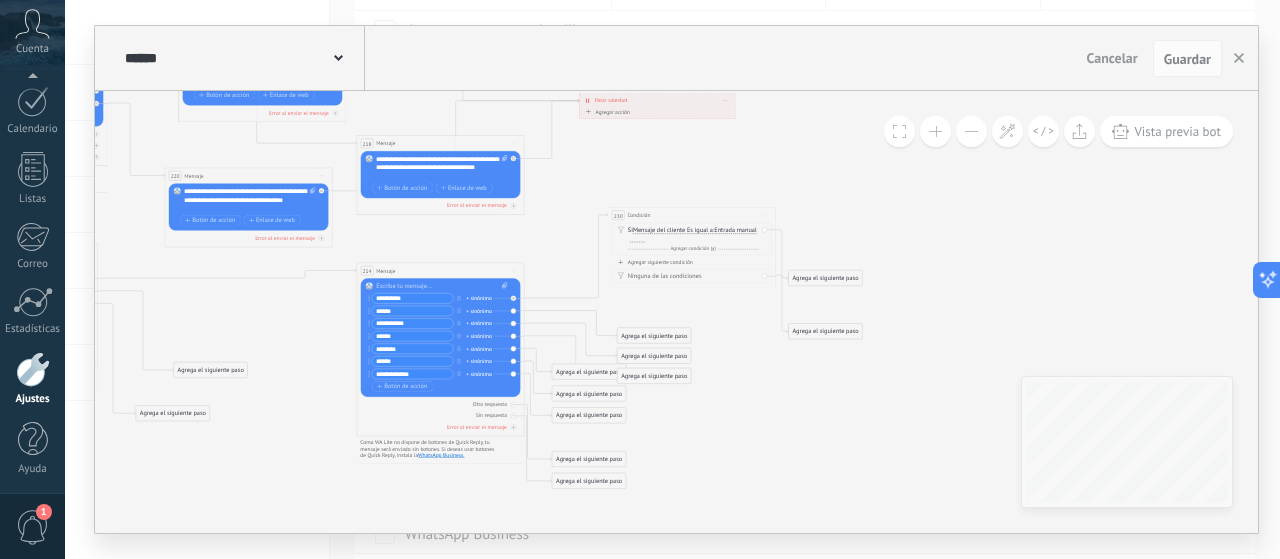 click on "Entrada manual" at bounding box center (735, 231) 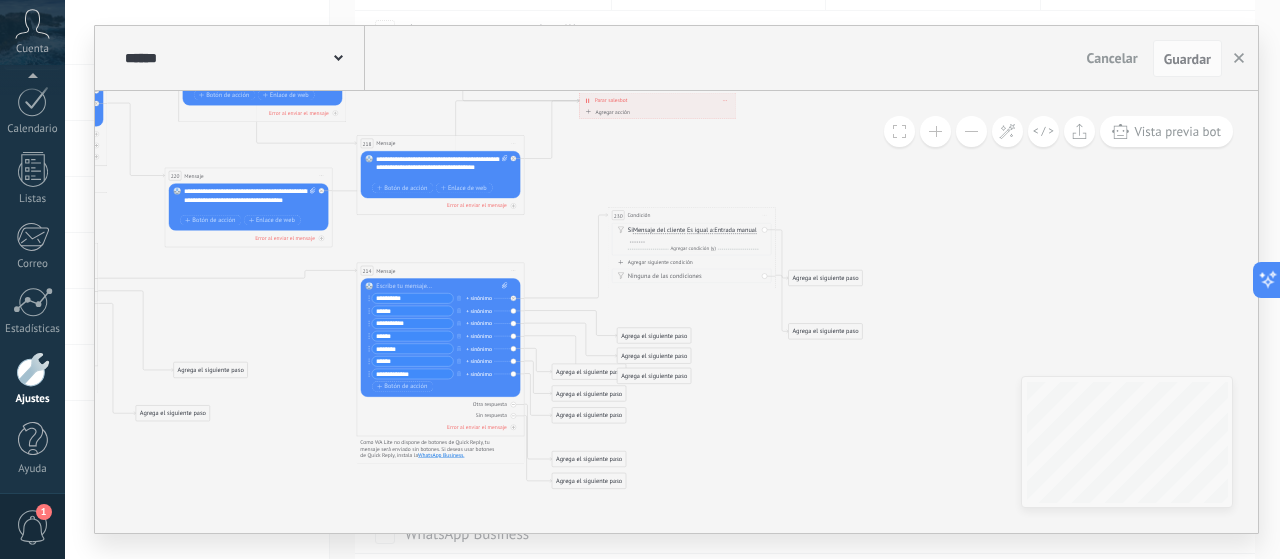 click on "Entrada manual" at bounding box center (762, 230) 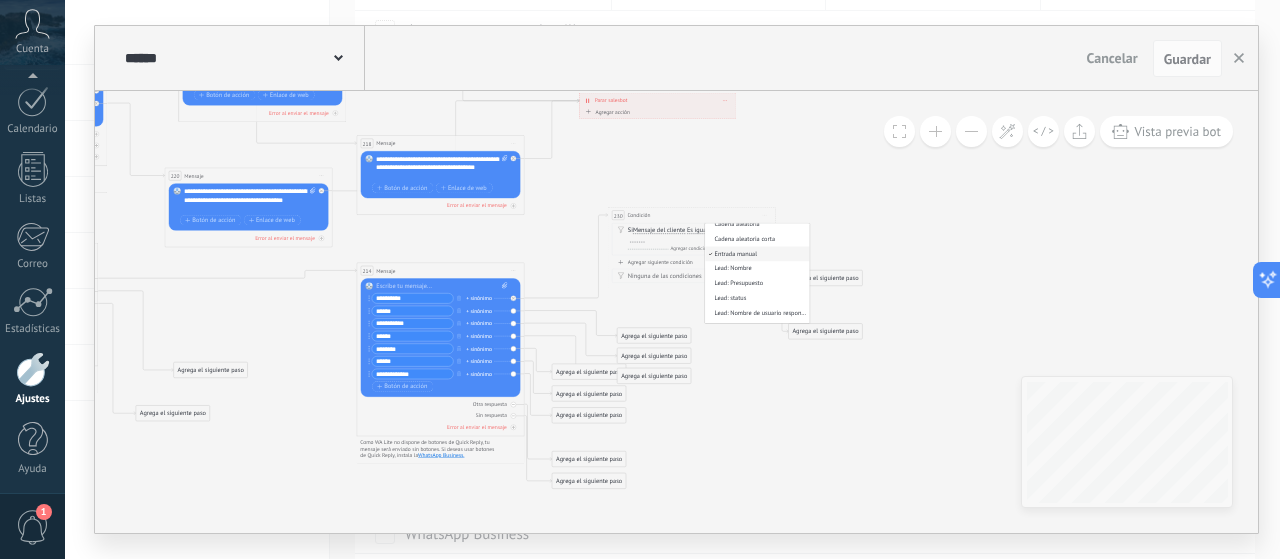 scroll, scrollTop: 0, scrollLeft: 0, axis: both 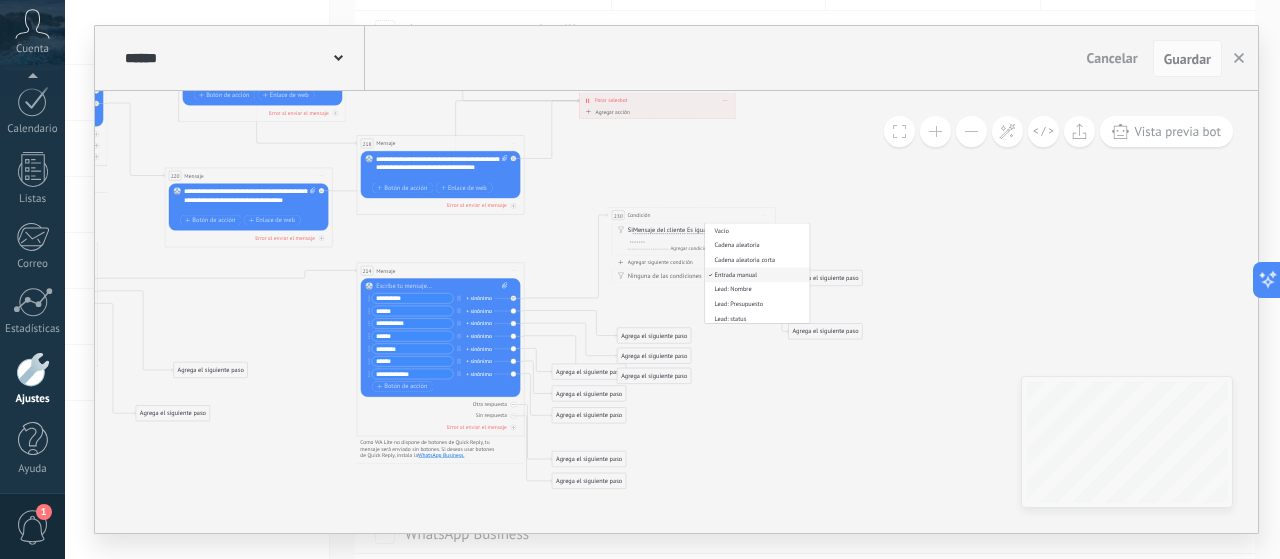 click on "230
Condición
*********
Iniciar vista previa aquí
Cambiar nombre
Duplicar
Borrar" at bounding box center (691, 216) 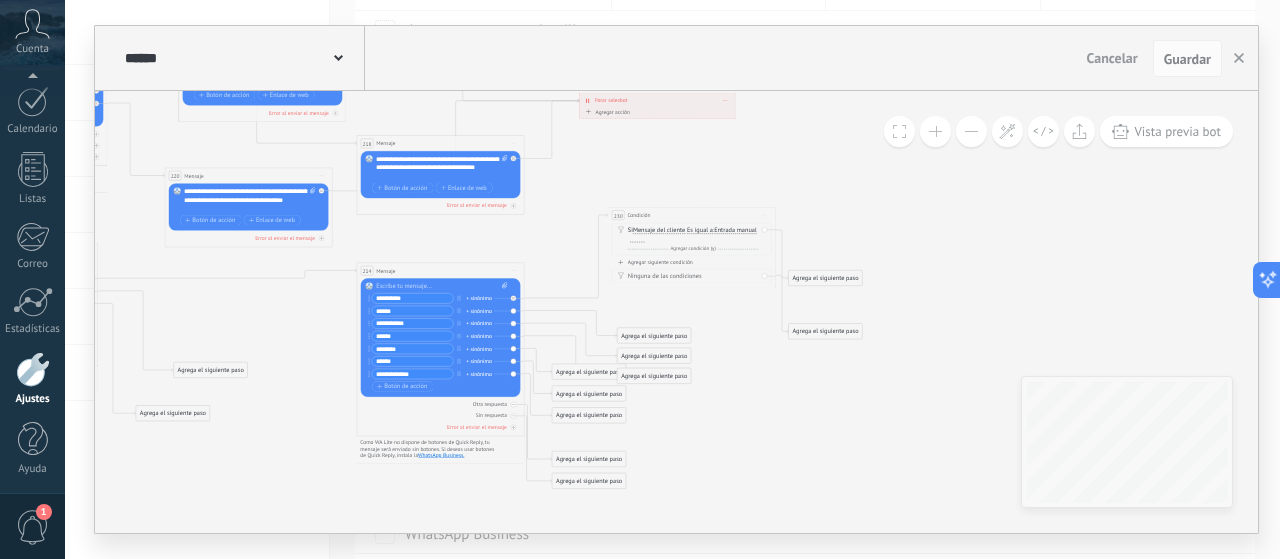 click on "Iniciar vista previa aquí
Cambiar nombre
Duplicar
Borrar" at bounding box center [764, 215] 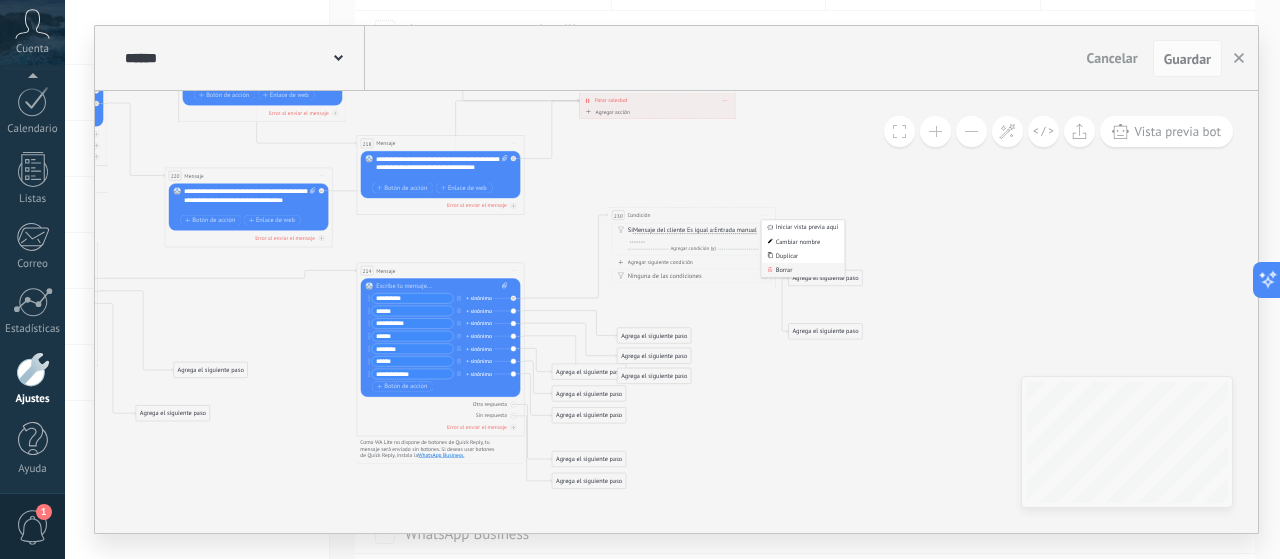 click on "Borrar" at bounding box center (802, 270) 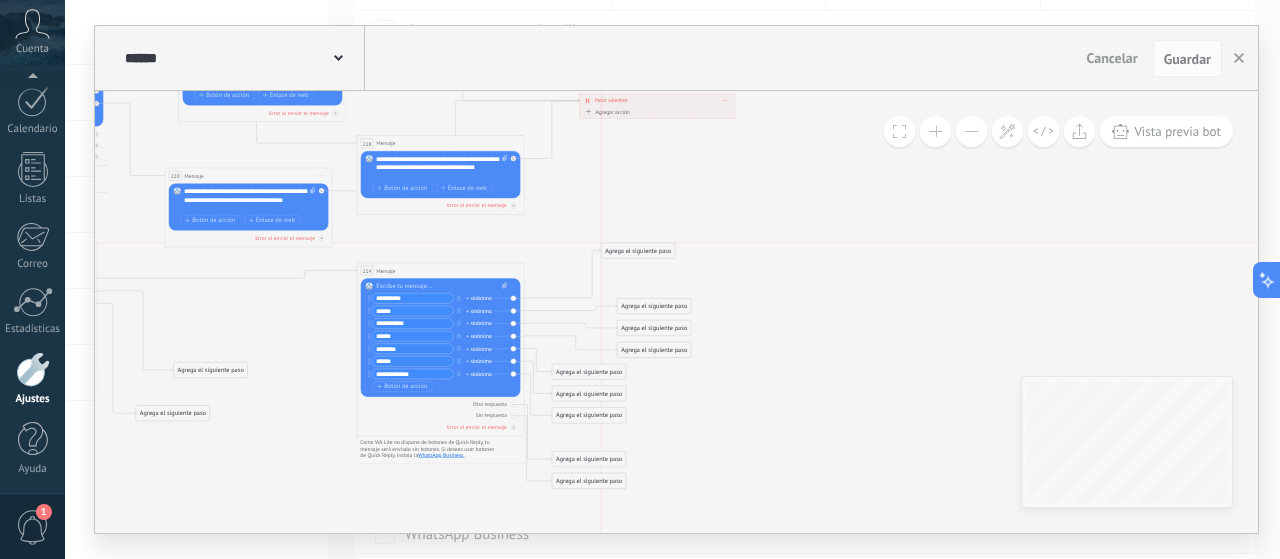 drag, startPoint x: 568, startPoint y: 439, endPoint x: 618, endPoint y: 249, distance: 196.46883 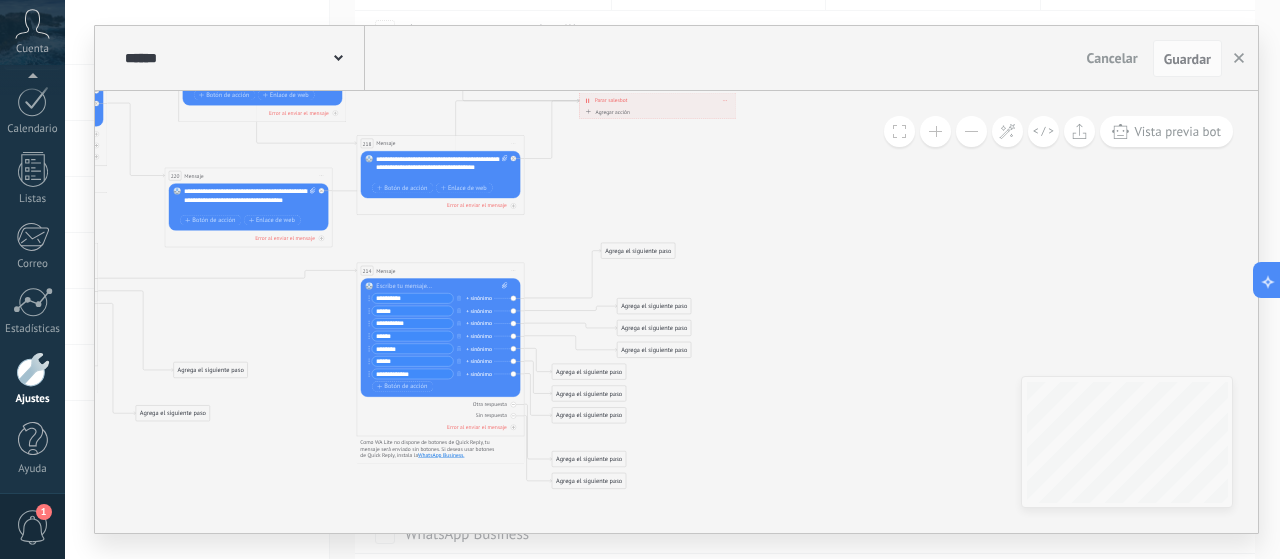 click on "Agrega el siguiente paso" at bounding box center (638, 251) 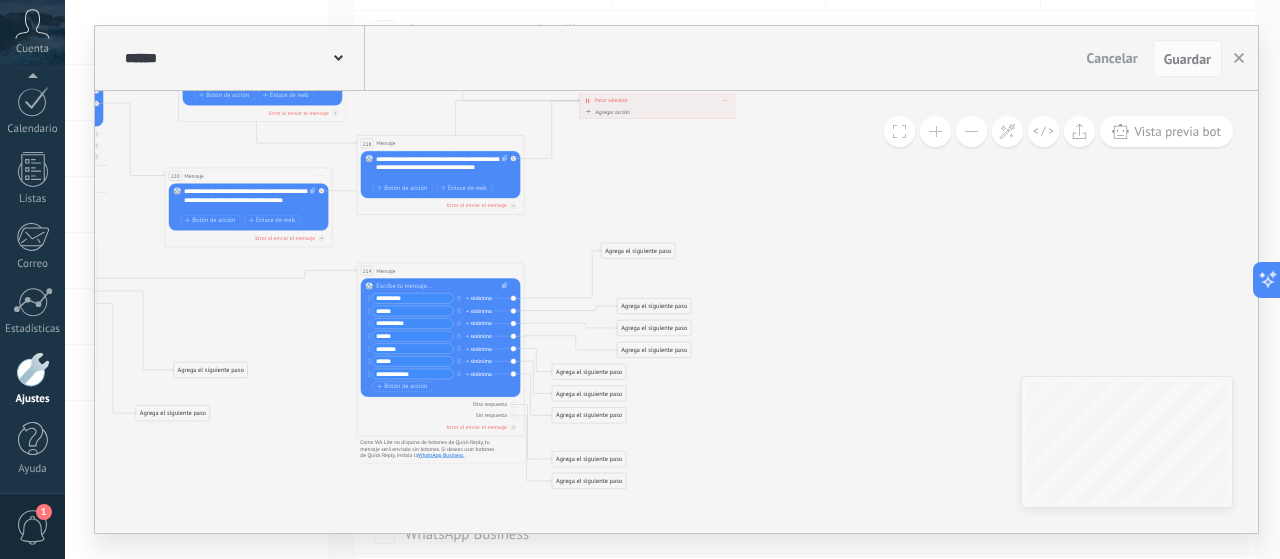 drag, startPoint x: 618, startPoint y: 249, endPoint x: 638, endPoint y: 203, distance: 50.159744 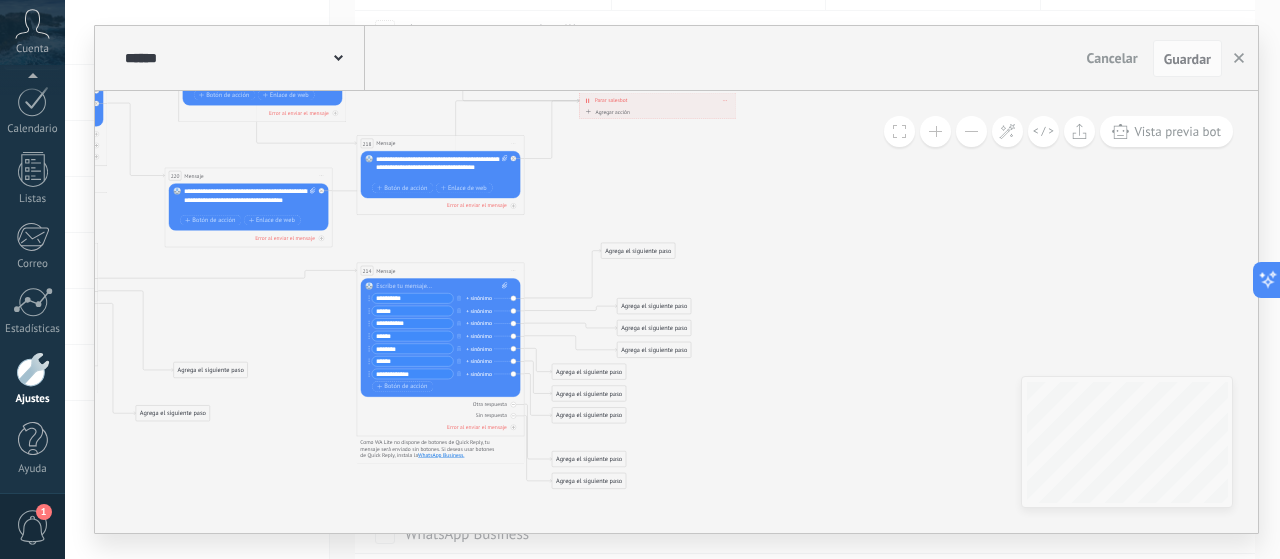 click on "Agrega el siguiente paso" at bounding box center (638, 251) 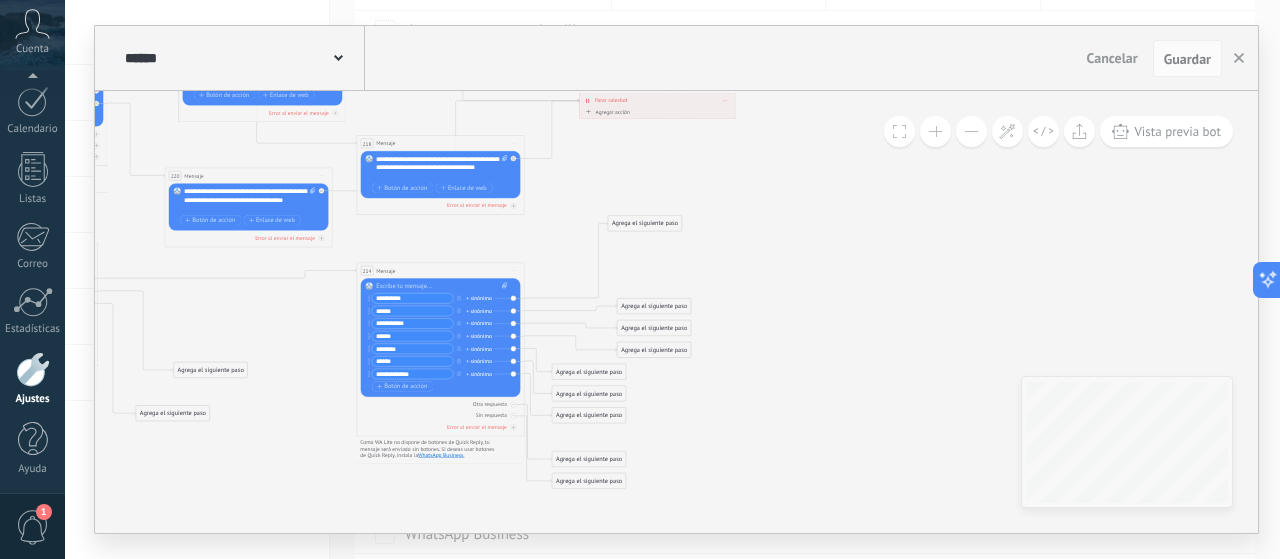click on "Agrega el siguiente paso" at bounding box center [645, 224] 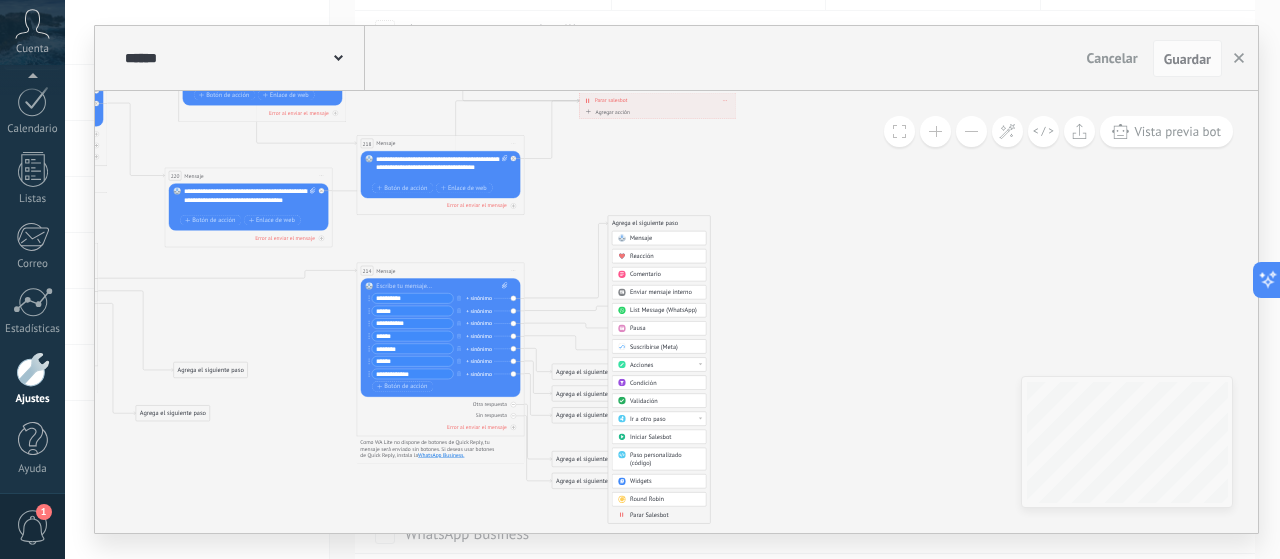 click on "List Message (WhatsApp)" at bounding box center [663, 311] 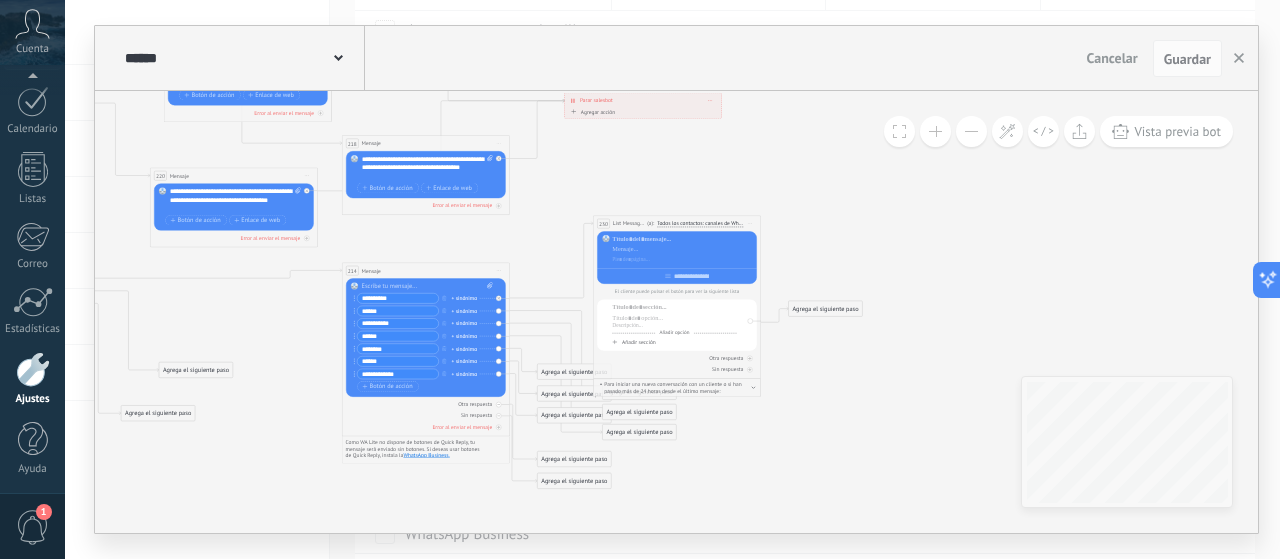 click on "Todos los contactos: canales de WhatsApp seleccionados" at bounding box center [700, 224] 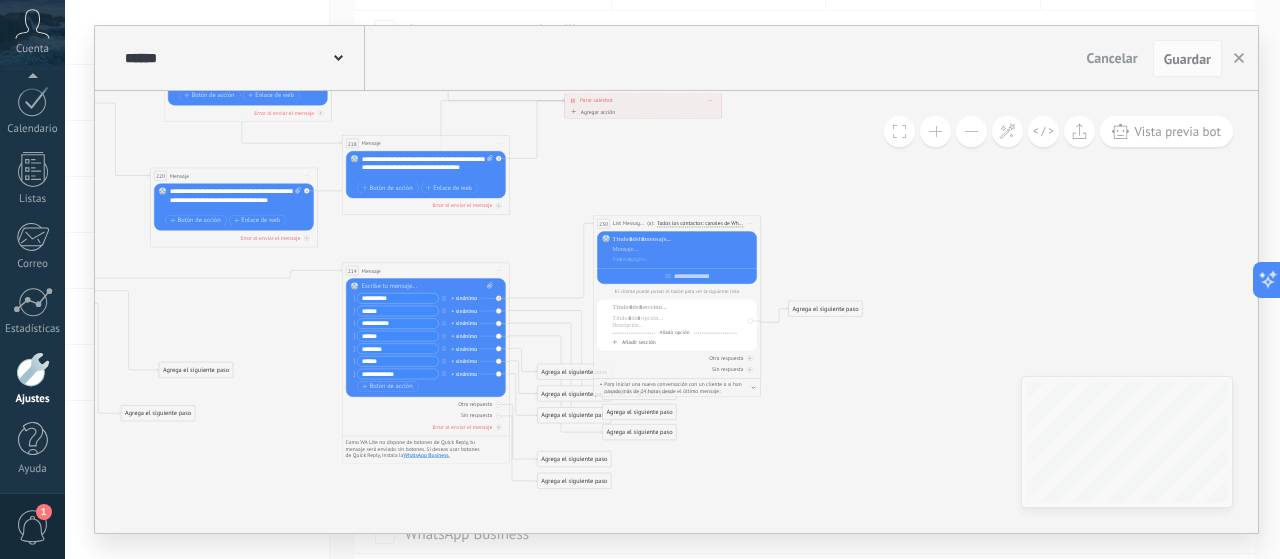 click on "Todos los contactos: canales de WhatsApp seleccionados" at bounding box center [717, 224] 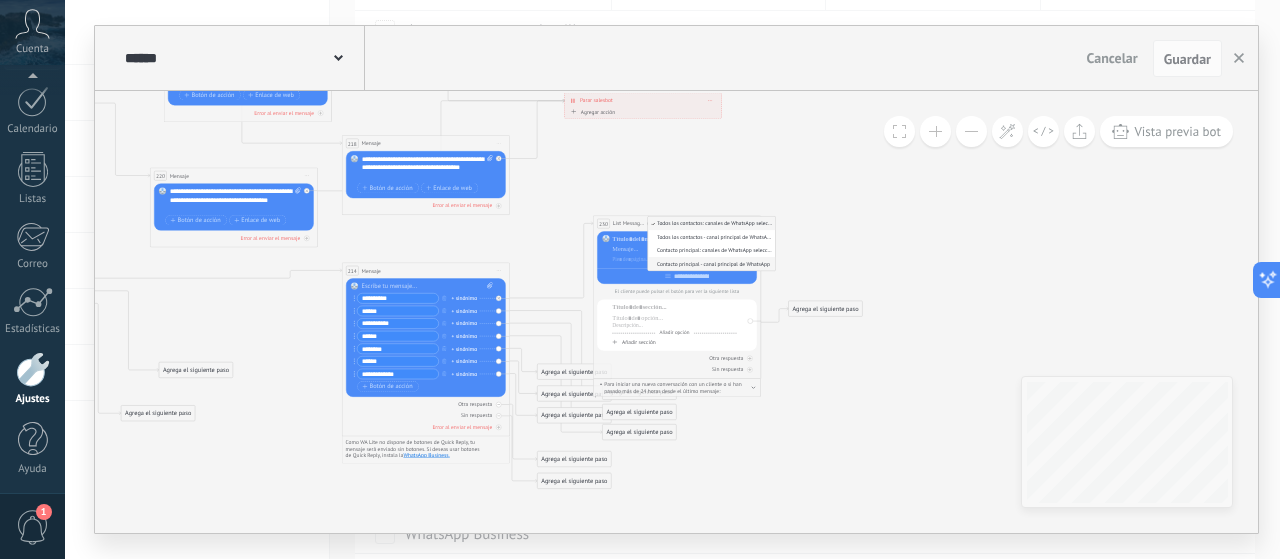 click on "Contacto principal - canal principal de WhatsApp" at bounding box center [710, 264] 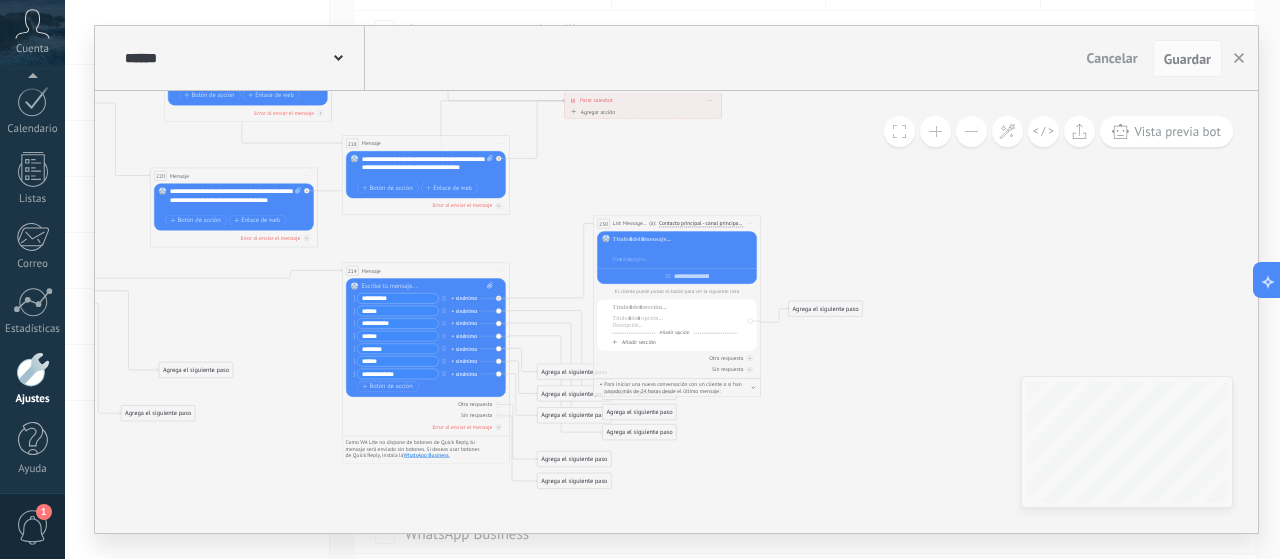 click at bounding box center [683, 250] 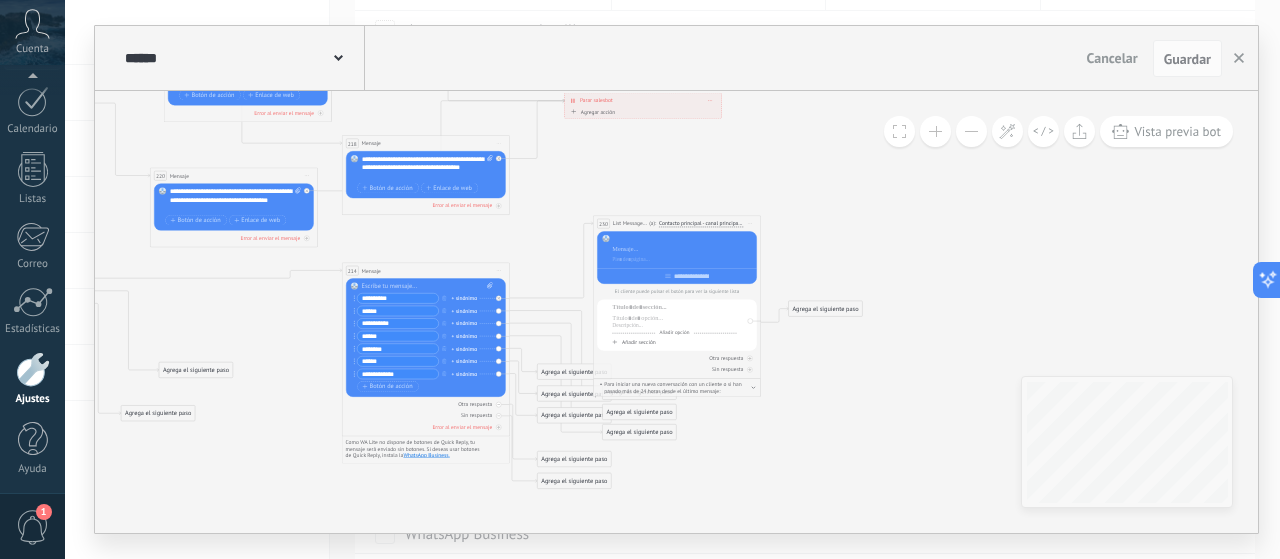 click at bounding box center [683, 239] 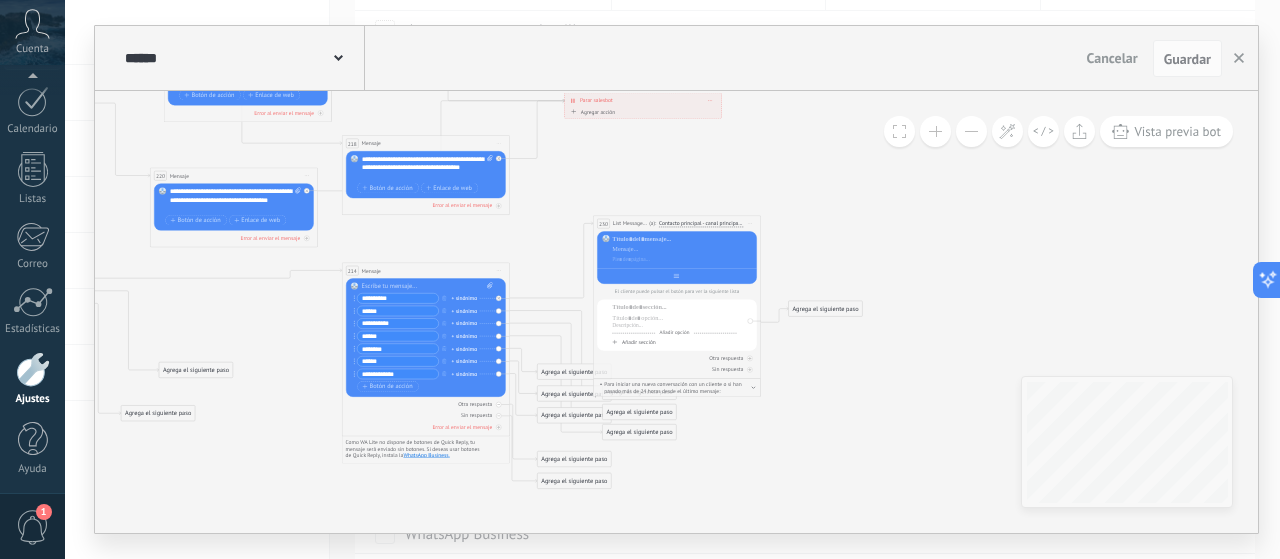 click at bounding box center [677, 274] 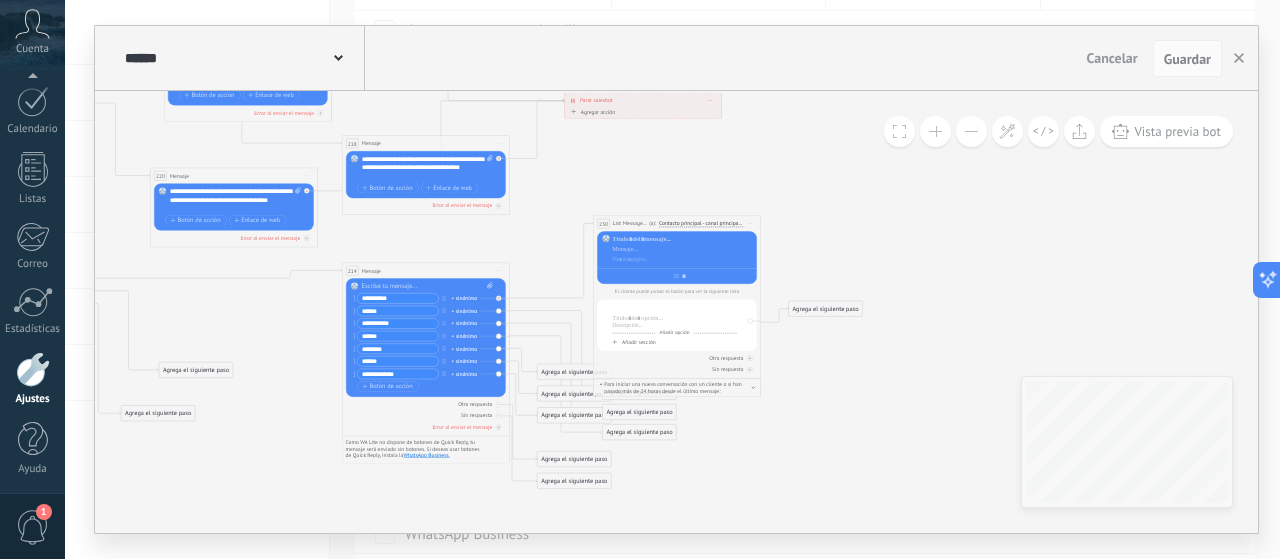 click at bounding box center (674, 308) 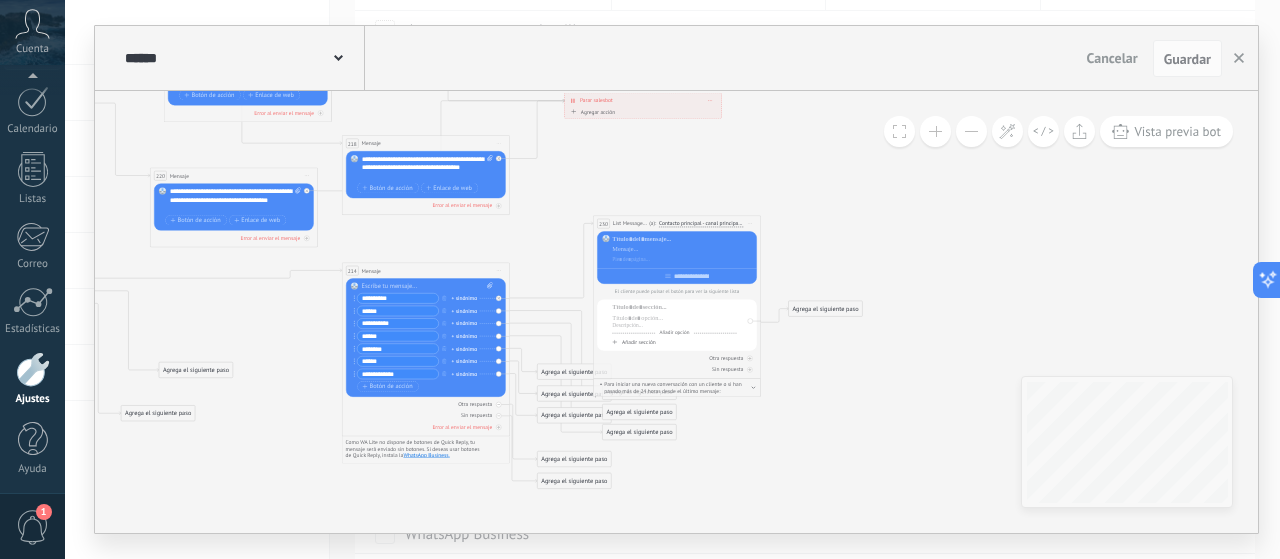 click on "Iniciar vista previa aquí
Cambiar nombre
Duplicar
Borrar" at bounding box center (749, 224) 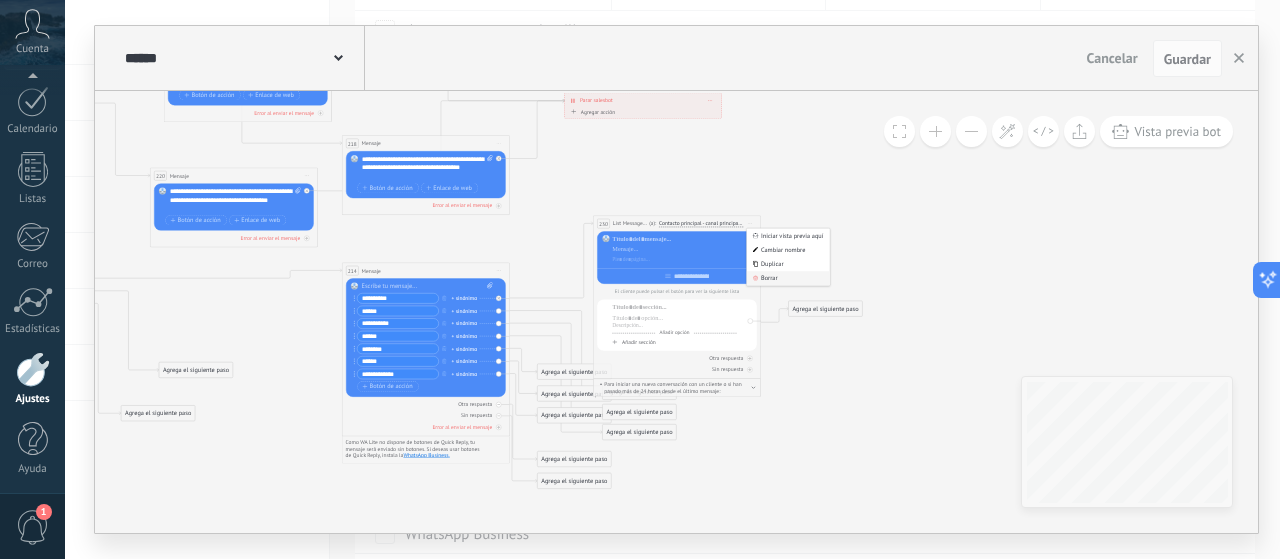 click on "Borrar" at bounding box center [788, 279] 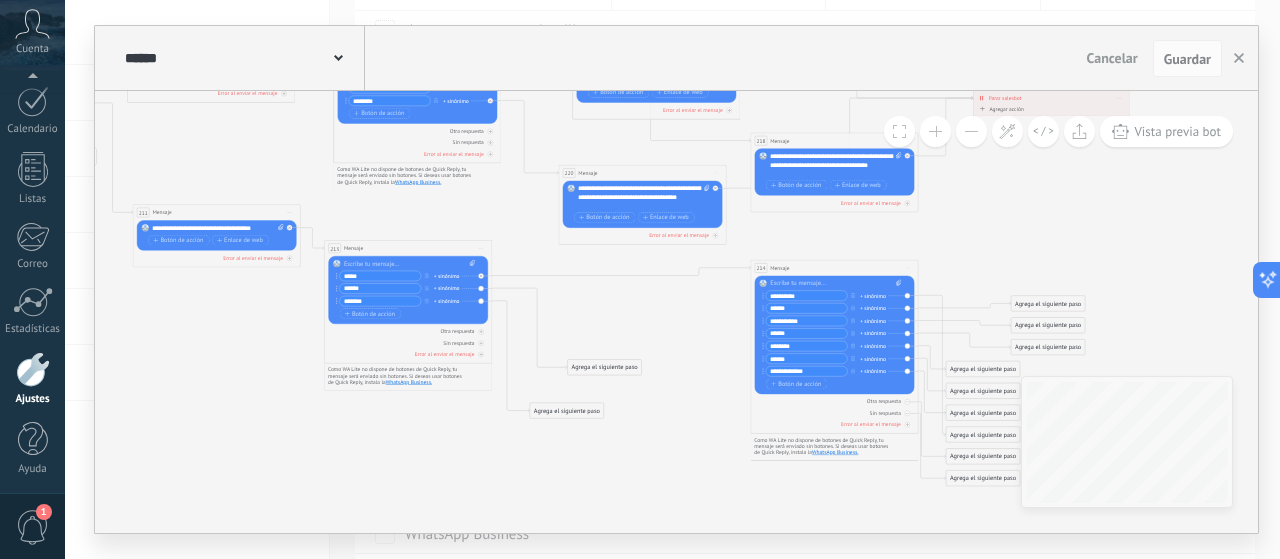 drag, startPoint x: 646, startPoint y: 253, endPoint x: 1026, endPoint y: 247, distance: 380.04736 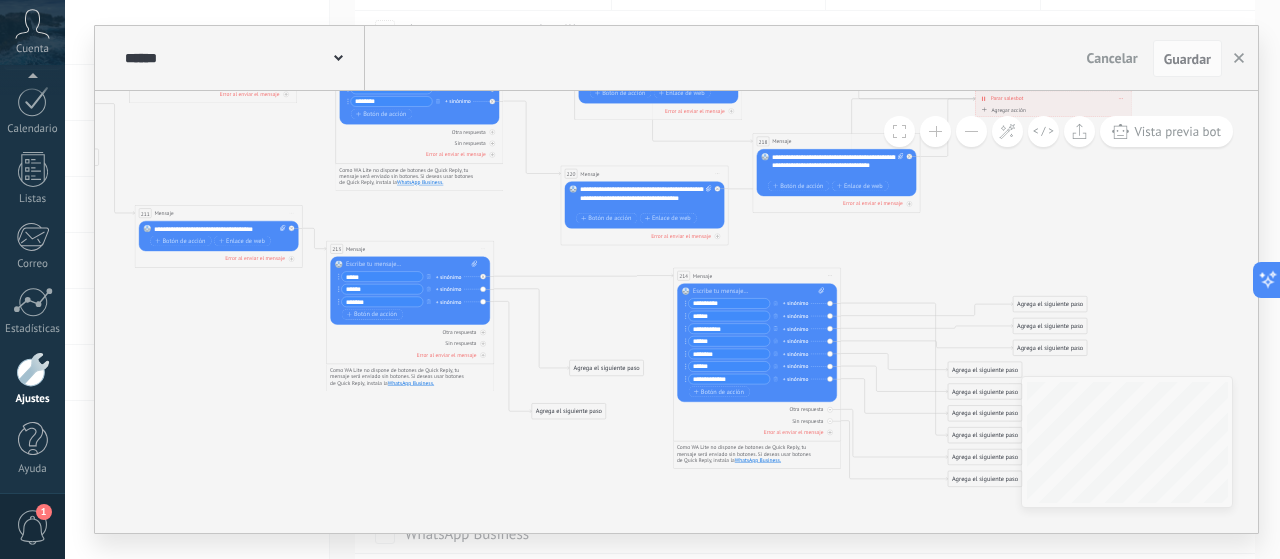 drag, startPoint x: 790, startPoint y: 271, endPoint x: 711, endPoint y: 278, distance: 79.30952 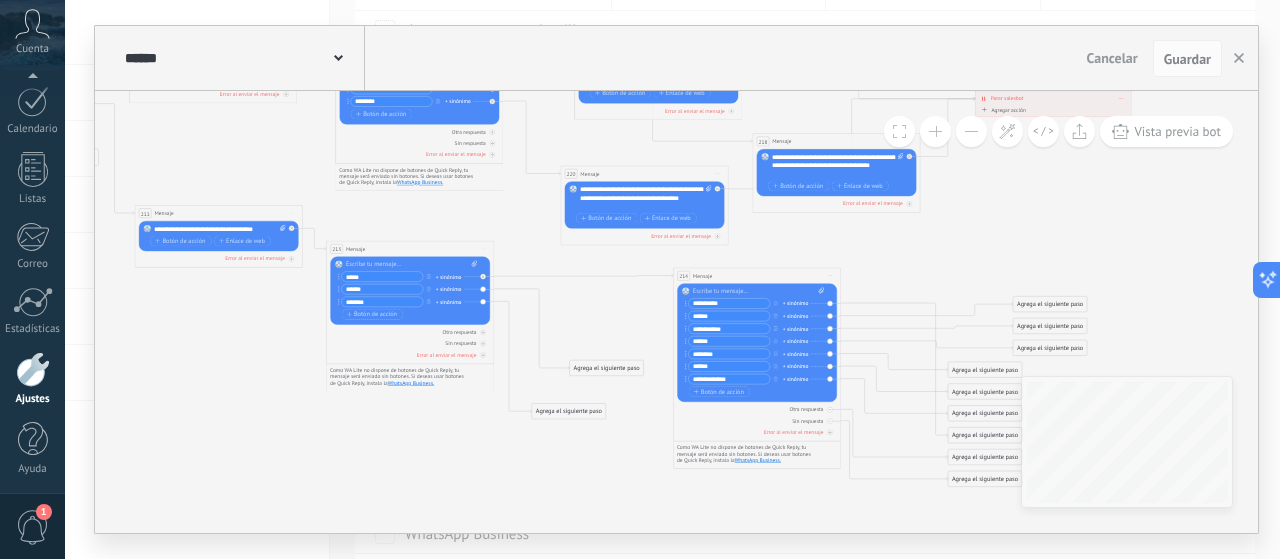click on "Mensaje" at bounding box center (702, 276) 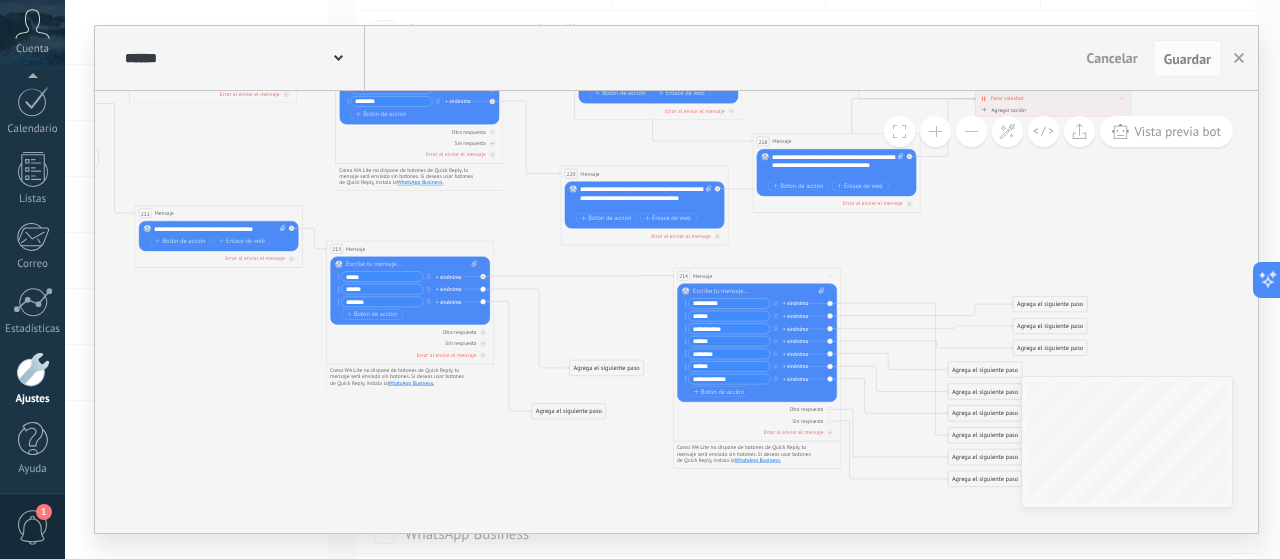 click 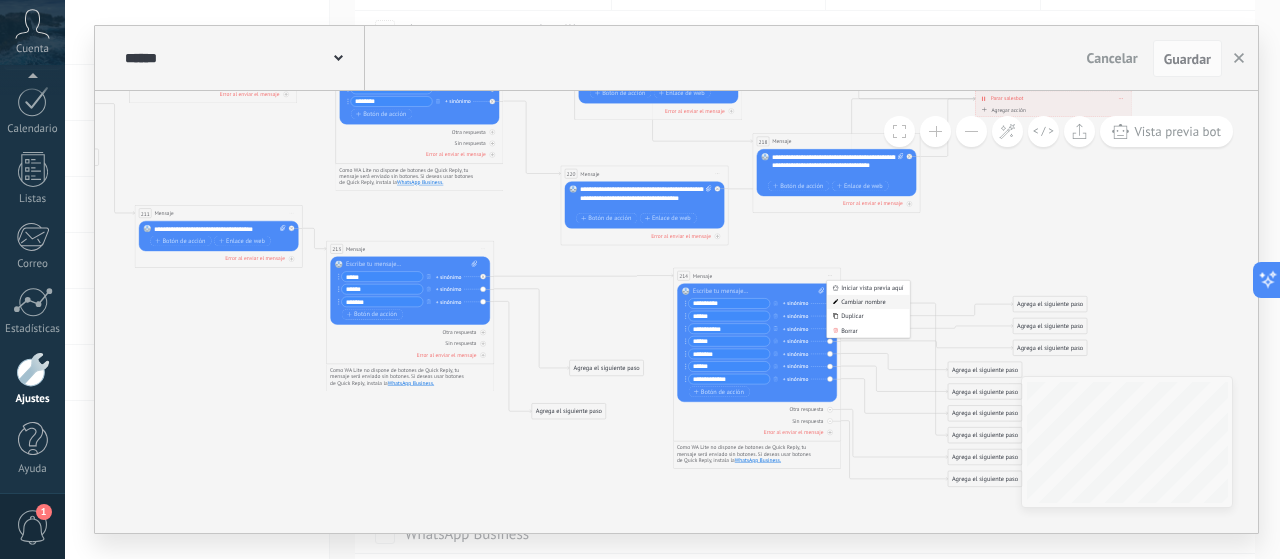 click on "Cambiar nombre" at bounding box center (868, 302) 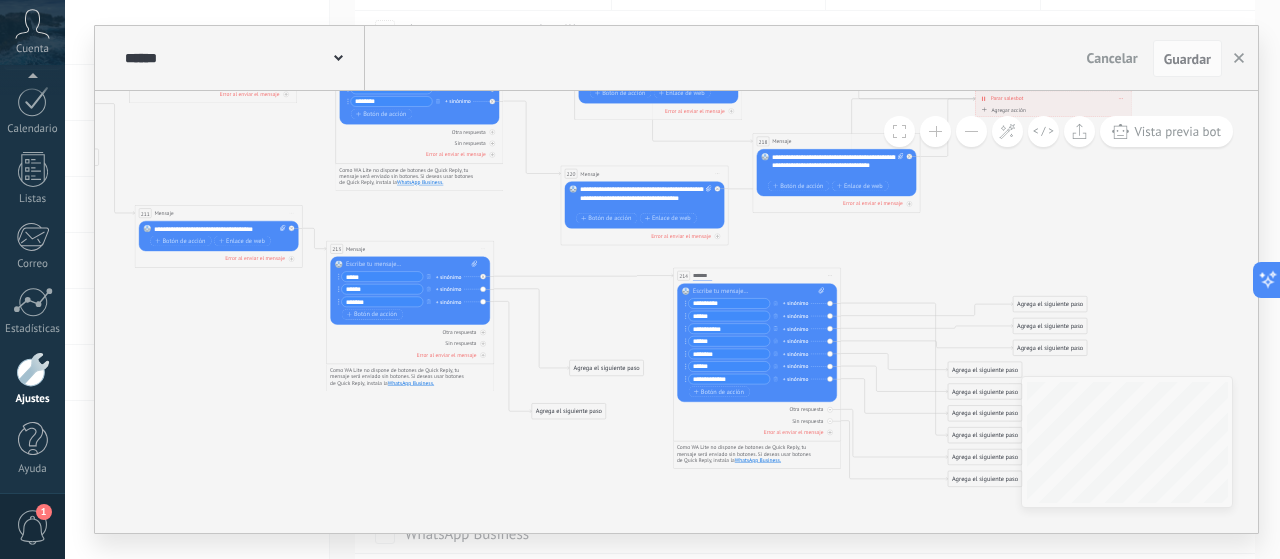 click on "214
Mensaje
*******
(a):
Todos los contactos - canales seleccionados
Todos los contactos - canales seleccionados
Todos los contactos - canal primario
Contacto principal - canales seleccionados
Contacto principal - canal primario
Todos los contactos - canales seleccionados
Todos los contactos - canales seleccionados
Todos los contactos - canal primario
Contacto principal - canales seleccionados" at bounding box center (757, 276) 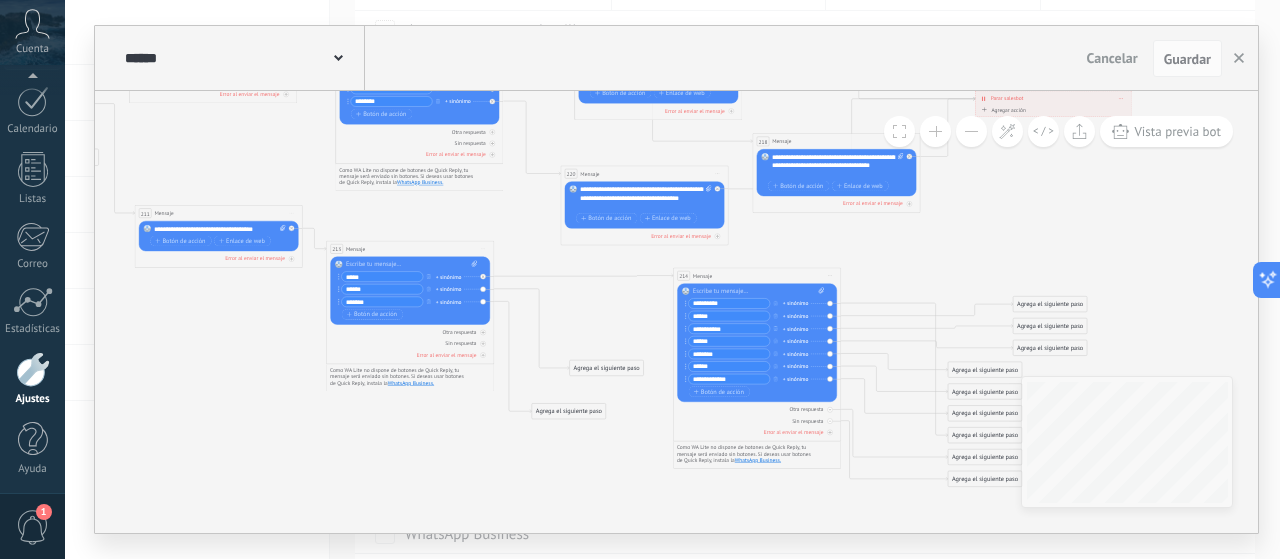 click on "Iniciar vista previa aquí
Cambiar nombre
Duplicar
Borrar" at bounding box center [829, 276] 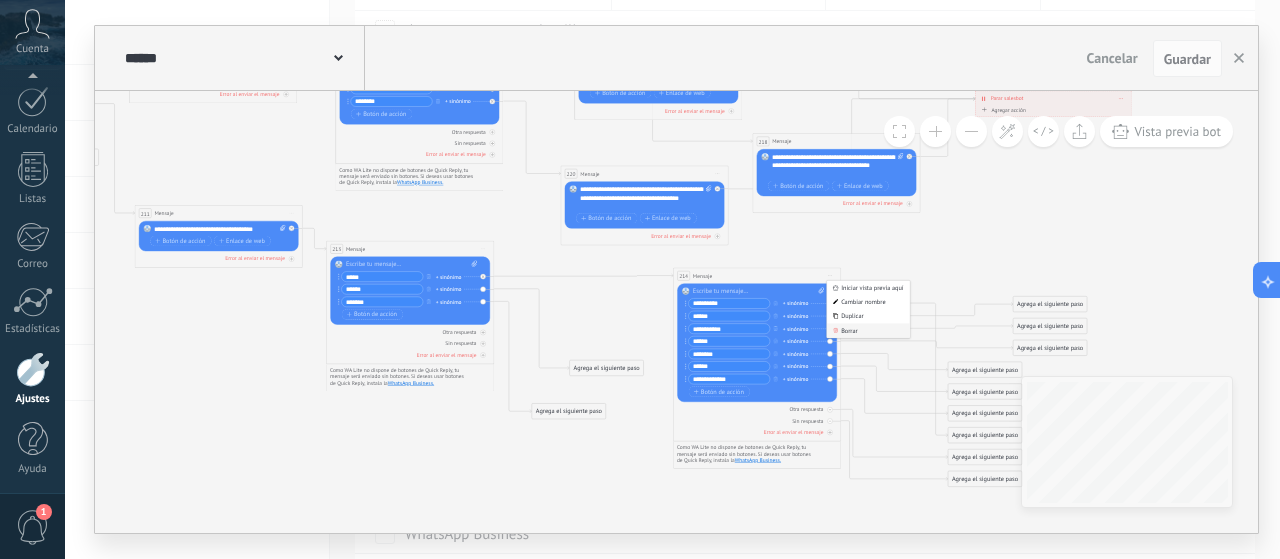 click on "Borrar" at bounding box center (868, 331) 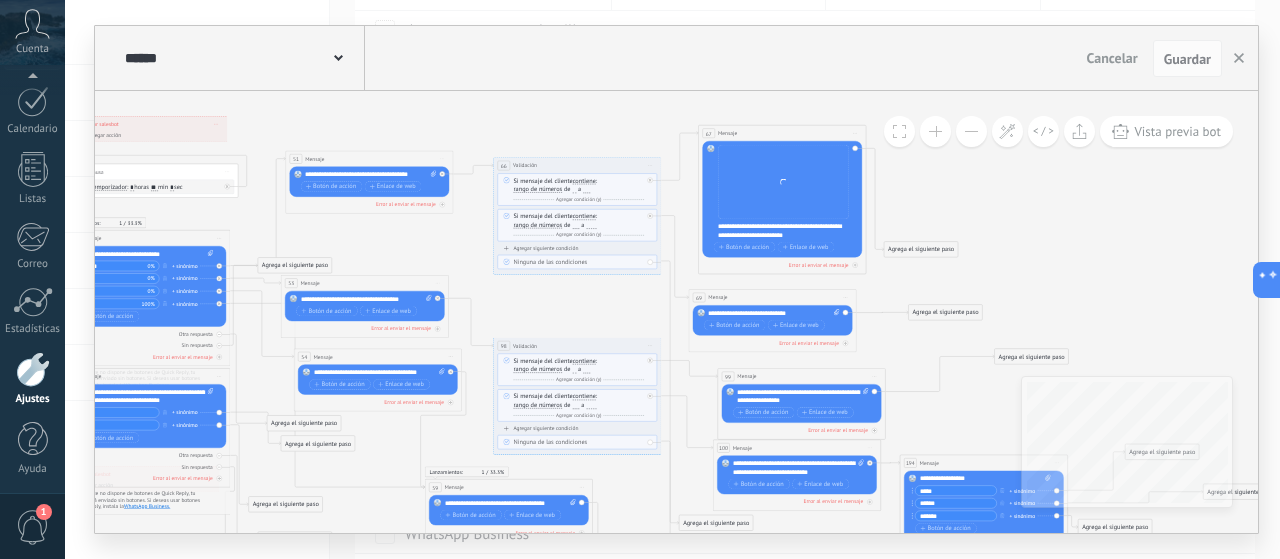 drag, startPoint x: 701, startPoint y: 165, endPoint x: 963, endPoint y: 169, distance: 262.03052 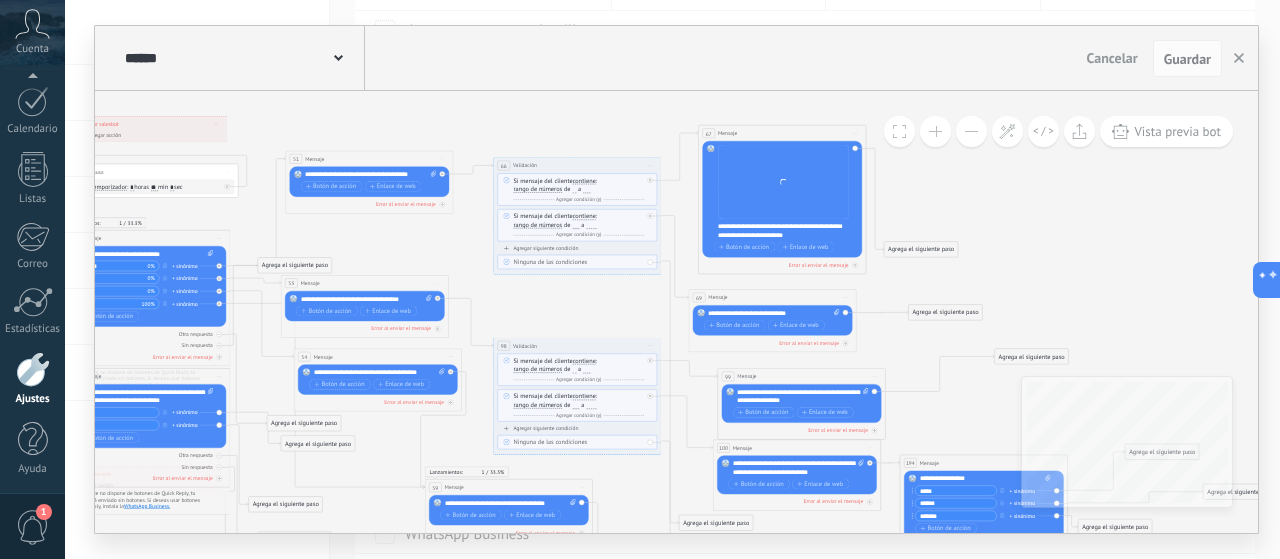 click 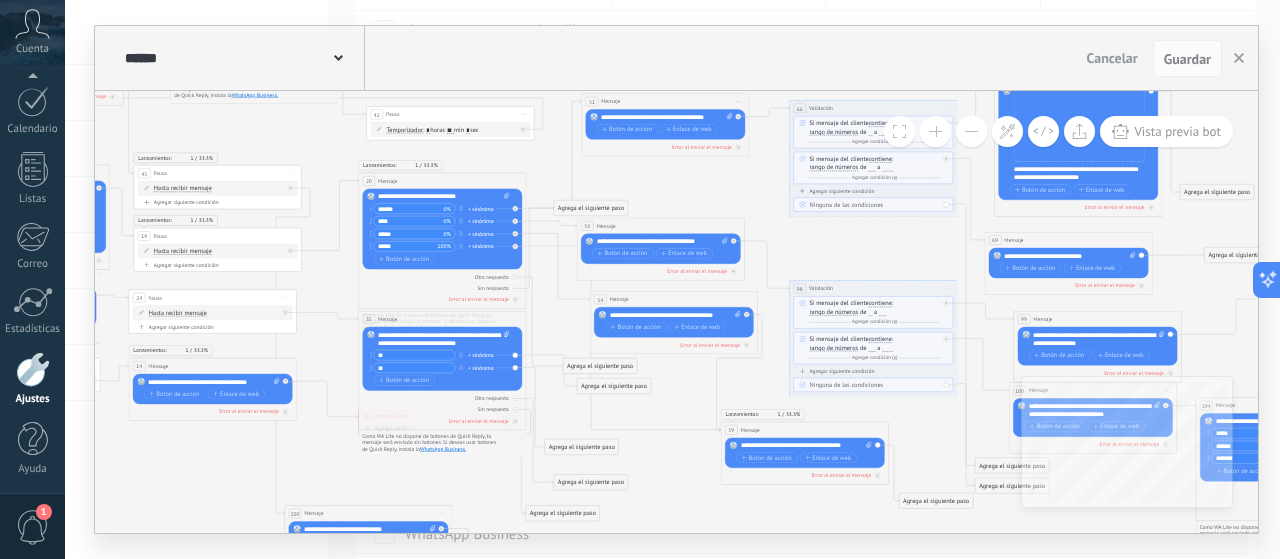 drag, startPoint x: 669, startPoint y: 127, endPoint x: 734, endPoint y: 71, distance: 85.79627 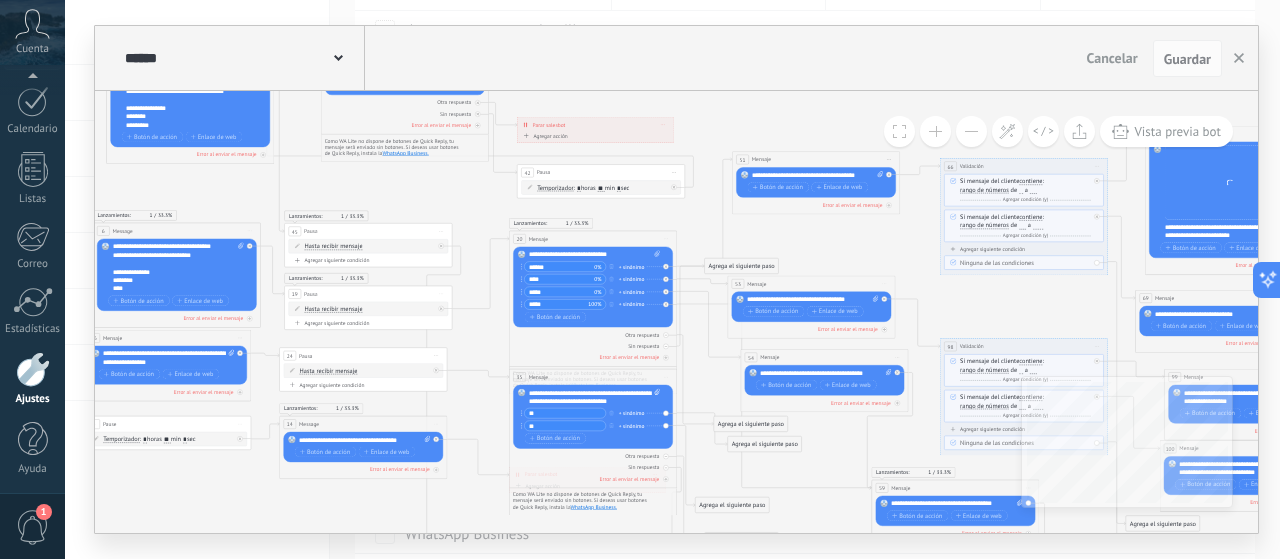 drag, startPoint x: 446, startPoint y: 476, endPoint x: 600, endPoint y: 535, distance: 164.91513 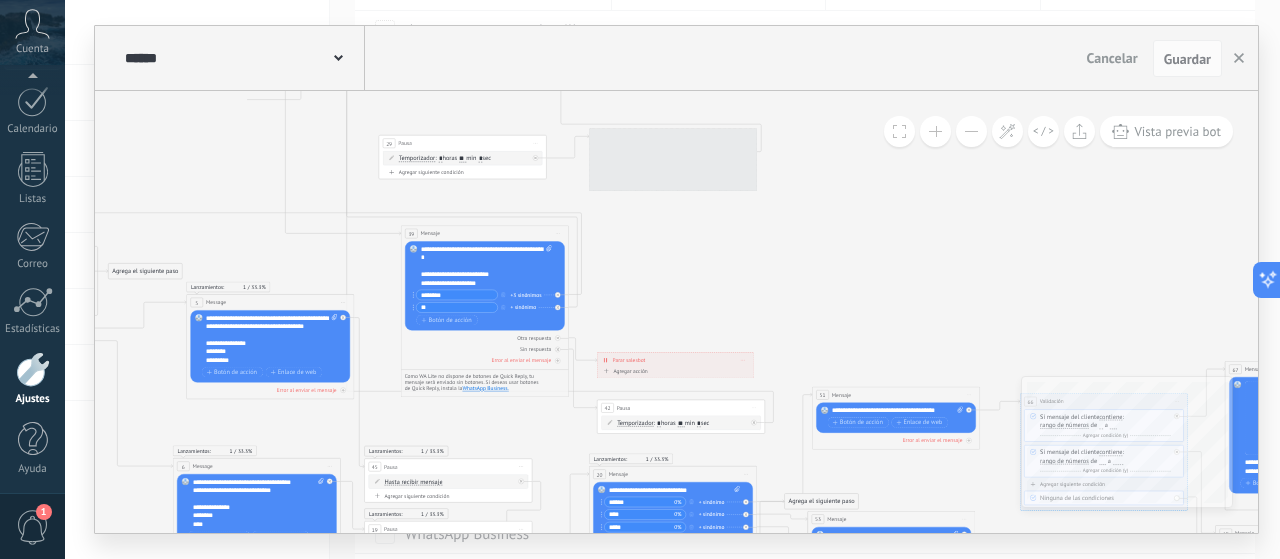 drag, startPoint x: 448, startPoint y: 182, endPoint x: 525, endPoint y: 416, distance: 246.34326 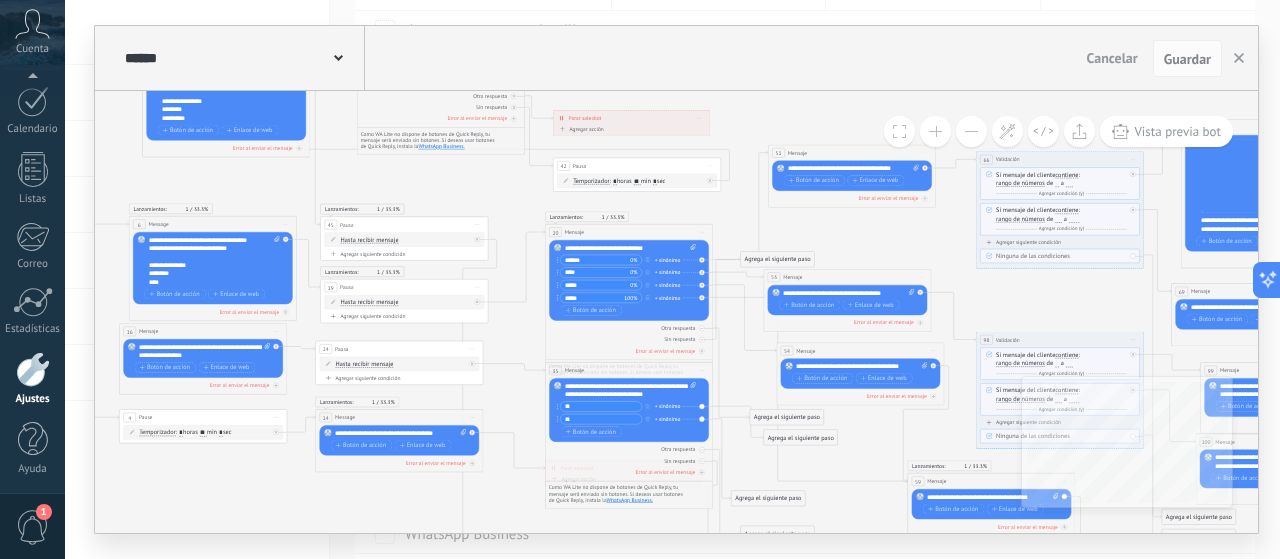 drag, startPoint x: 718, startPoint y: 285, endPoint x: 674, endPoint y: 42, distance: 246.95142 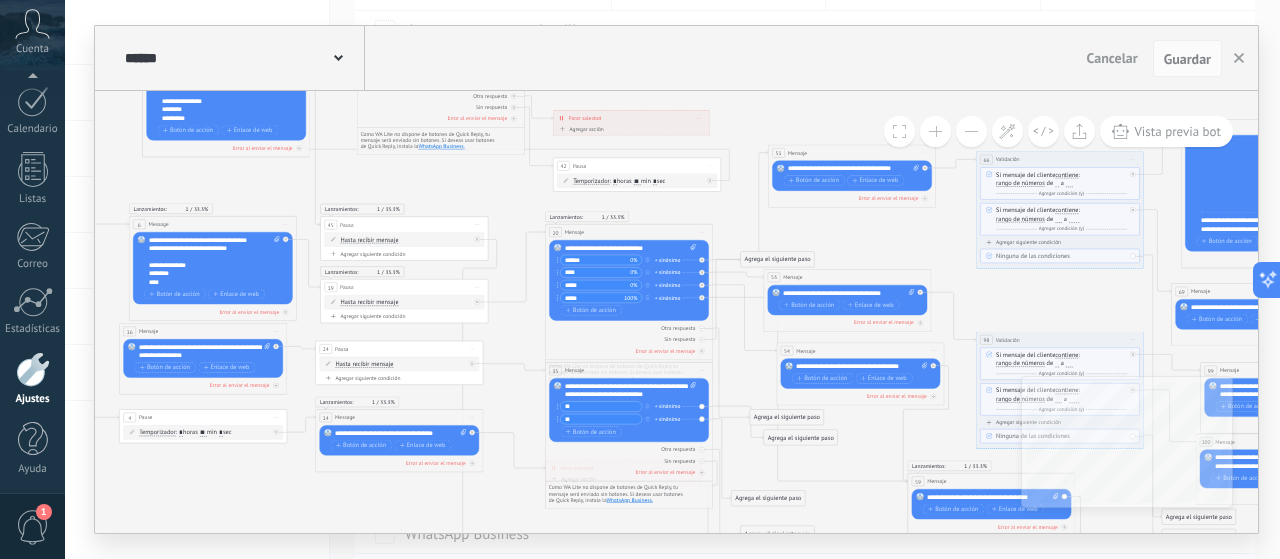 click on "**********" at bounding box center (676, 279) 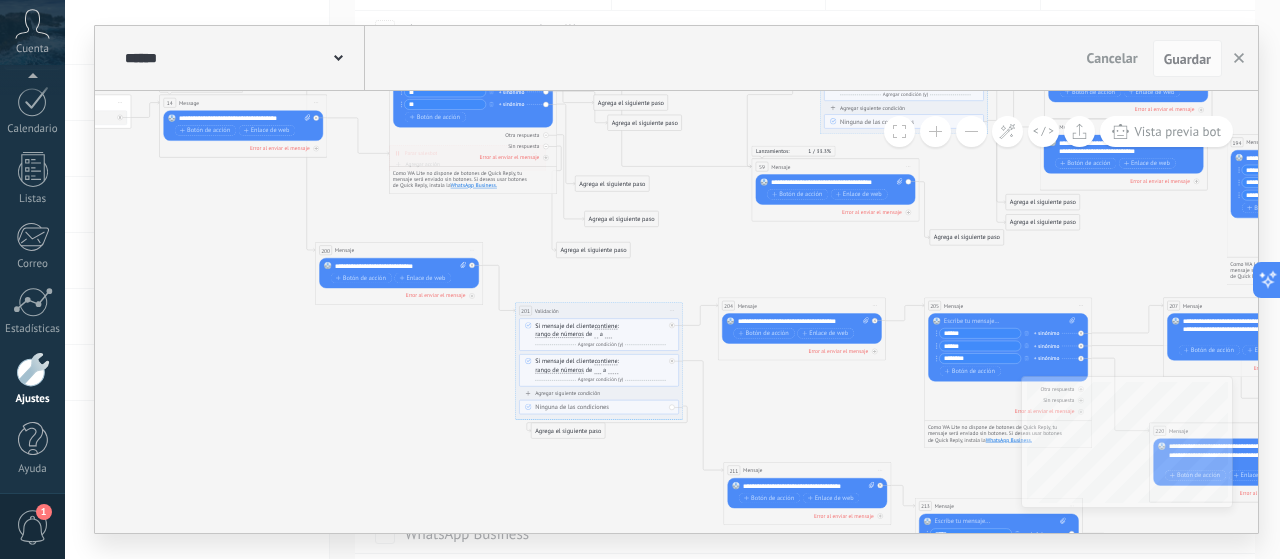 drag, startPoint x: 498, startPoint y: 493, endPoint x: 342, endPoint y: 179, distance: 350.6166 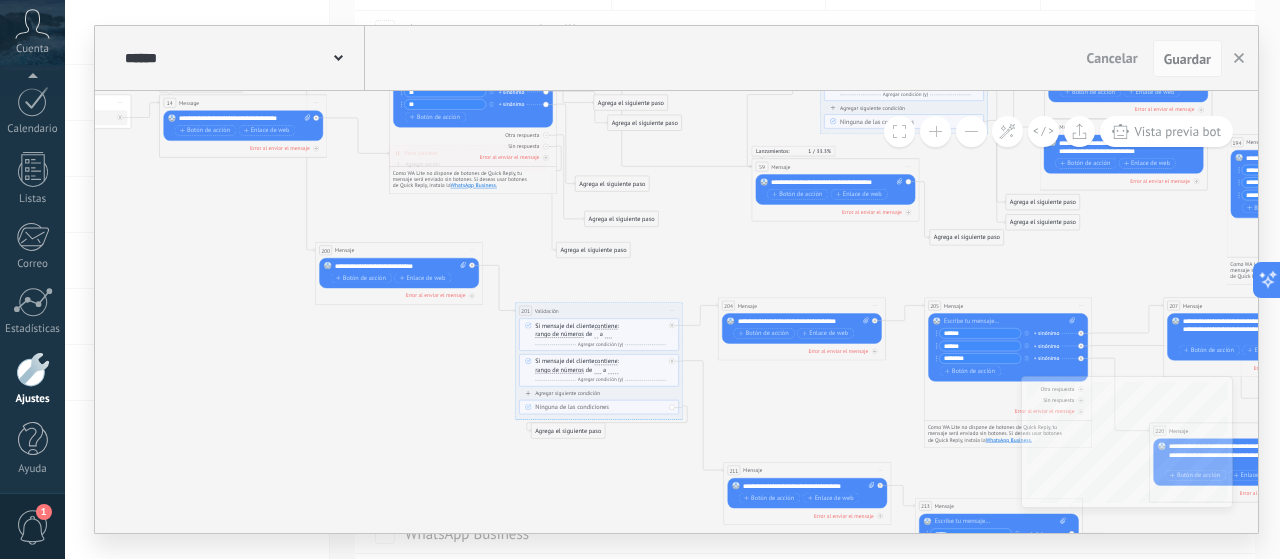 click 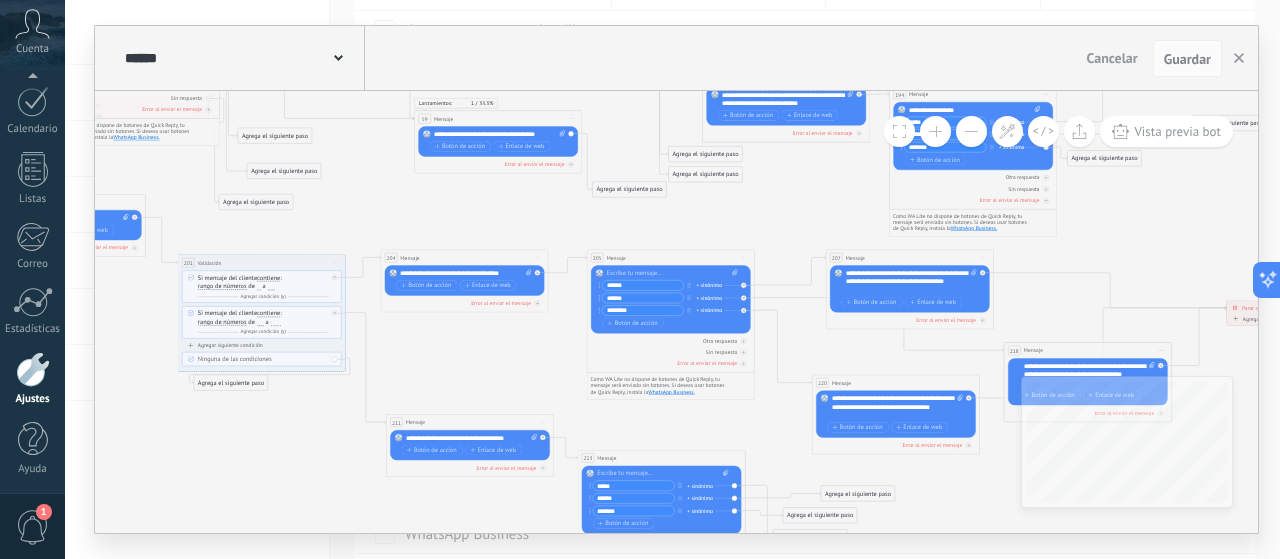 drag, startPoint x: 611, startPoint y: 293, endPoint x: 274, endPoint y: 245, distance: 340.40125 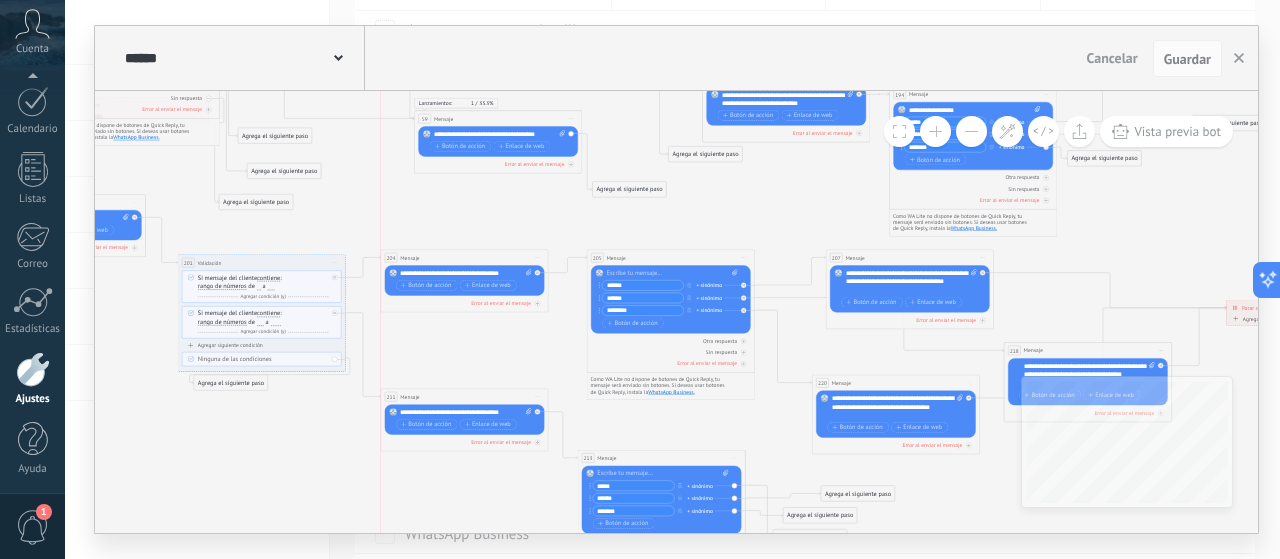 drag, startPoint x: 442, startPoint y: 395, endPoint x: 472, endPoint y: 395, distance: 30 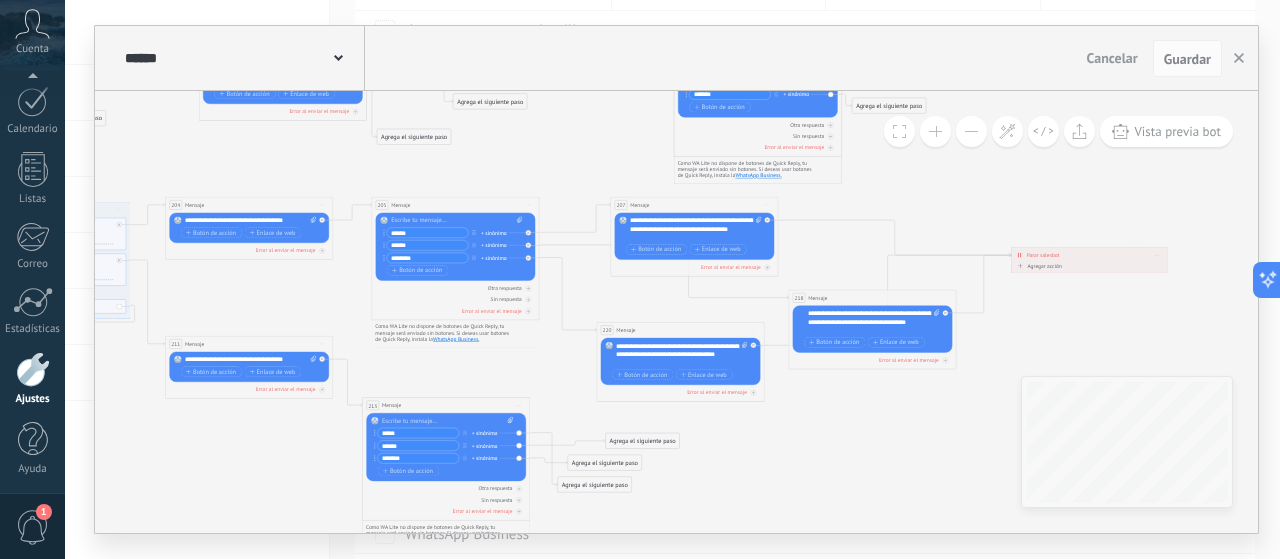 drag, startPoint x: 488, startPoint y: 357, endPoint x: 273, endPoint y: 305, distance: 221.199 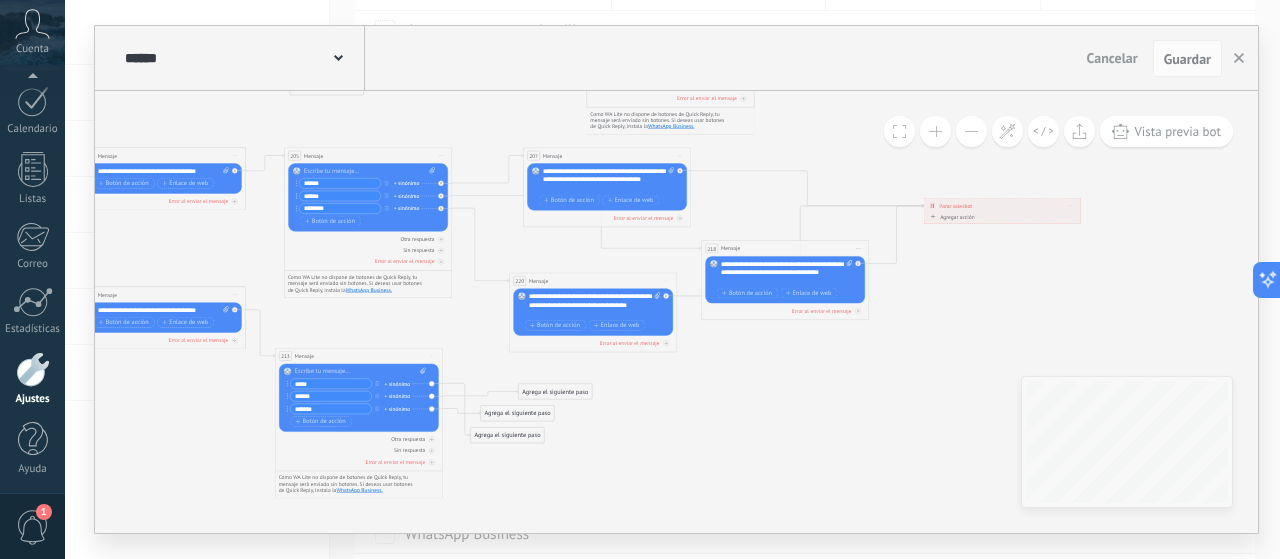 drag, startPoint x: 874, startPoint y: 428, endPoint x: 780, endPoint y: 378, distance: 106.47065 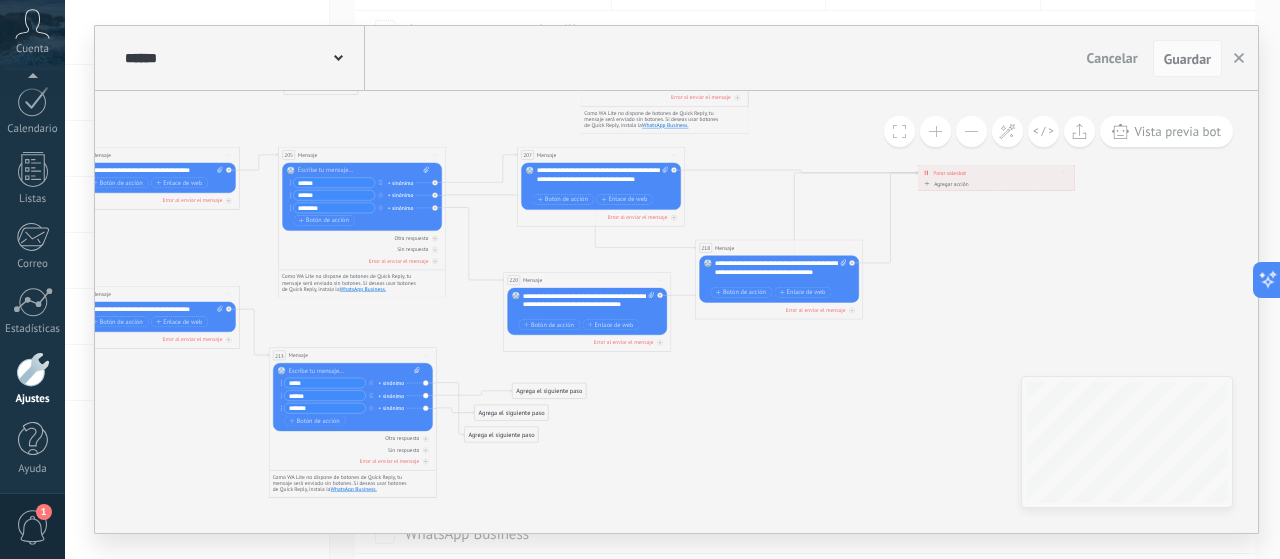 drag, startPoint x: 940, startPoint y: 207, endPoint x: 940, endPoint y: 175, distance: 32 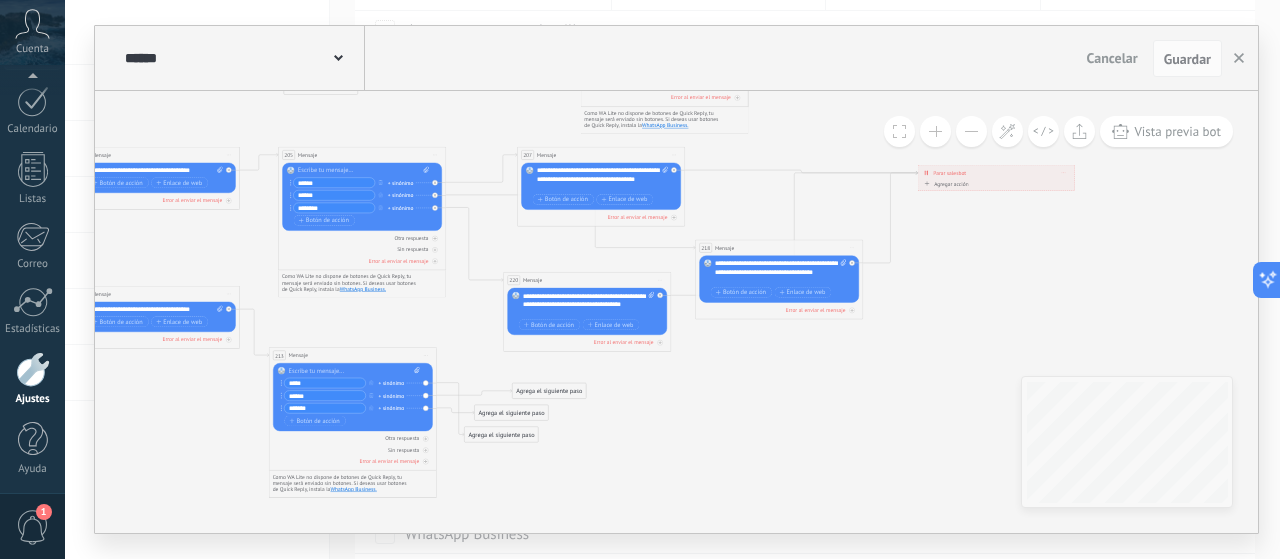 type 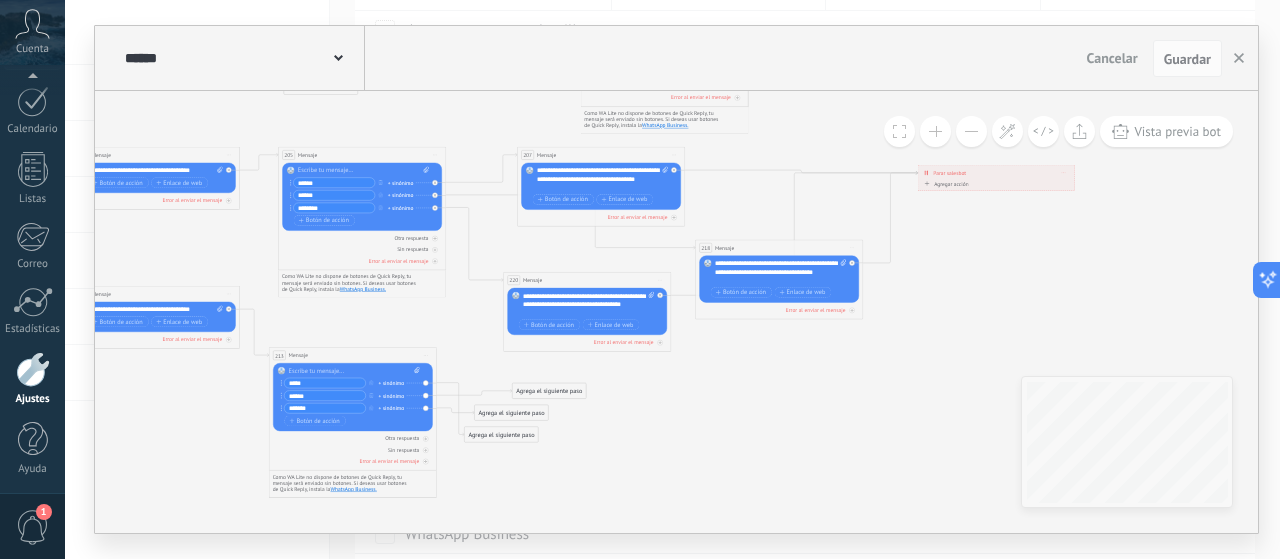 click 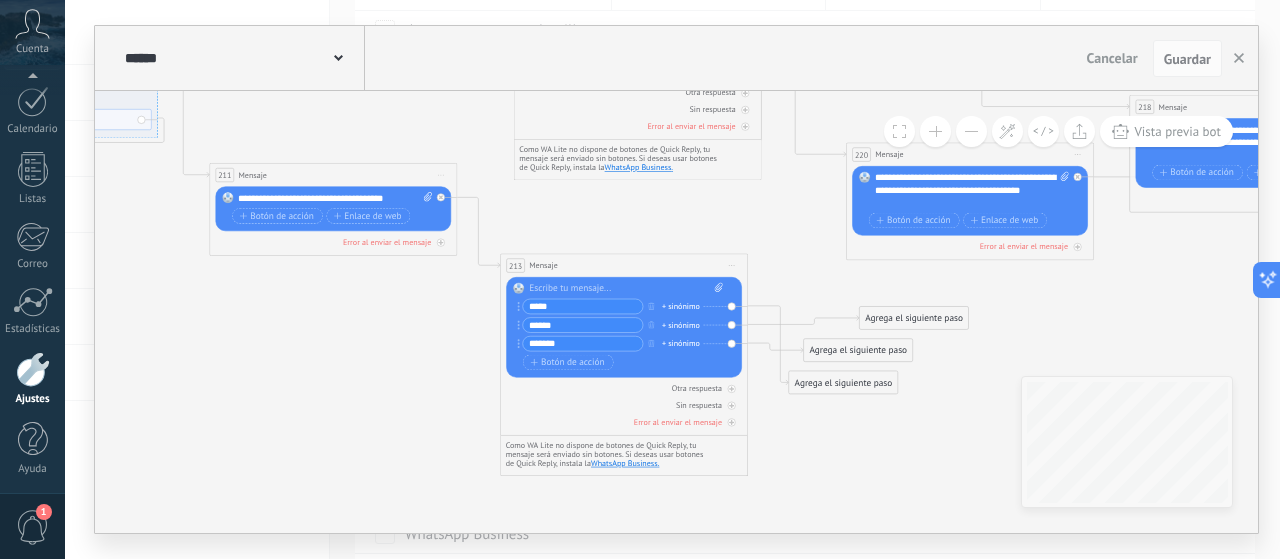 drag, startPoint x: 386, startPoint y: 314, endPoint x: 722, endPoint y: 225, distance: 347.5874 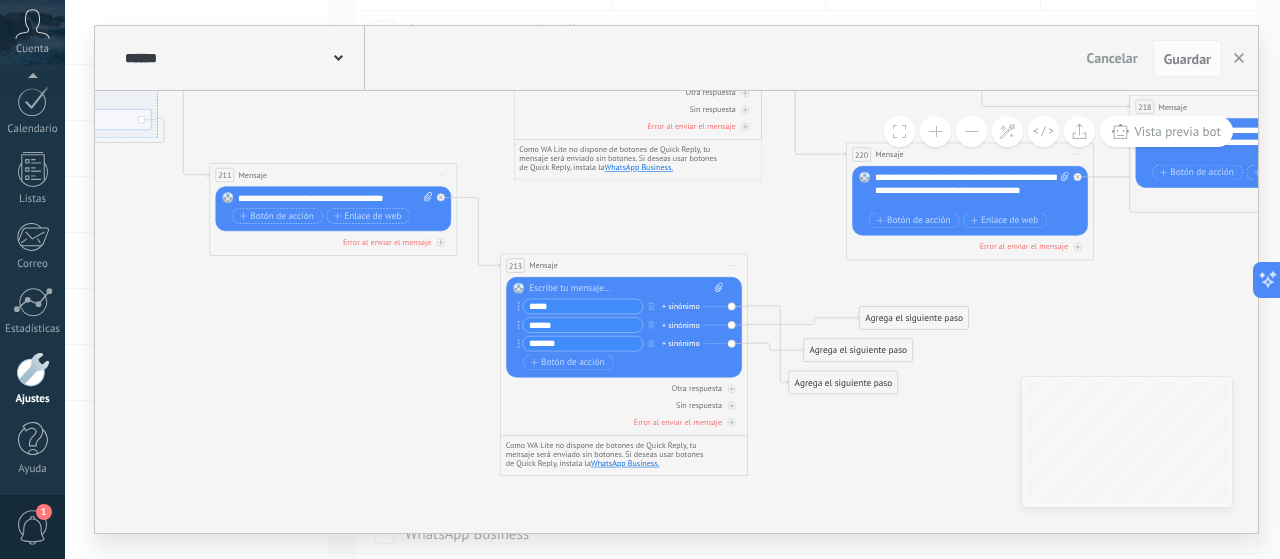 click 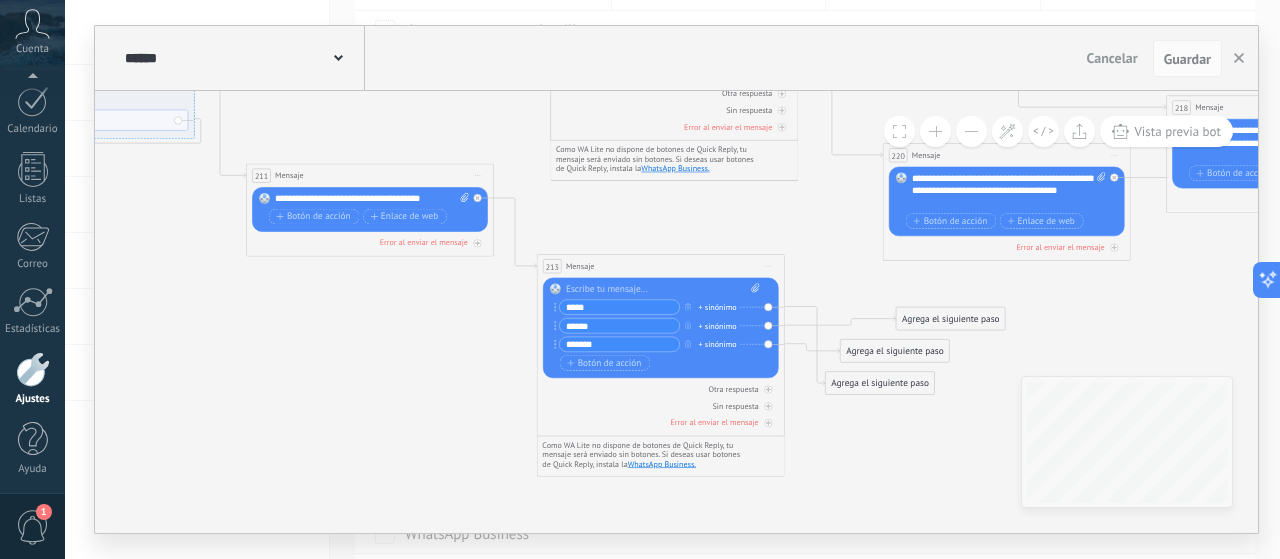 drag, startPoint x: 612, startPoint y: 215, endPoint x: 658, endPoint y: 227, distance: 47.539455 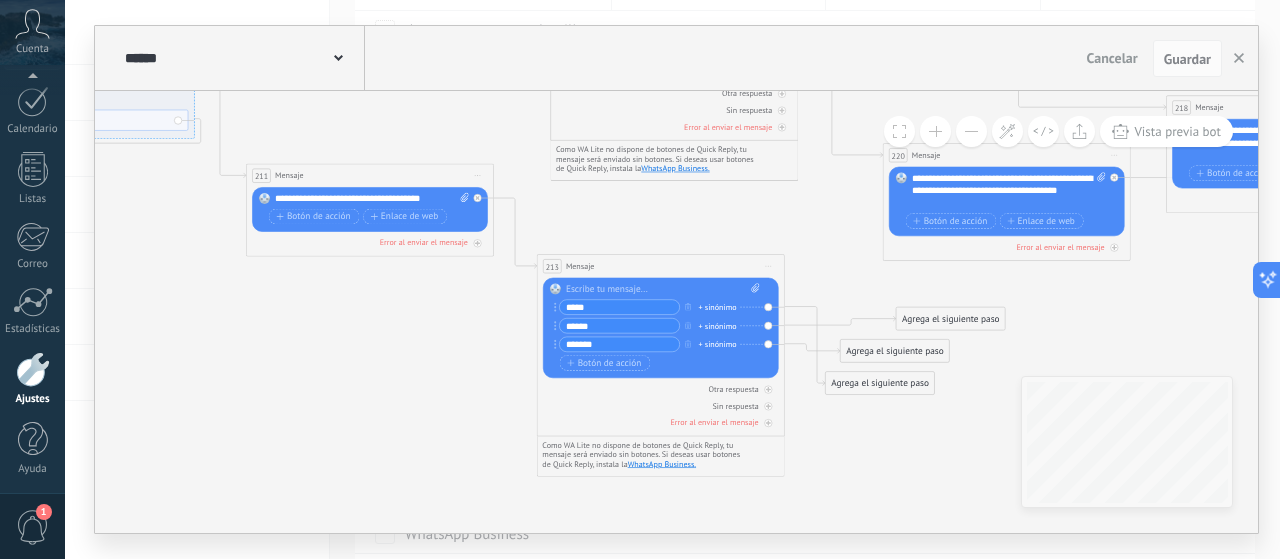 click 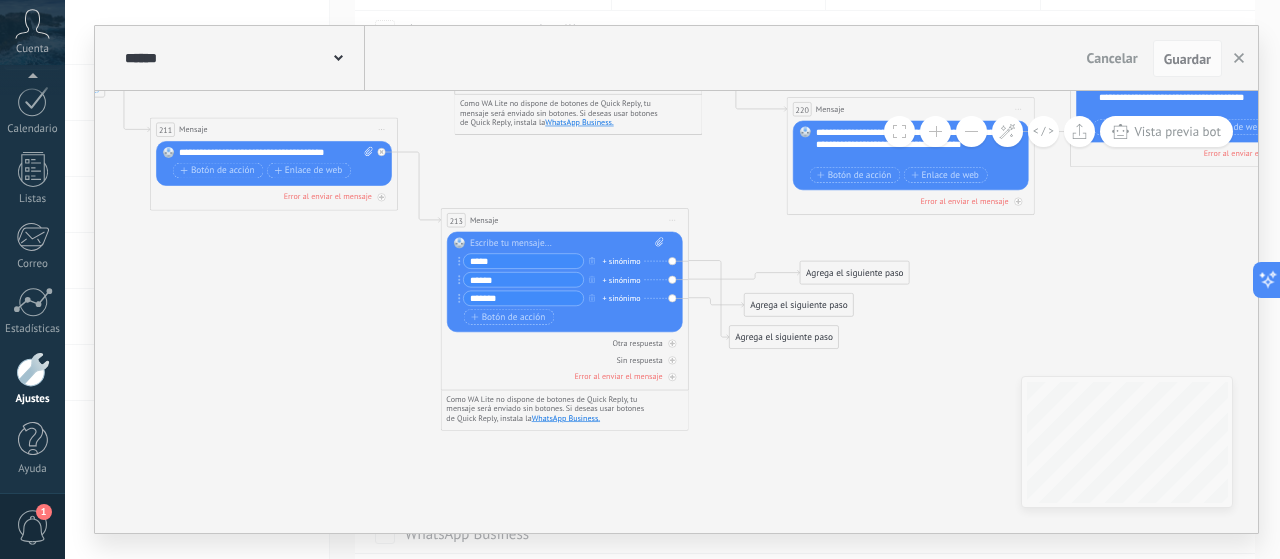 drag, startPoint x: 681, startPoint y: 211, endPoint x: 551, endPoint y: 163, distance: 138.57849 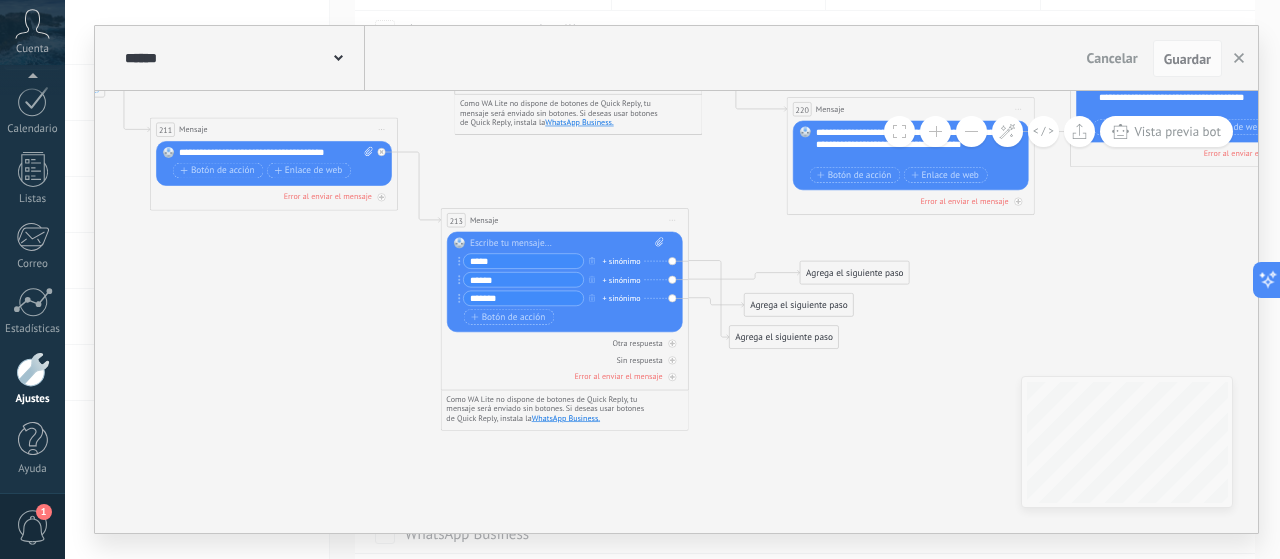 click 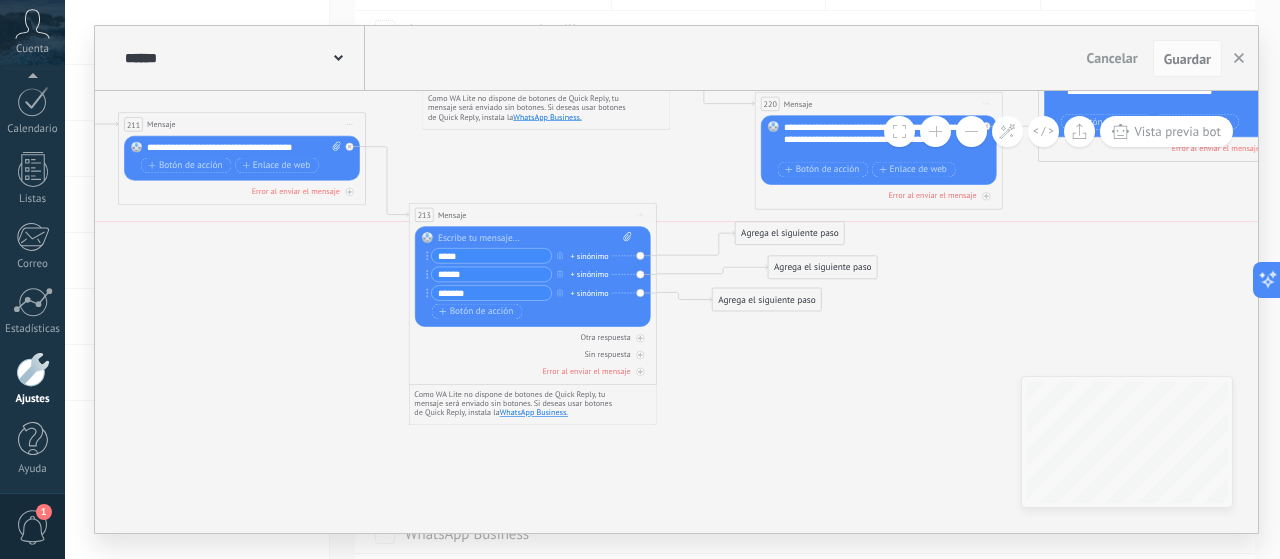 drag, startPoint x: 717, startPoint y: 339, endPoint x: 755, endPoint y: 236, distance: 109.786156 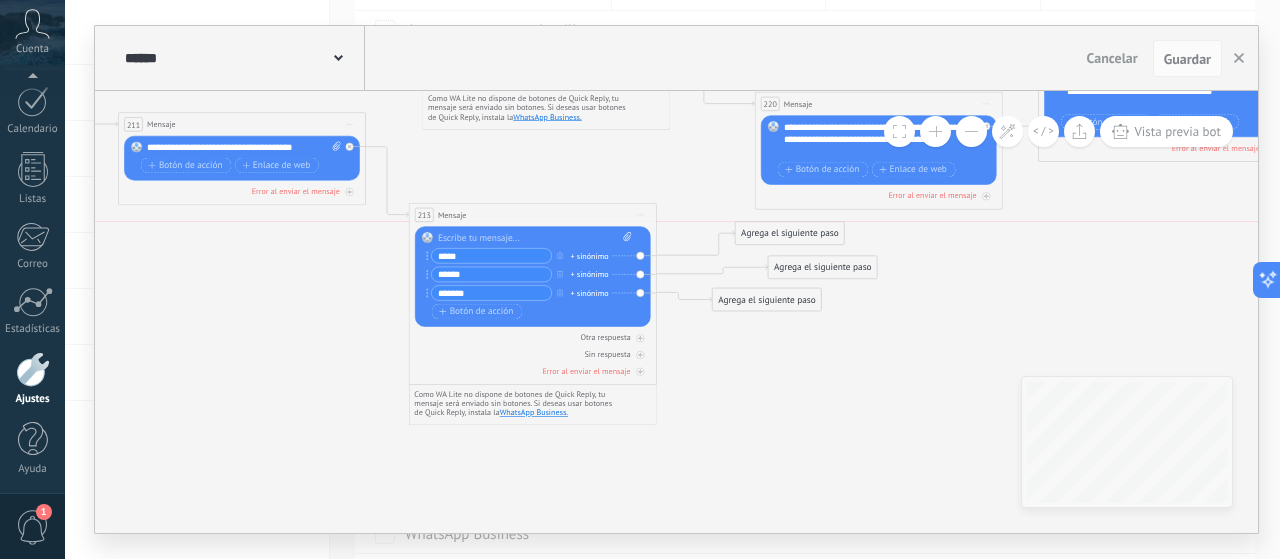 click on "Agrega el siguiente paso" at bounding box center (790, 234) 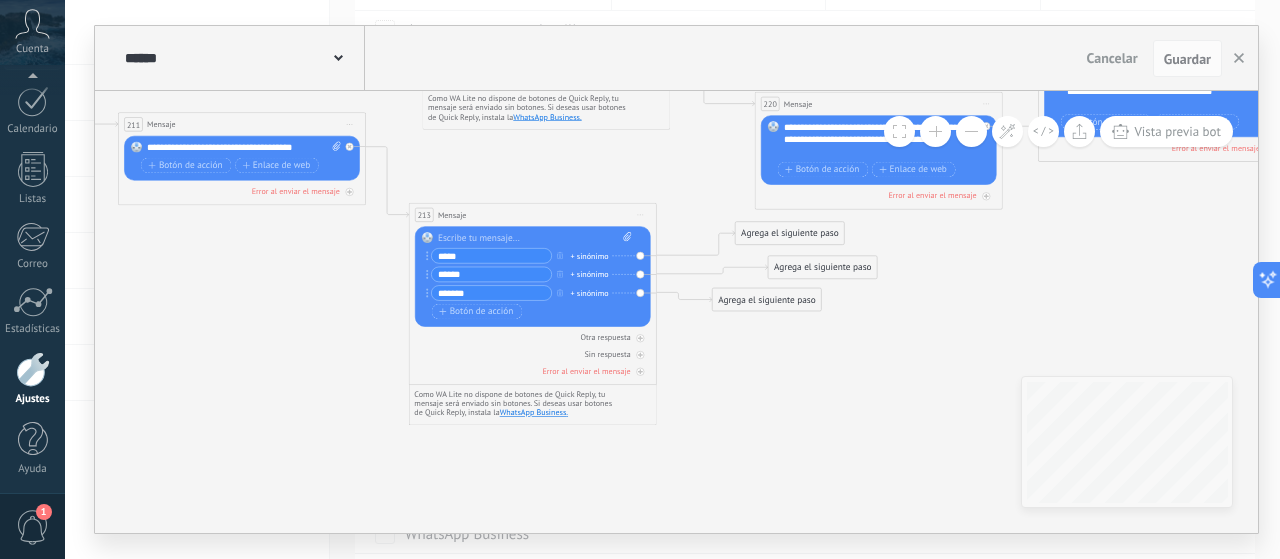 drag, startPoint x: 769, startPoint y: 311, endPoint x: 741, endPoint y: 301, distance: 29.732138 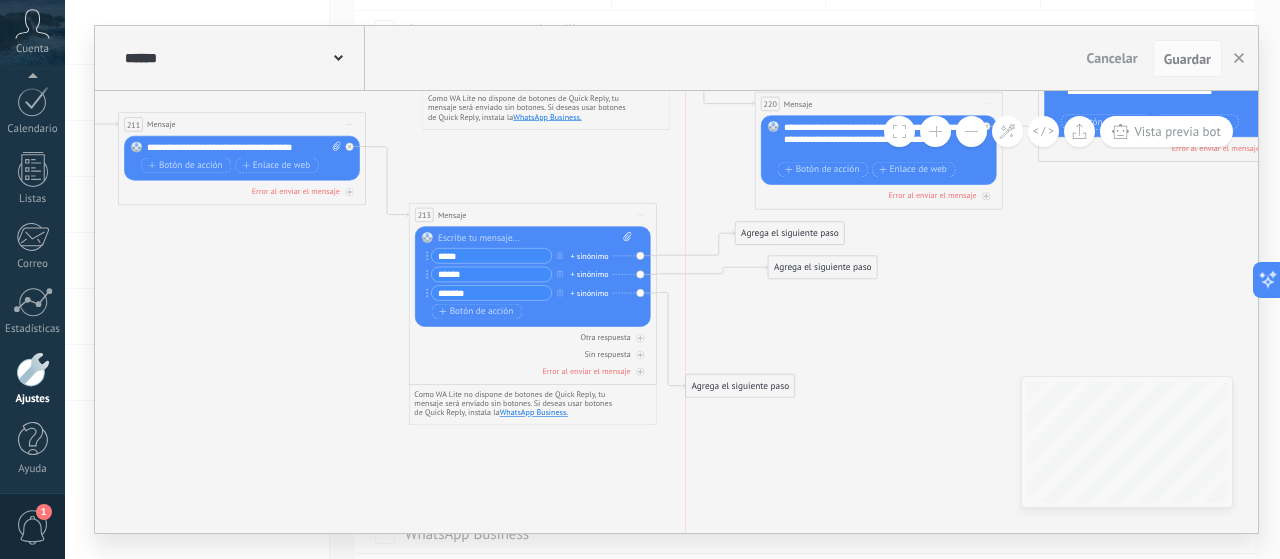 drag, startPoint x: 742, startPoint y: 297, endPoint x: 725, endPoint y: 352, distance: 57.567352 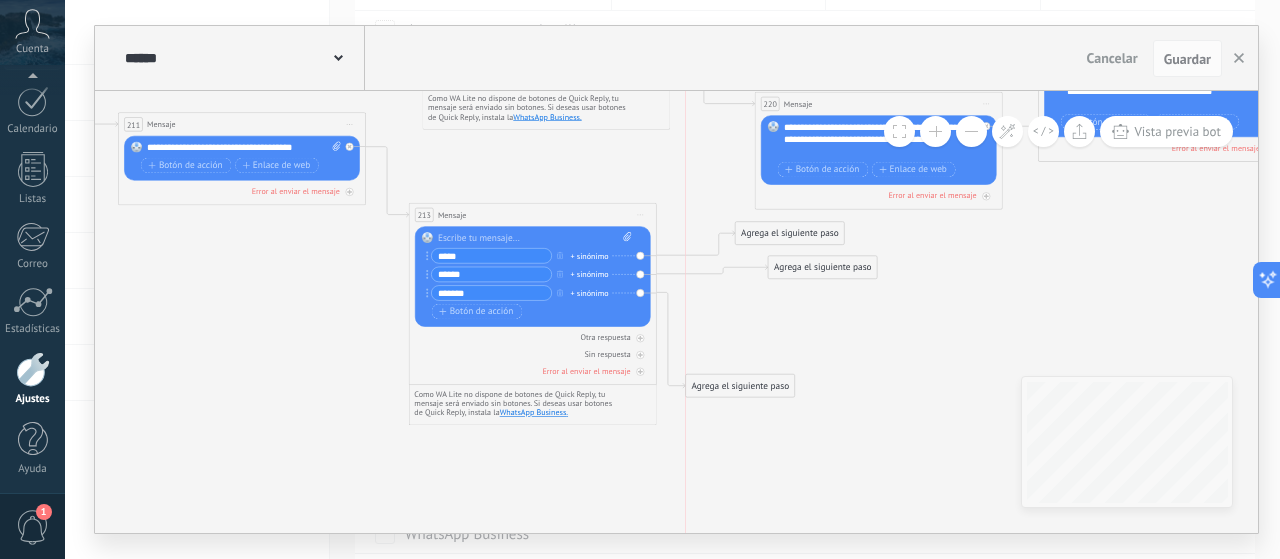 click on "Agrega el siguiente paso" at bounding box center (740, 386) 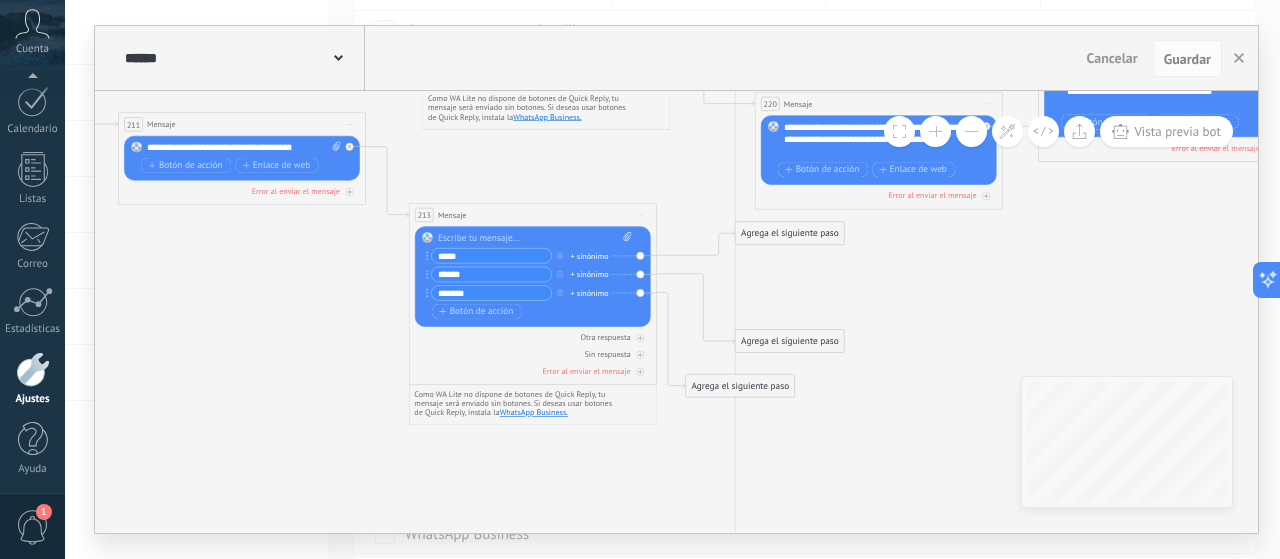 drag, startPoint x: 783, startPoint y: 298, endPoint x: 777, endPoint y: 221, distance: 77.23341 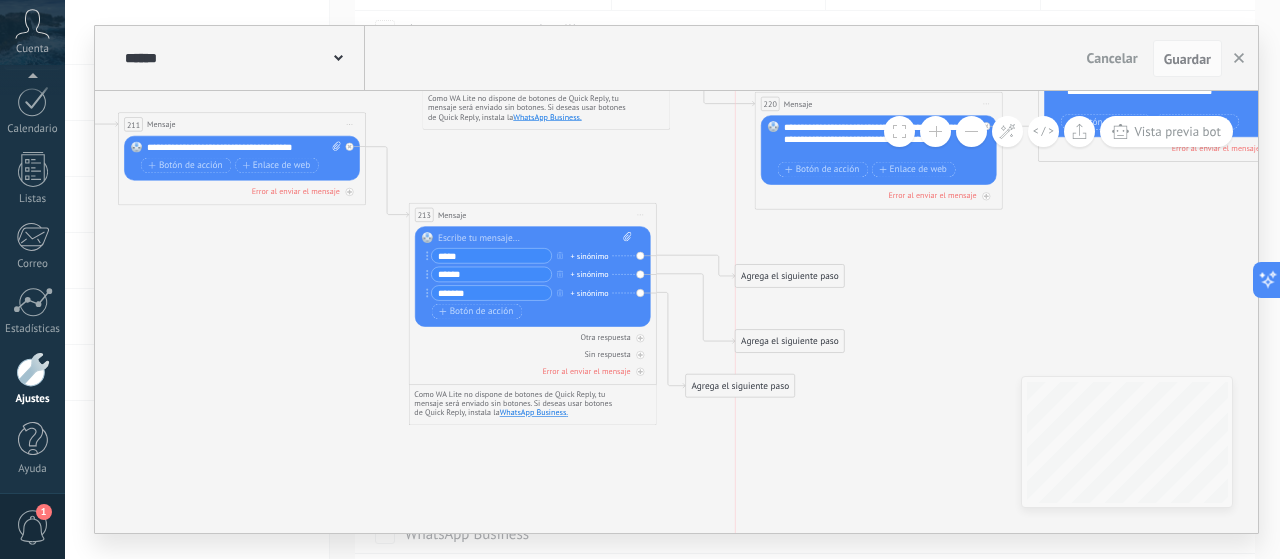 drag, startPoint x: 772, startPoint y: 230, endPoint x: 777, endPoint y: 273, distance: 43.289722 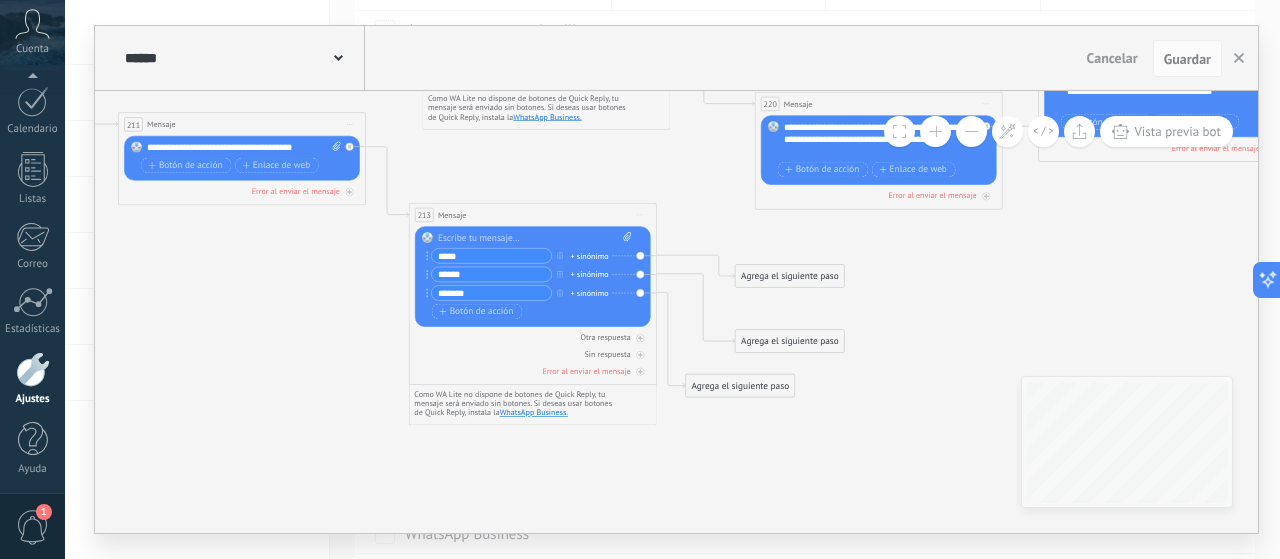 click on "Agrega el siguiente paso" at bounding box center (790, 276) 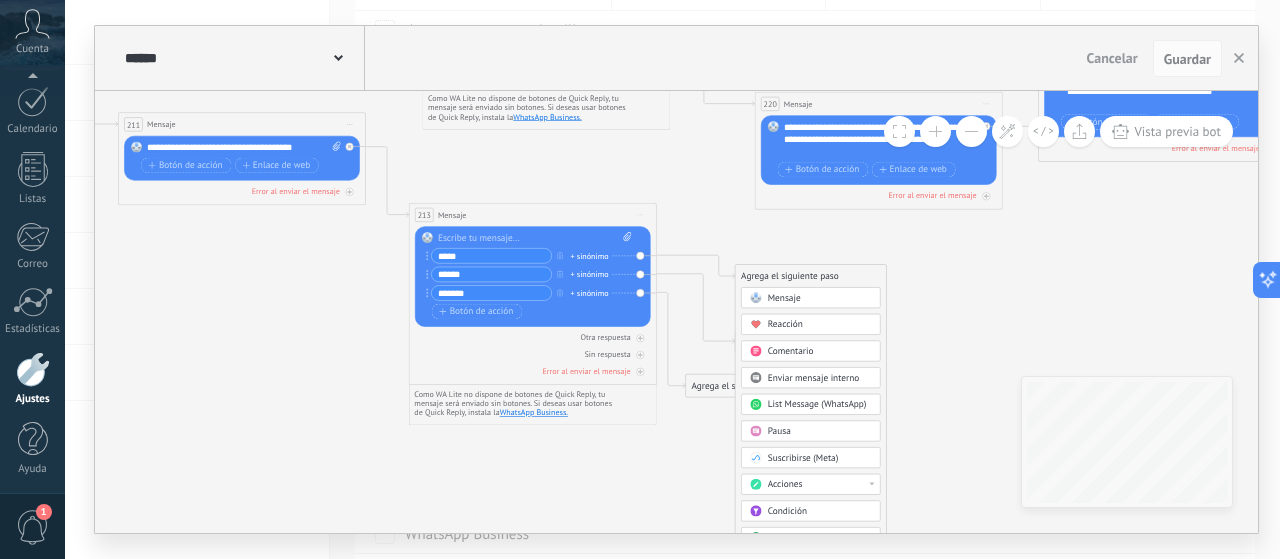 click on "List Message (WhatsApp)" at bounding box center (817, 405) 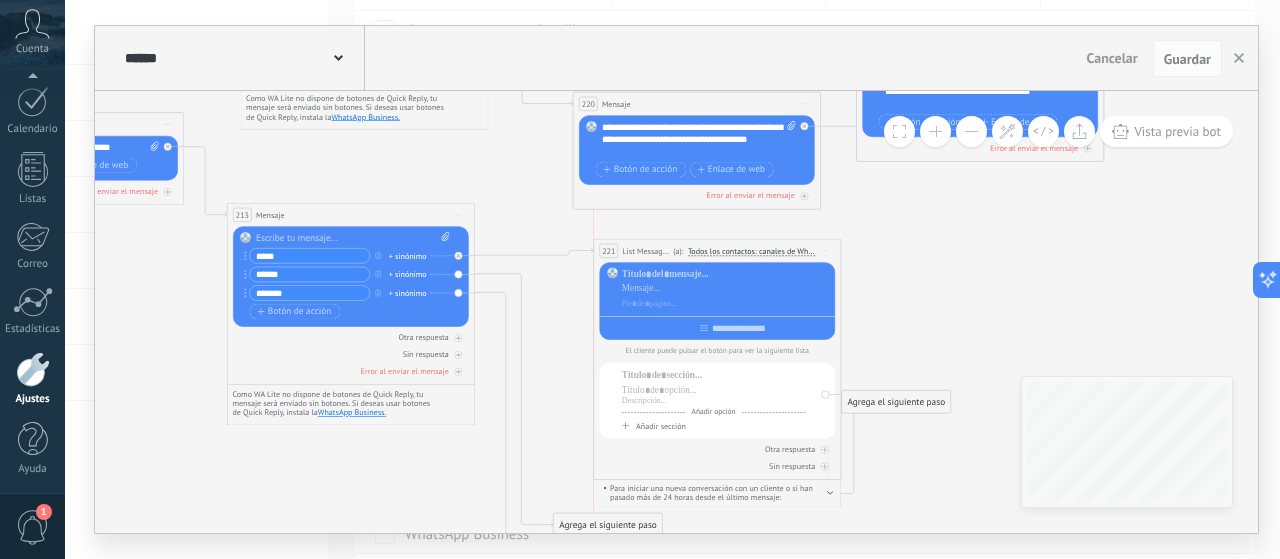 drag, startPoint x: 624, startPoint y: 277, endPoint x: 666, endPoint y: 252, distance: 48.8774 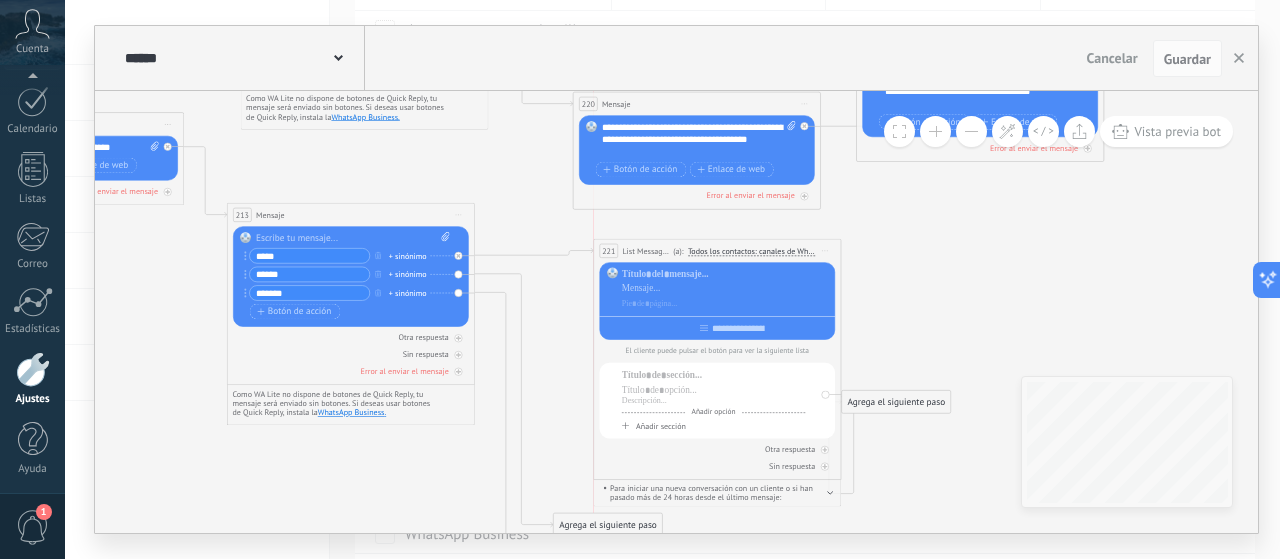 click on "List Message (WhatsApp)" at bounding box center (646, 251) 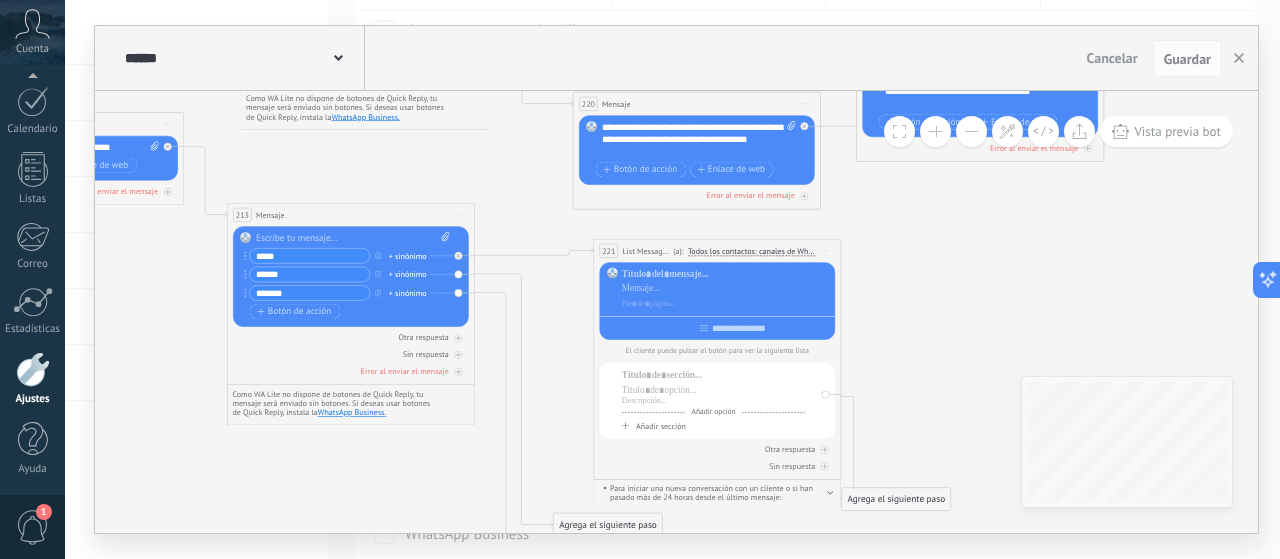 click 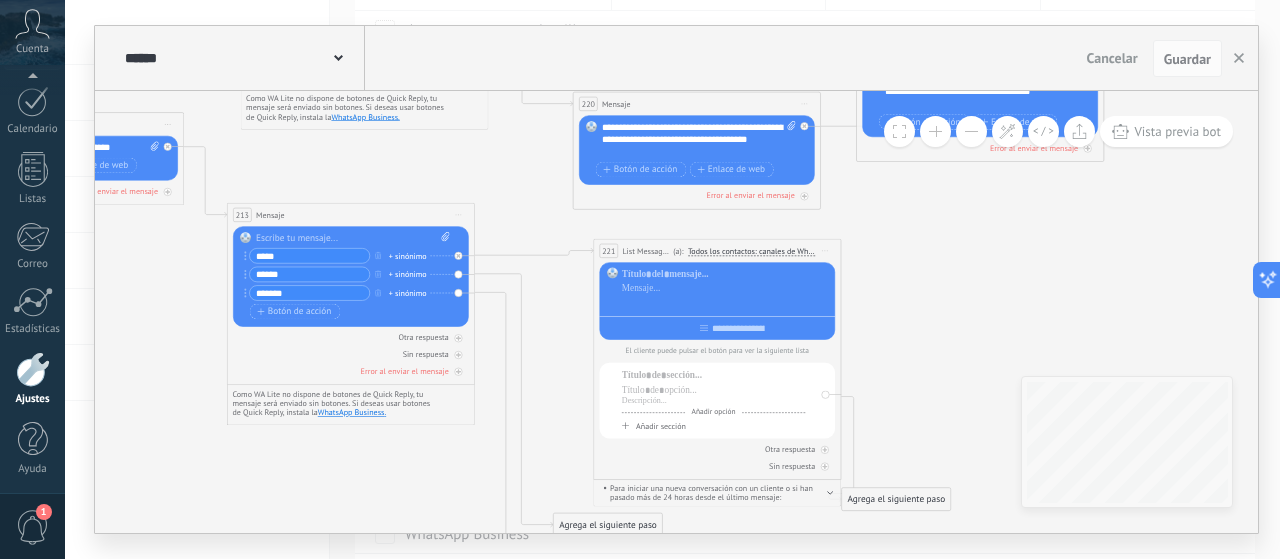click at bounding box center (726, 304) 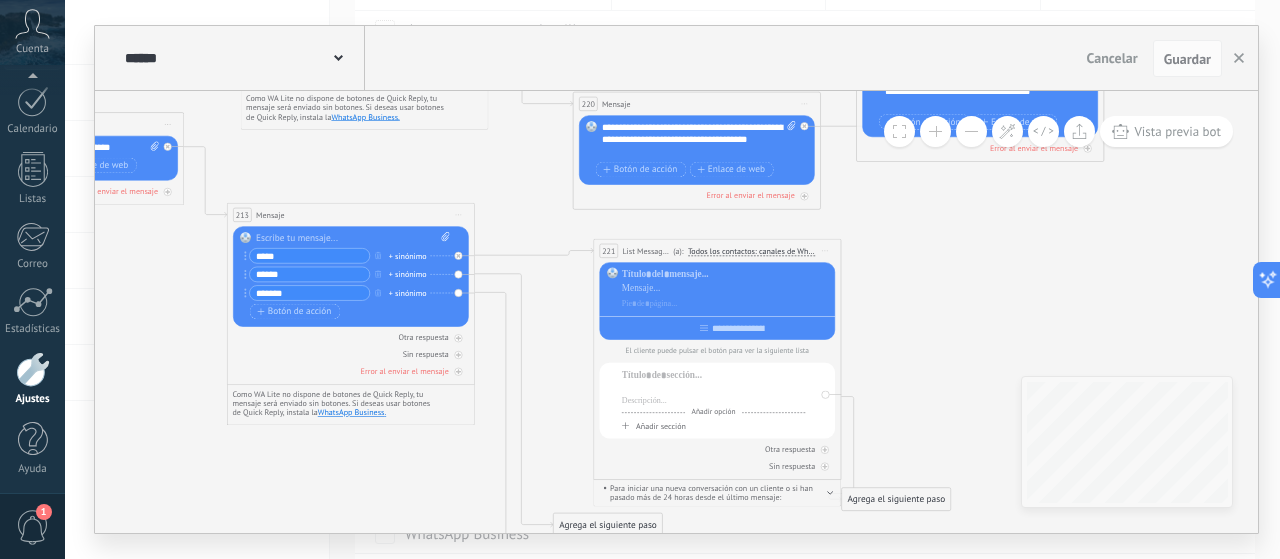 click at bounding box center (714, 390) 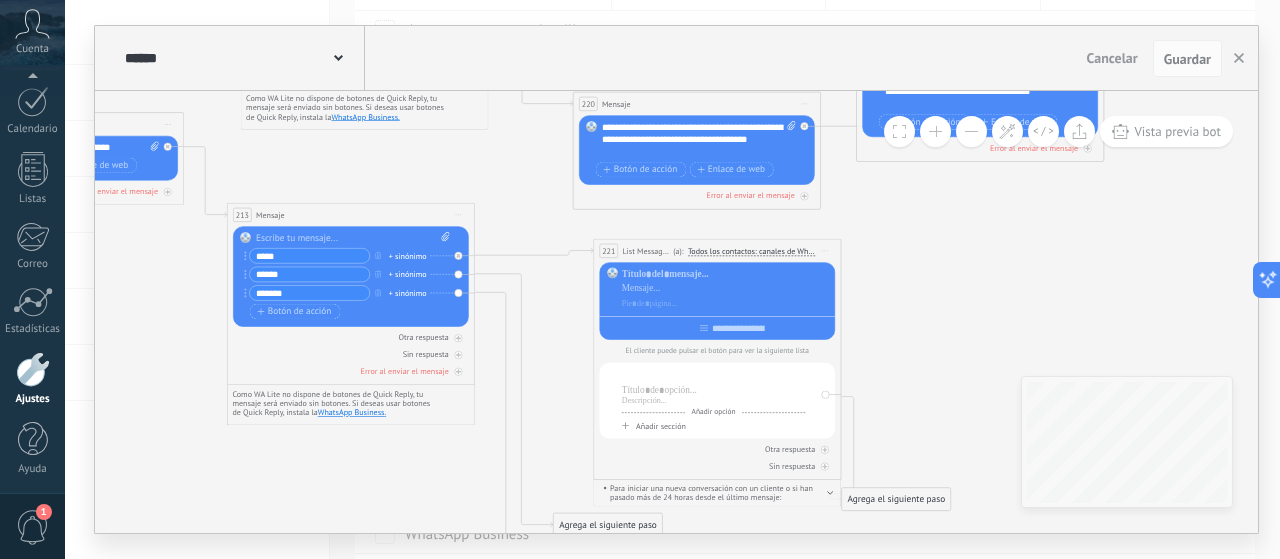 click at bounding box center (714, 375) 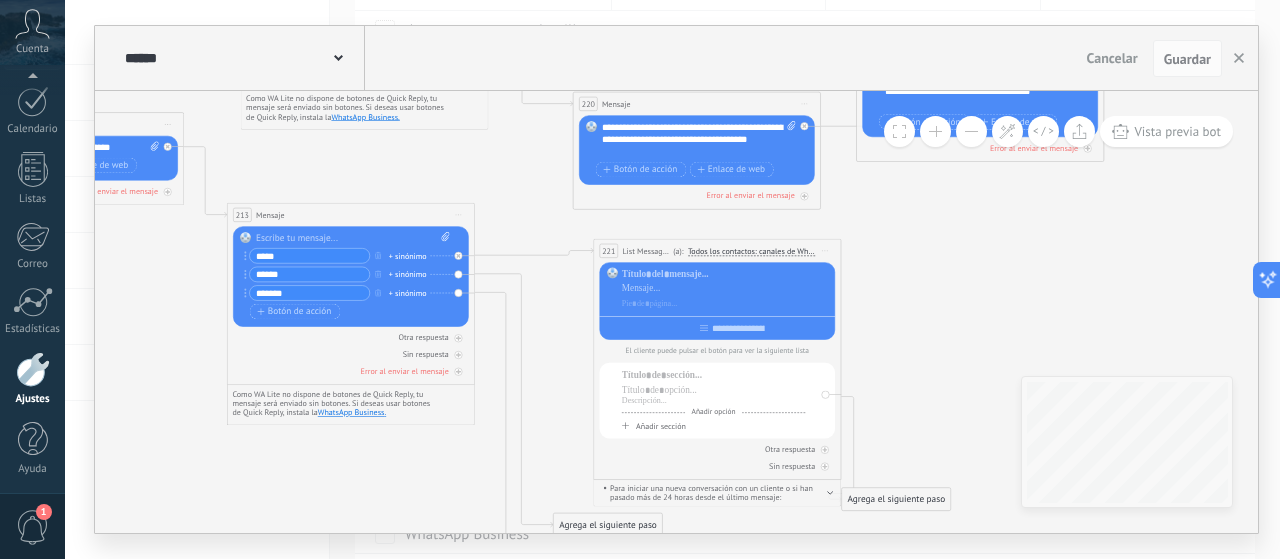 click on "Iniciar vista previa aquí
Cambiar nombre
Duplicar
Borrar" at bounding box center [825, 251] 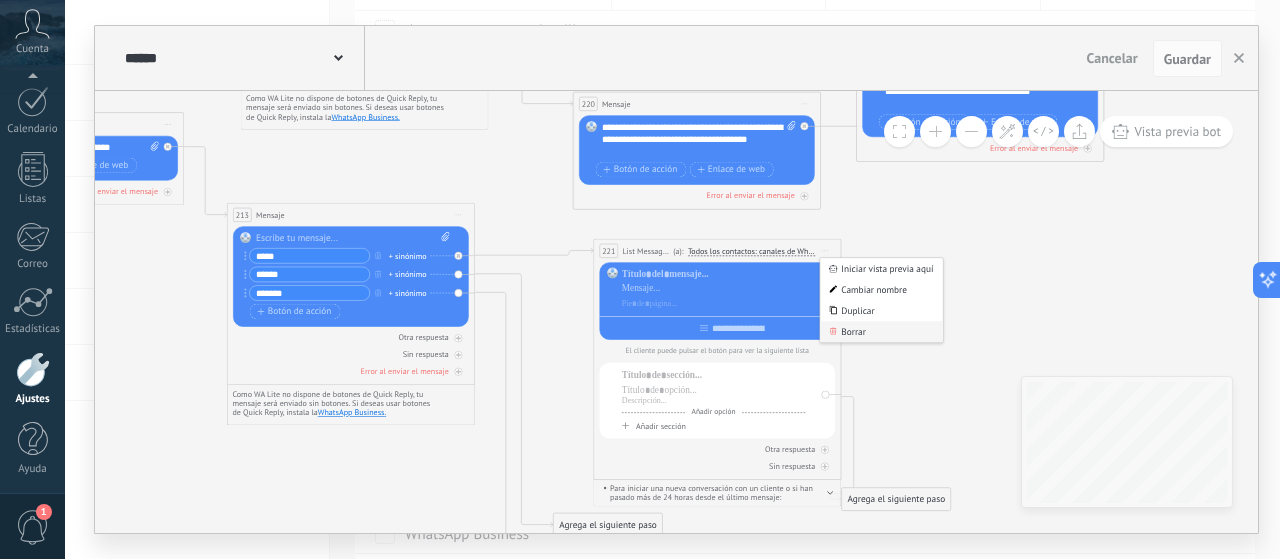 click on "Borrar" at bounding box center [881, 332] 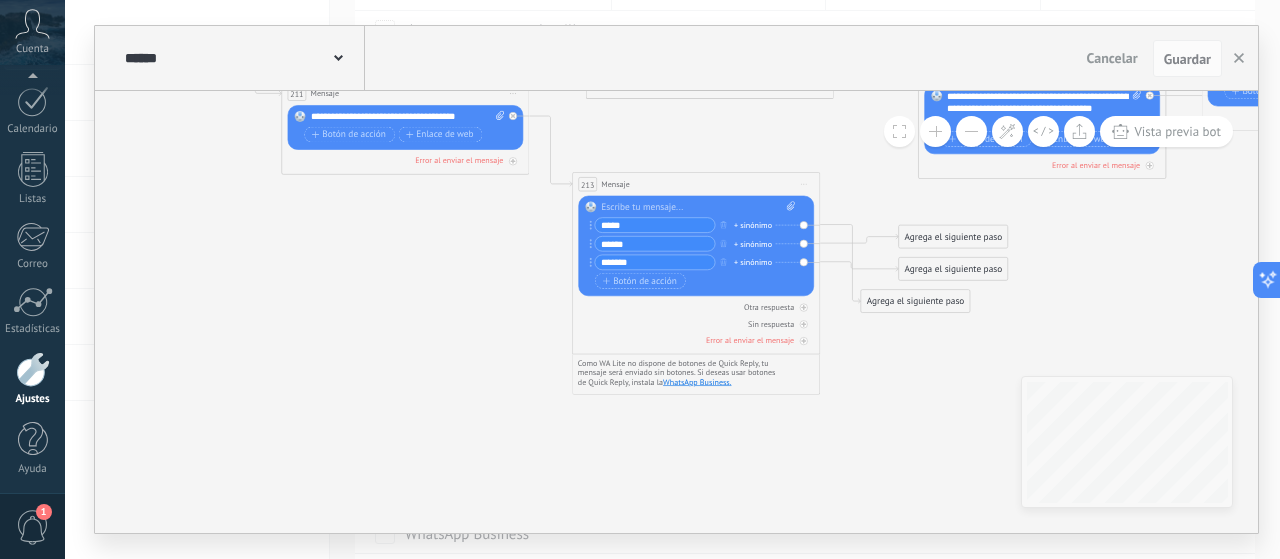 drag, startPoint x: 353, startPoint y: 169, endPoint x: 698, endPoint y: 139, distance: 346.30188 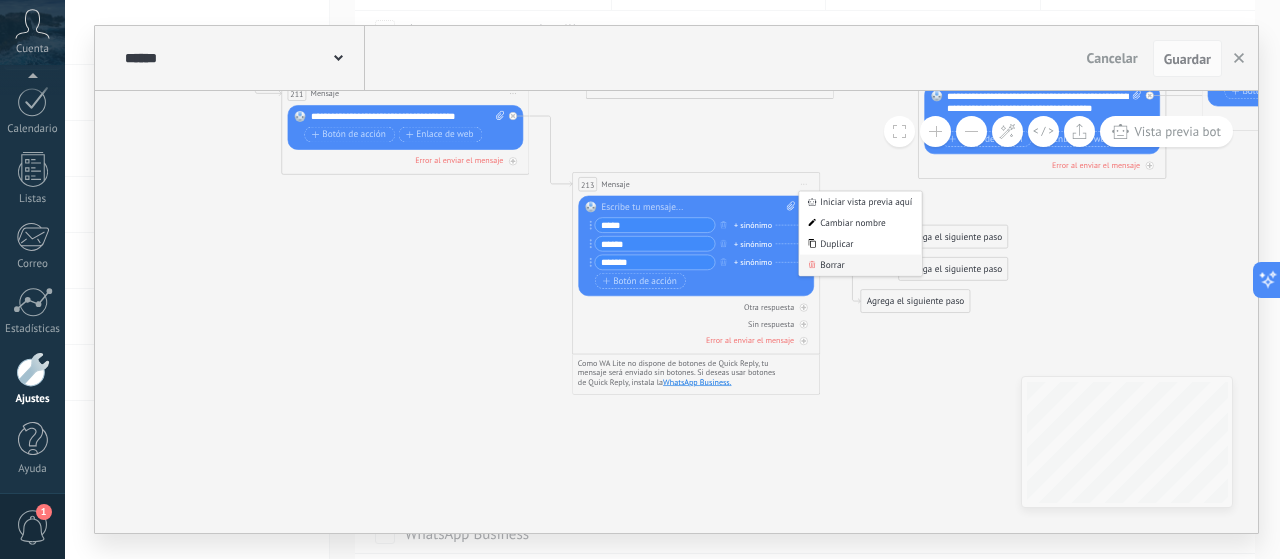 click on "Borrar" at bounding box center [860, 265] 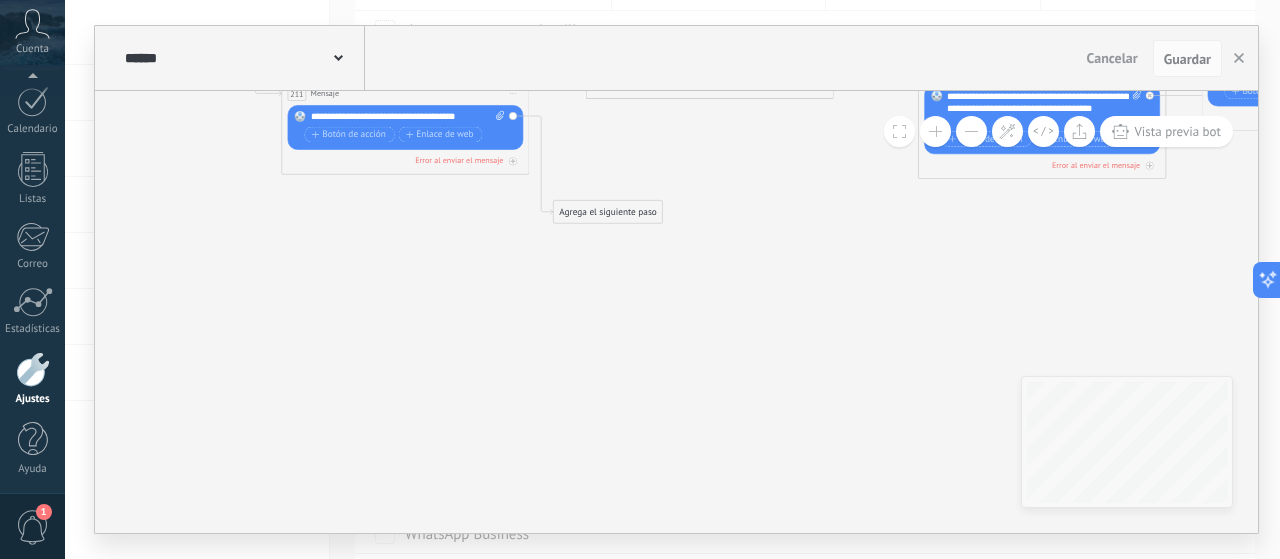 drag, startPoint x: 624, startPoint y: 134, endPoint x: 608, endPoint y: 213, distance: 80.60397 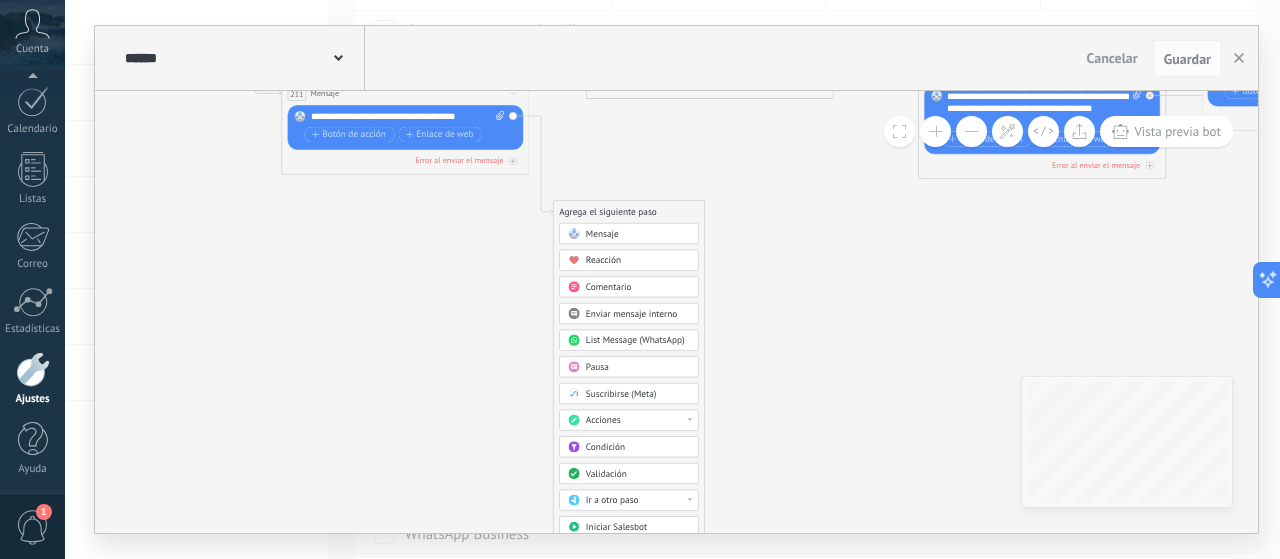 click on "List Message (WhatsApp)" at bounding box center [635, 341] 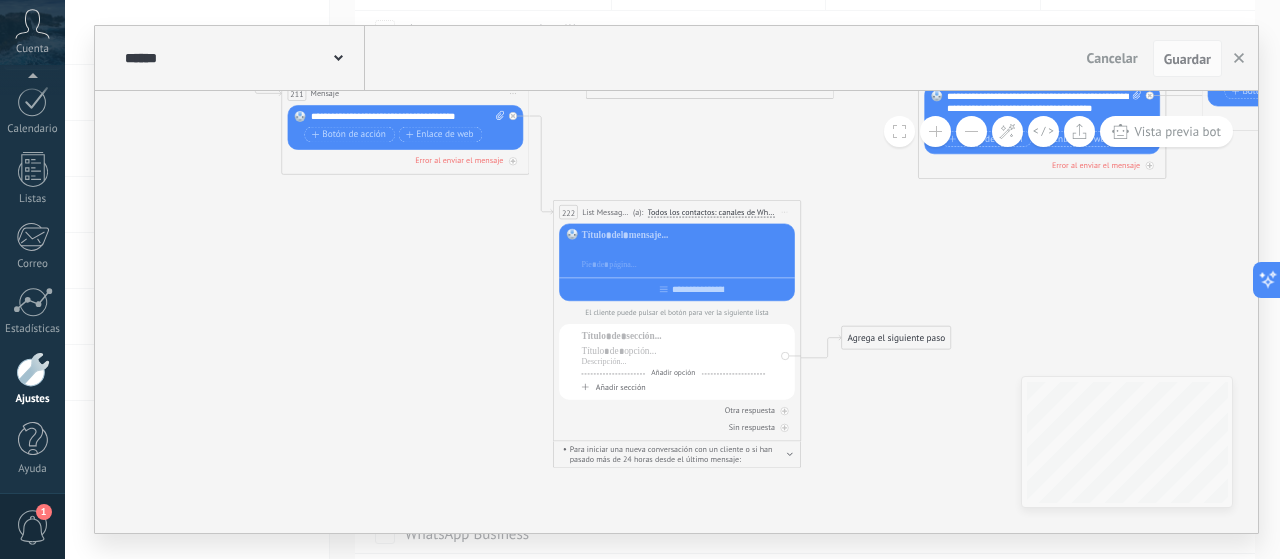 click at bounding box center (686, 250) 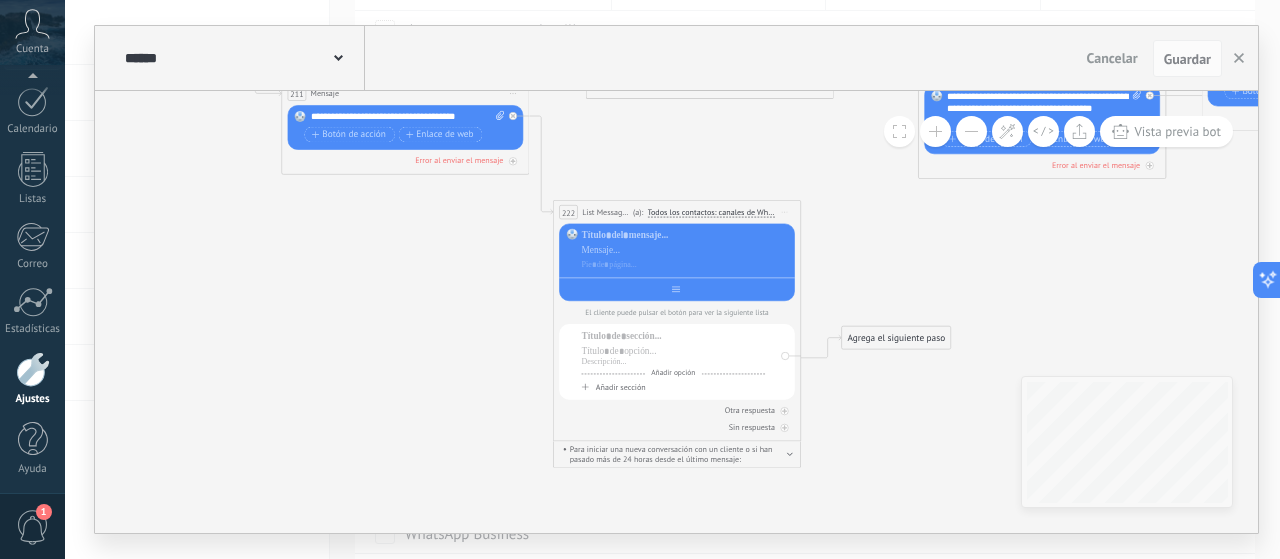 click at bounding box center [677, 287] 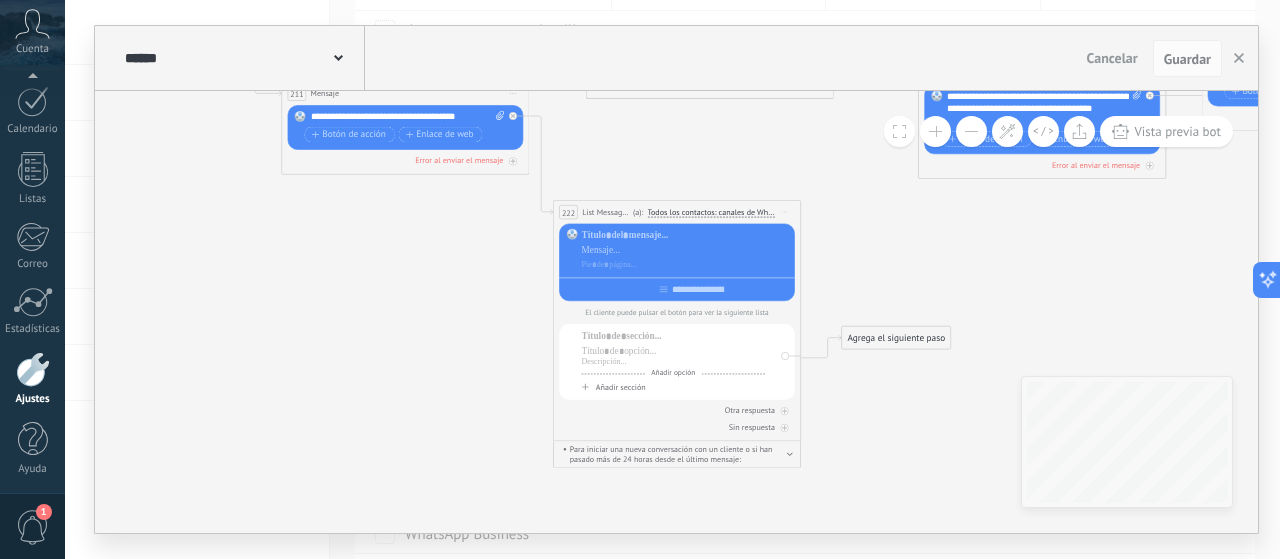 click at bounding box center (677, 287) 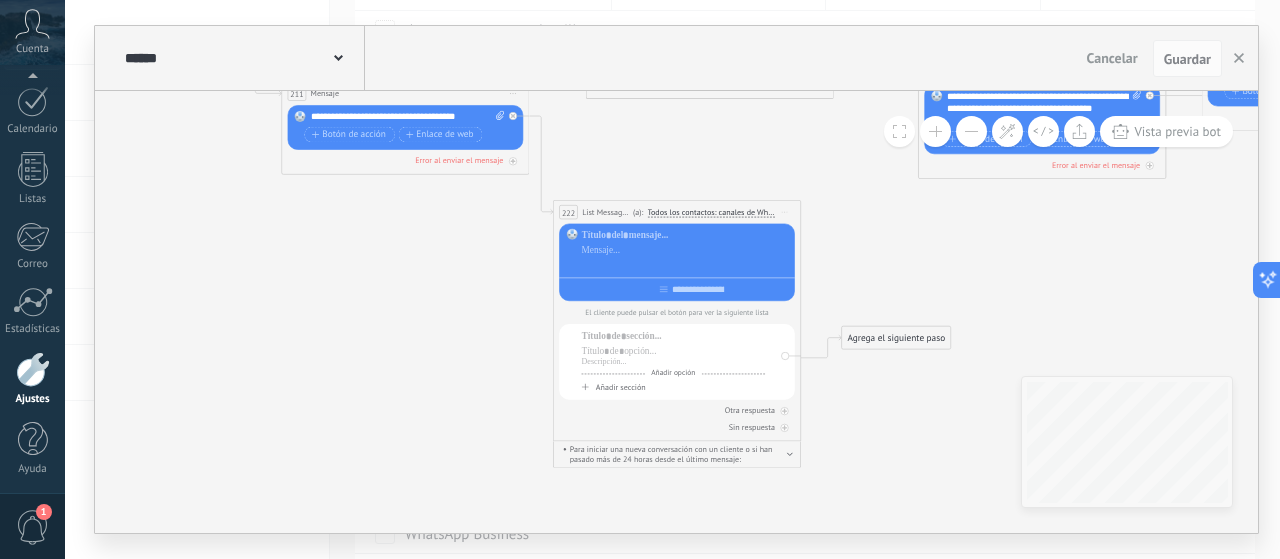 click at bounding box center (686, 265) 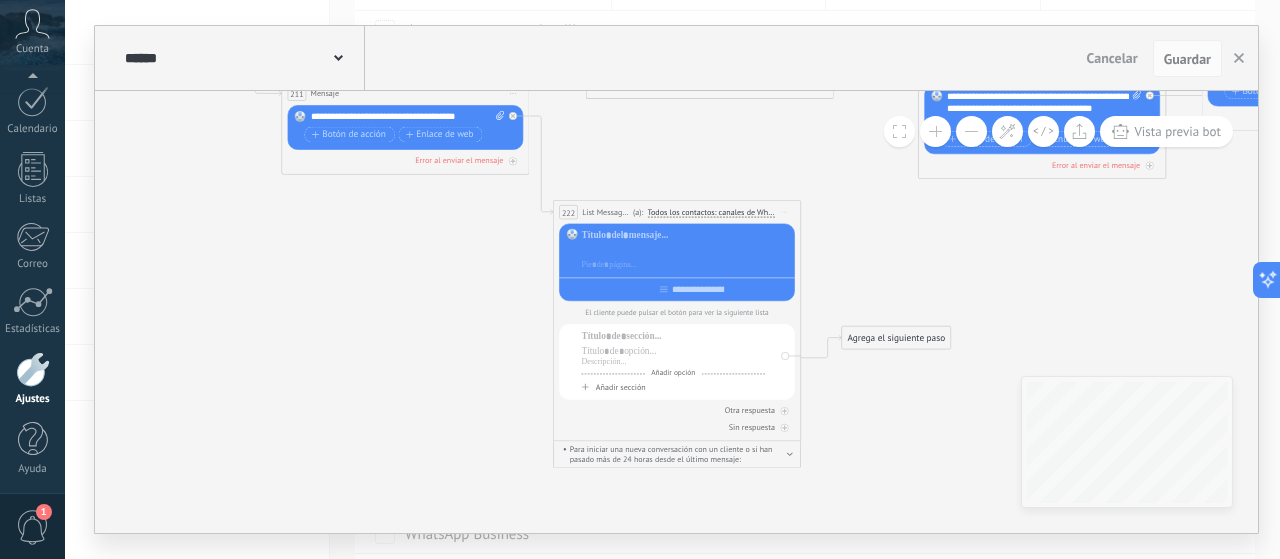 click at bounding box center (686, 250) 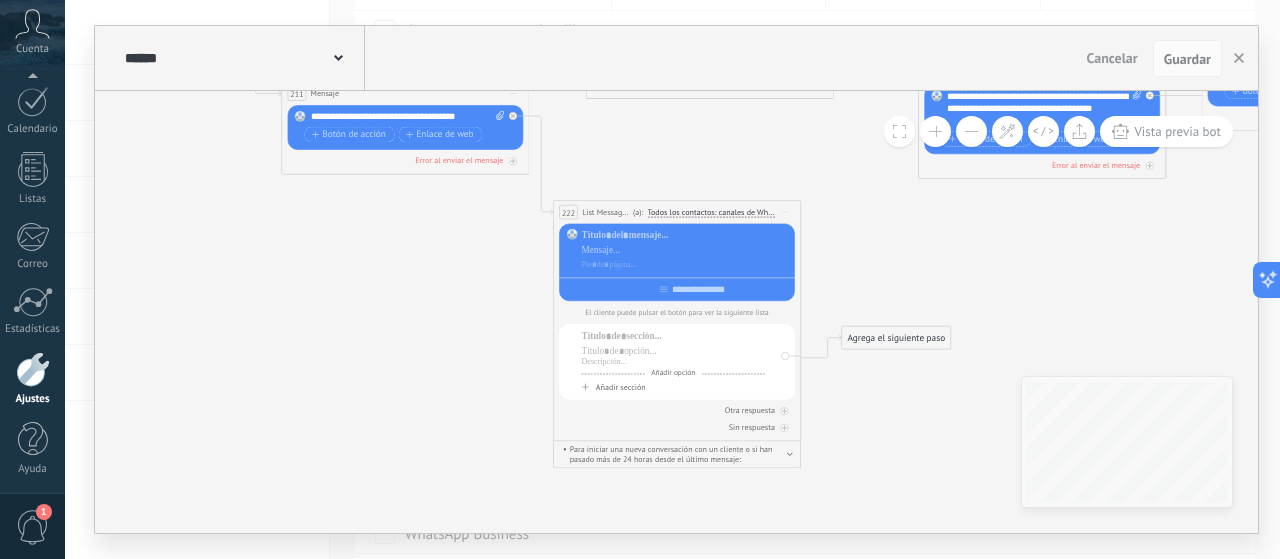 click at bounding box center (686, 251) 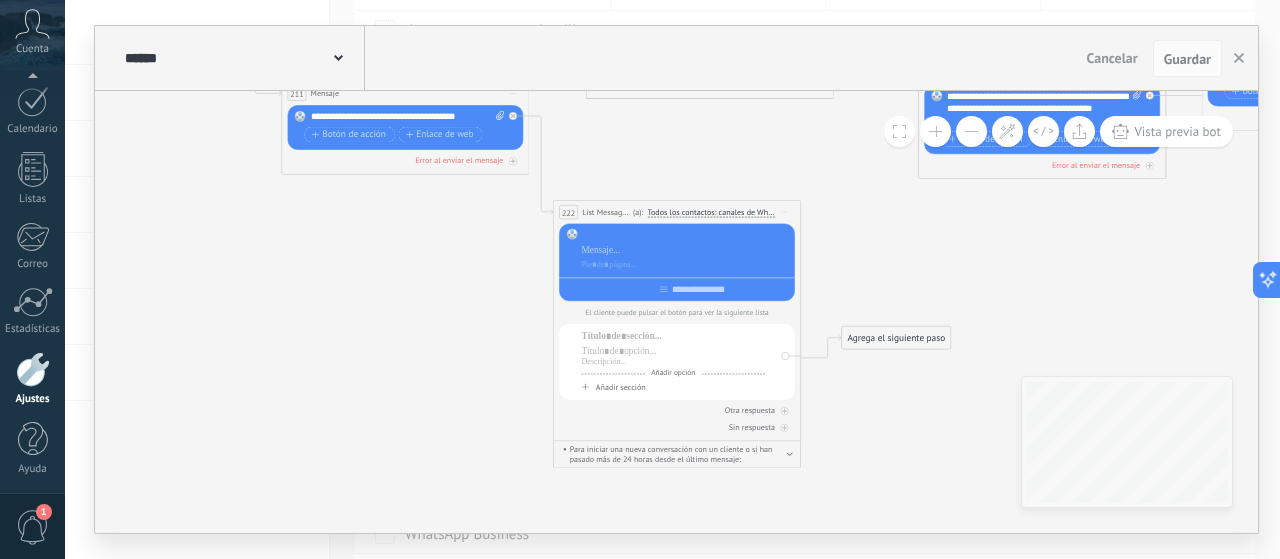 click at bounding box center [686, 236] 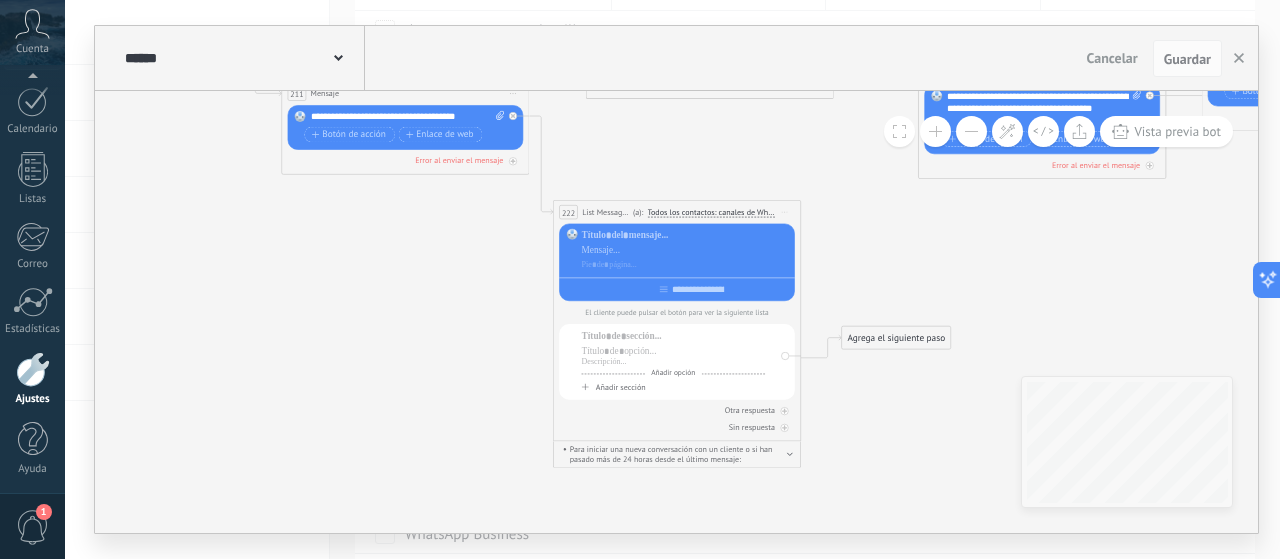 click on "El cliente puede pulsar el botón para ver la siguiente lista
Añadir opción
Añadir sección" at bounding box center [677, 312] 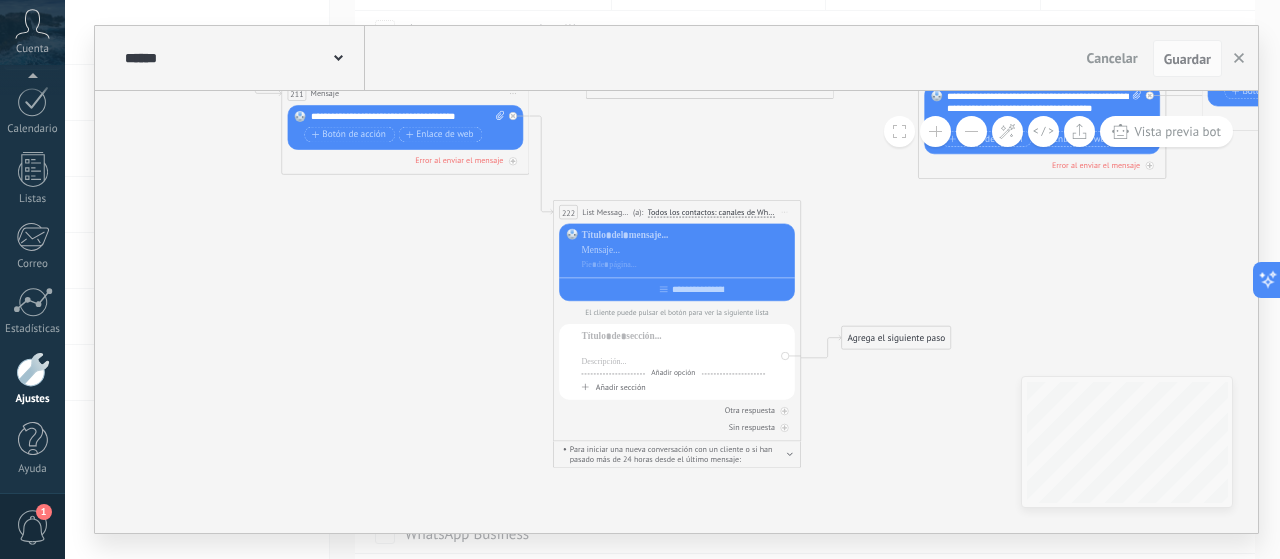 click at bounding box center [674, 351] 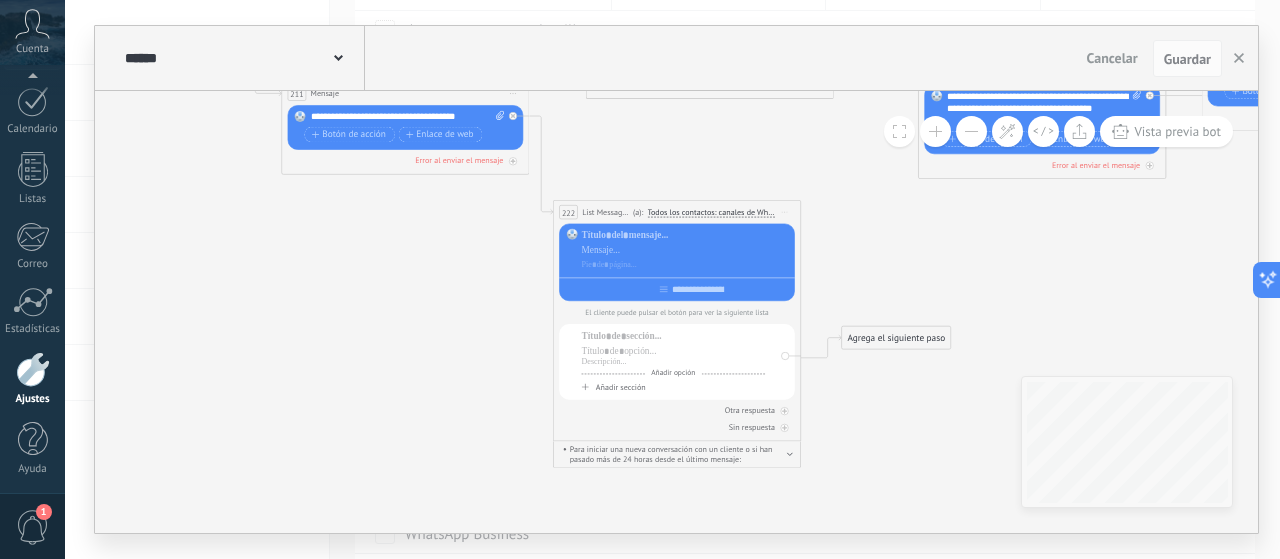 click on "Añadir sección" at bounding box center [621, 388] 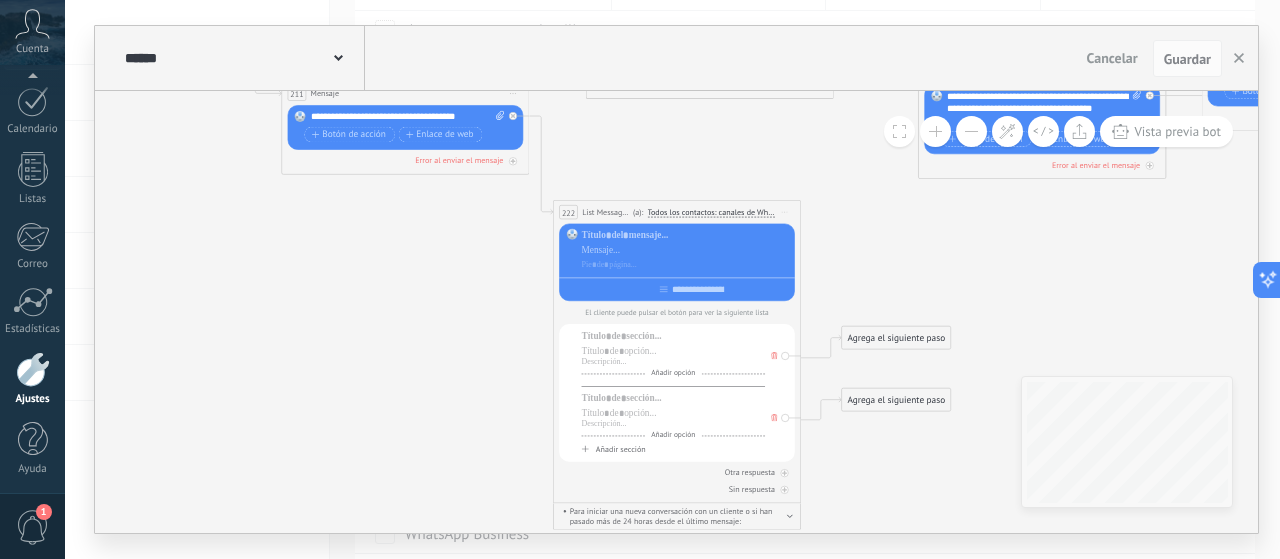click at bounding box center (774, 418) 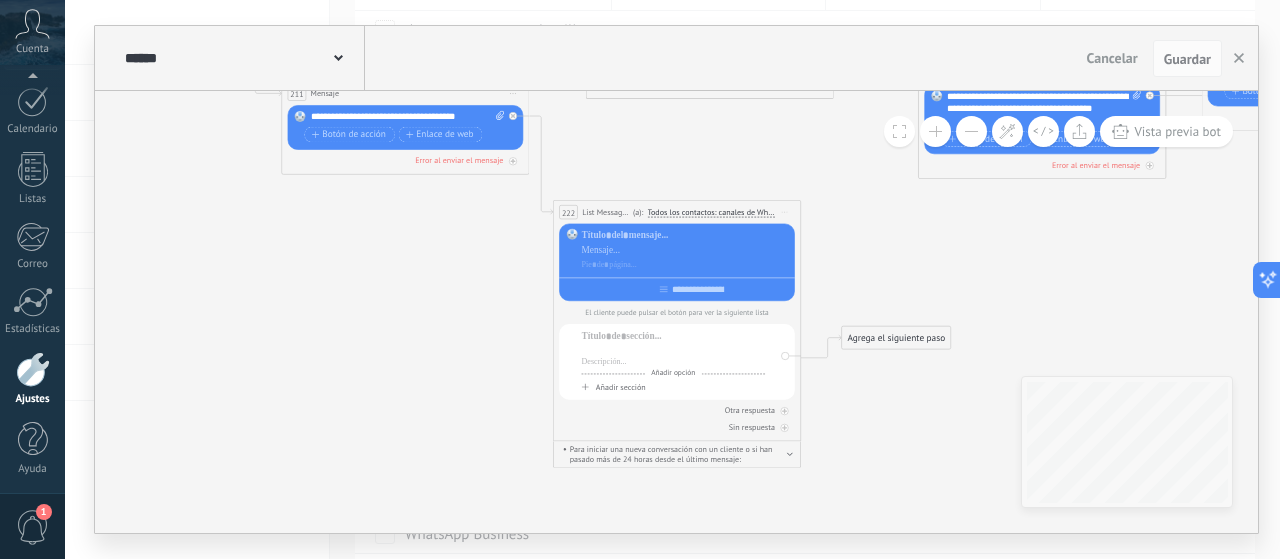 drag, startPoint x: 676, startPoint y: 351, endPoint x: 689, endPoint y: 342, distance: 15.811388 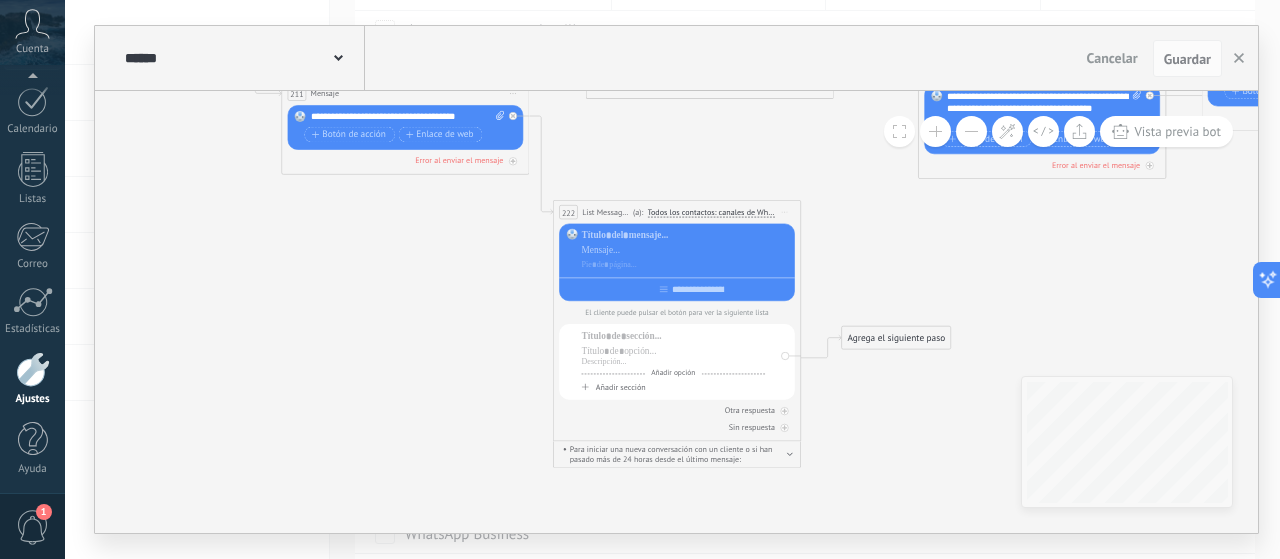 click at bounding box center [790, 453] 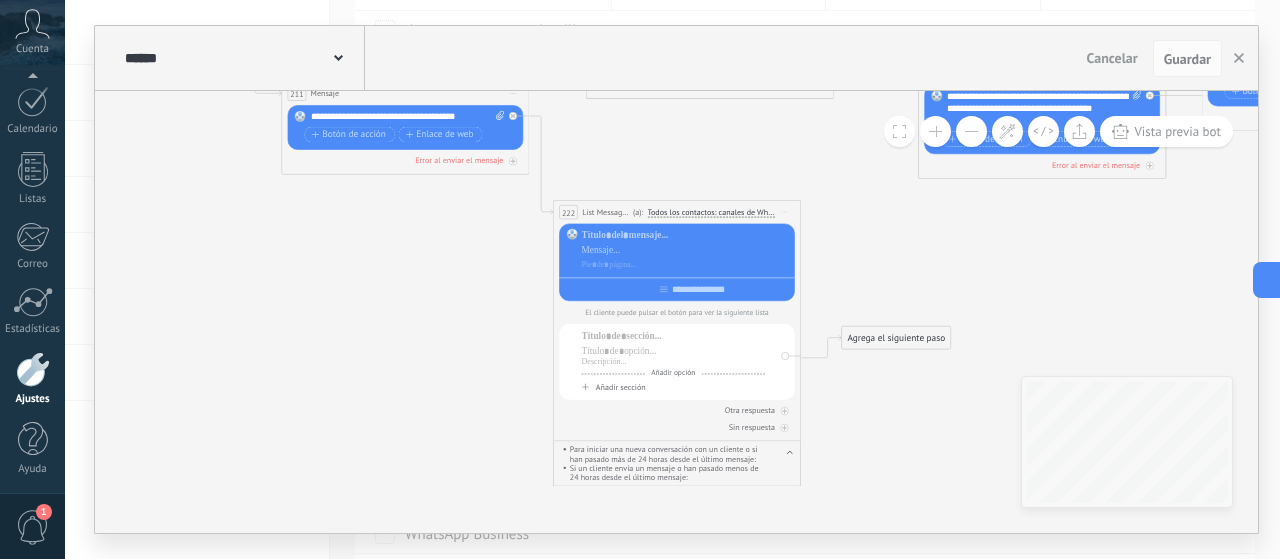 click at bounding box center [790, 453] 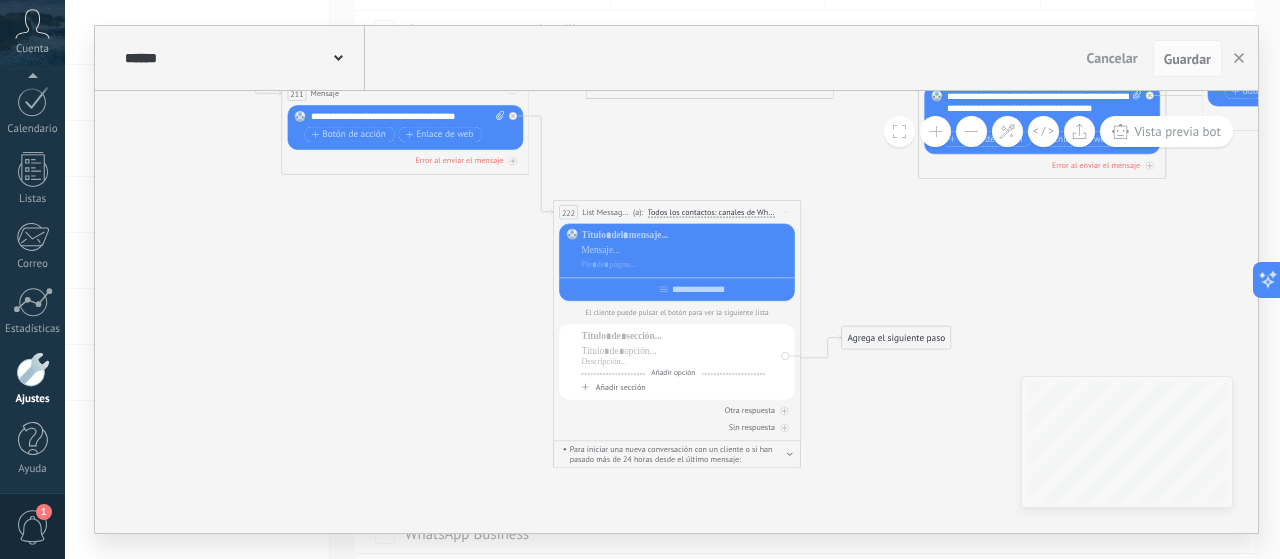 click on "Iniciar vista previa aquí
Cambiar nombre
Duplicar
Borrar" at bounding box center [785, 212] 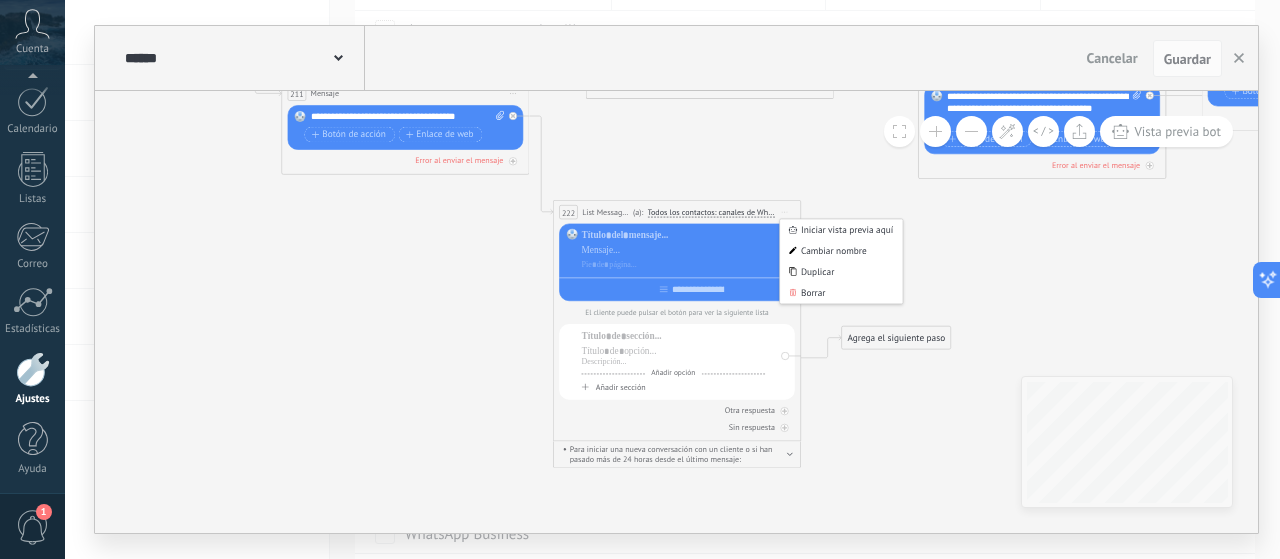 click on "Todos los contactos: canales de WhatsApp seleccionados" at bounding box center (711, 213) 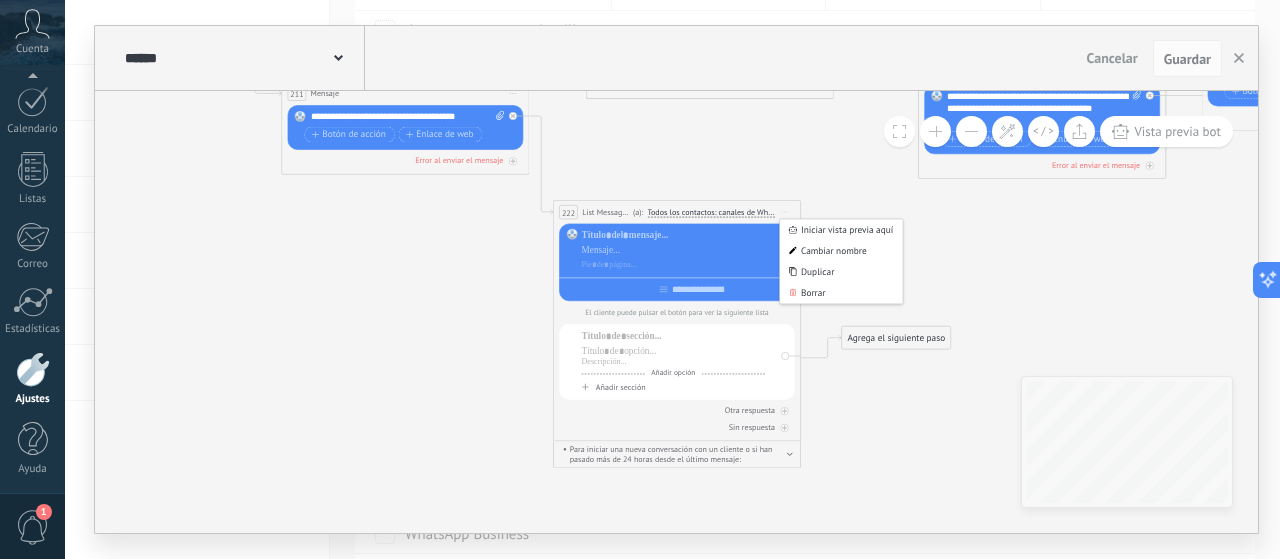 click on "Todos los contactos: canales de WhatsApp seleccionados" at bounding box center (735, 213) 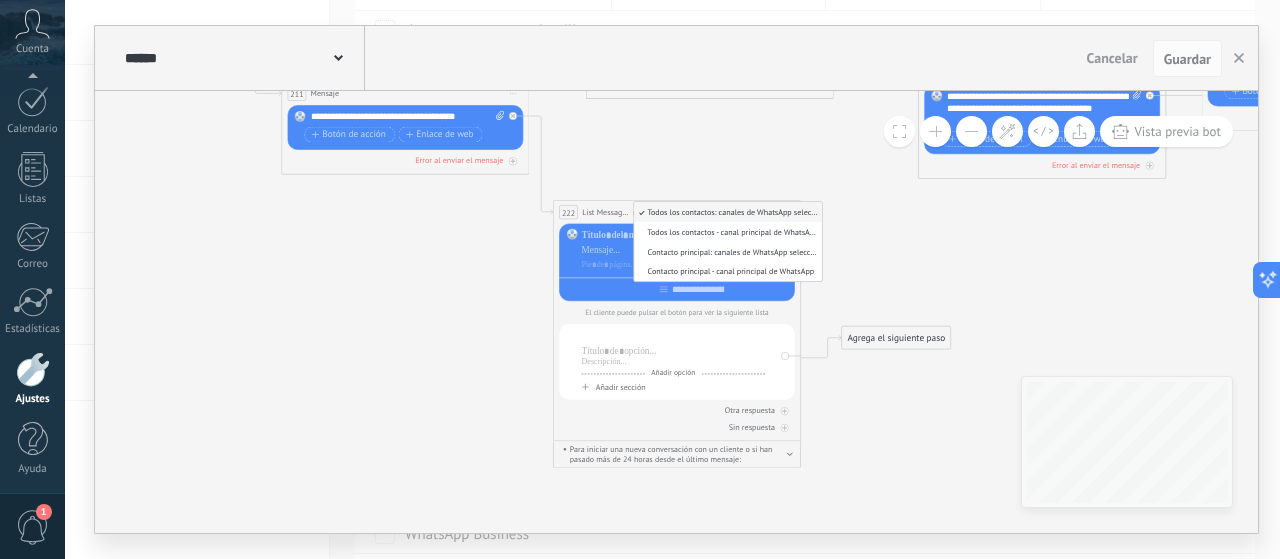 click at bounding box center [674, 337] 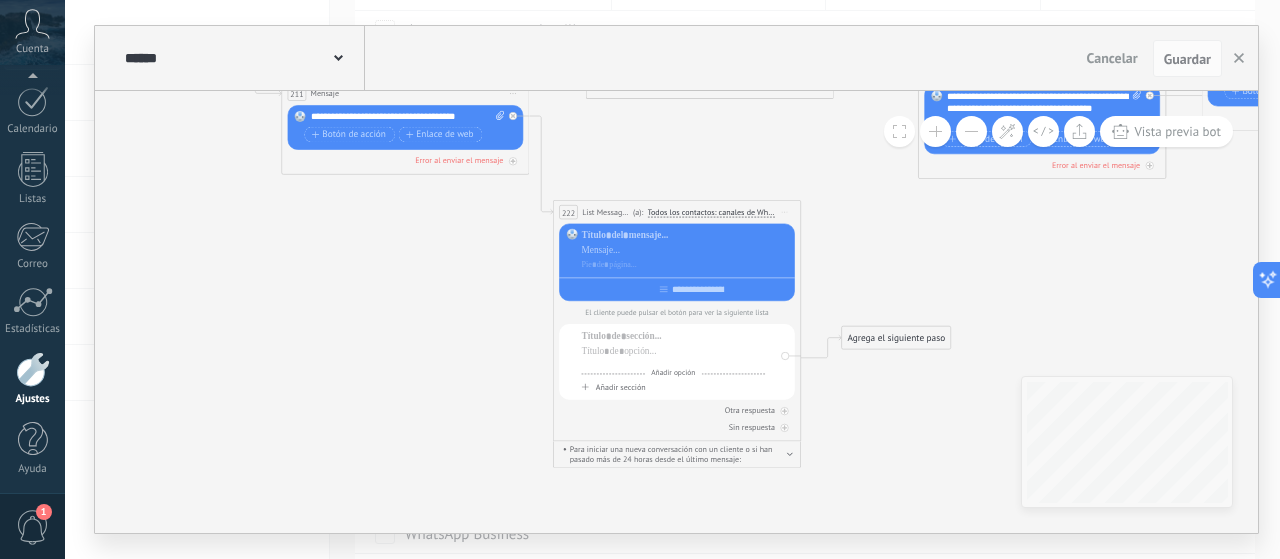 click at bounding box center (674, 363) 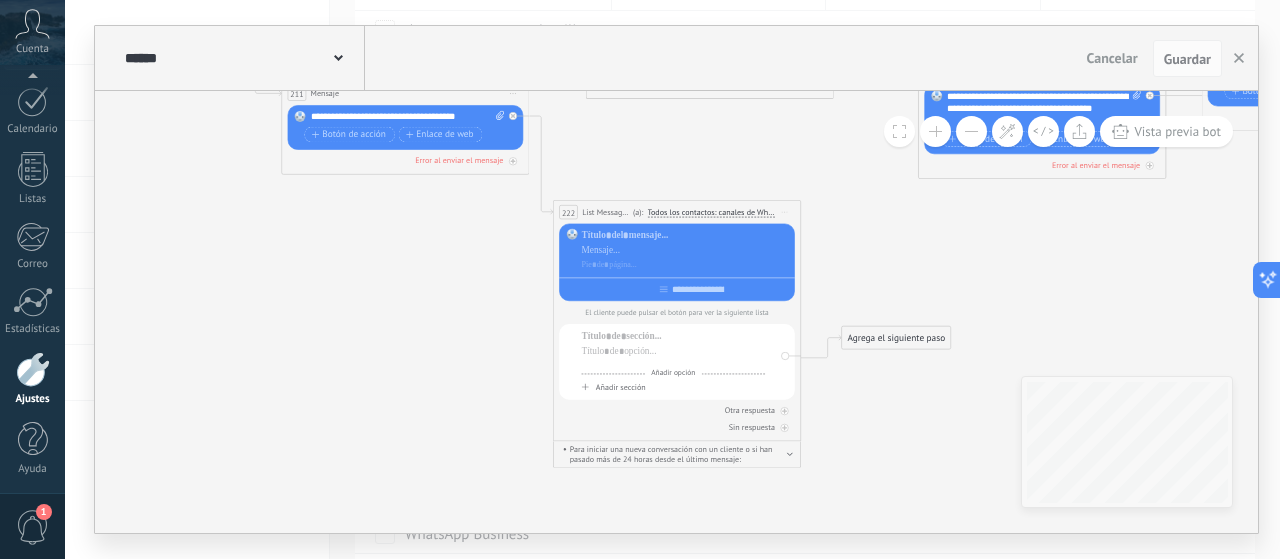click at bounding box center (674, 363) 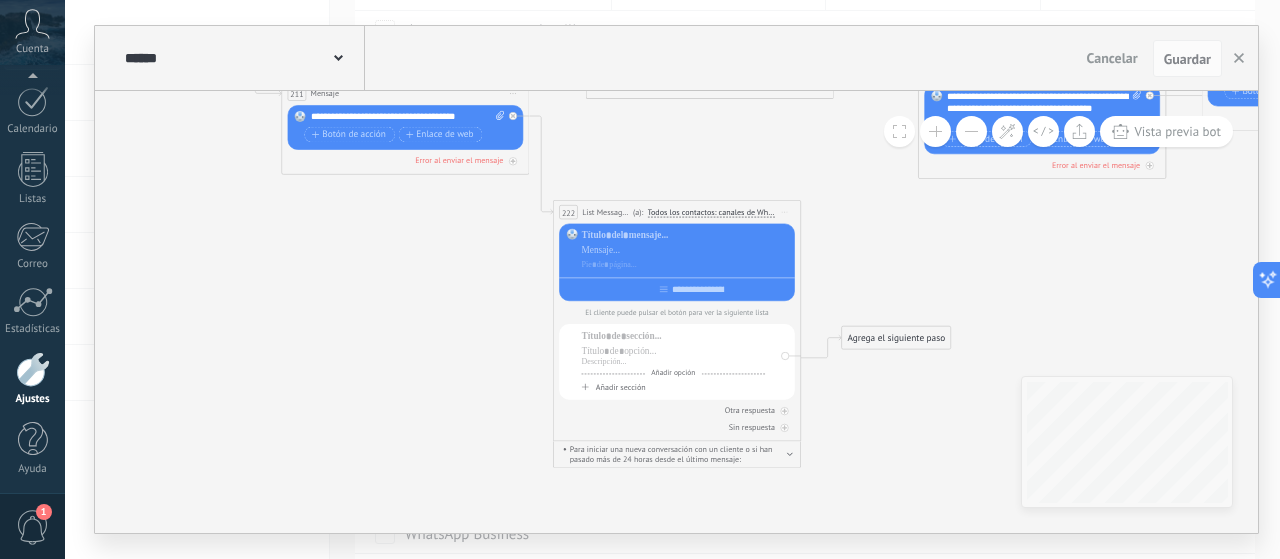 click on "Añadir opción" at bounding box center [674, 376] 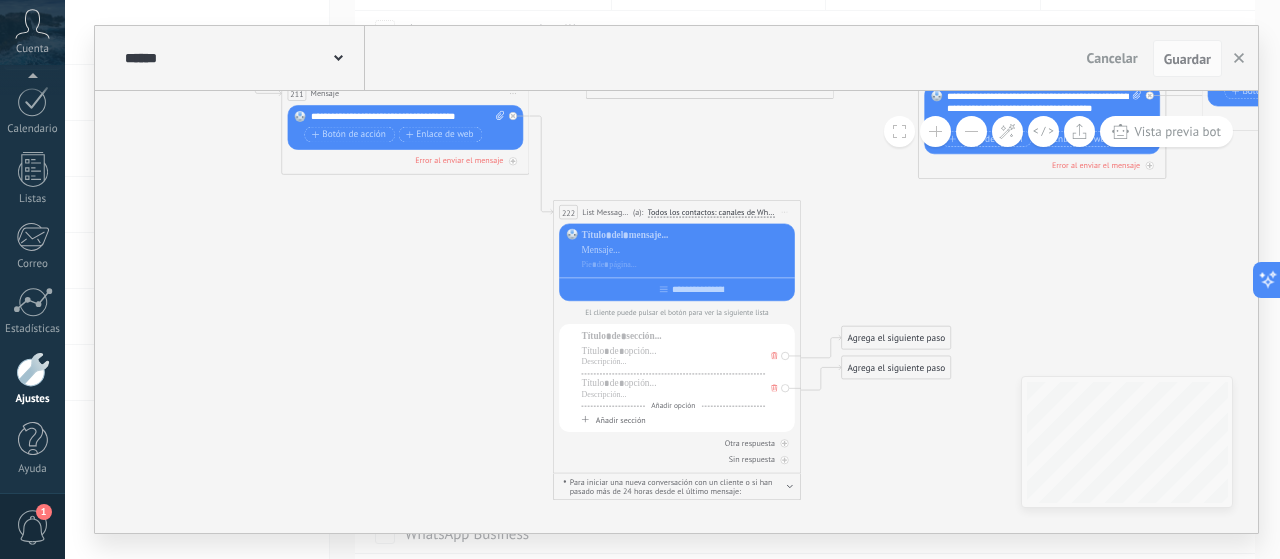 click at bounding box center [774, 388] 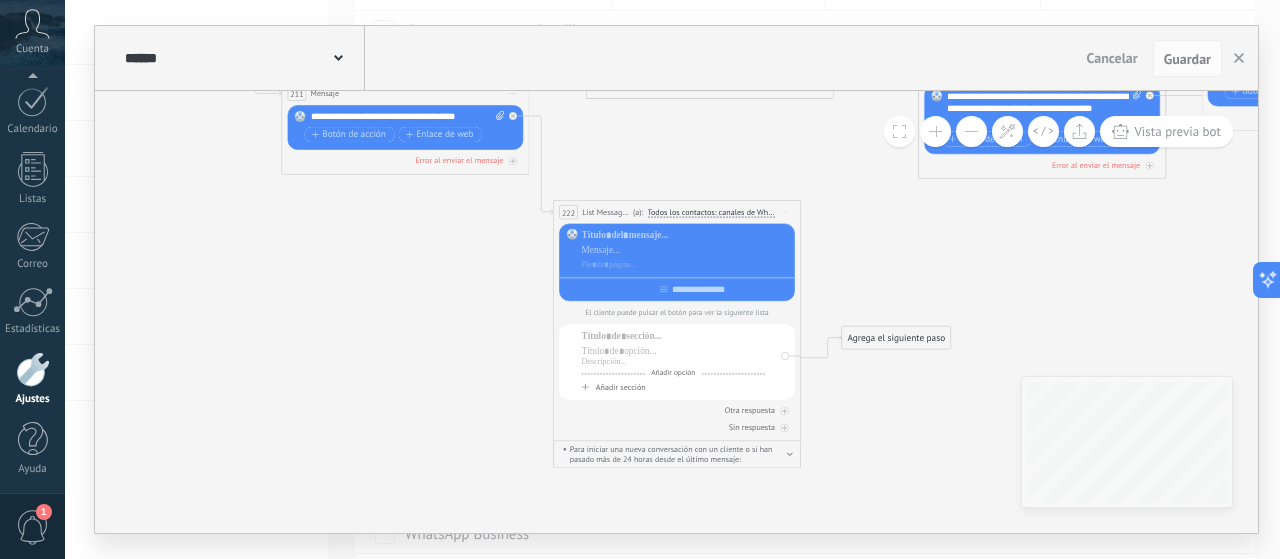 click on "Añadir opción" at bounding box center [674, 376] 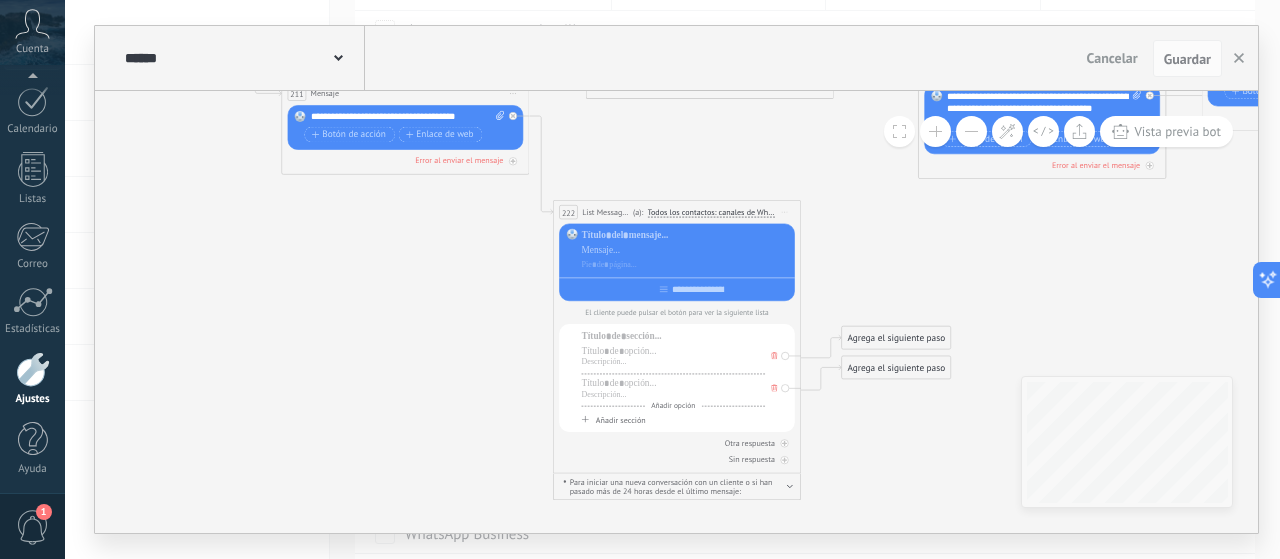 click 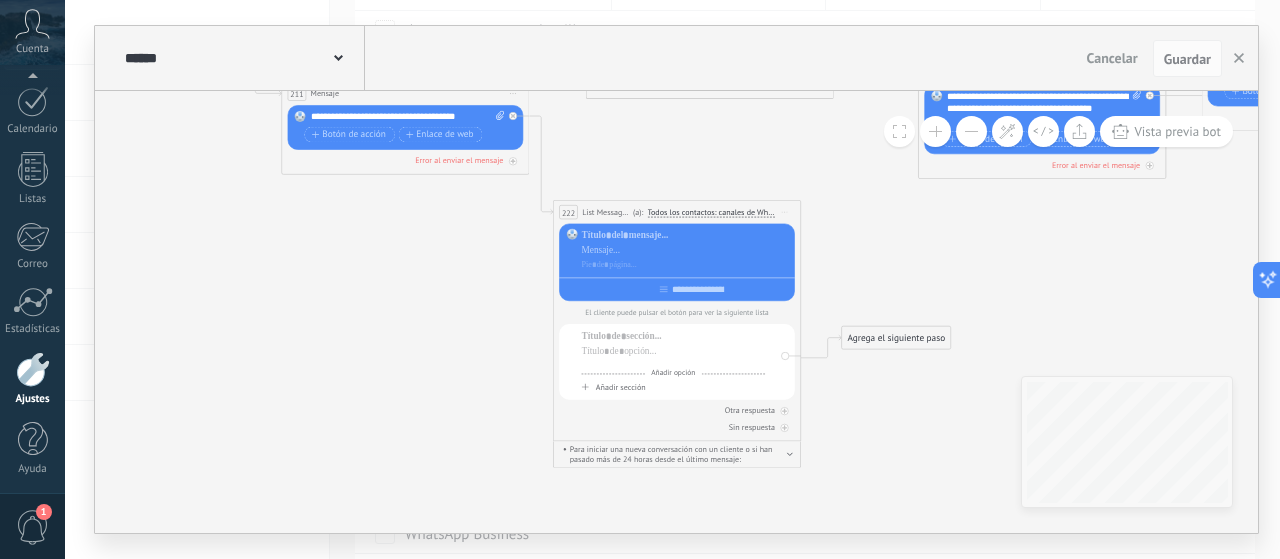 click at bounding box center [674, 363] 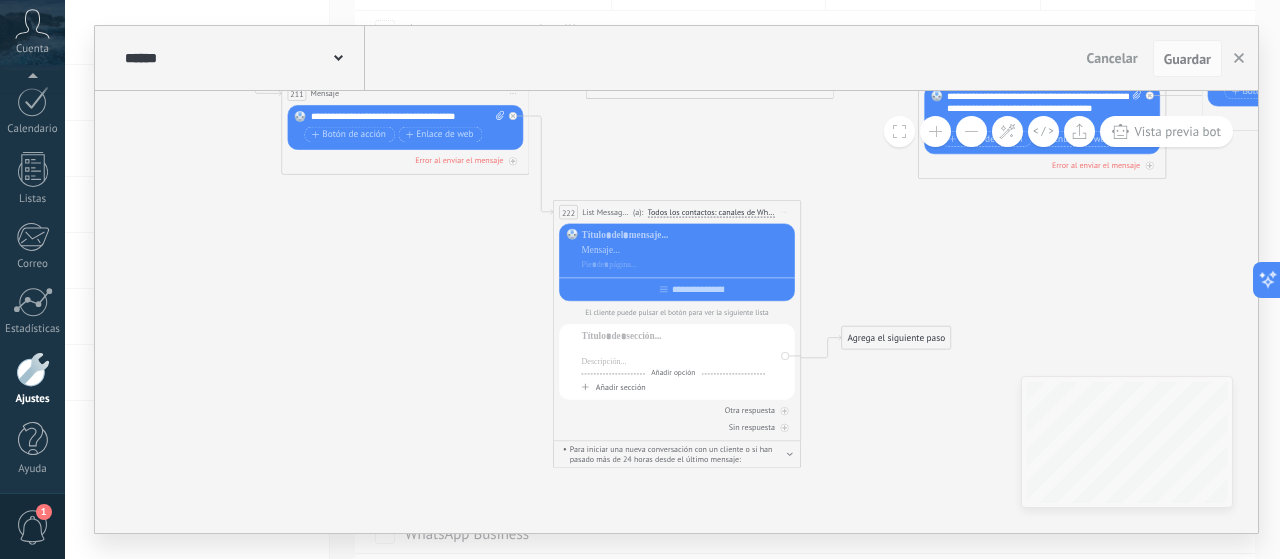 click at bounding box center [674, 351] 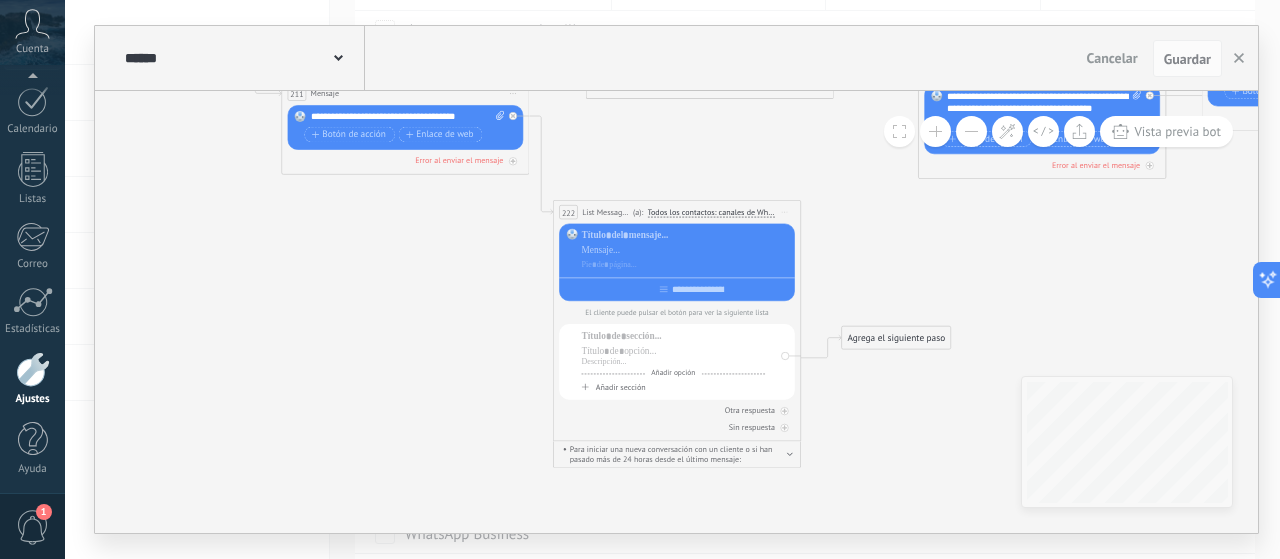 click on "Agrega el siguiente paso" at bounding box center [896, 338] 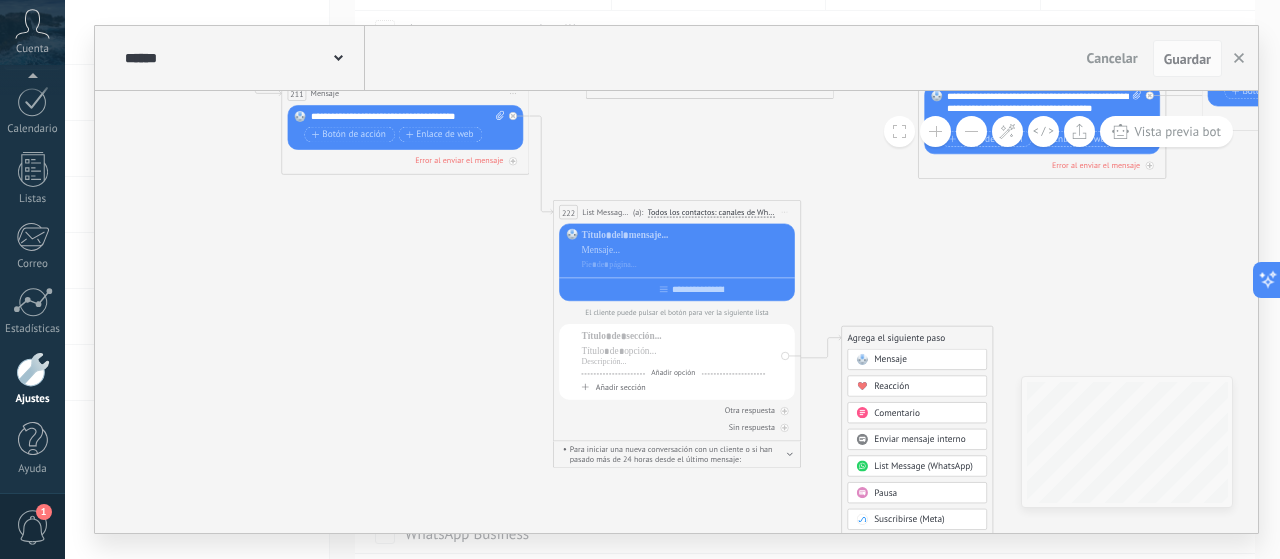 click 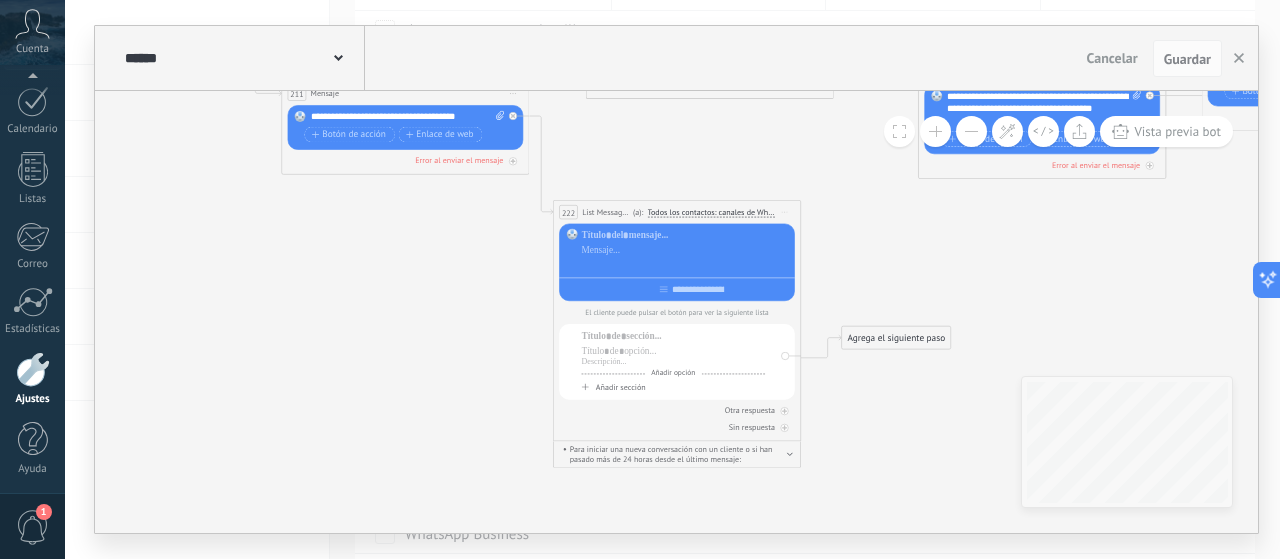 click at bounding box center (686, 265) 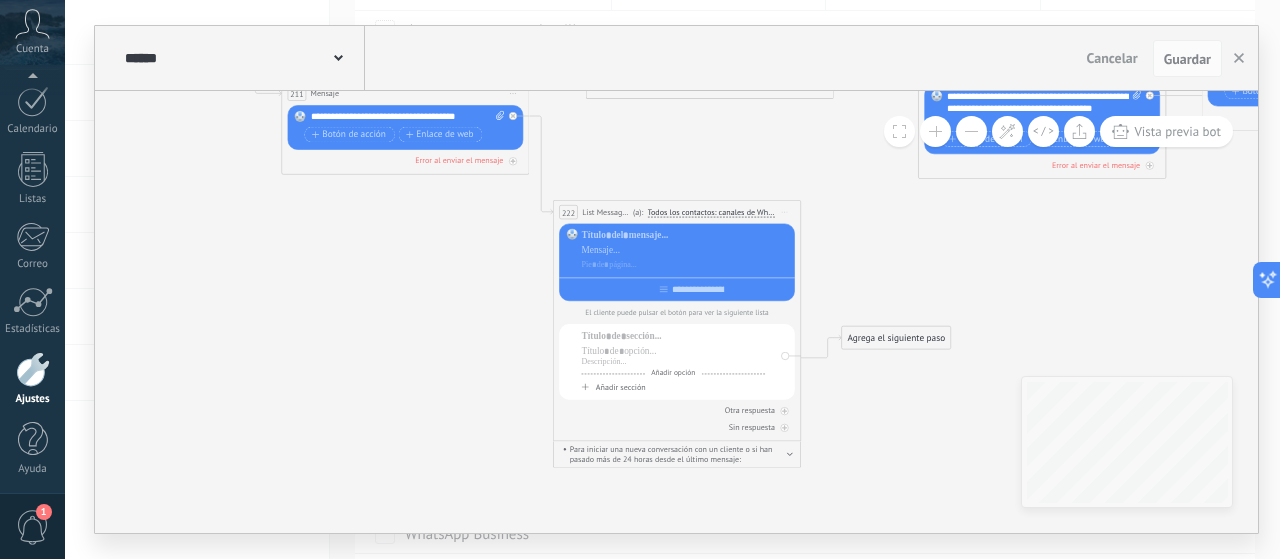 click at bounding box center [686, 251] 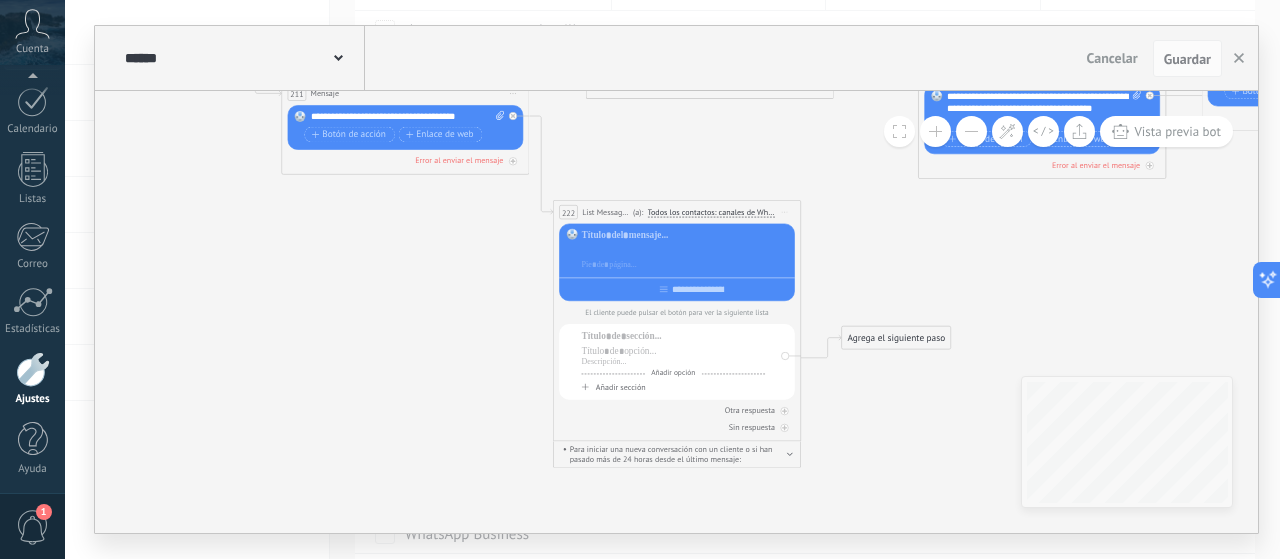 click at bounding box center (686, 250) 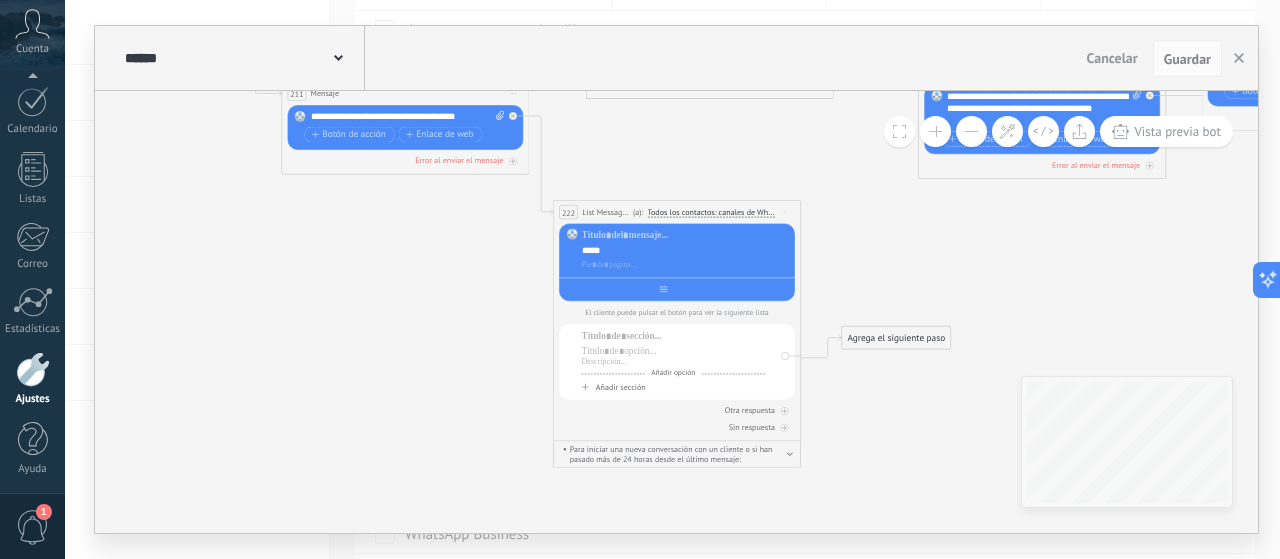 click at bounding box center [698, 290] 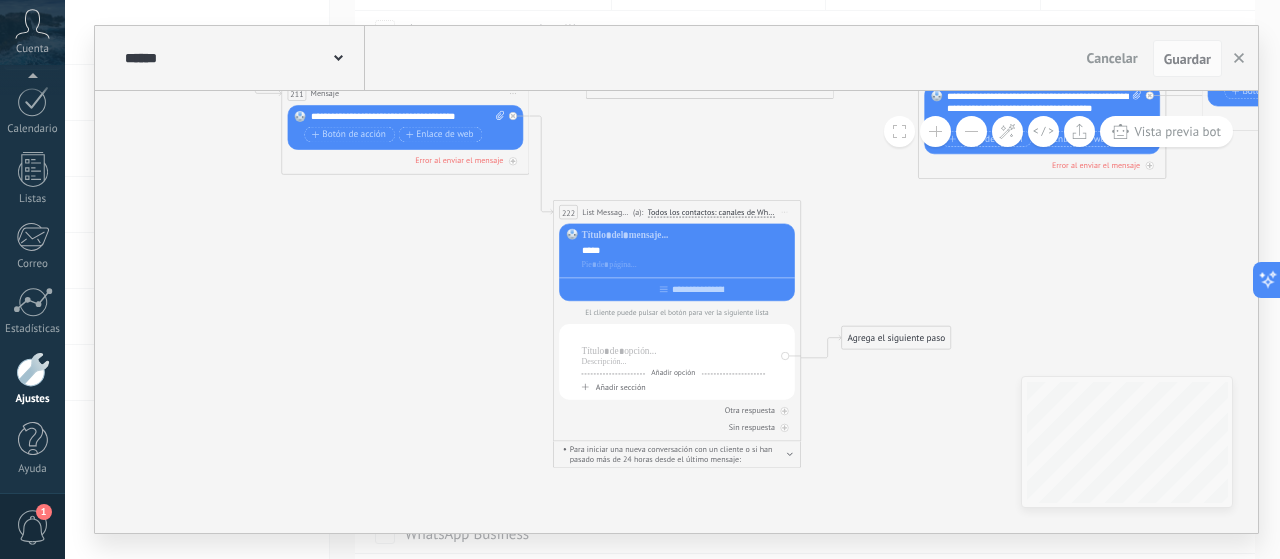 click at bounding box center (674, 337) 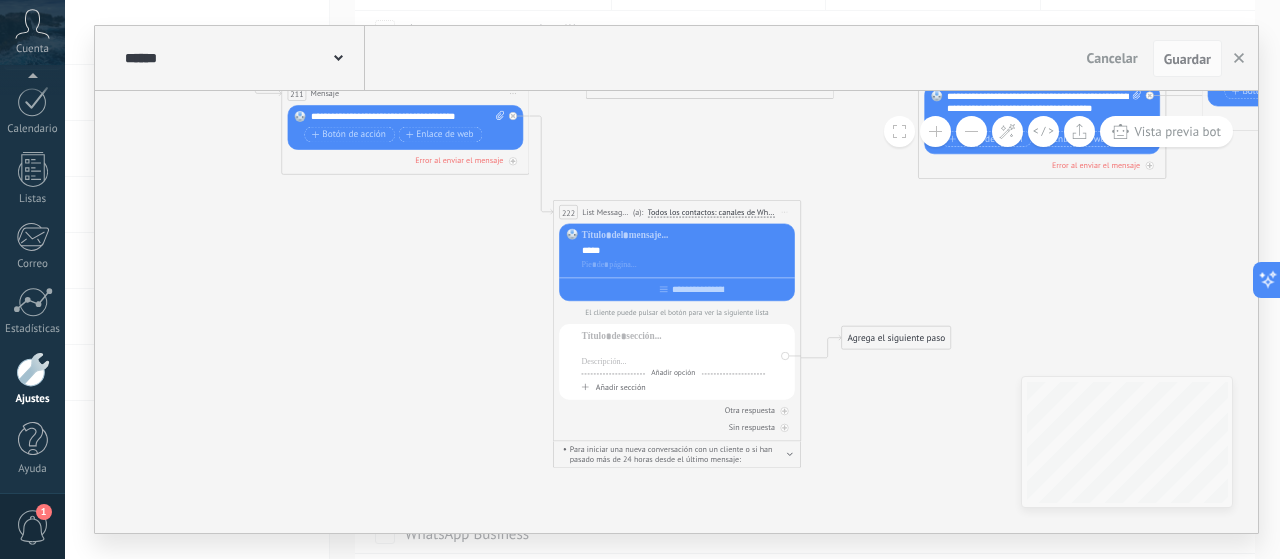 click at bounding box center (674, 351) 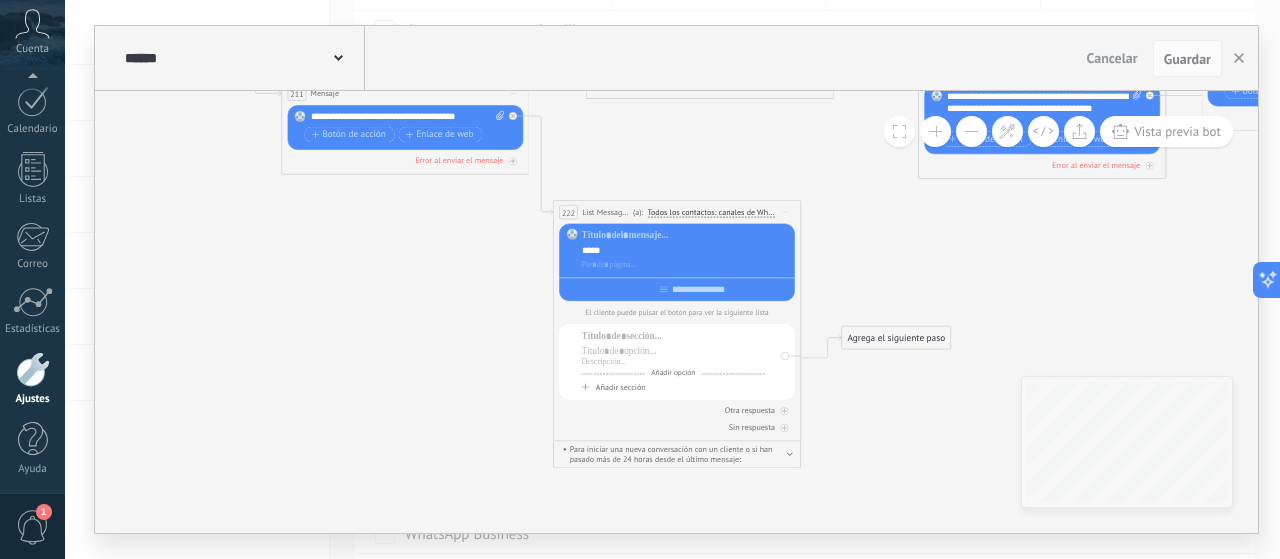 click on "Iniciar vista previa aquí
Cambiar nombre
Duplicar
Borrar" at bounding box center (785, 212) 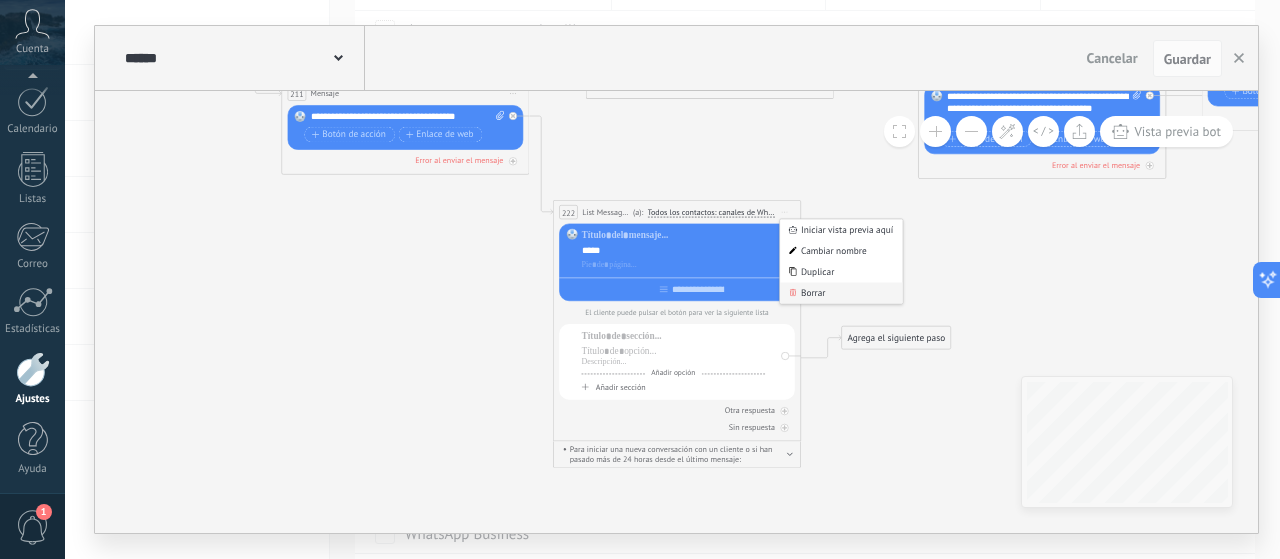click on "Borrar" at bounding box center [841, 293] 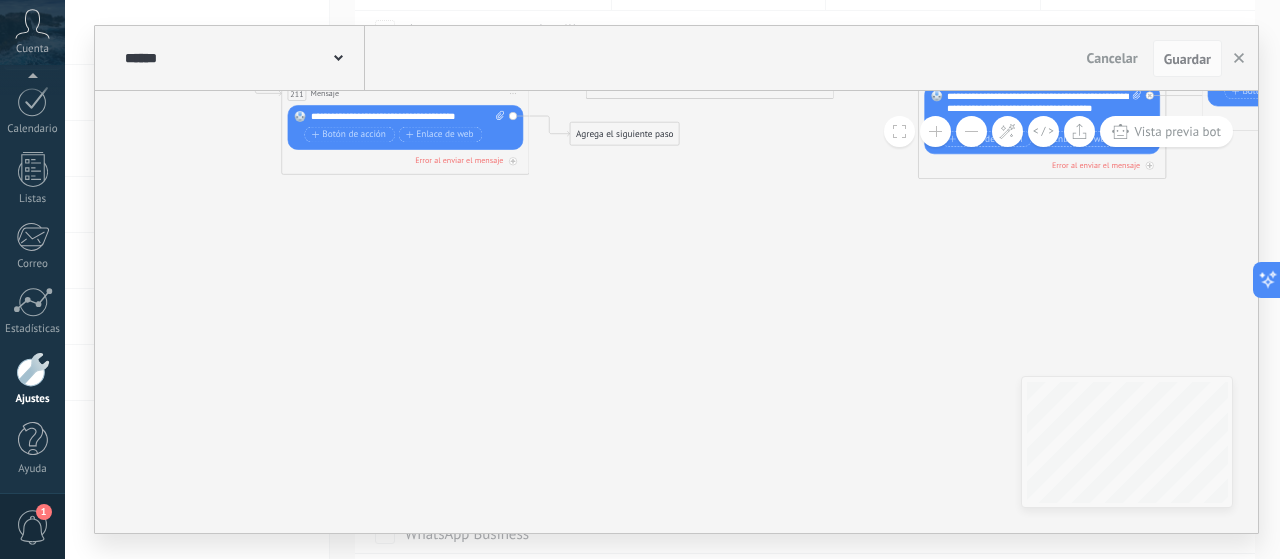 click on "Agrega el siguiente paso" at bounding box center (624, 134) 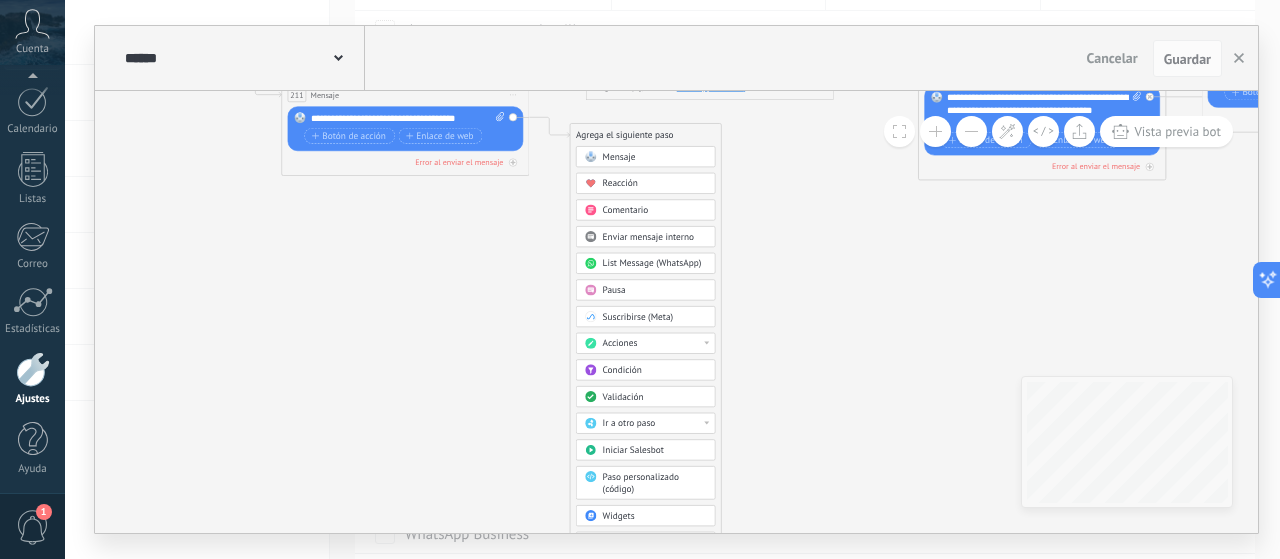 click on "Acciones" at bounding box center [655, 344] 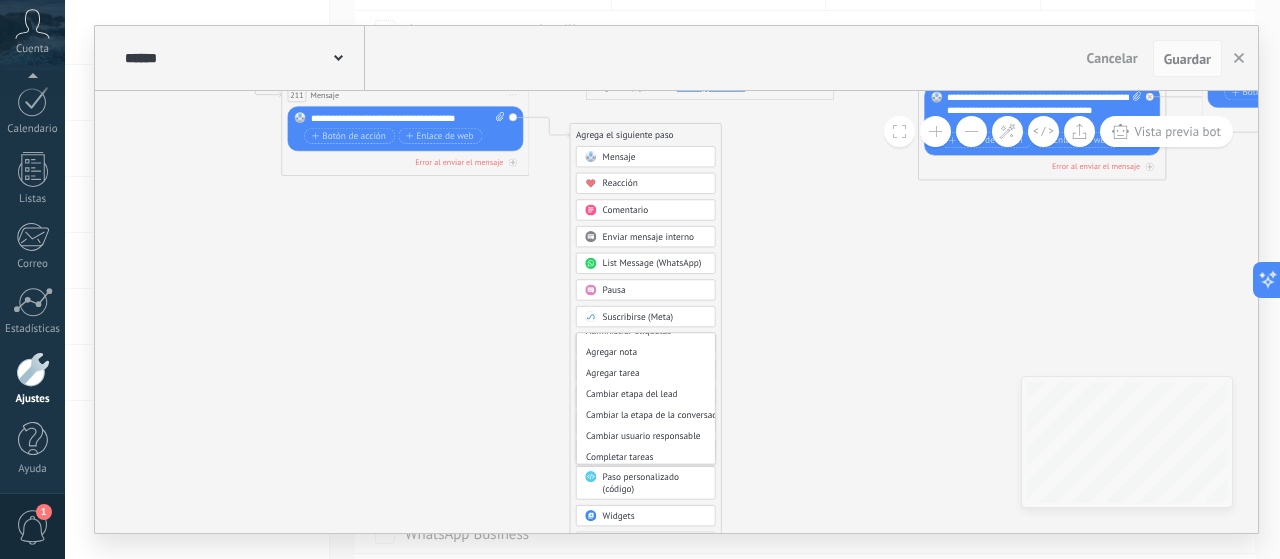 scroll, scrollTop: 0, scrollLeft: 0, axis: both 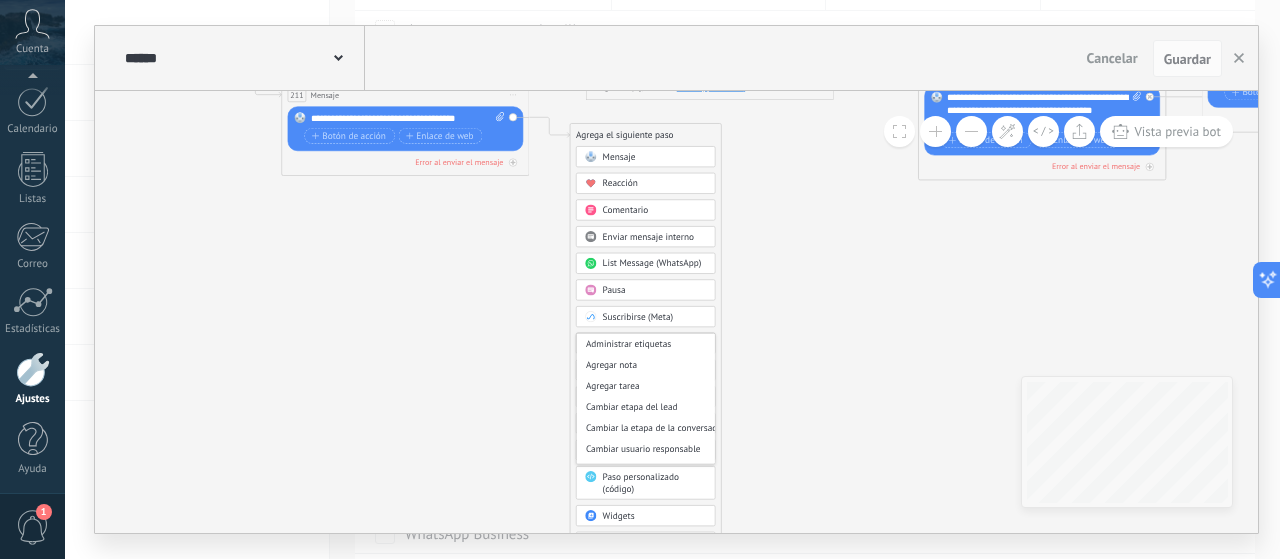 click on "Suscribirse (Meta)" at bounding box center [655, 317] 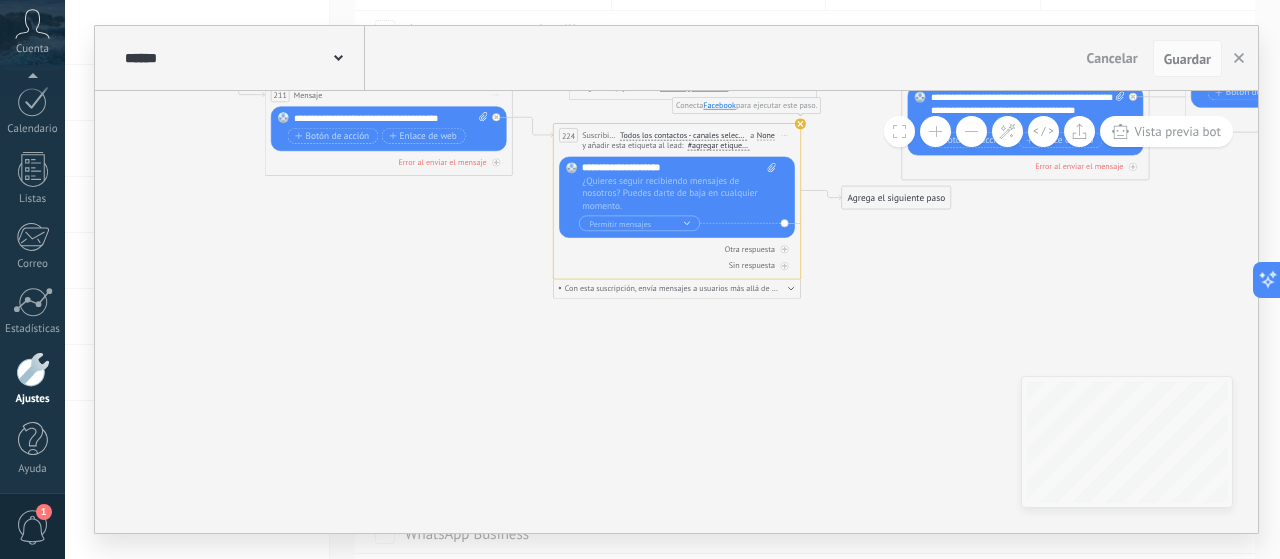 drag, startPoint x: 796, startPoint y: 127, endPoint x: 743, endPoint y: 241, distance: 125.71794 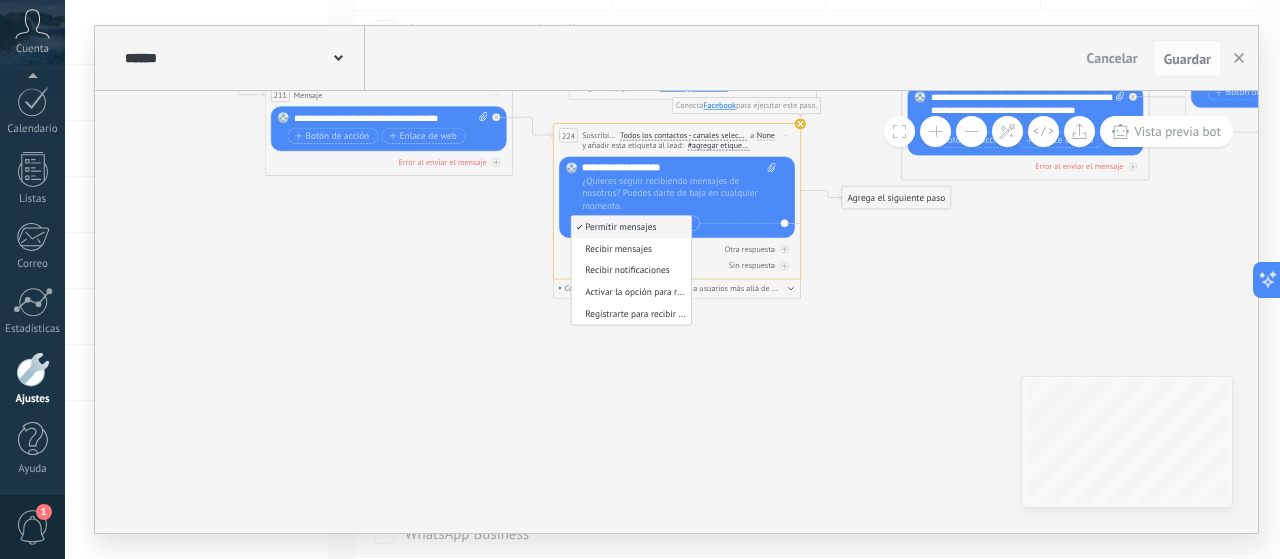 click on "Permitir mensajes" at bounding box center [630, 227] 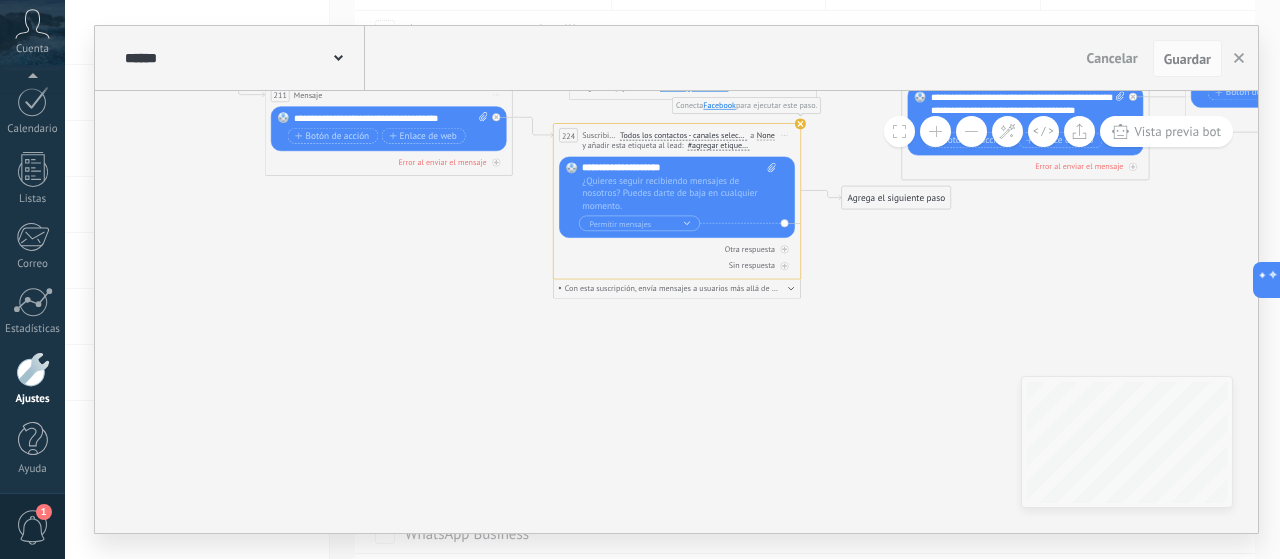 click 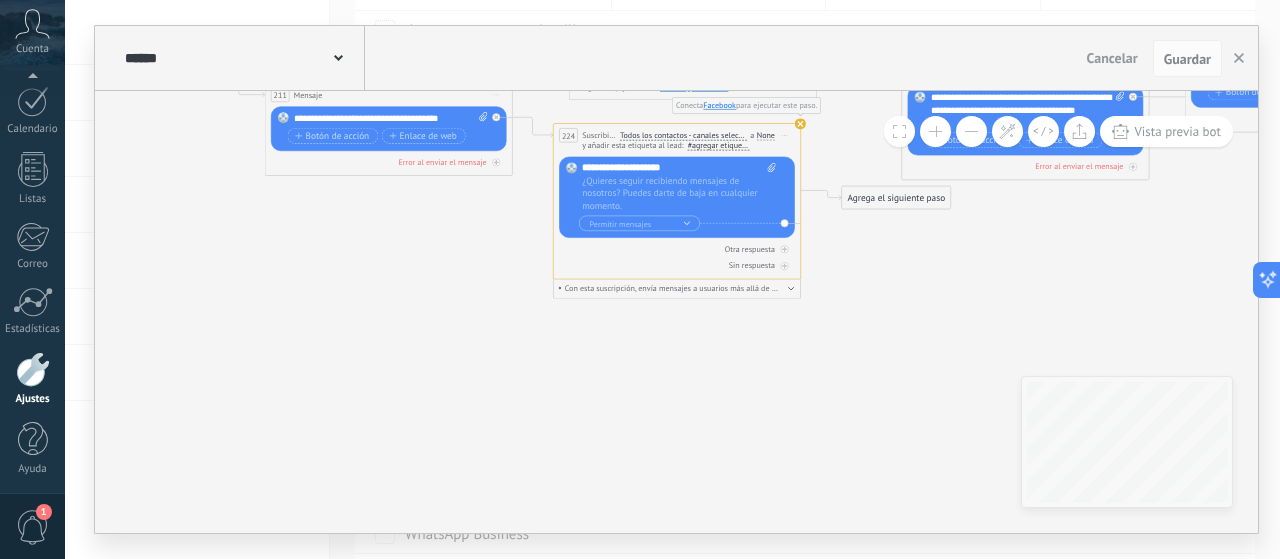 click 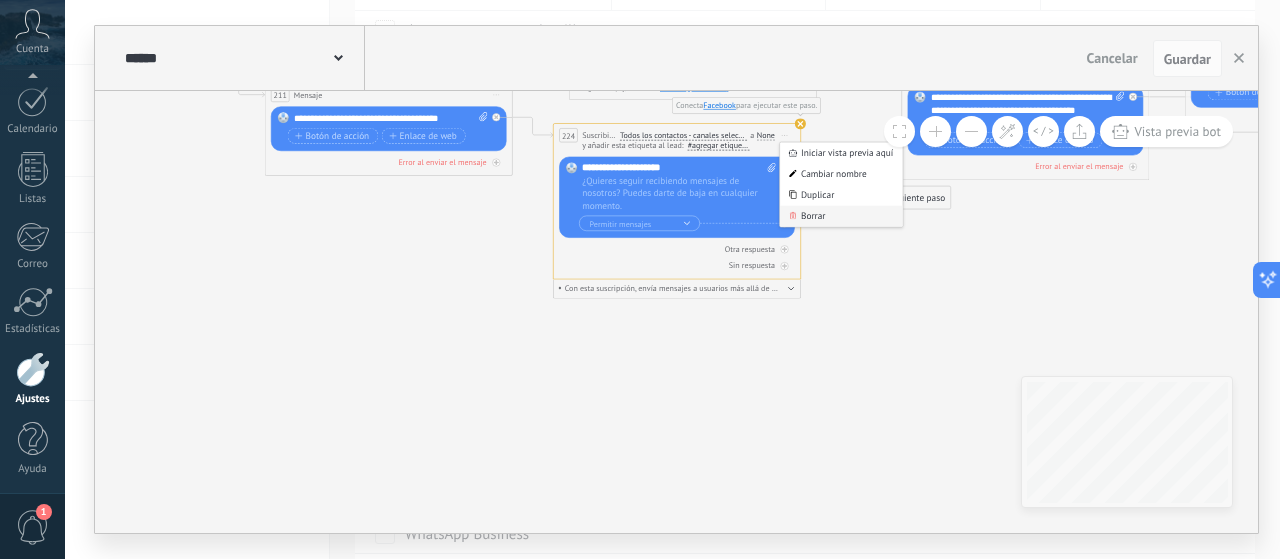 click on "Borrar" at bounding box center [841, 216] 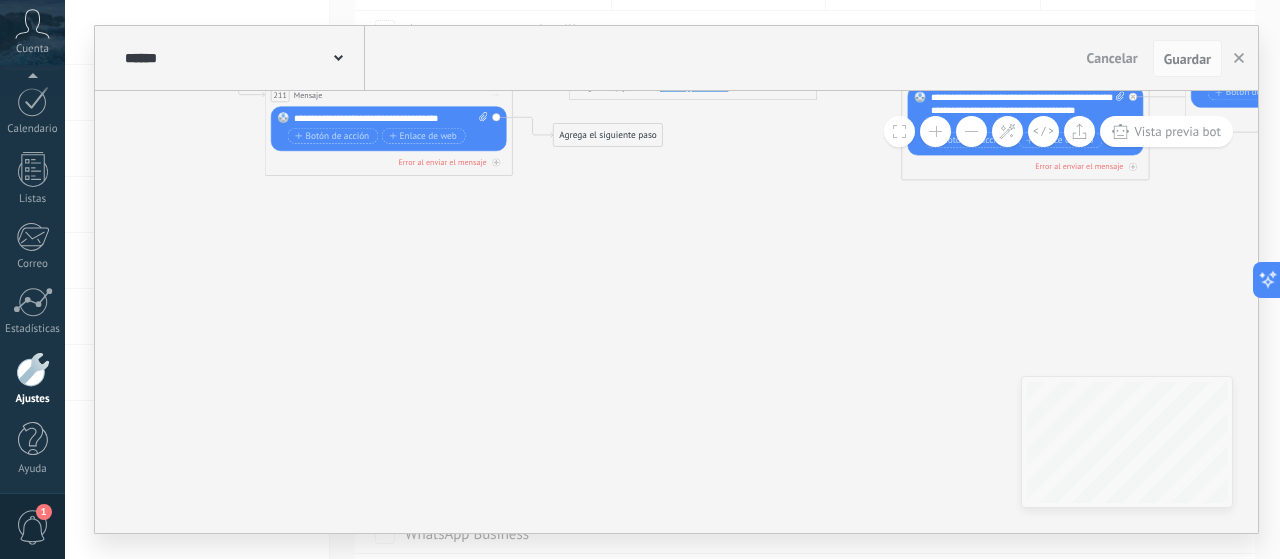 click on "Agrega el siguiente paso
Mensaje
Mensaje
Mensaje
Reacción
Comentario
Enviar mensaje interno" at bounding box center [608, 136] 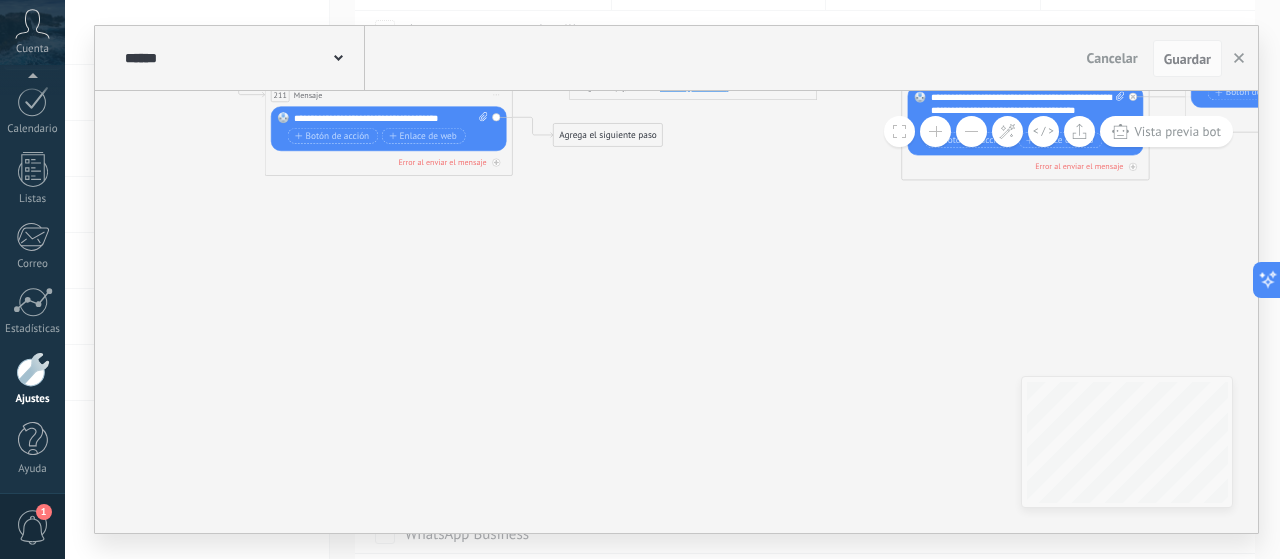 click on "Agrega el siguiente paso" at bounding box center [608, 135] 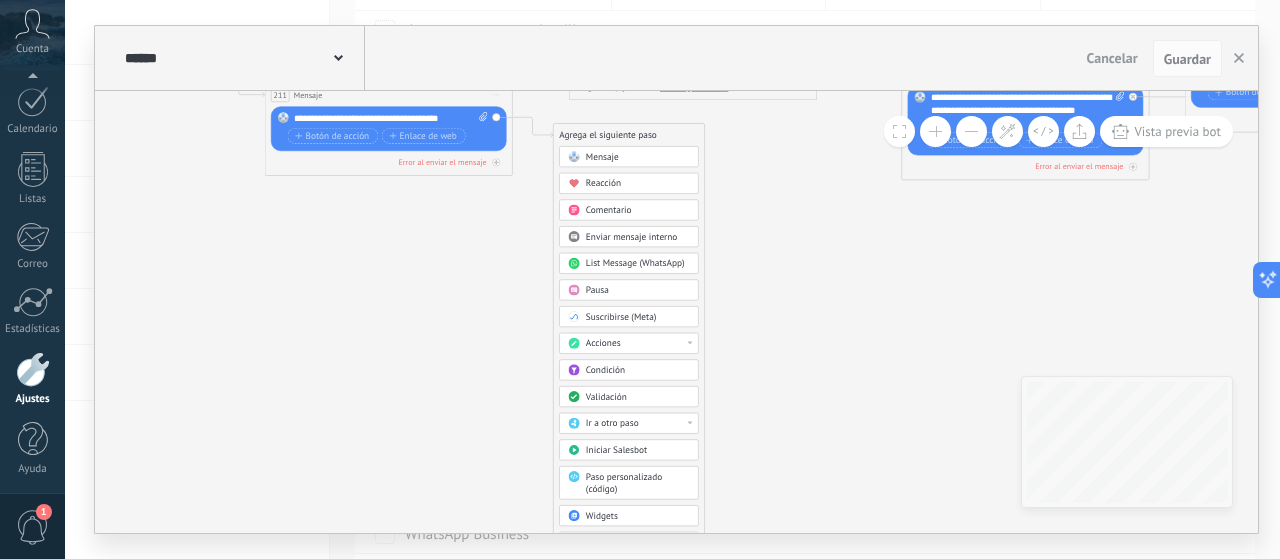 click on ".abccls-1,.abccls-2{fill-rule:evenodd}.abccls-2{fill:#fff} .abfcls-1{fill:none}.abfcls-2{fill:#fff} .abncls-1{isolation:isolate}.abncls-2{opacity:.06}.abncls-2,.abncls-3,.abncls-6{mix-blend-mode:multiply}.abncls-3{opacity:.15}.abncls-4,.abncls-8{fill:#fff}.abncls-5{fill:url(#abnlinear-gradient)}.abncls-6{opacity:.04}.abncls-7{fill:url(#abnlinear-gradient-2)}.abncls-8{fill-rule:evenodd} .abqst0{fill:#ffa200} .abwcls-1{fill:#252525} .cls-1{isolation:isolate} .acicls-1{fill:none} .aclcls-1{fill:#232323} .acnst0{display:none} .addcls-1,.addcls-2{fill:none;stroke-miterlimit:10}.addcls-1{stroke:#dfe0e5}.addcls-2{stroke:#a1a7ab} .adecls-1,.adecls-2{fill:none;stroke-miterlimit:10}.adecls-1{stroke:#dfe0e5}.adecls-2{stroke:#a1a7ab} .adqcls-1{fill:#8591a5;fill-rule:evenodd} .aeccls-1{fill:#5c9f37} .aeecls-1{fill:#f86161} .aejcls-1{fill:#8591a5;fill-rule:evenodd} .aekcls-1{fill-rule:evenodd} .aelcls-1{fill-rule:evenodd;fill:currentColor} .aemcls-1{fill-rule:evenodd;fill:currentColor} .aencls-2{fill:#f86161;opacity:.3}" at bounding box center [640, 79] 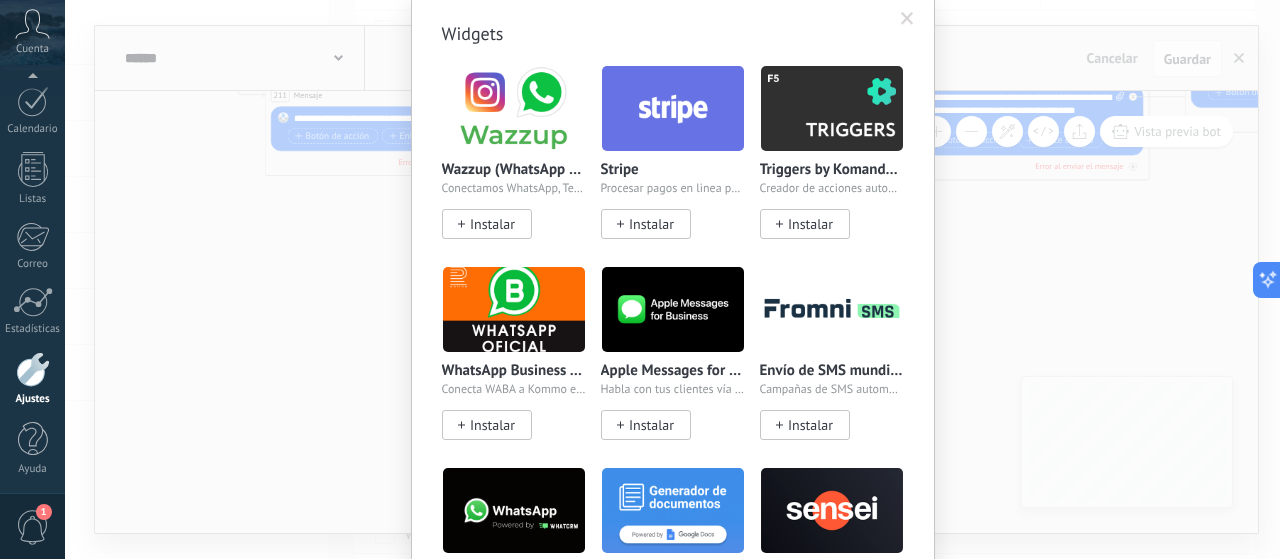 scroll, scrollTop: 100, scrollLeft: 0, axis: vertical 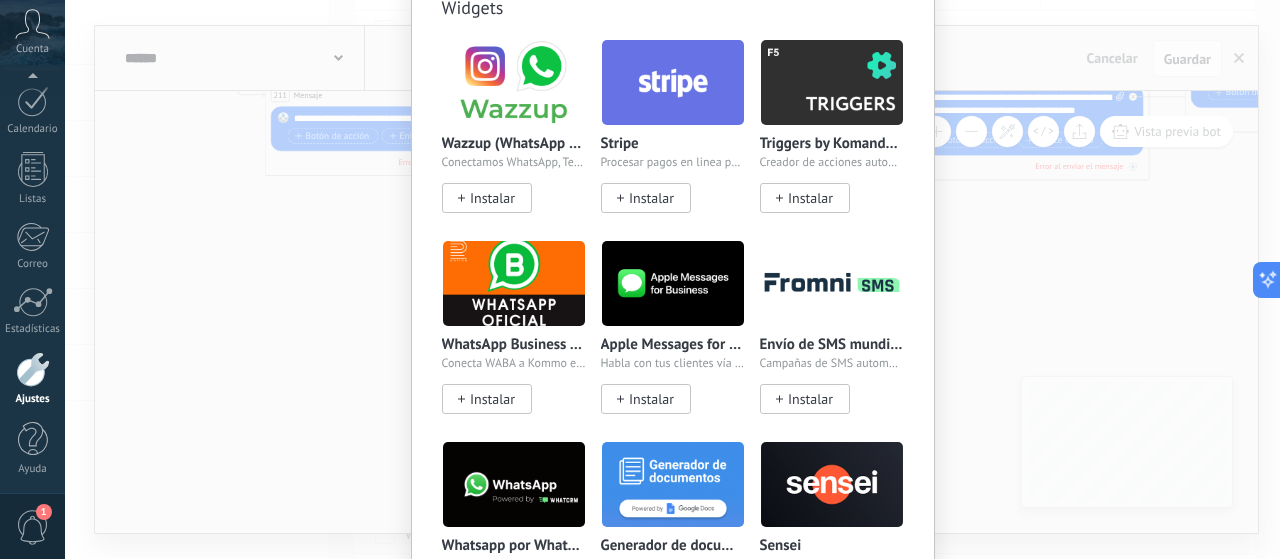 click on "Instalar" at bounding box center (492, 198) 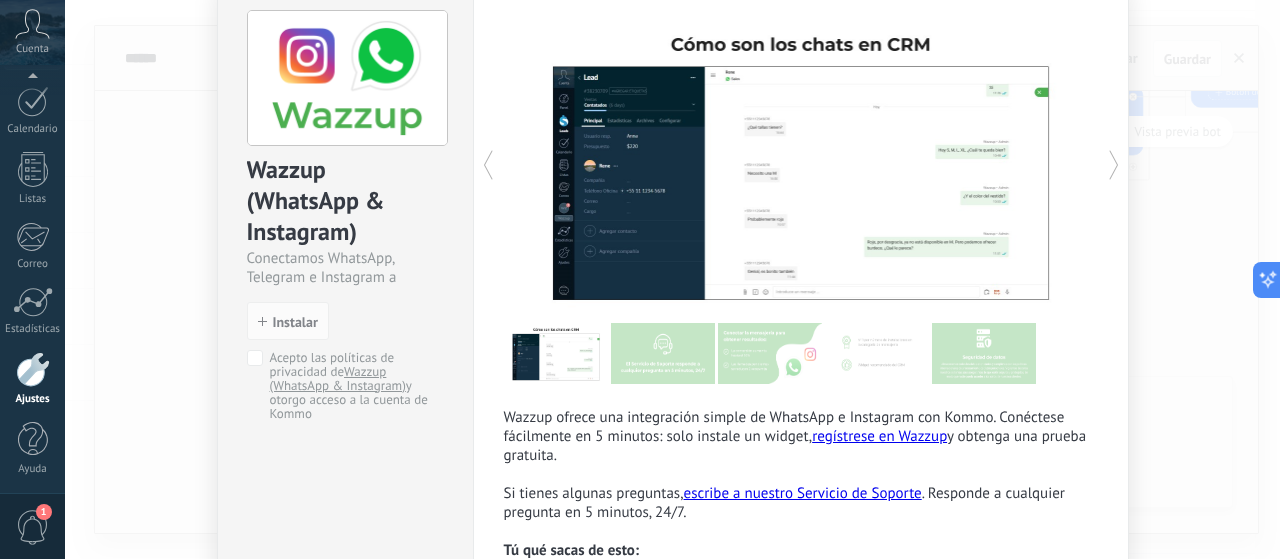 scroll, scrollTop: 200, scrollLeft: 0, axis: vertical 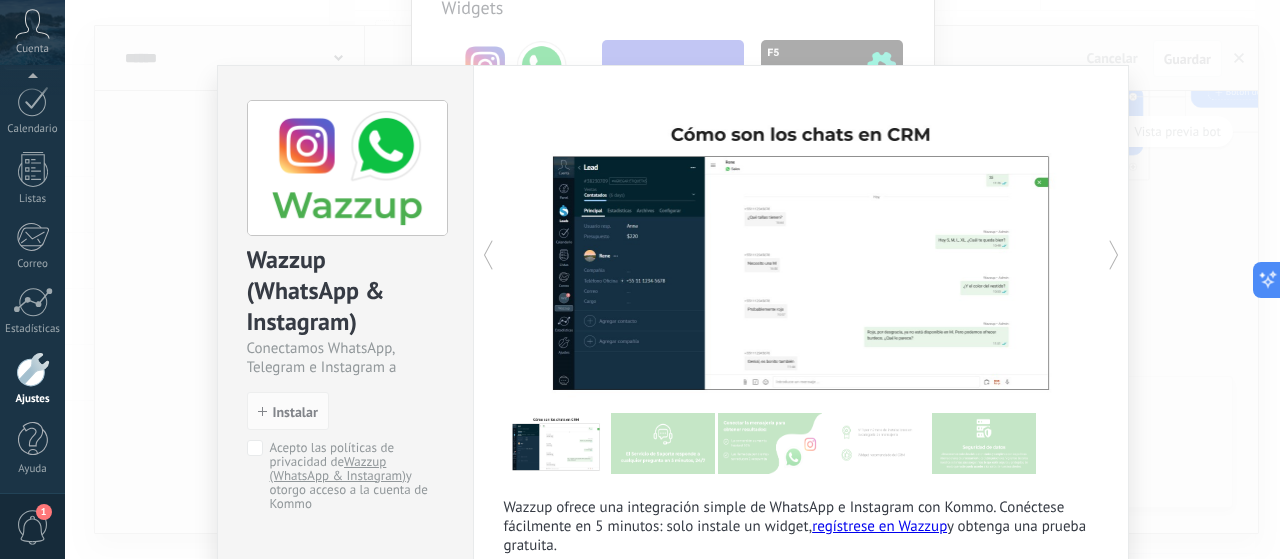 click 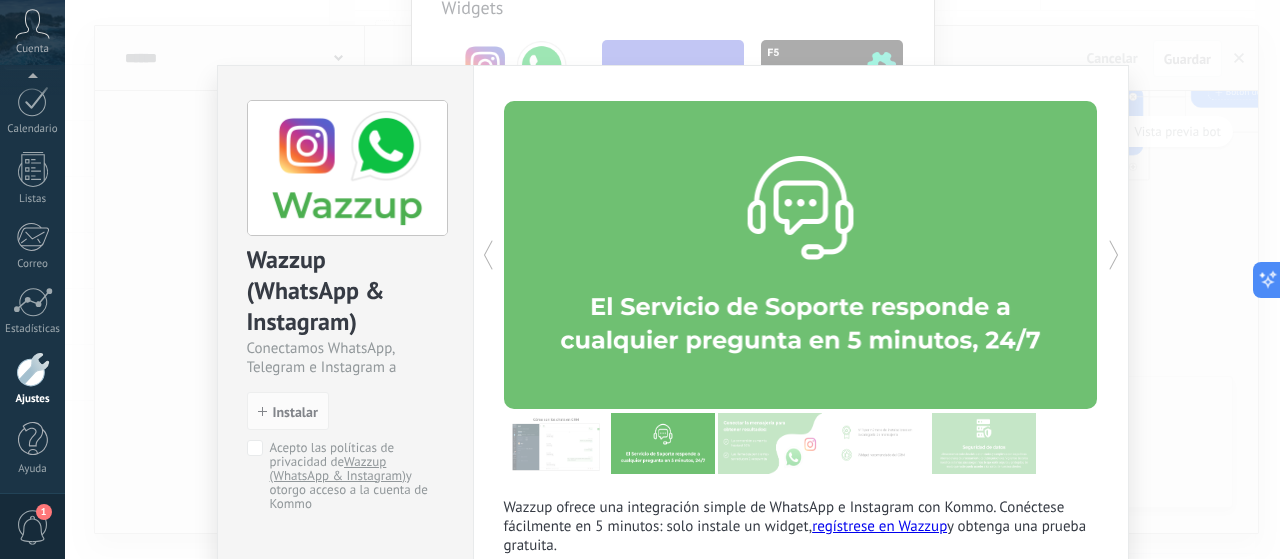 click 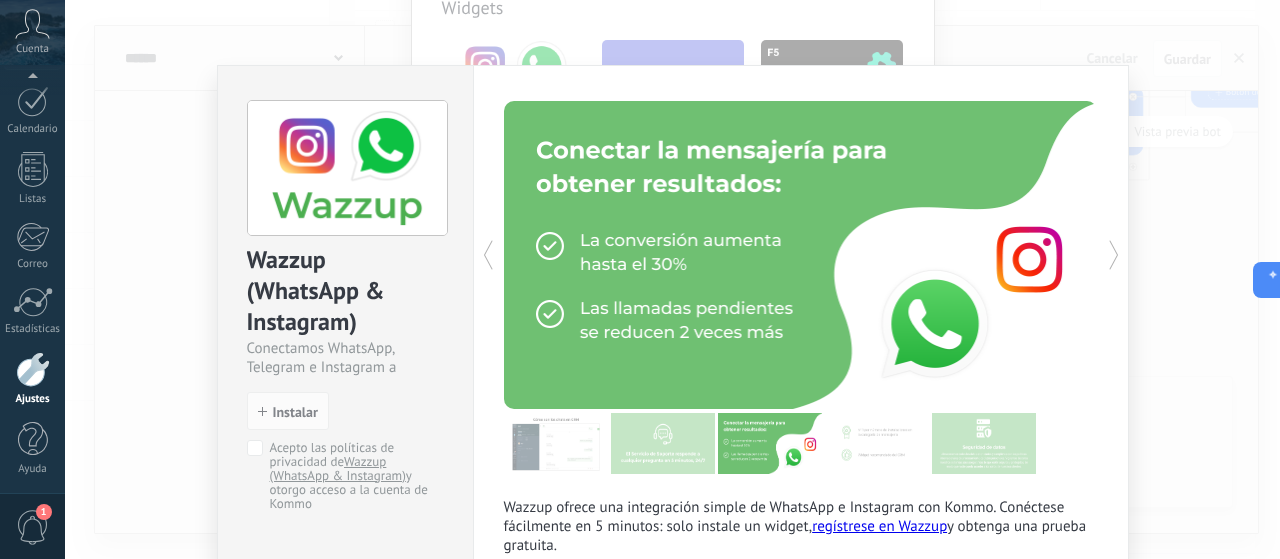click 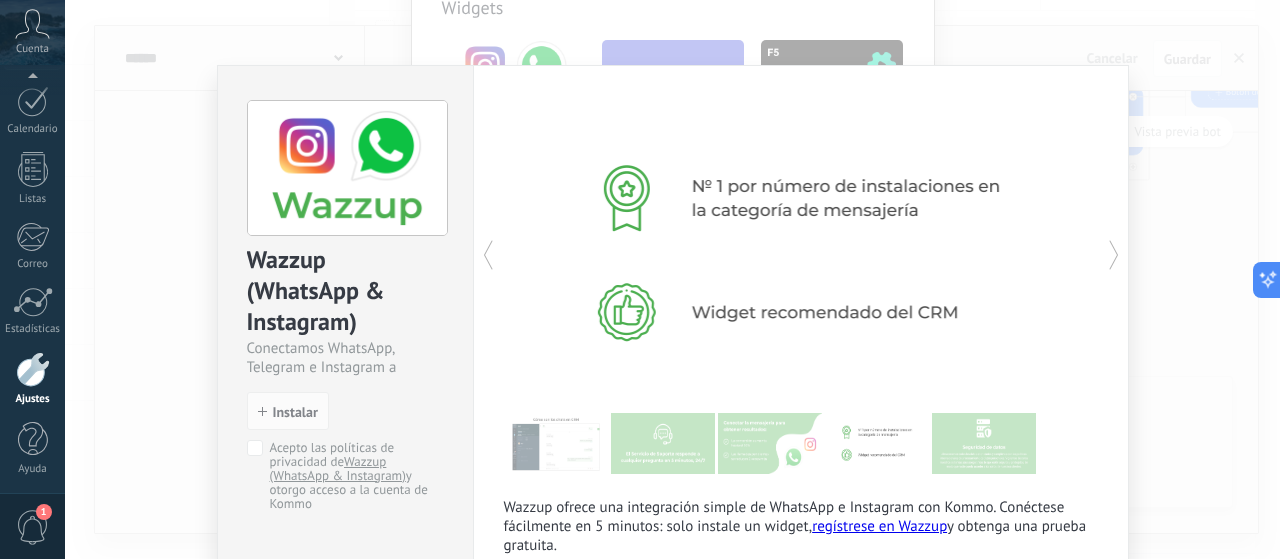 click 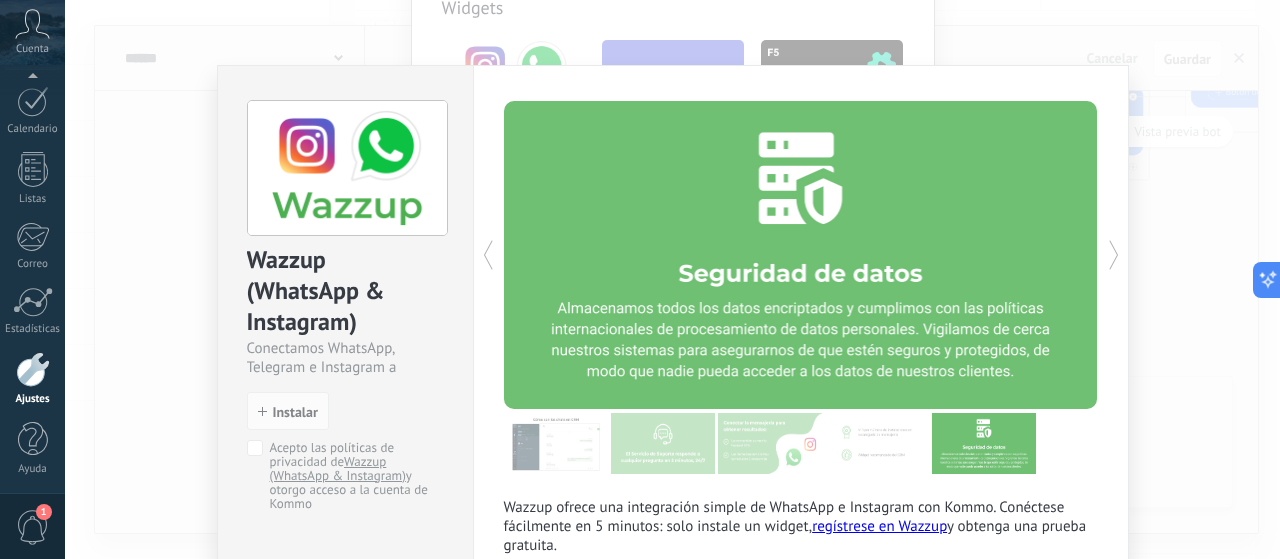 click 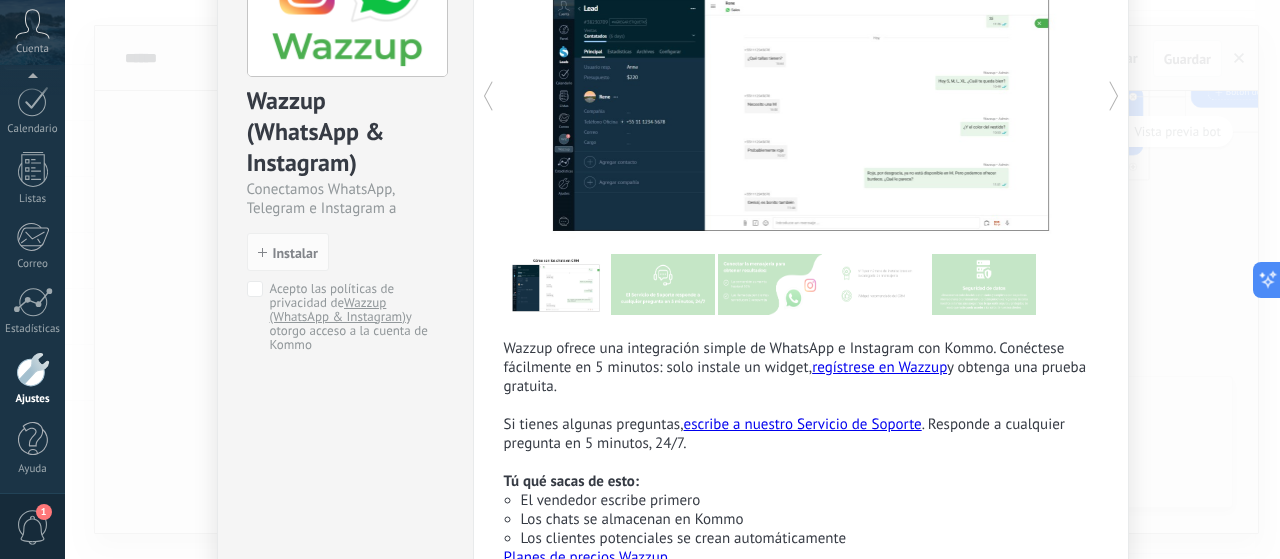 scroll, scrollTop: 303, scrollLeft: 0, axis: vertical 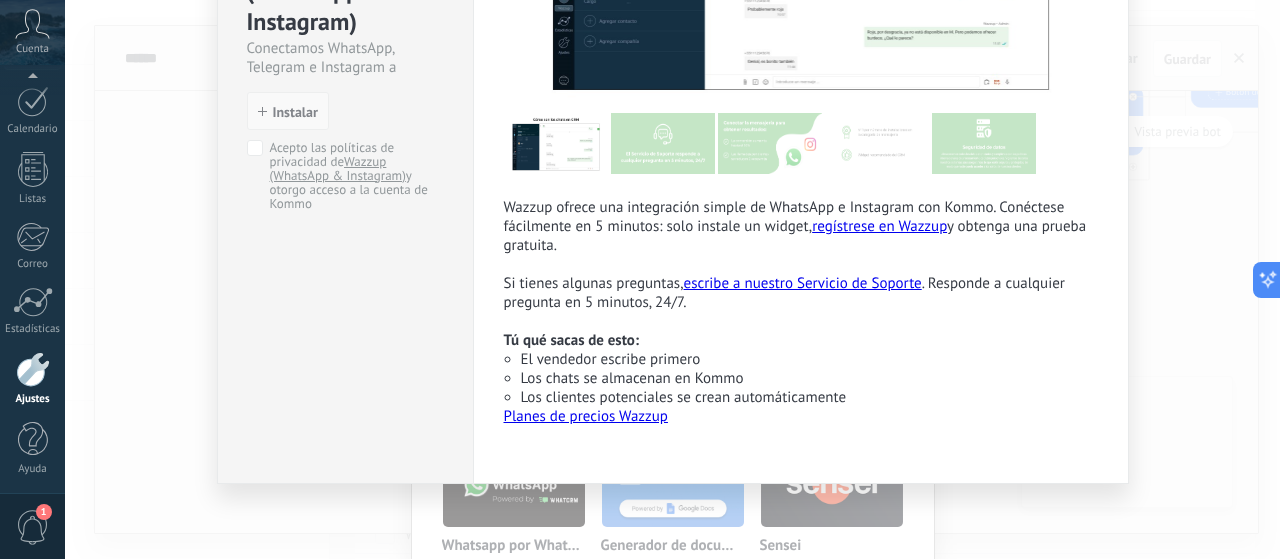 click on "Instalar" at bounding box center (295, 112) 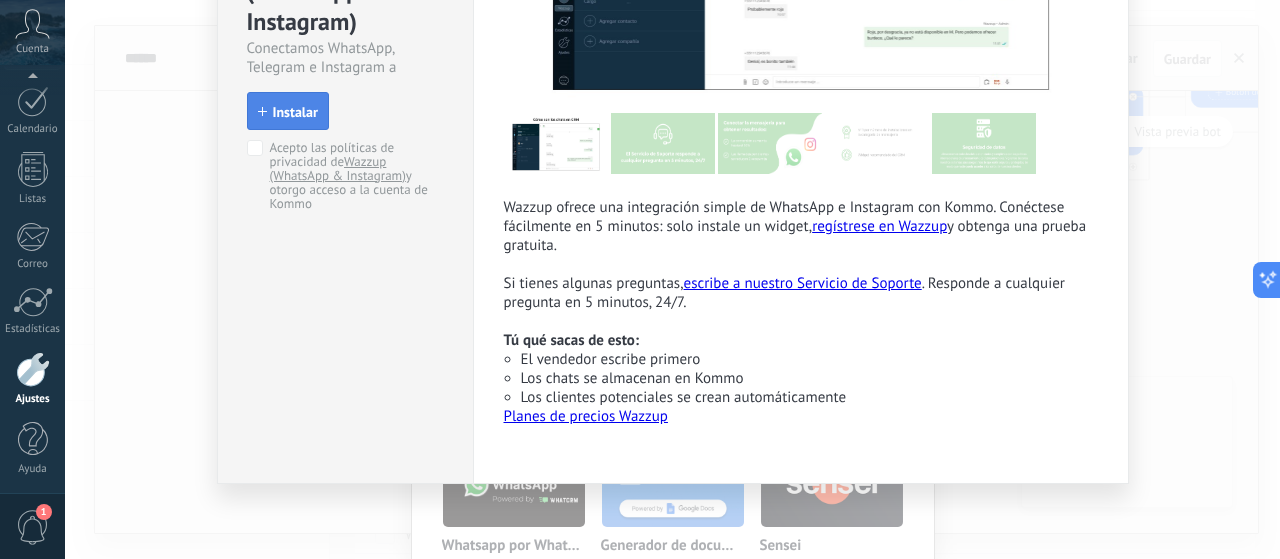 click on "Instalar" at bounding box center (288, 111) 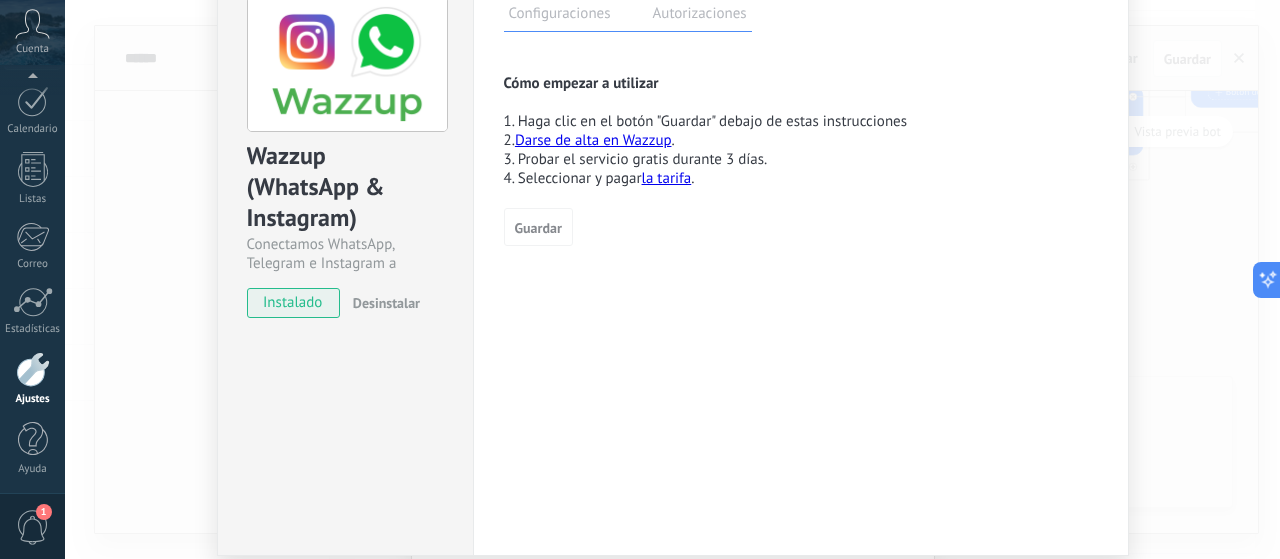 scroll, scrollTop: 76, scrollLeft: 0, axis: vertical 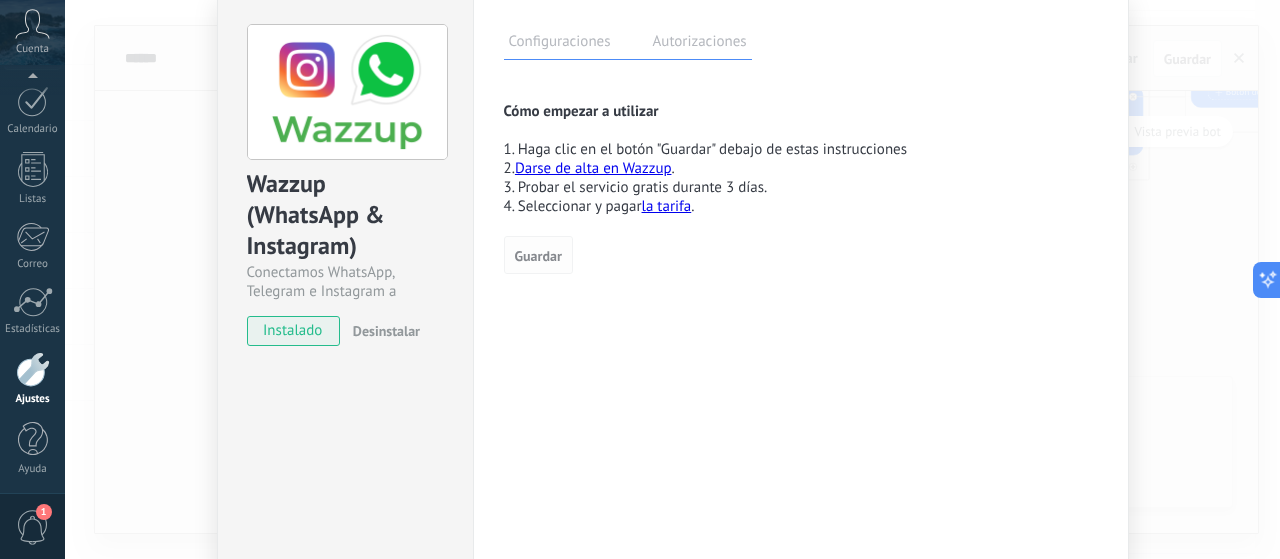 click on "Guardar" at bounding box center [538, 256] 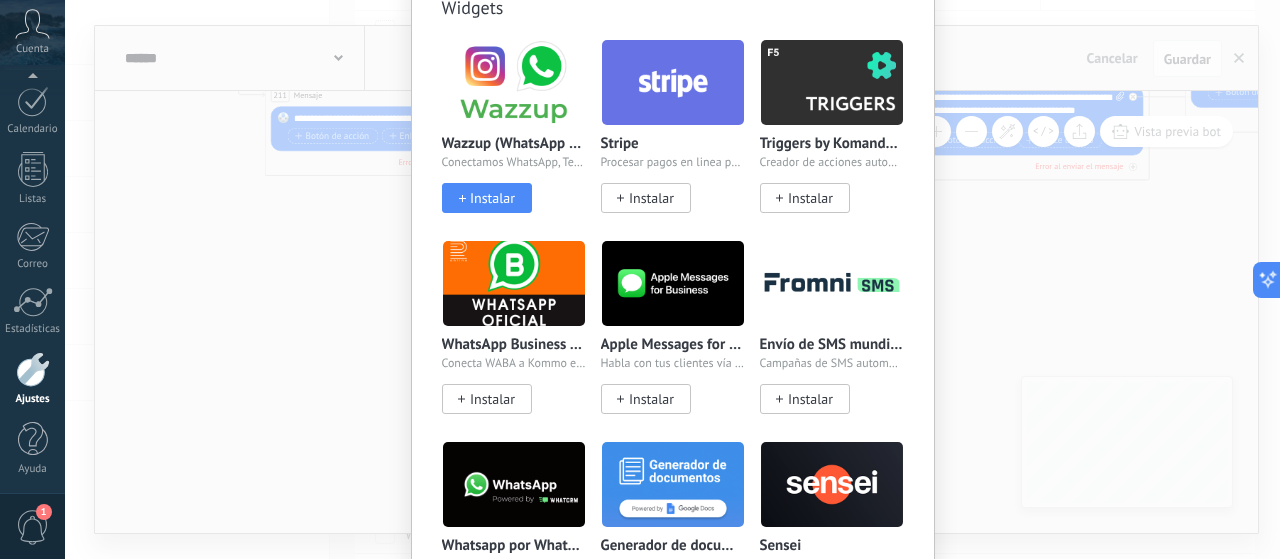 scroll, scrollTop: 0, scrollLeft: 0, axis: both 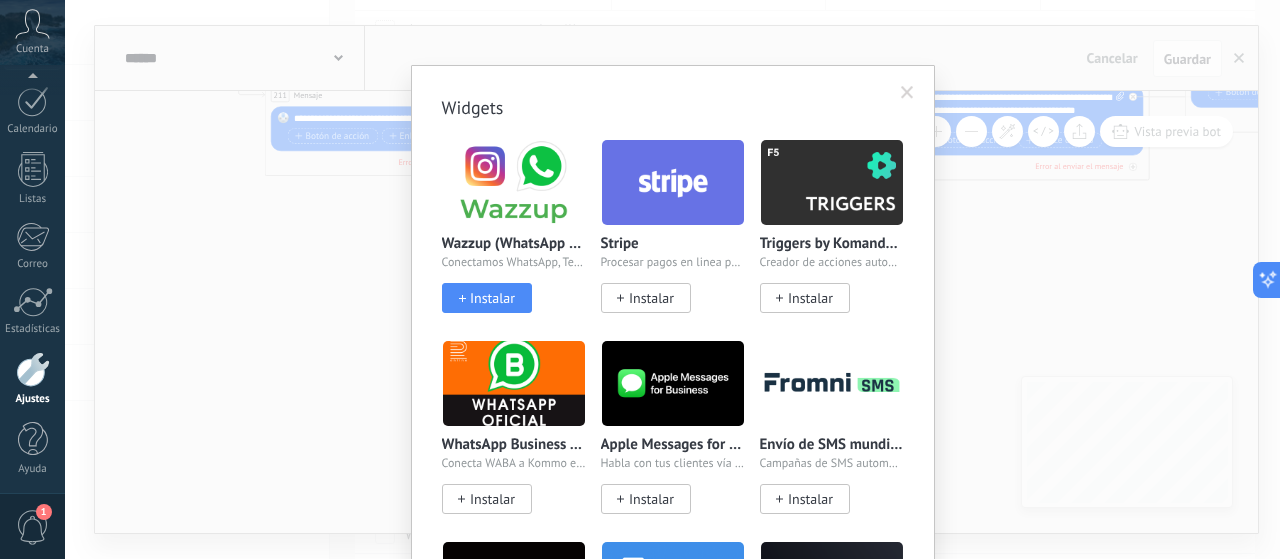 click at bounding box center [514, 182] 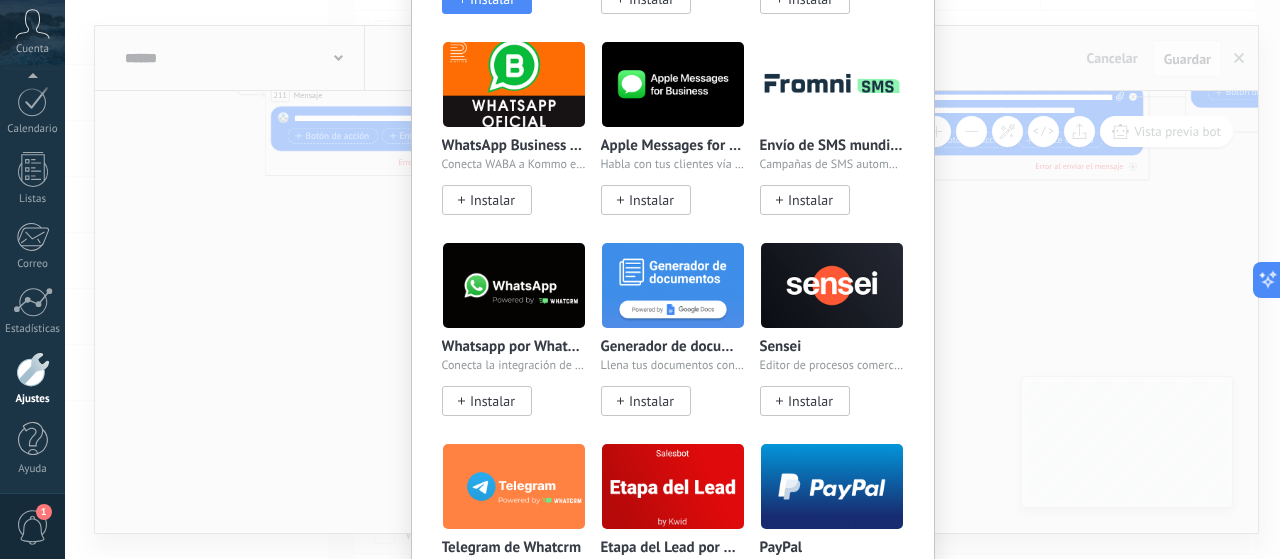 scroll, scrollTop: 0, scrollLeft: 0, axis: both 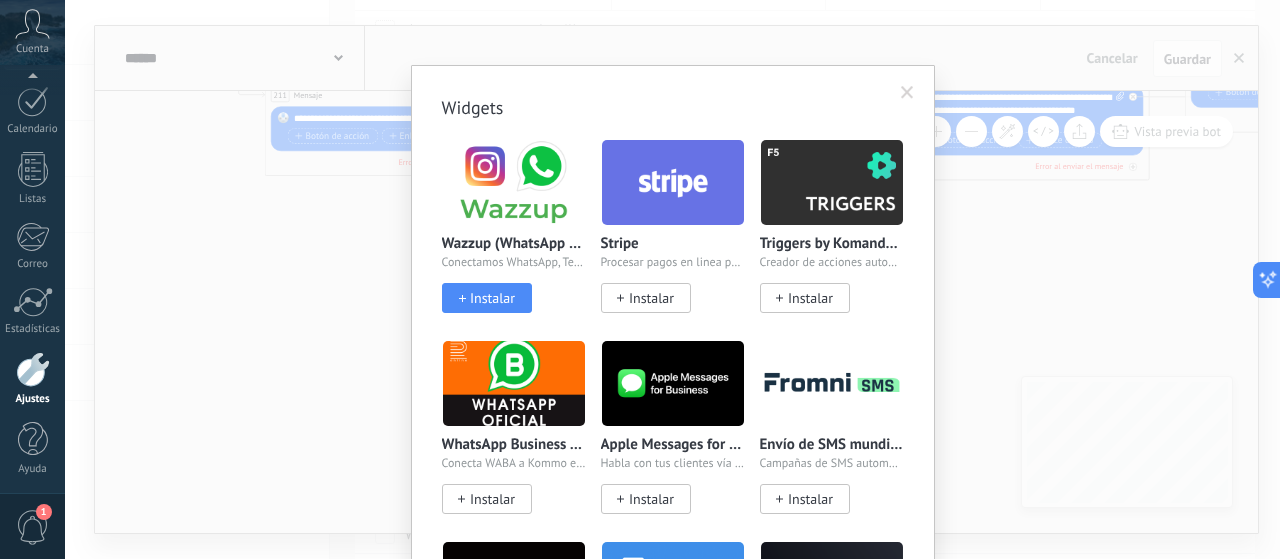 click at bounding box center (907, 93) 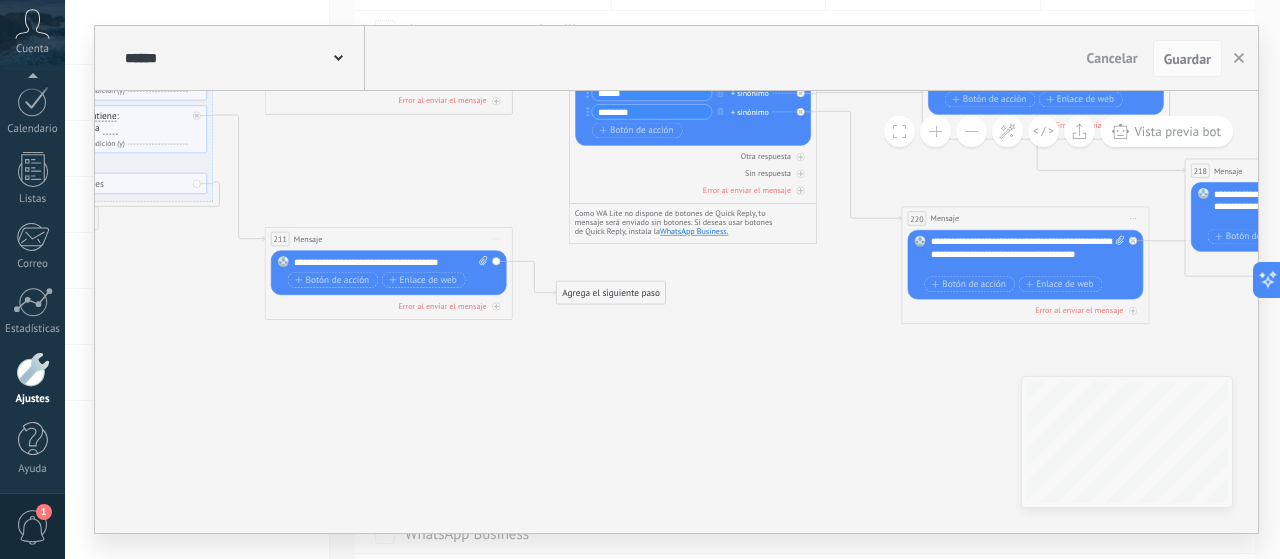 drag, startPoint x: 609, startPoint y: 281, endPoint x: 612, endPoint y: 295, distance: 14.3178215 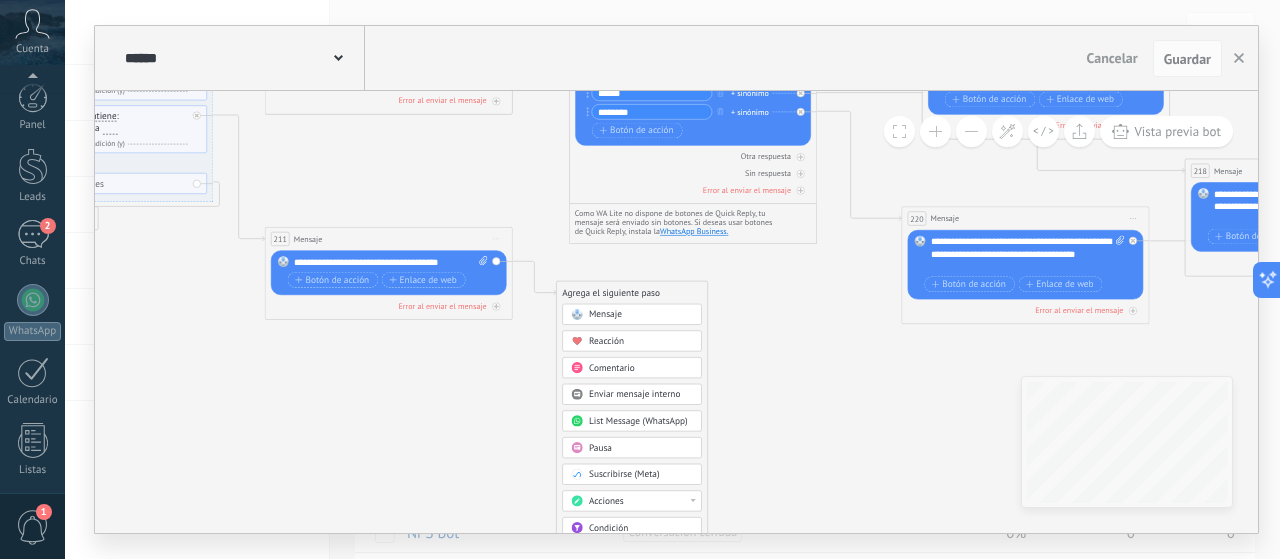 scroll, scrollTop: 200, scrollLeft: 0, axis: vertical 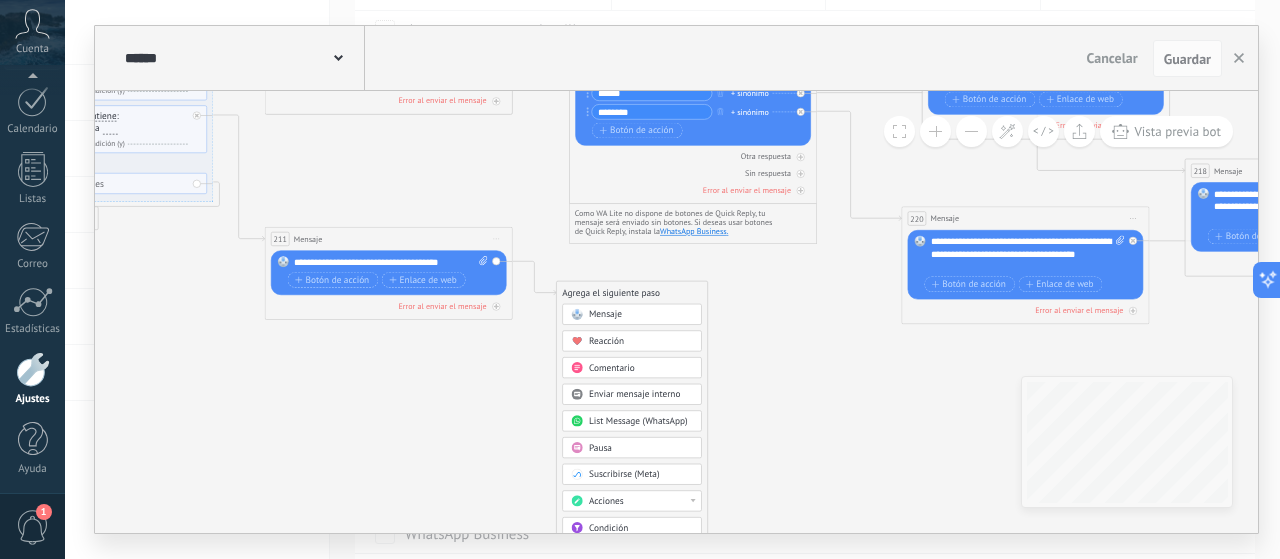 click on "List Message (WhatsApp)" at bounding box center [638, 422] 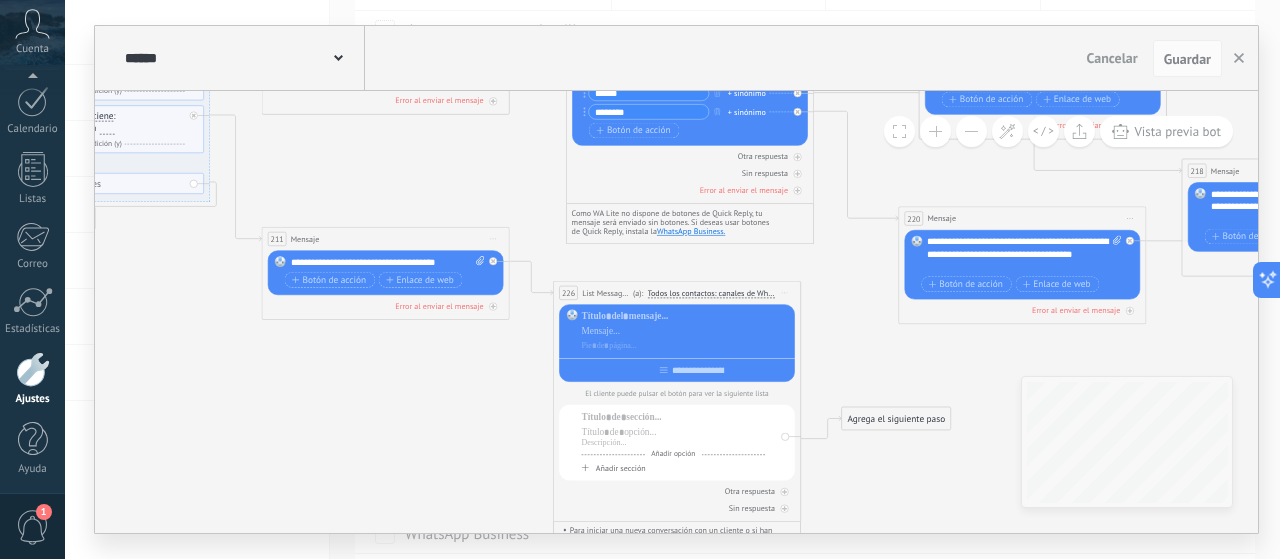 click on "Añadir opción" at bounding box center (673, 454) 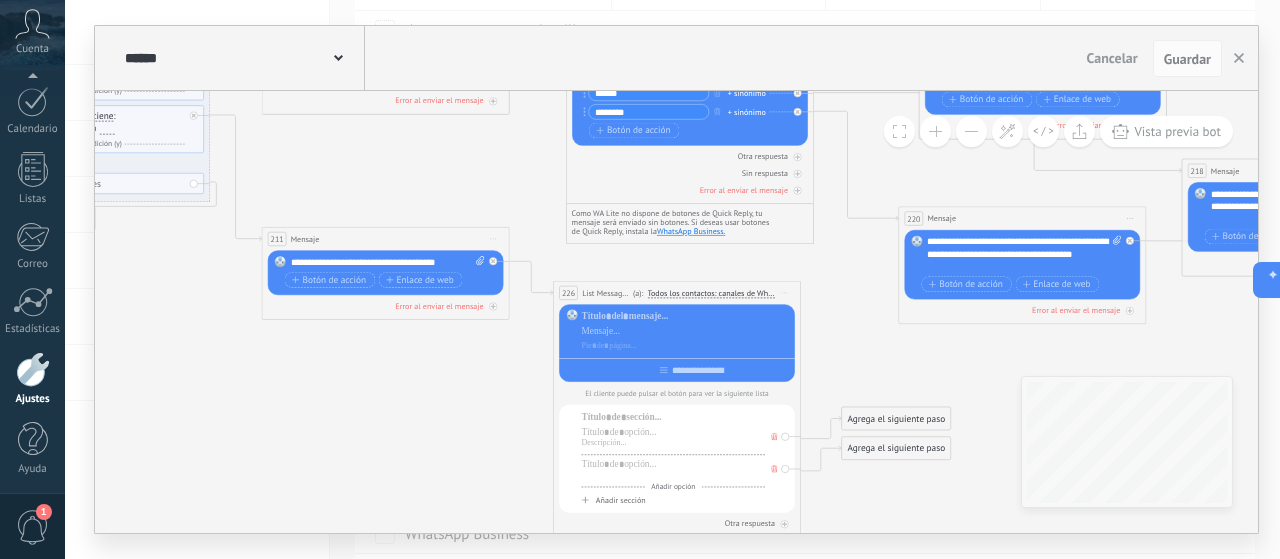 click at bounding box center [674, 476] 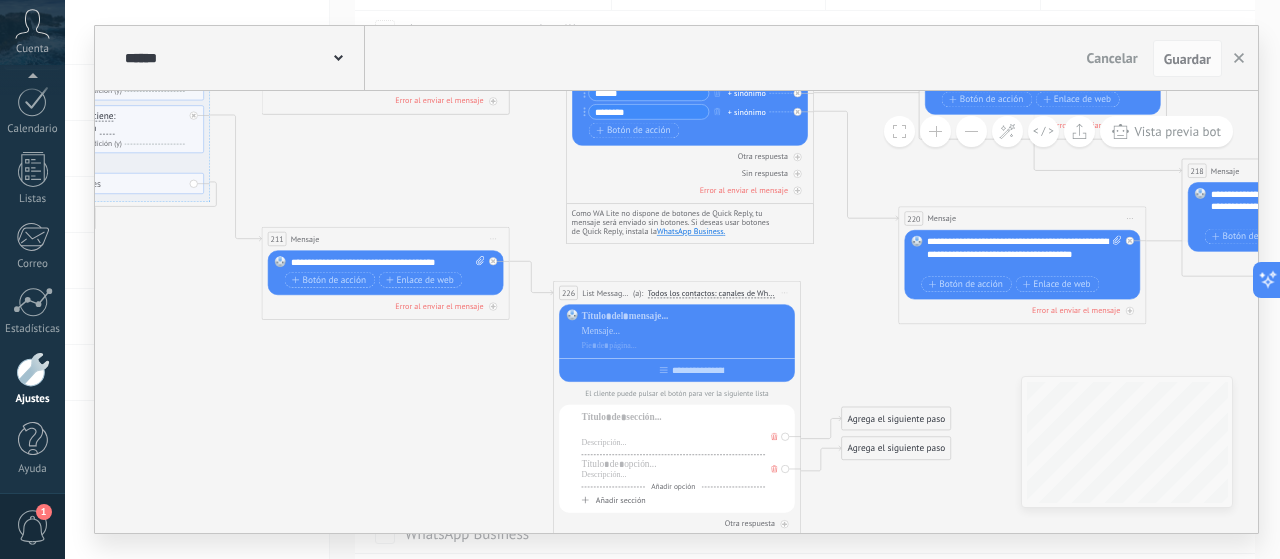 click at bounding box center (674, 432) 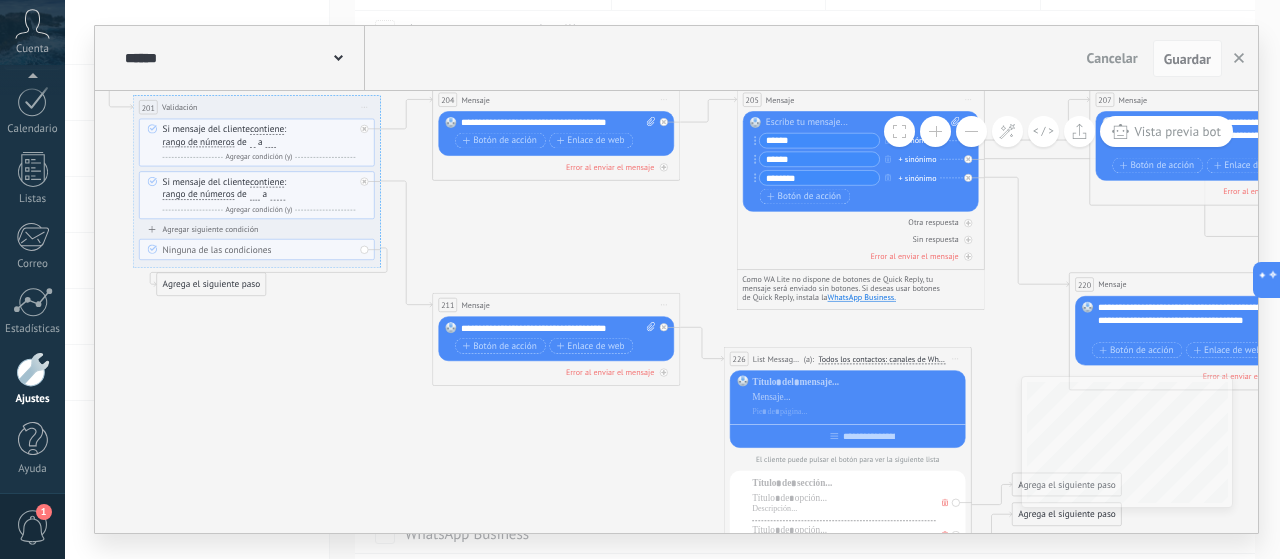 drag, startPoint x: 315, startPoint y: 204, endPoint x: 461, endPoint y: 242, distance: 150.86418 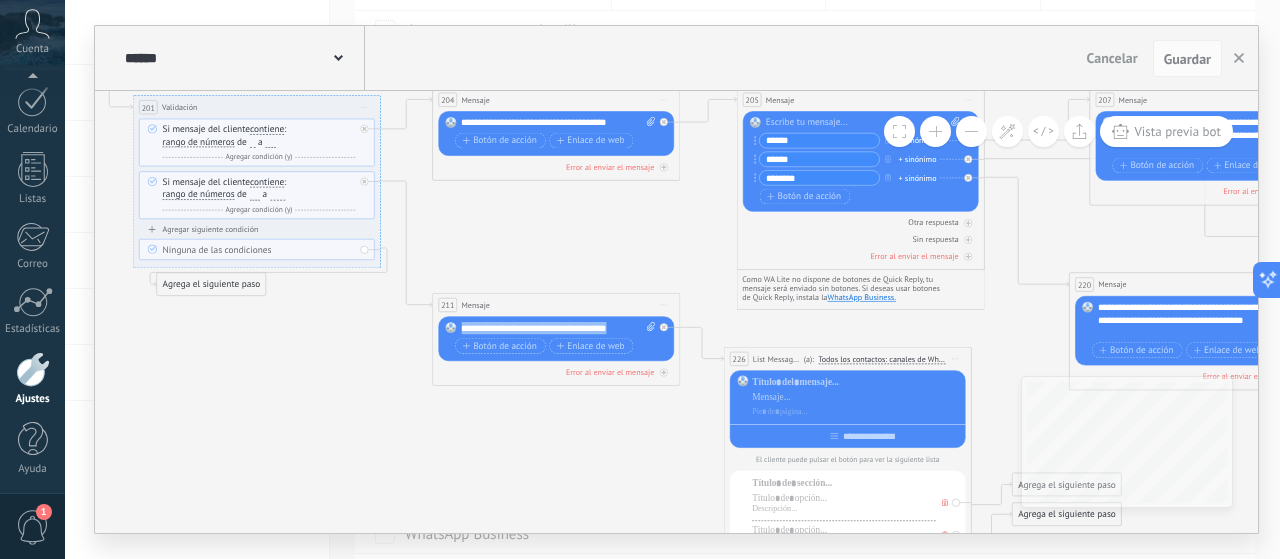 drag, startPoint x: 626, startPoint y: 323, endPoint x: 401, endPoint y: 311, distance: 225.31978 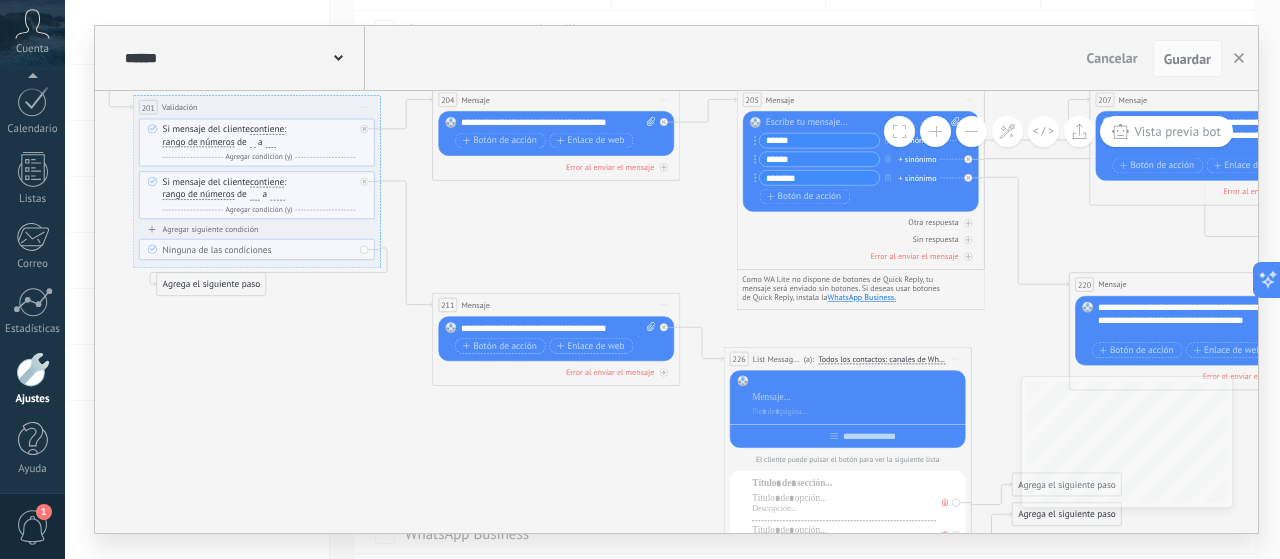 click at bounding box center [856, 382] 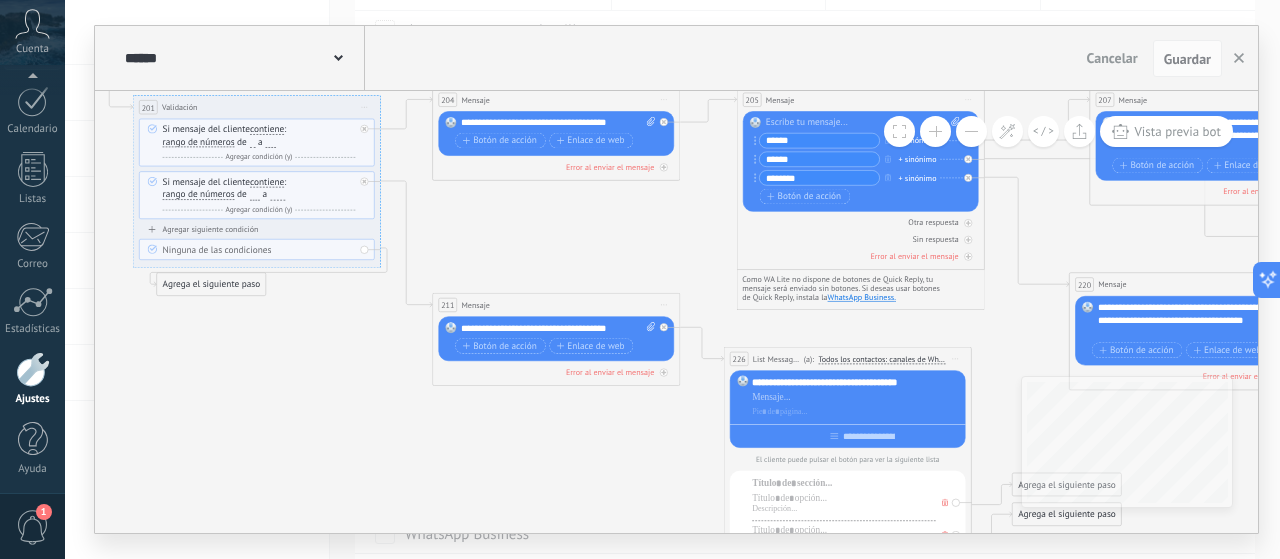 click on "Iniciar vista previa aquí
Cambiar nombre
Duplicar
Borrar" at bounding box center [664, 305] 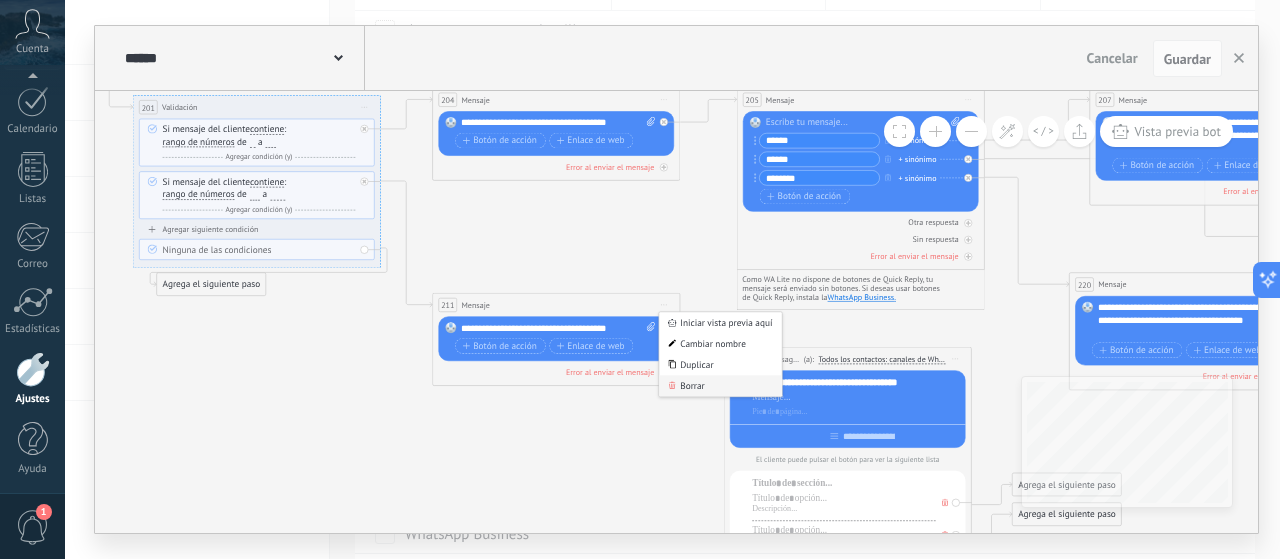 click on "Borrar" at bounding box center (720, 386) 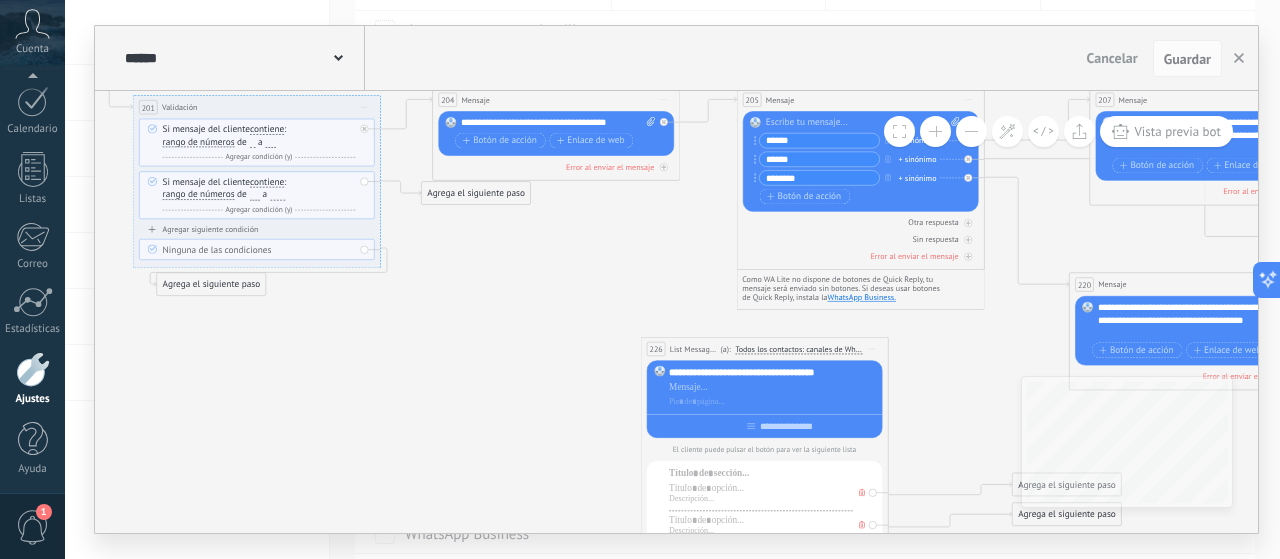 drag, startPoint x: 750, startPoint y: 355, endPoint x: 596, endPoint y: 325, distance: 156.89487 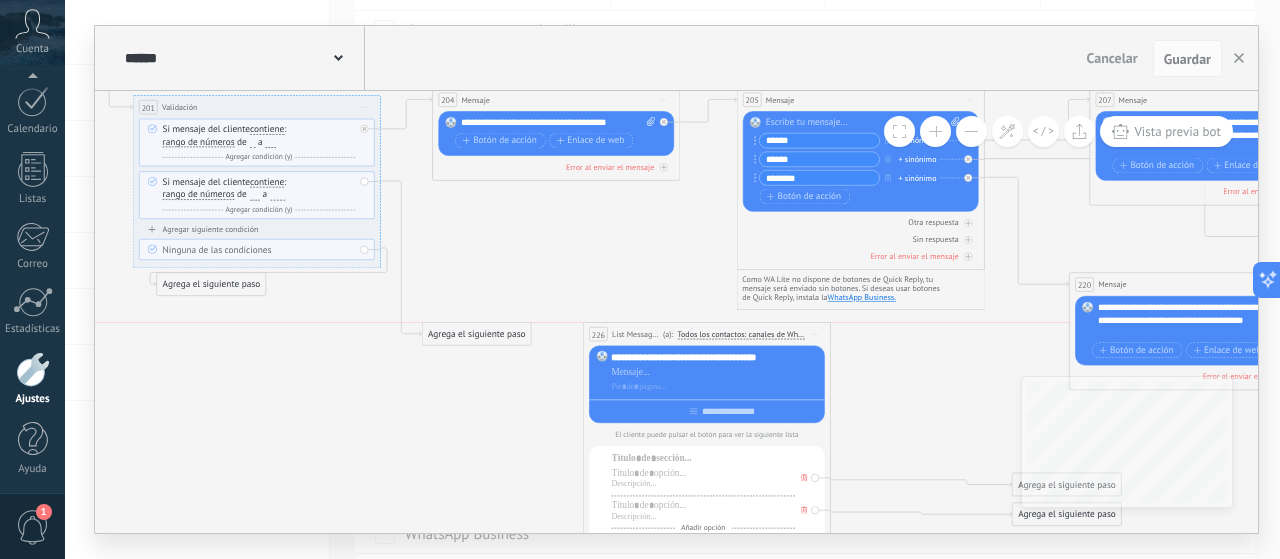 drag, startPoint x: 456, startPoint y: 193, endPoint x: 457, endPoint y: 340, distance: 147.0034 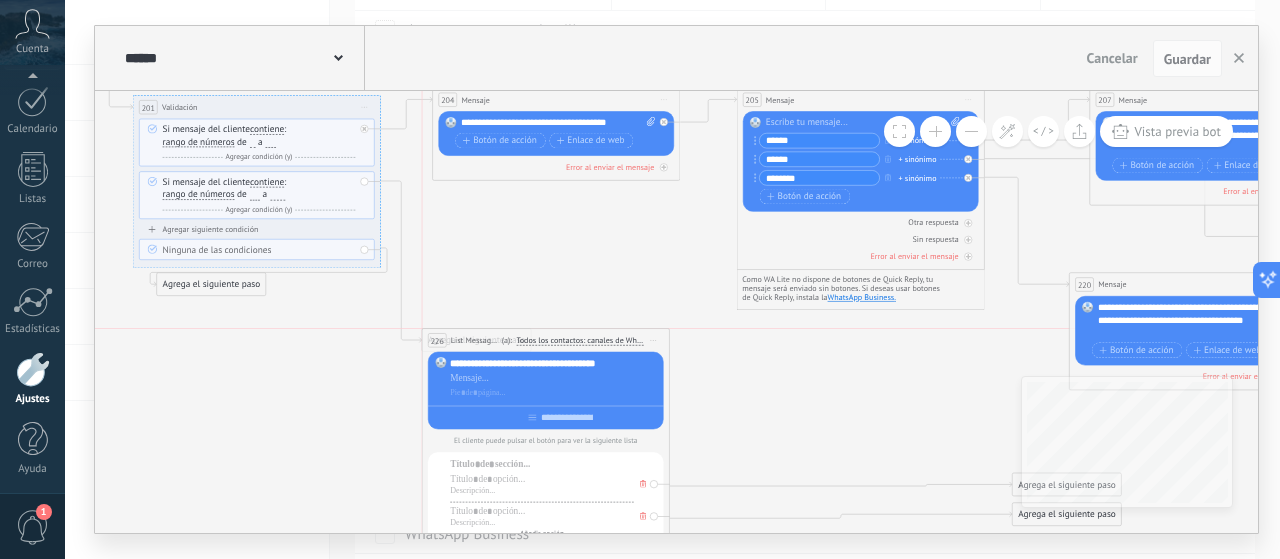 drag, startPoint x: 601, startPoint y: 333, endPoint x: 443, endPoint y: 341, distance: 158.20241 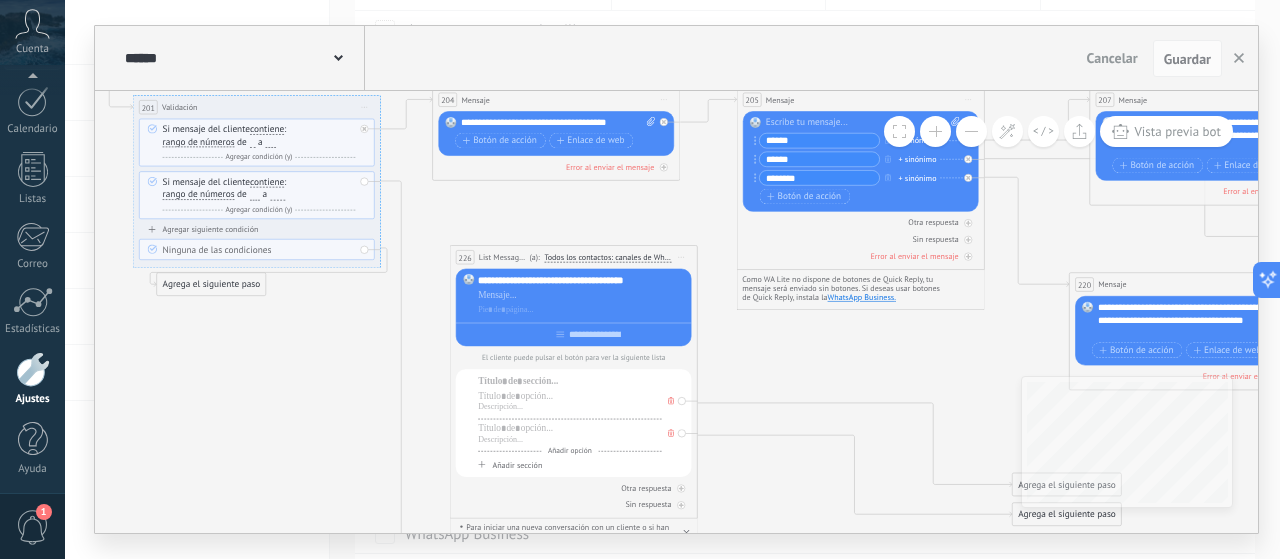 drag, startPoint x: 508, startPoint y: 332, endPoint x: 542, endPoint y: 246, distance: 92.47703 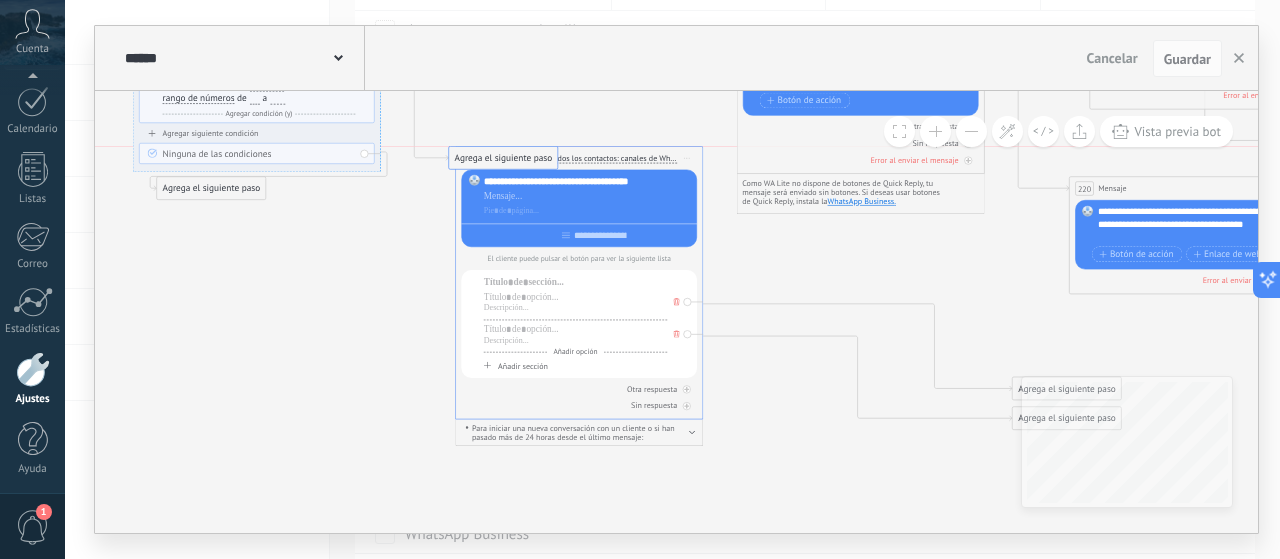drag, startPoint x: 479, startPoint y: 529, endPoint x: 506, endPoint y: 163, distance: 366.99454 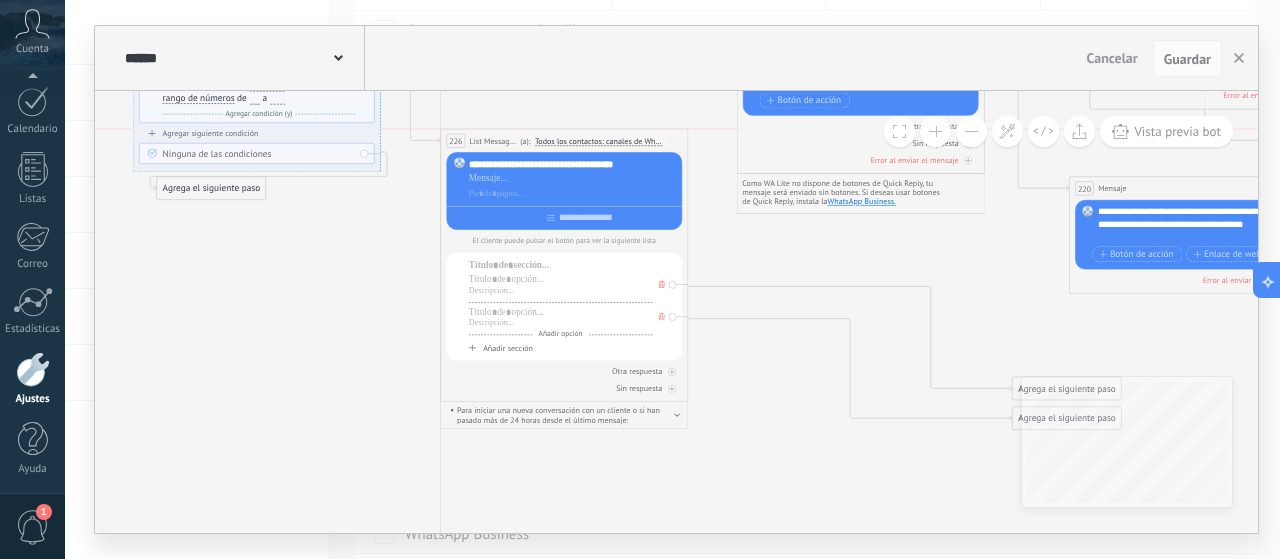 drag, startPoint x: 513, startPoint y: 145, endPoint x: 539, endPoint y: 204, distance: 64.4748 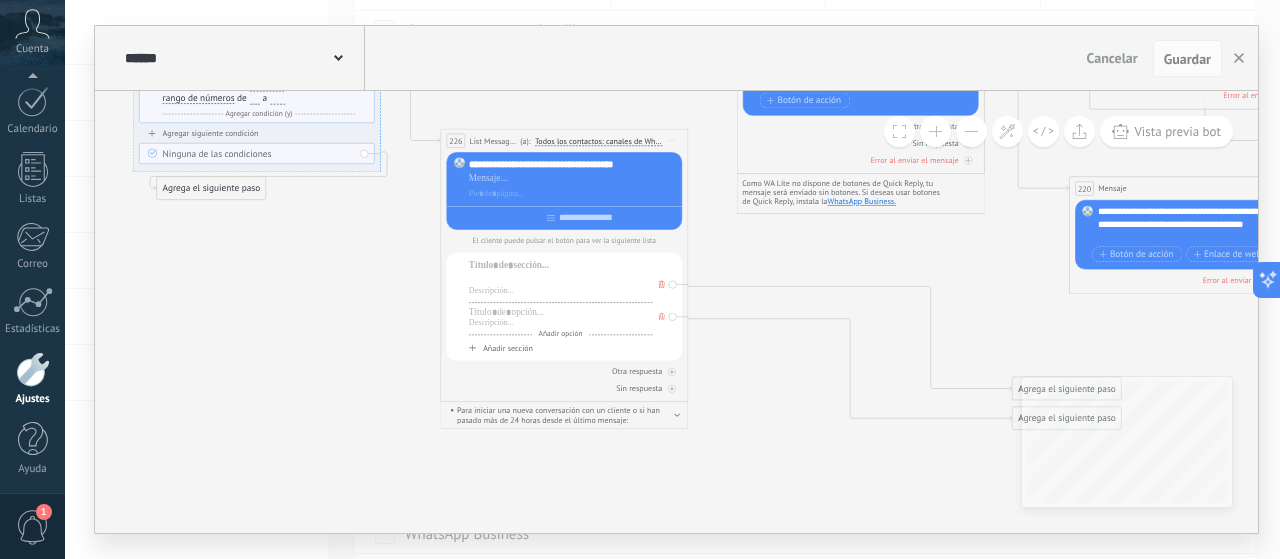 click at bounding box center (561, 280) 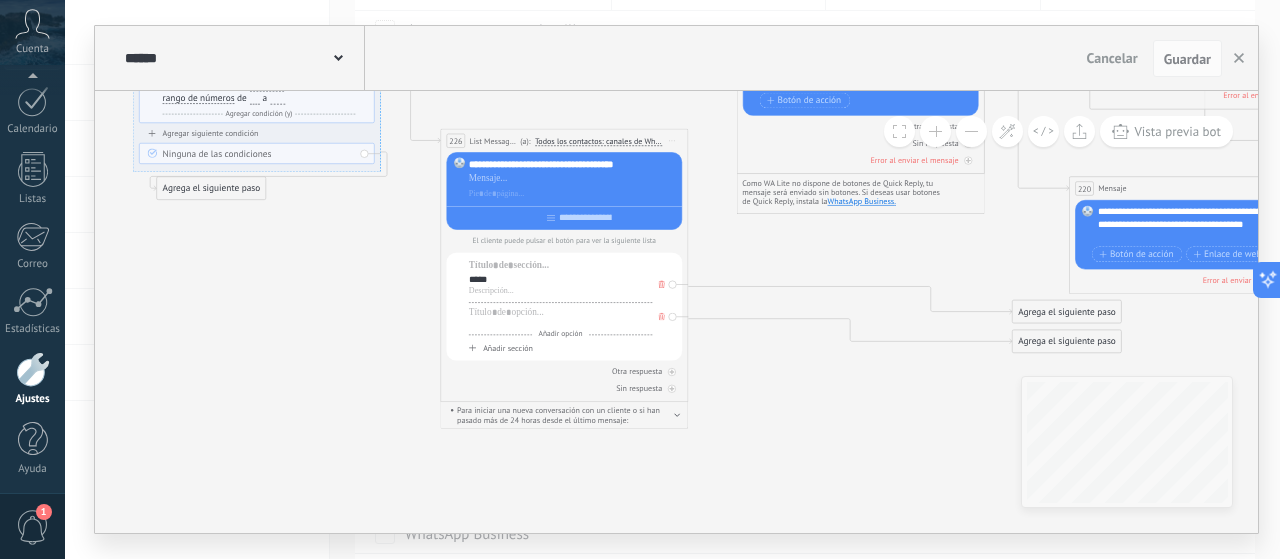 click at bounding box center (561, 324) 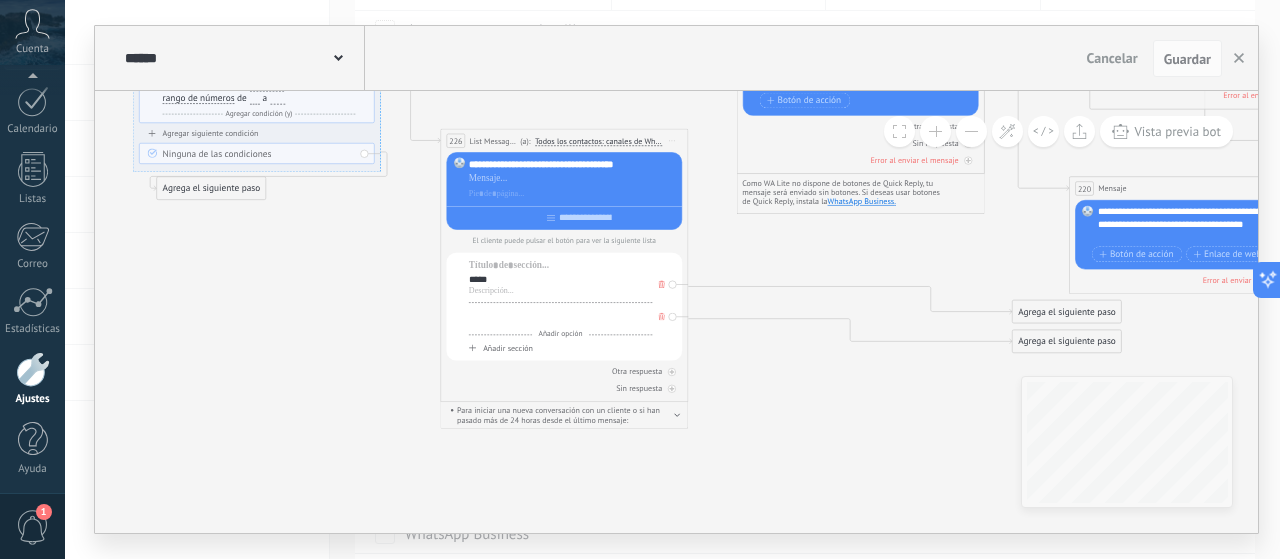 click at bounding box center [561, 312] 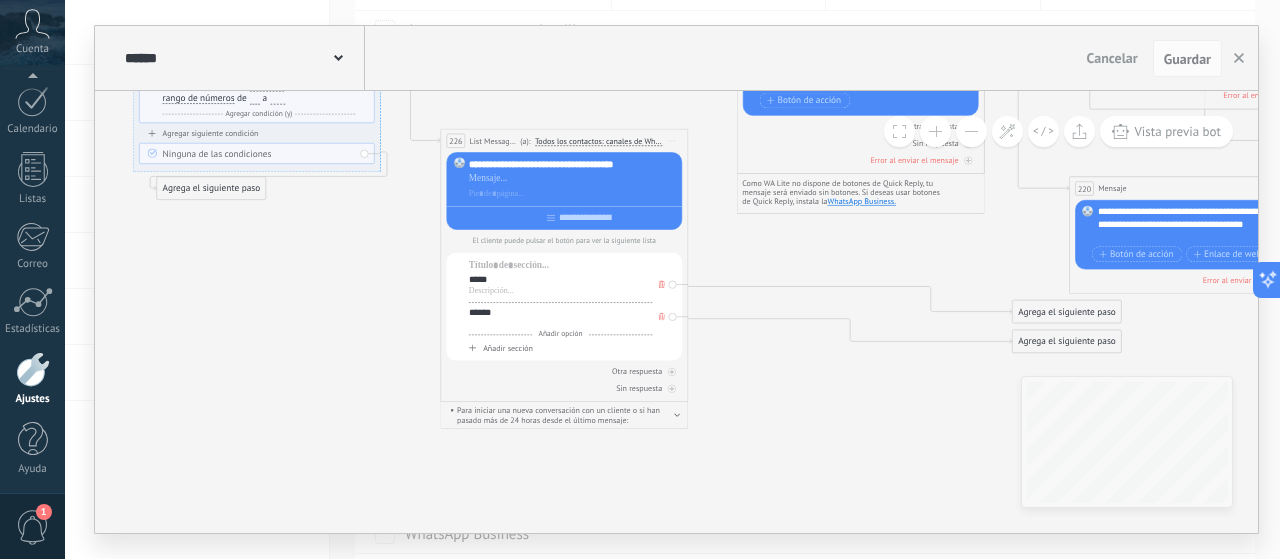 click on "Añadir sección" at bounding box center (508, 349) 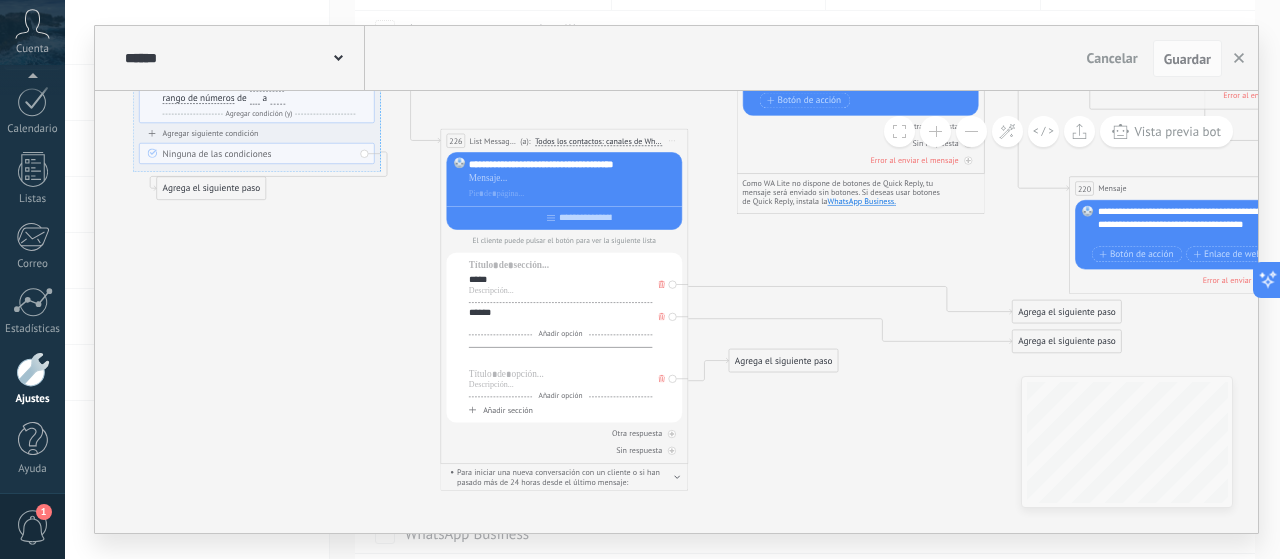 click at bounding box center [561, 359] 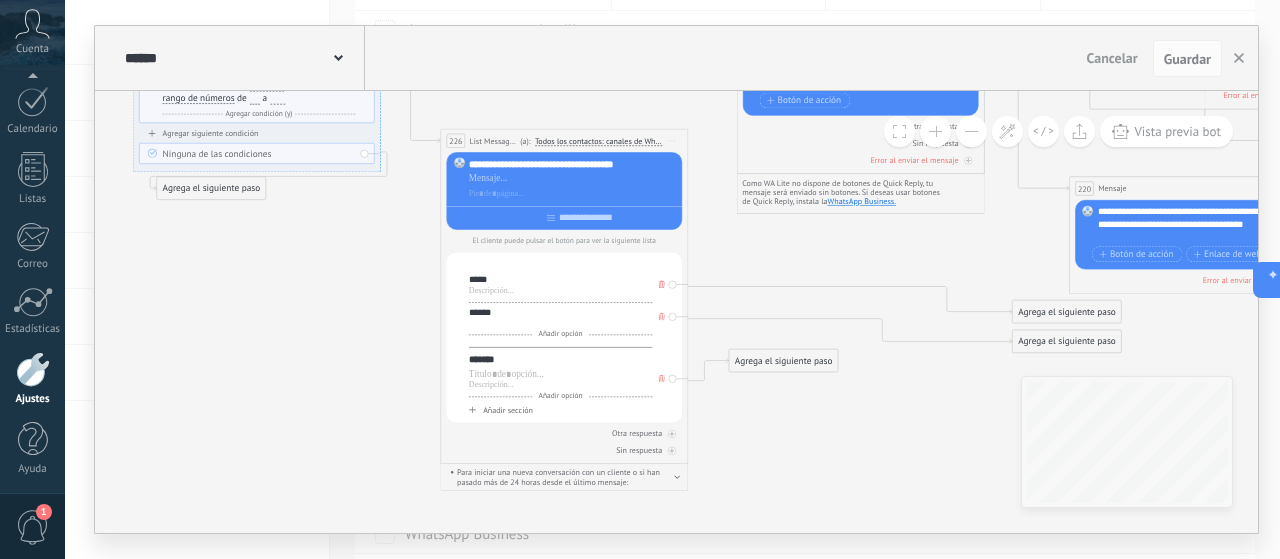 click at bounding box center (561, 265) 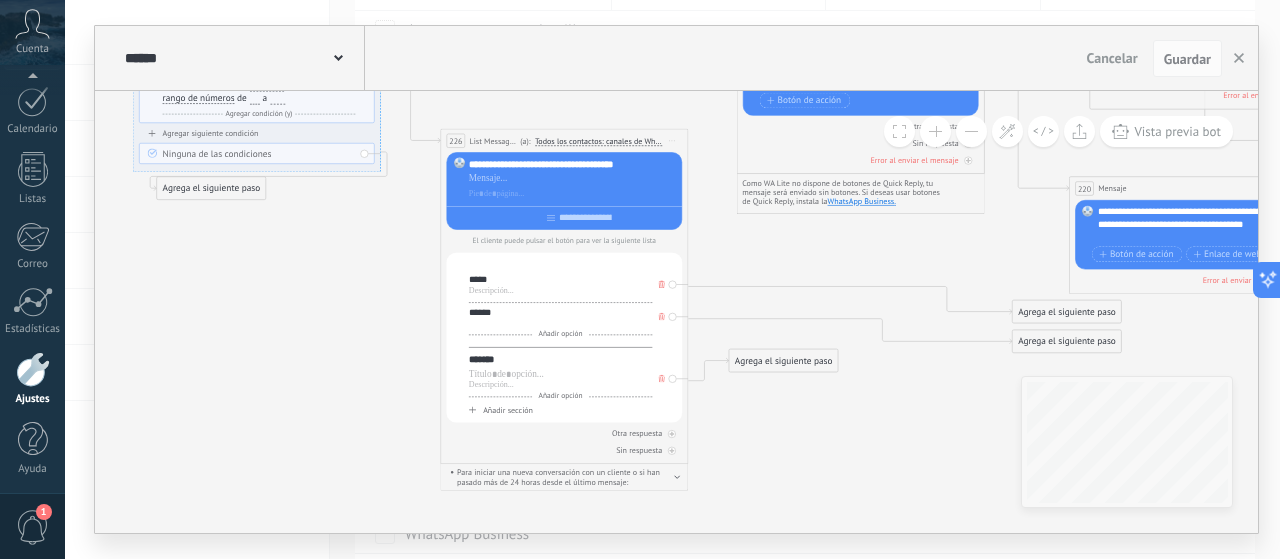 type 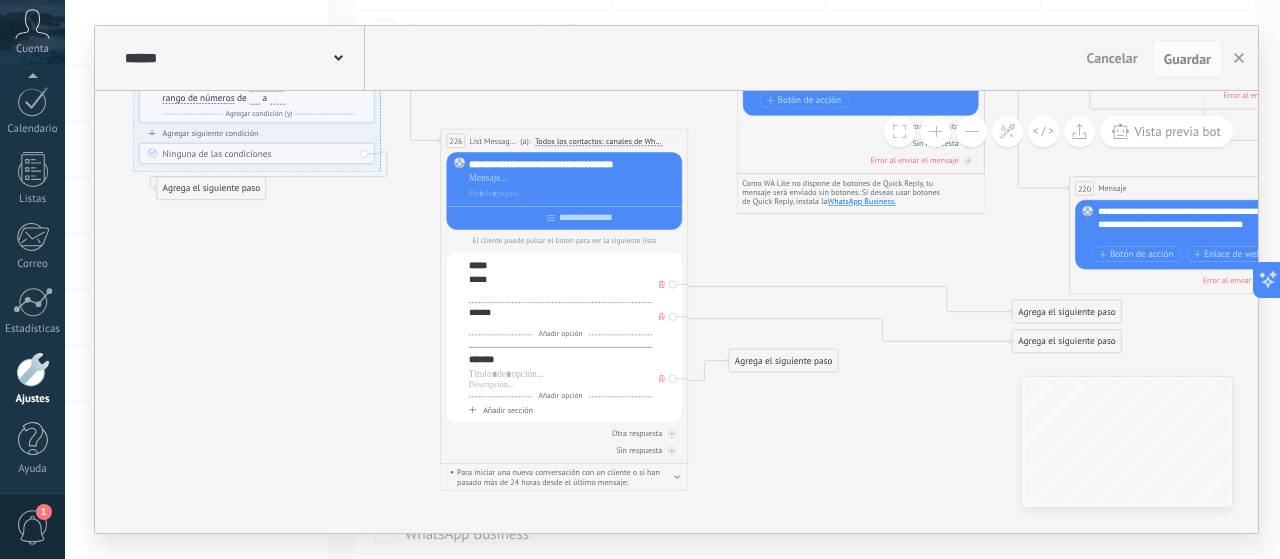 click at bounding box center (561, 292) 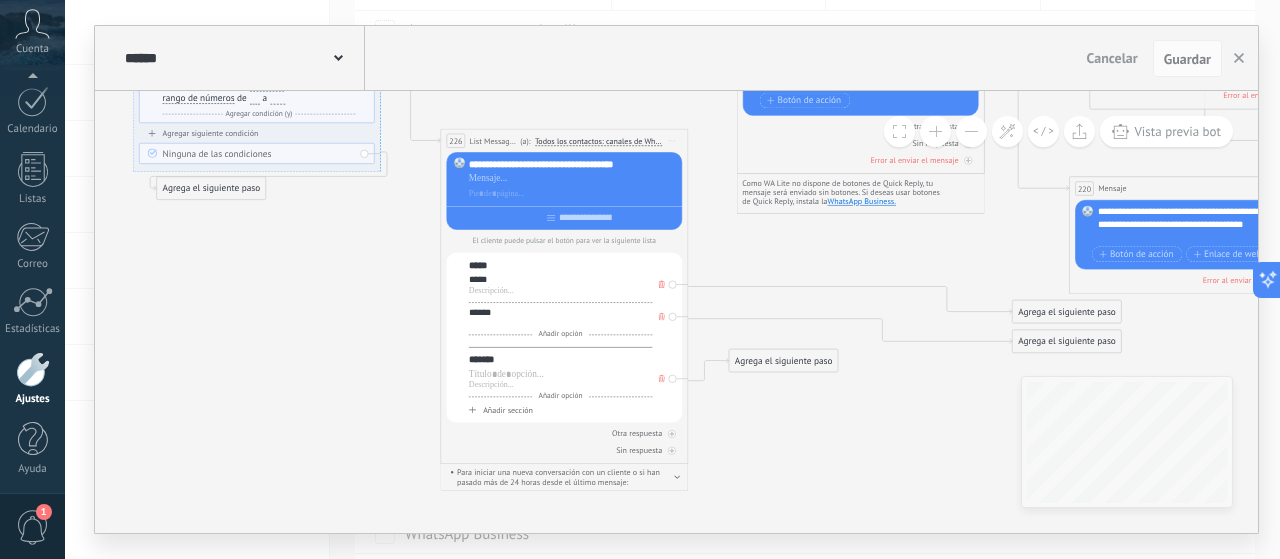 click on "*****" at bounding box center (561, 280) 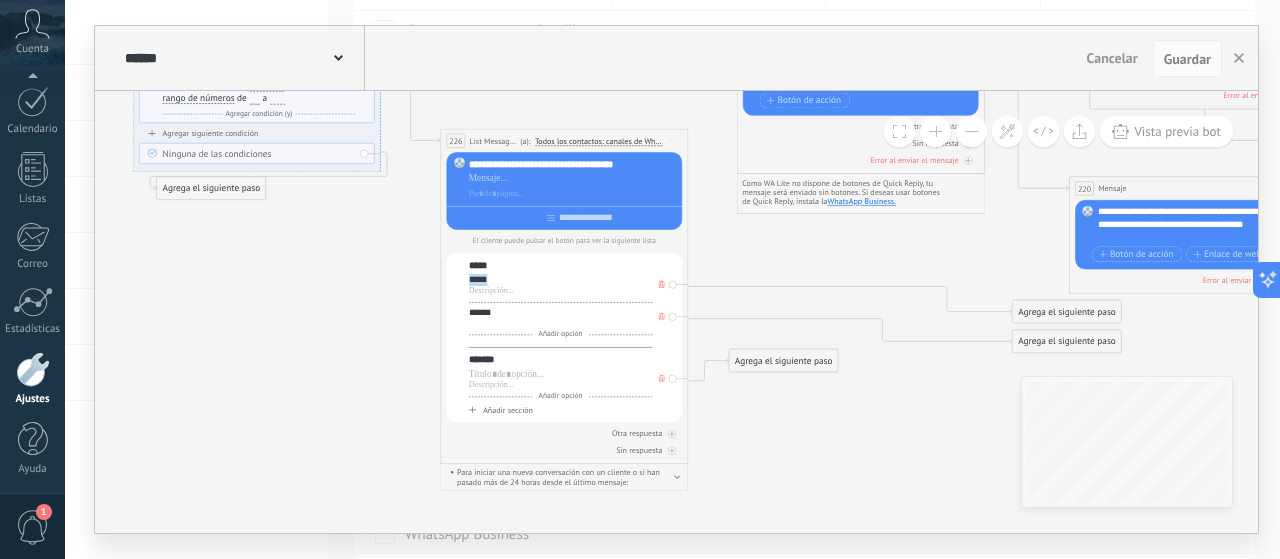 click on "*****" at bounding box center [561, 280] 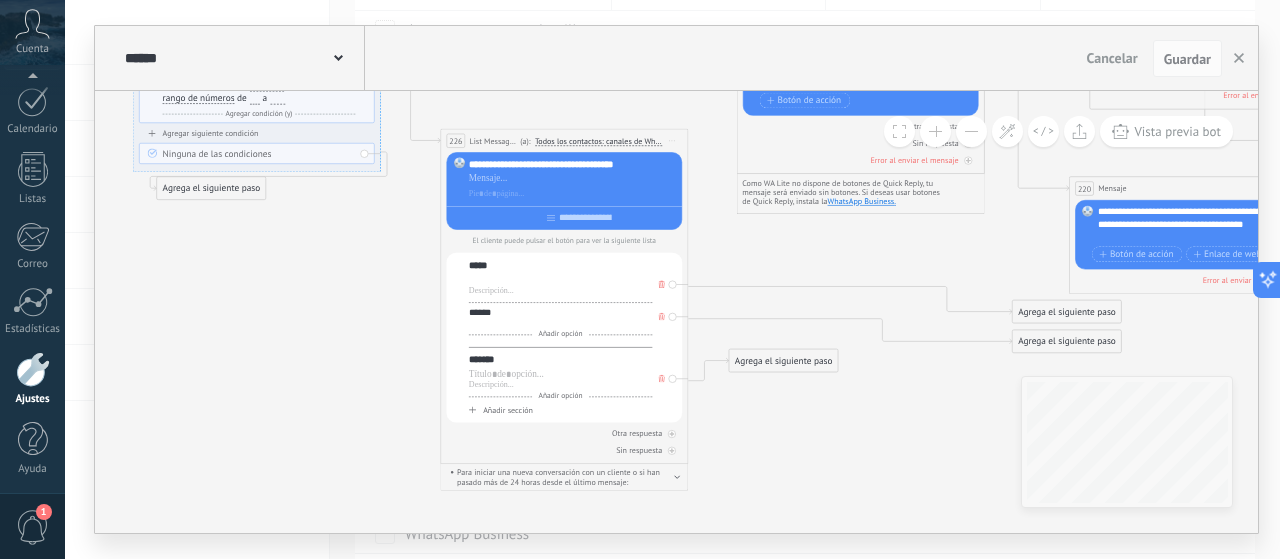 click on "******" at bounding box center (561, 312) 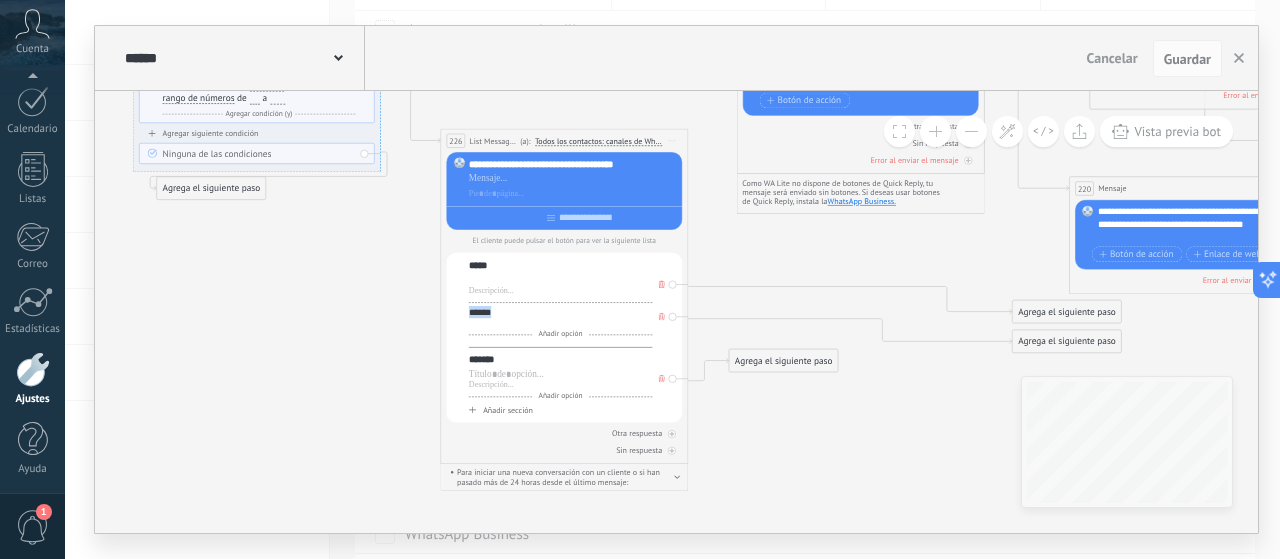 click on "******" at bounding box center [561, 312] 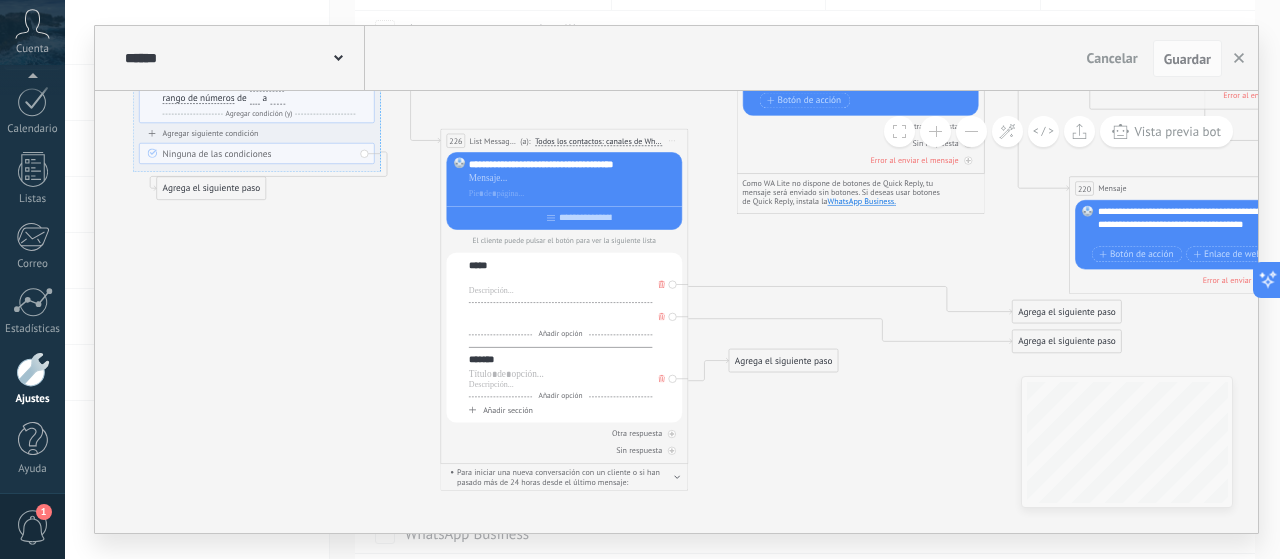click on "*****
Añadir opción
Añadir opción
Añadir sección
*******
Añadir opción
Añadir sección" at bounding box center (565, 338) 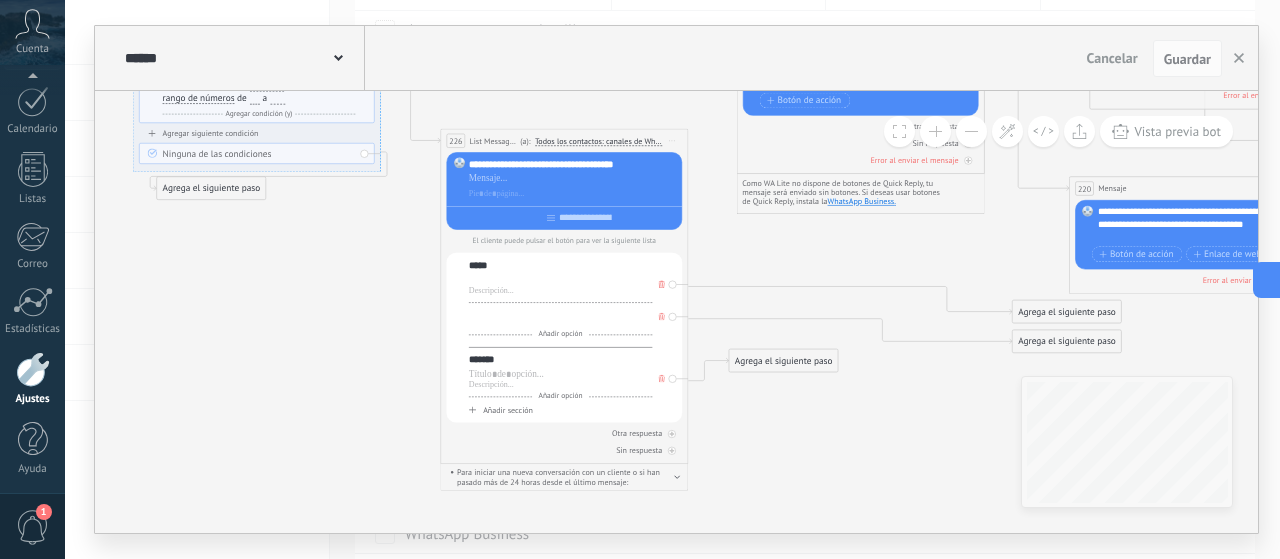 click at bounding box center [661, 317] 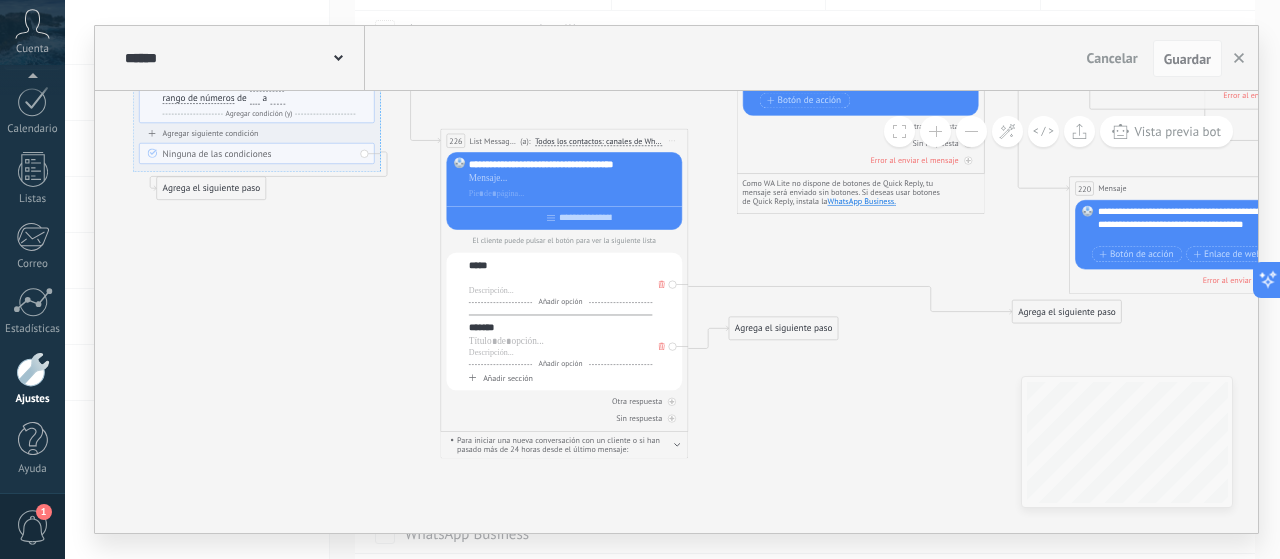 click on "*******" at bounding box center [561, 327] 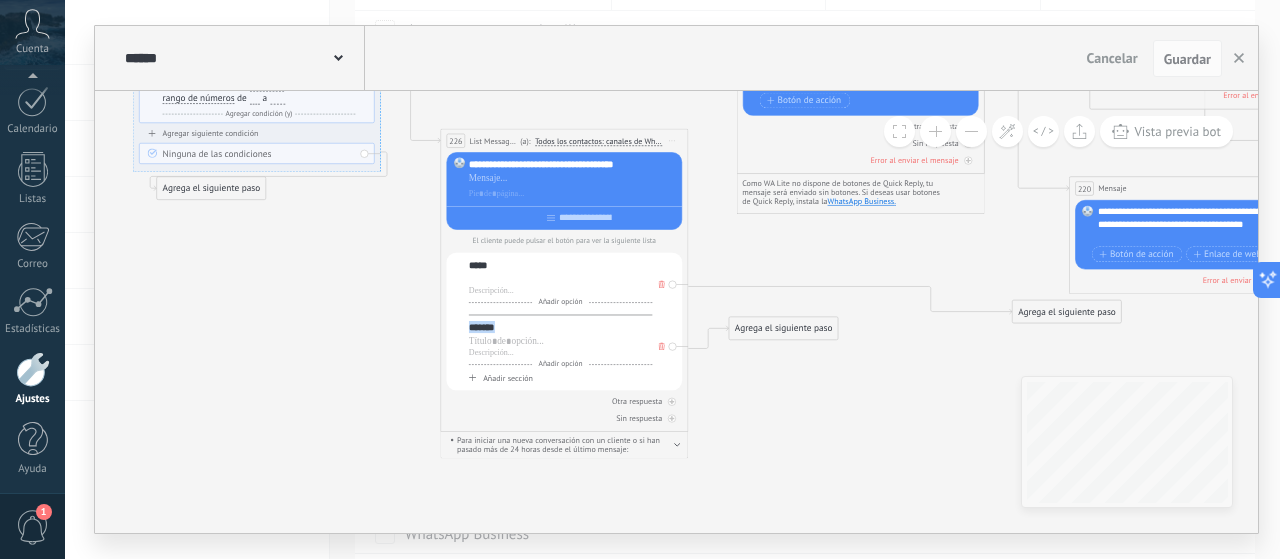 click on "*******" at bounding box center (561, 327) 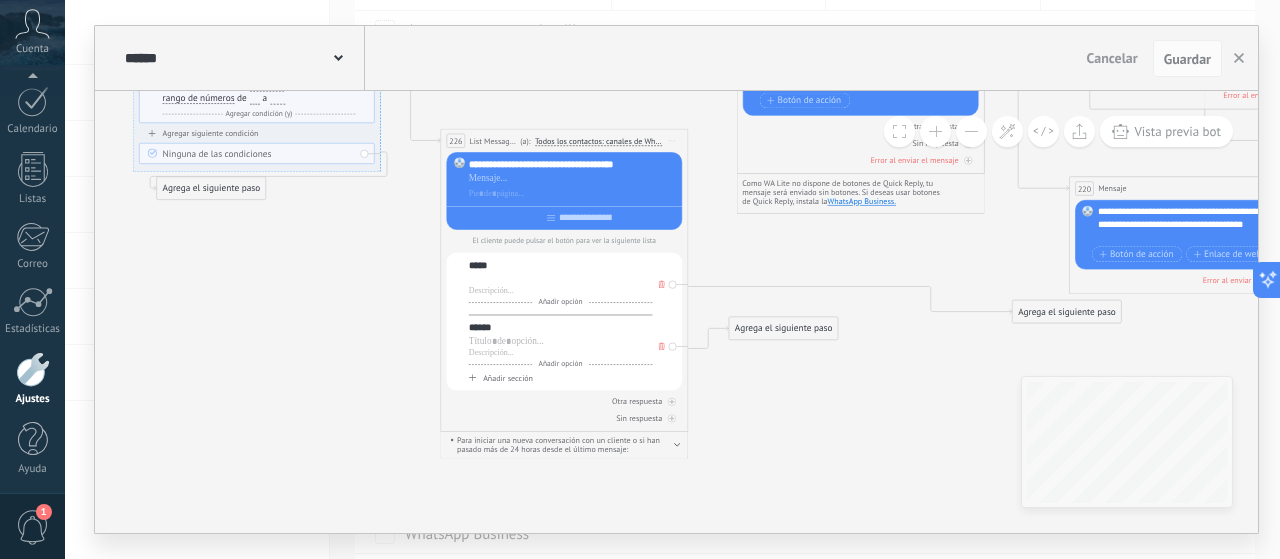 click on "Añadir sección" at bounding box center [561, 378] 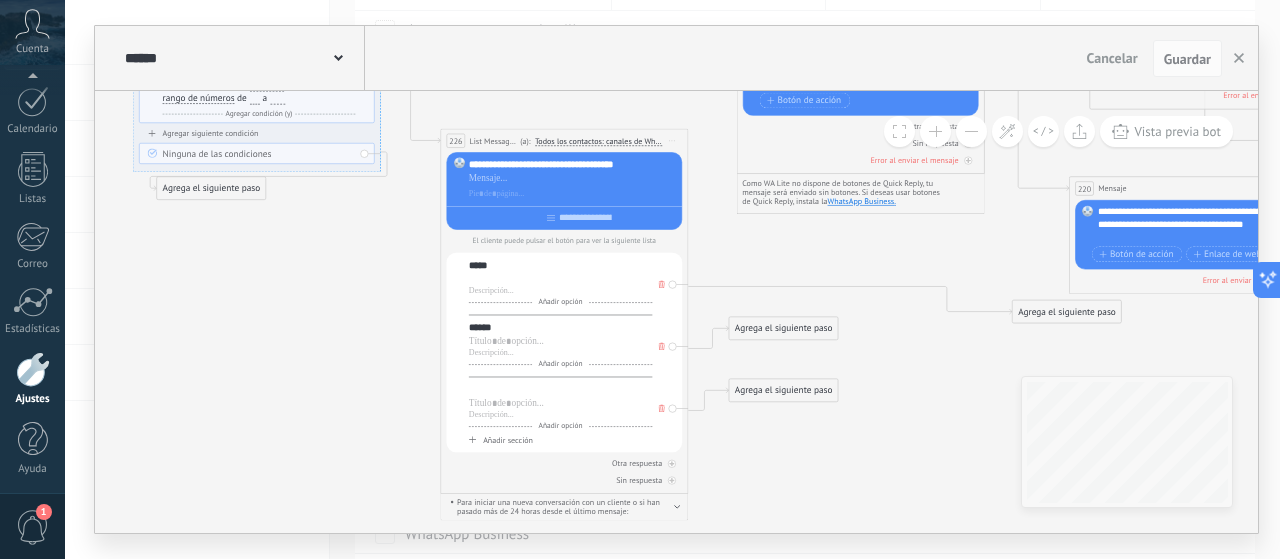 click at bounding box center [561, 389] 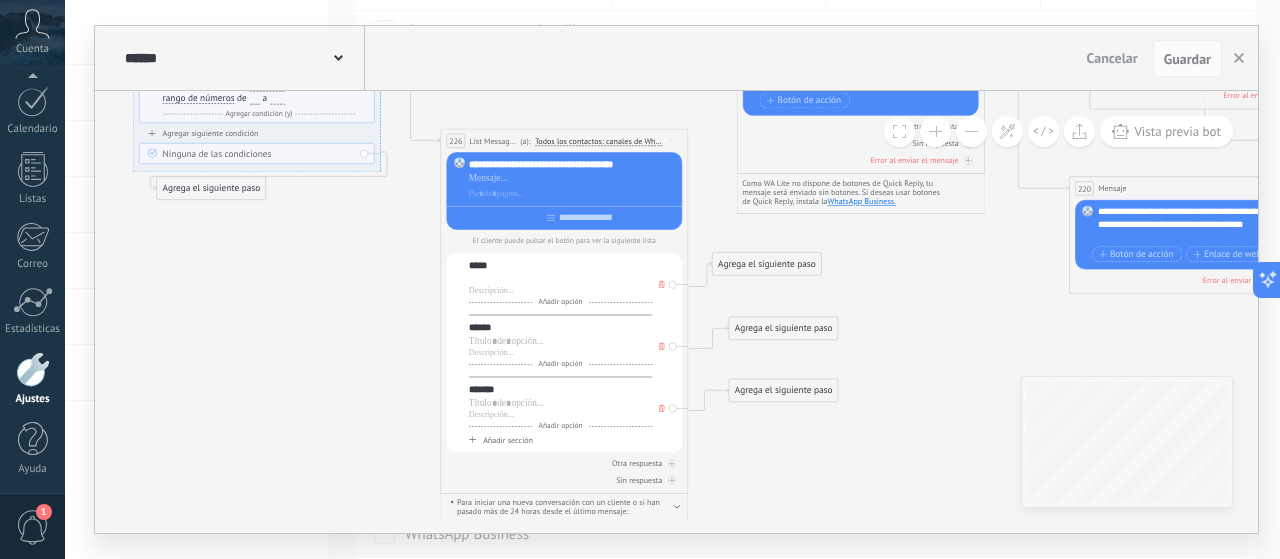 drag, startPoint x: 1060, startPoint y: 305, endPoint x: 760, endPoint y: 258, distance: 303.65936 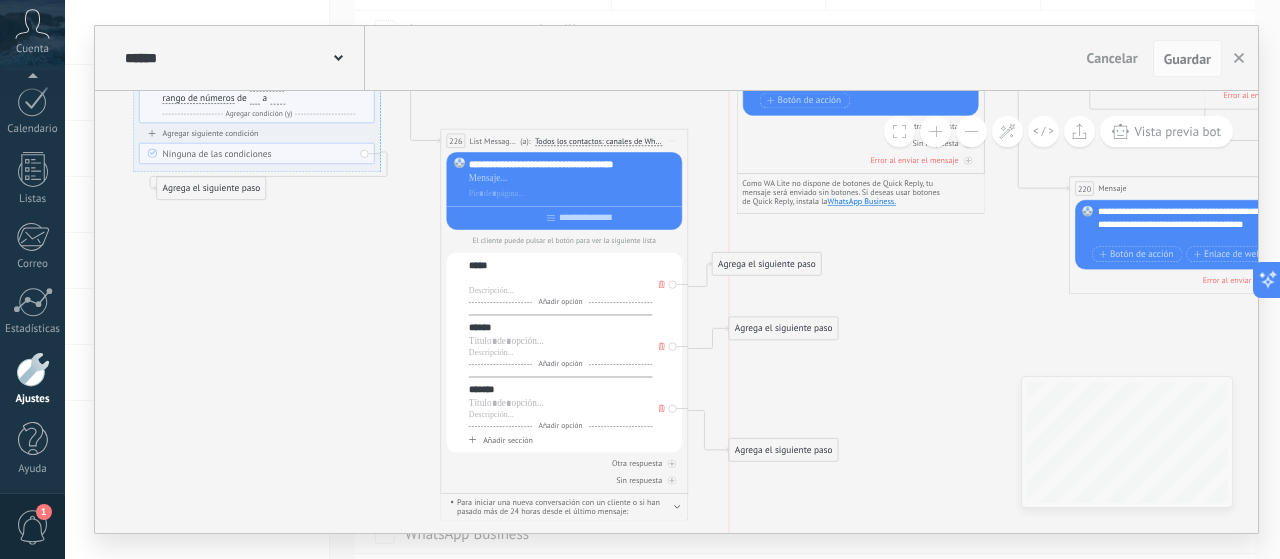 drag, startPoint x: 774, startPoint y: 447, endPoint x: 779, endPoint y: 345, distance: 102.122475 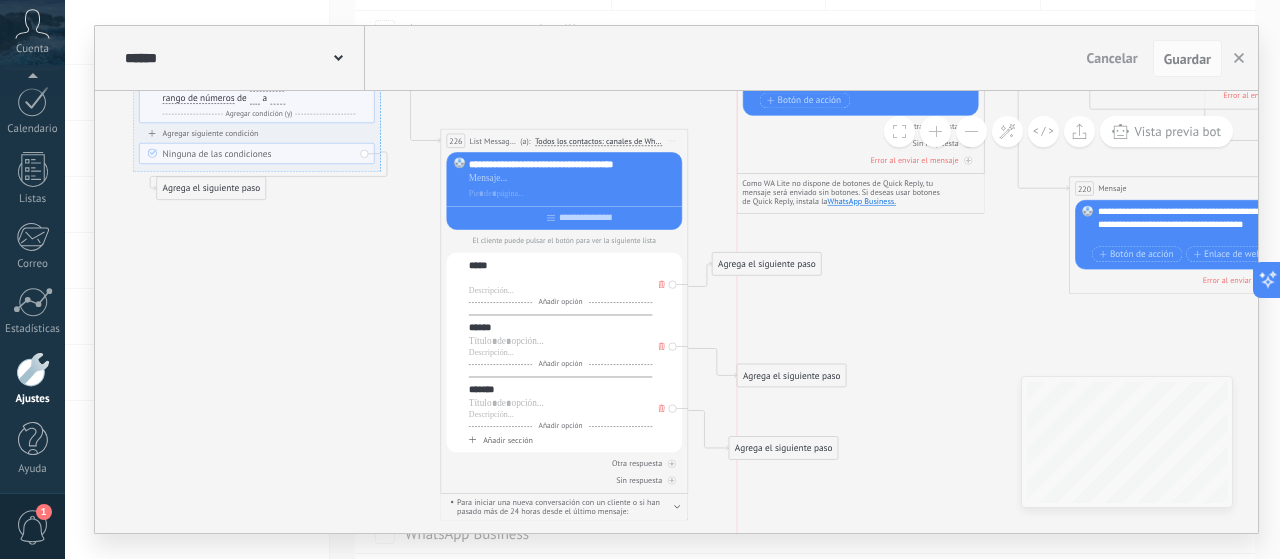 drag, startPoint x: 777, startPoint y: 338, endPoint x: 774, endPoint y: 281, distance: 57.07889 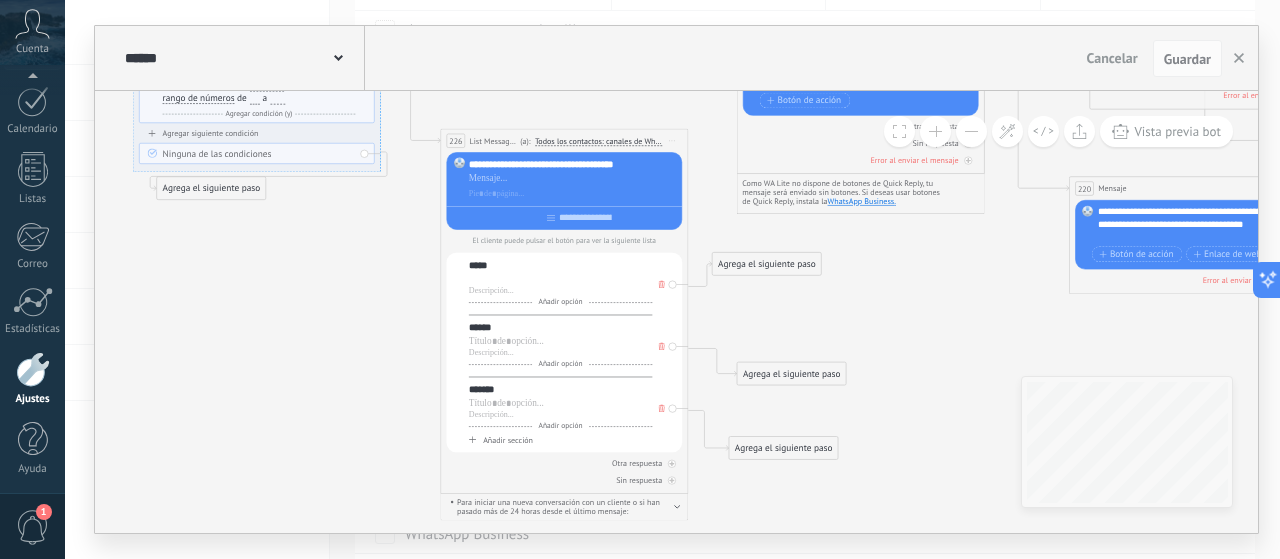 click on "Agrega el siguiente paso" at bounding box center [767, 264] 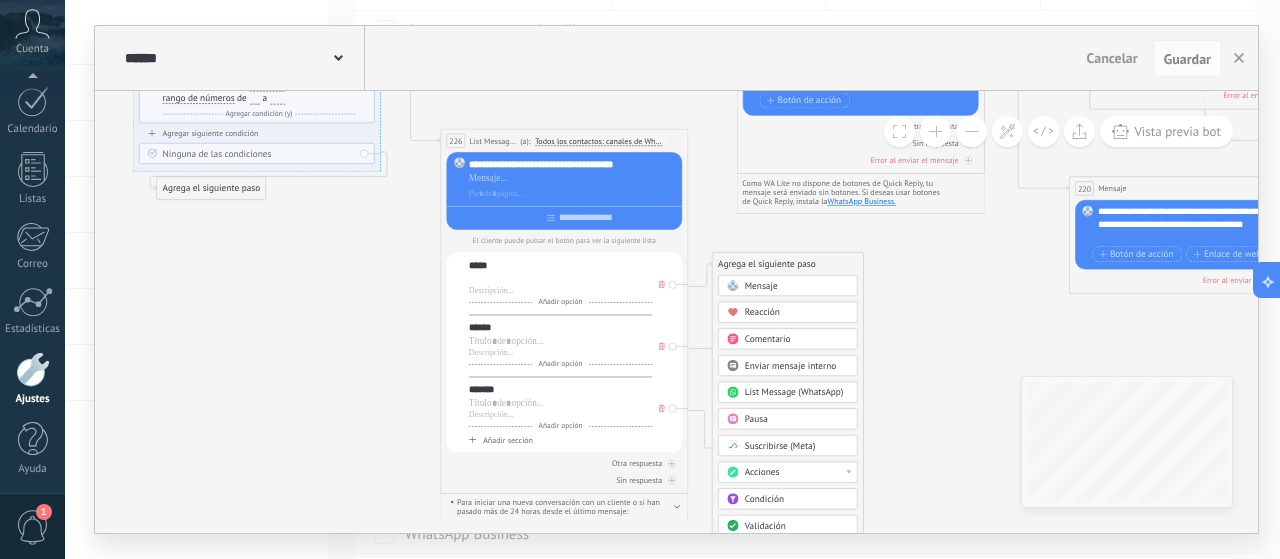 click on "List Message (WhatsApp)" at bounding box center [794, 393] 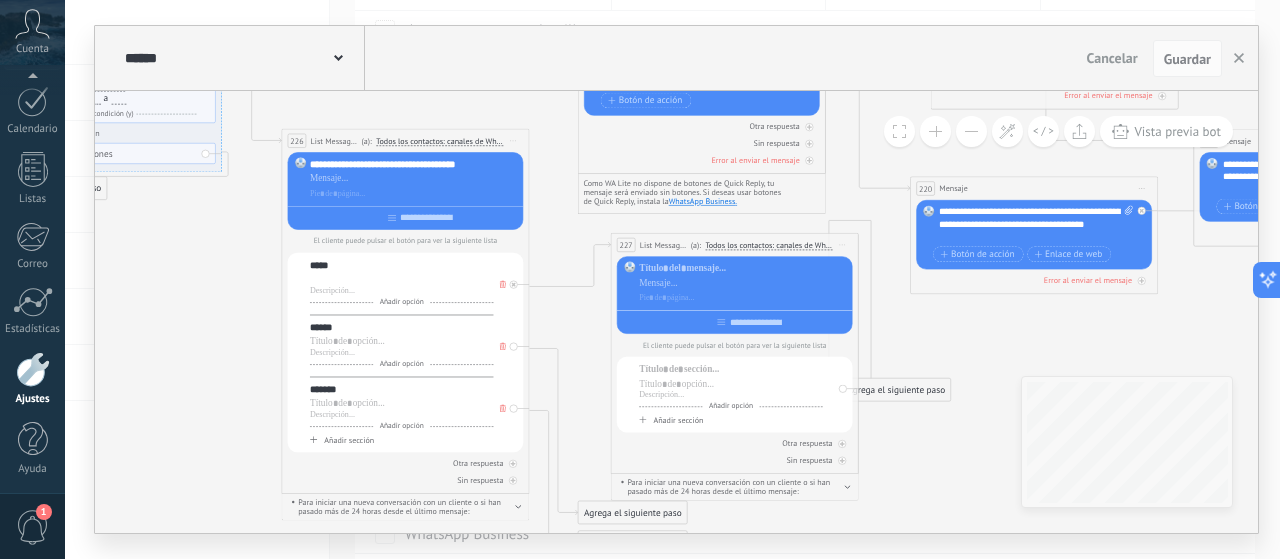drag, startPoint x: 648, startPoint y: 263, endPoint x: 702, endPoint y: 244, distance: 57.245087 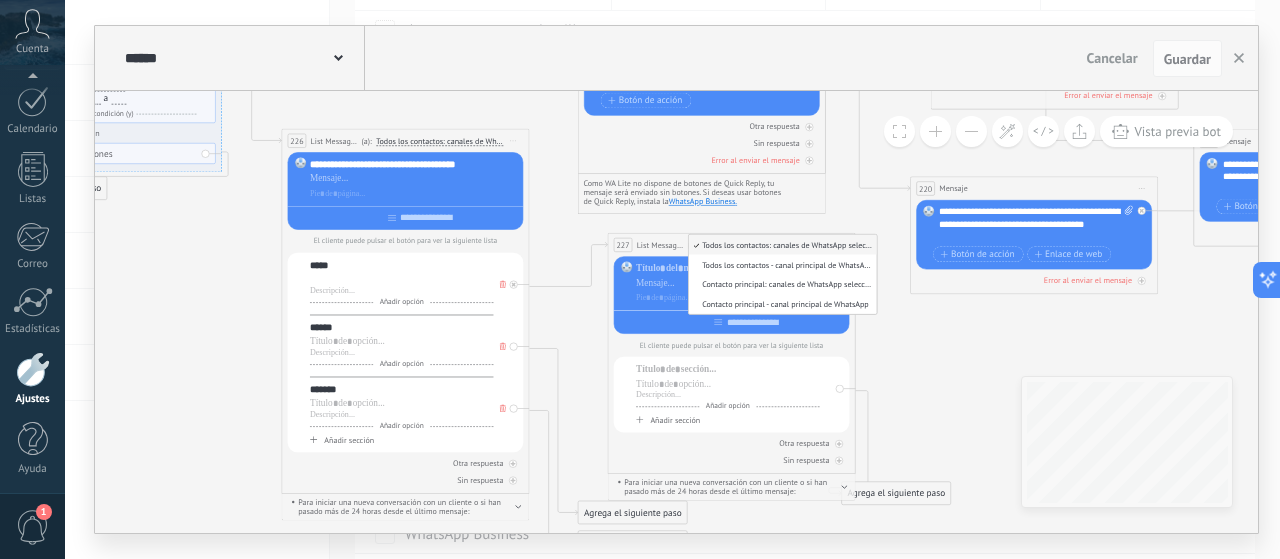 click 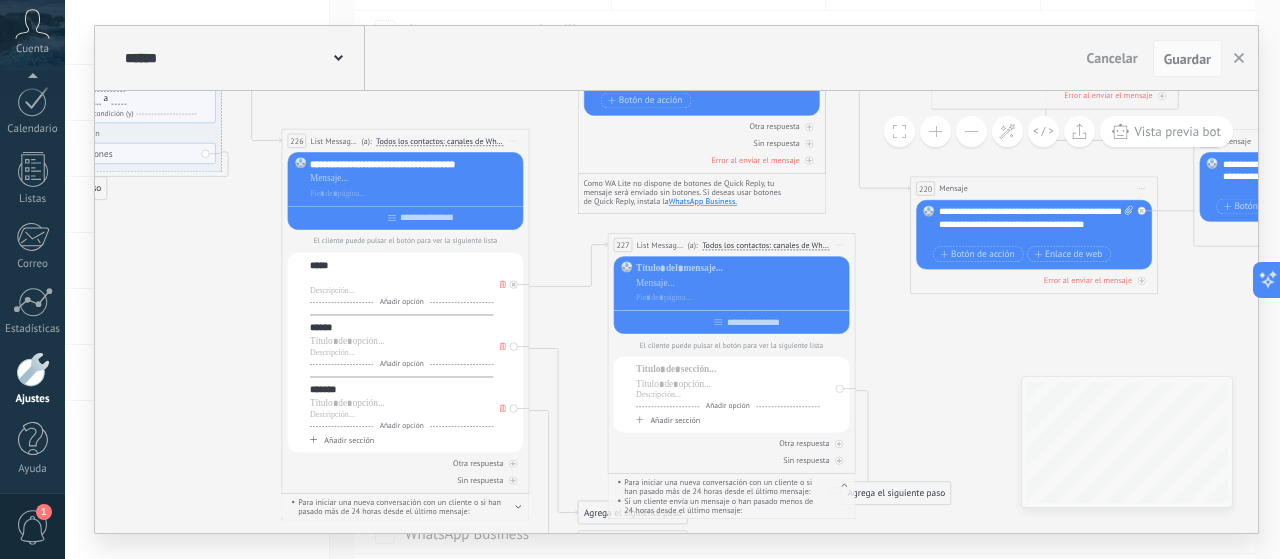 click 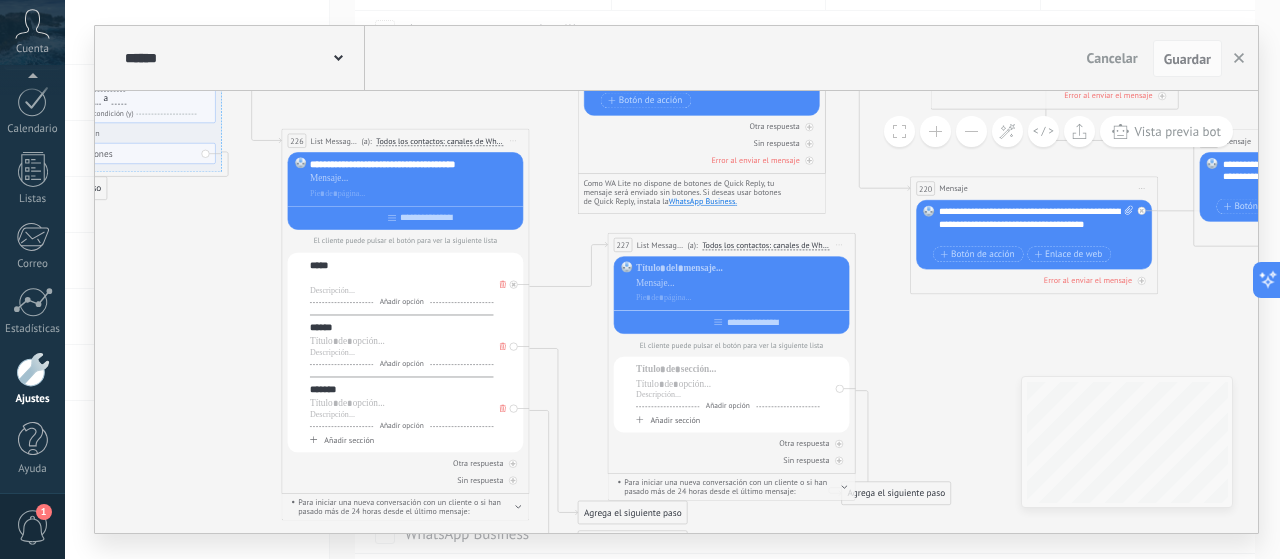 click on "List Message (WhatsApp)" at bounding box center (661, 245) 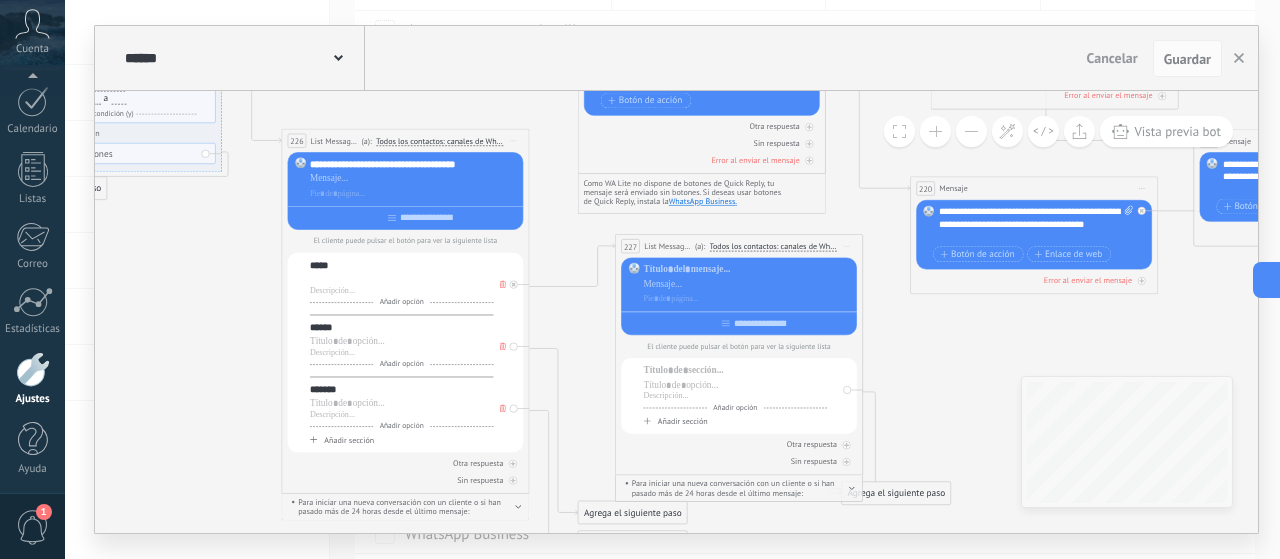click on "Iniciar vista previa aquí
Cambiar nombre
Duplicar
Borrar" at bounding box center [847, 247] 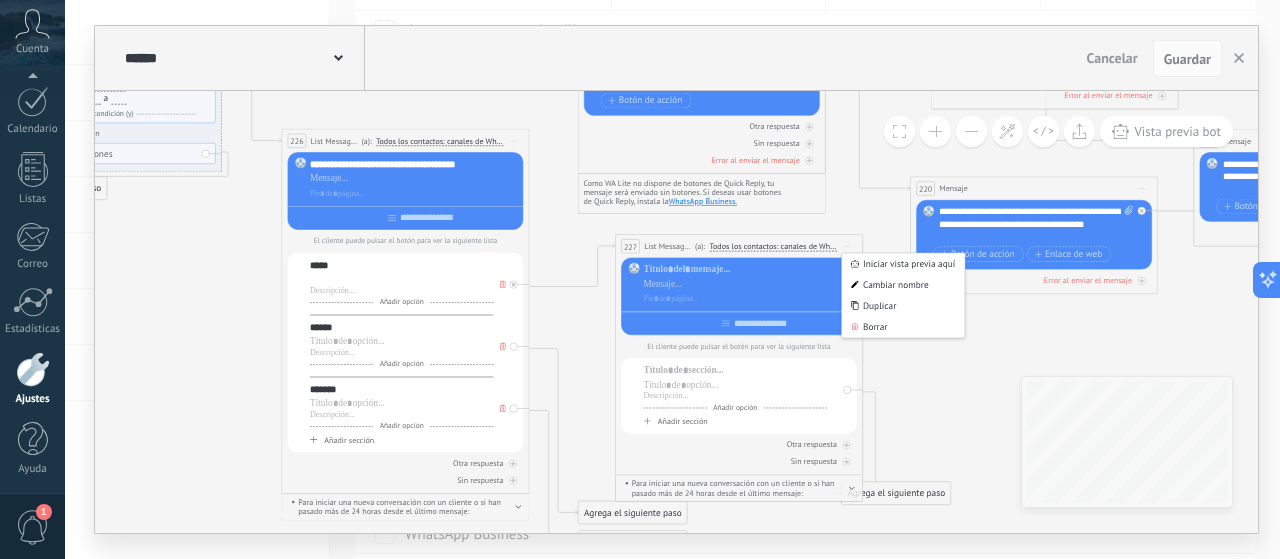click on "El cliente puede pulsar el botón para ver la siguiente lista
Añadir opción
Añadir sección" at bounding box center [739, 346] 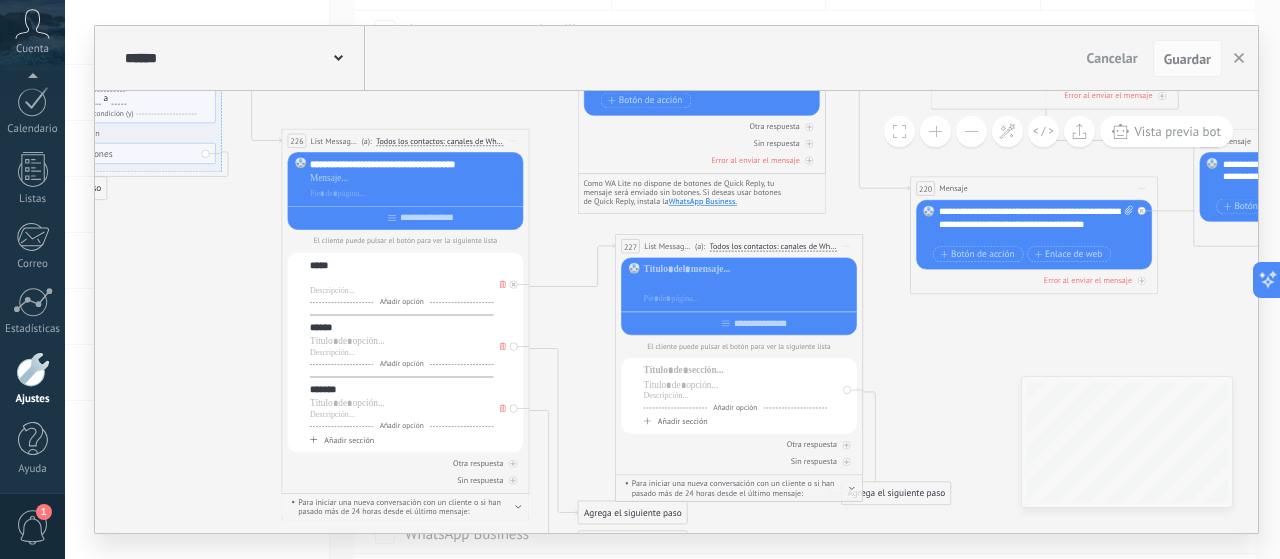 click at bounding box center (748, 284) 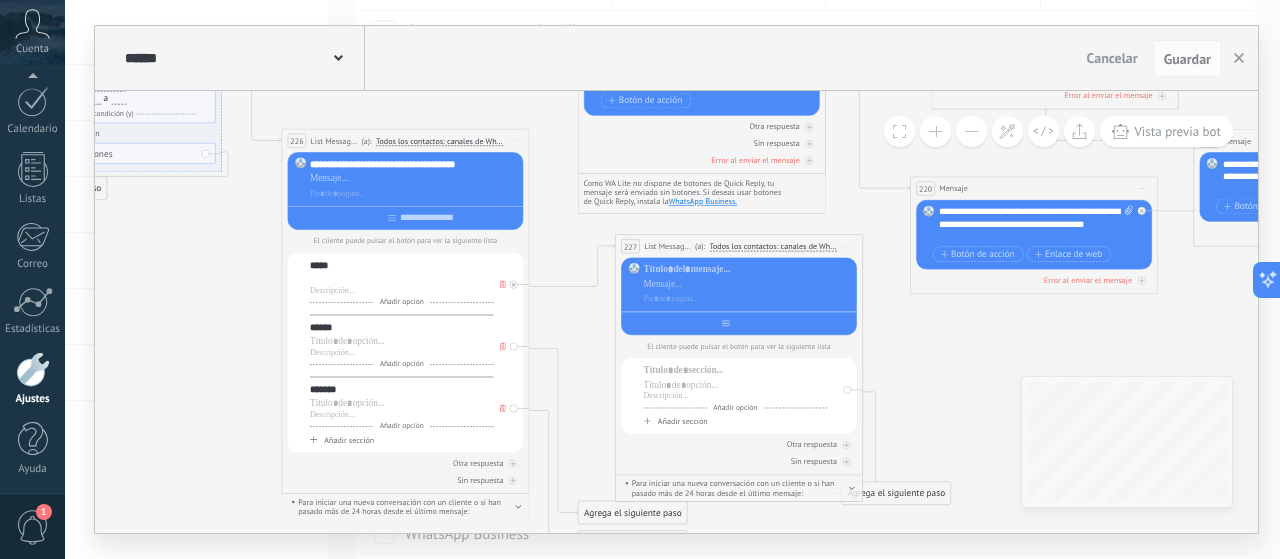 click at bounding box center [739, 321] 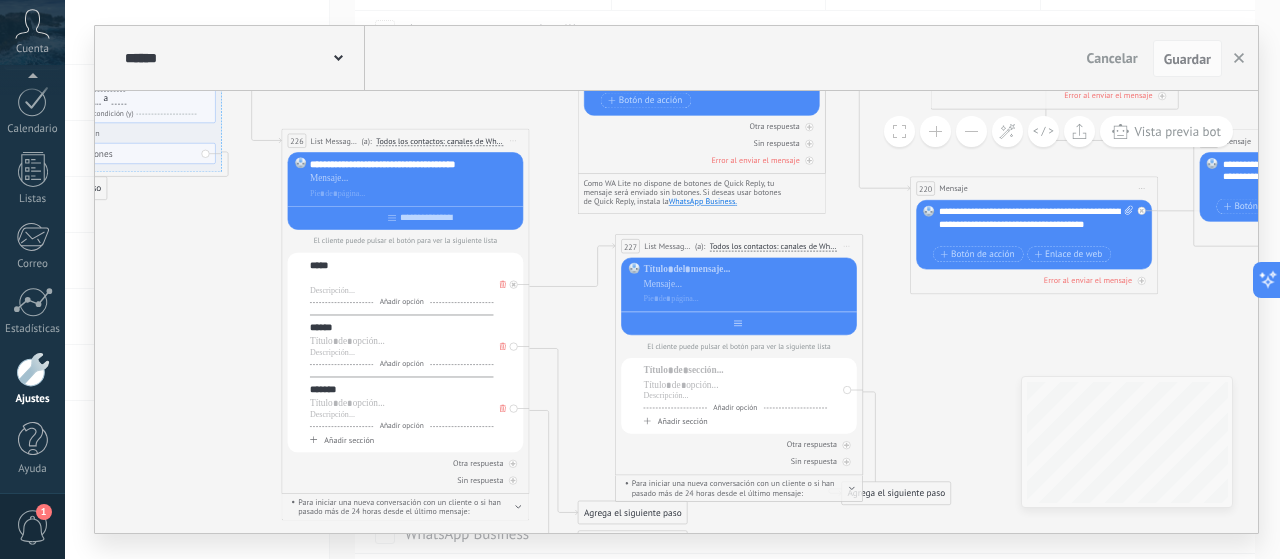 click at bounding box center (749, 324) 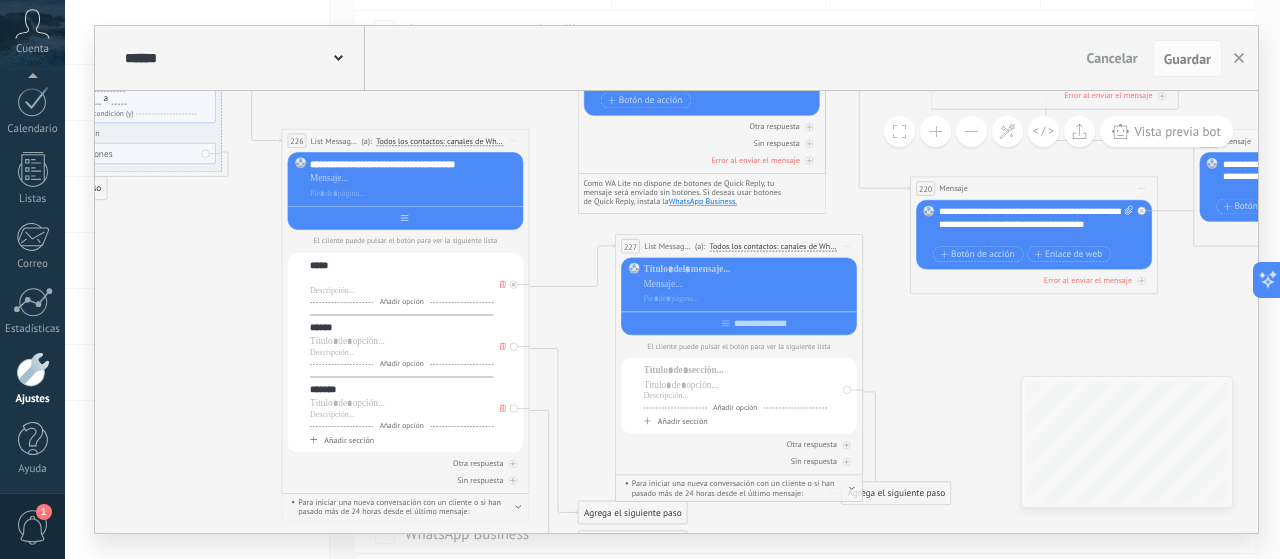 click at bounding box center [415, 218] 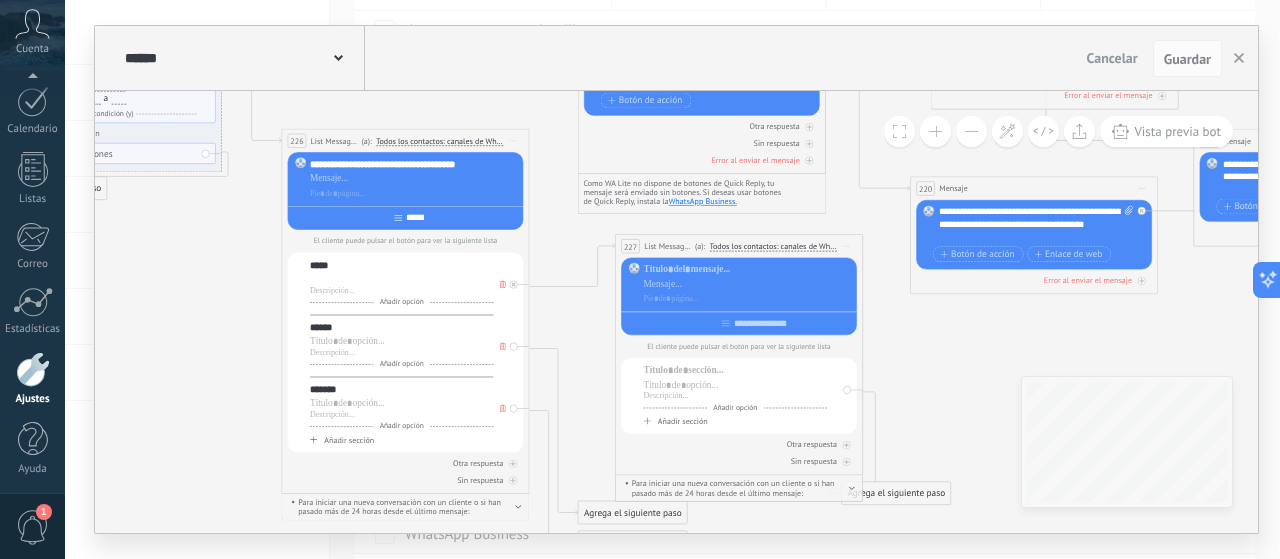 type on "*****" 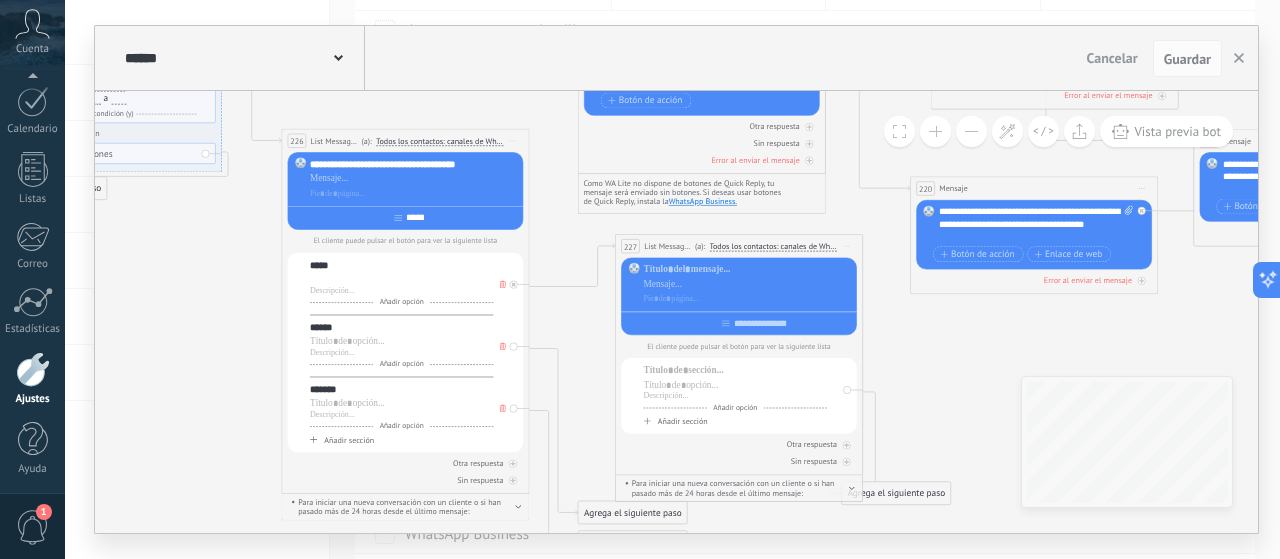 click on "*****" at bounding box center [402, 265] 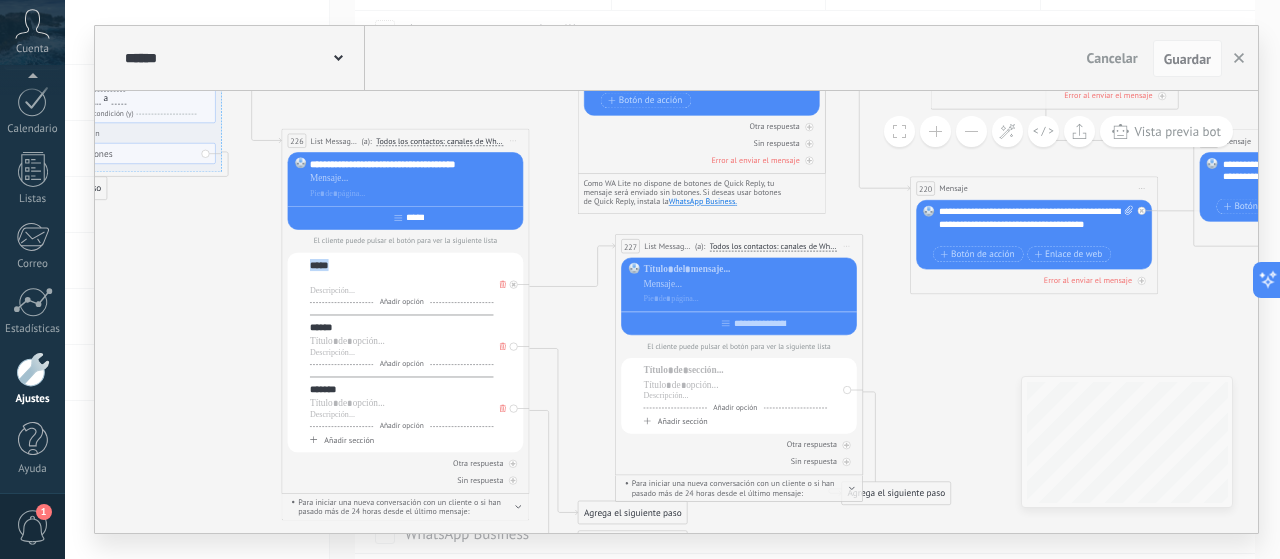 click on "*****" at bounding box center [402, 265] 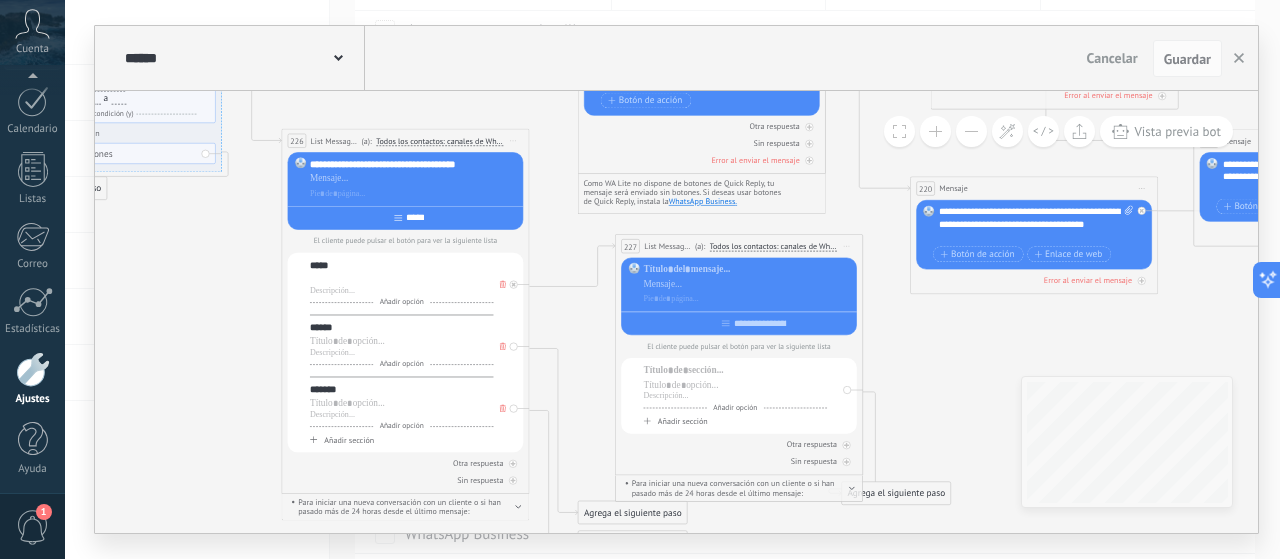 click on "*****" at bounding box center (415, 218) 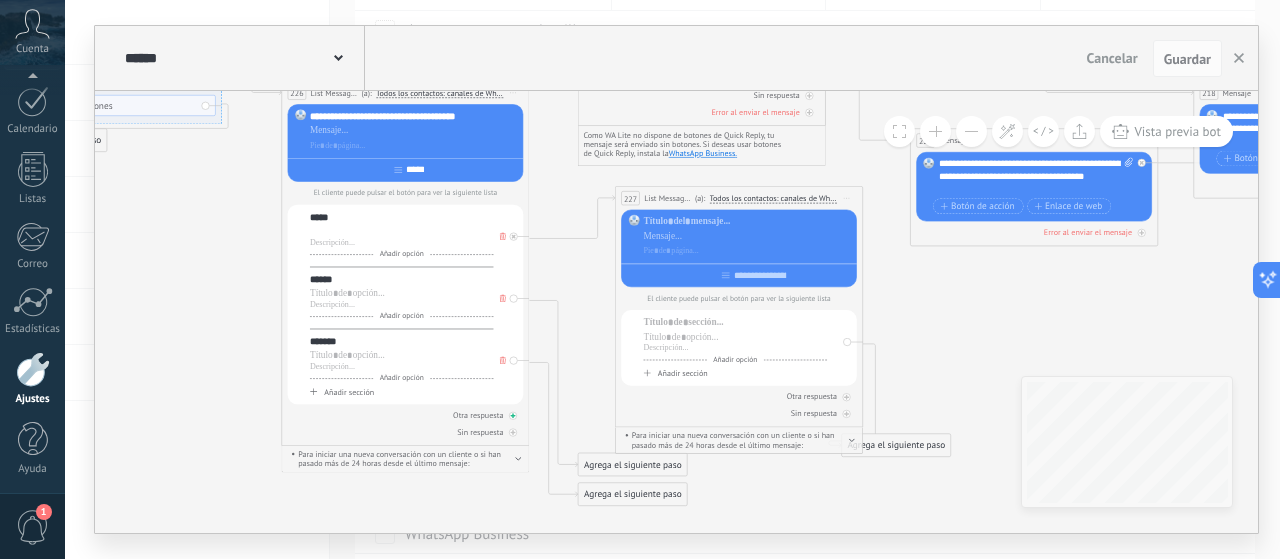 click on "Otra respuesta" at bounding box center (406, 416) 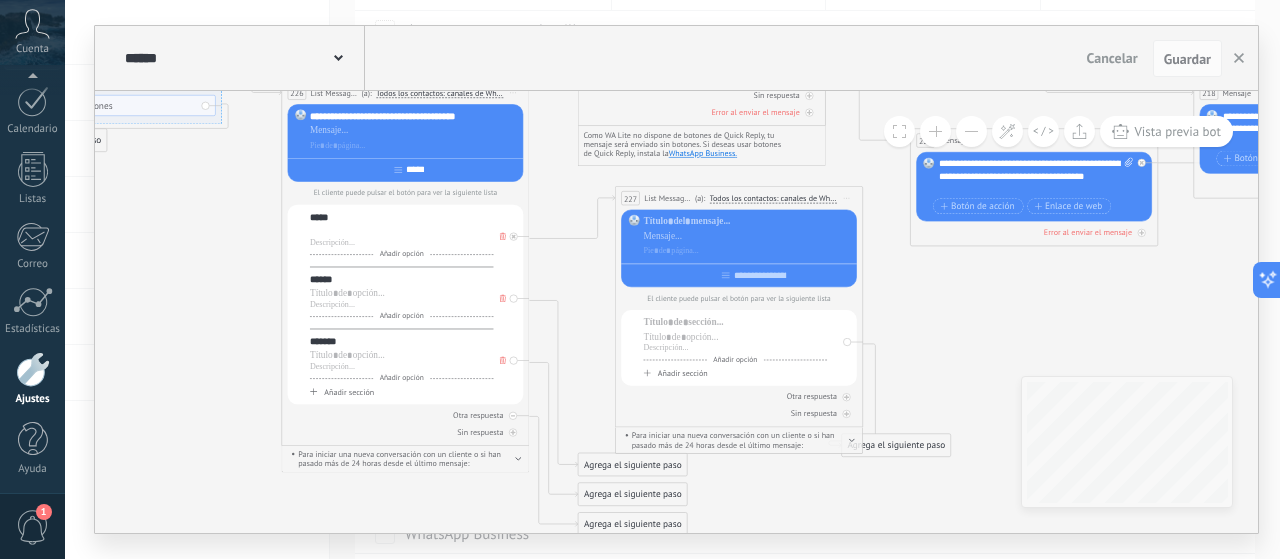 click on "Agrega el siguiente paso" at bounding box center [632, 465] 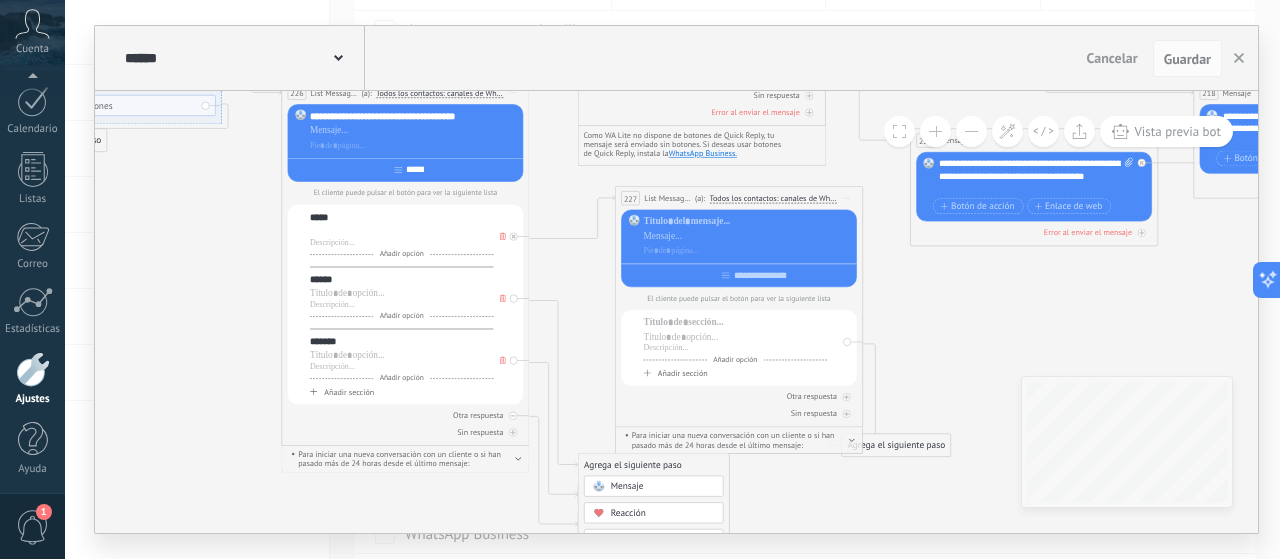 click 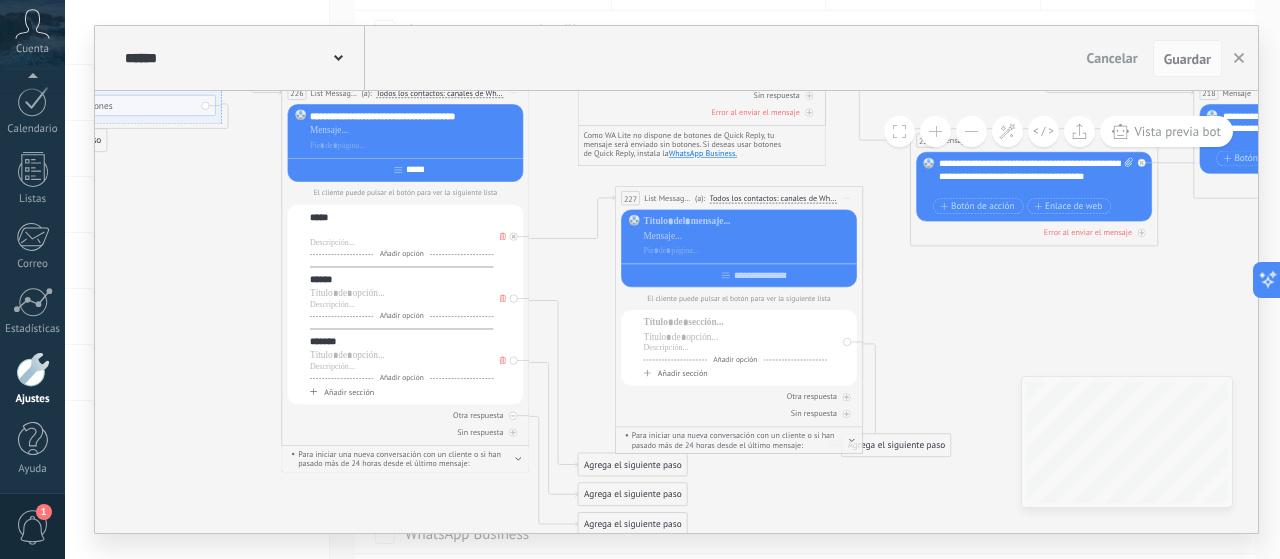 click on "Iniciar vista previa aquí
Cambiar nombre
Duplicar
Borrar" at bounding box center (847, 199) 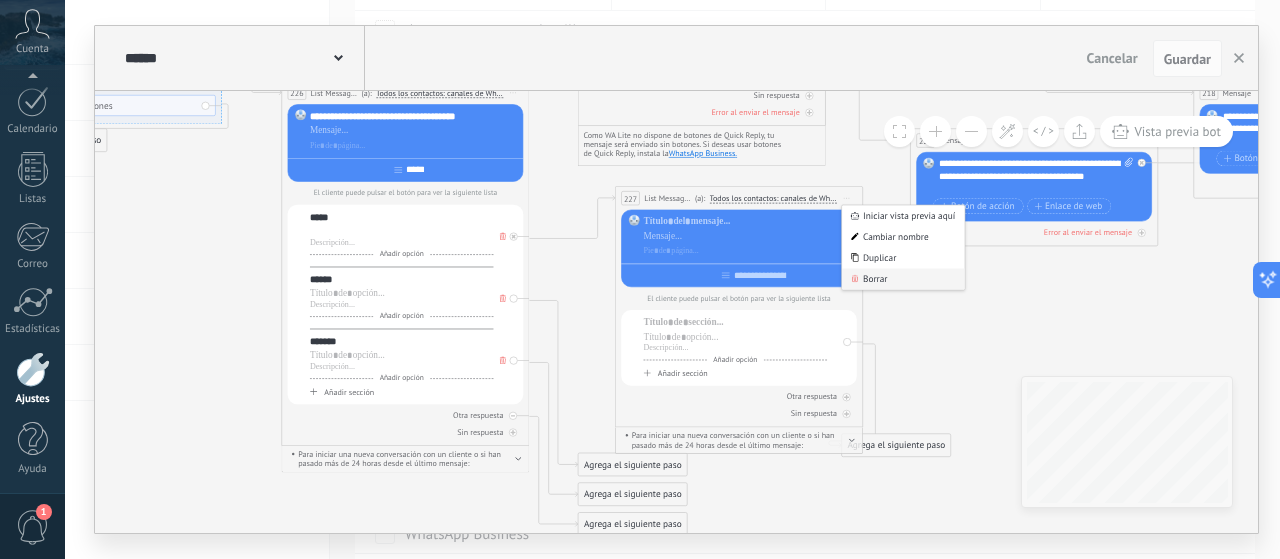 click on "Borrar" at bounding box center (903, 279) 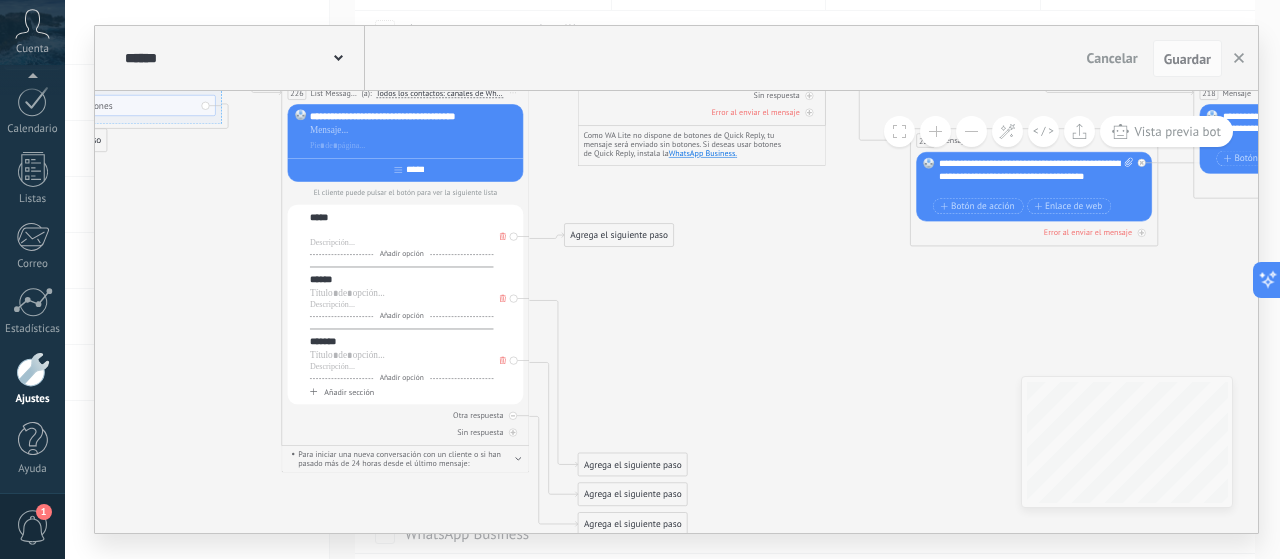 drag, startPoint x: 580, startPoint y: 225, endPoint x: 494, endPoint y: 243, distance: 87.86353 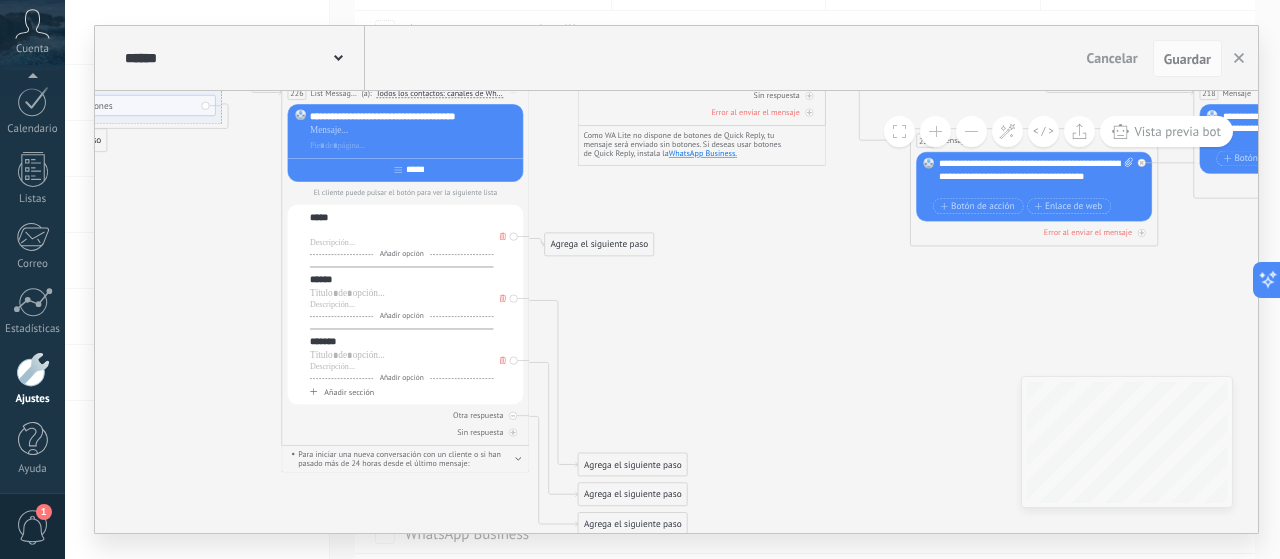 click 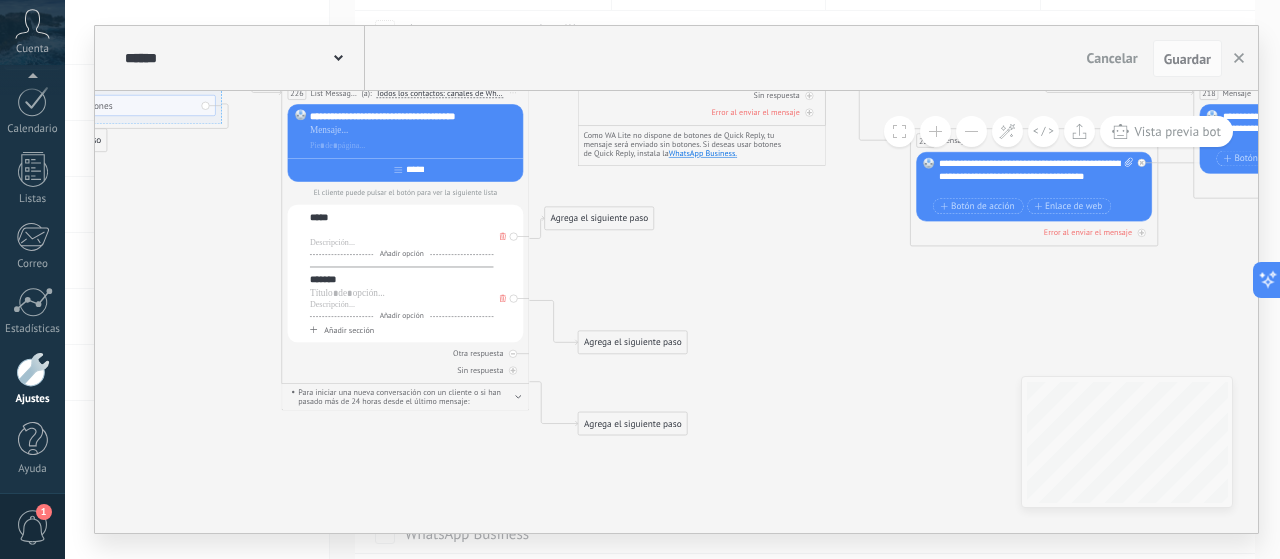 click 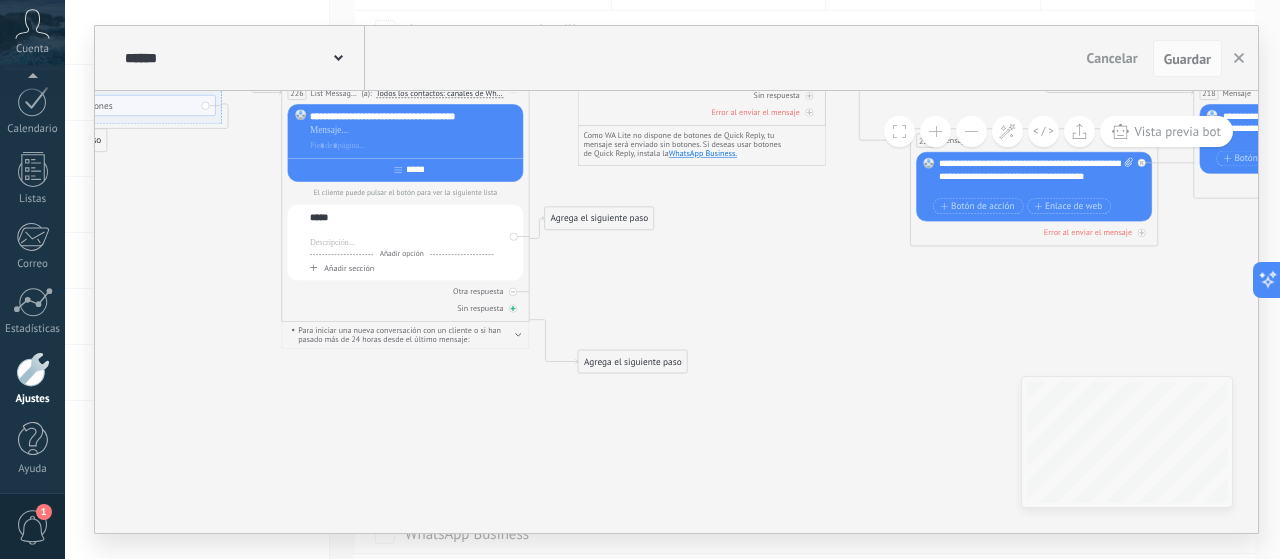 click on "Sin respuesta" at bounding box center [406, 308] 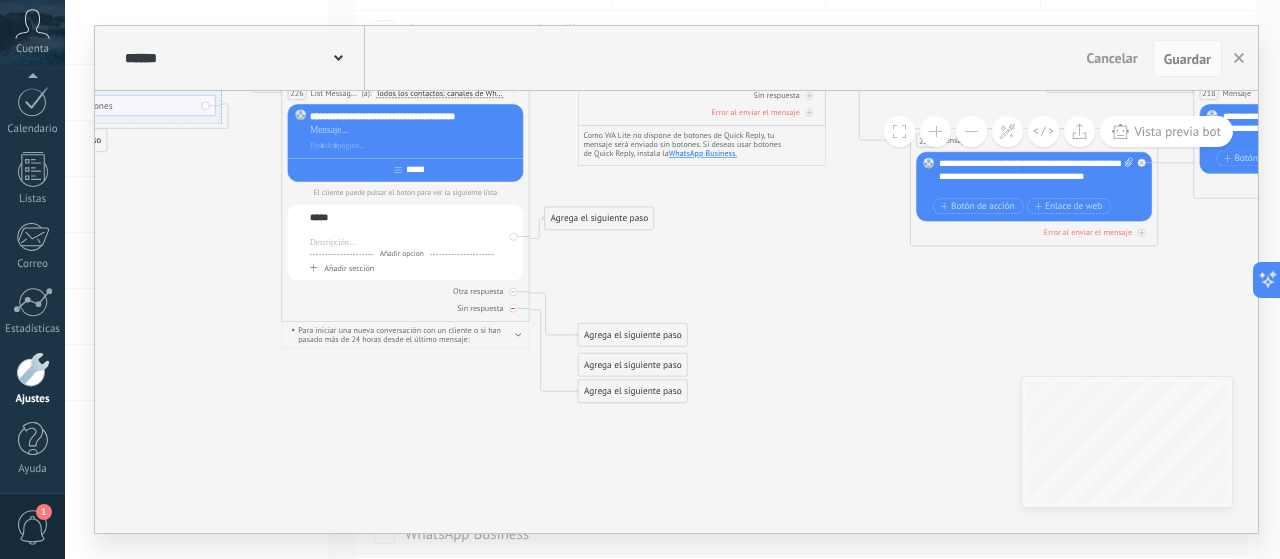 click at bounding box center [513, 309] 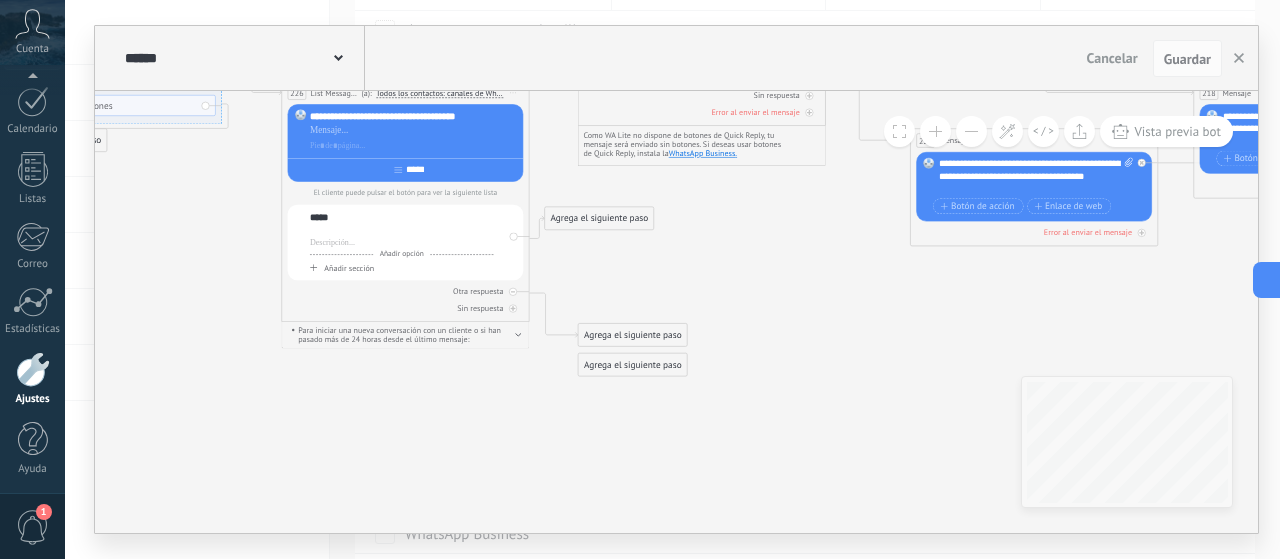 click 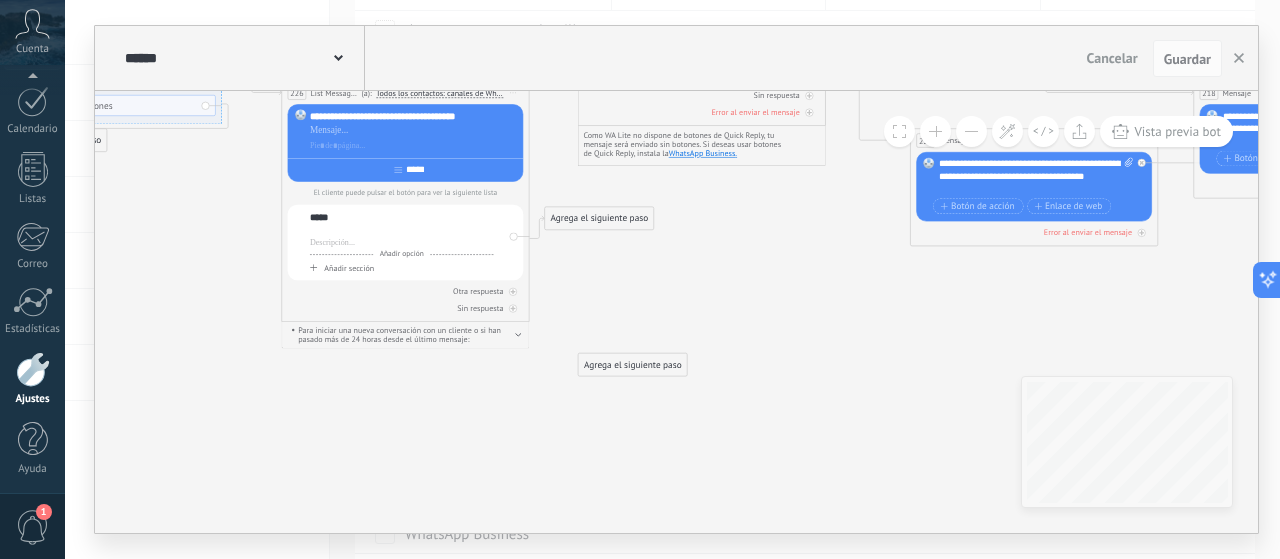 click on "Agrega el siguiente paso" at bounding box center [632, 365] 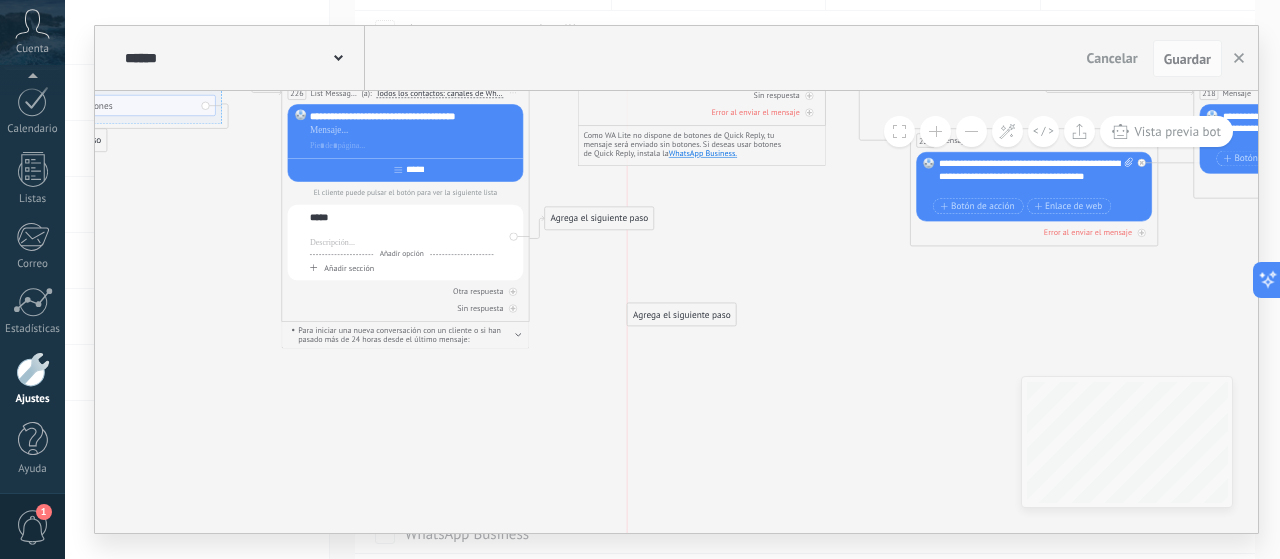 drag, startPoint x: 662, startPoint y: 365, endPoint x: 717, endPoint y: 313, distance: 75.690155 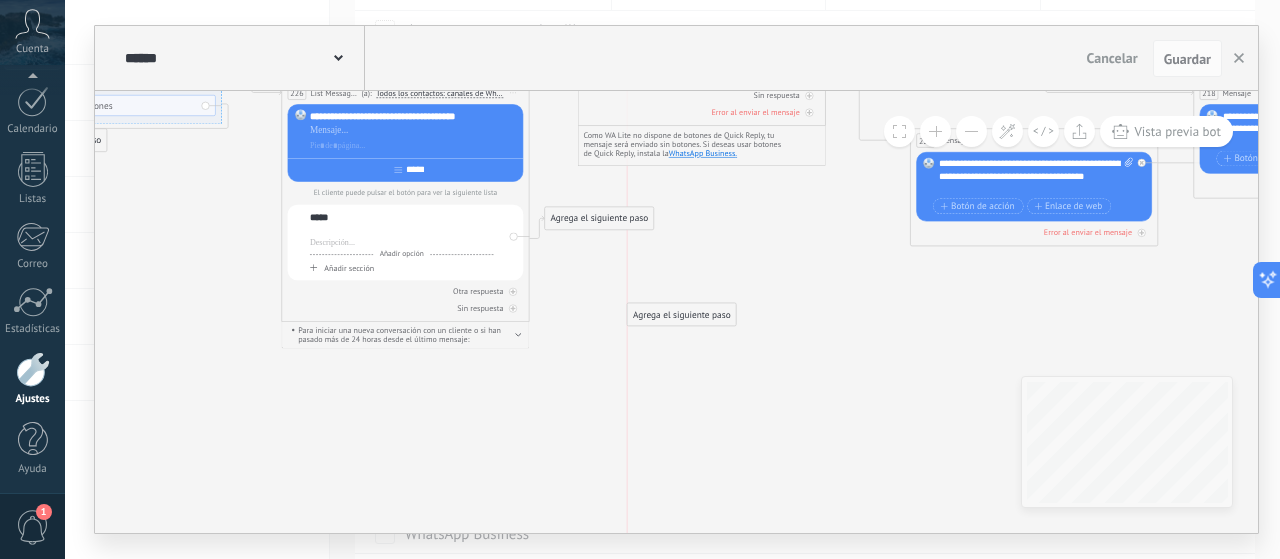 click on "Agrega el siguiente paso" at bounding box center [681, 315] 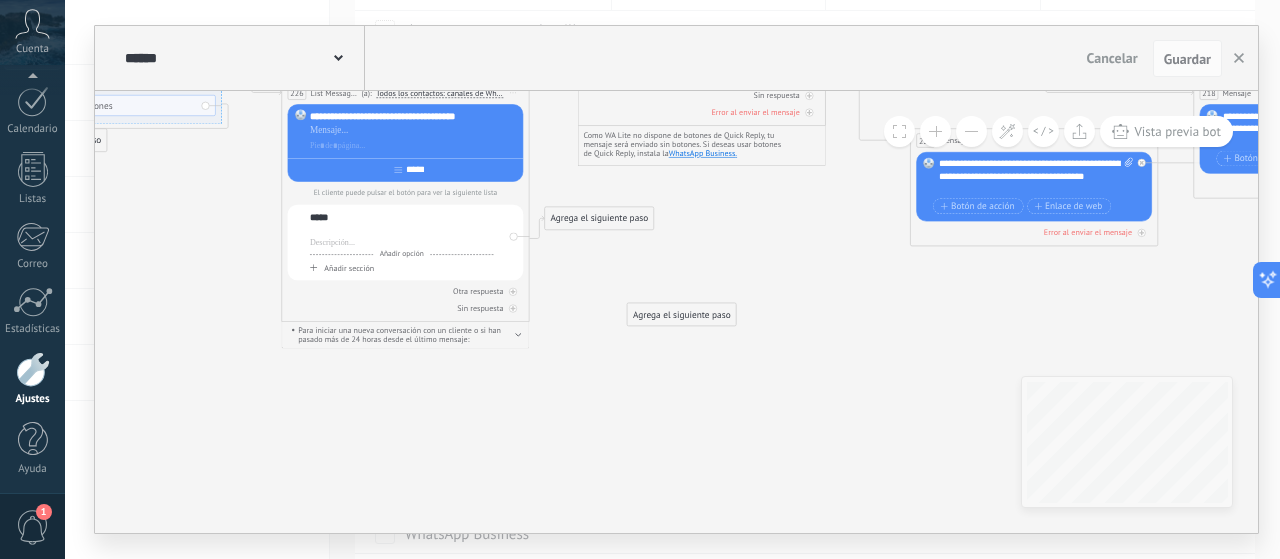 drag, startPoint x: 717, startPoint y: 313, endPoint x: 676, endPoint y: 321, distance: 41.773197 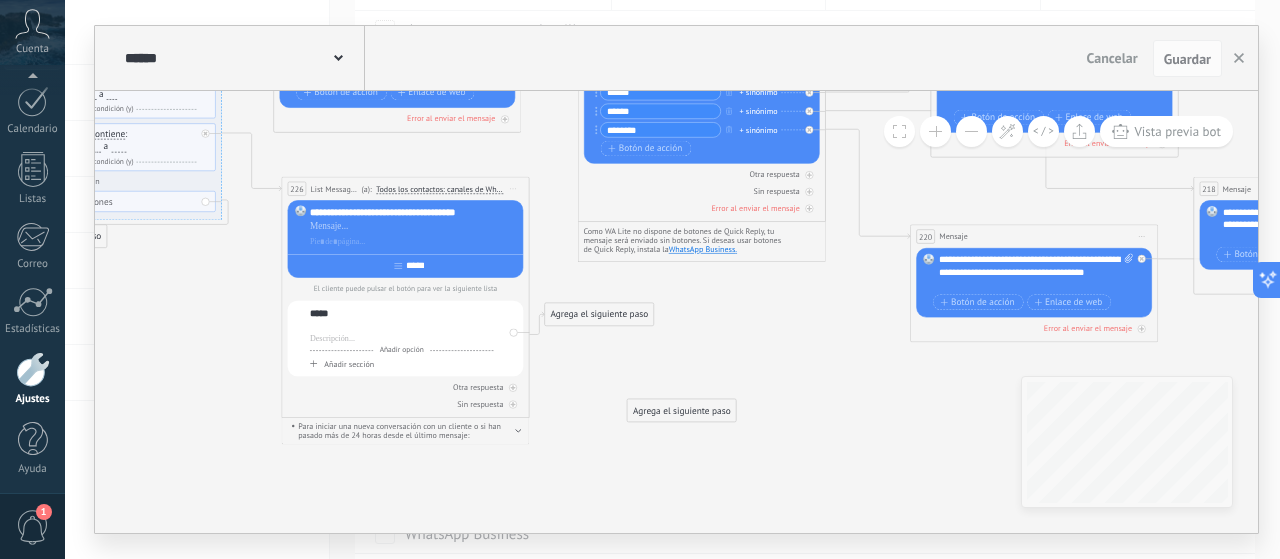 click on "Iniciar vista previa aquí
Cambiar nombre
Duplicar
Borrar" at bounding box center (513, 189) 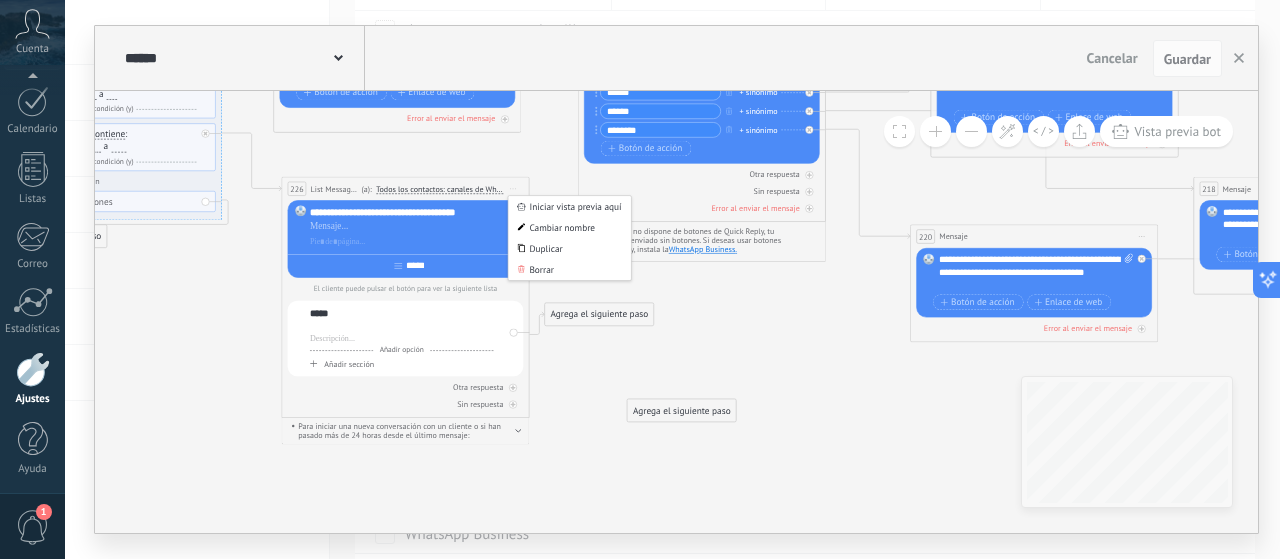 click 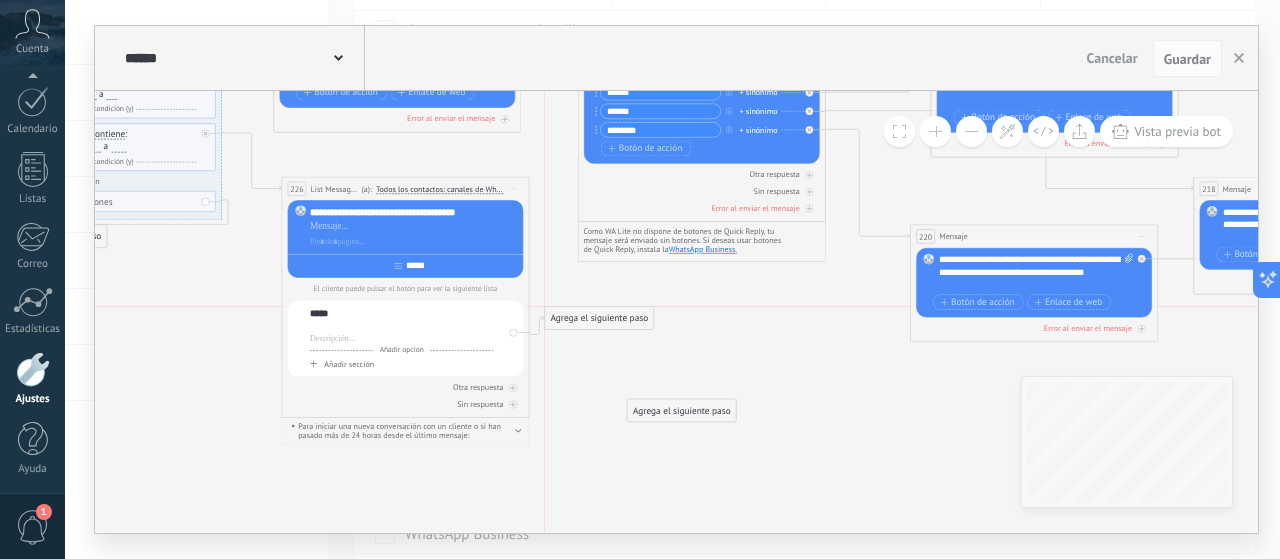 click on "Agrega el siguiente paso" at bounding box center [599, 318] 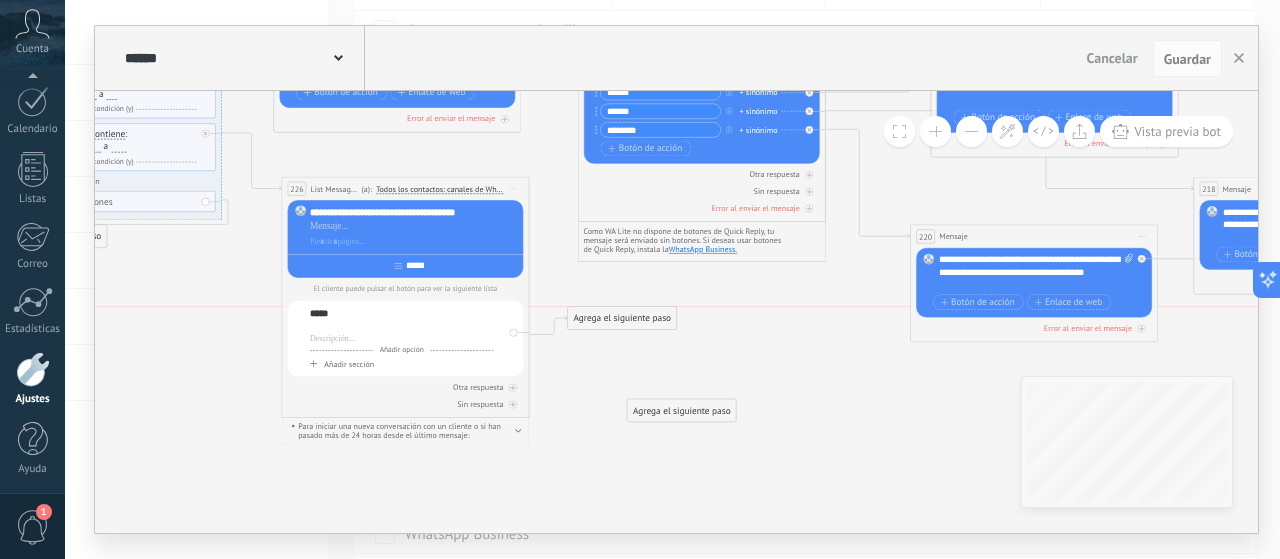 drag, startPoint x: 610, startPoint y: 316, endPoint x: 634, endPoint y: 322, distance: 24.738634 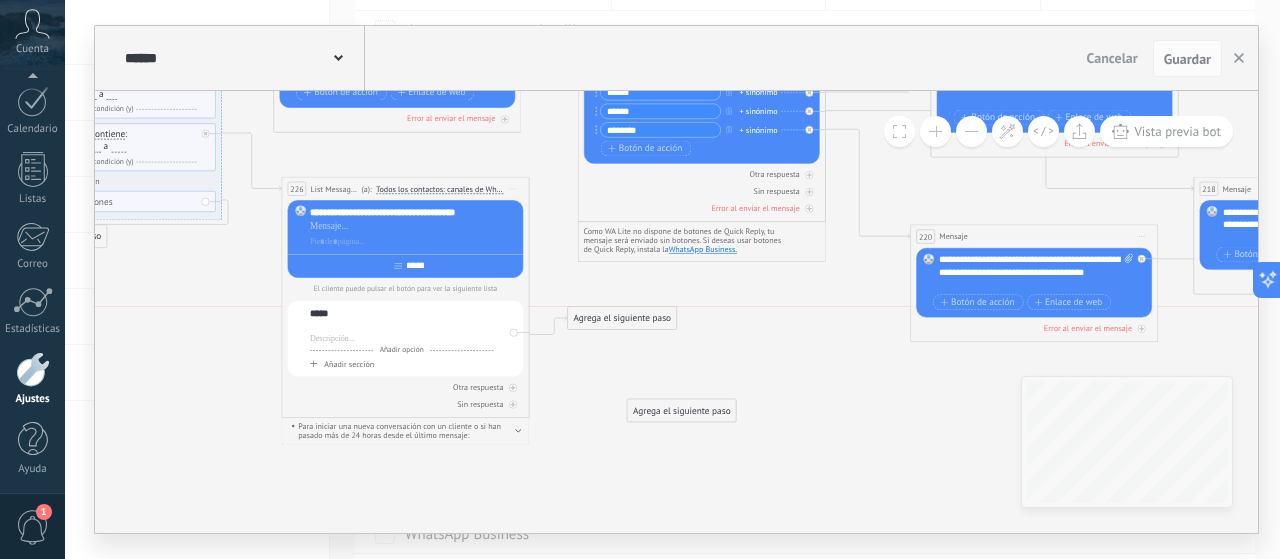 click on "Agrega el siguiente paso" at bounding box center [622, 318] 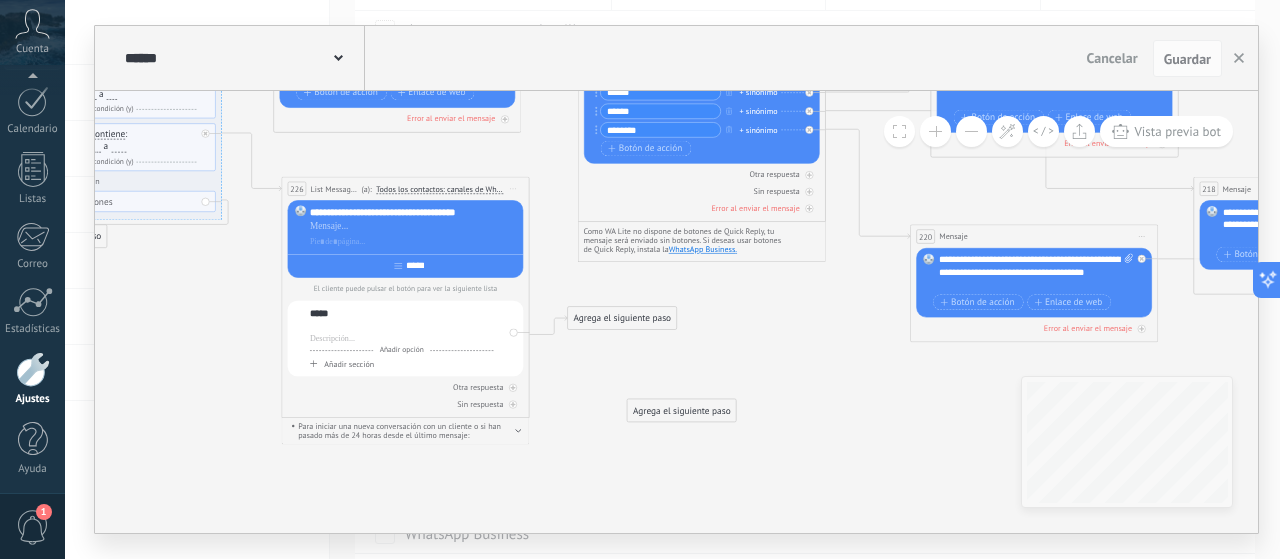 click 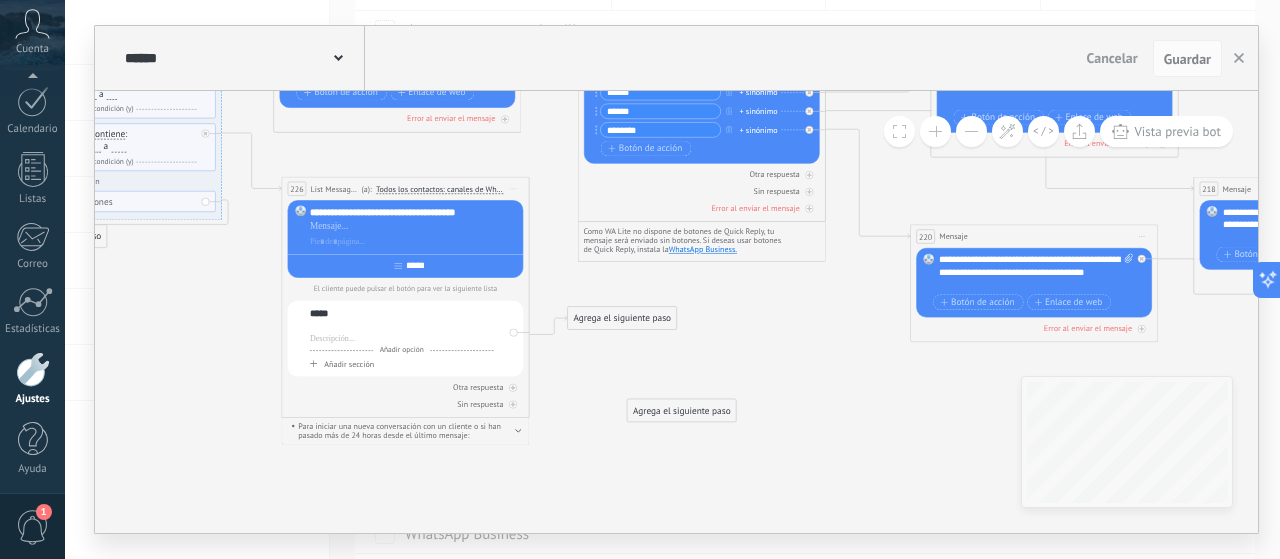 click on "**********" at bounding box center (415, 212) 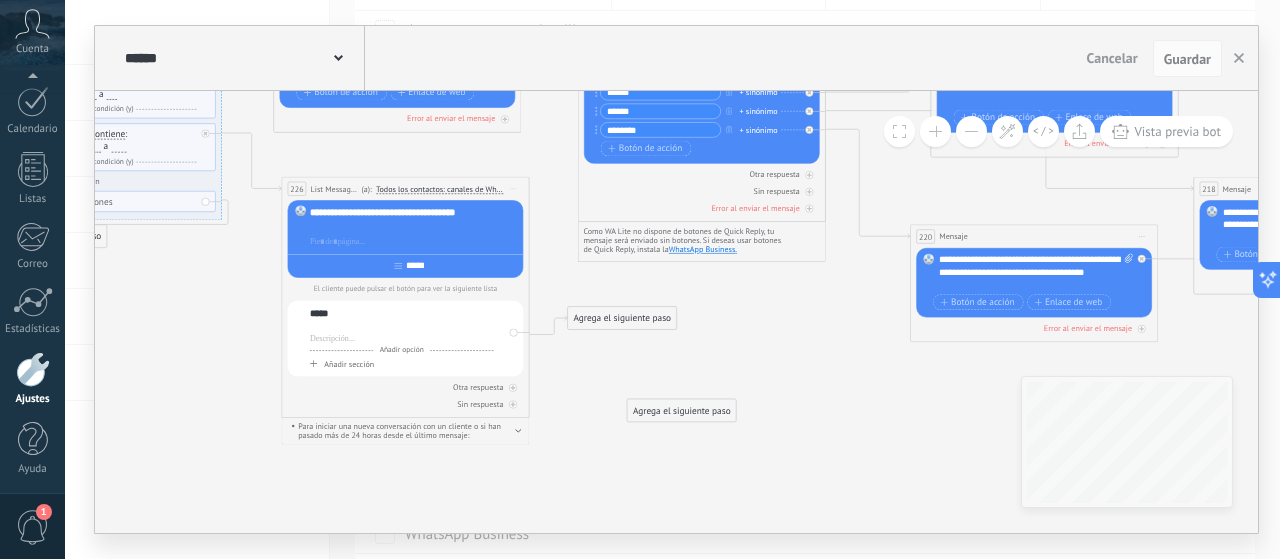 click at bounding box center [414, 227] 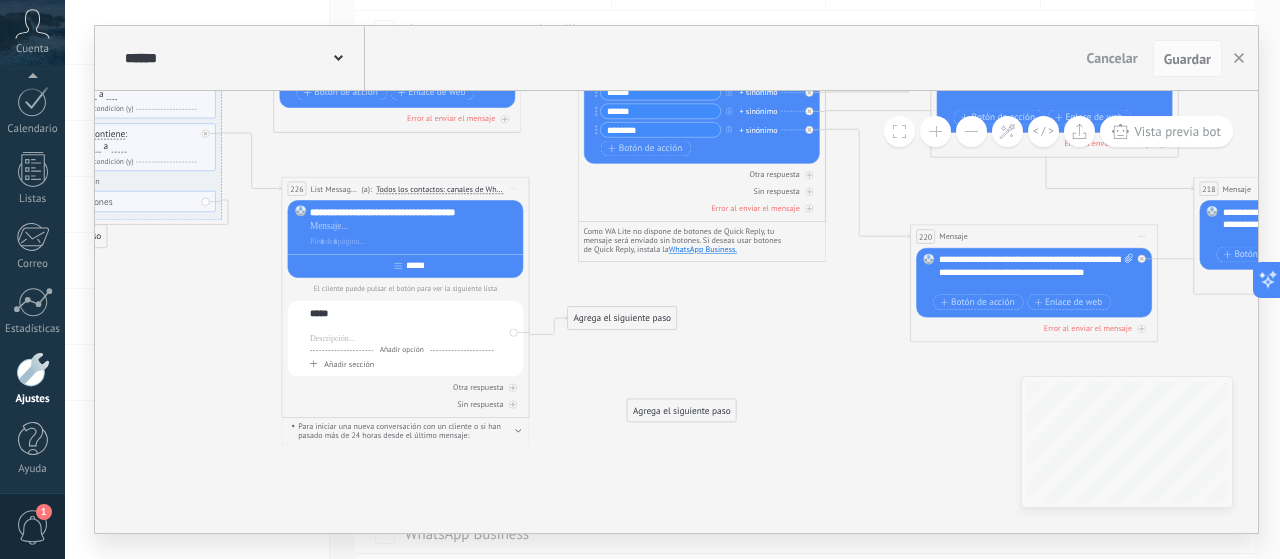 click 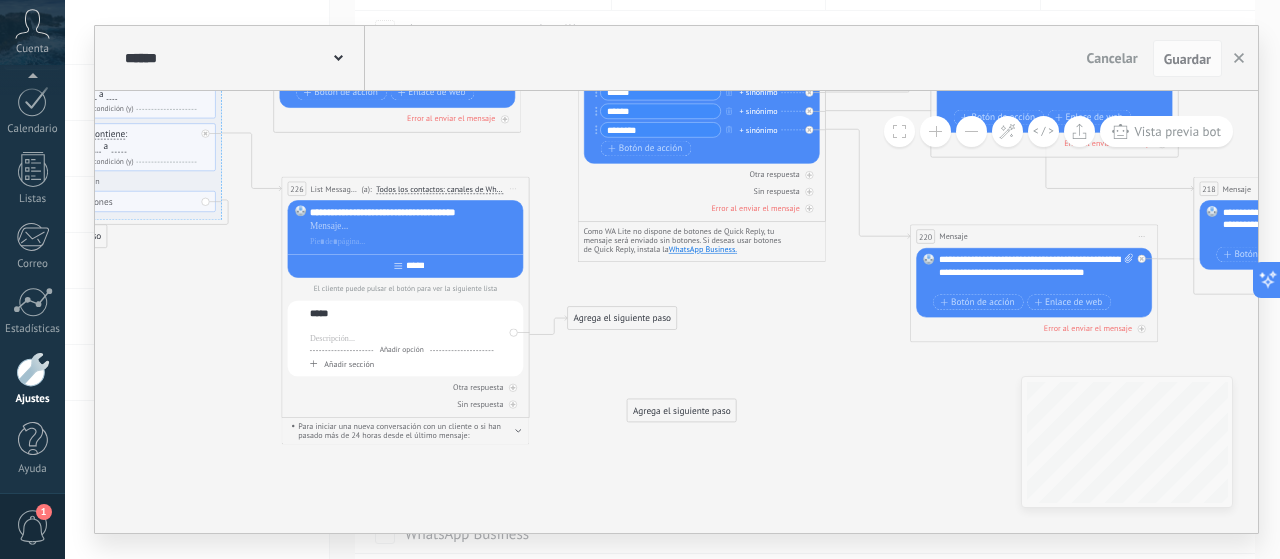 click on "*****" at bounding box center [415, 266] 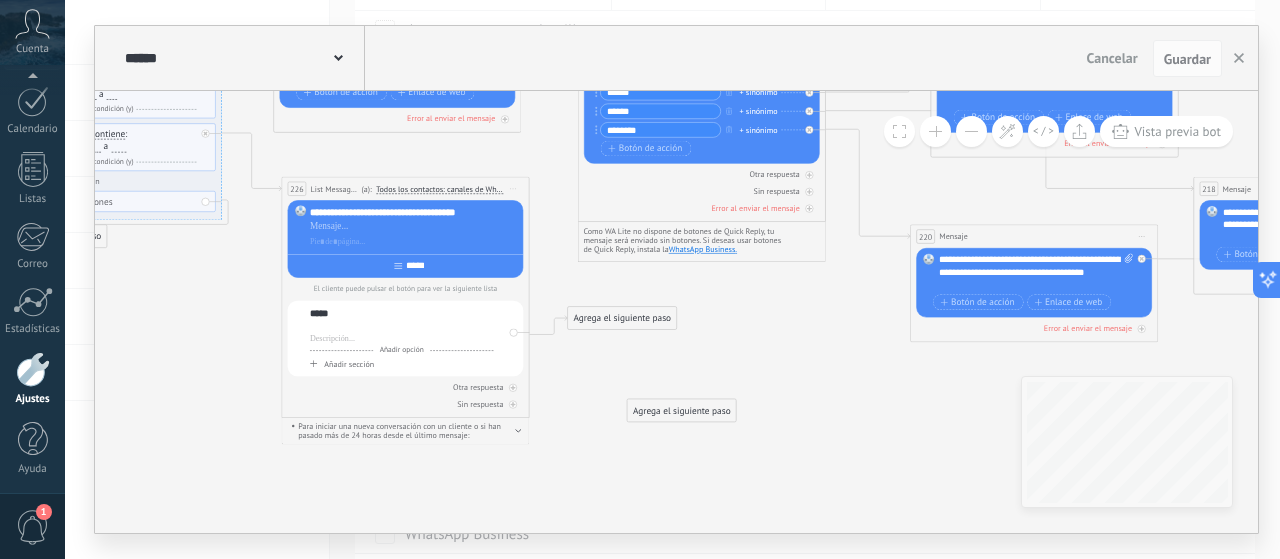 click on "*****" at bounding box center (415, 266) 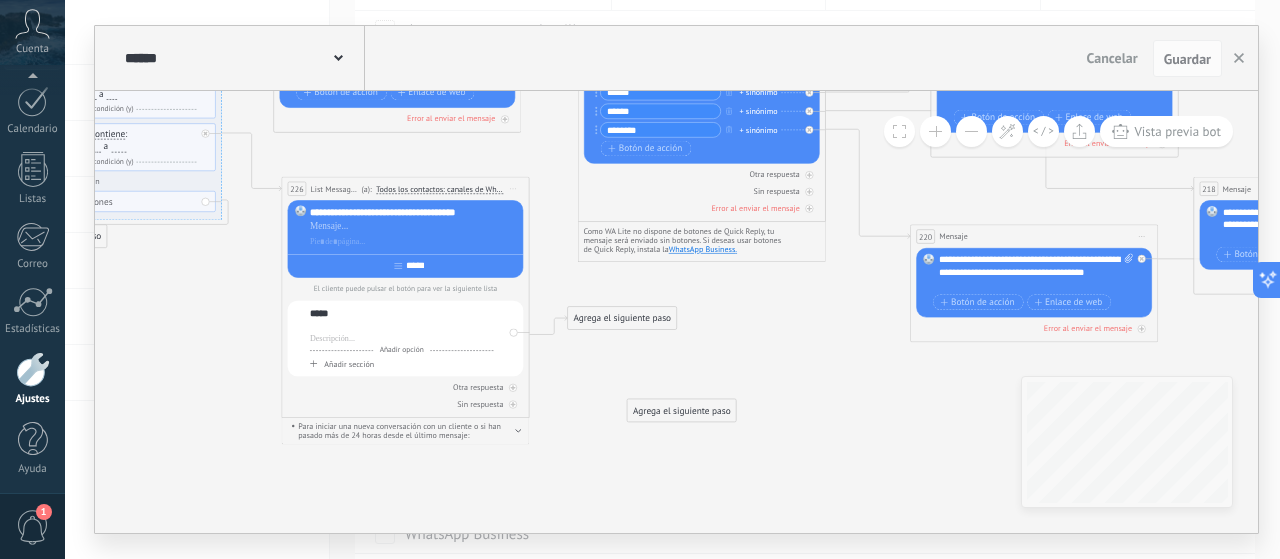 click on "Añadir opción" at bounding box center [401, 350] 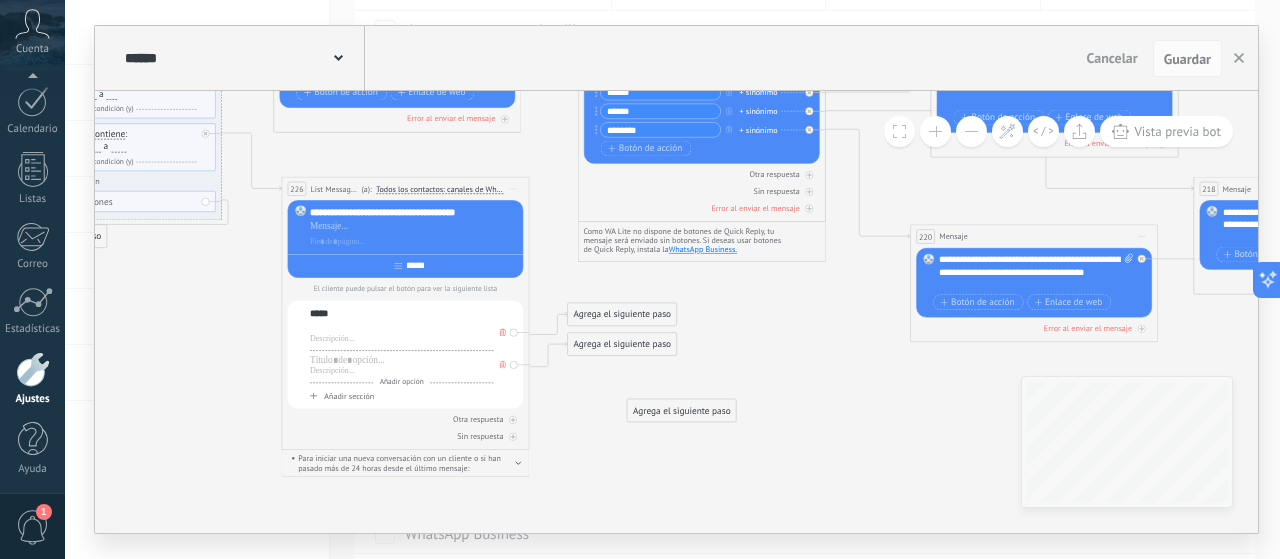 click on "*****" at bounding box center (402, 313) 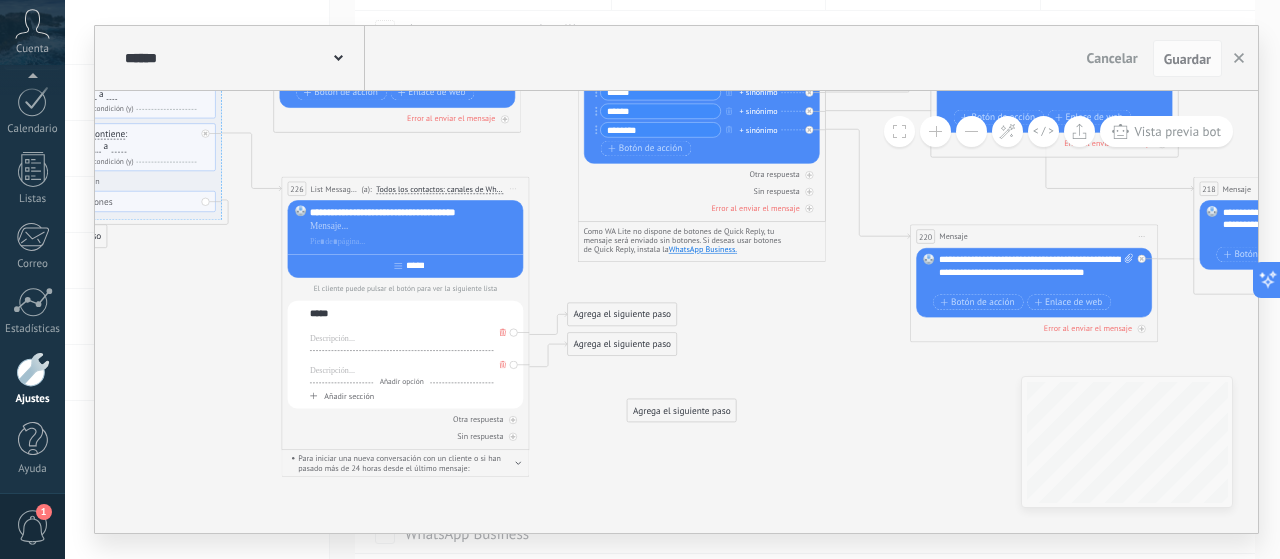 click at bounding box center [402, 360] 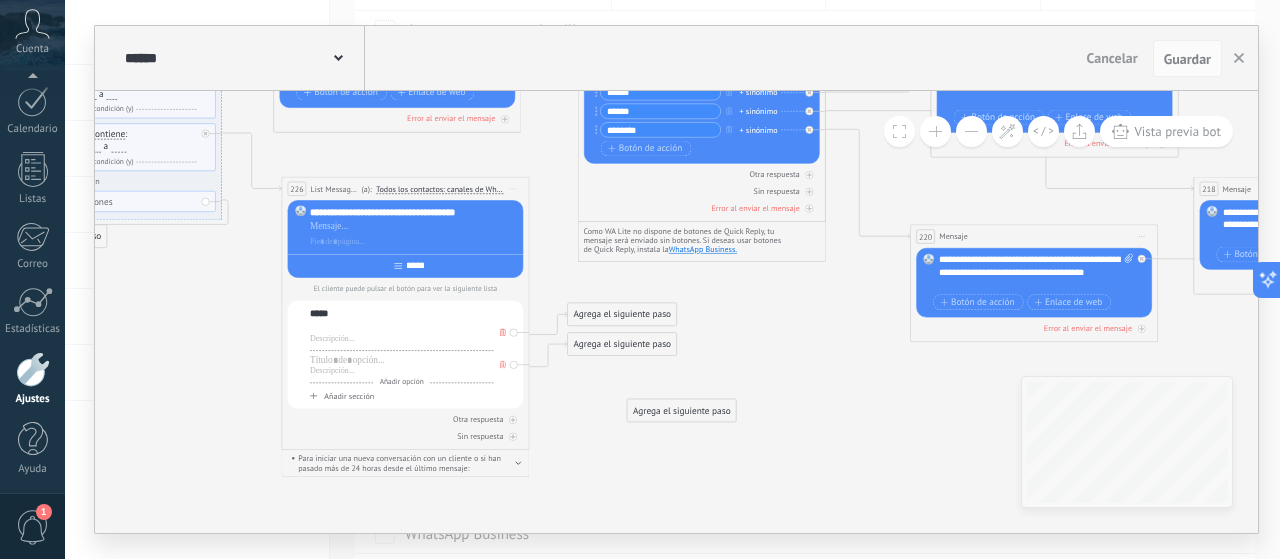click on "*****" at bounding box center (415, 266) 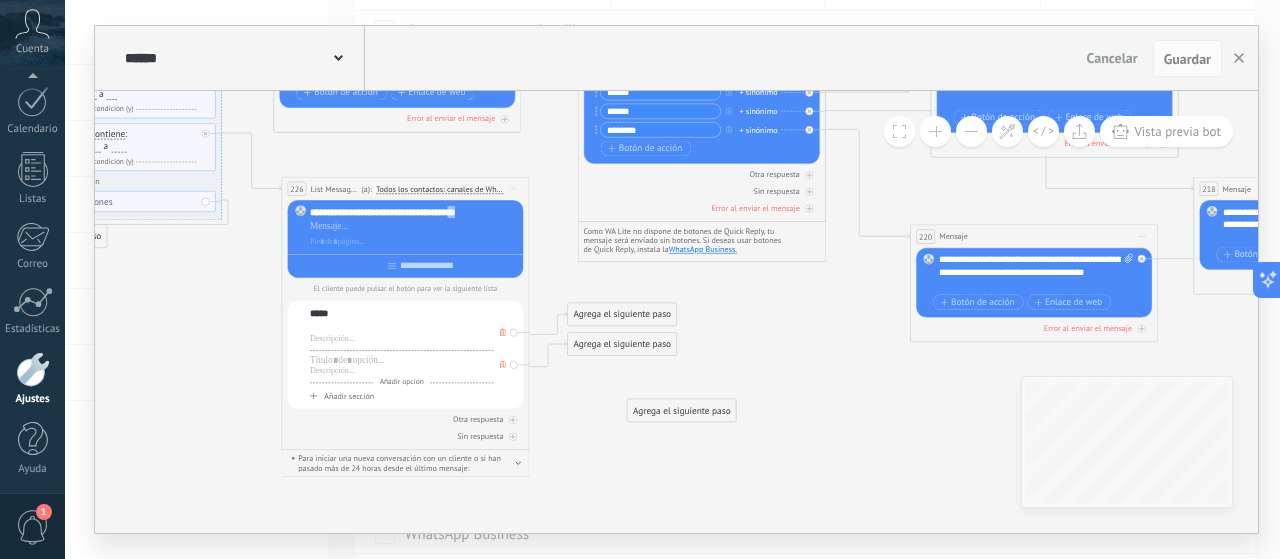 click on "**********" at bounding box center [415, 212] 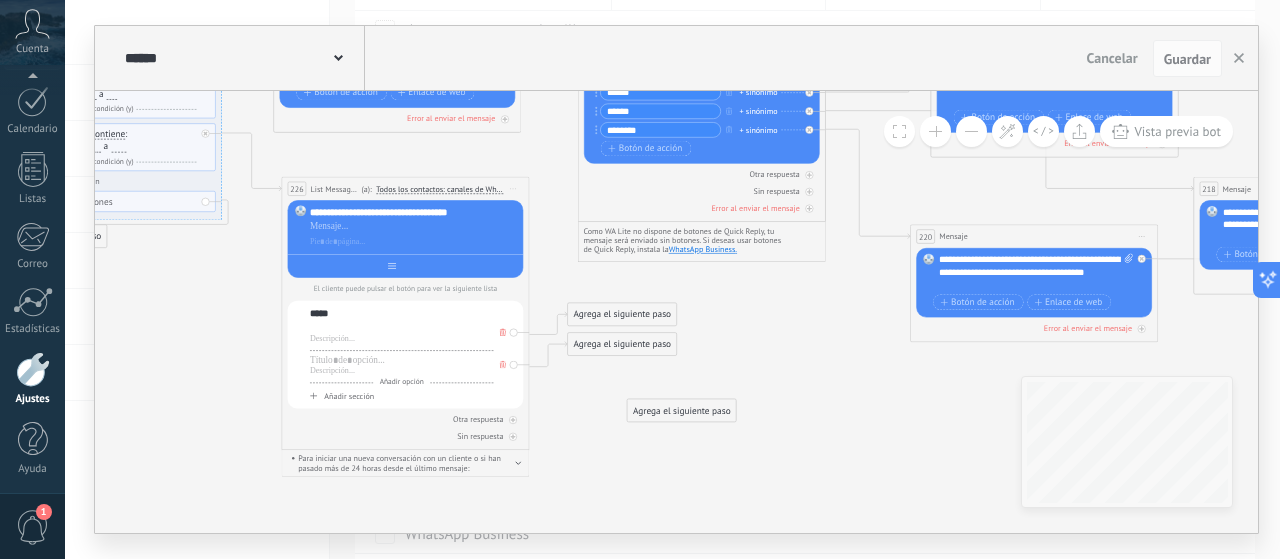 click at bounding box center (406, 264) 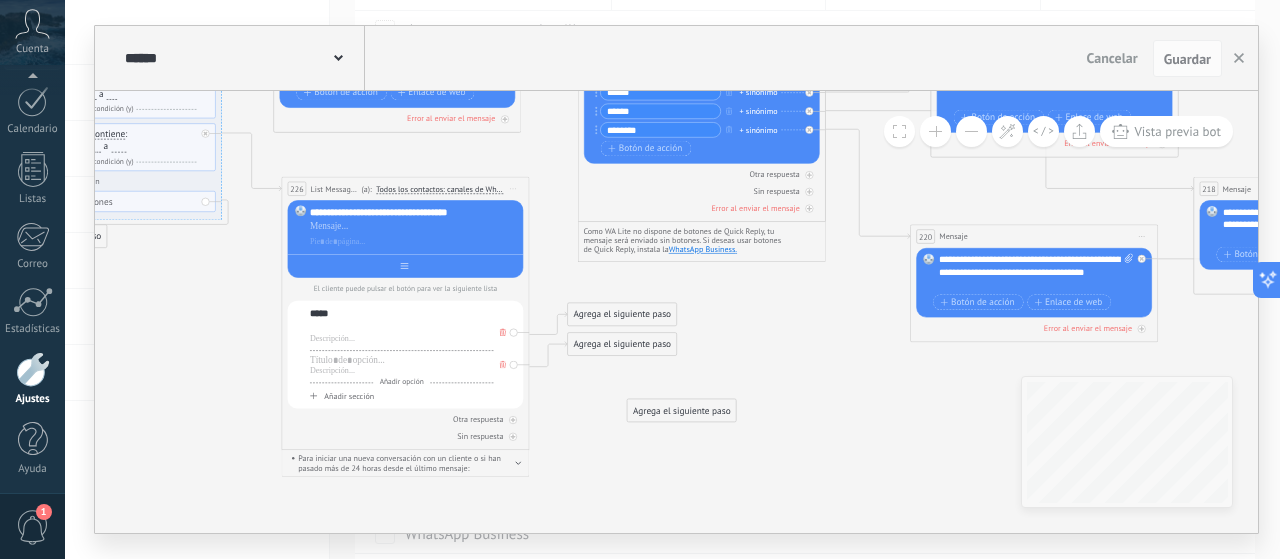 paste on "**" 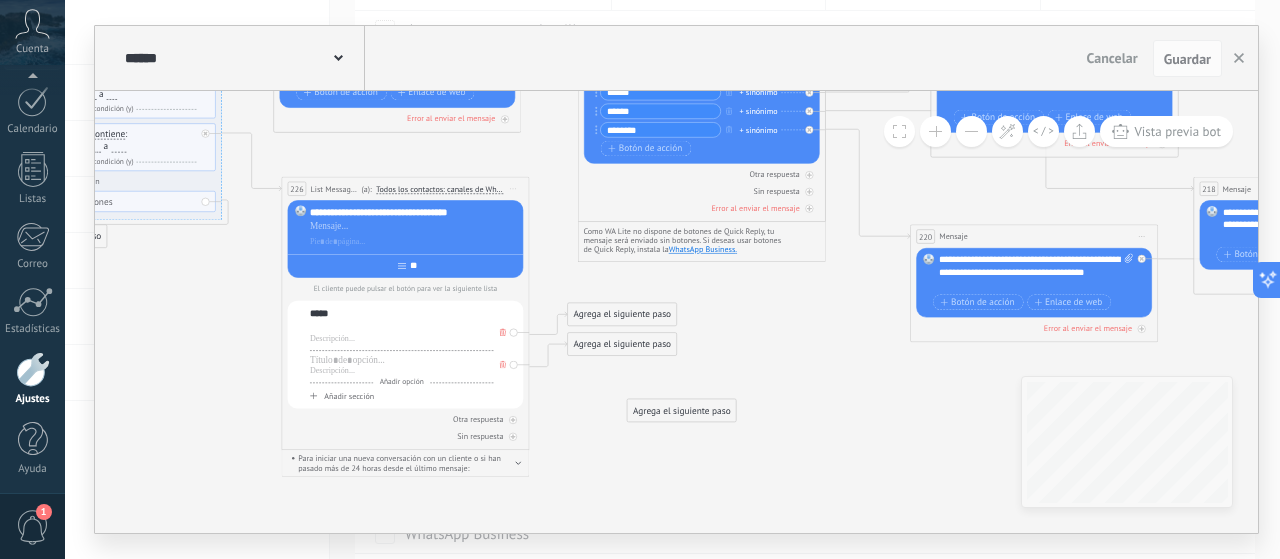 type on "**" 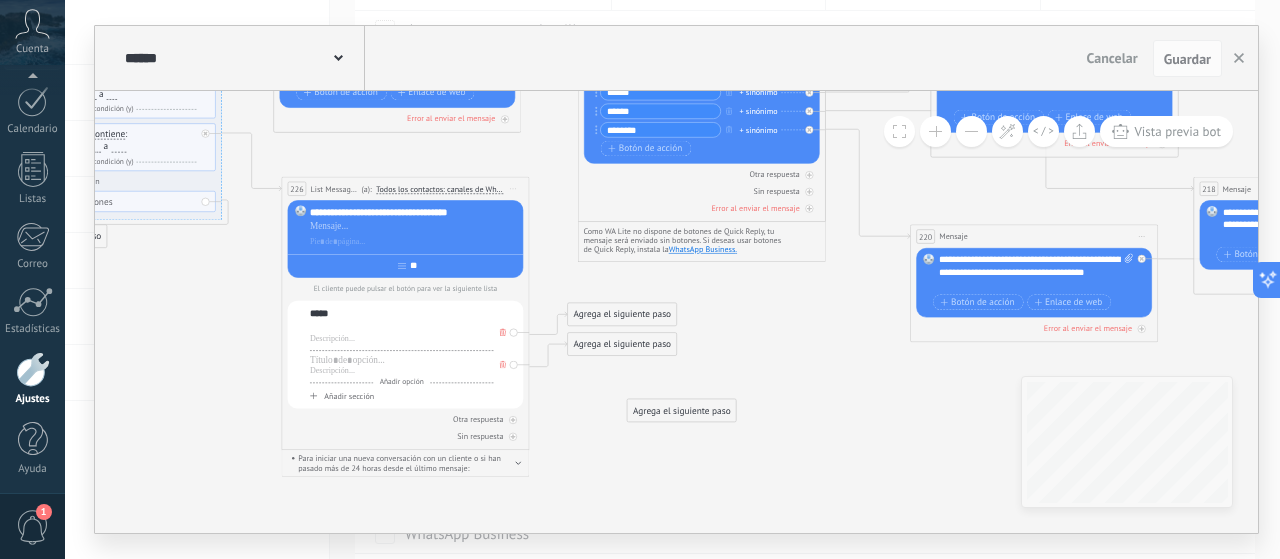 click at bounding box center [402, 328] 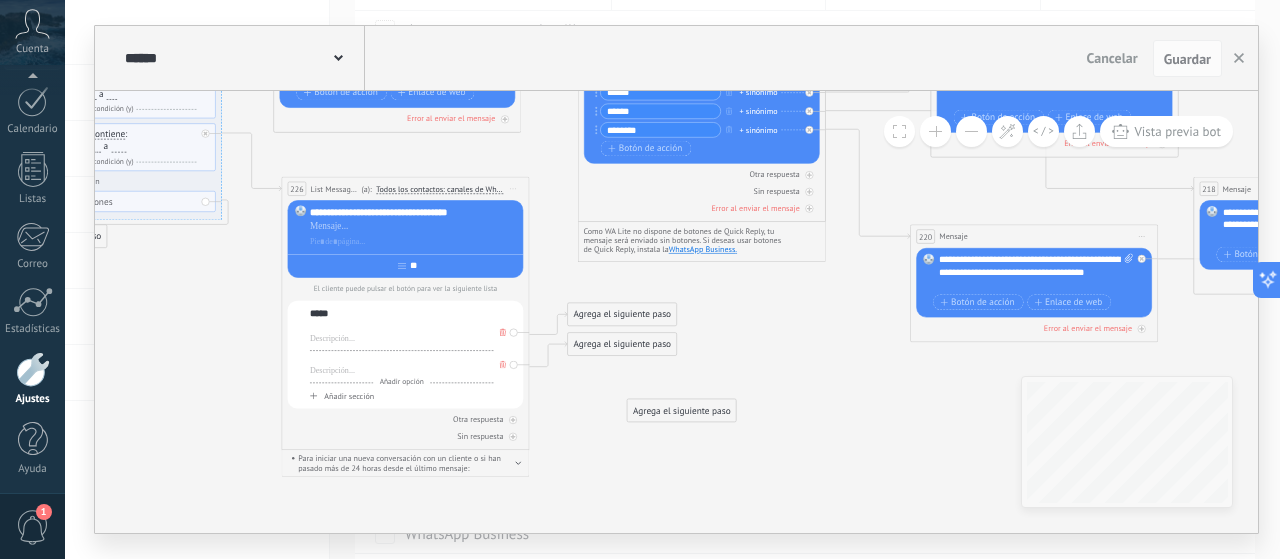 click at bounding box center (402, 360) 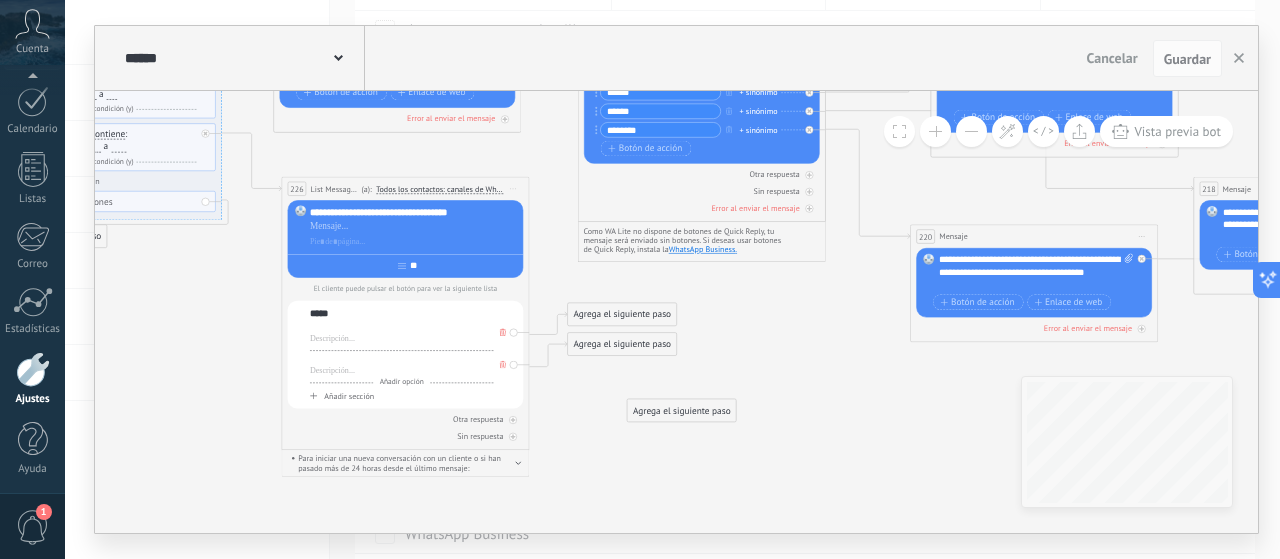 type 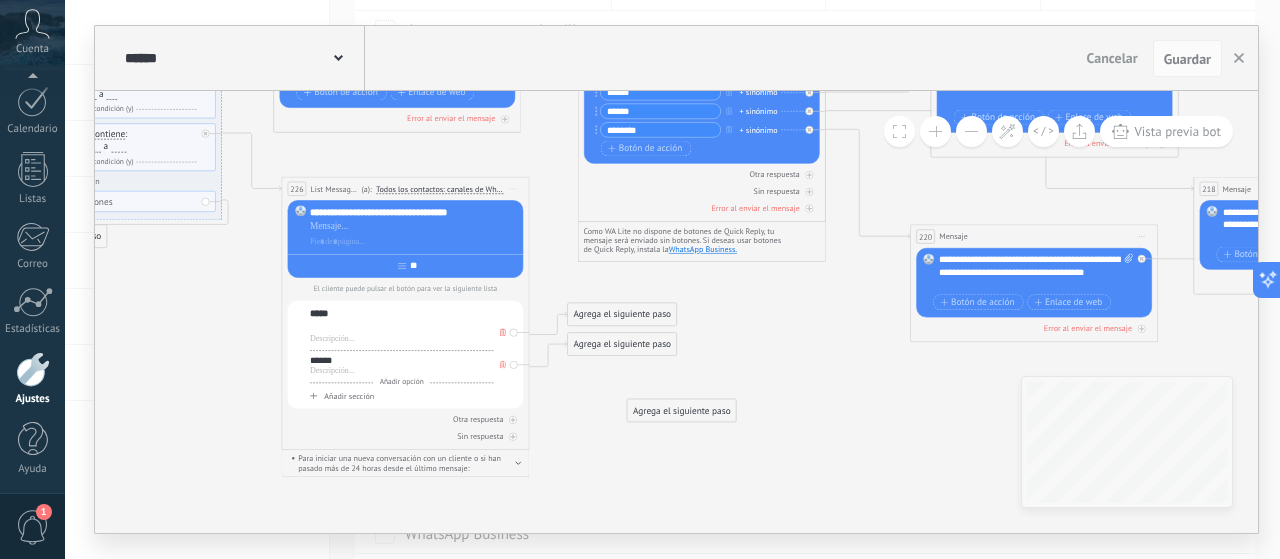 click on "******" at bounding box center [402, 360] 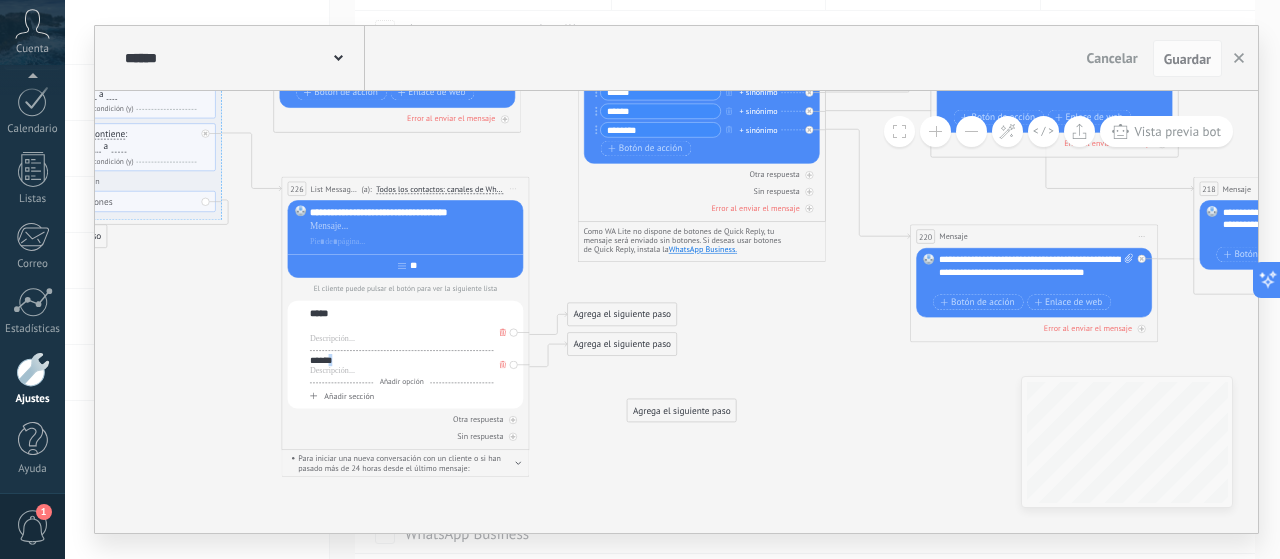 click on "******" at bounding box center (402, 360) 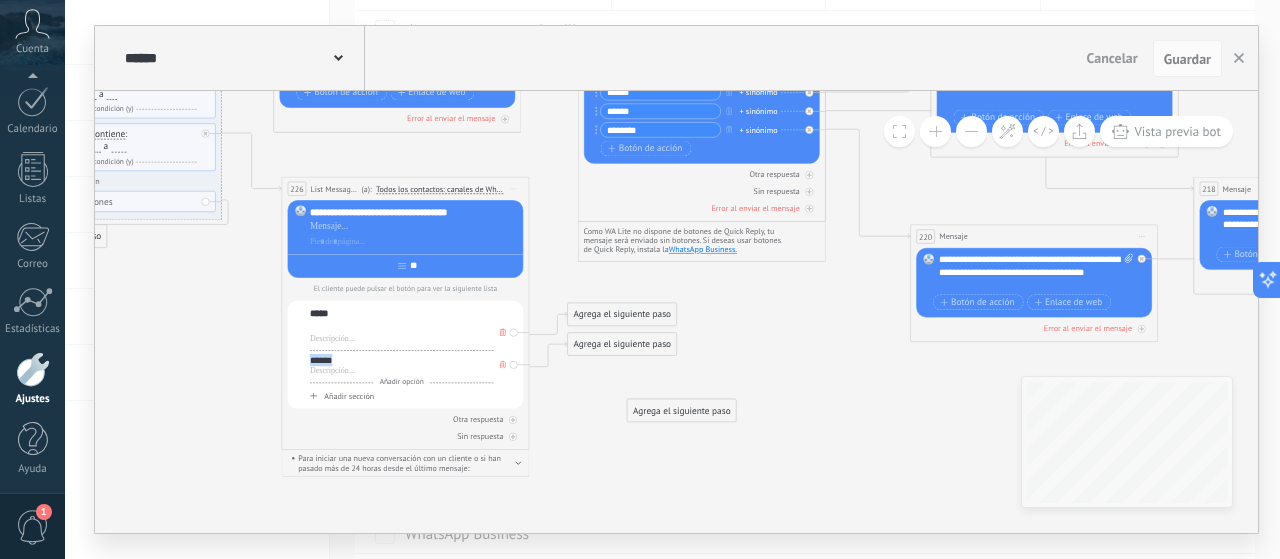 click on "******" at bounding box center [402, 360] 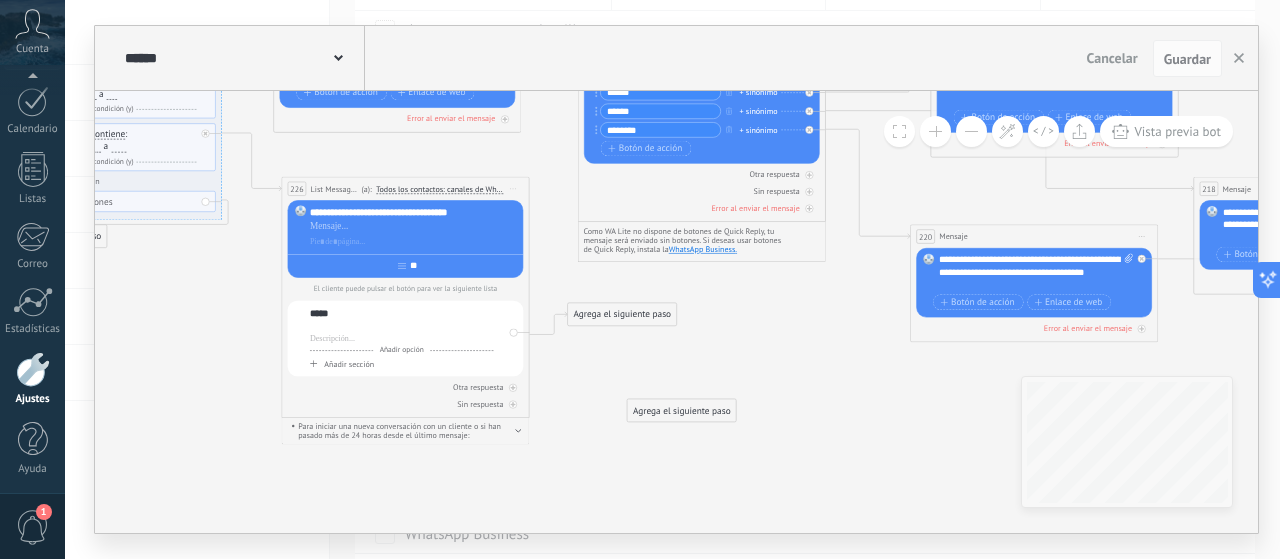 click on "Añadir sección" at bounding box center [349, 364] 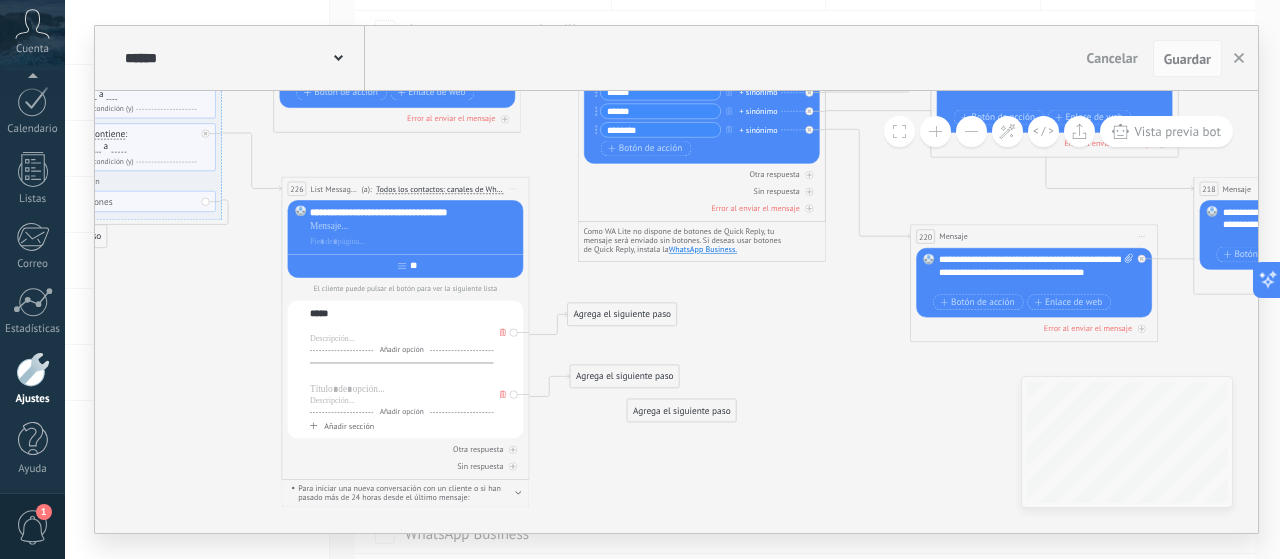 click at bounding box center (402, 375) 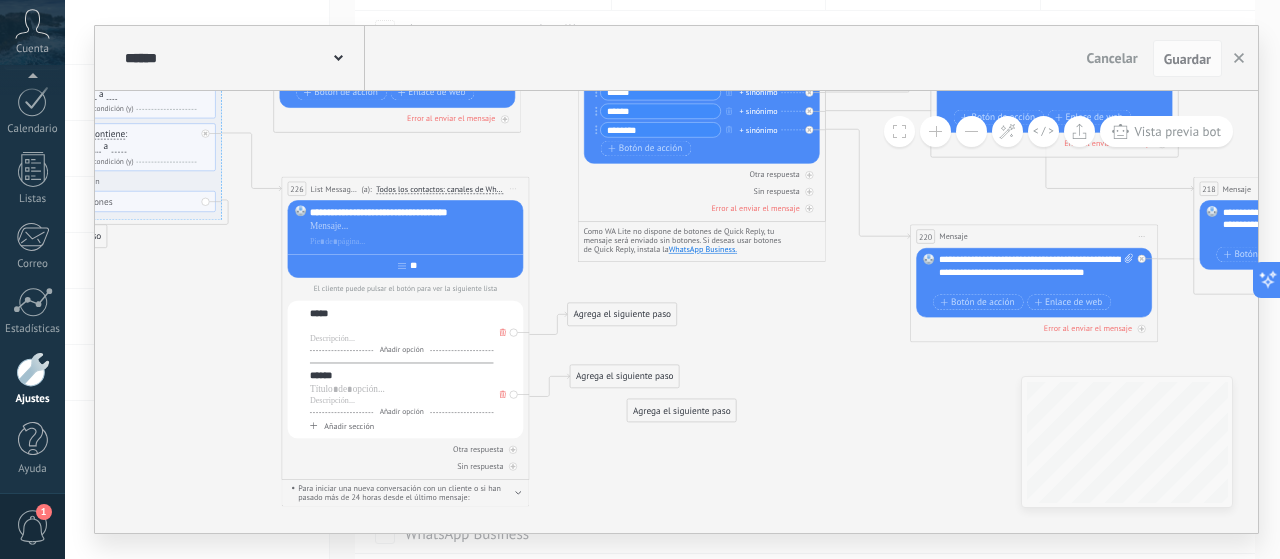 click 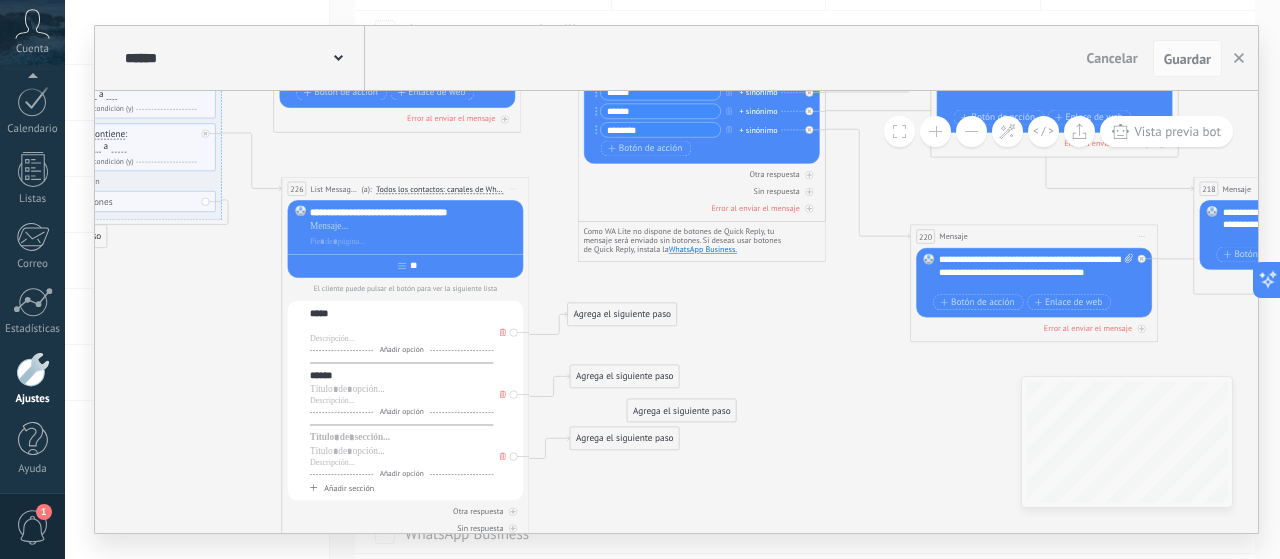 click on "Añadir opción
Añadir sección" at bounding box center (402, 462) 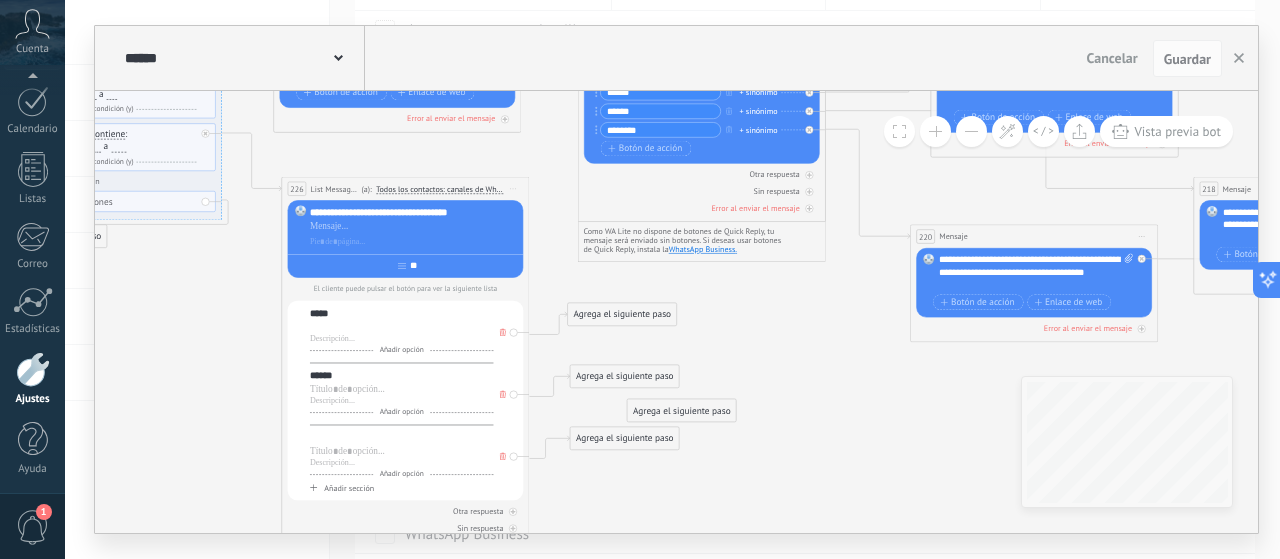 click at bounding box center [402, 437] 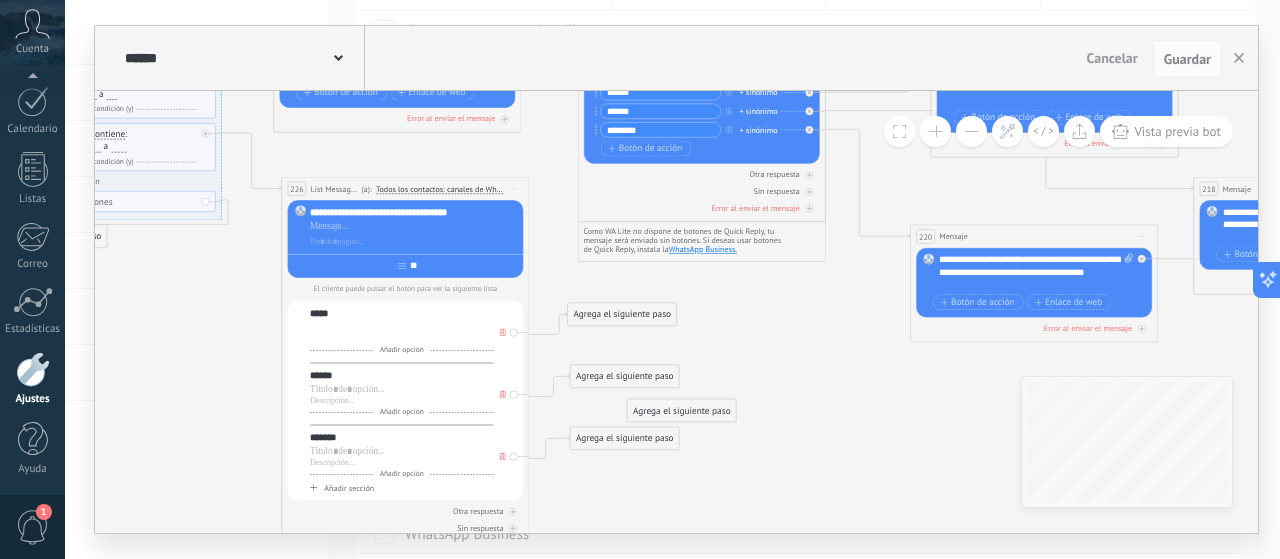 click at bounding box center [402, 340] 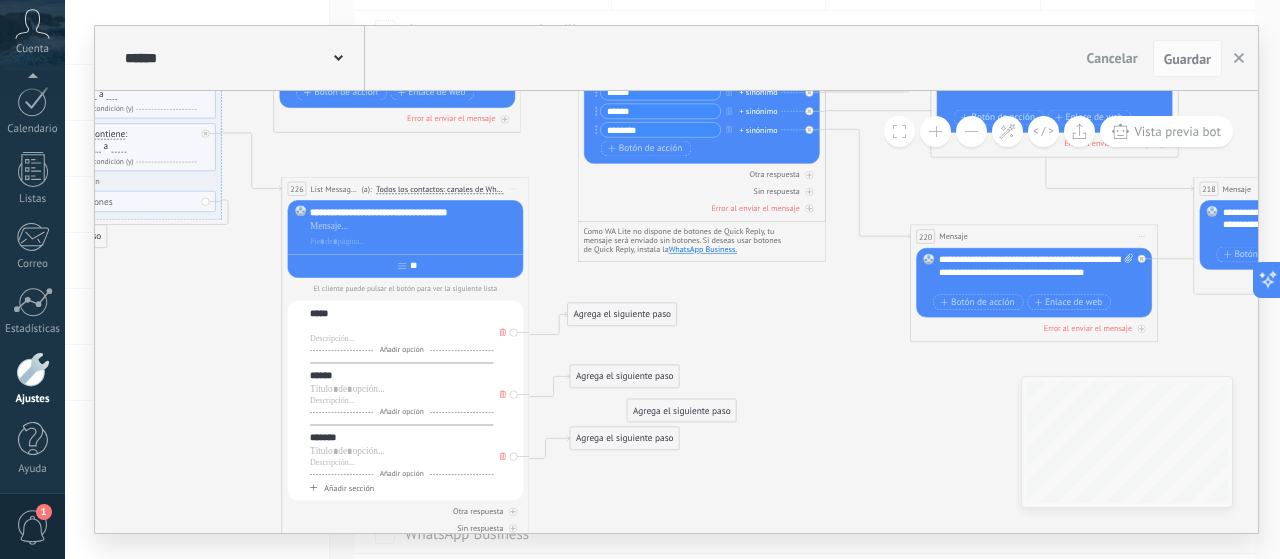 click on "Añadir opción" at bounding box center (401, 350) 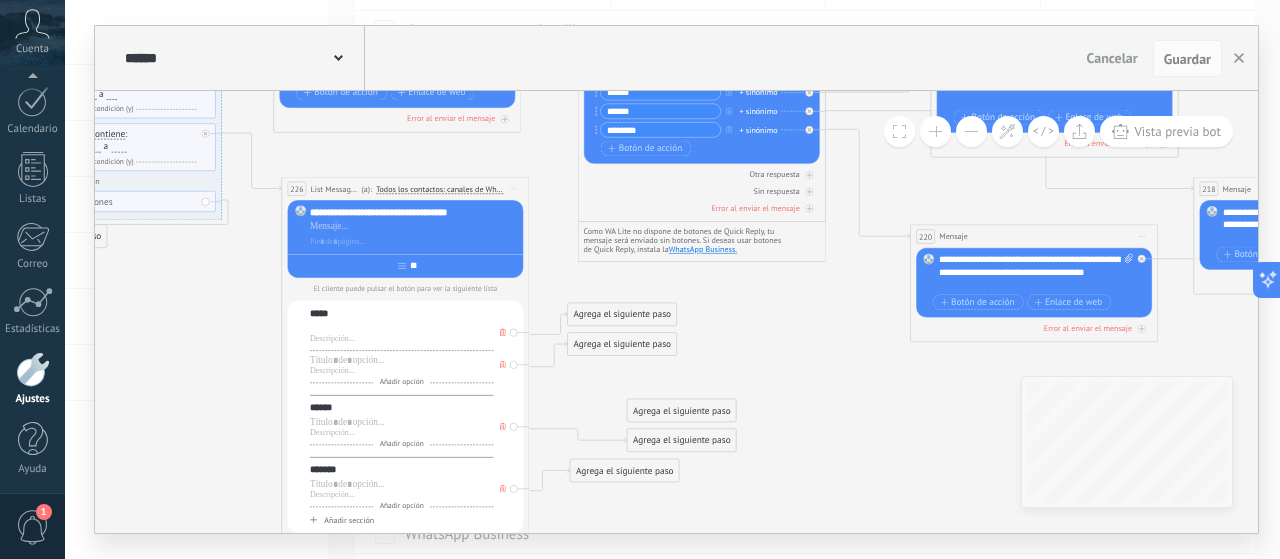 click 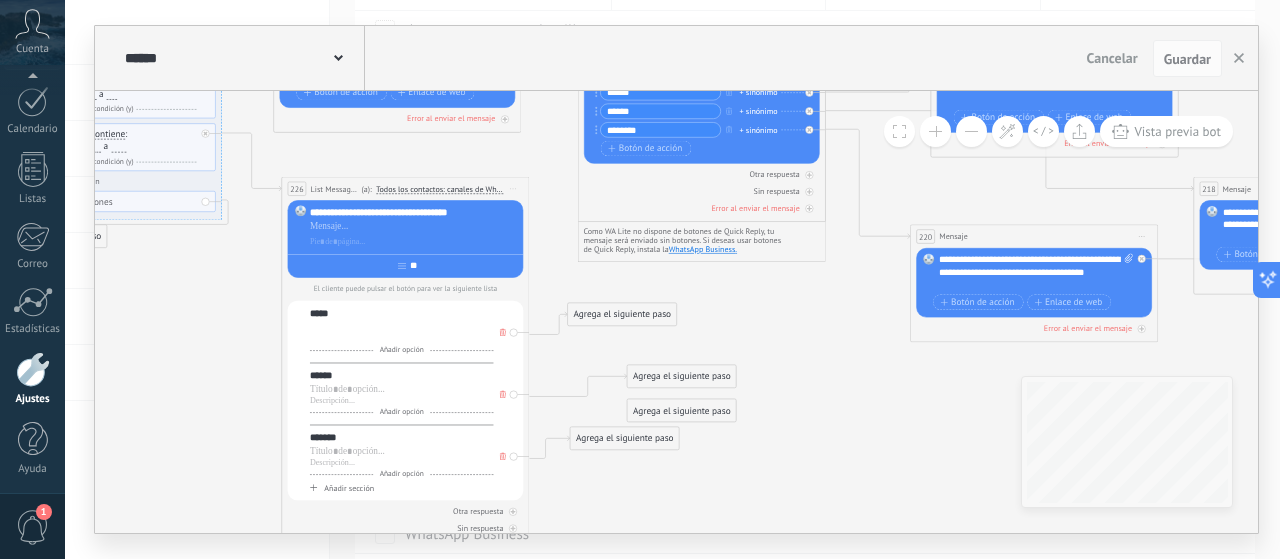 click at bounding box center [402, 340] 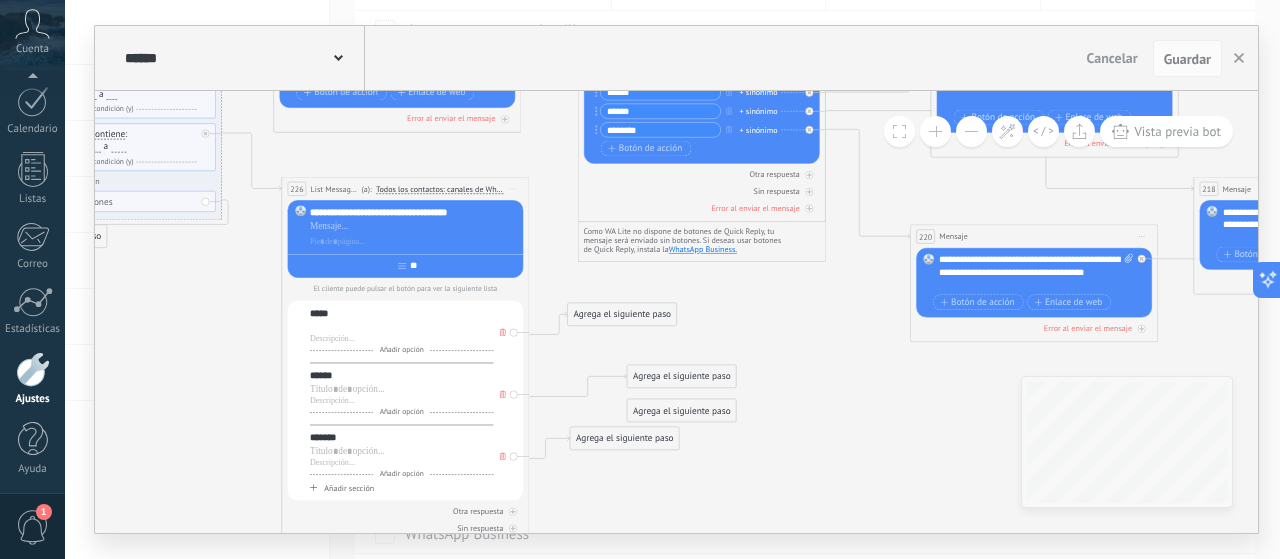 click on "Añadir opción" at bounding box center [402, 353] 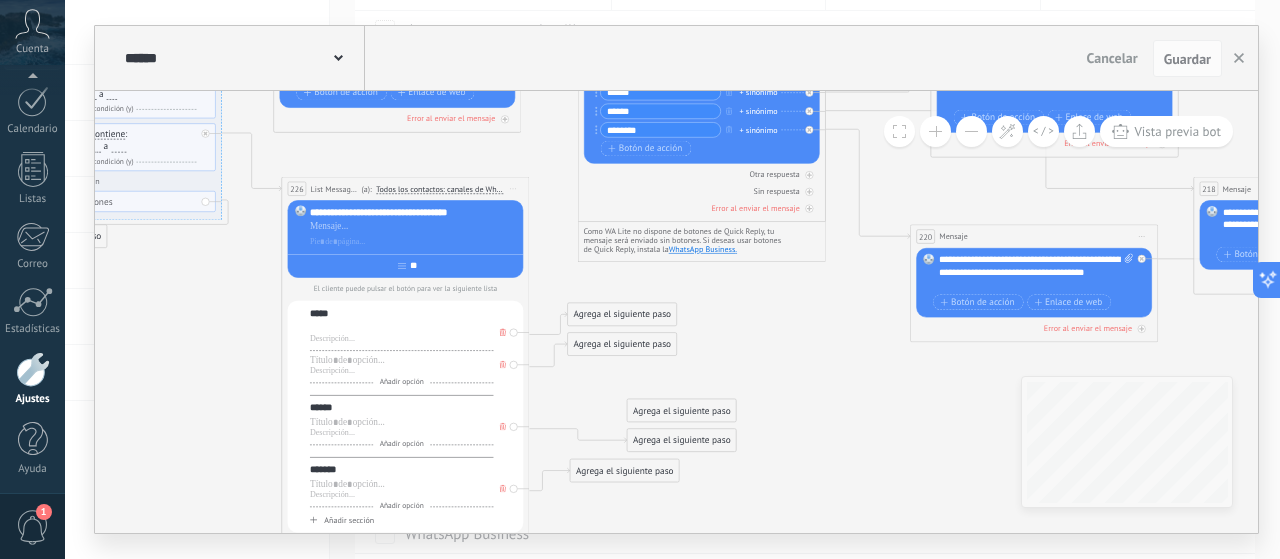 click on "Añadir opción" at bounding box center [402, 336] 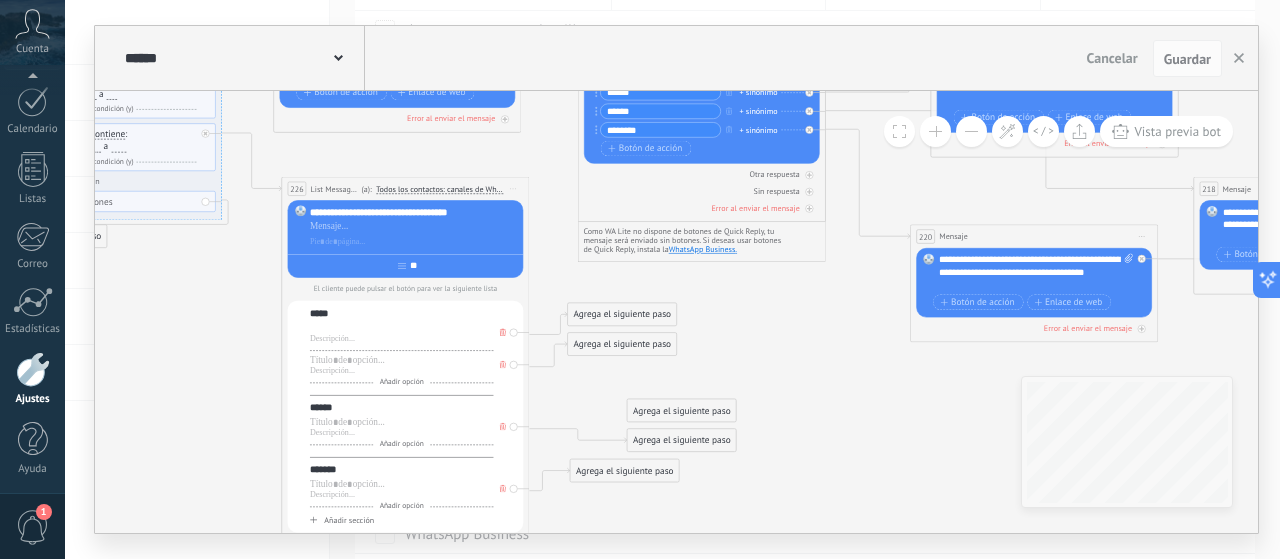 click 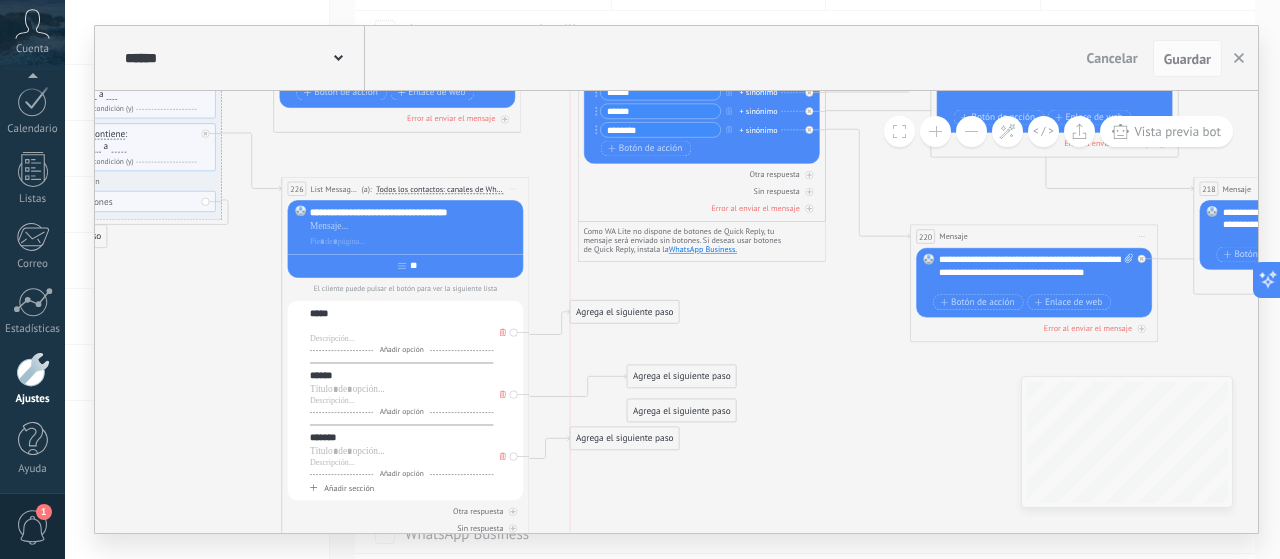 click on "Agrega el siguiente paso" at bounding box center [624, 312] 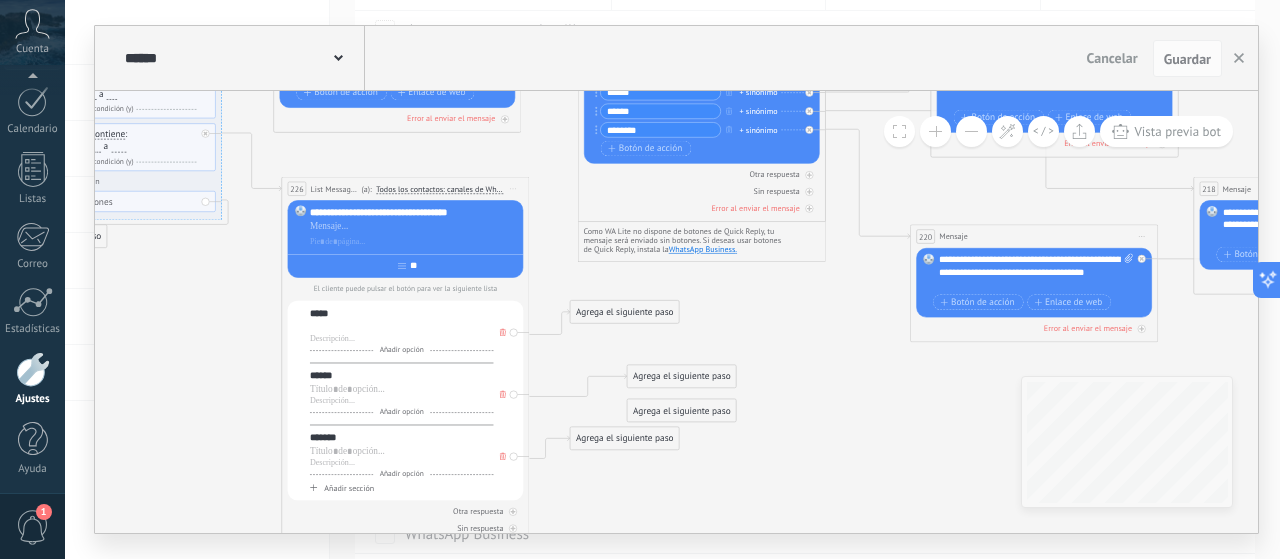 click on "Agrega el siguiente paso" at bounding box center (624, 312) 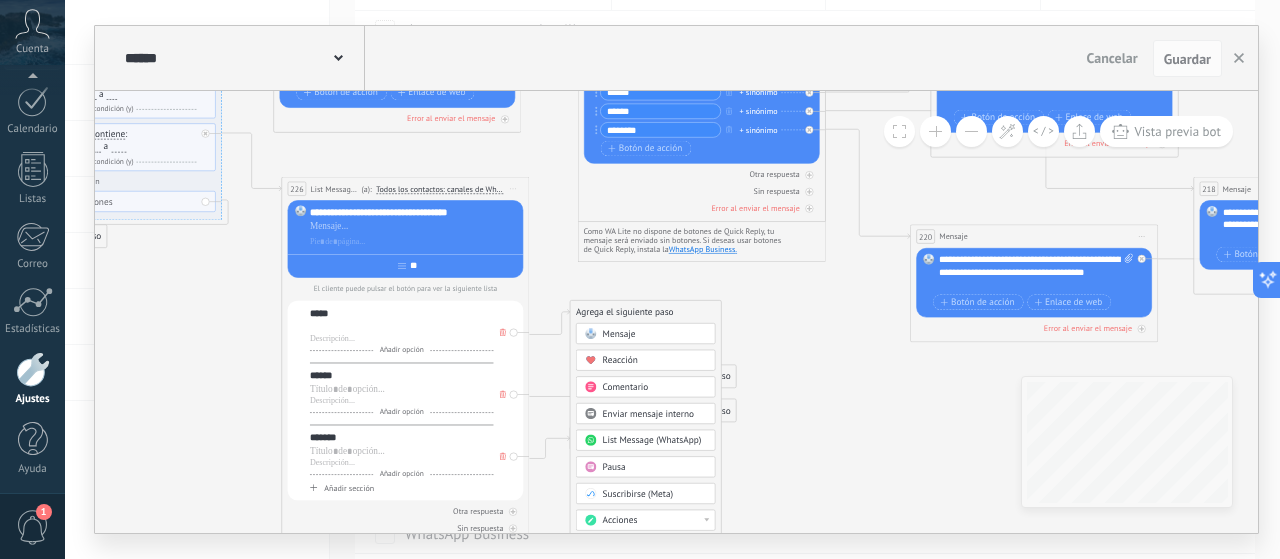 click on "List Message (WhatsApp)" at bounding box center (652, 441) 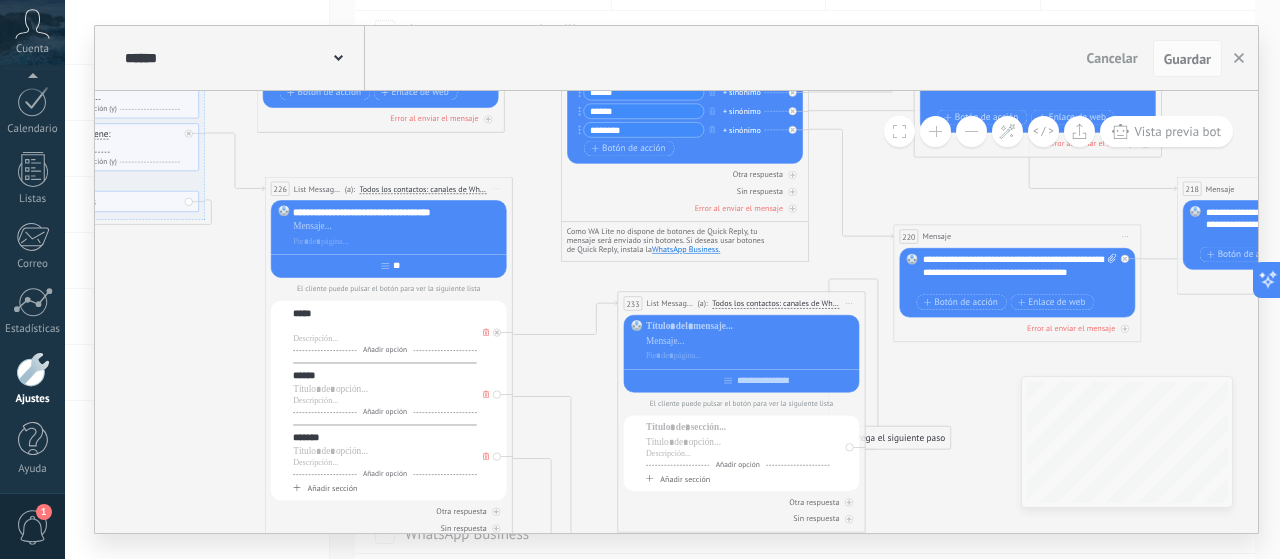drag, startPoint x: 604, startPoint y: 307, endPoint x: 668, endPoint y: 299, distance: 64.49806 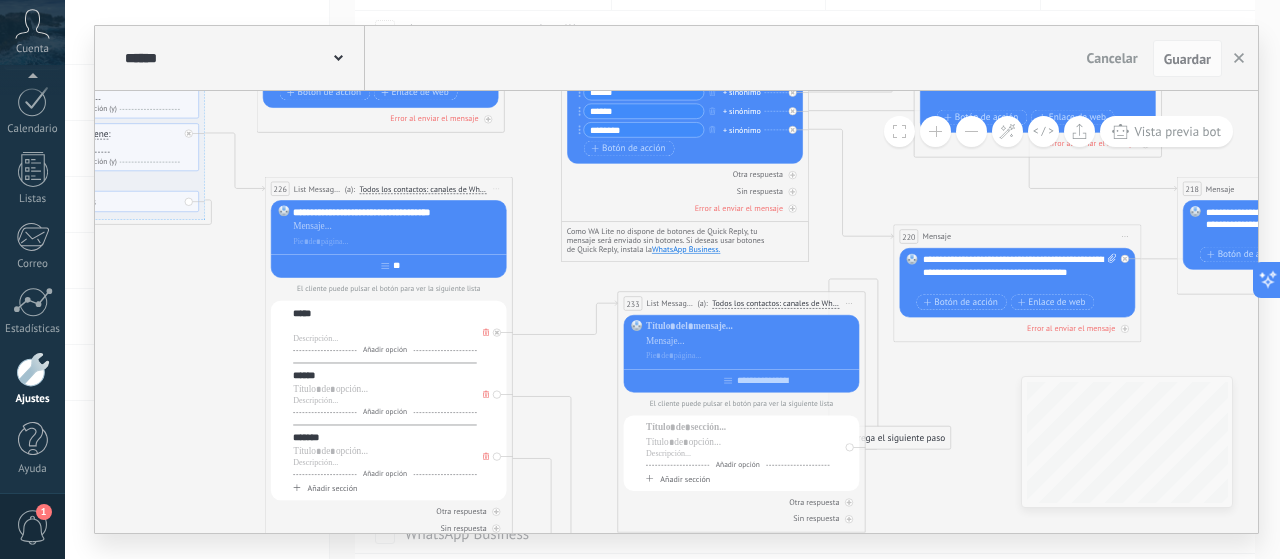 click on "List Message (WhatsApp)" at bounding box center (671, 304) 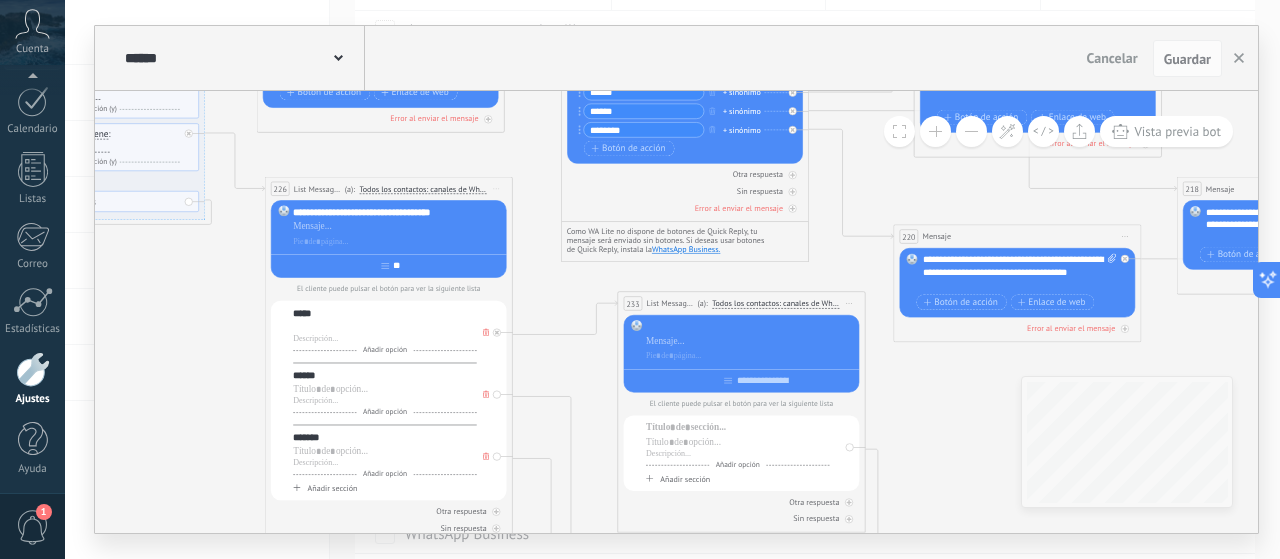 click at bounding box center (750, 327) 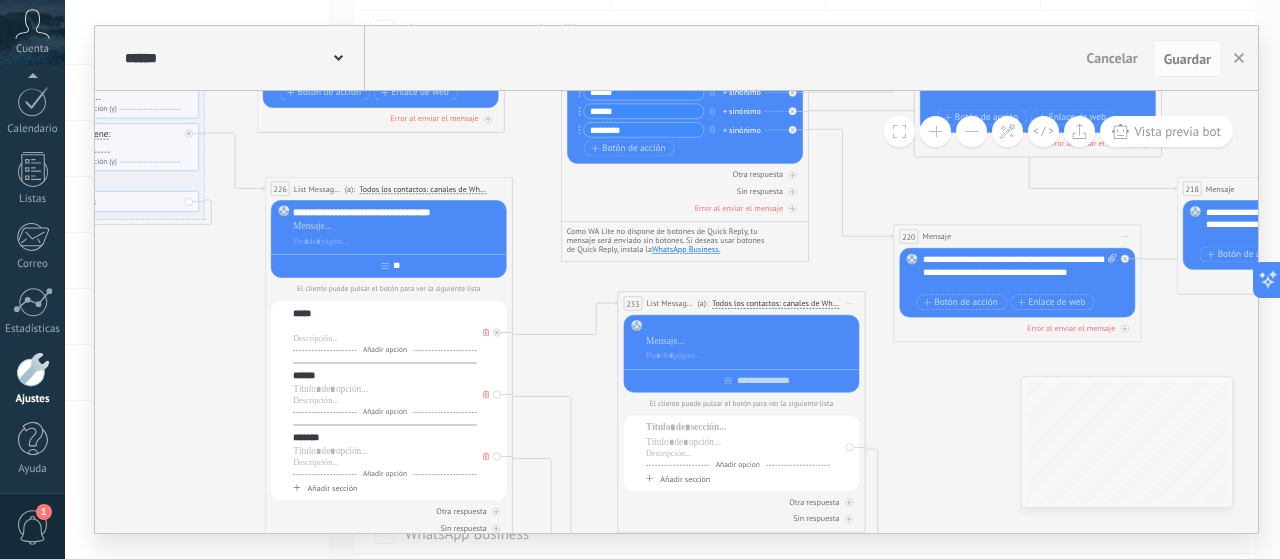 type 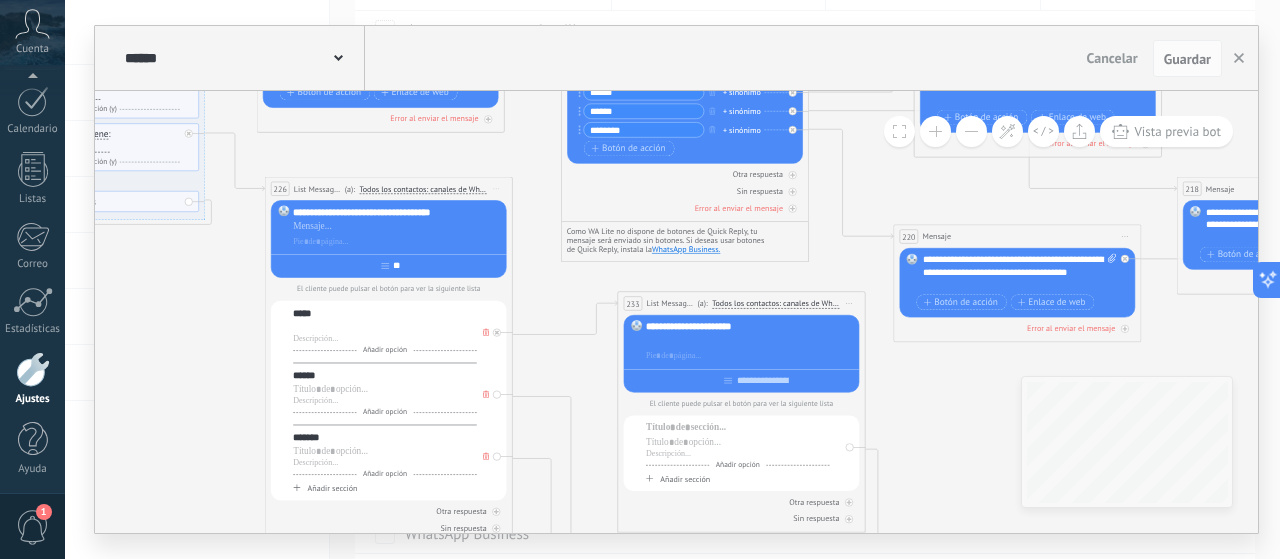 click at bounding box center [750, 342] 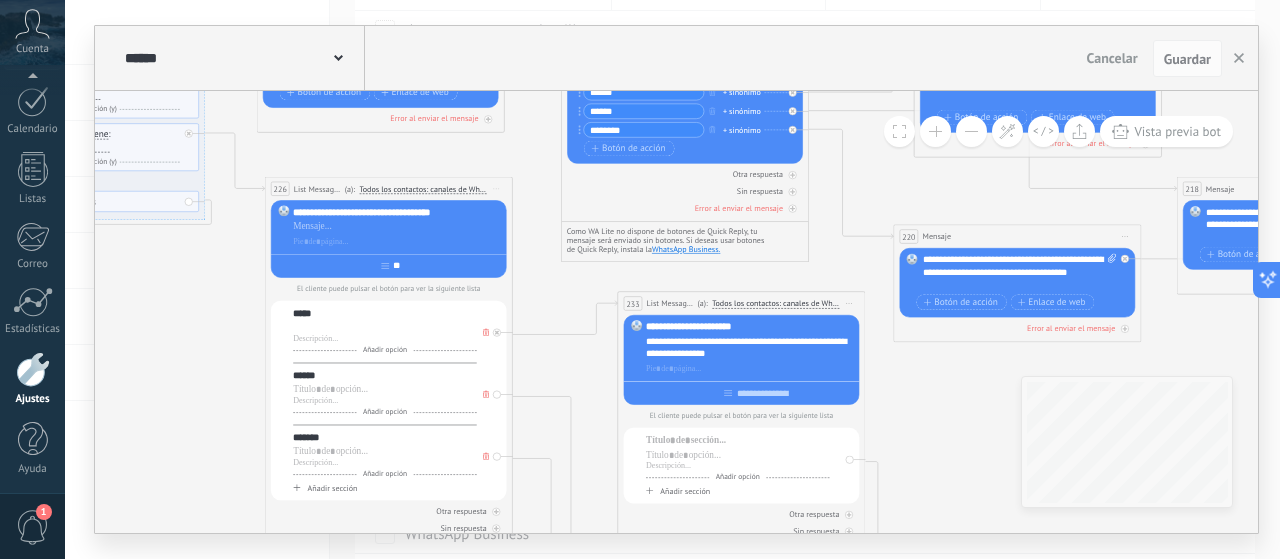 click on "**********" at bounding box center [751, 348] 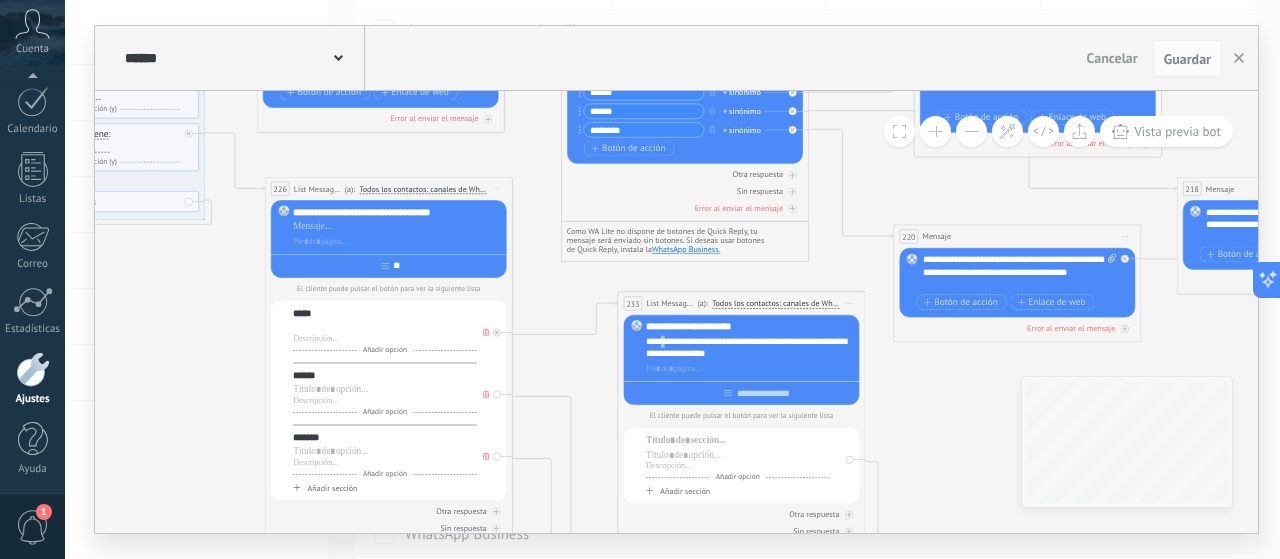 click on "**********" at bounding box center [751, 348] 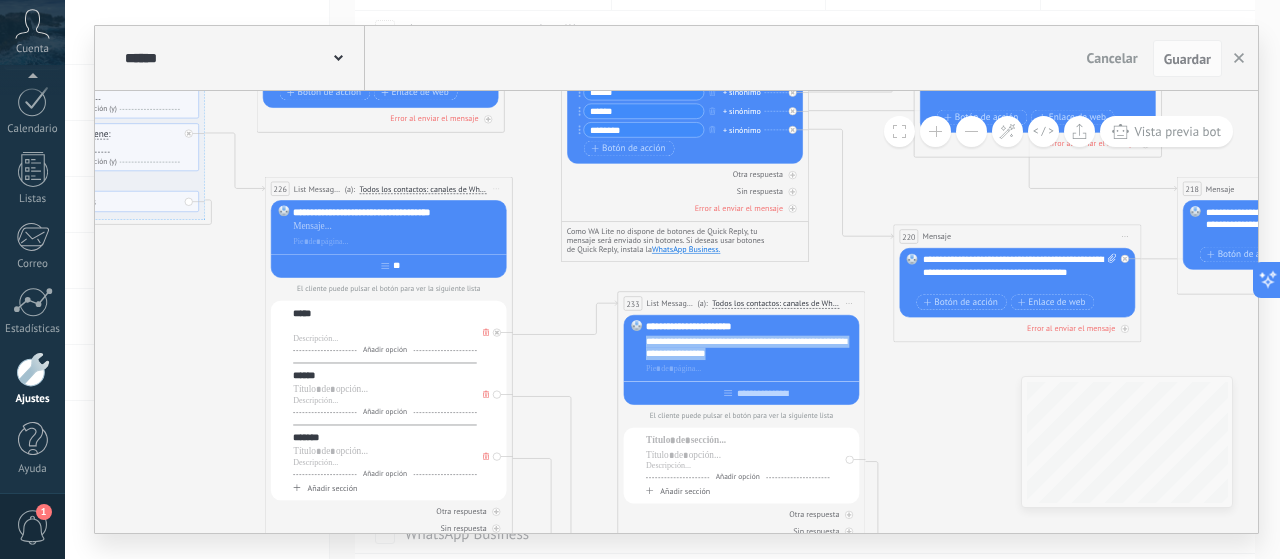 click on "**********" at bounding box center (751, 348) 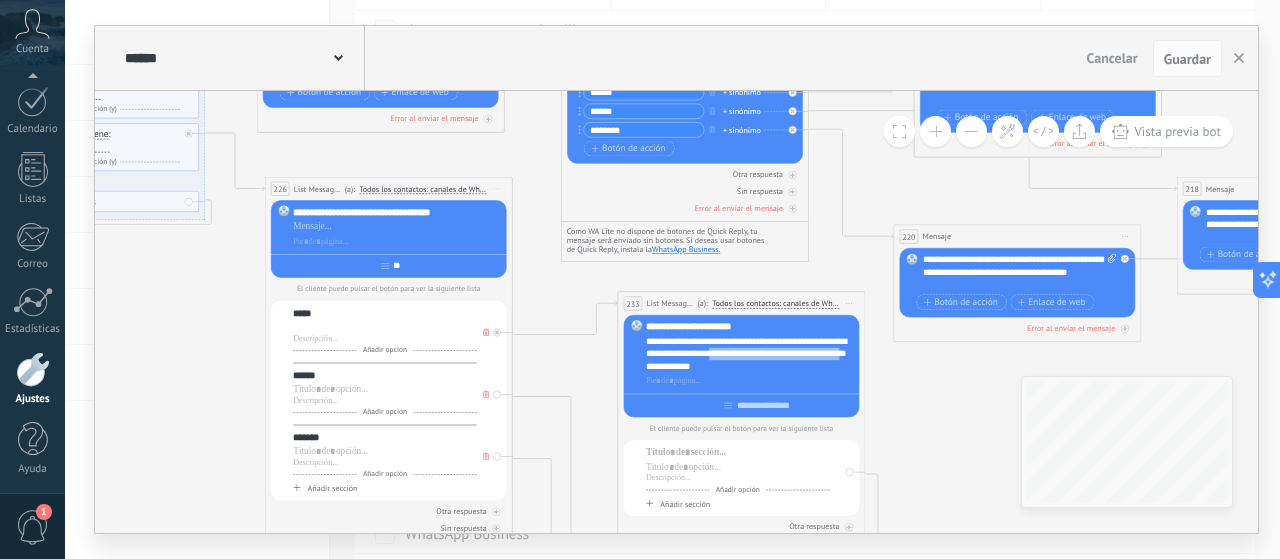 drag, startPoint x: 730, startPoint y: 355, endPoint x: 675, endPoint y: 373, distance: 57.870544 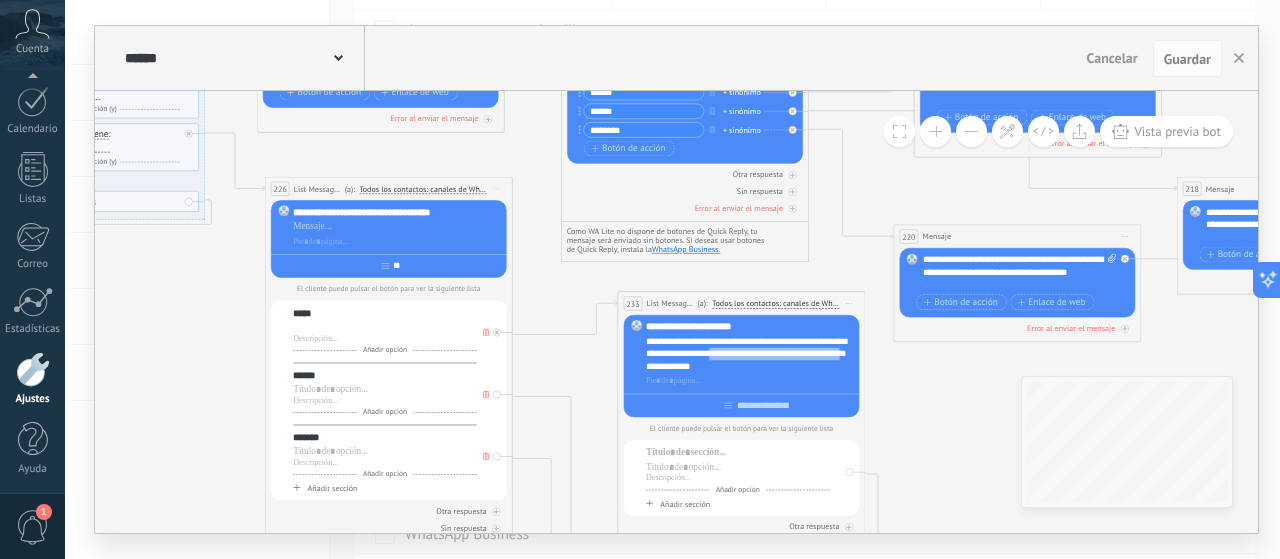 click on "**********" at bounding box center [750, 354] 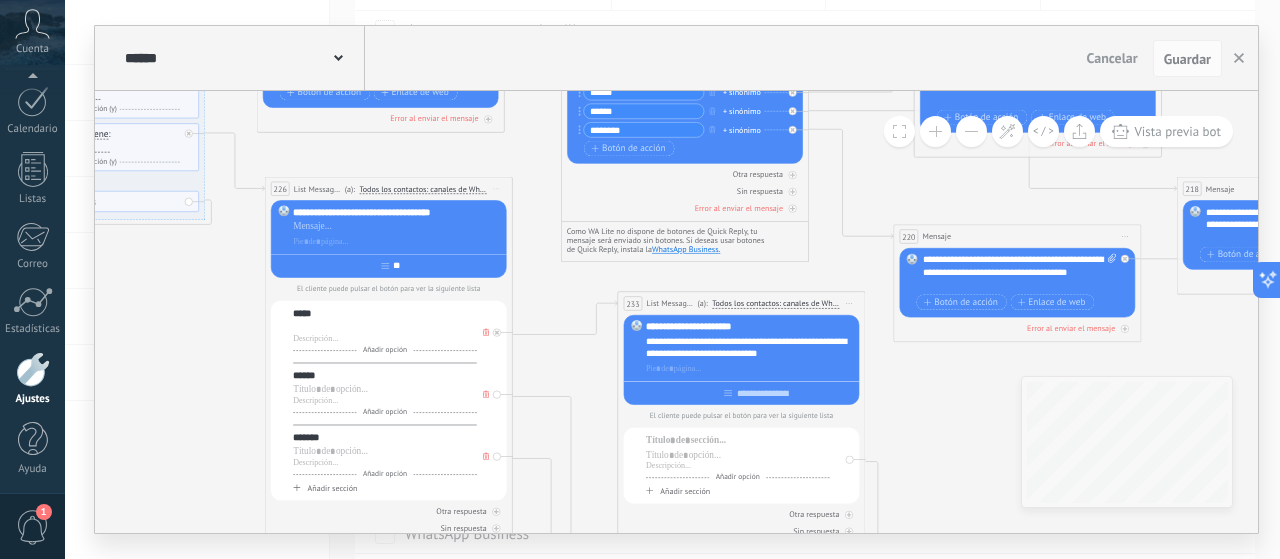 click on "**********" at bounding box center [751, 348] 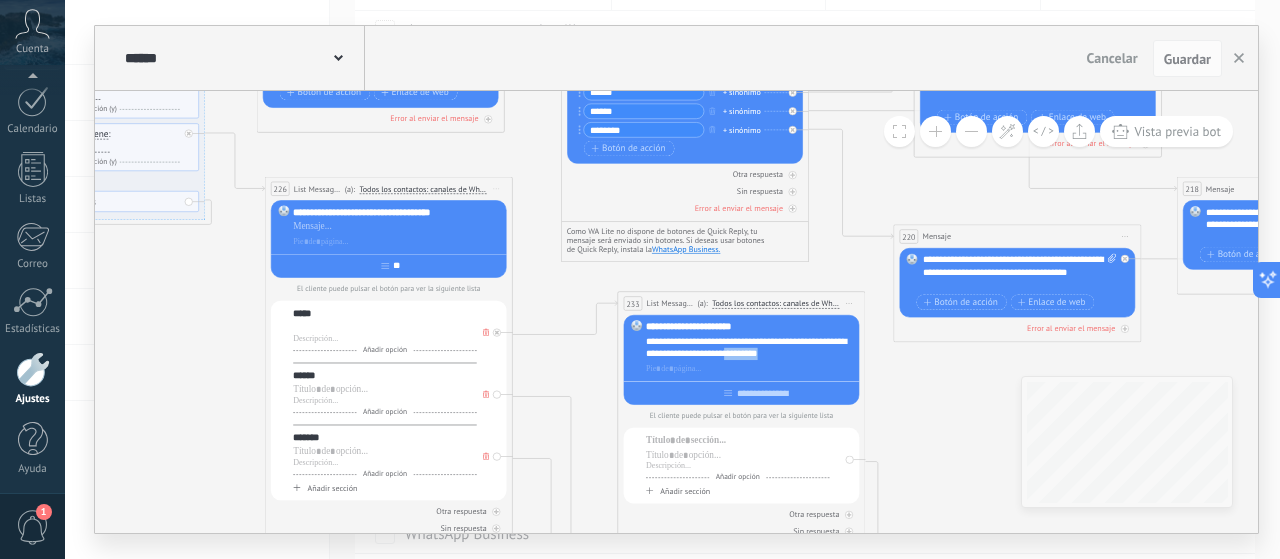 drag, startPoint x: 760, startPoint y: 359, endPoint x: 738, endPoint y: 361, distance: 22.090721 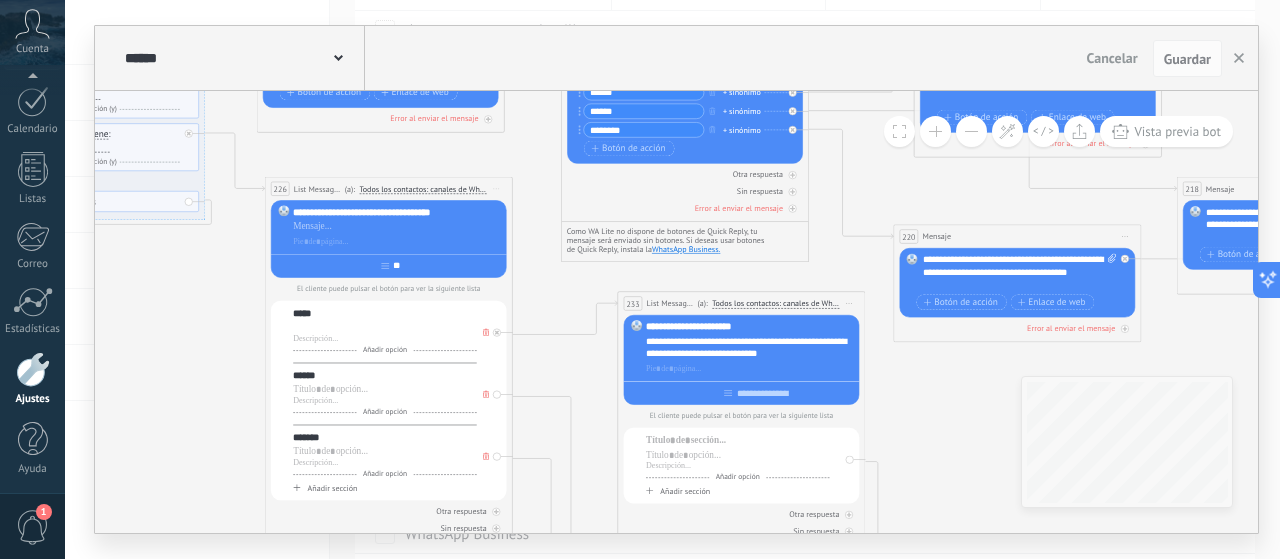 click on "**********" at bounding box center [751, 348] 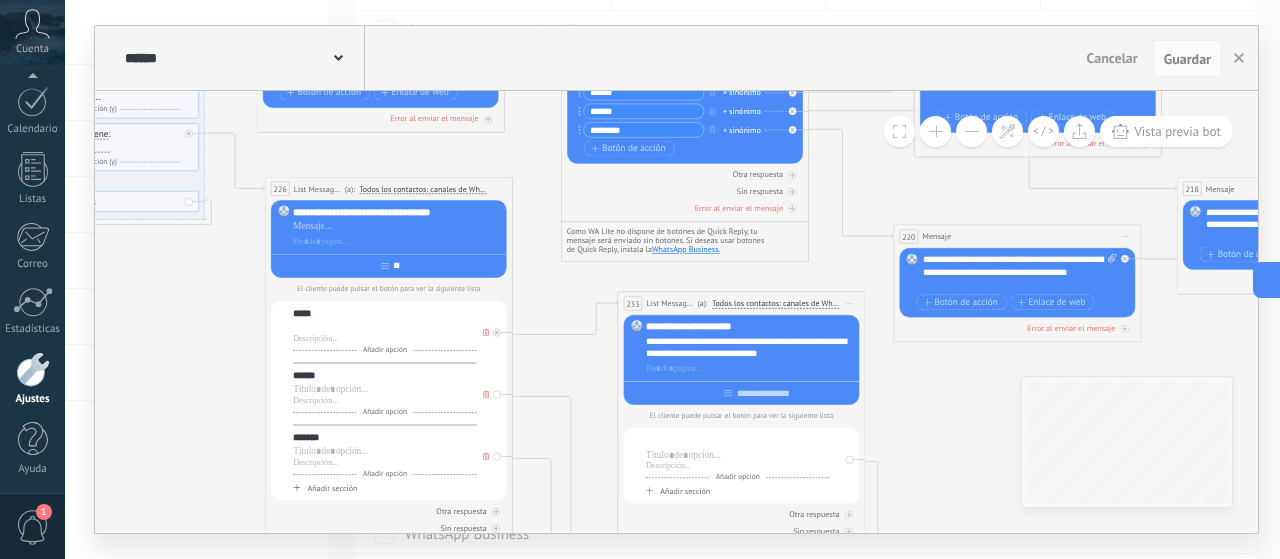 click at bounding box center (738, 440) 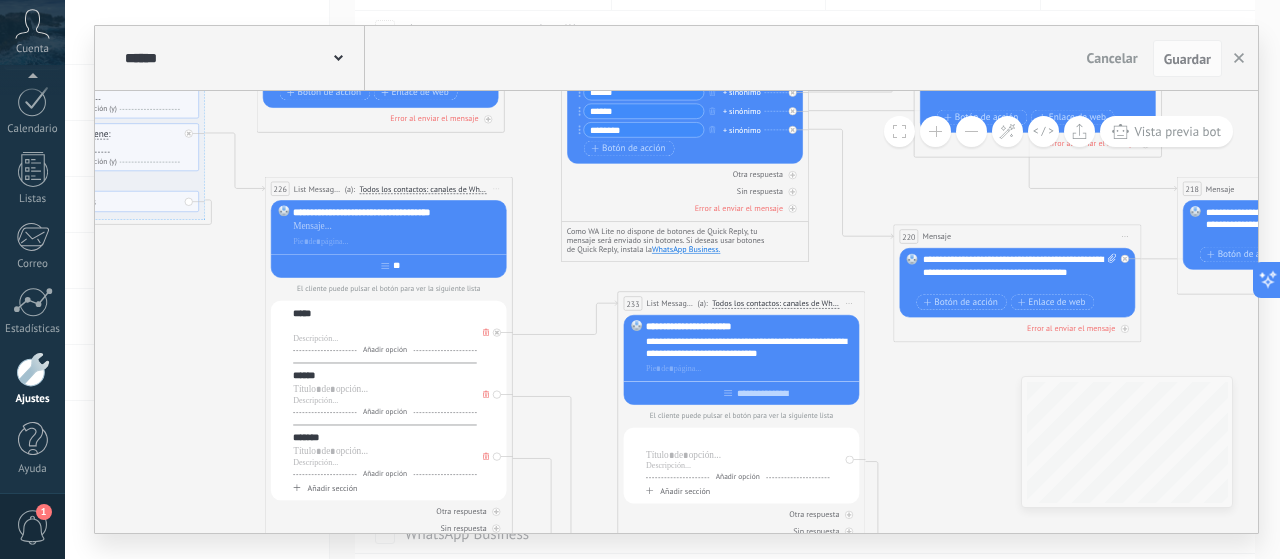 type 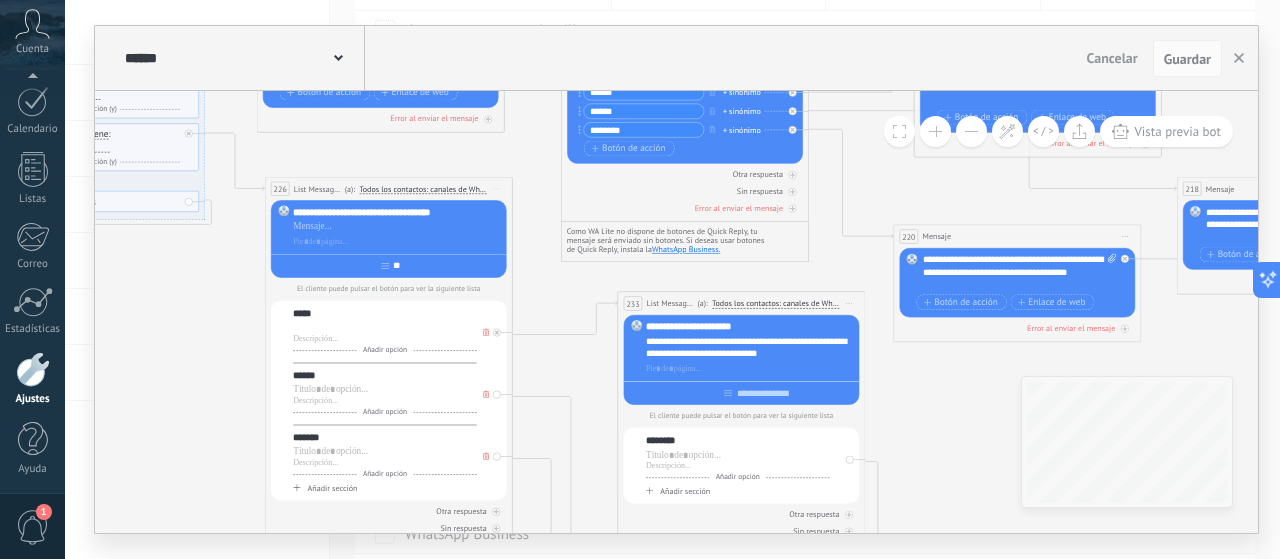 click on "Añadir sección" at bounding box center (685, 491) 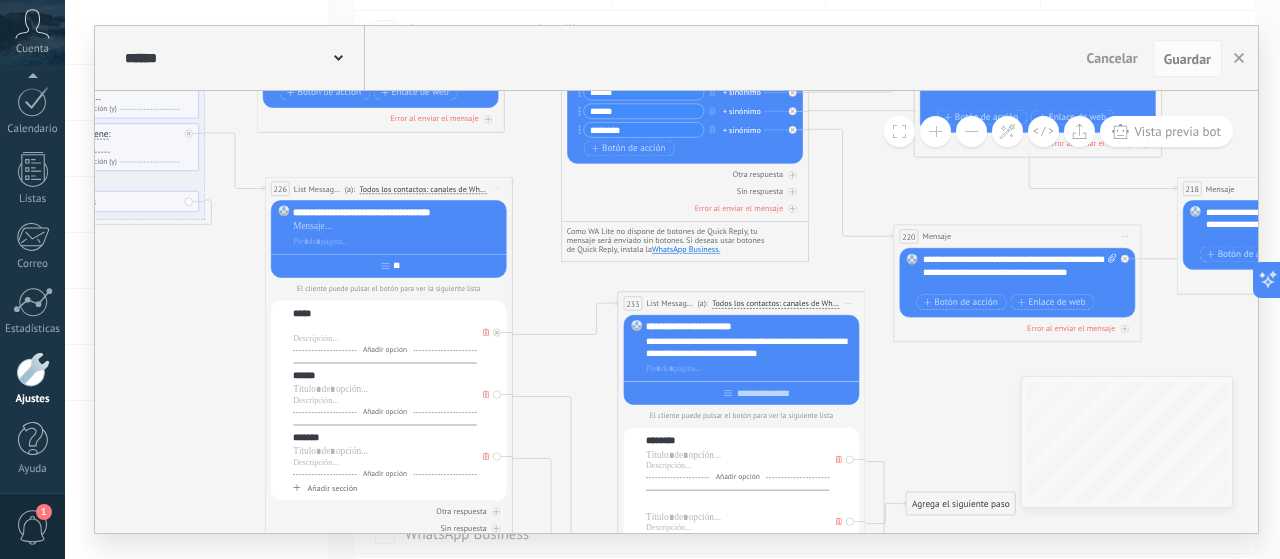 click at bounding box center [738, 502] 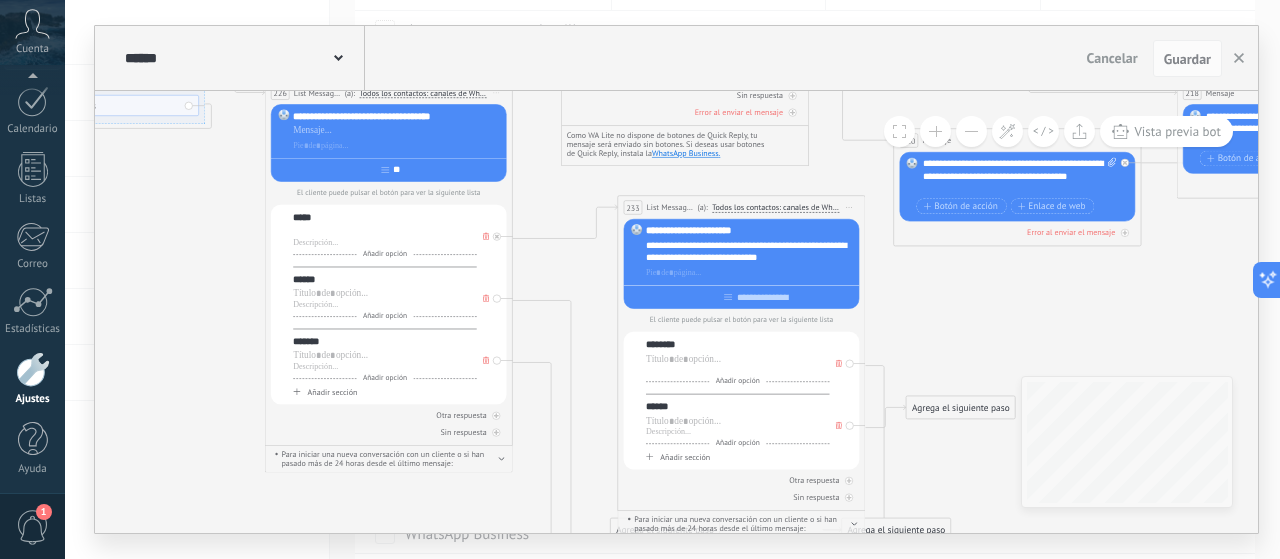 click at bounding box center [738, 371] 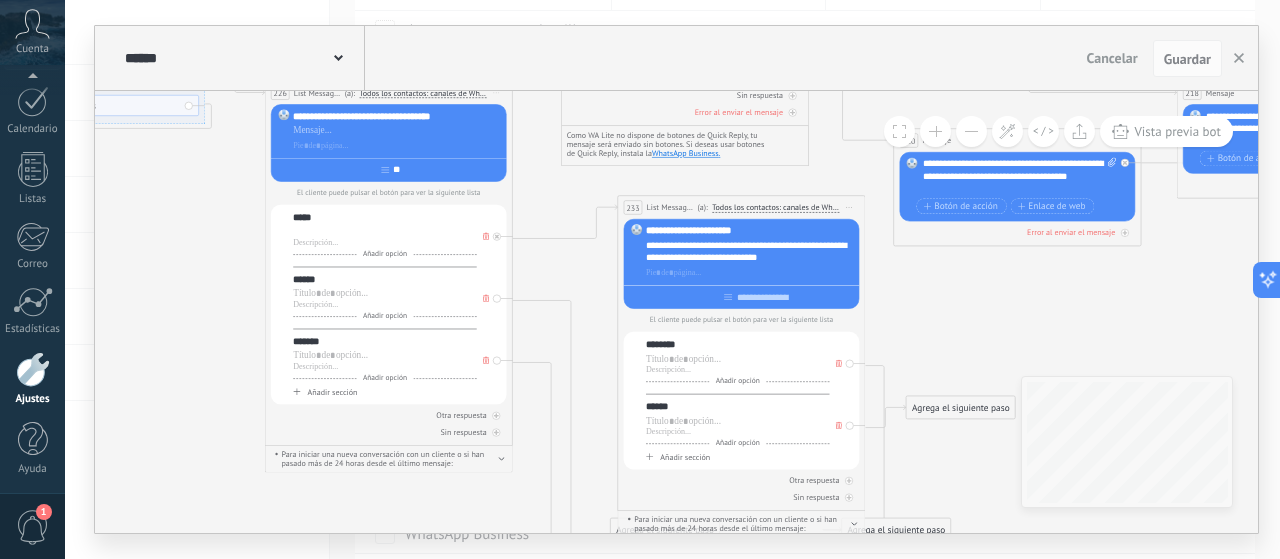 click on "Añadir sección" at bounding box center (685, 457) 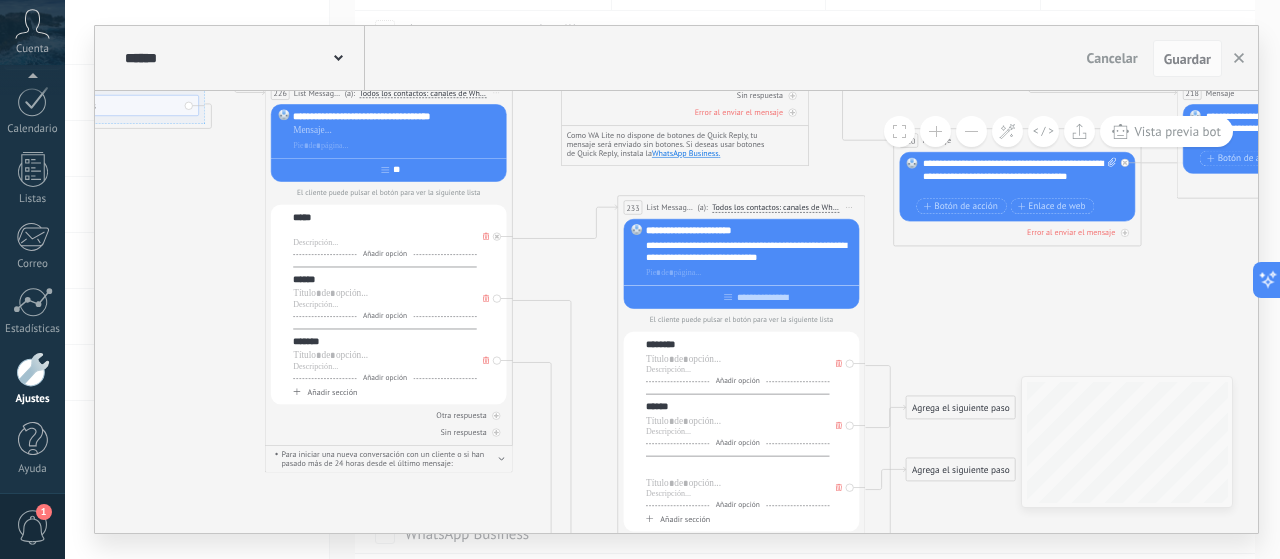 click at bounding box center (738, 468) 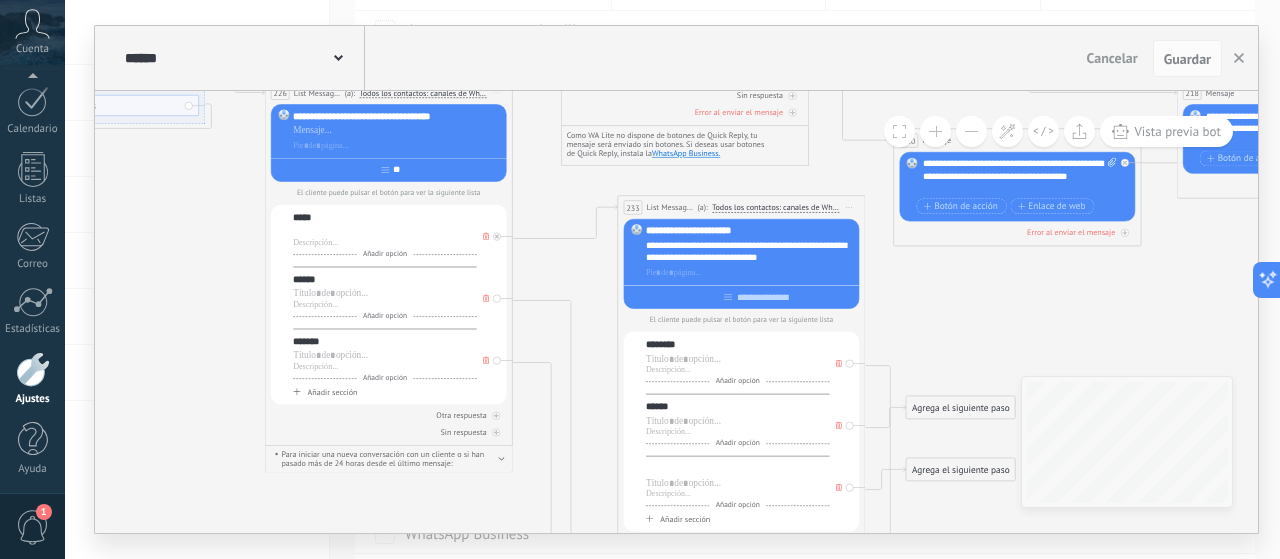 type 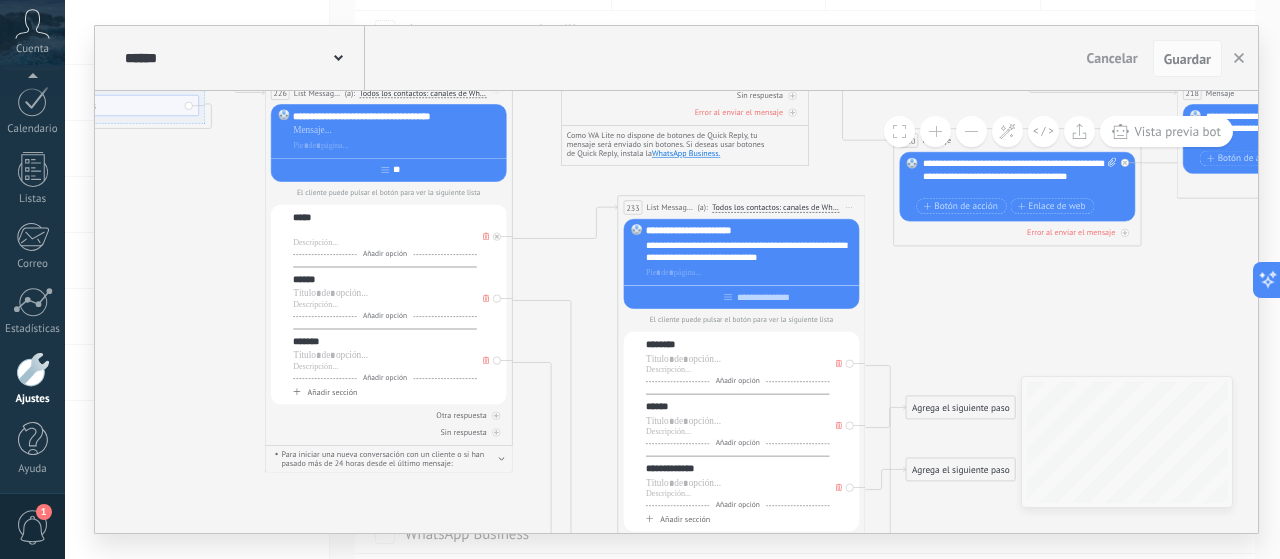 click on "Añadir sección" at bounding box center [685, 519] 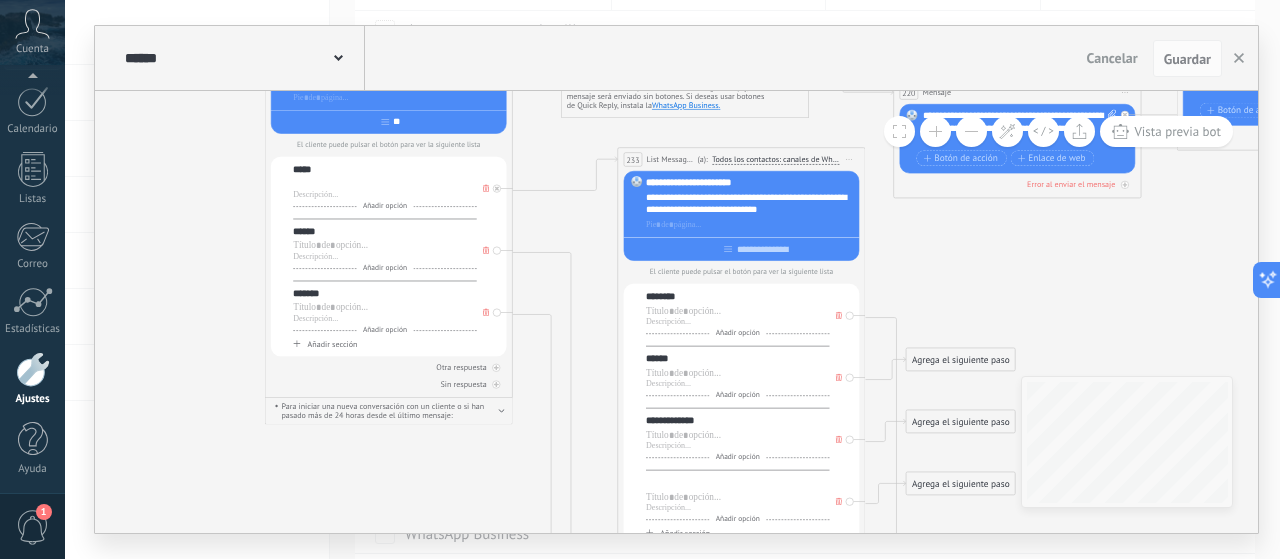 click at bounding box center [738, 482] 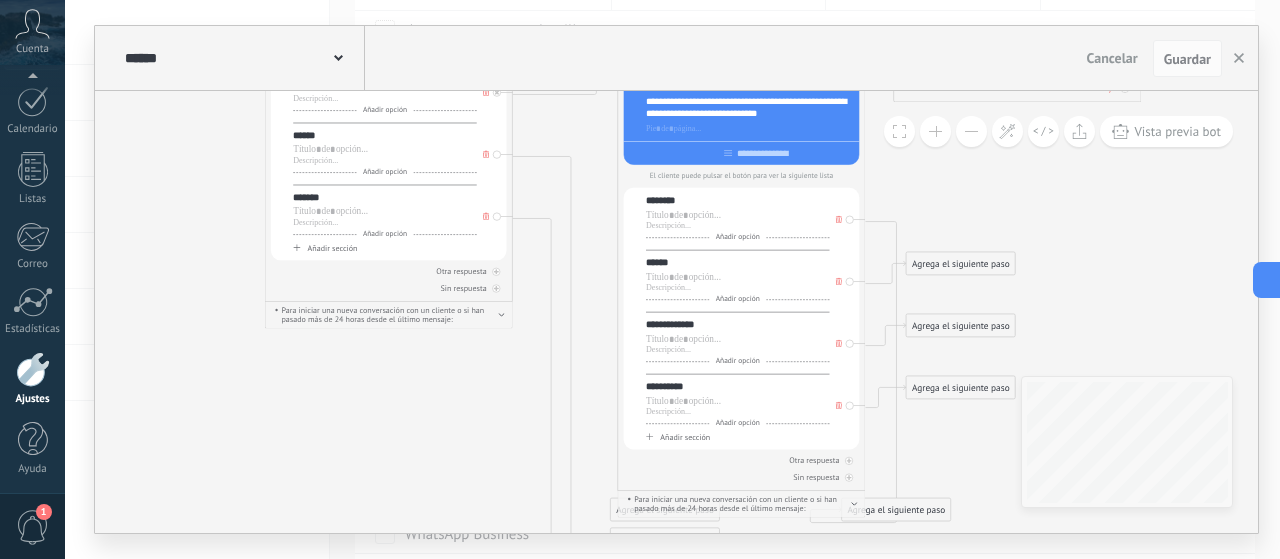 click on "Añadir sección" at bounding box center (685, 437) 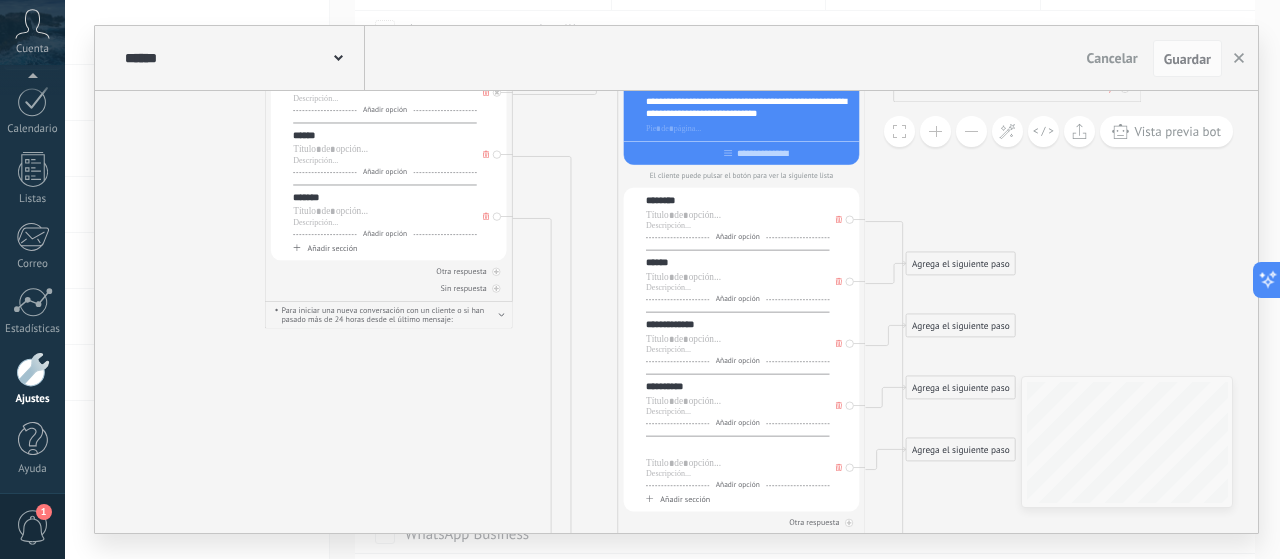 click at bounding box center (738, 448) 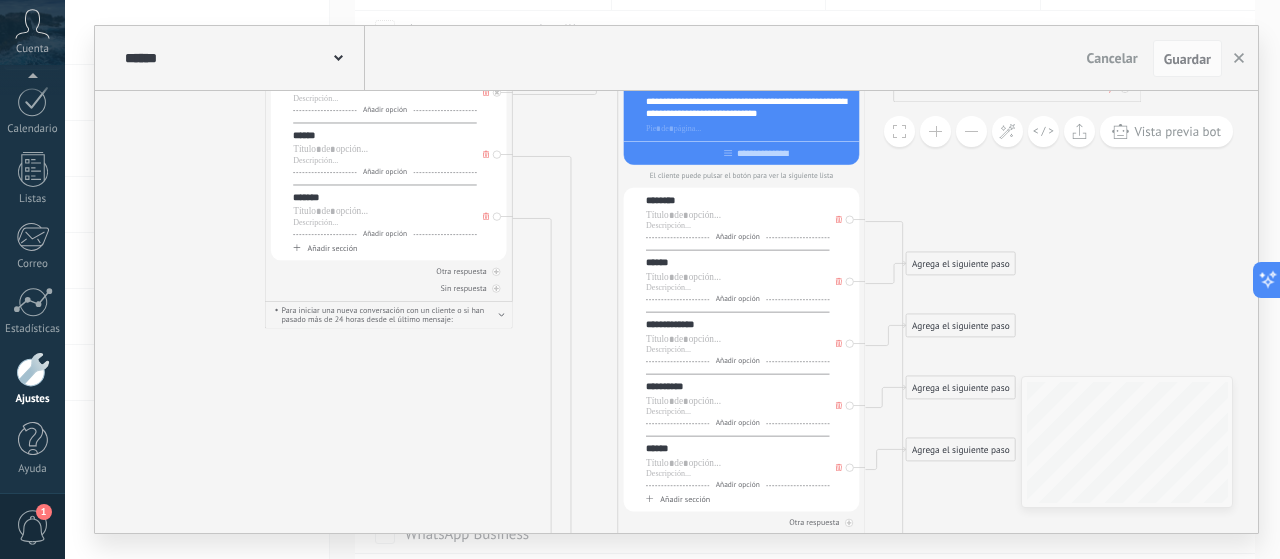 drag, startPoint x: 686, startPoint y: 501, endPoint x: 723, endPoint y: 348, distance: 157.4103 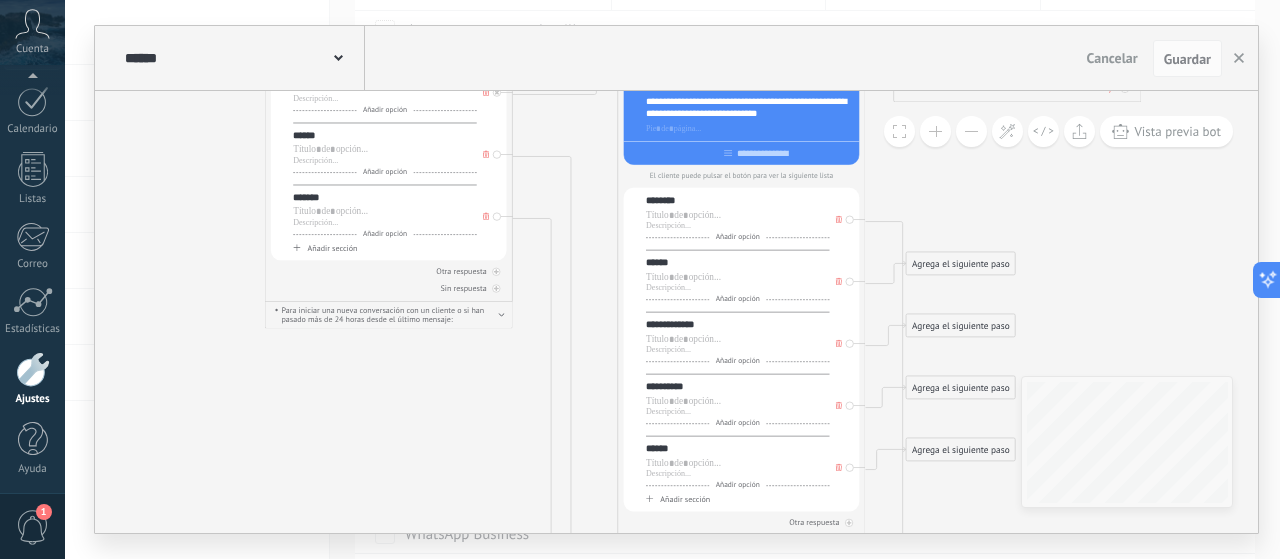 click on "Añadir sección" at bounding box center [685, 499] 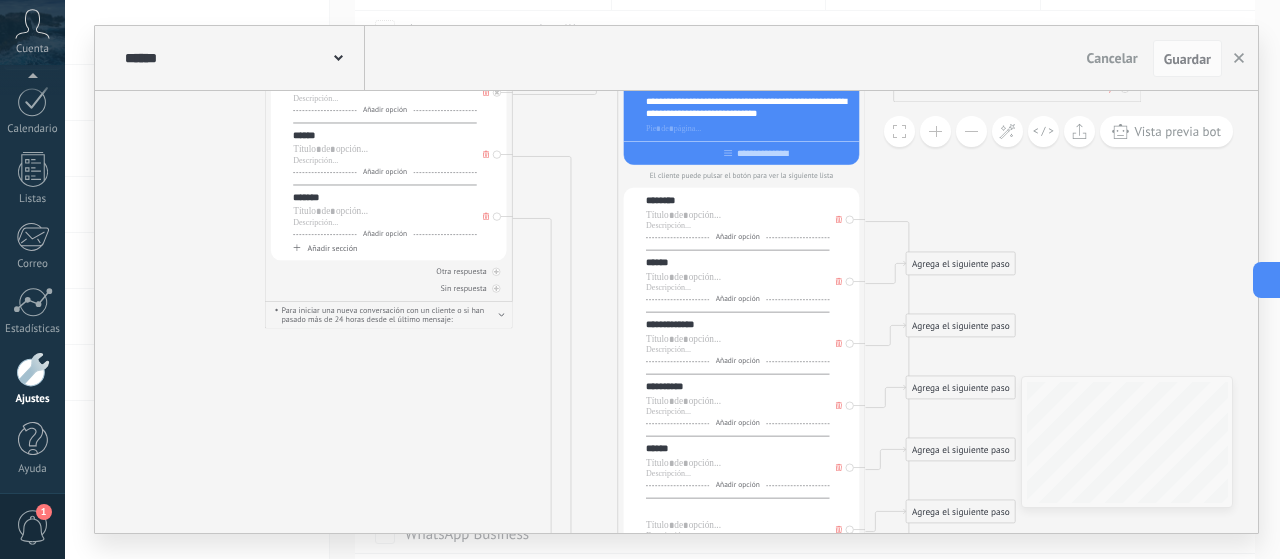 click at bounding box center (738, 510) 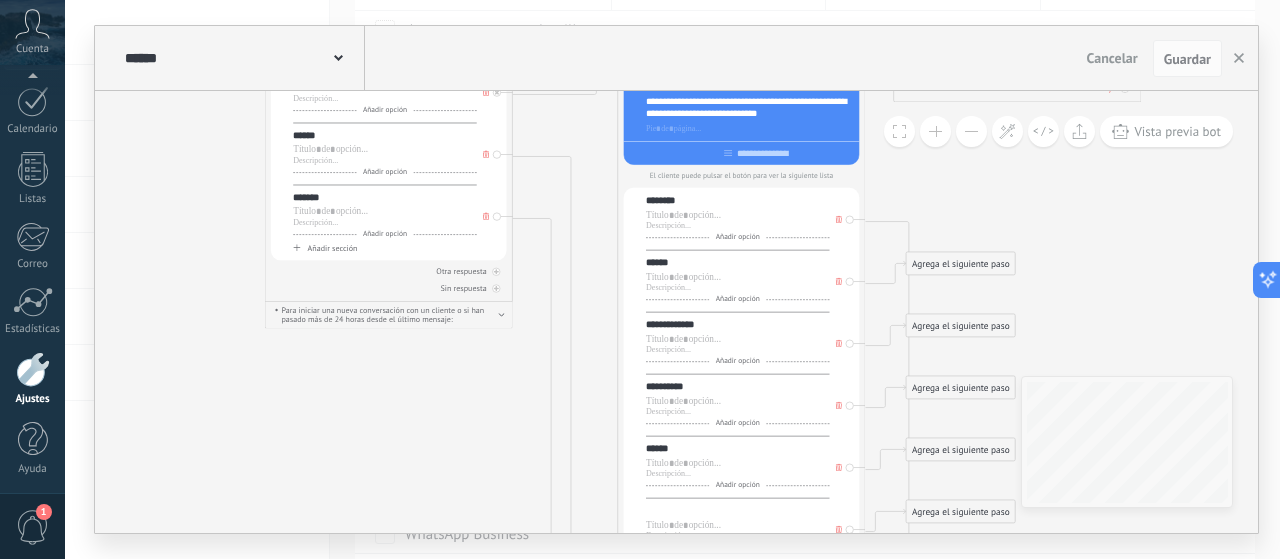 type 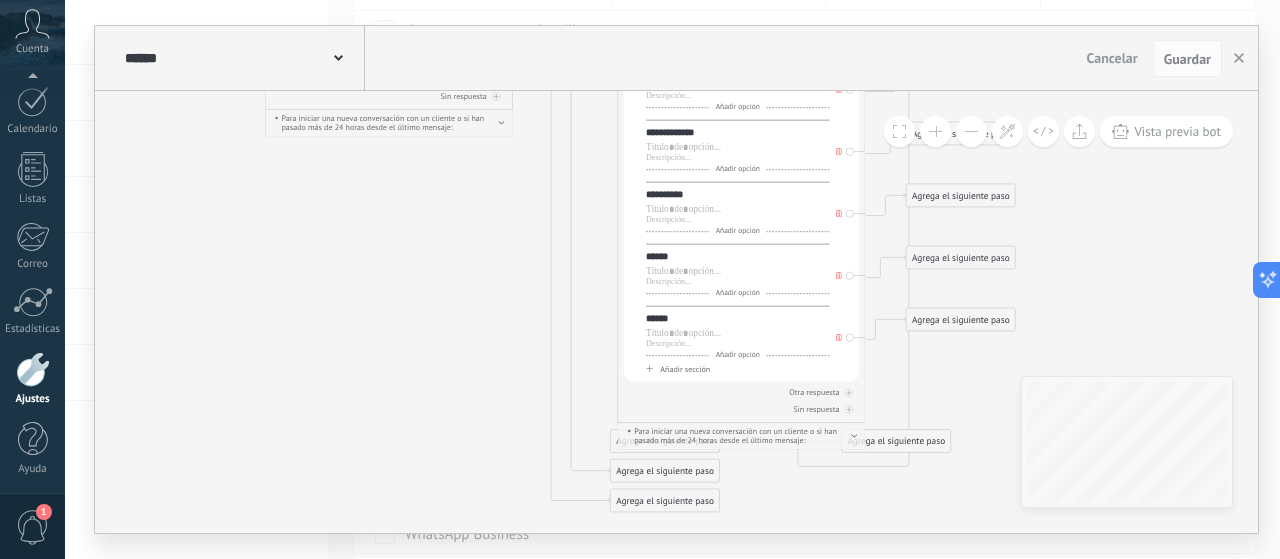 click on "Añadir sección" at bounding box center (685, 369) 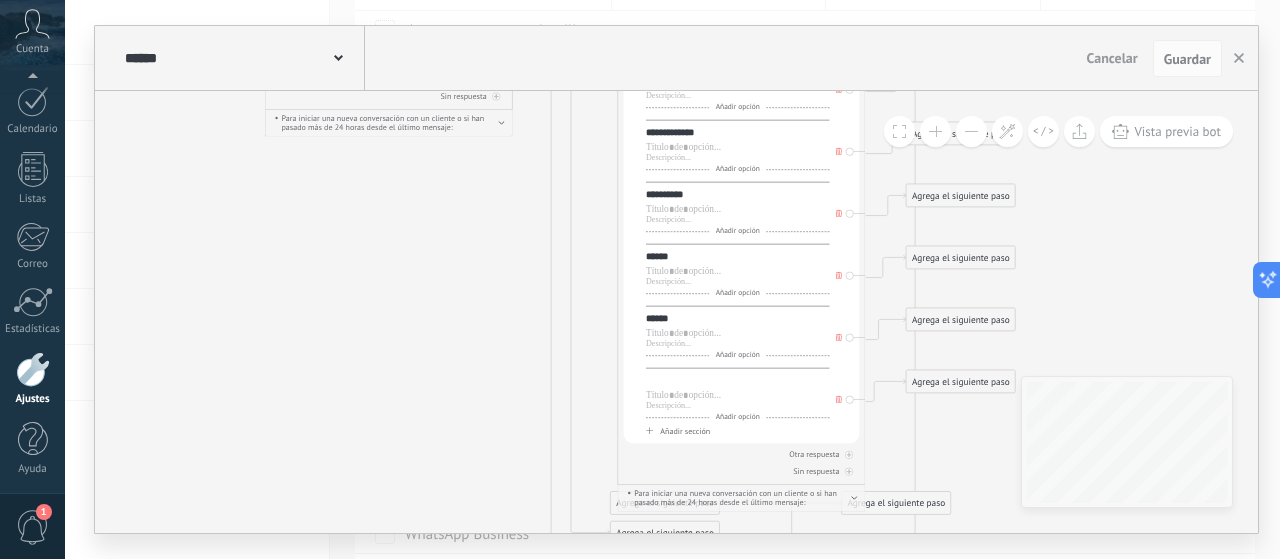 click at bounding box center (738, 380) 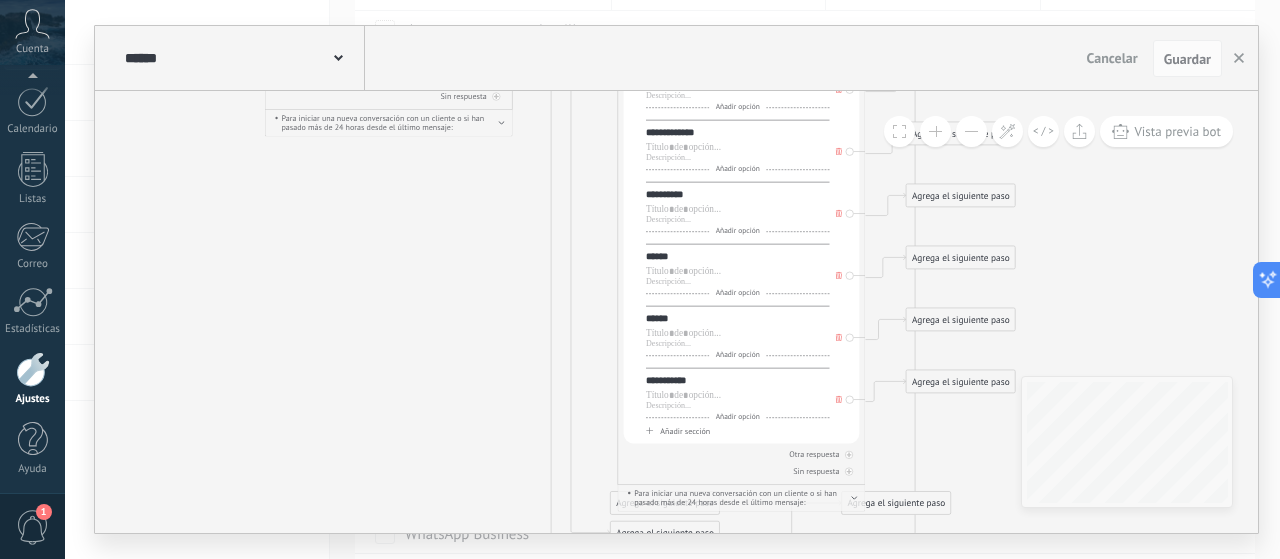 click 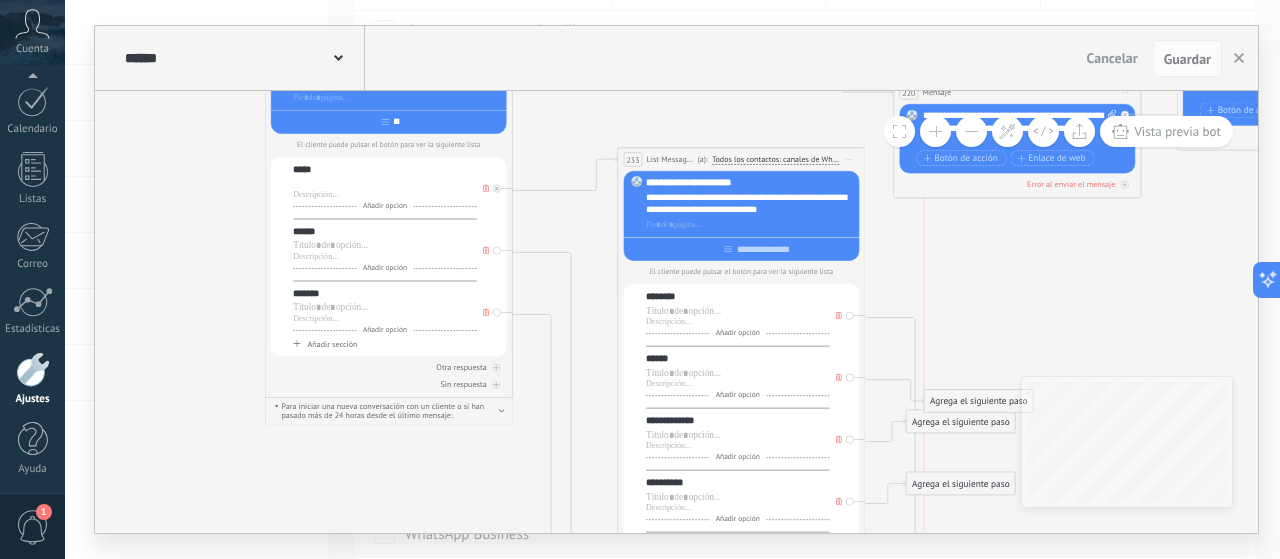 drag, startPoint x: 940, startPoint y: 360, endPoint x: 960, endPoint y: 316, distance: 48.332184 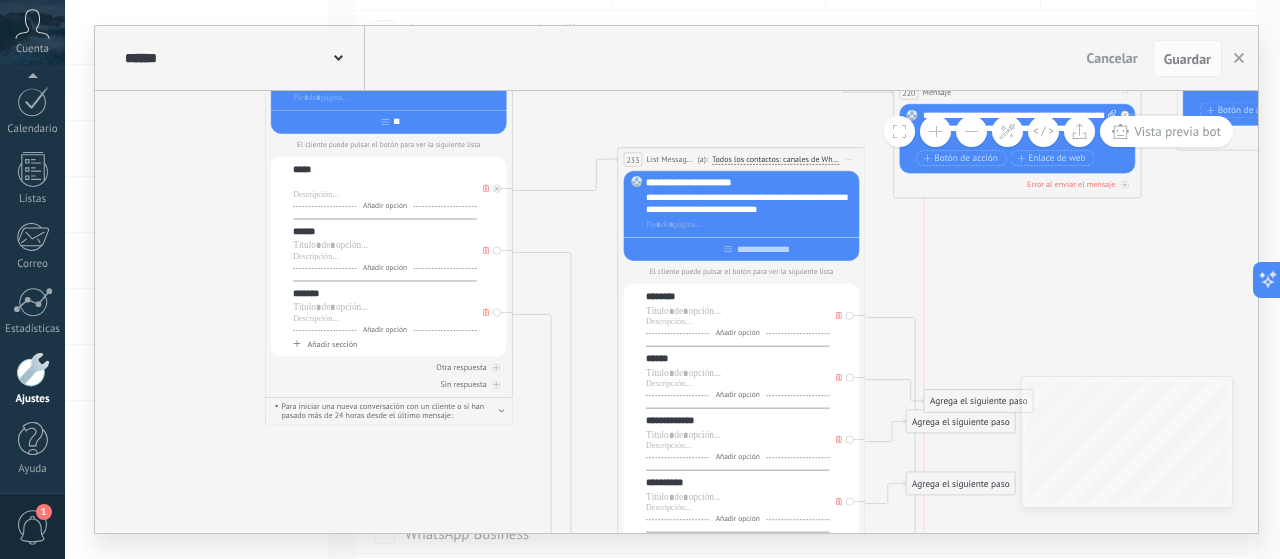 click on "Agrega el siguiente paso" at bounding box center (978, 401) 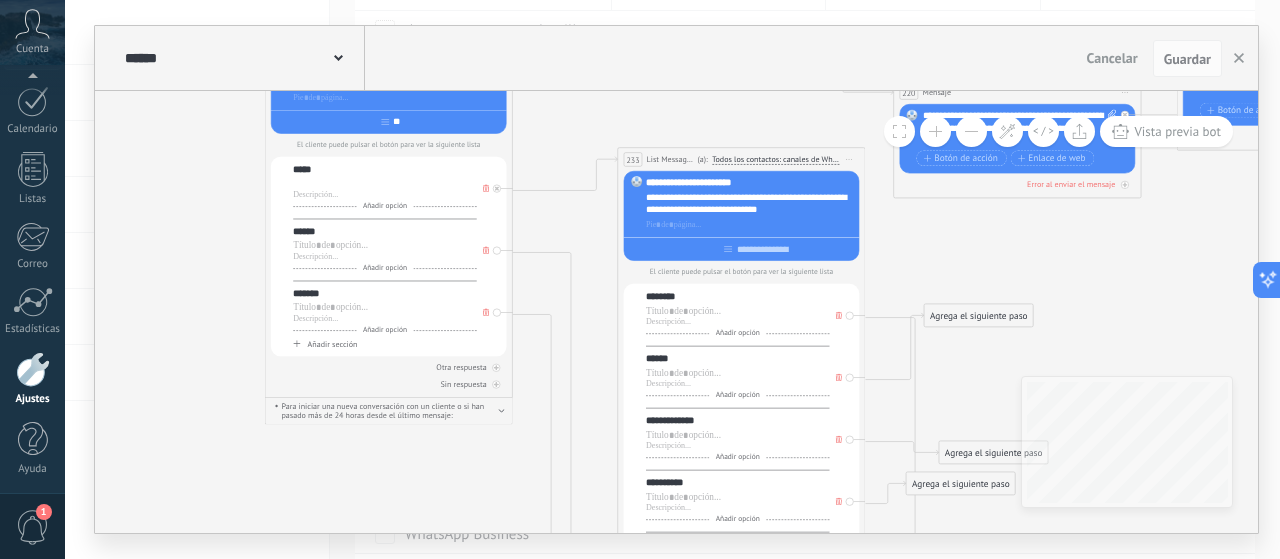 drag, startPoint x: 960, startPoint y: 416, endPoint x: 975, endPoint y: 449, distance: 36.249138 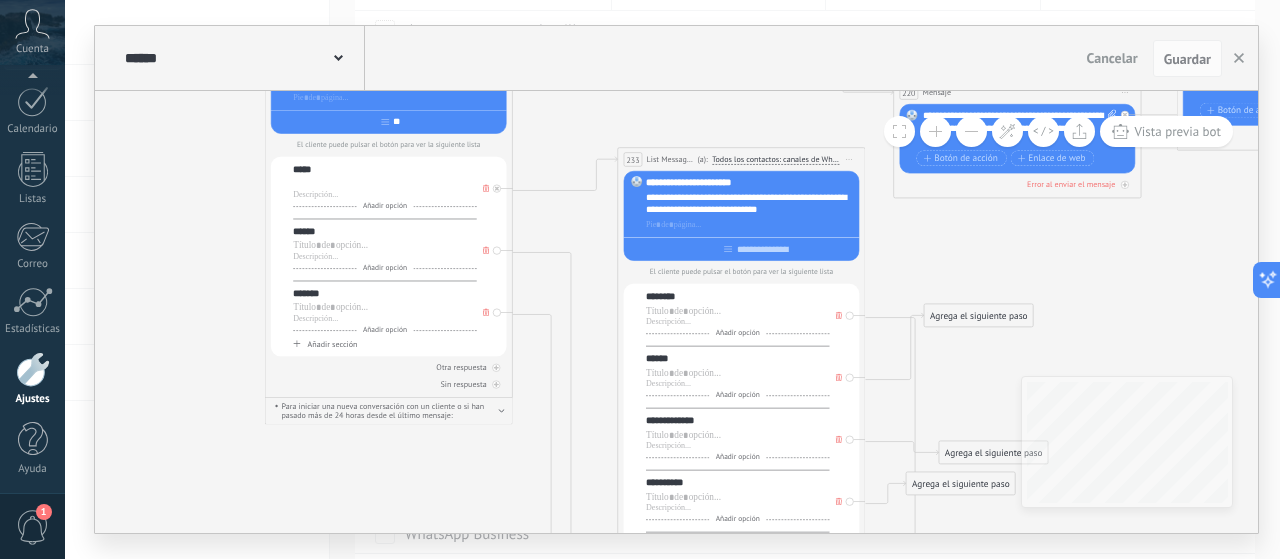 click on "Agrega el siguiente paso" at bounding box center [993, 453] 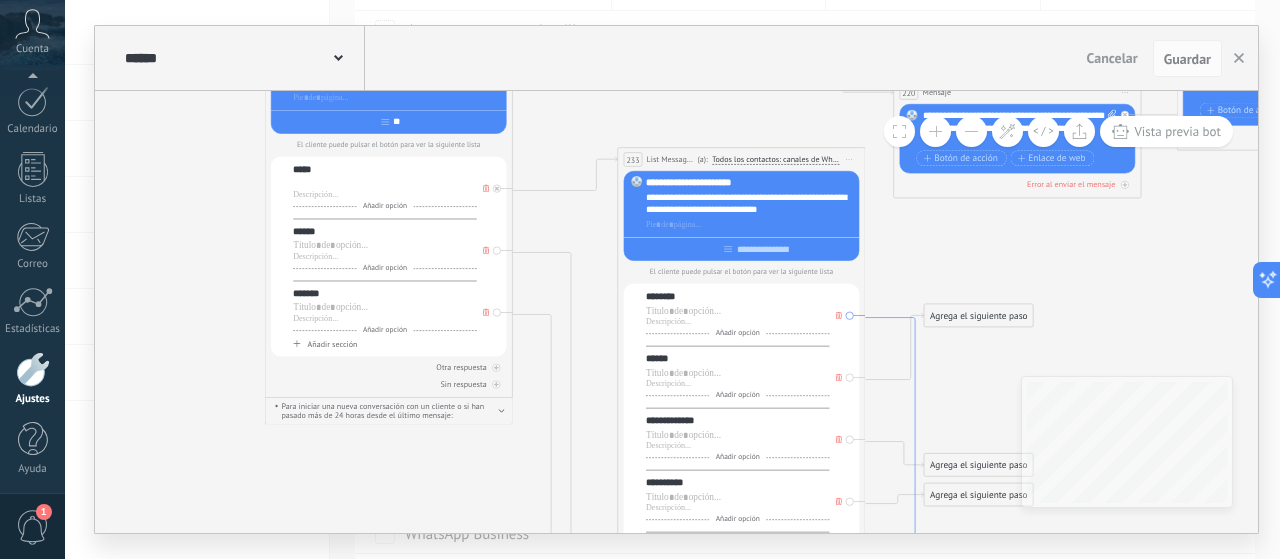 click 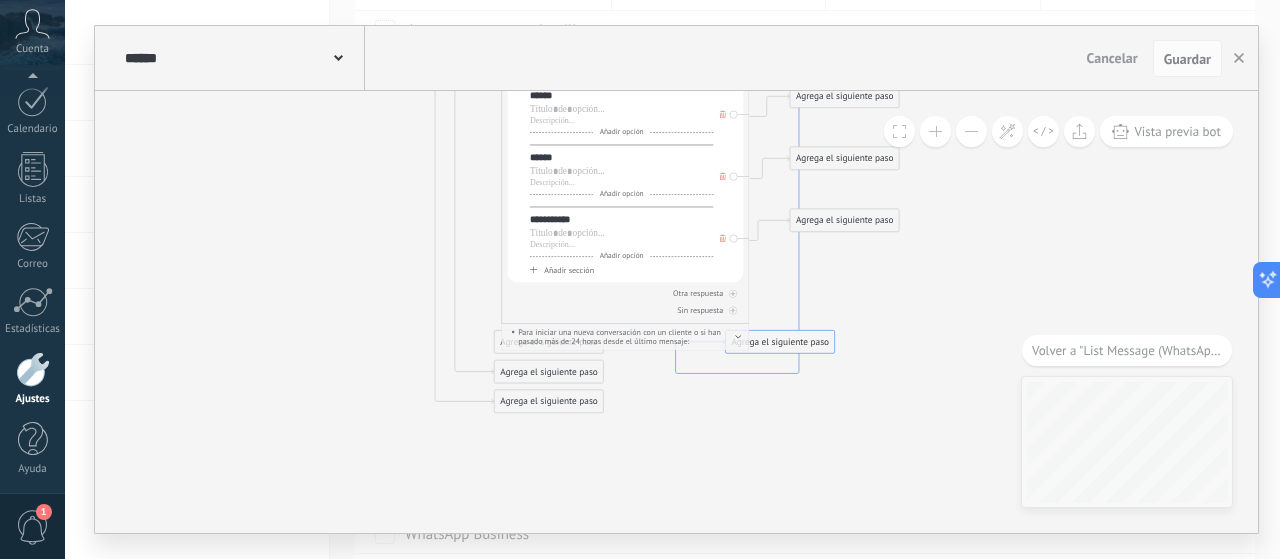 drag, startPoint x: 591, startPoint y: 338, endPoint x: 673, endPoint y: 367, distance: 86.977005 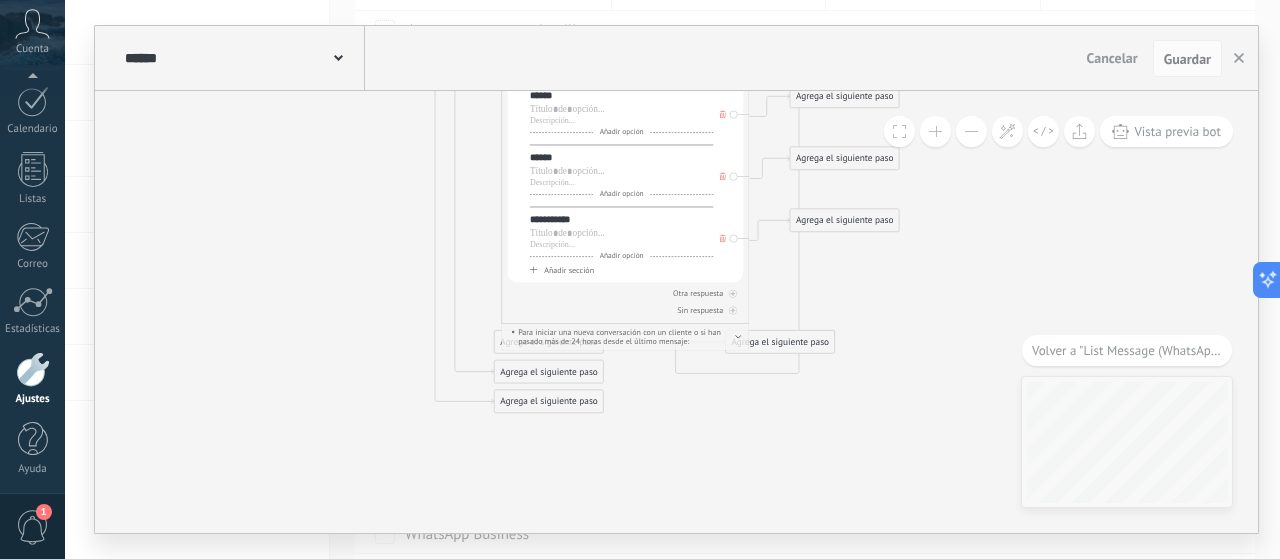 drag, startPoint x: 635, startPoint y: 302, endPoint x: 585, endPoint y: 286, distance: 52.49762 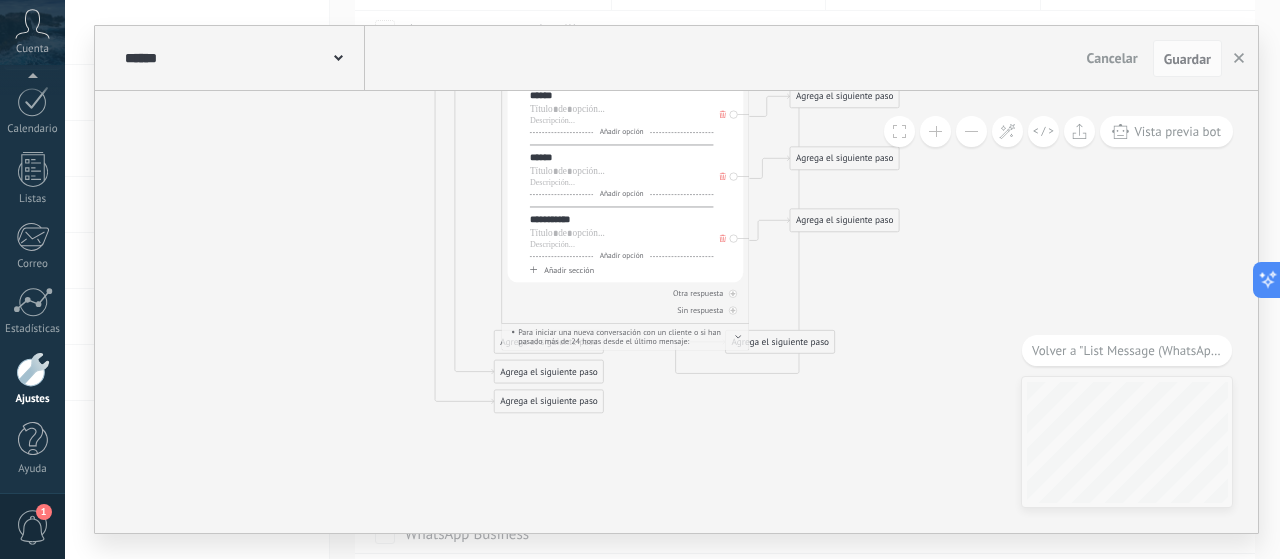 click on "Otra respuesta
Sin respuesta
Error al enviar el mensaje" at bounding box center (626, 299) 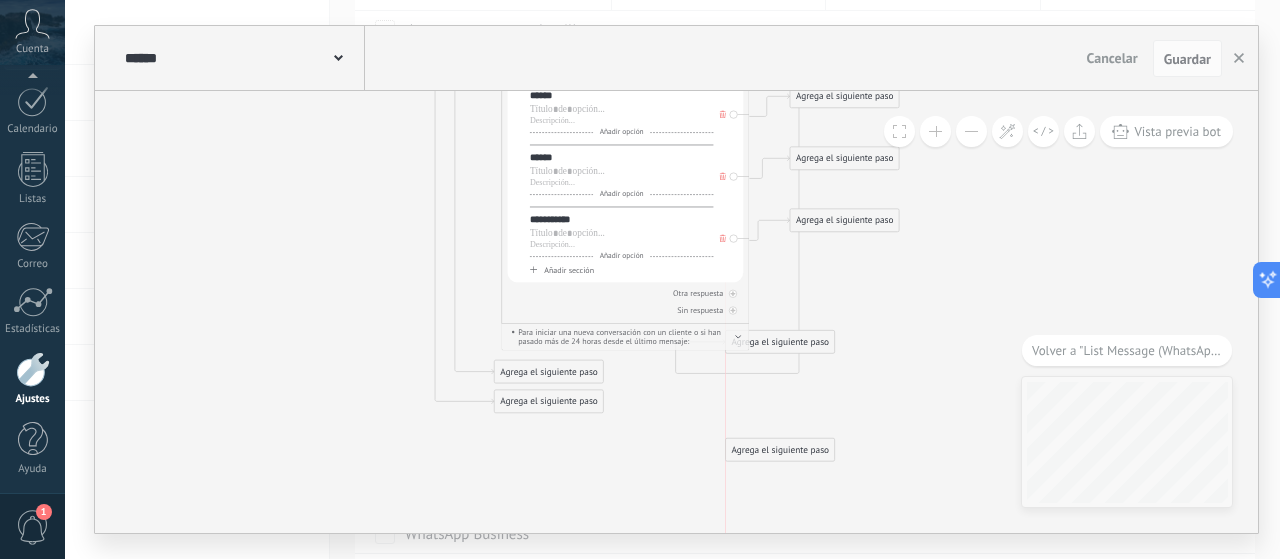 drag, startPoint x: 495, startPoint y: 344, endPoint x: 676, endPoint y: 410, distance: 192.65773 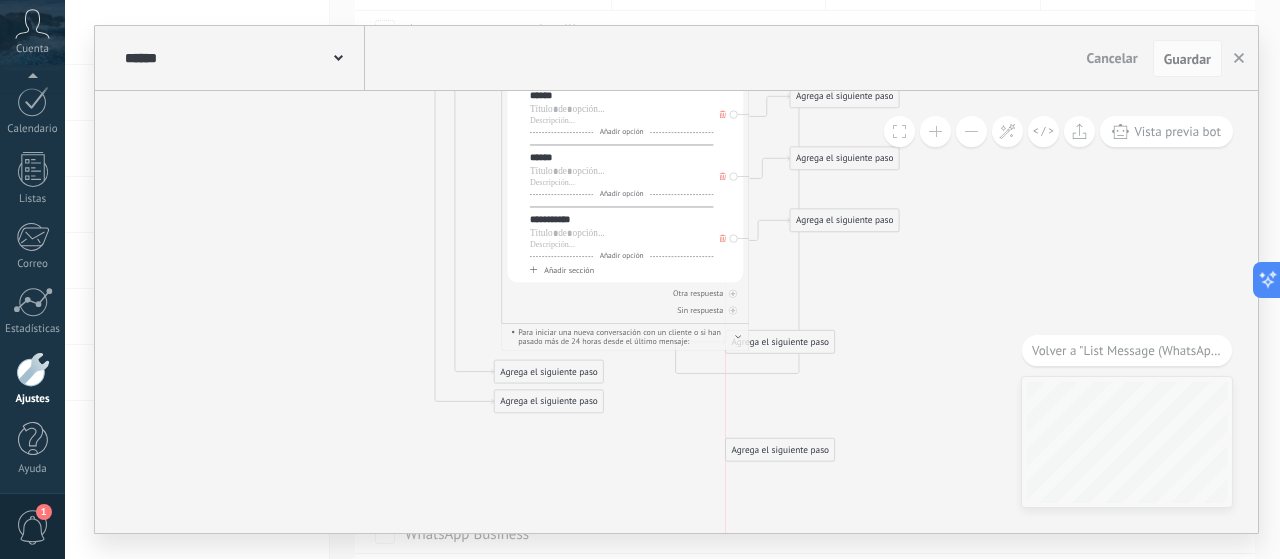 click on "Agrega el siguiente paso" at bounding box center (780, 450) 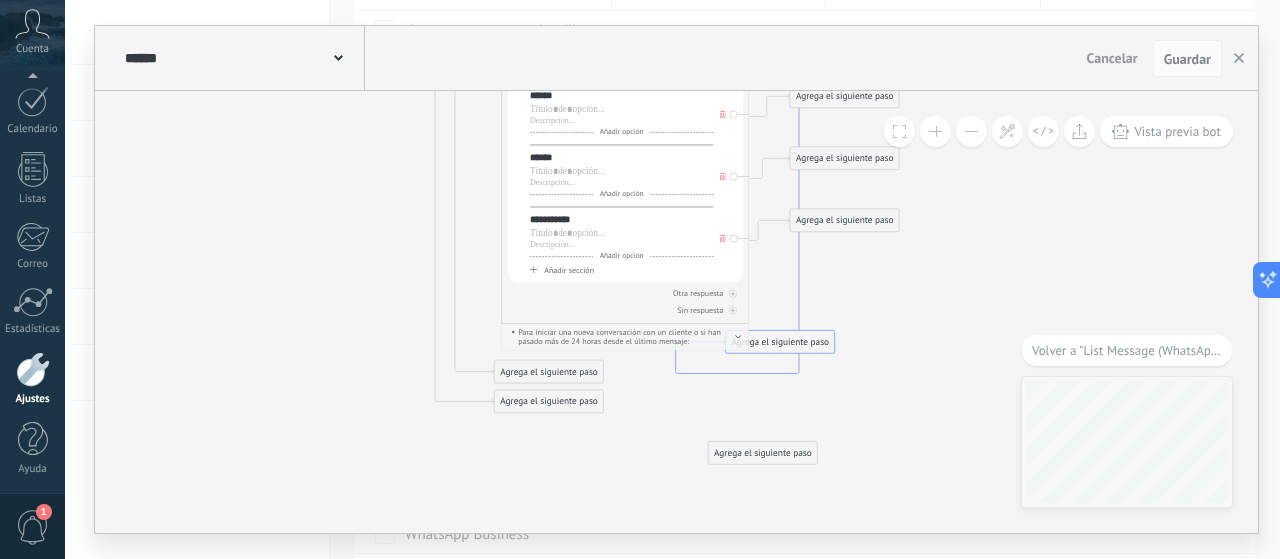 click 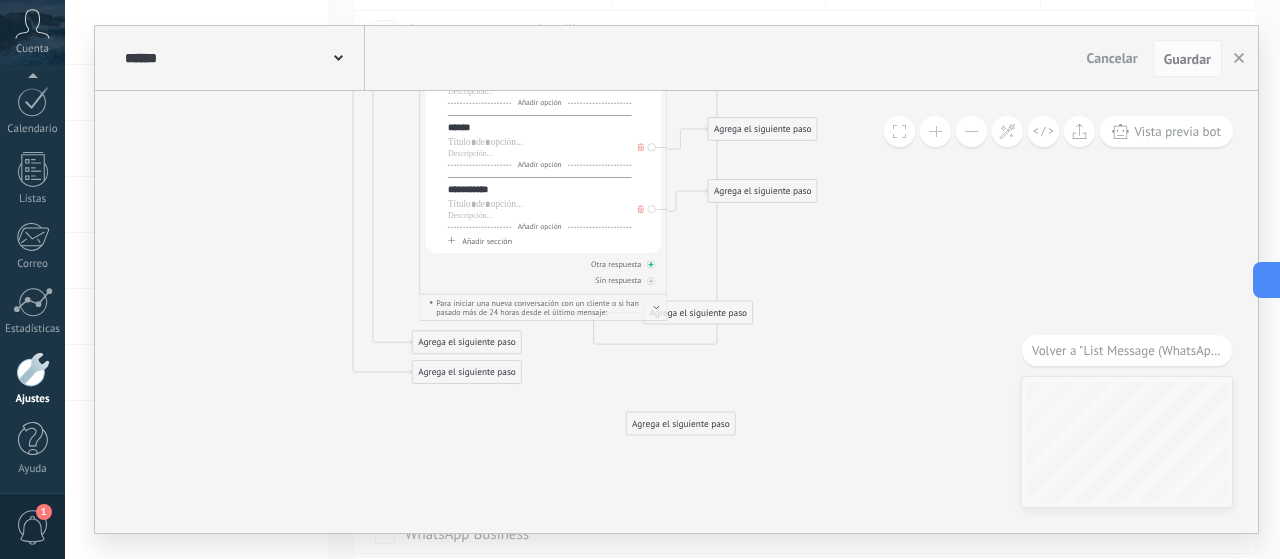 drag, startPoint x: 658, startPoint y: 272, endPoint x: 624, endPoint y: 269, distance: 34.132095 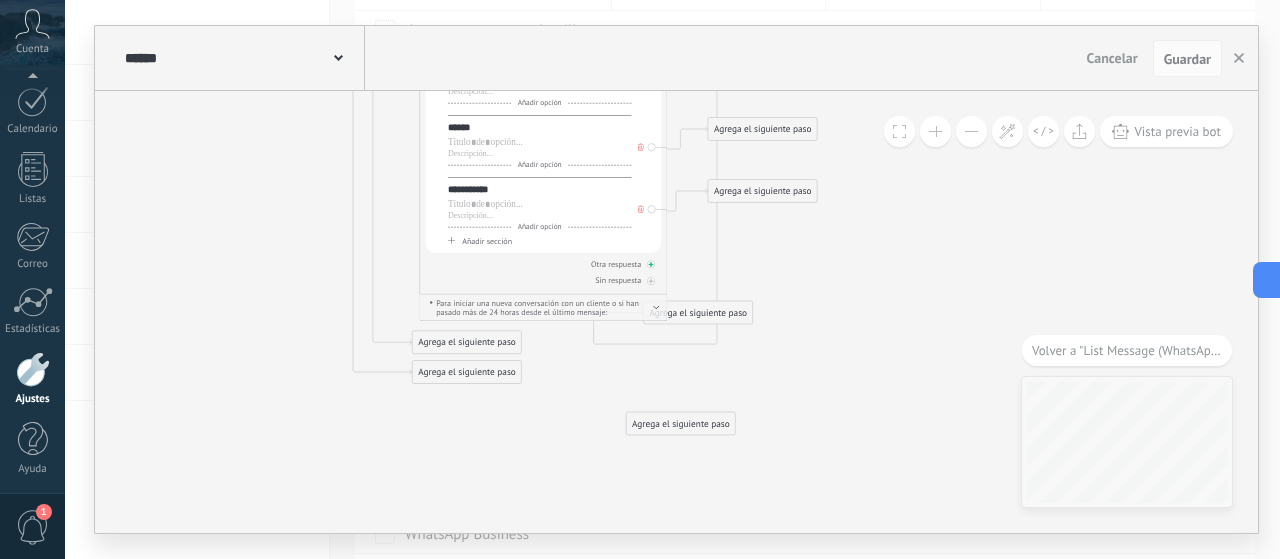 click on "Otra respuesta
Sin respuesta
Error al enviar el mensaje" at bounding box center (544, 269) 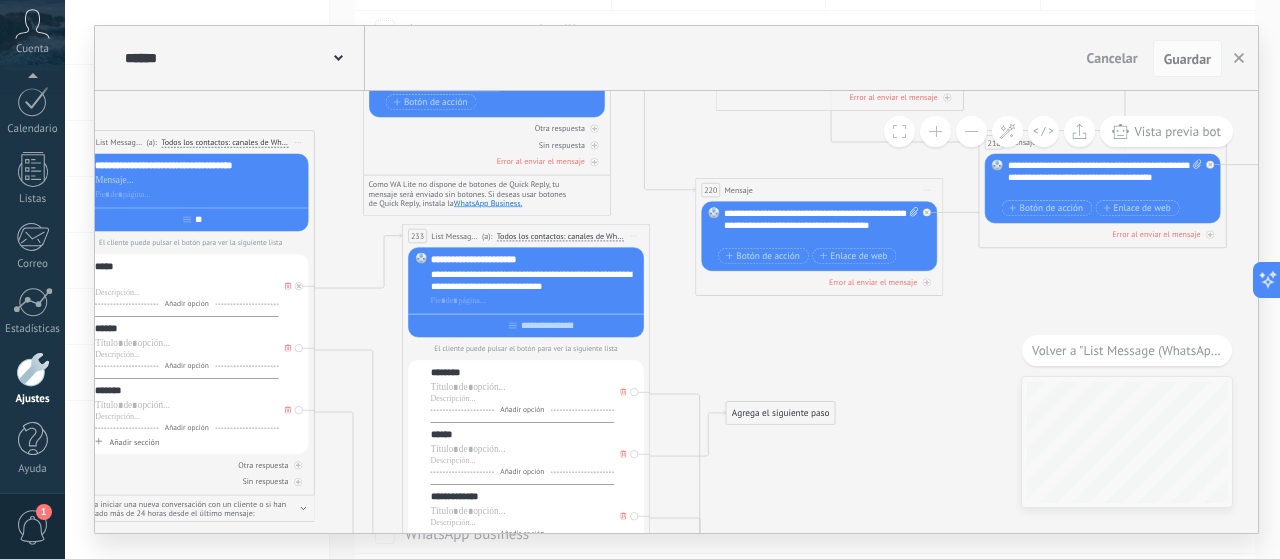 drag, startPoint x: 498, startPoint y: 250, endPoint x: 484, endPoint y: 229, distance: 25.23886 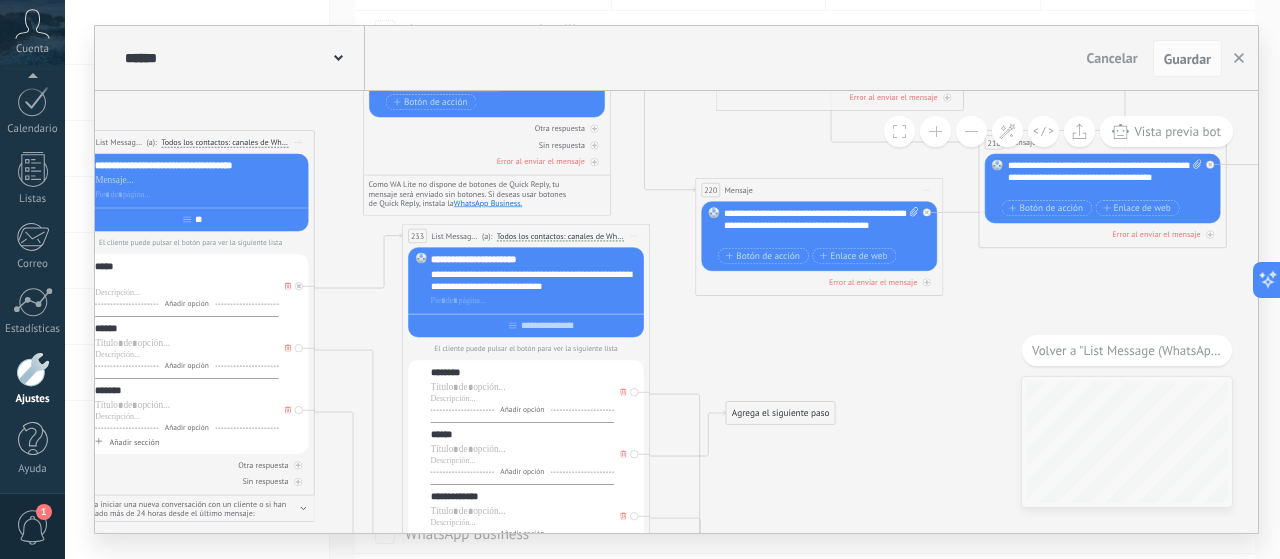 click on "**********" at bounding box center (526, 236) 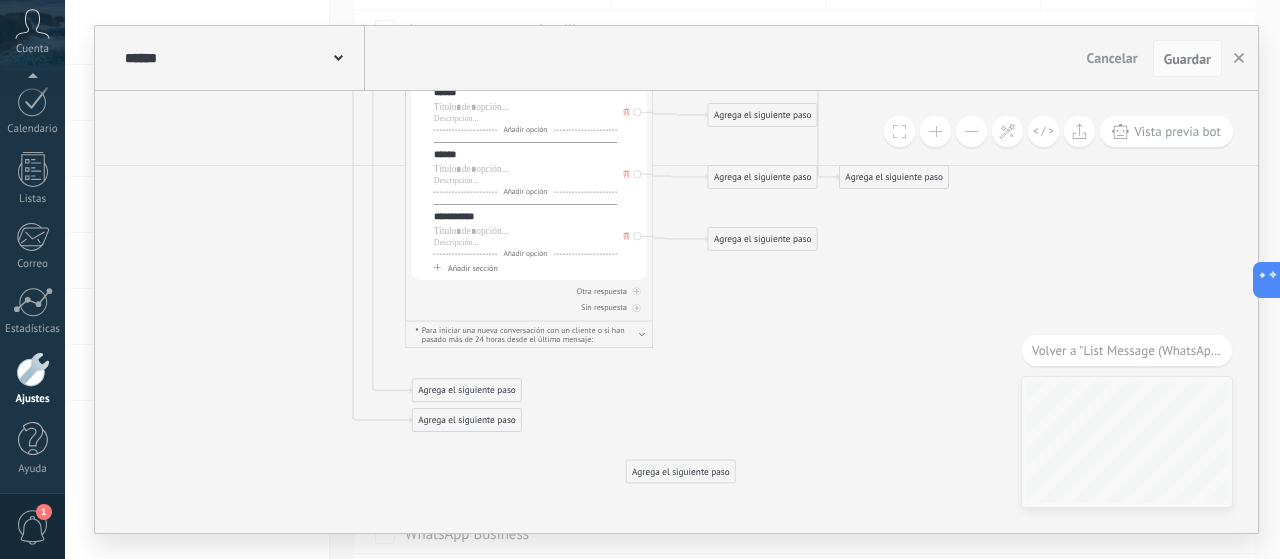 drag, startPoint x: 658, startPoint y: 366, endPoint x: 854, endPoint y: 178, distance: 271.58792 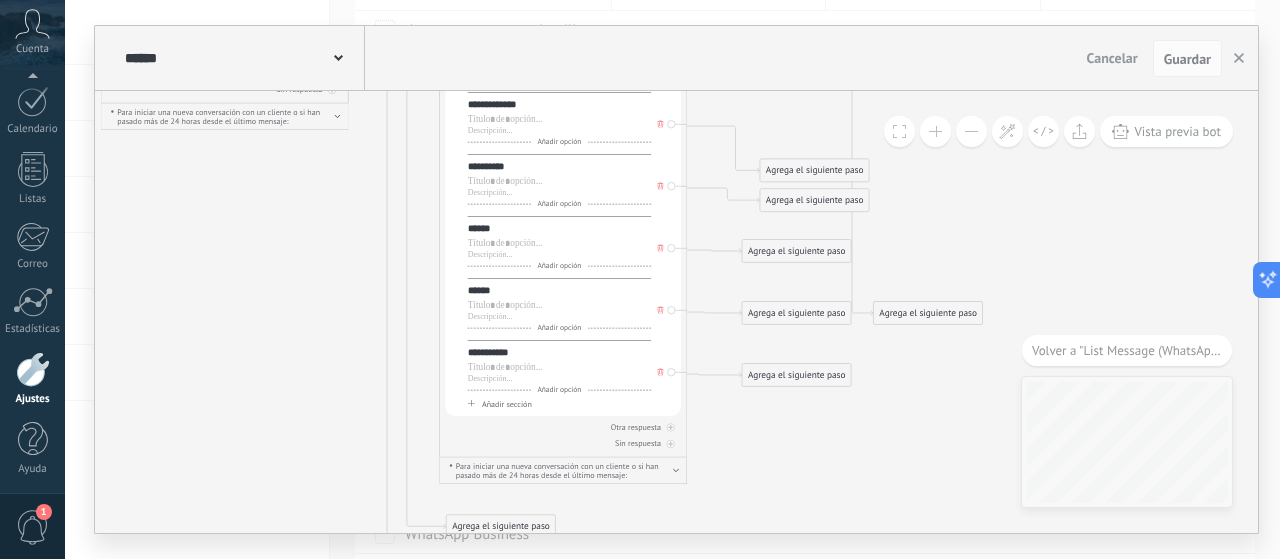 drag, startPoint x: 864, startPoint y: 305, endPoint x: 893, endPoint y: 302, distance: 29.15476 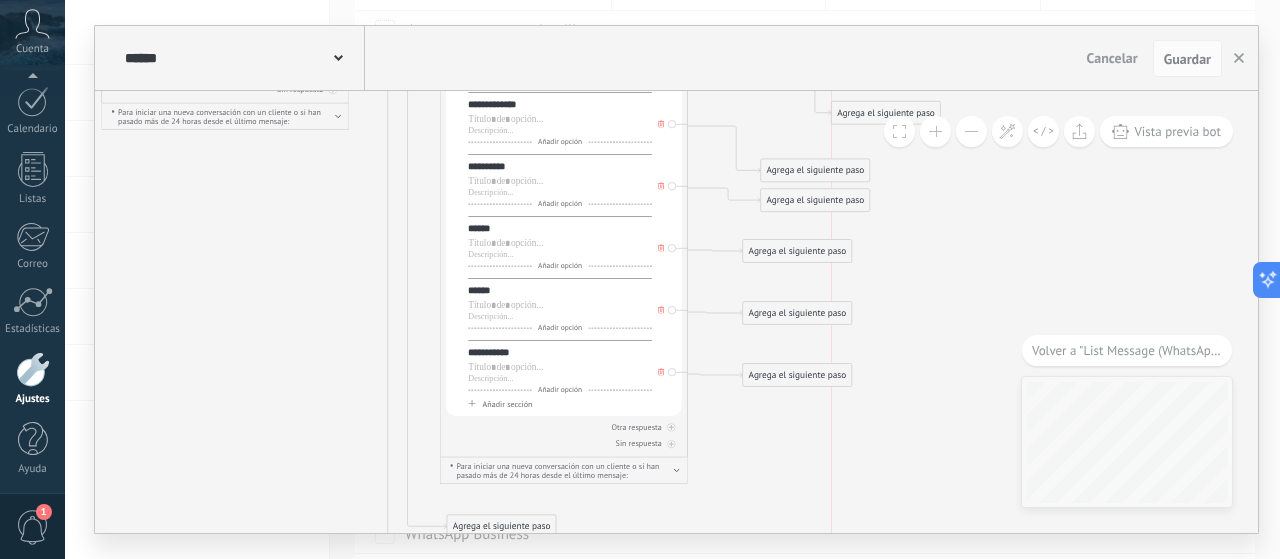 drag, startPoint x: 945, startPoint y: 268, endPoint x: 872, endPoint y: 116, distance: 168.62088 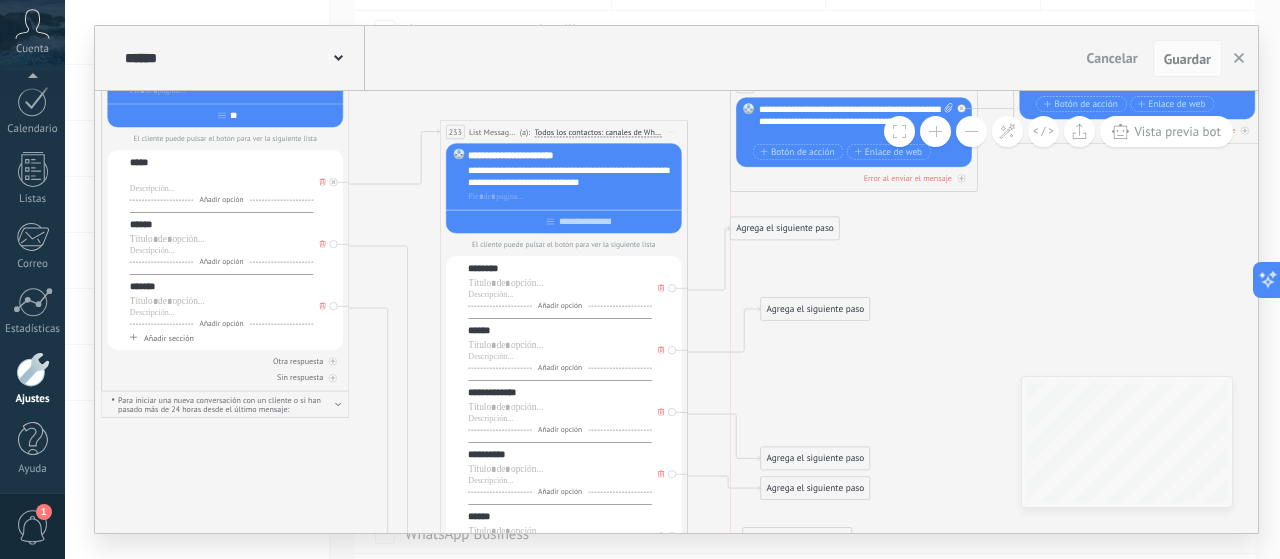 drag, startPoint x: 911, startPoint y: 307, endPoint x: 775, endPoint y: 223, distance: 159.84993 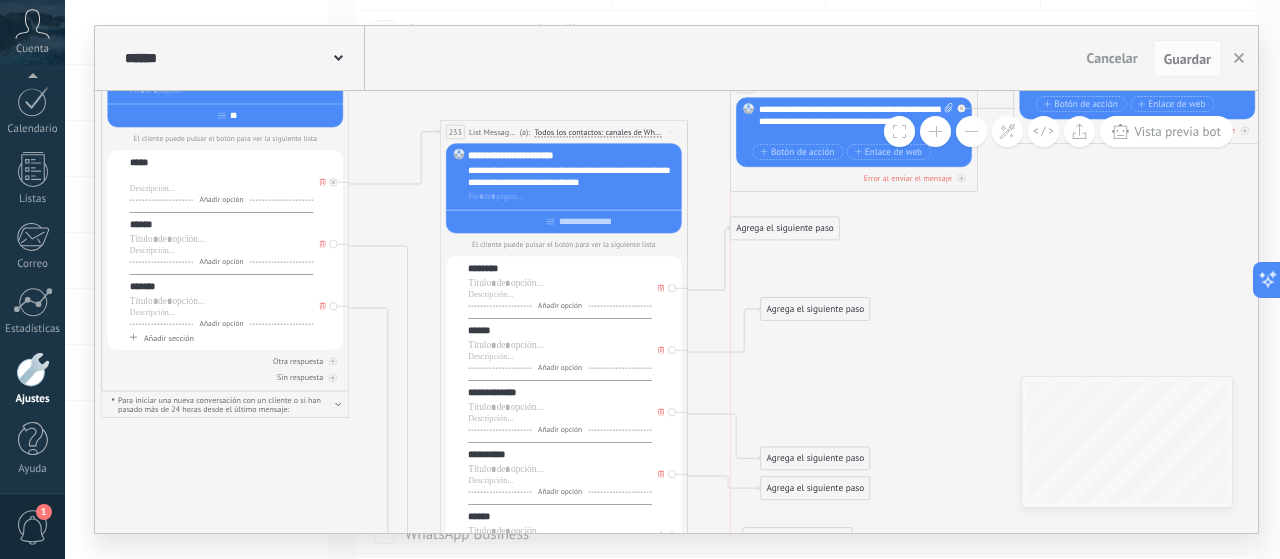 click on "Agrega el siguiente paso" at bounding box center [785, 229] 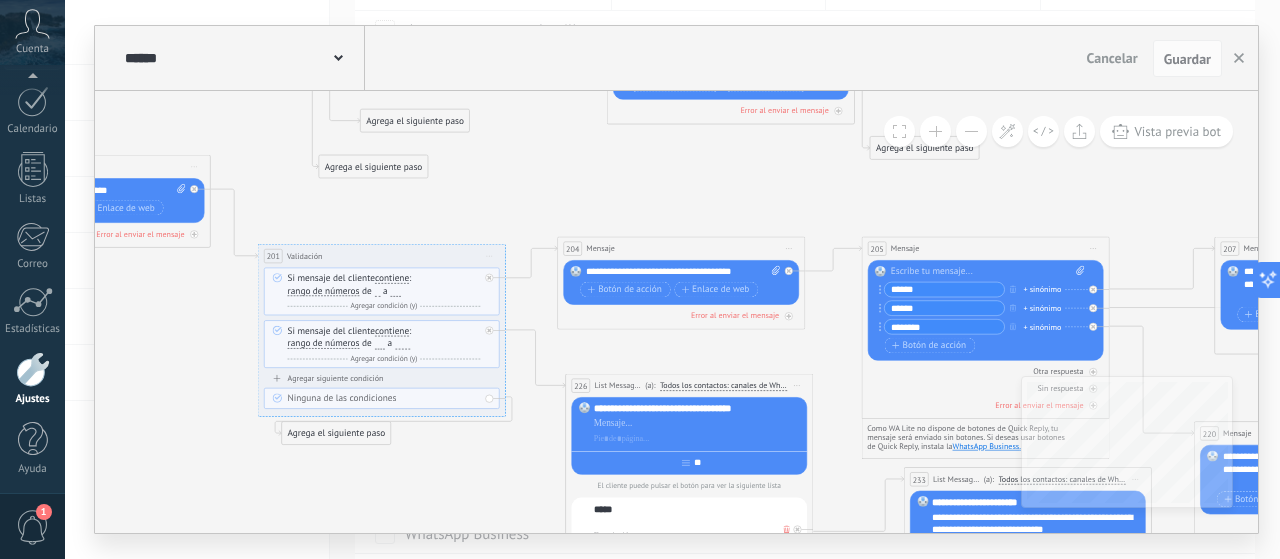 drag, startPoint x: 401, startPoint y: 291, endPoint x: 811, endPoint y: 378, distance: 419.12885 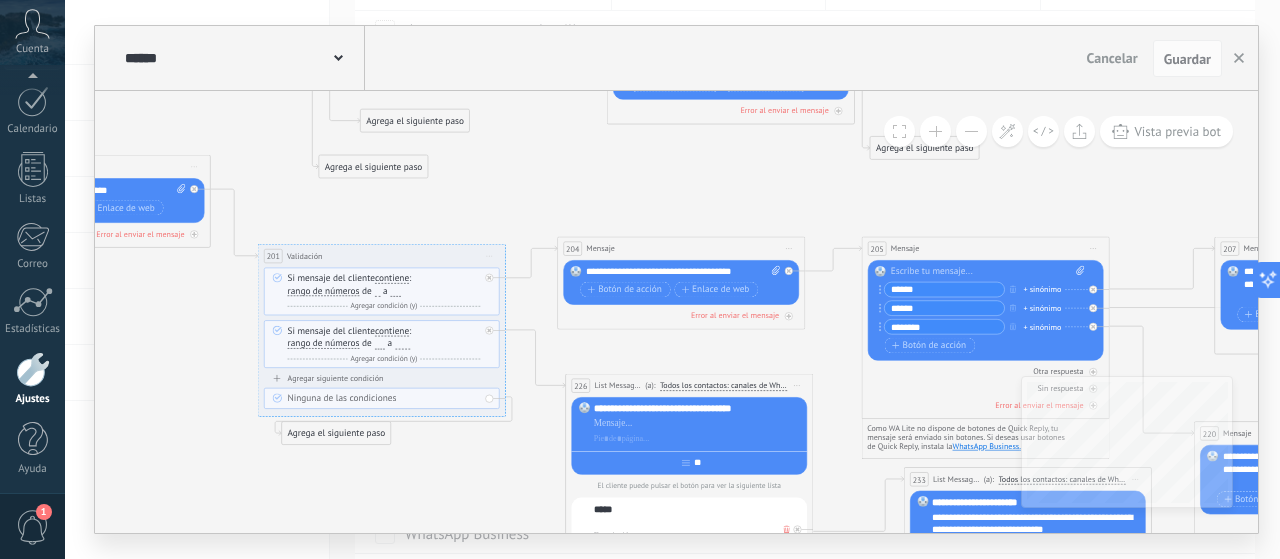 click 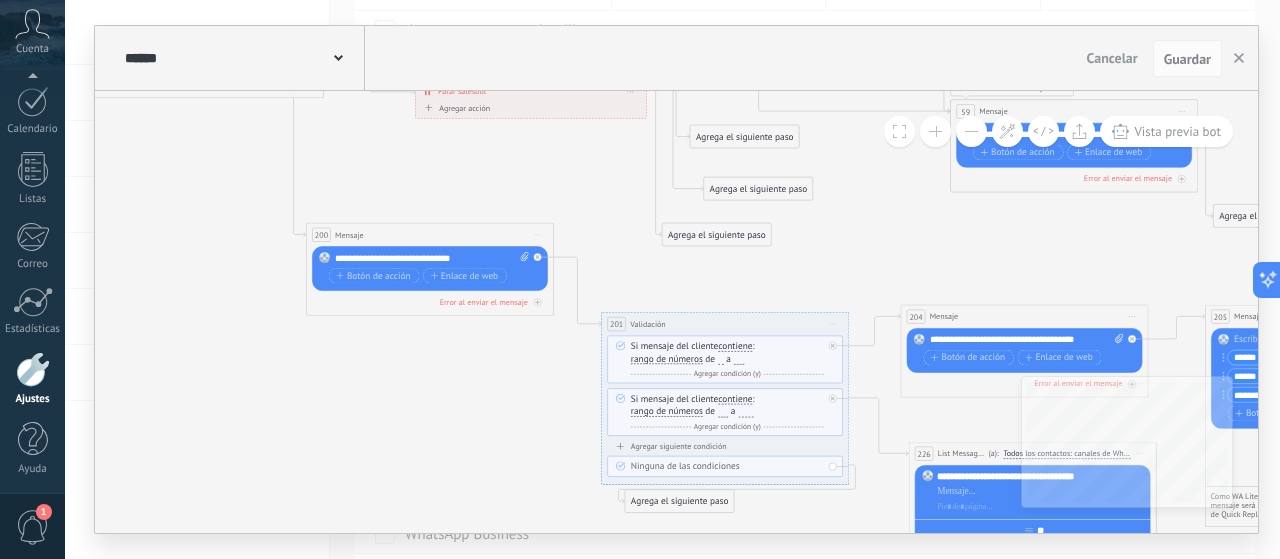 drag, startPoint x: 316, startPoint y: 235, endPoint x: 662, endPoint y: 267, distance: 347.47662 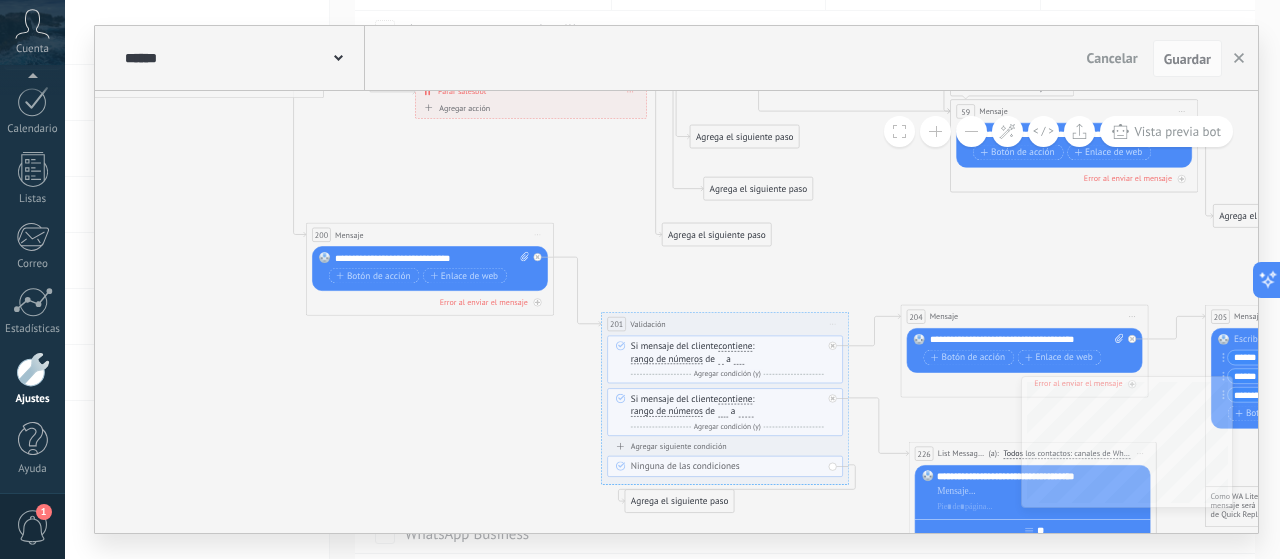 click 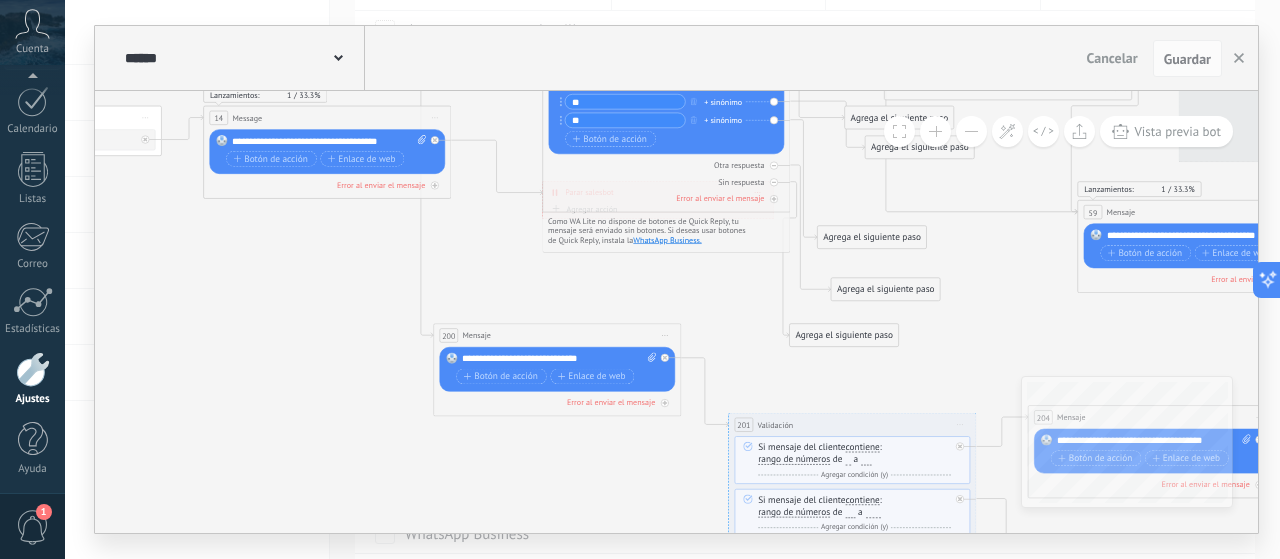 drag, startPoint x: 422, startPoint y: 169, endPoint x: 699, endPoint y: 218, distance: 281.30054 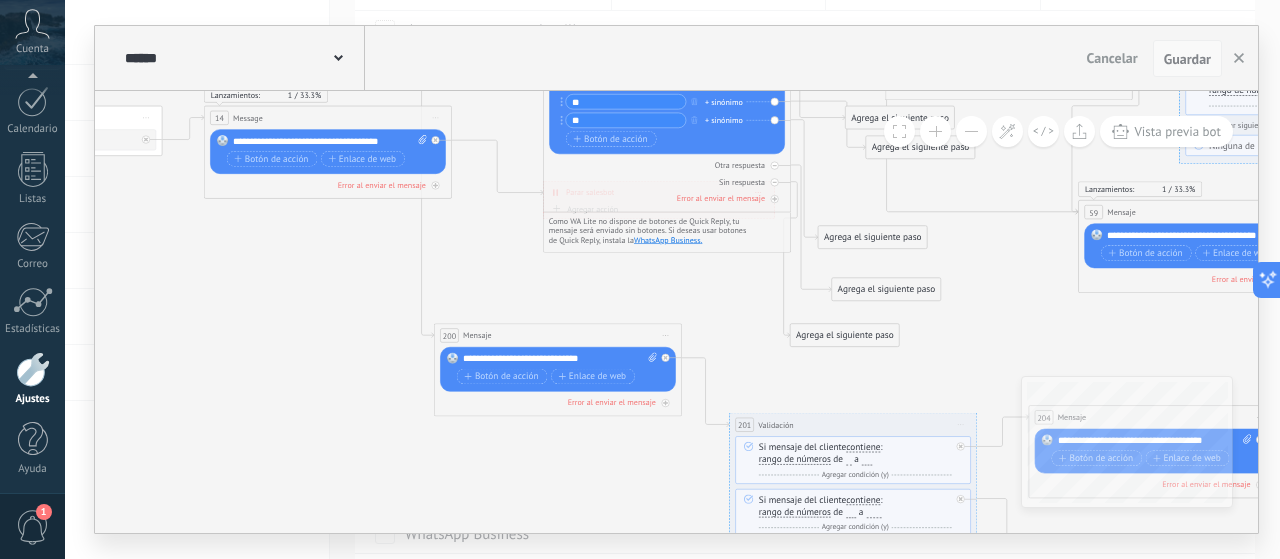 click on "Guardar" at bounding box center (1187, 59) 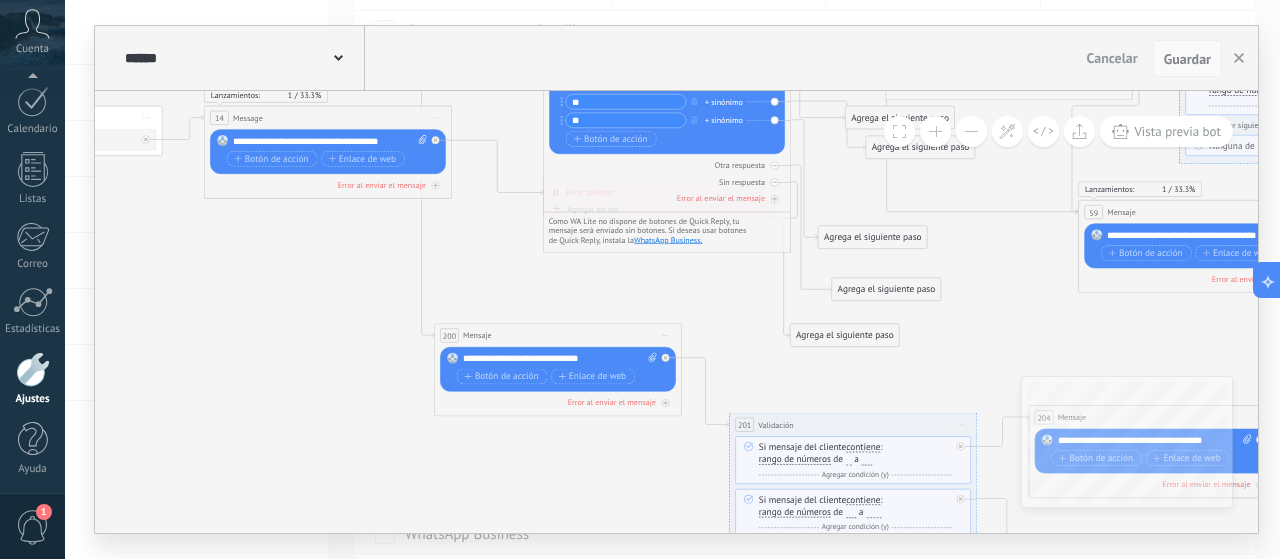 click on "Guardar" at bounding box center (1187, 59) 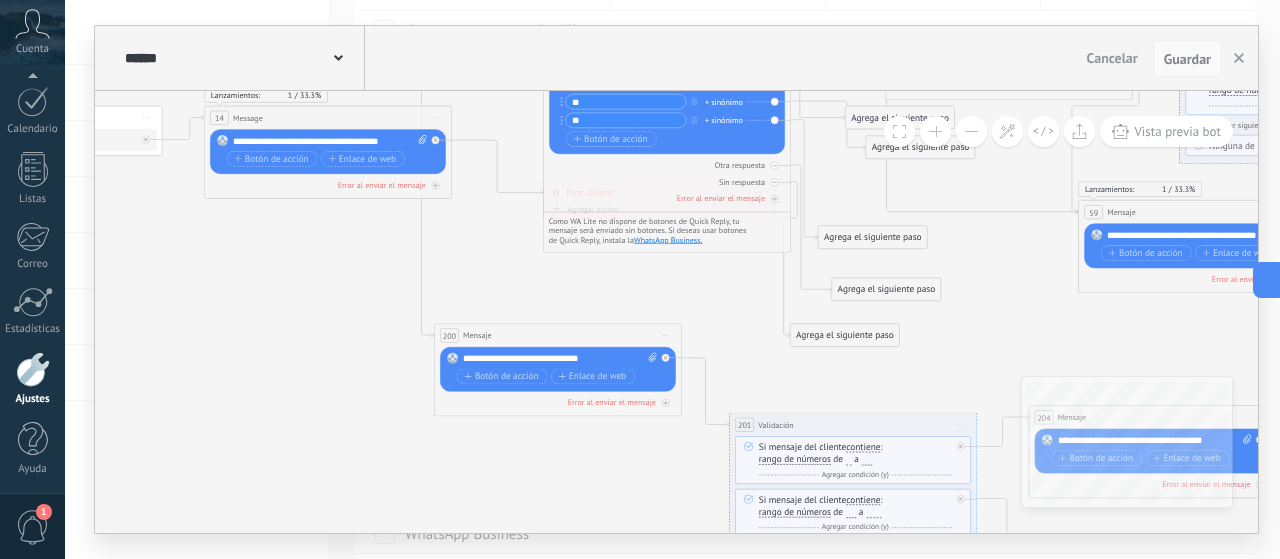 click on "Guardar" at bounding box center (1187, 59) 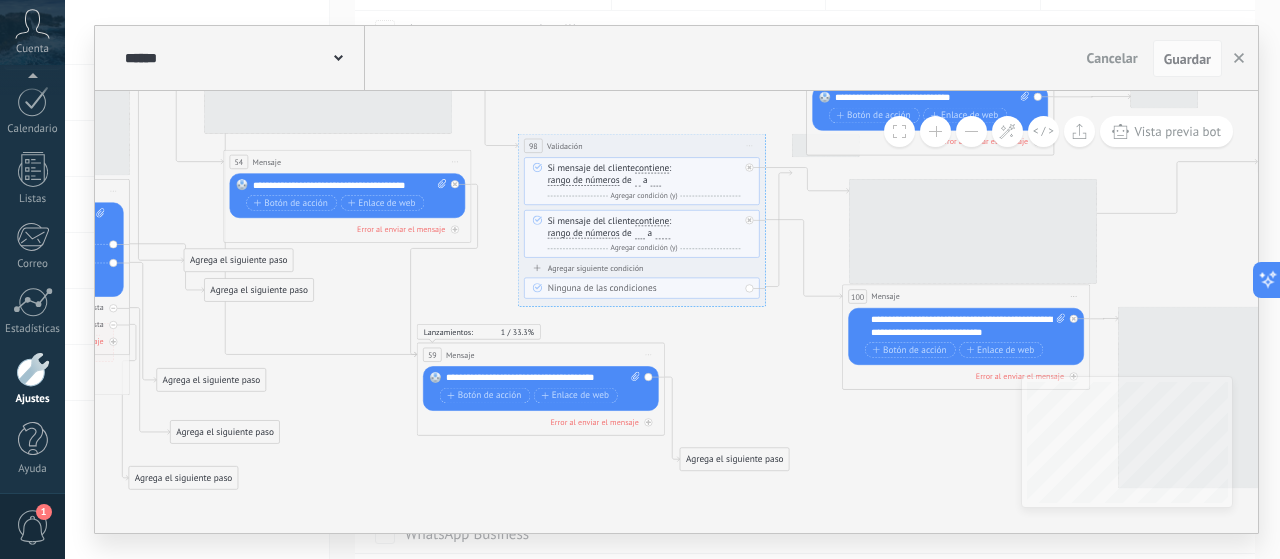 drag, startPoint x: 990, startPoint y: 292, endPoint x: 308, endPoint y: 445, distance: 698.95135 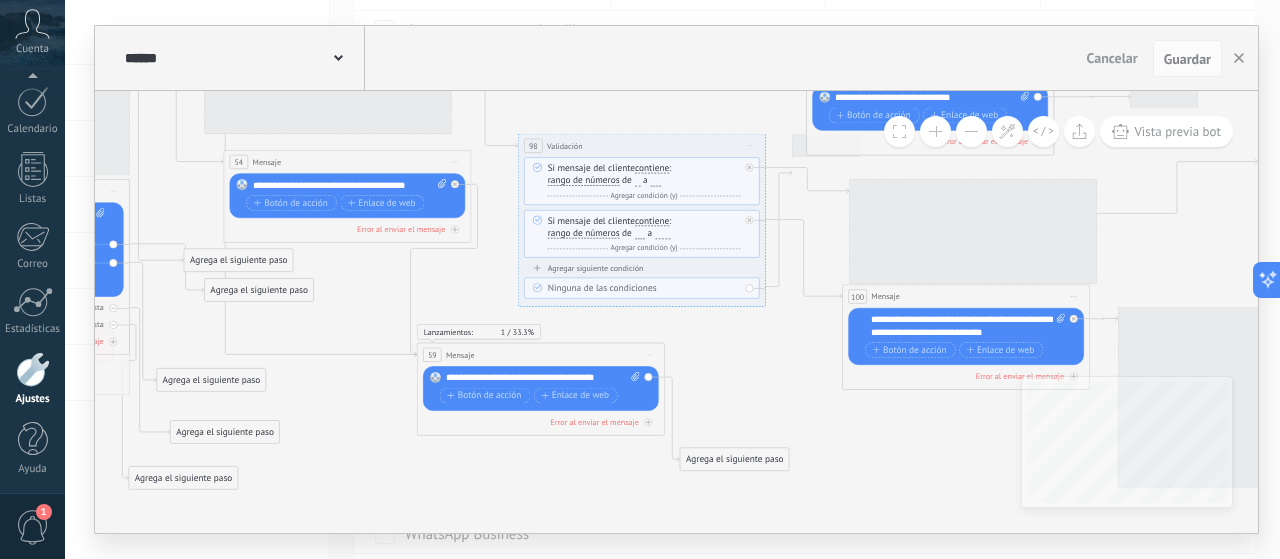 click 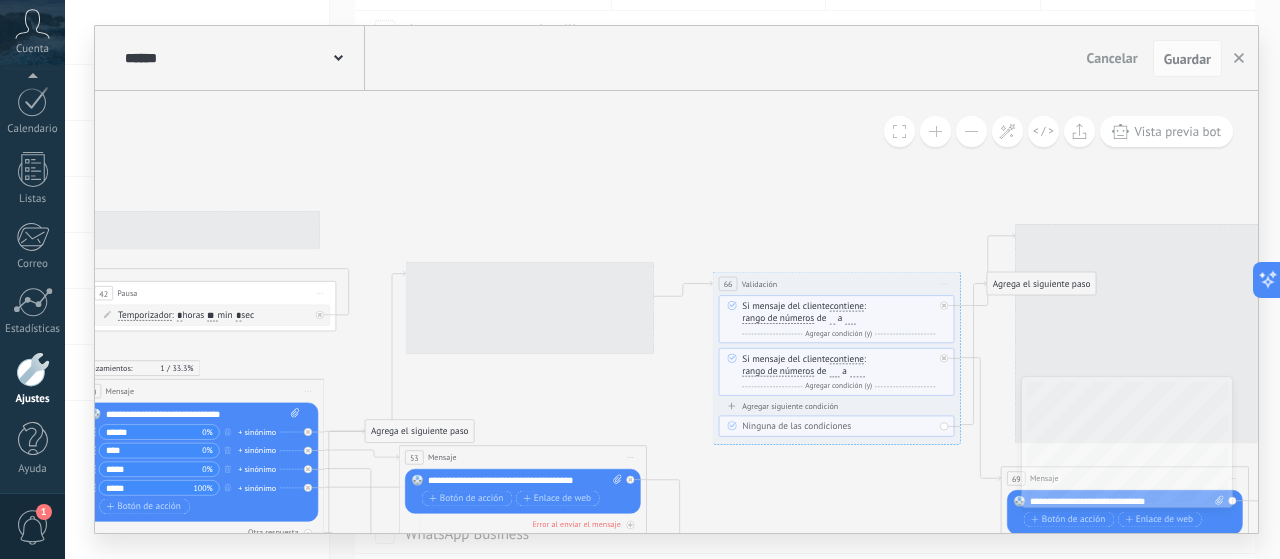 drag, startPoint x: 648, startPoint y: 140, endPoint x: 867, endPoint y: 486, distance: 409.48383 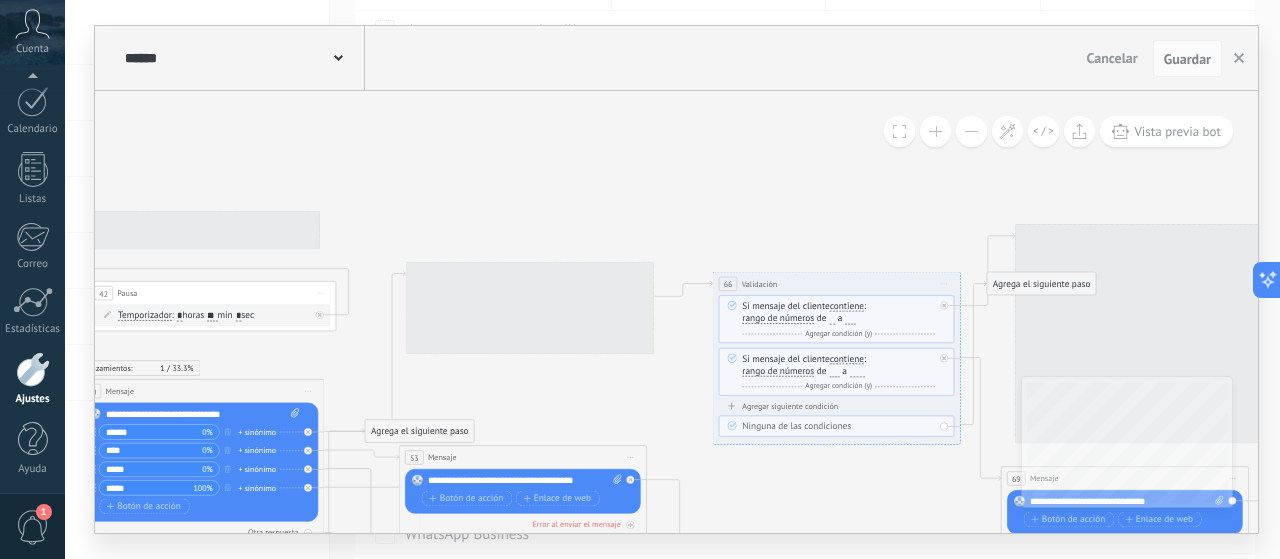click 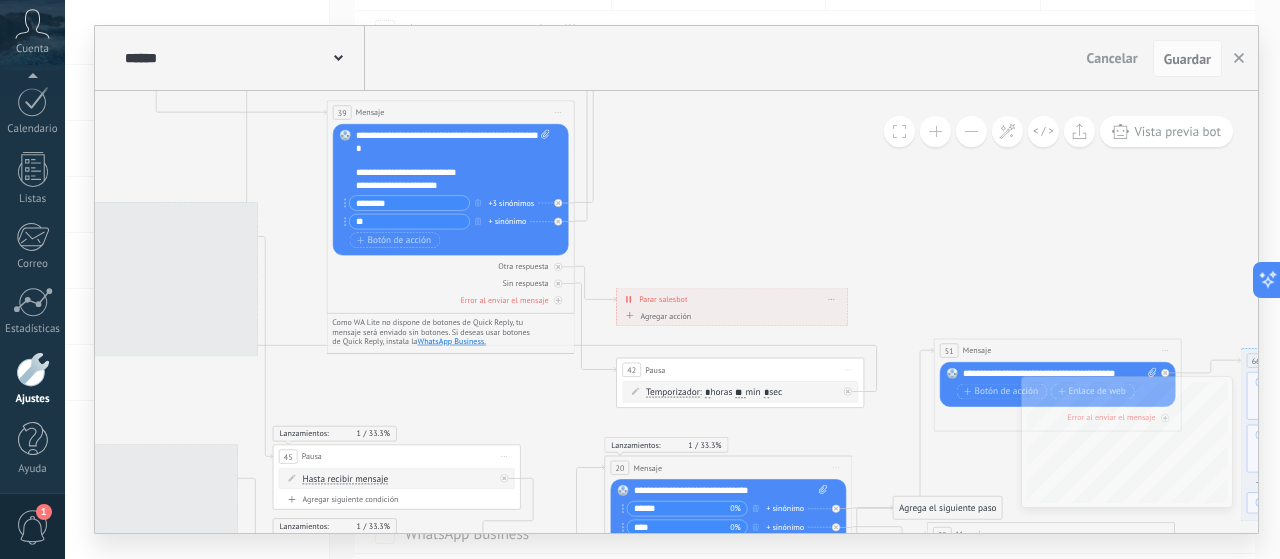 drag, startPoint x: 762, startPoint y: 257, endPoint x: 1015, endPoint y: 222, distance: 255.40947 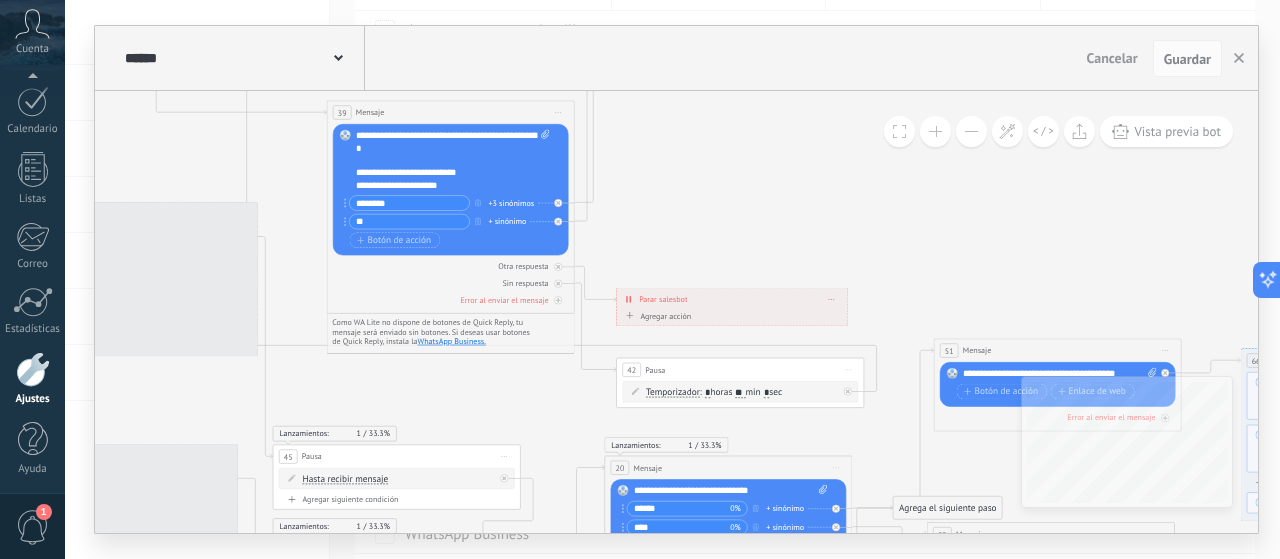 click 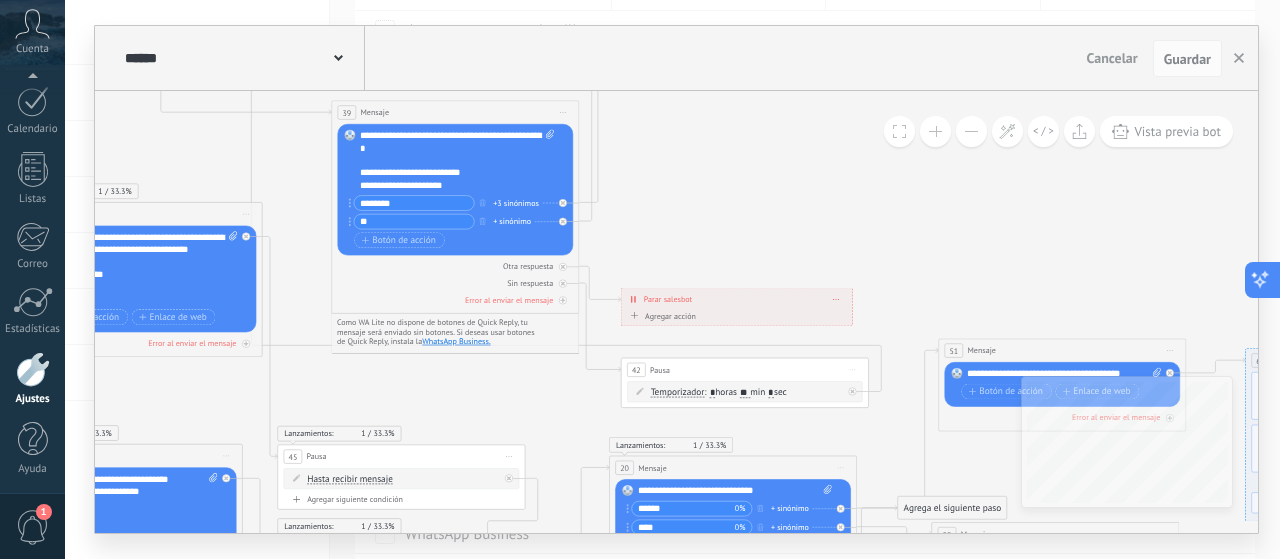 drag, startPoint x: 916, startPoint y: 240, endPoint x: 1279, endPoint y: 290, distance: 366.42734 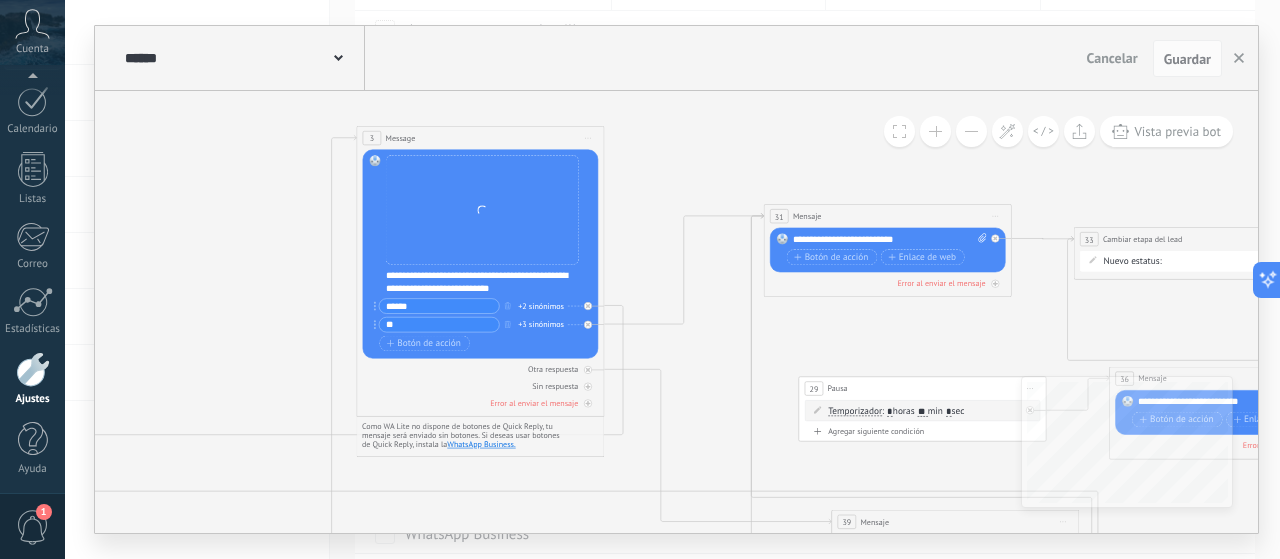 drag, startPoint x: 399, startPoint y: 267, endPoint x: 427, endPoint y: 419, distance: 154.55743 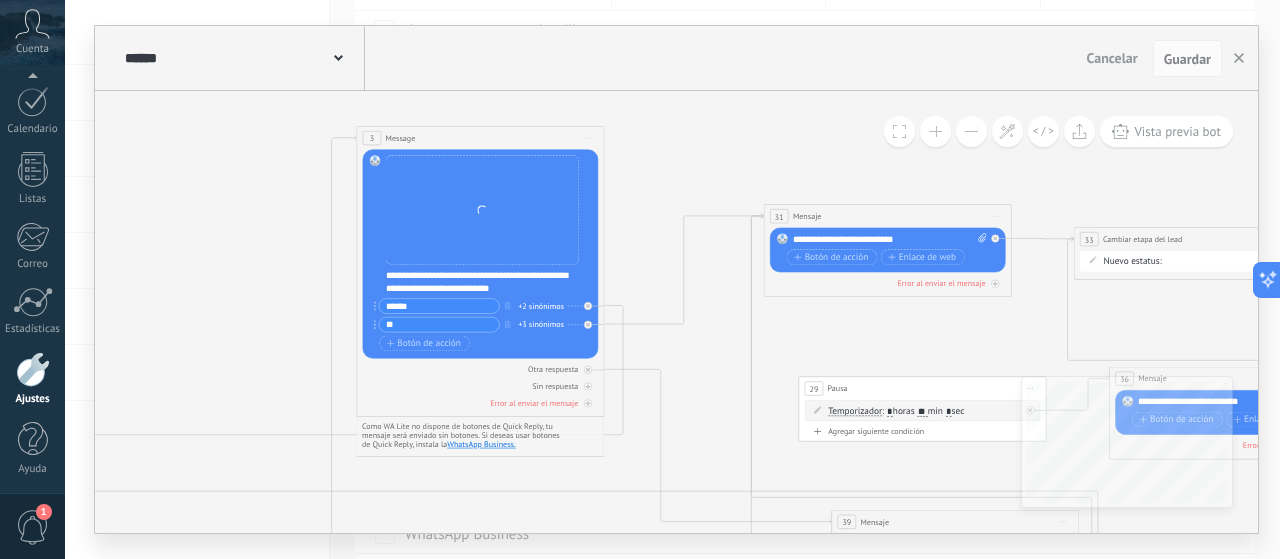 click on "**********" at bounding box center (-22, 526) 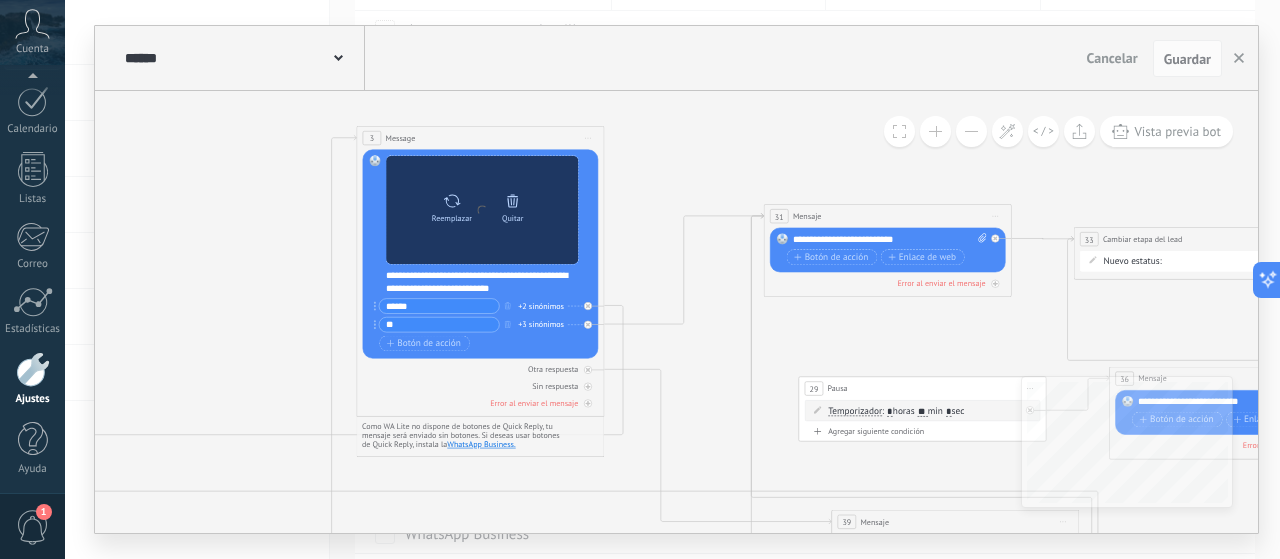 click 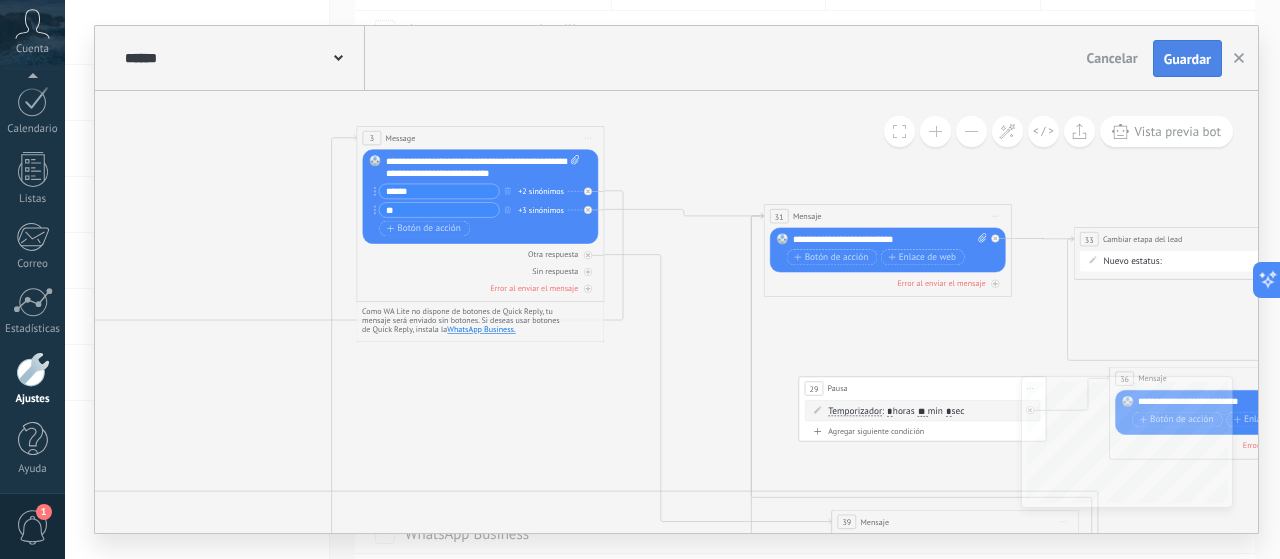 click on "Guardar" at bounding box center (1187, 59) 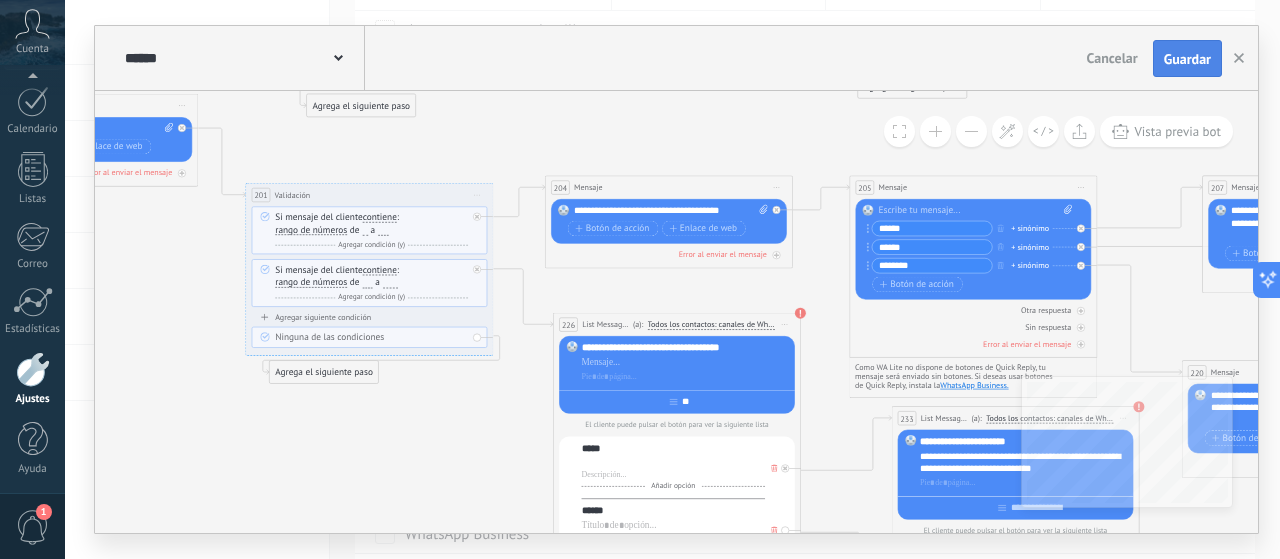 click on "Guardar" at bounding box center (1187, 59) 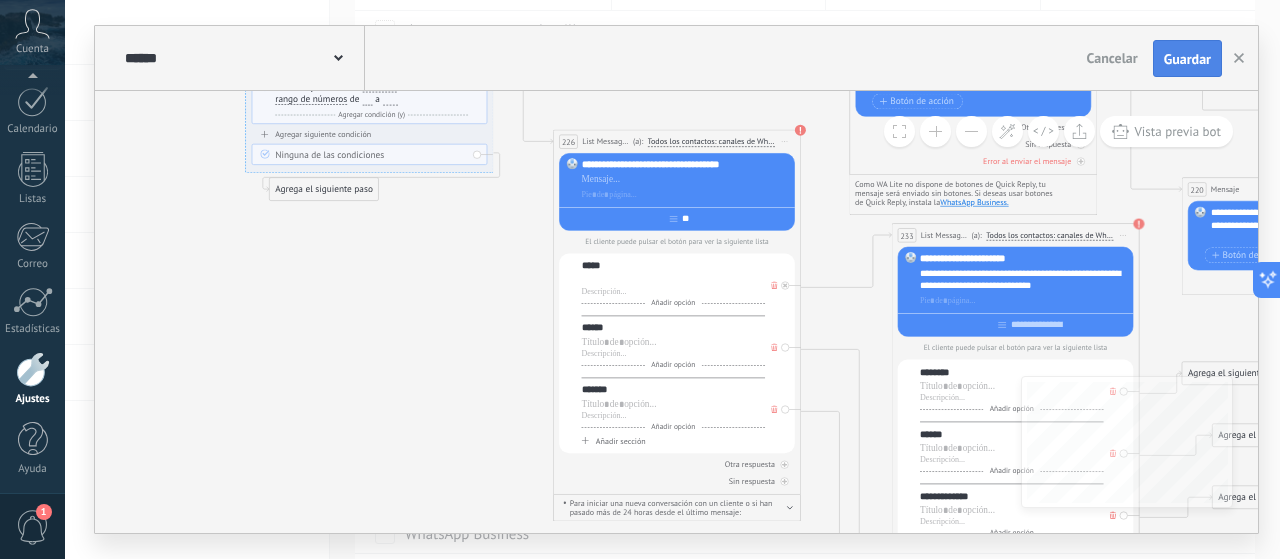 click on "Guardar" at bounding box center (1187, 59) 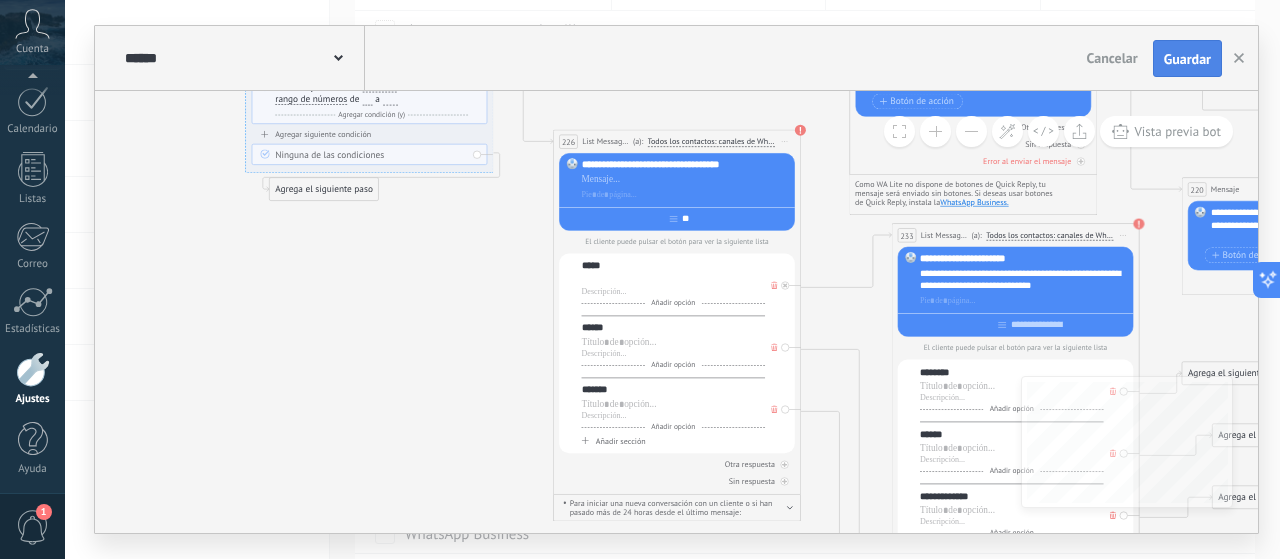 click on "Guardar" at bounding box center (1187, 59) 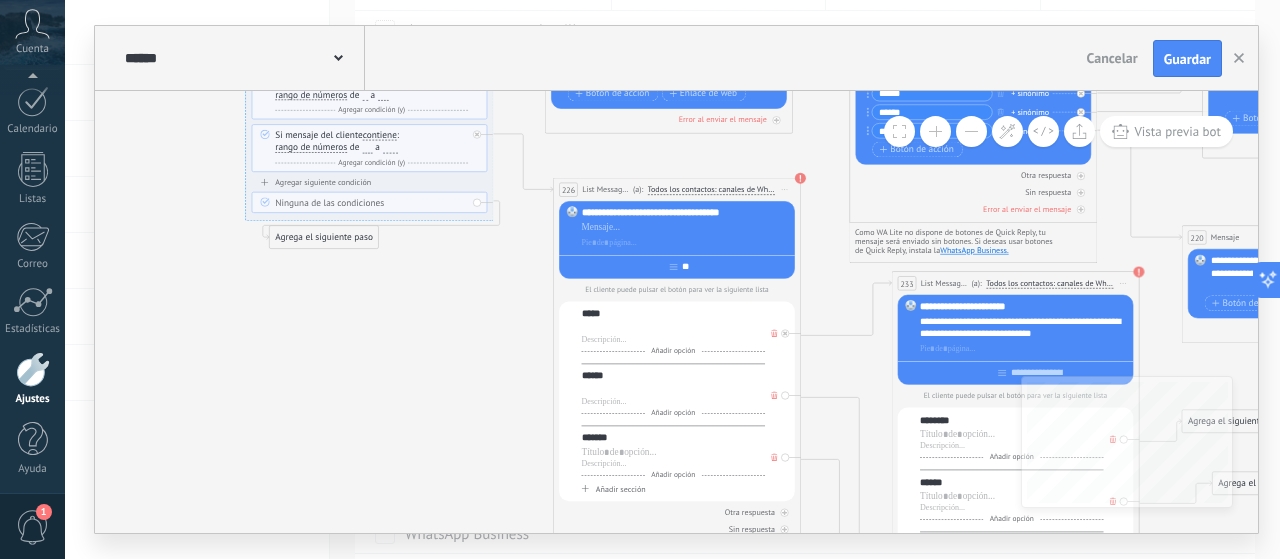 click at bounding box center (674, 391) 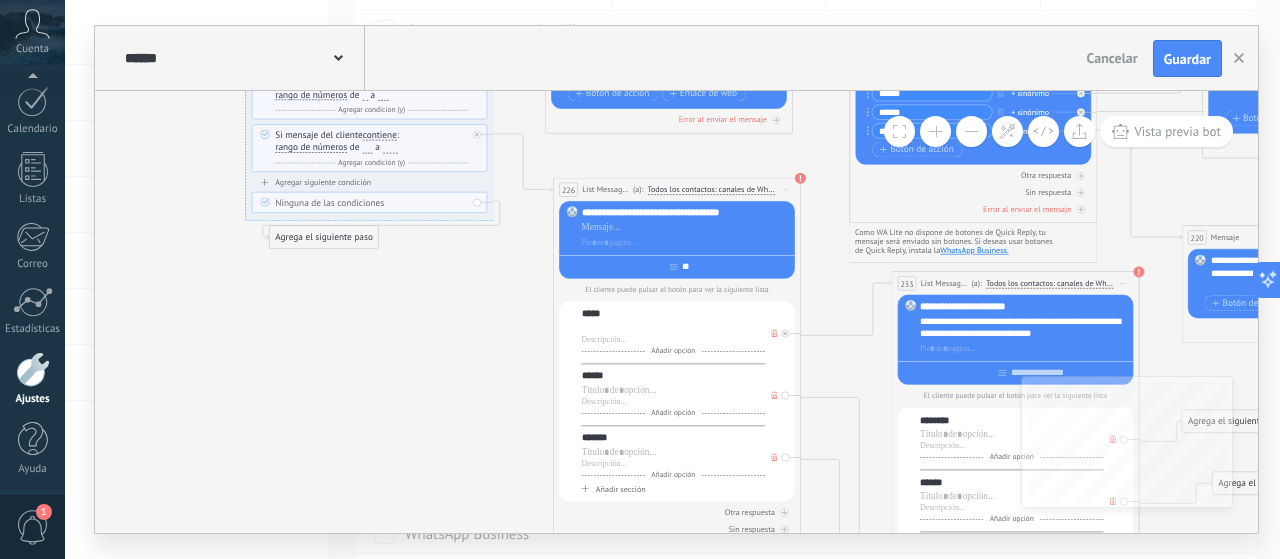 click at bounding box center (674, 329) 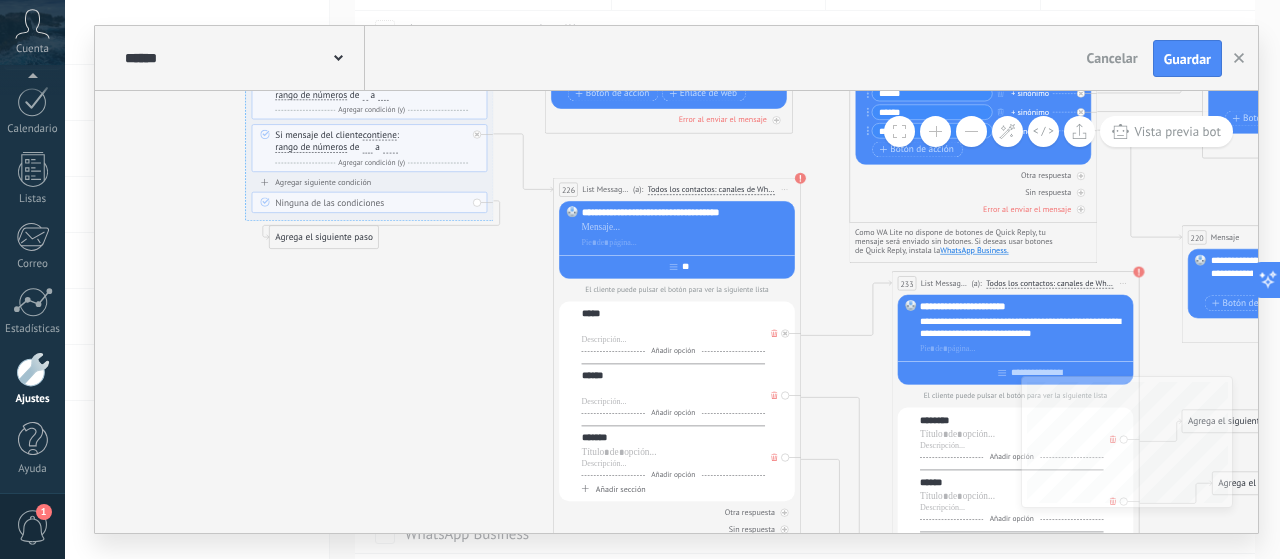 click at bounding box center [674, 391] 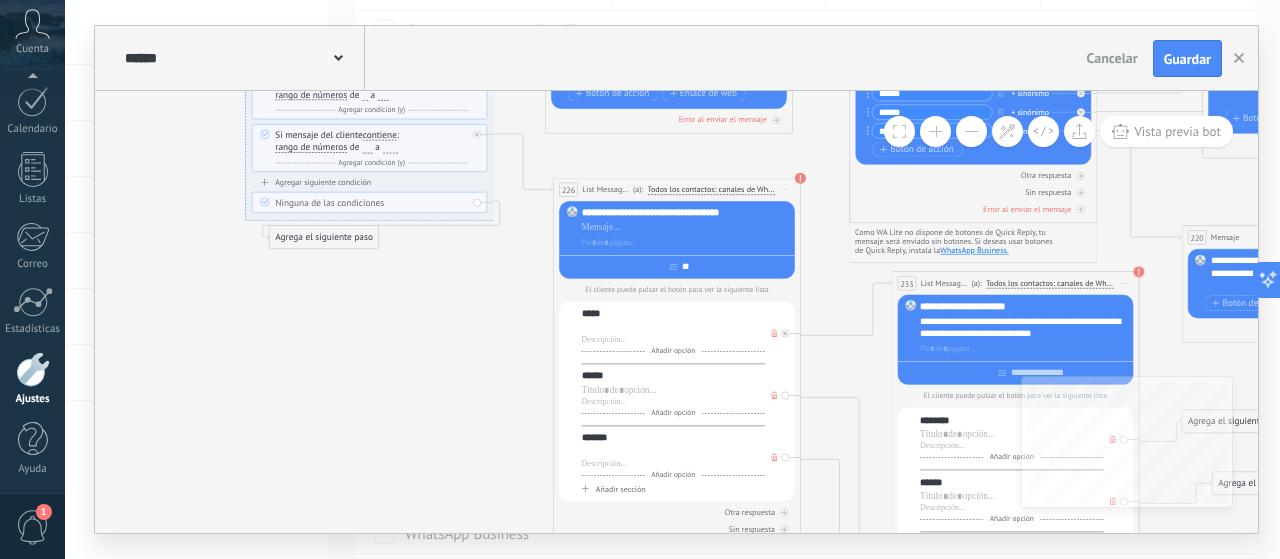 click at bounding box center (674, 453) 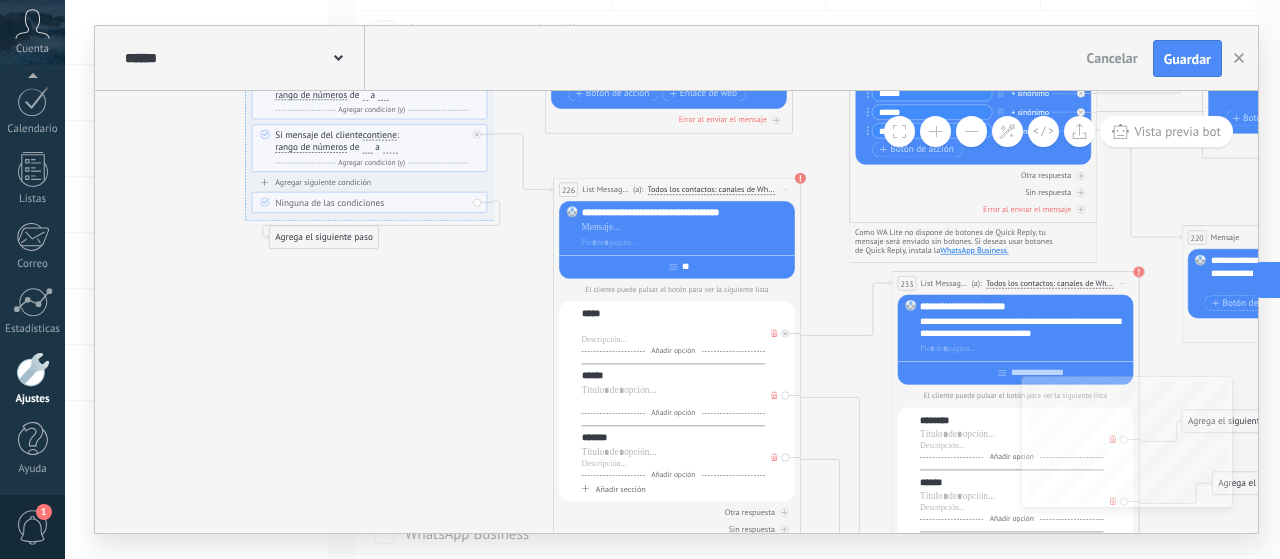 click at bounding box center (674, 402) 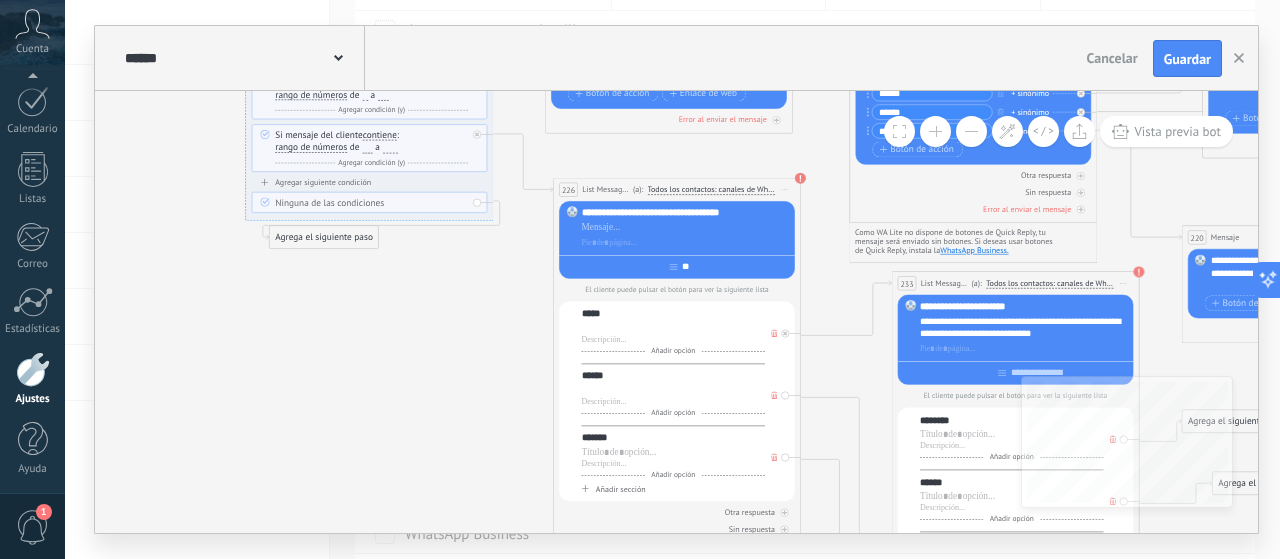 click at bounding box center [674, 391] 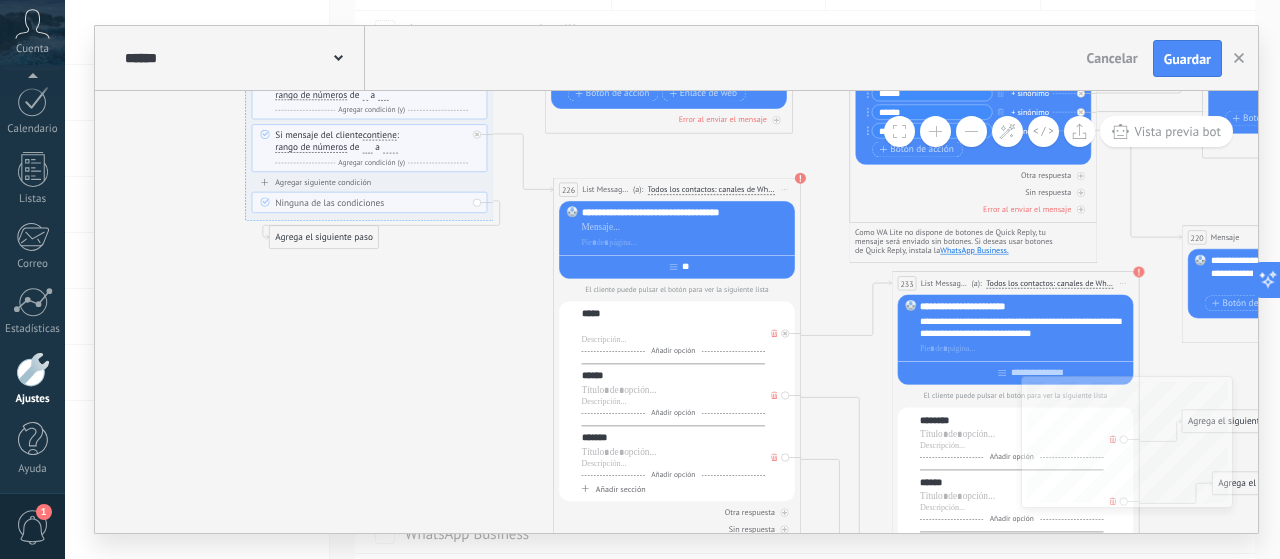 click on "*****" at bounding box center [674, 314] 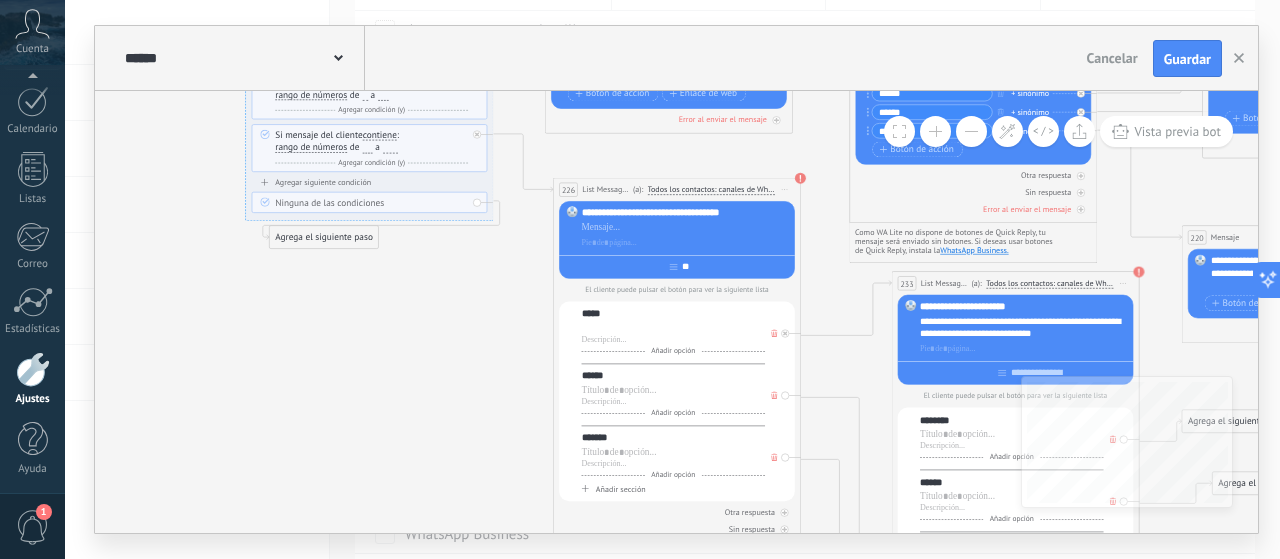 click on "Iniciar vista previa aquí
Cambiar nombre
Duplicar
Borrar" at bounding box center (785, 190) 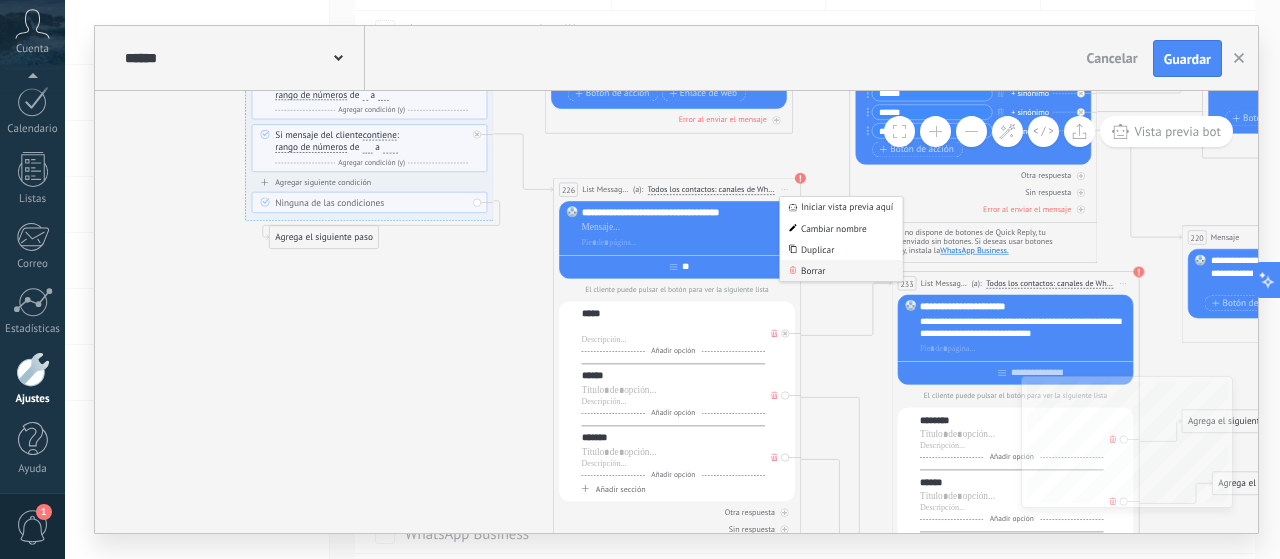 click on "Borrar" at bounding box center [841, 270] 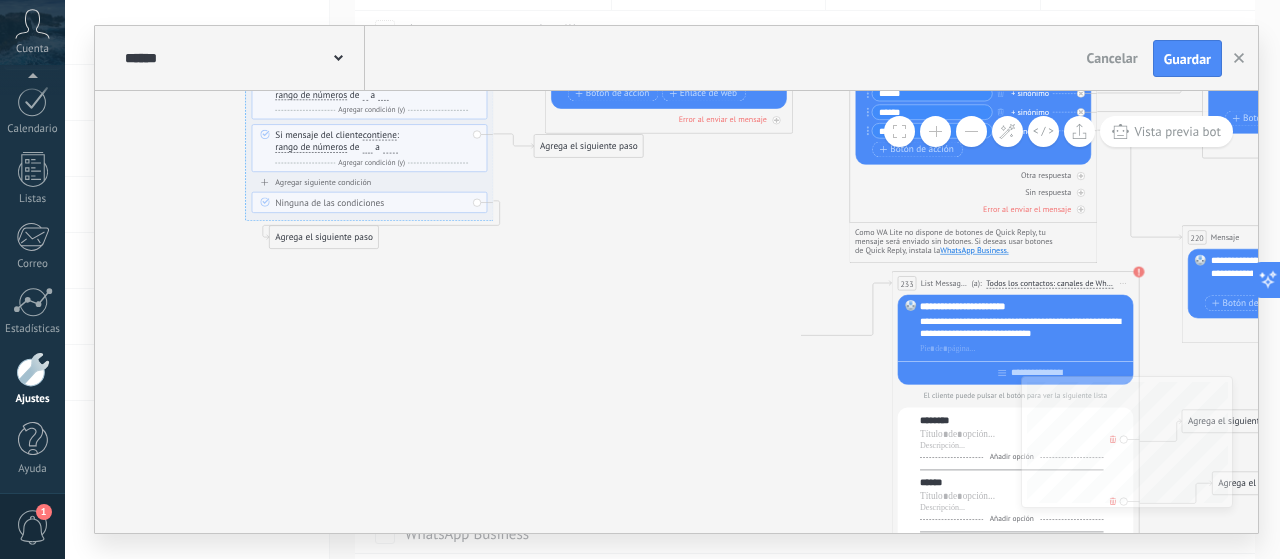 click on "Iniciar vista previa aquí
Cambiar nombre
Duplicar
Borrar" at bounding box center (1123, 284) 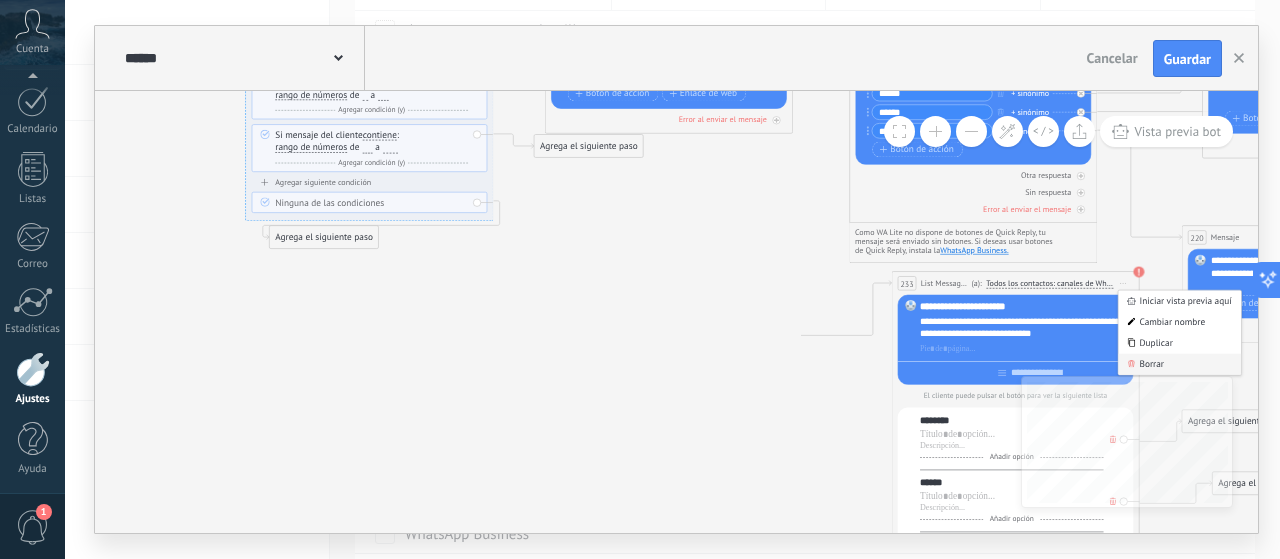 click on "Borrar" at bounding box center (1179, 364) 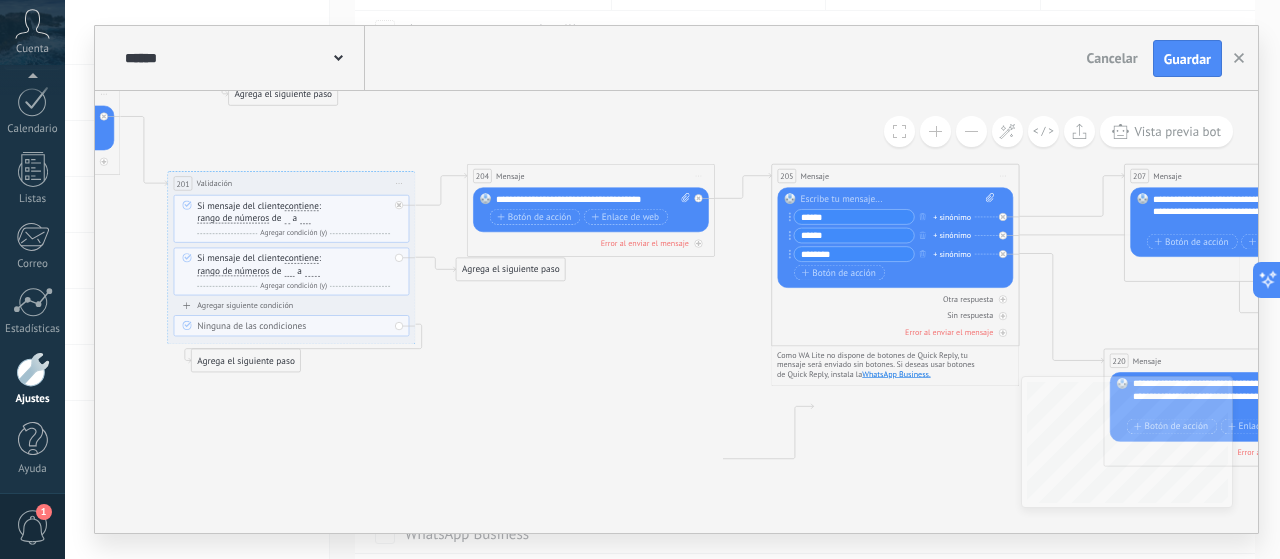 drag, startPoint x: 1031, startPoint y: 309, endPoint x: 953, endPoint y: 481, distance: 188.85974 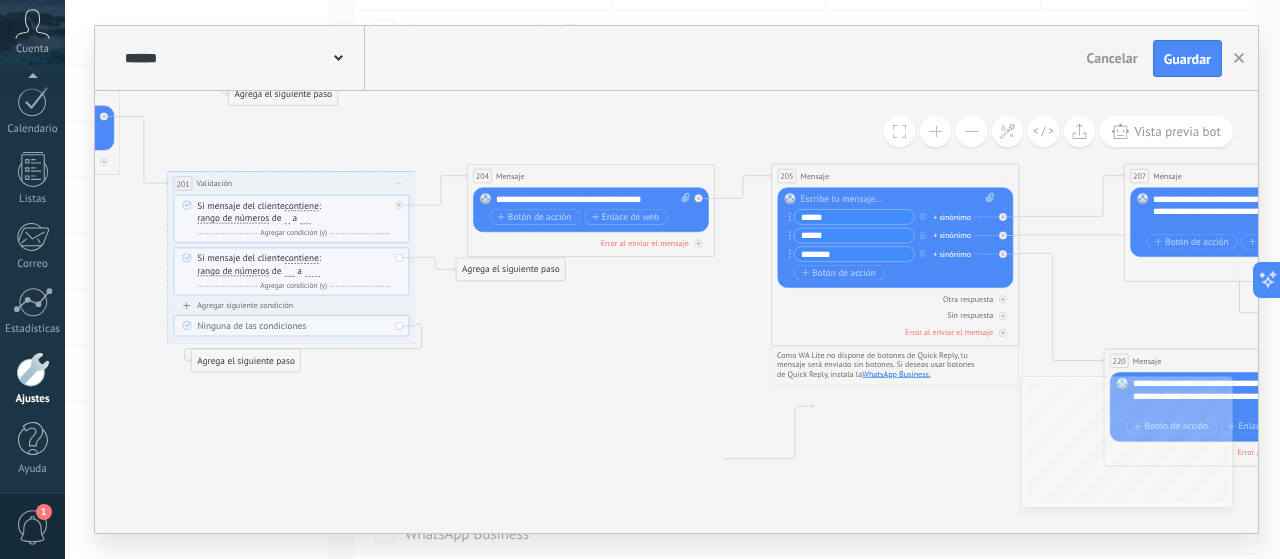 click 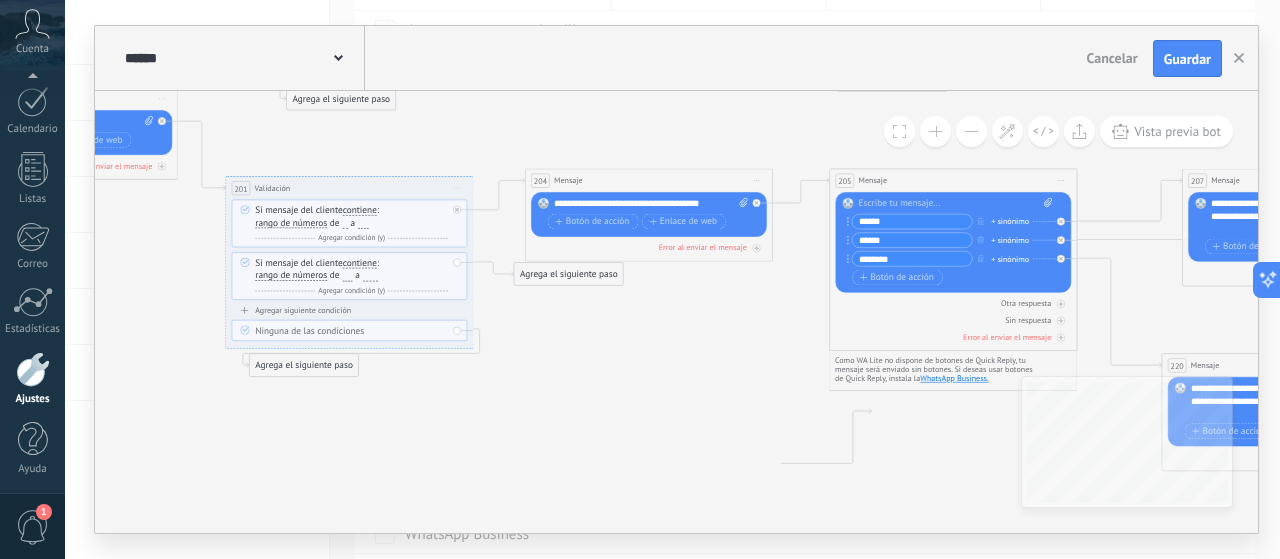 drag, startPoint x: 556, startPoint y: 423, endPoint x: 614, endPoint y: 428, distance: 58.21512 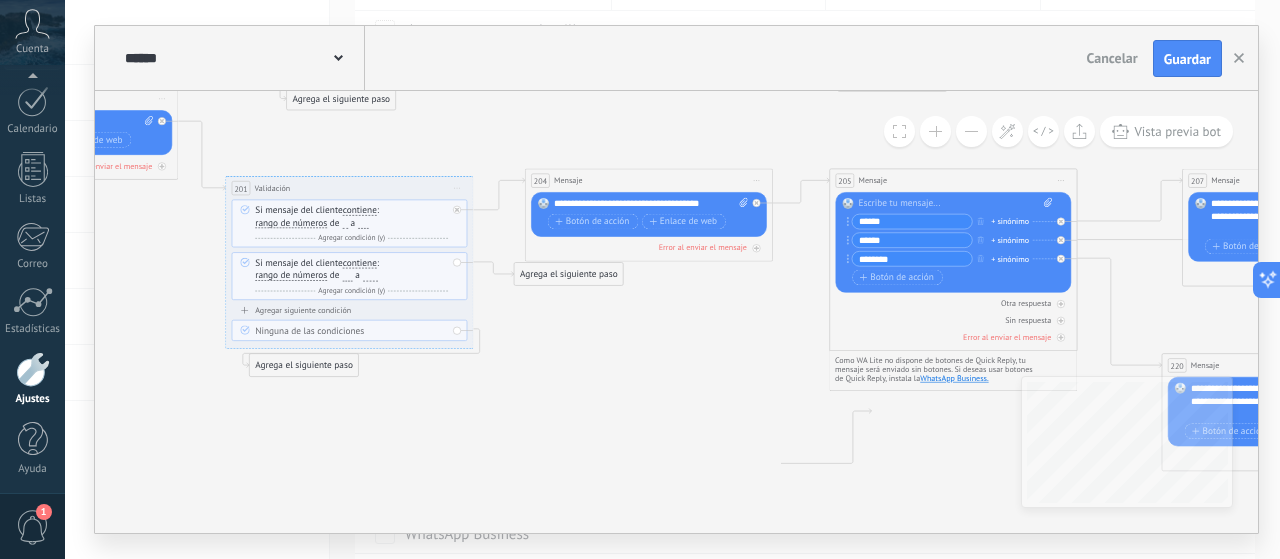 click 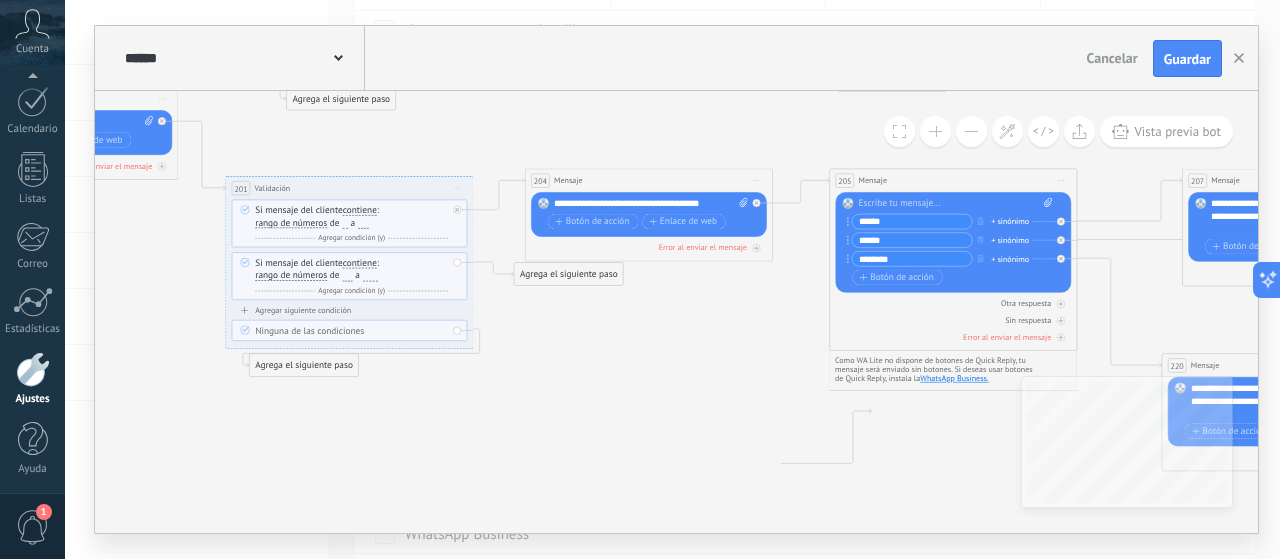 click 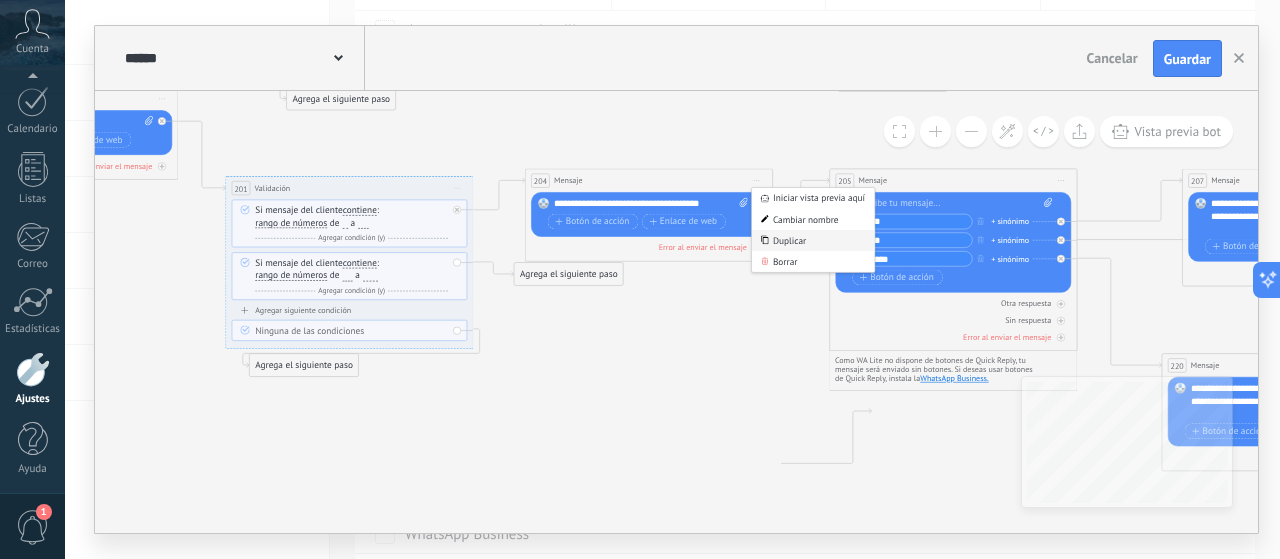 click on "Duplicar" at bounding box center [813, 240] 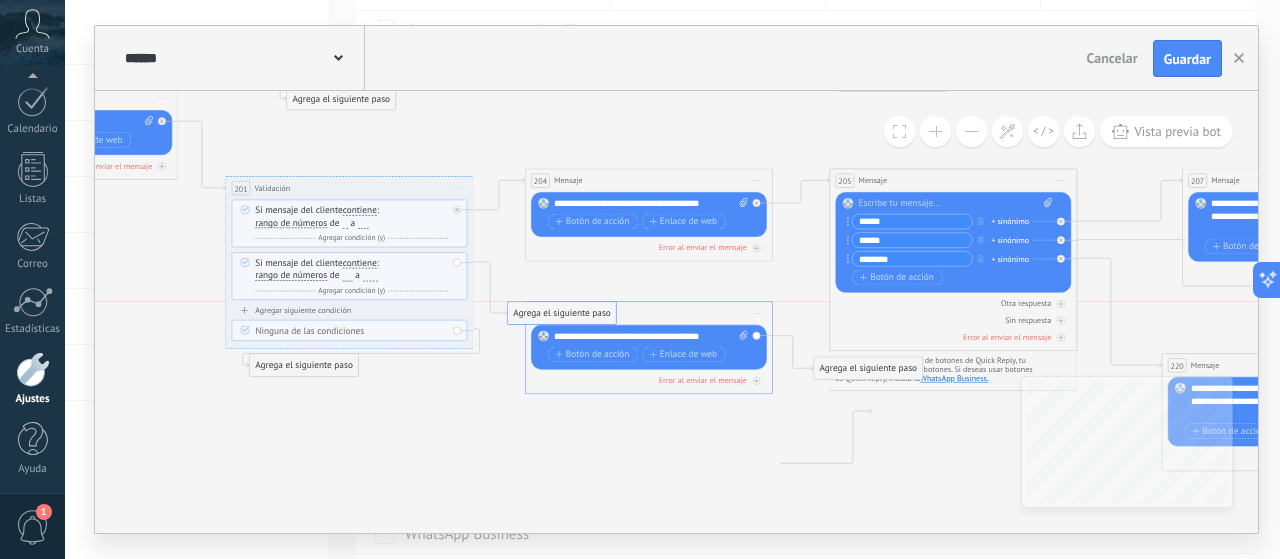 drag, startPoint x: 566, startPoint y: 302, endPoint x: 565, endPoint y: 313, distance: 11.045361 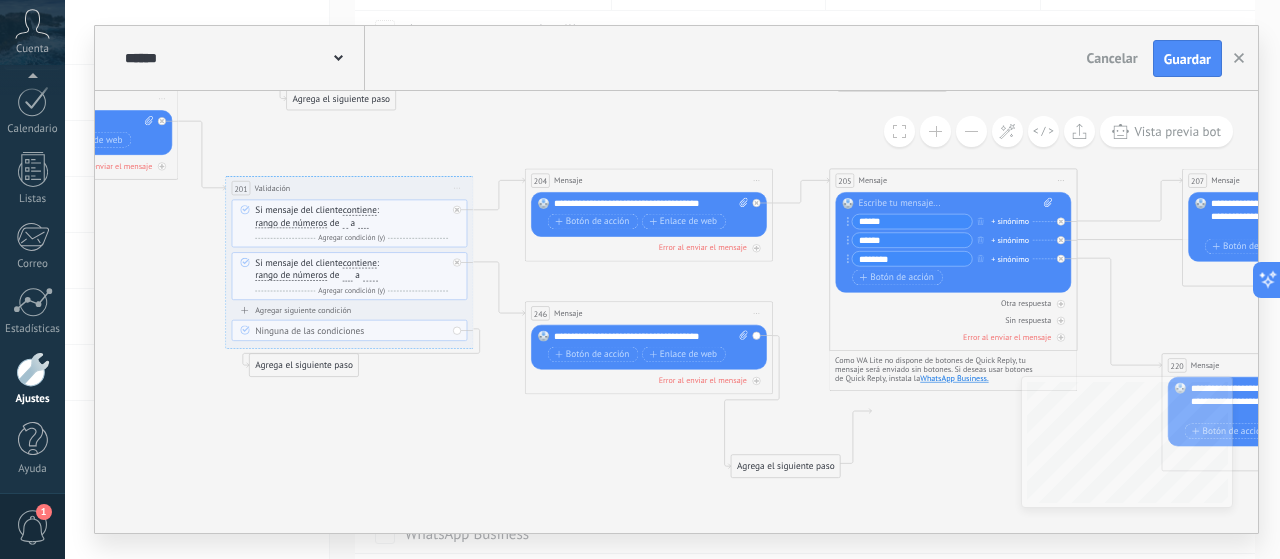drag, startPoint x: 818, startPoint y: 437, endPoint x: 926, endPoint y: 441, distance: 108.07405 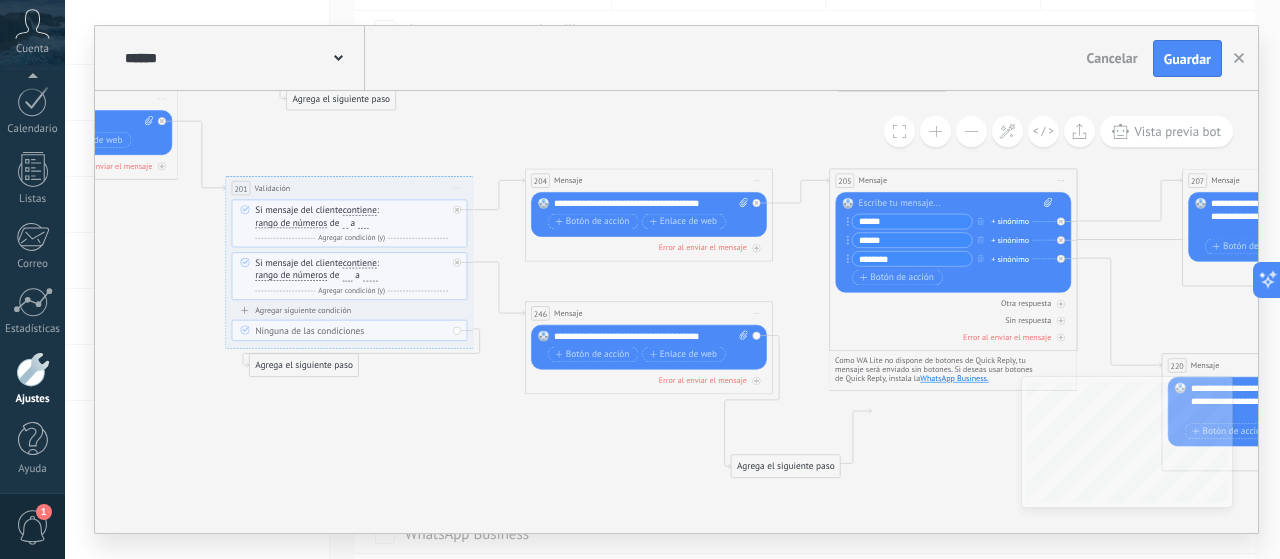 click on "Agrega el siguiente paso" at bounding box center (785, 467) 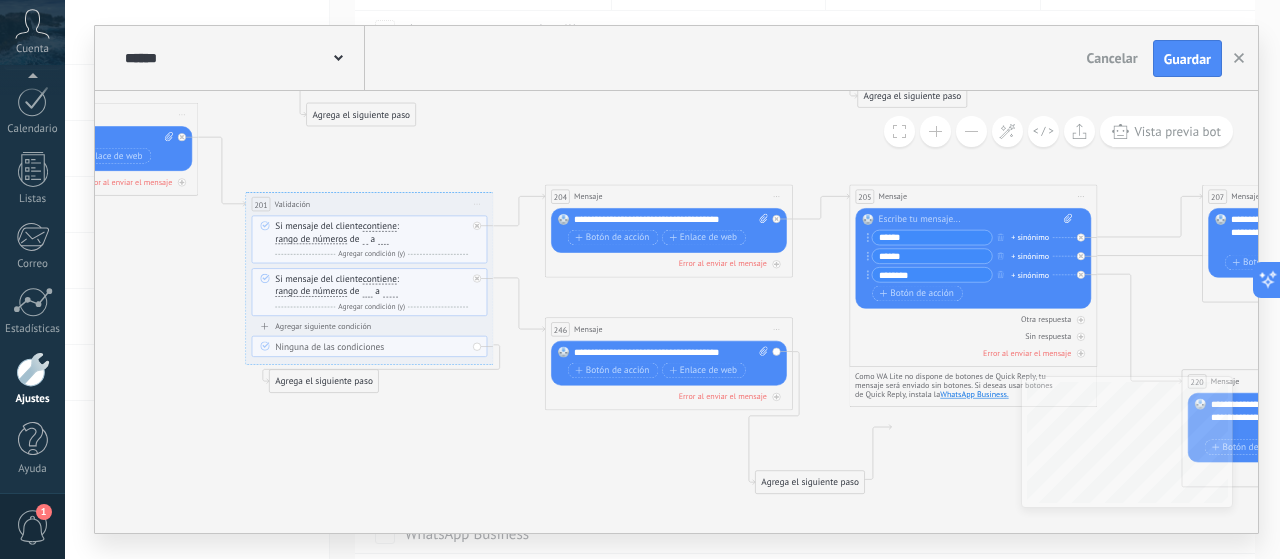 drag, startPoint x: 854, startPoint y: 428, endPoint x: 874, endPoint y: 444, distance: 25.612497 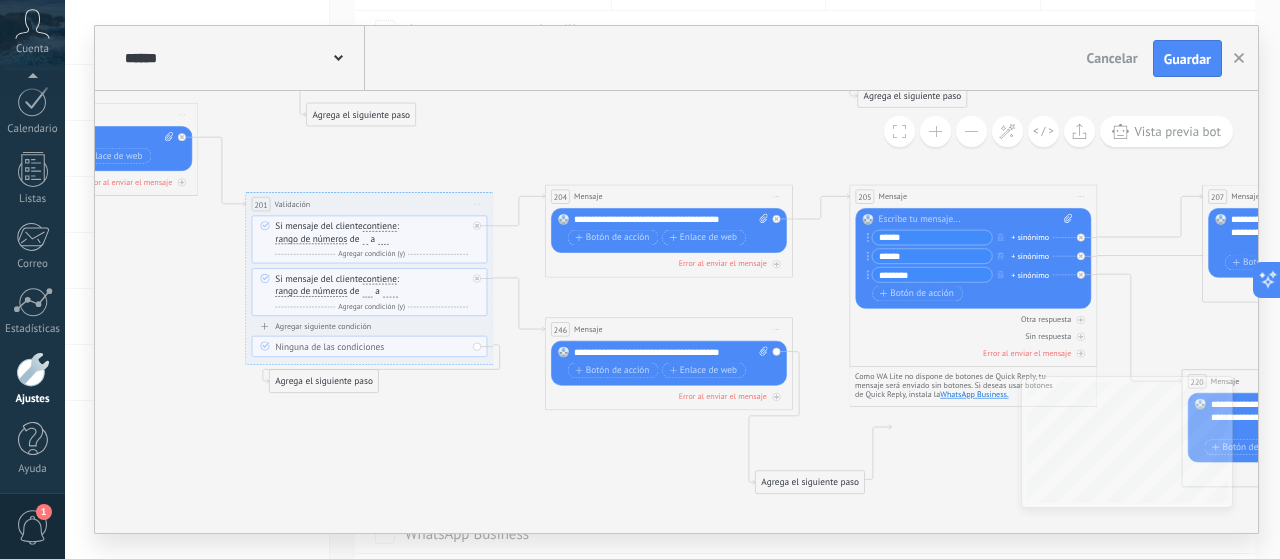 click 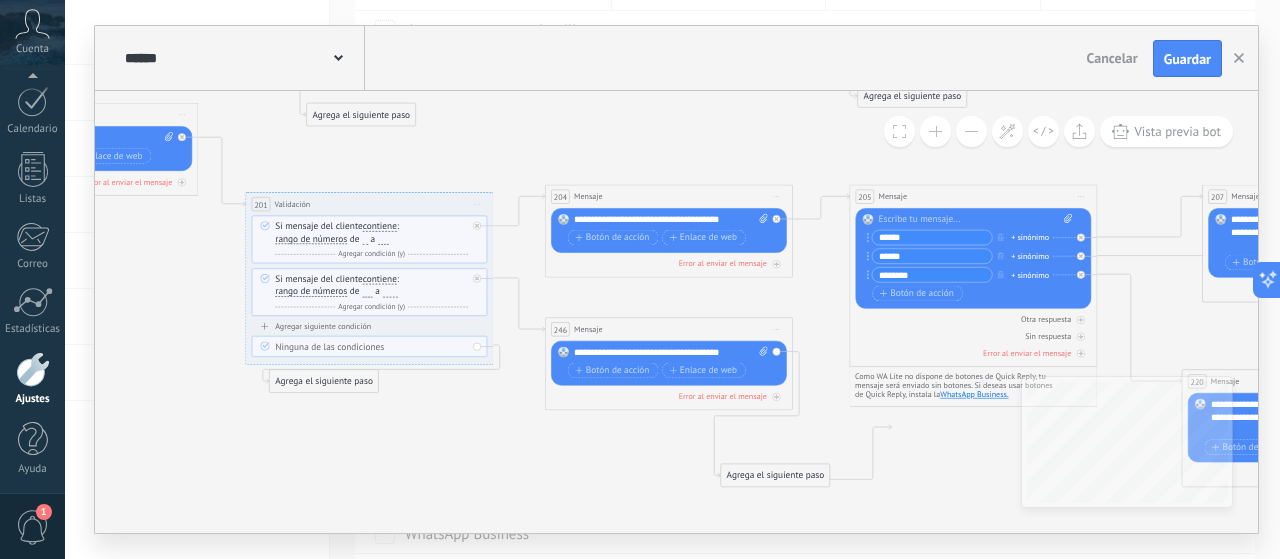 drag, startPoint x: 826, startPoint y: 481, endPoint x: 792, endPoint y: 474, distance: 34.713108 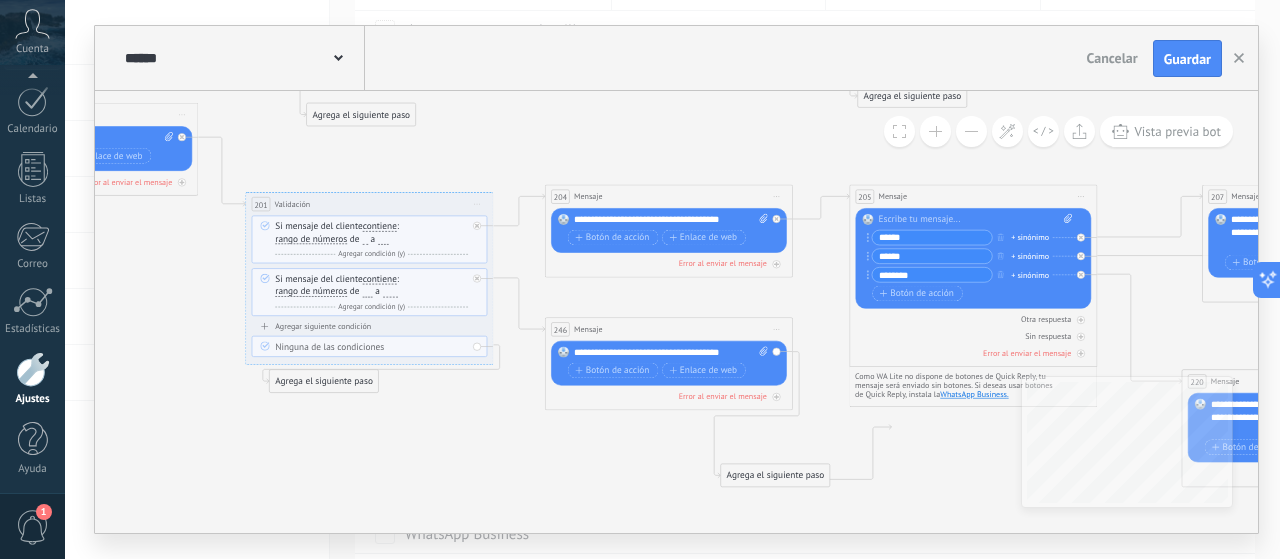 click on "Agrega el siguiente paso" at bounding box center [775, 476] 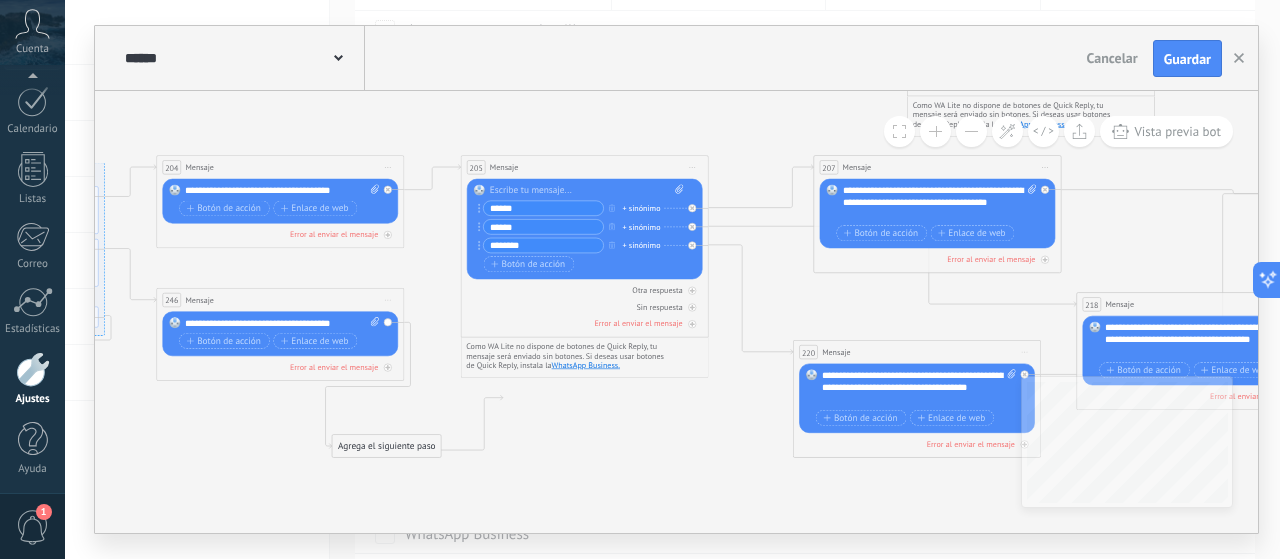 drag, startPoint x: 888, startPoint y: 444, endPoint x: 500, endPoint y: 415, distance: 389.08224 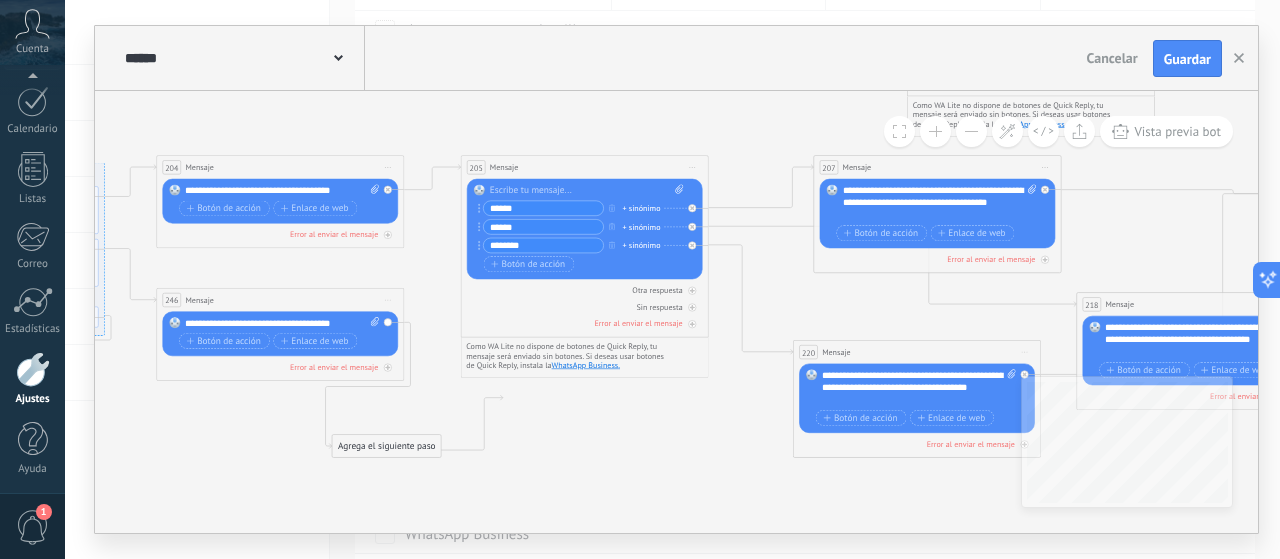 click 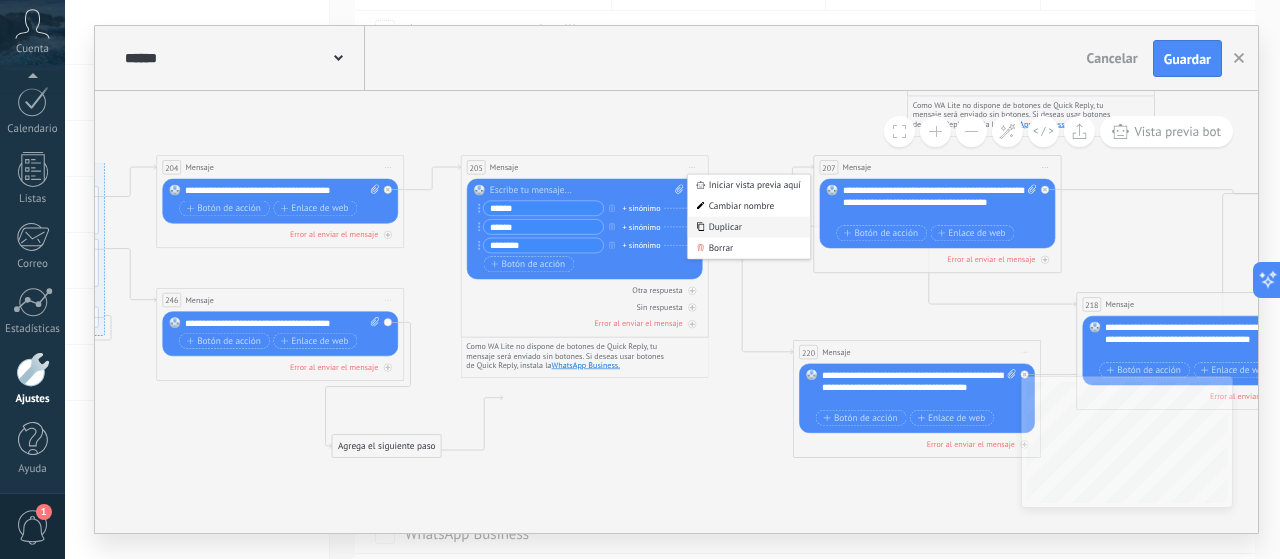 click on "Duplicar" at bounding box center [749, 227] 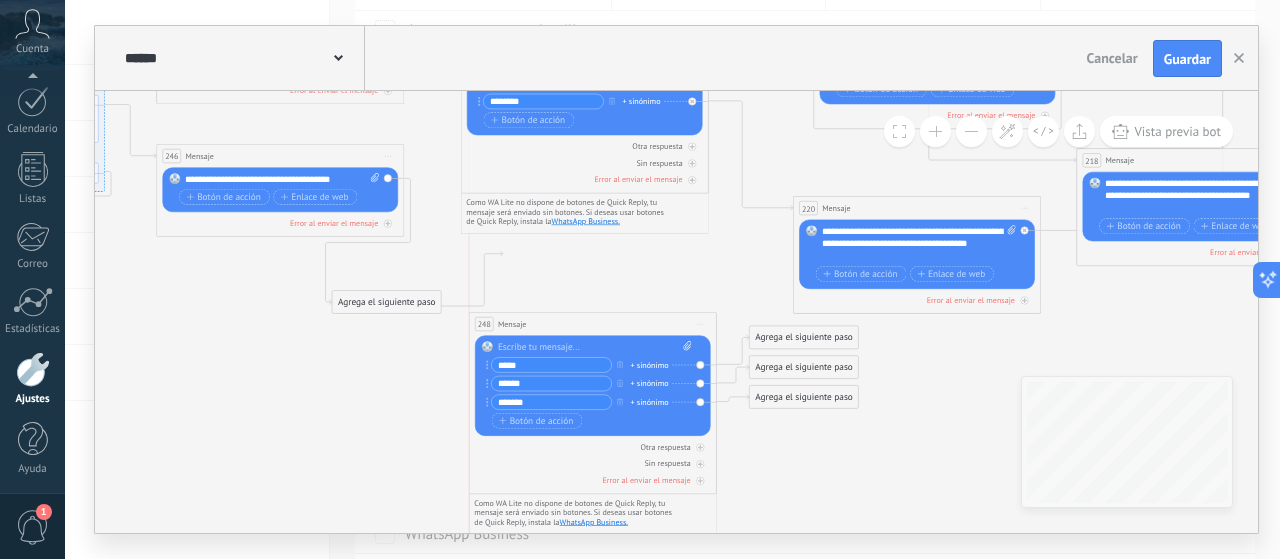 drag, startPoint x: 543, startPoint y: 247, endPoint x: 551, endPoint y: 327, distance: 80.399 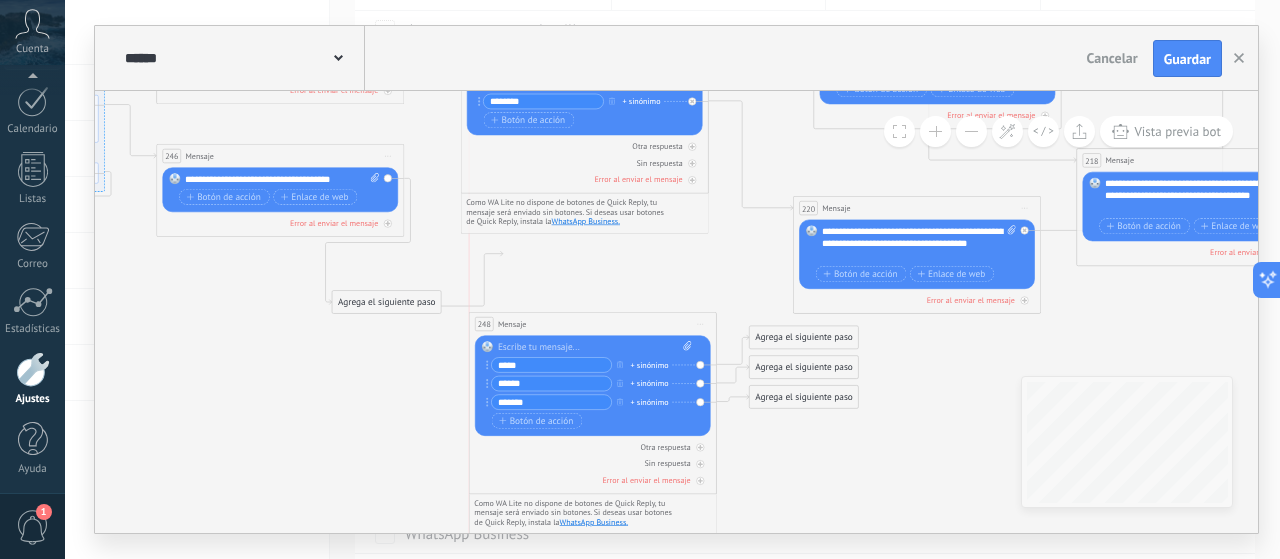 click on "248
Mensaje
*******
(a):
Todos los contactos - canales seleccionados
Todos los contactos - canales seleccionados
Todos los contactos - canal primario
Contacto principal - canales seleccionados
Contacto principal - canal primario
Todos los contactos - canales seleccionados
Todos los contactos - canales seleccionados
Todos los contactos - canal primario
Contacto principal - canales seleccionados" at bounding box center [592, 324] 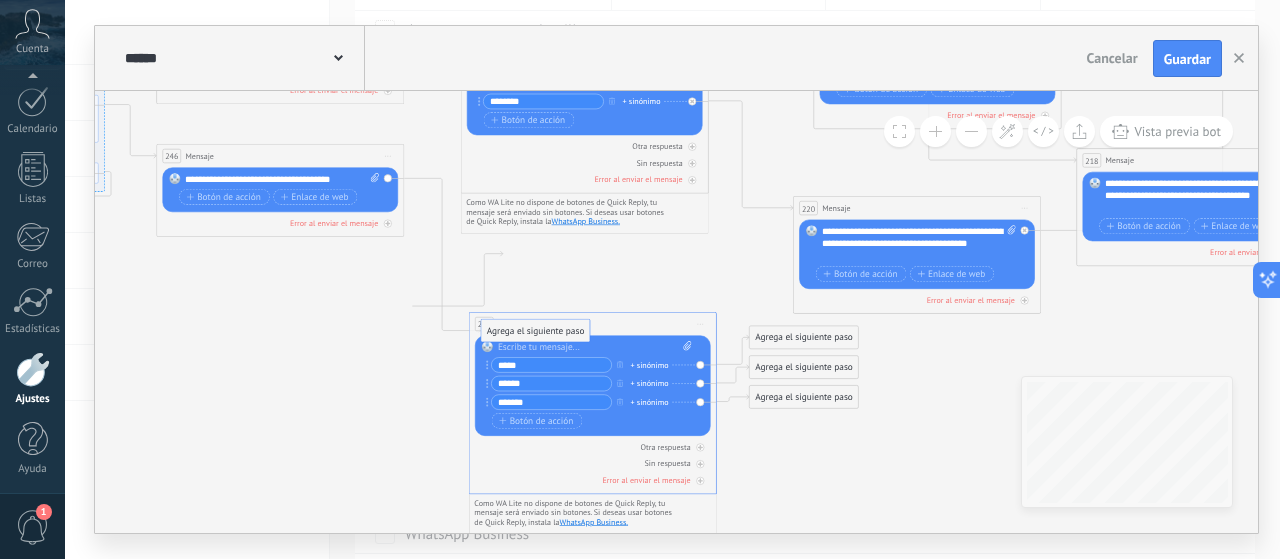 drag, startPoint x: 410, startPoint y: 302, endPoint x: 559, endPoint y: 331, distance: 151.79591 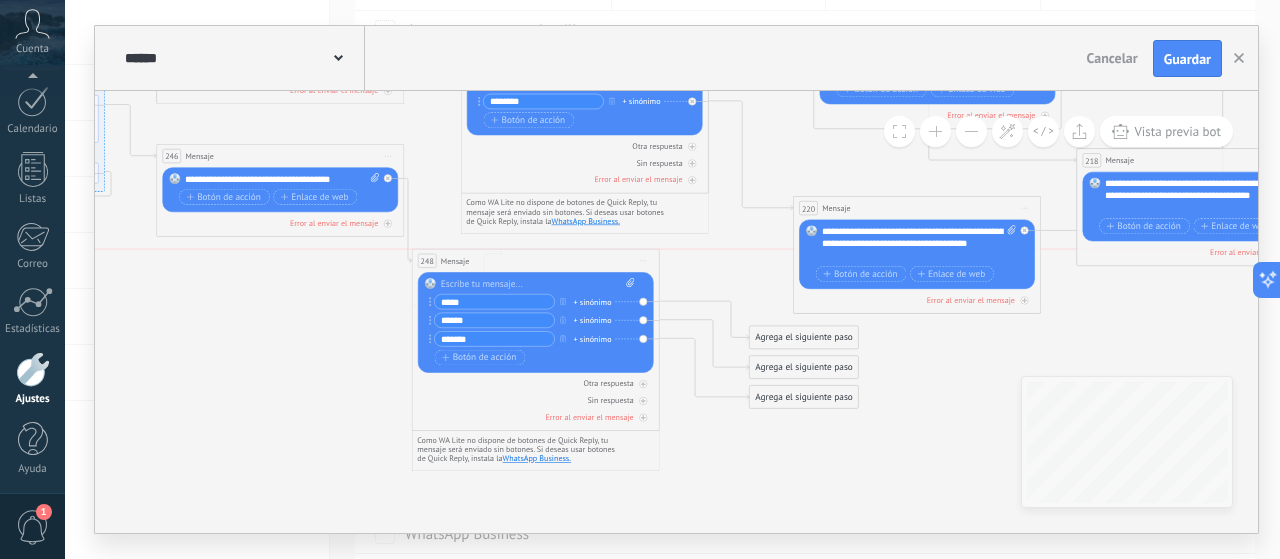 drag, startPoint x: 548, startPoint y: 322, endPoint x: 492, endPoint y: 257, distance: 85.79627 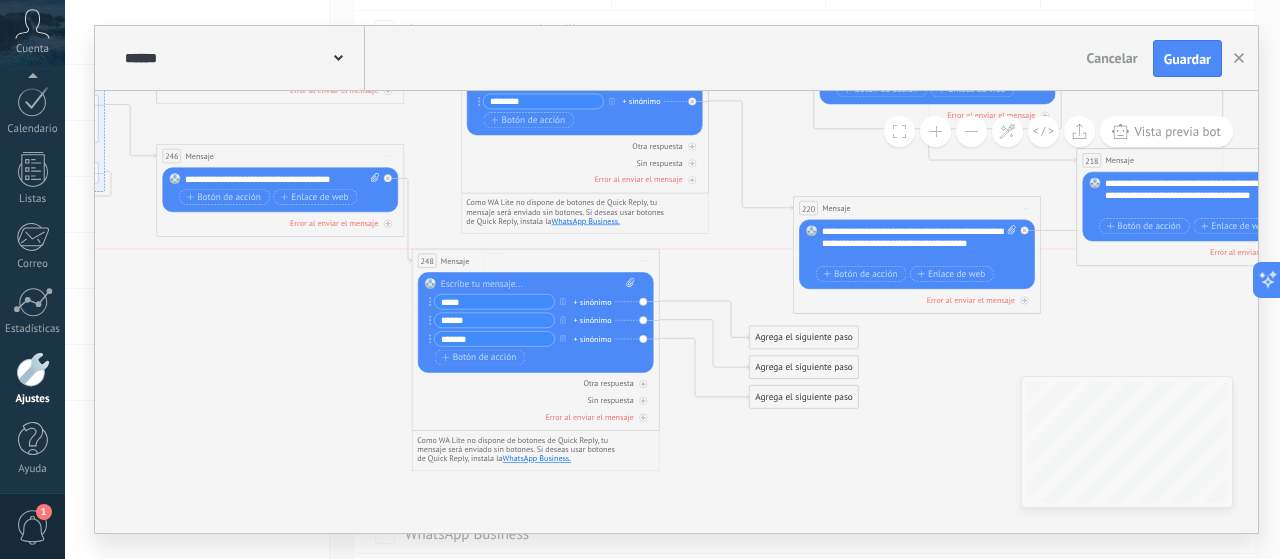 click on "248
Mensaje
*******
(a):
Todos los contactos - canales seleccionados
Todos los contactos - canales seleccionados
Todos los contactos - canal primario
Contacto principal - canales seleccionados
Contacto principal - canal primario
Todos los contactos - canales seleccionados
Todos los contactos - canales seleccionados
Todos los contactos - canal primario
Contacto principal - canales seleccionados" at bounding box center (535, 261) 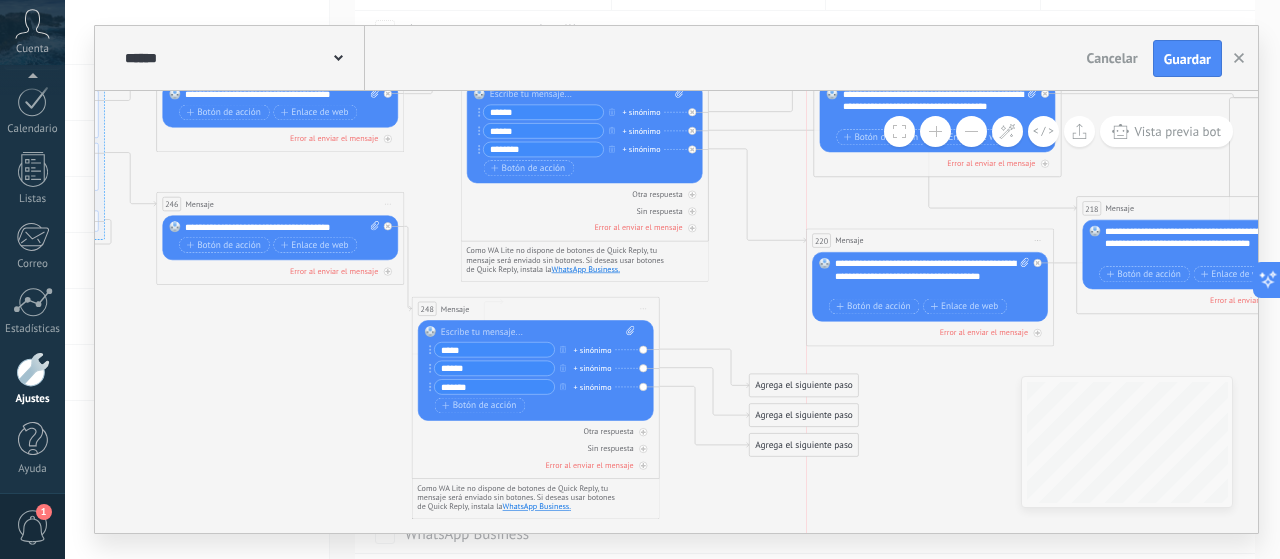 drag, startPoint x: 934, startPoint y: 252, endPoint x: 942, endPoint y: 237, distance: 17 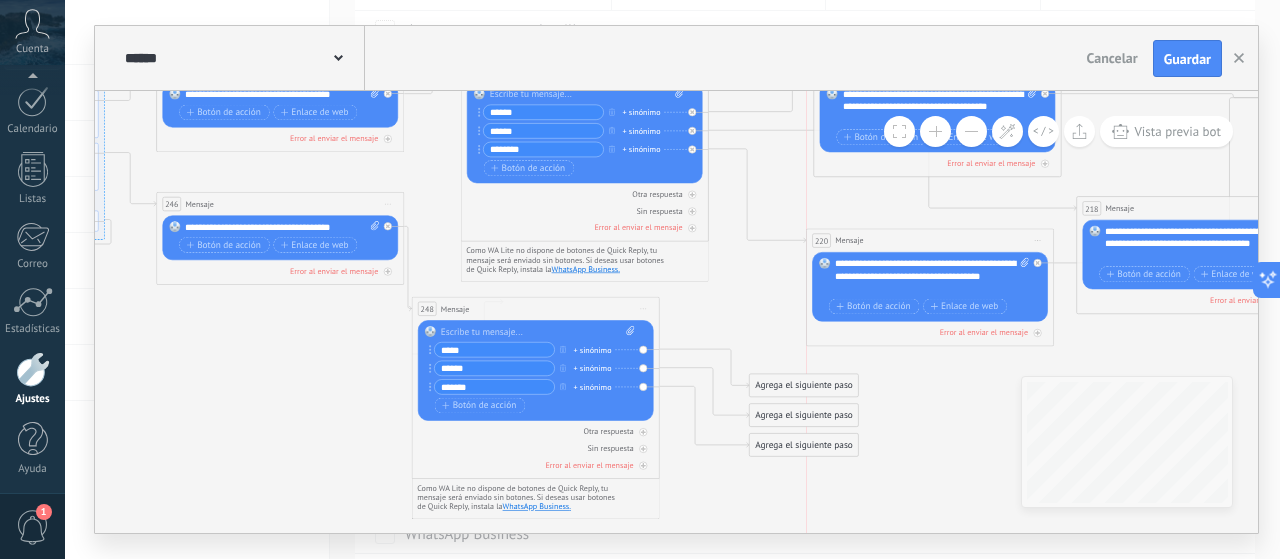 click on "220
Mensaje
*******
(a):
Todos los contactos - canales seleccionados
Todos los contactos - canales seleccionados
Todos los contactos - canal primario
Contacto principal - canales seleccionados
Contacto principal - canal primario
Todos los contactos - canales seleccionados
Todos los contactos - canales seleccionados
Todos los contactos - canal primario
Contacto principal - canales seleccionados" at bounding box center (930, 240) 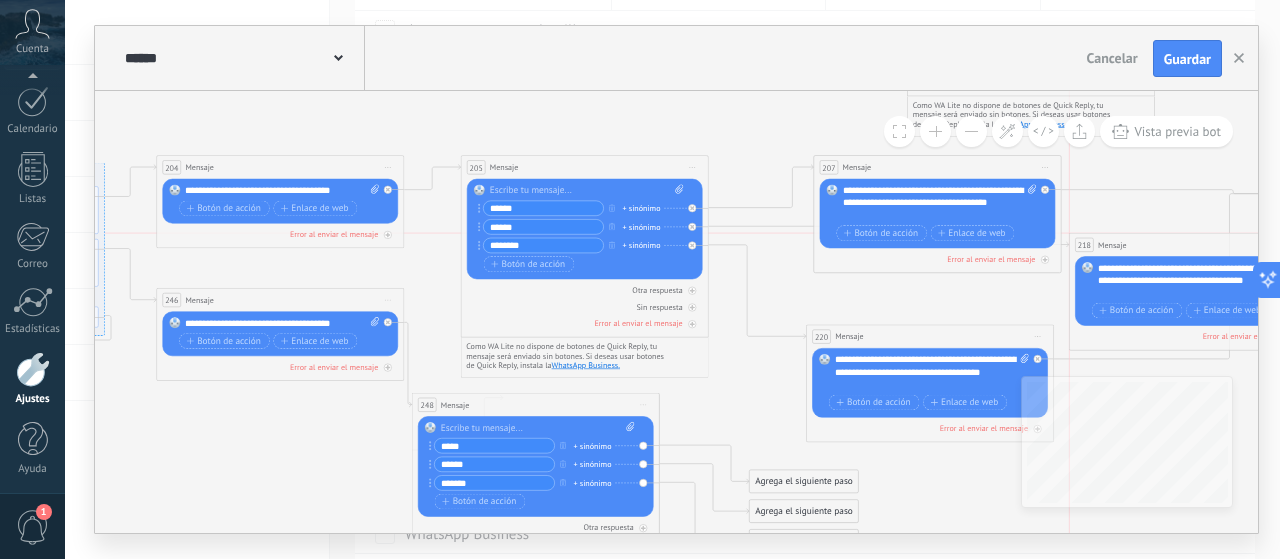drag, startPoint x: 1112, startPoint y: 303, endPoint x: 1104, endPoint y: 247, distance: 56.568542 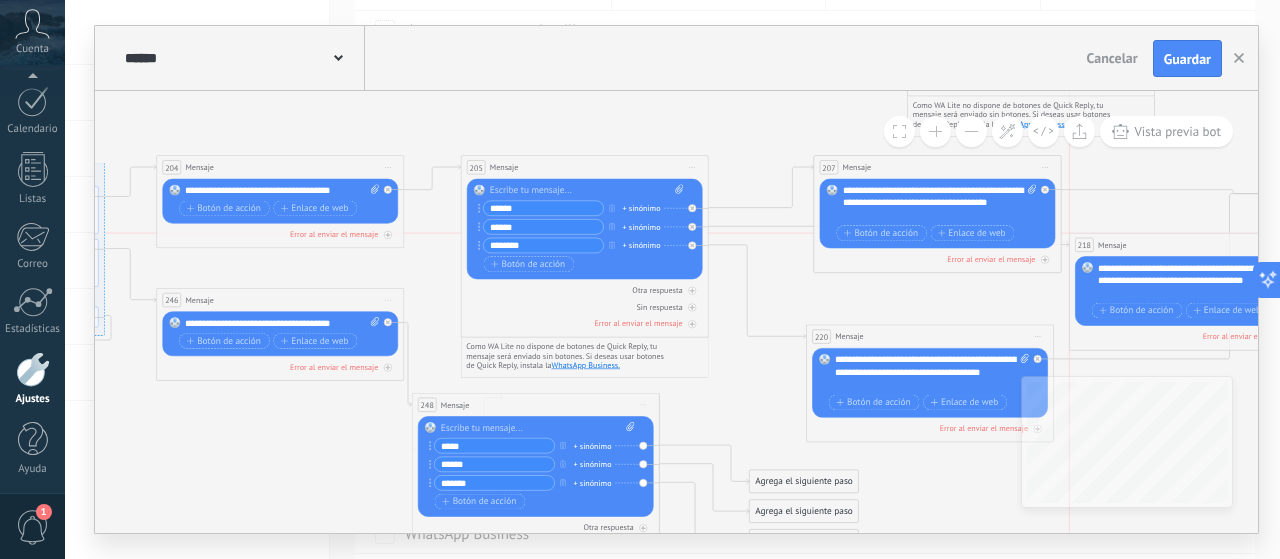 click on "Mensaje" at bounding box center (1112, 245) 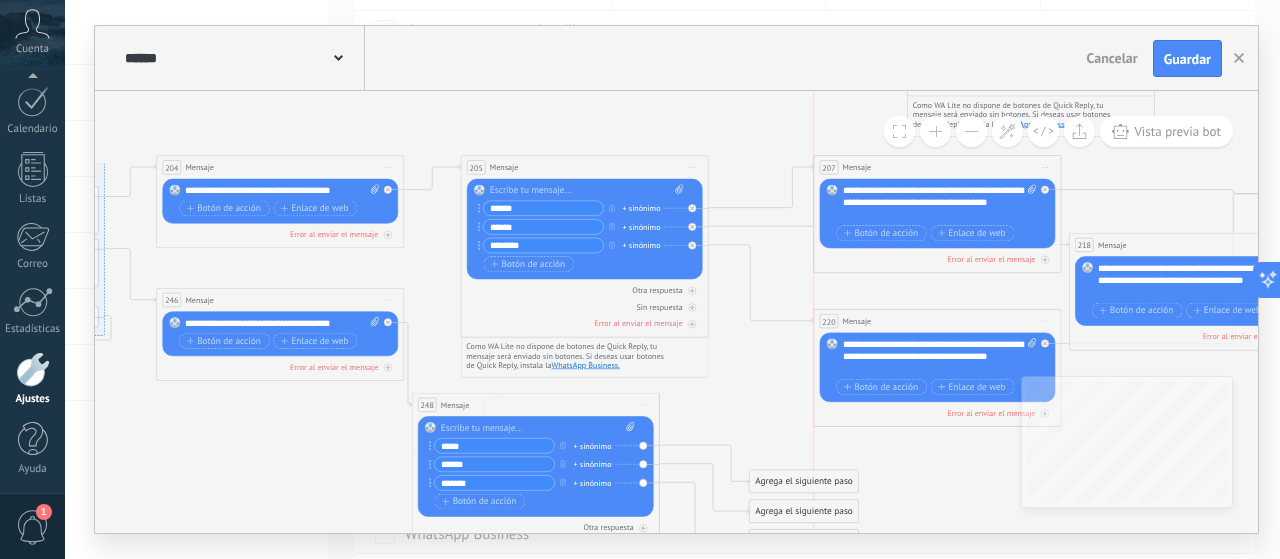 drag, startPoint x: 958, startPoint y: 331, endPoint x: 965, endPoint y: 316, distance: 16.552946 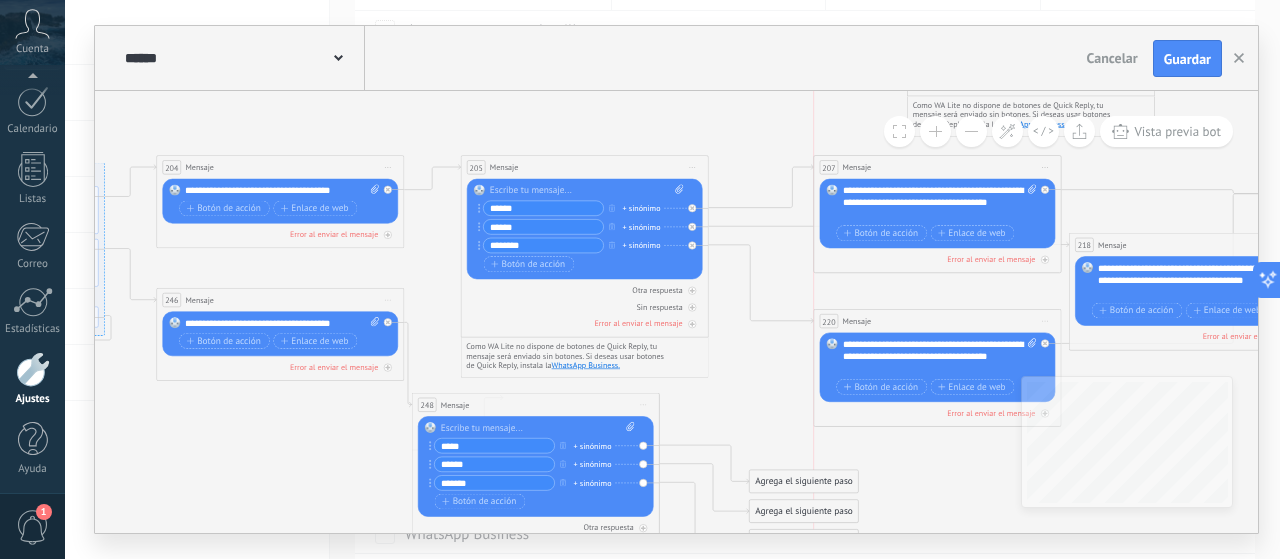 click on "220
Mensaje
*******
(a):
Todos los contactos - canales seleccionados
Todos los contactos - canales seleccionados
Todos los contactos - canal primario
Contacto principal - canales seleccionados
Contacto principal - canal primario
Todos los contactos - canales seleccionados
Todos los contactos - canales seleccionados
Todos los contactos - canal primario
Contacto principal - canales seleccionados" at bounding box center (937, 321) 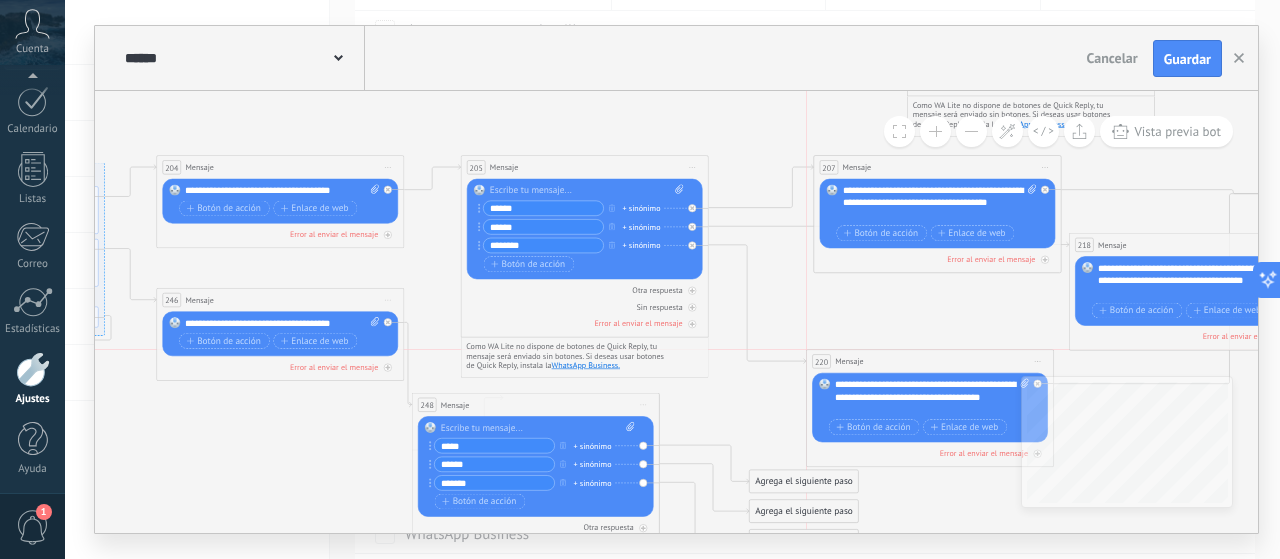 drag, startPoint x: 988, startPoint y: 319, endPoint x: 977, endPoint y: 355, distance: 37.64306 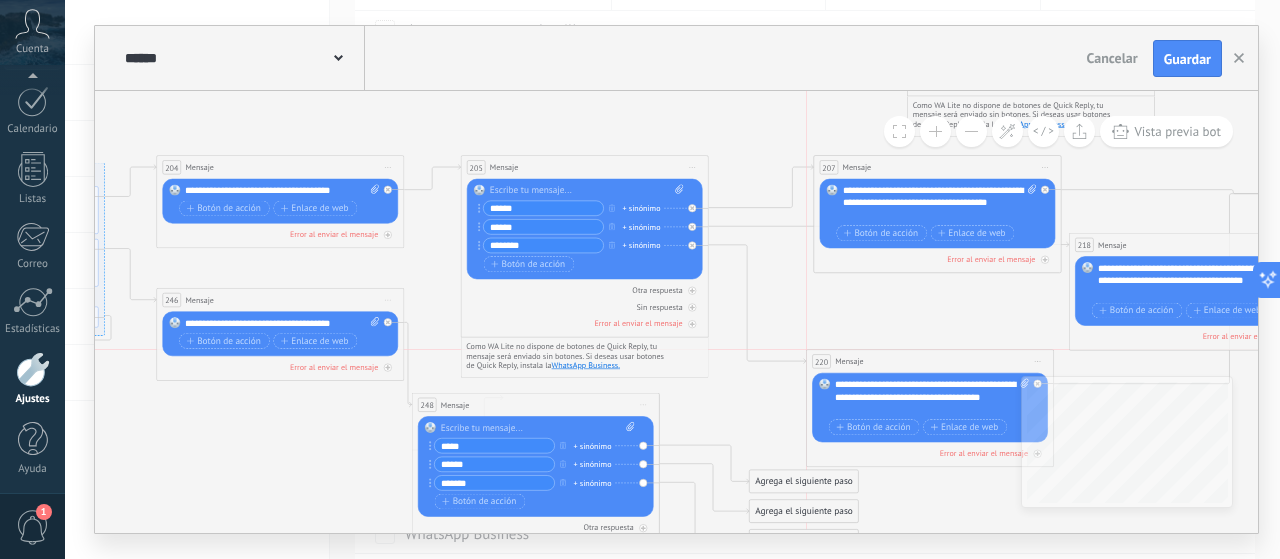 click on "220
Mensaje
*******
(a):
Todos los contactos - canales seleccionados
Todos los contactos - canales seleccionados
Todos los contactos - canal primario
Contacto principal - canales seleccionados
Contacto principal - canal primario
Todos los contactos - canales seleccionados
Todos los contactos - canales seleccionados
Todos los contactos - canal primario
Contacto principal - canales seleccionados" at bounding box center (930, 361) 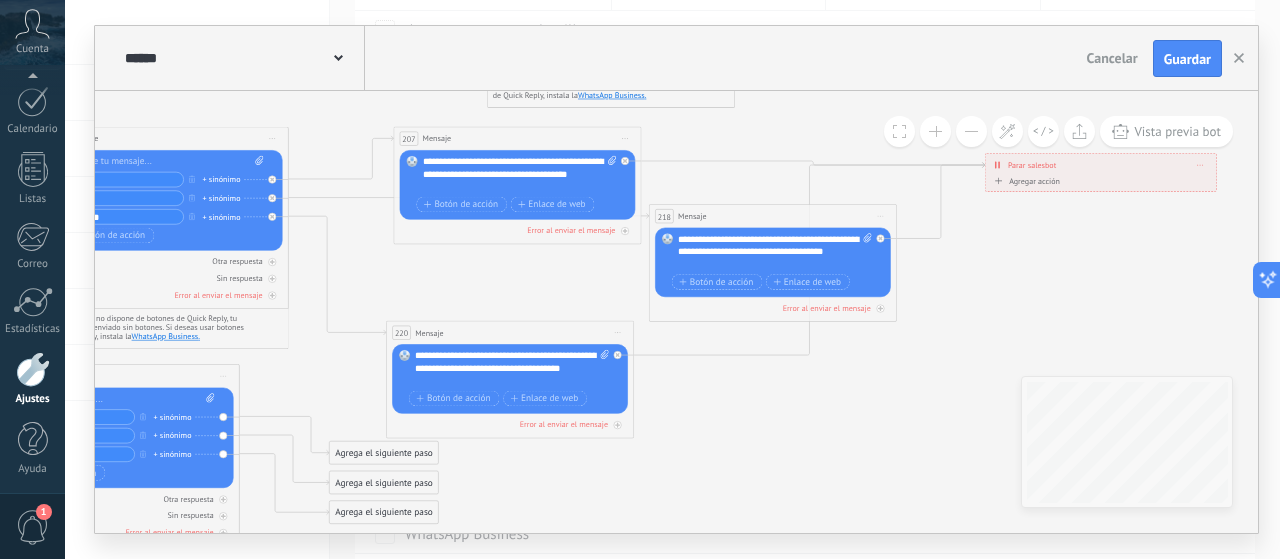 drag, startPoint x: 945, startPoint y: 304, endPoint x: 568, endPoint y: 275, distance: 378.11374 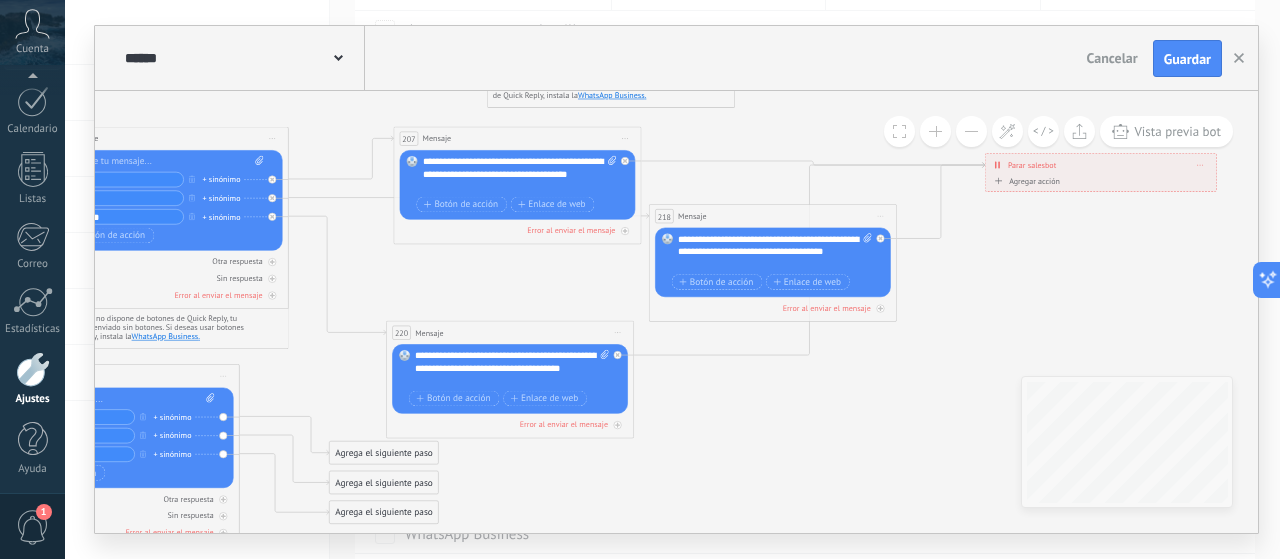 click on "**********" at bounding box center [-1881, -786] 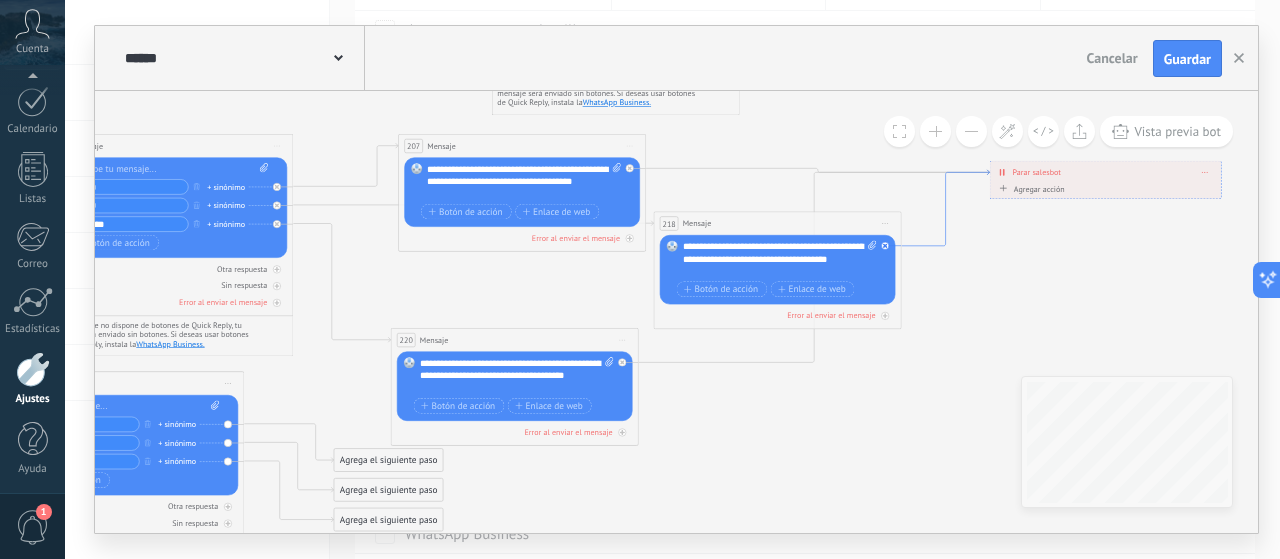 click 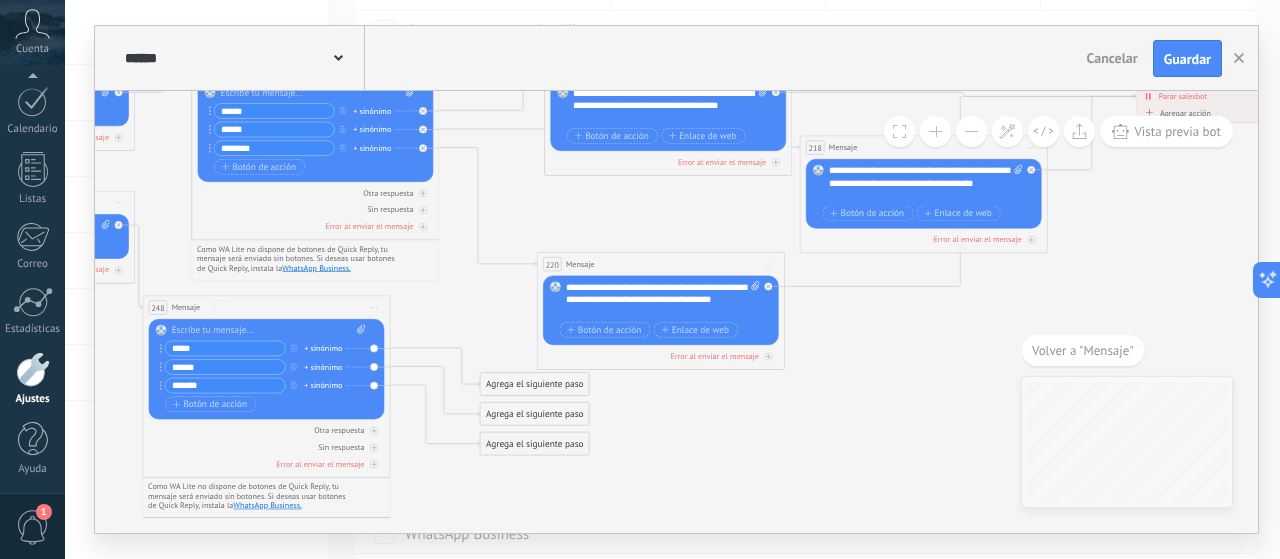 drag, startPoint x: 992, startPoint y: 330, endPoint x: 1279, endPoint y: 207, distance: 312.2467 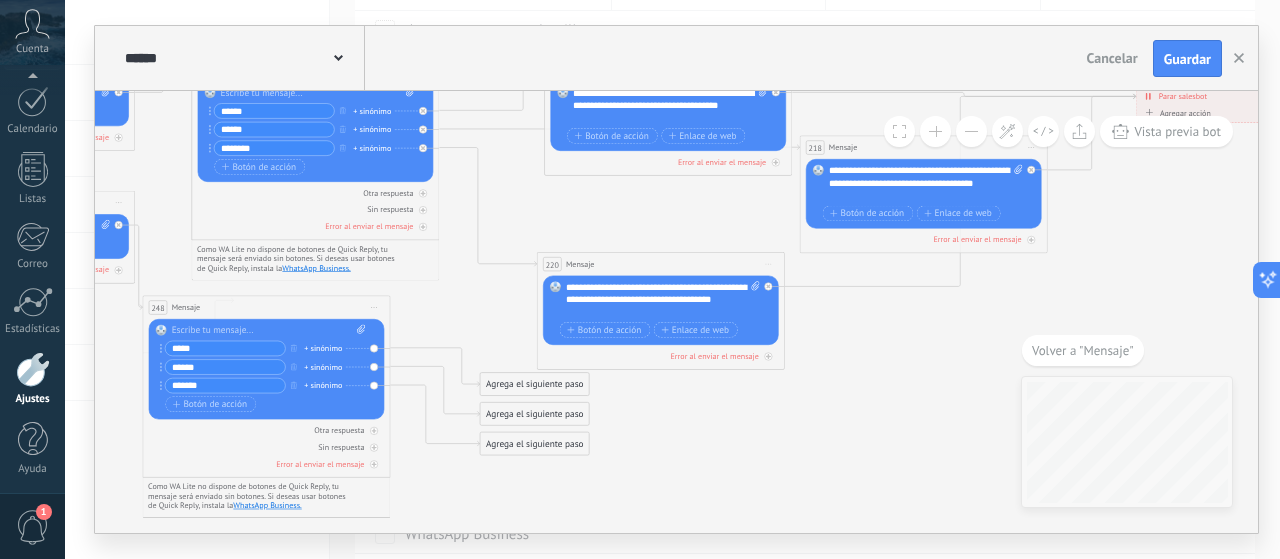 click on "**********" at bounding box center [672, 279] 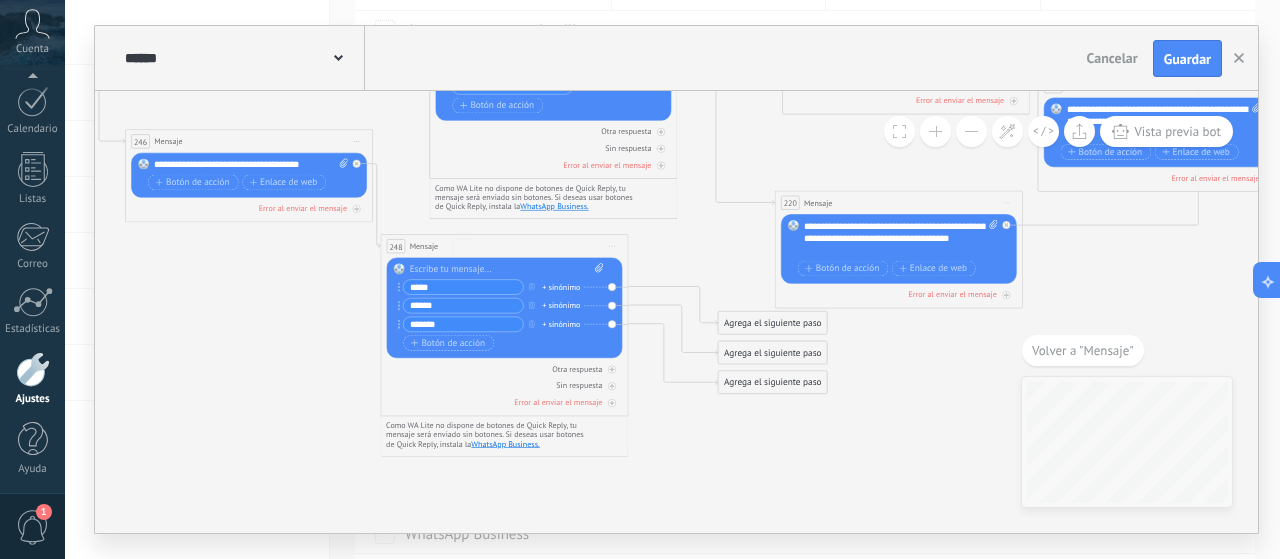 drag, startPoint x: 844, startPoint y: 402, endPoint x: 1067, endPoint y: 329, distance: 234.64441 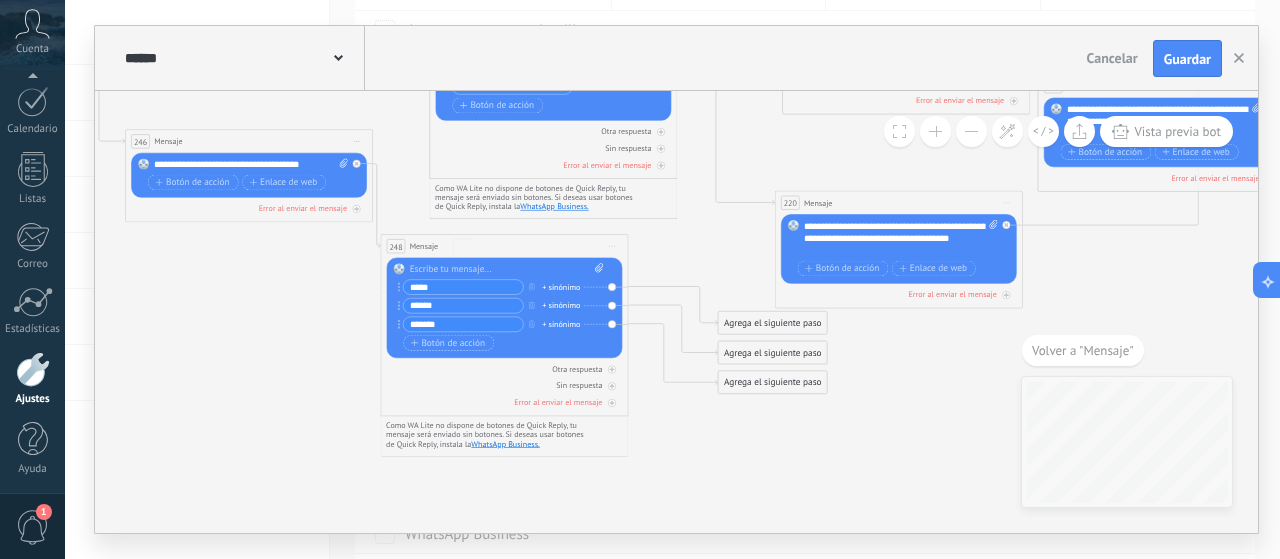 click 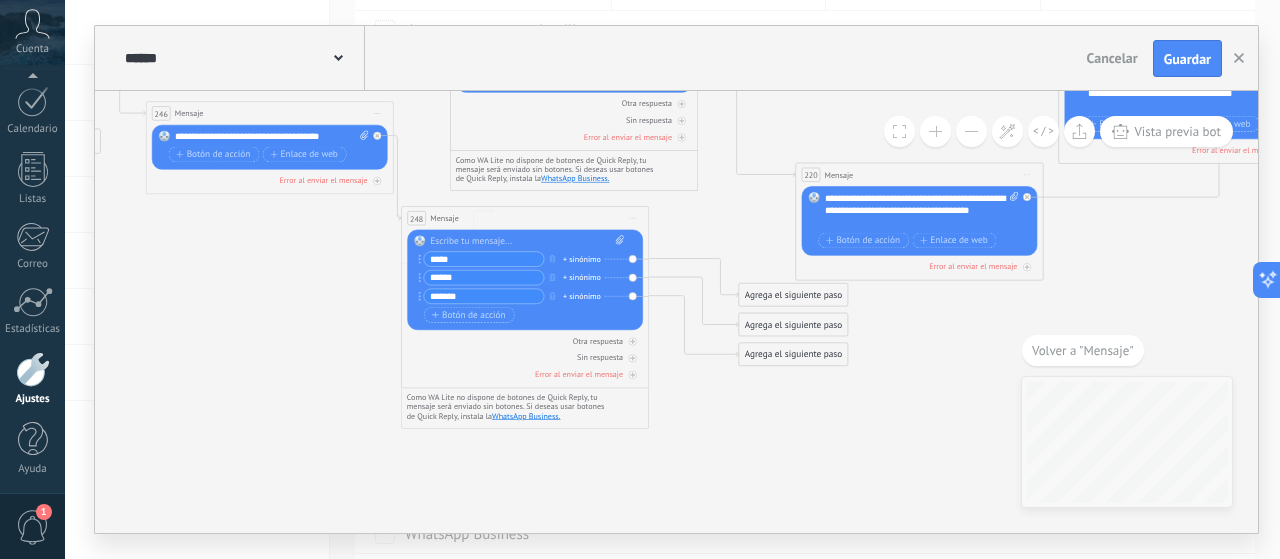 drag, startPoint x: 856, startPoint y: 428, endPoint x: 882, endPoint y: 400, distance: 38.209946 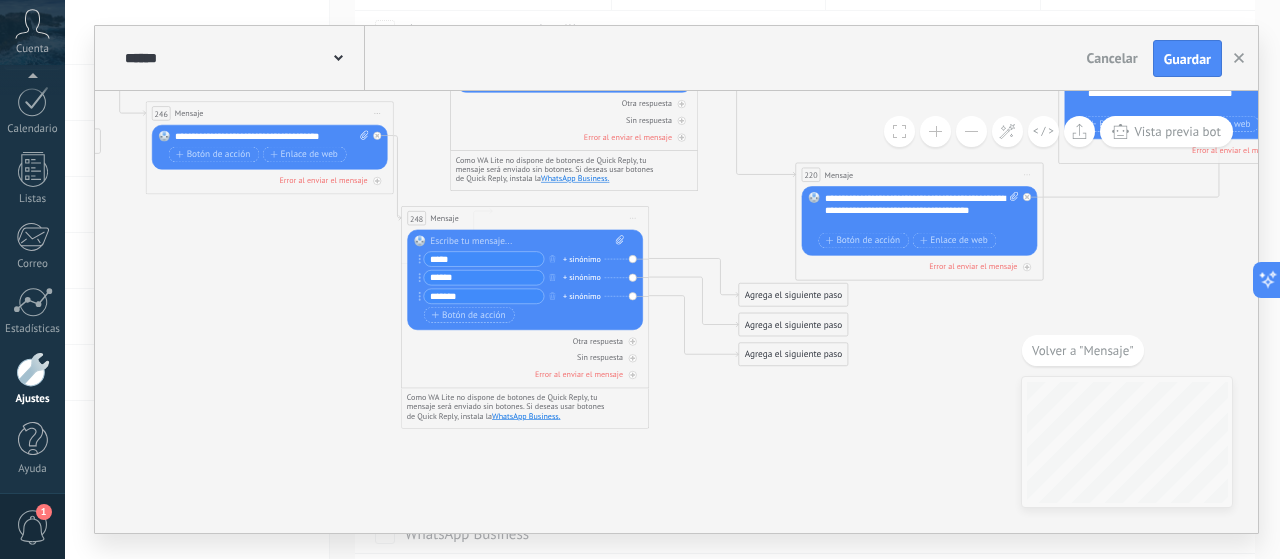click 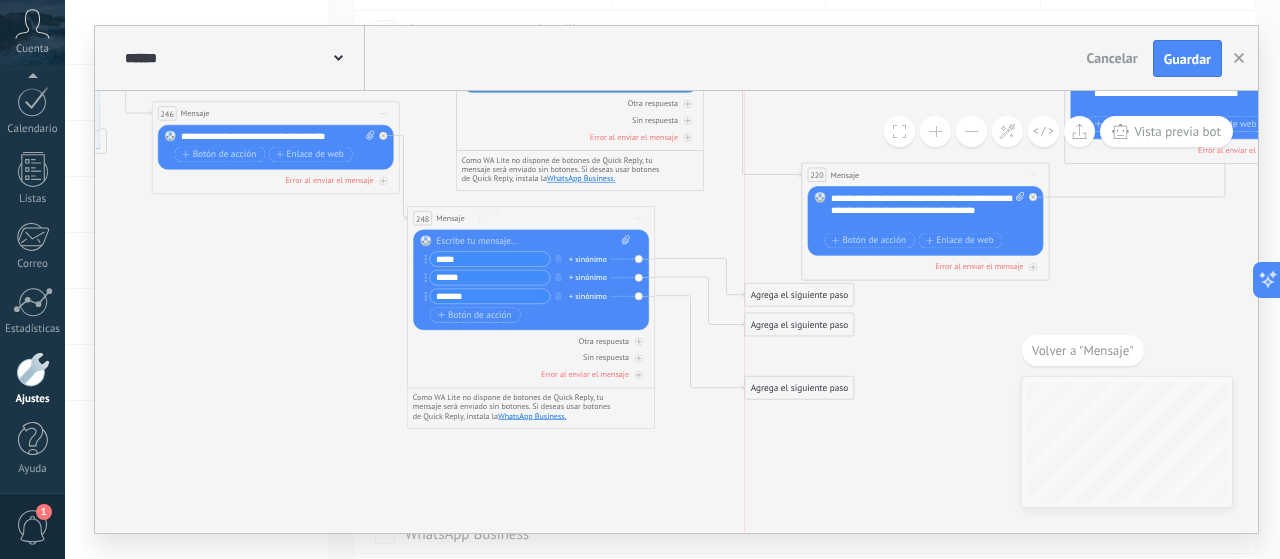 click on "Agrega el siguiente paso" at bounding box center [799, 388] 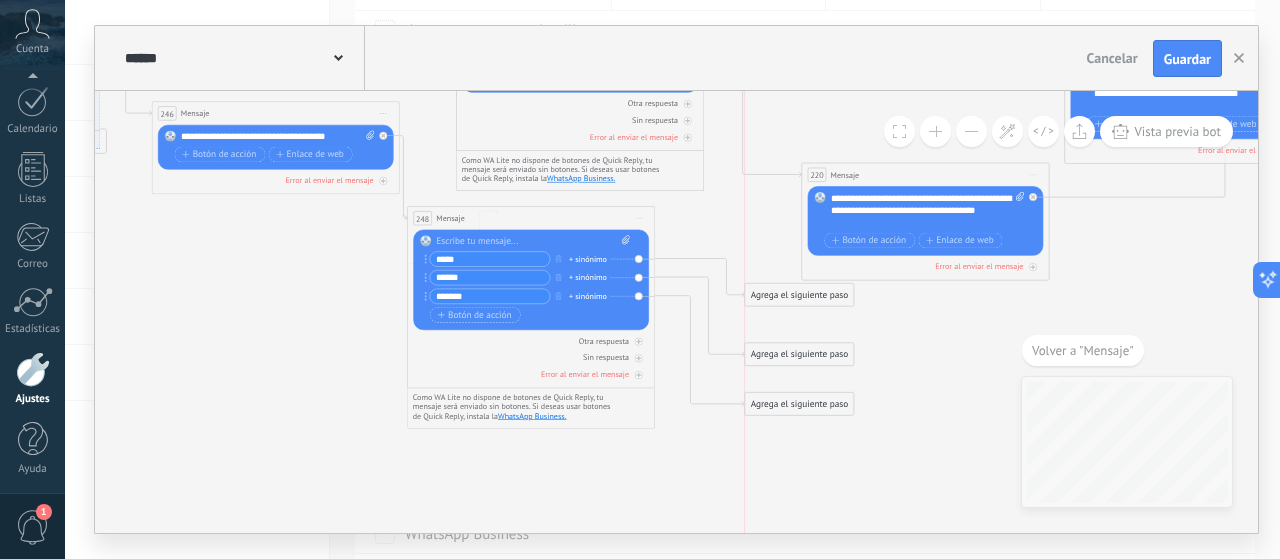 drag, startPoint x: 791, startPoint y: 325, endPoint x: 788, endPoint y: 341, distance: 16.27882 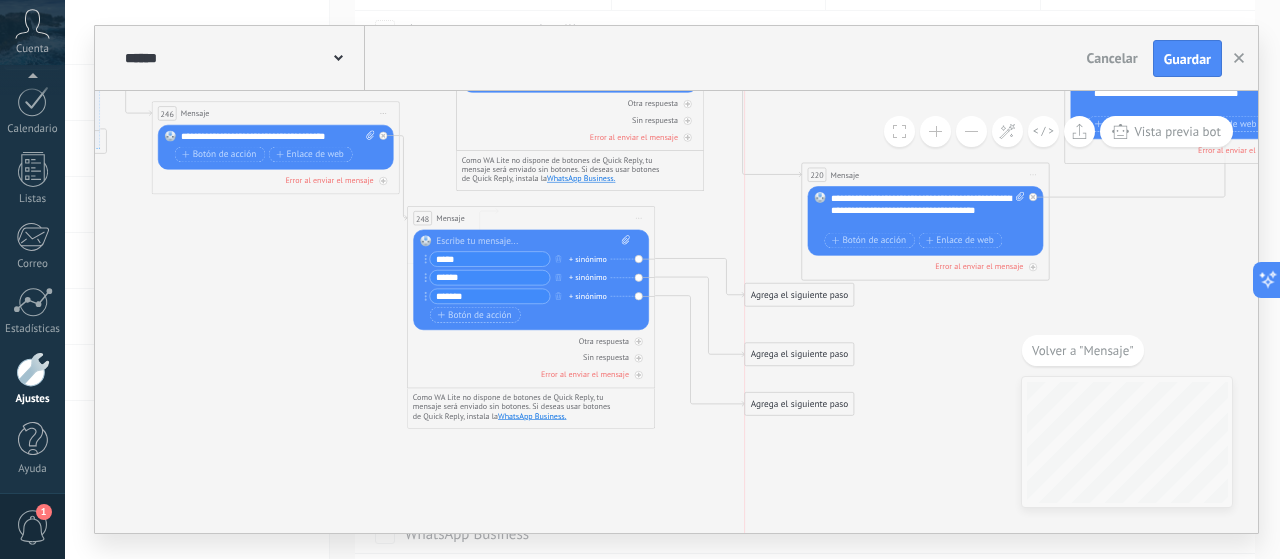 click on "Agrega el siguiente paso" at bounding box center [799, 355] 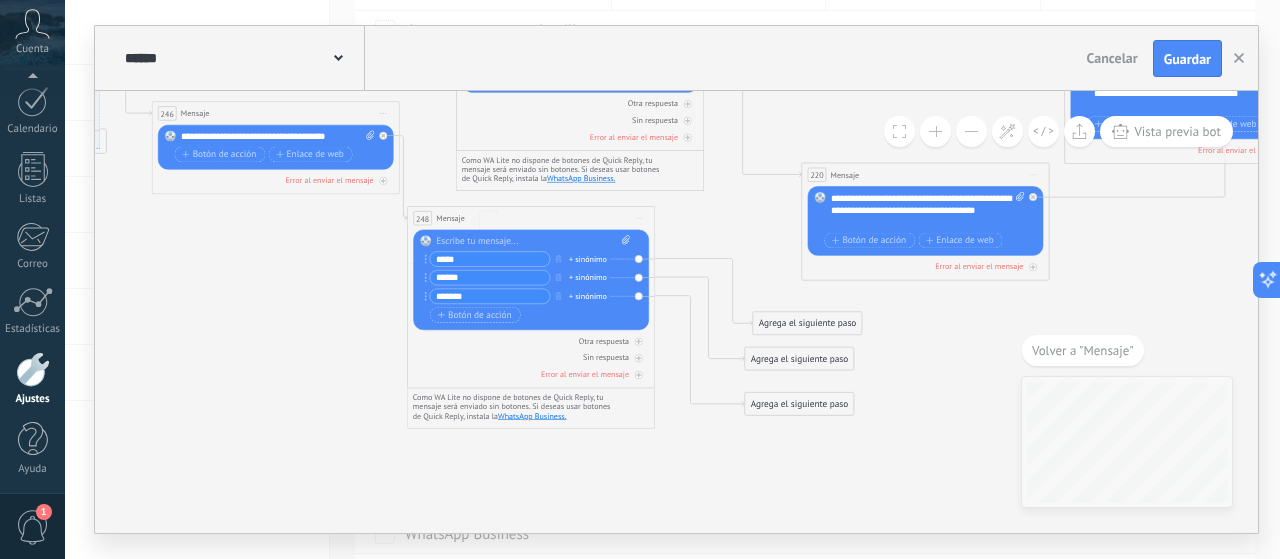 click on "Agrega el siguiente paso" at bounding box center [807, 324] 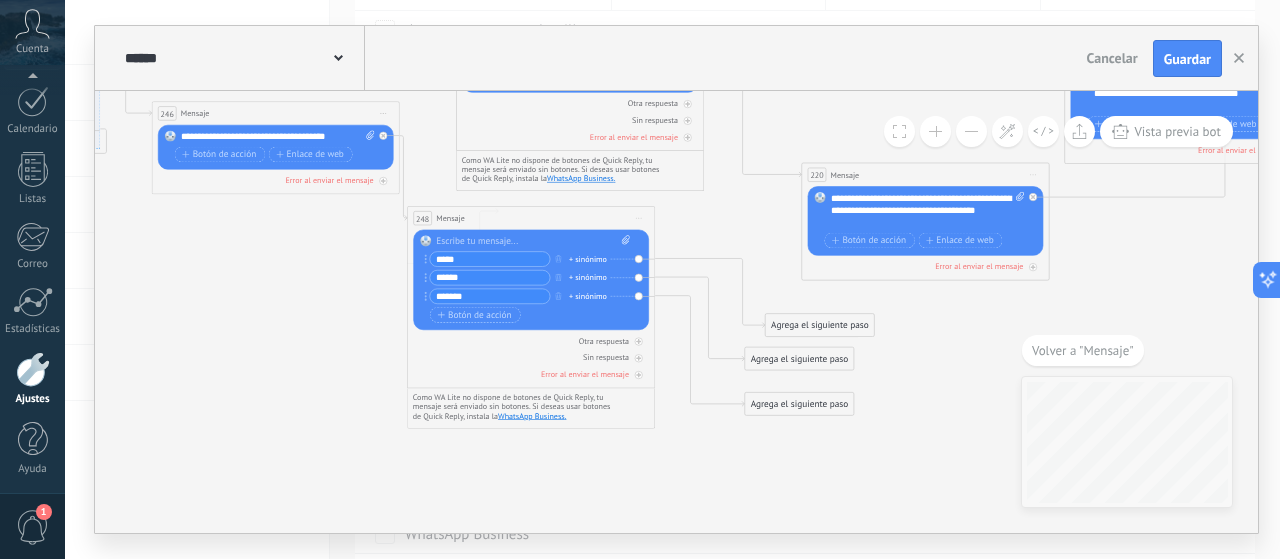 click on "Agrega el siguiente paso" at bounding box center (820, 326) 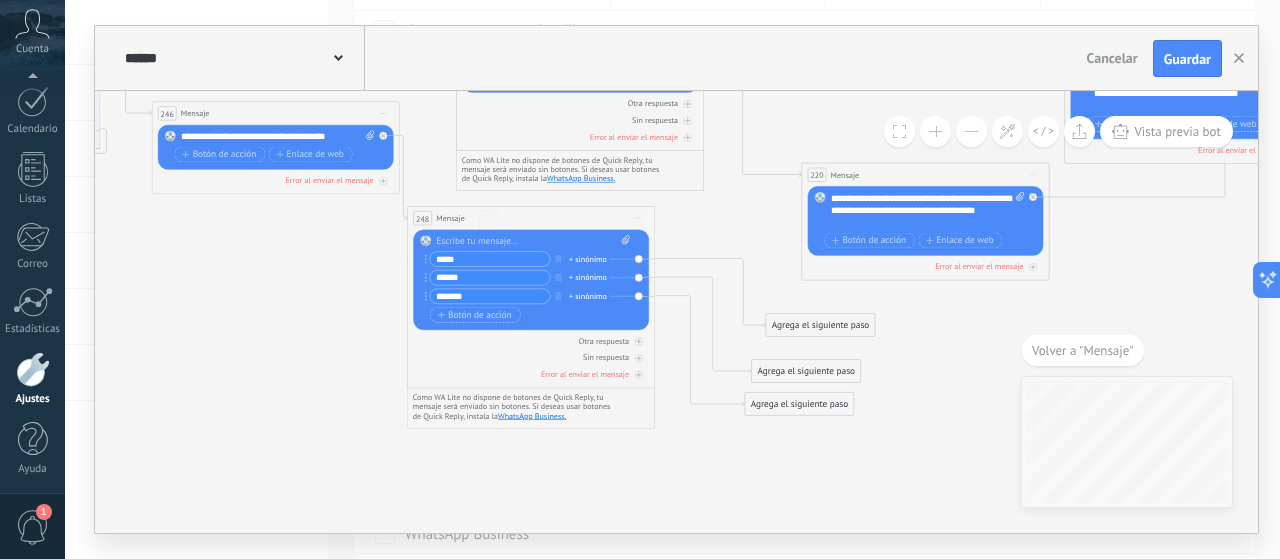 drag, startPoint x: 790, startPoint y: 366, endPoint x: 802, endPoint y: 385, distance: 22.472204 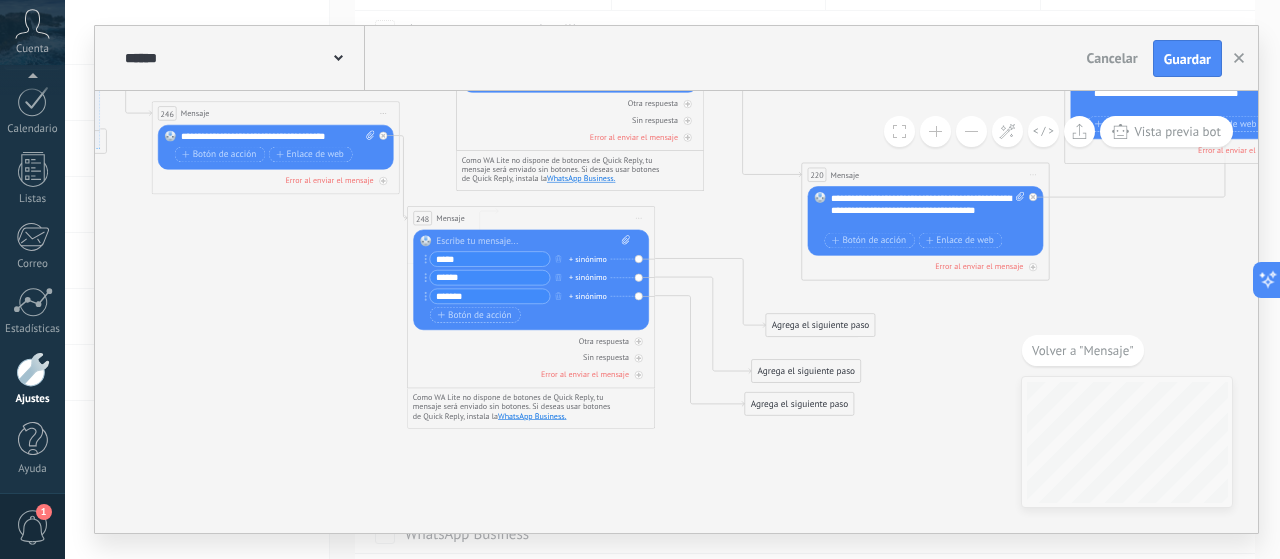 click on "Agrega el siguiente paso" at bounding box center [806, 371] 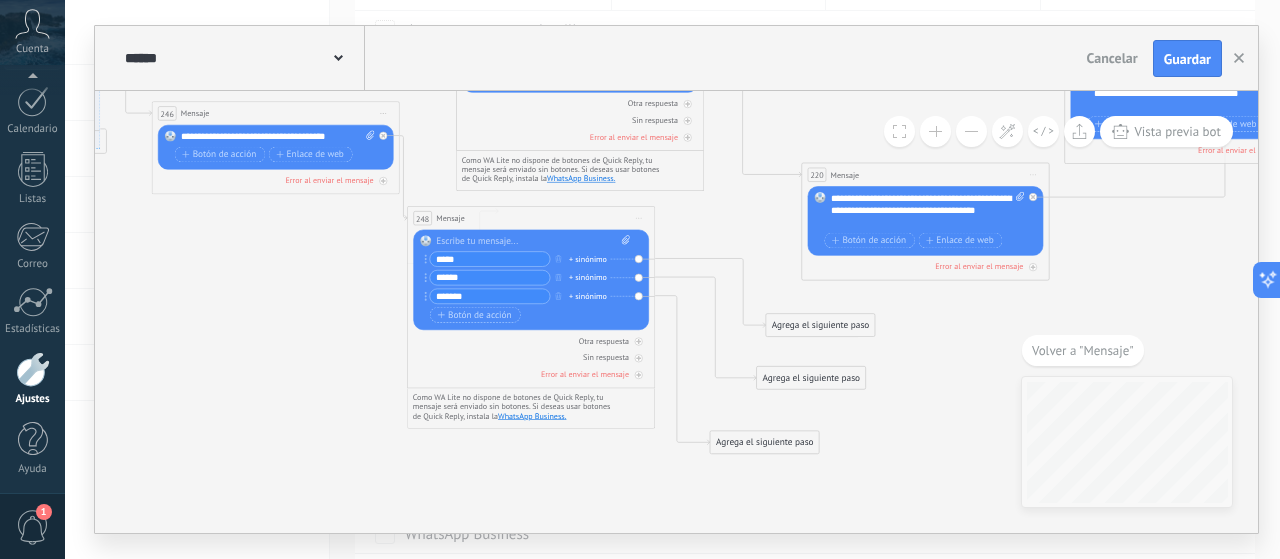 drag, startPoint x: 800, startPoint y: 420, endPoint x: 773, endPoint y: 449, distance: 39.623226 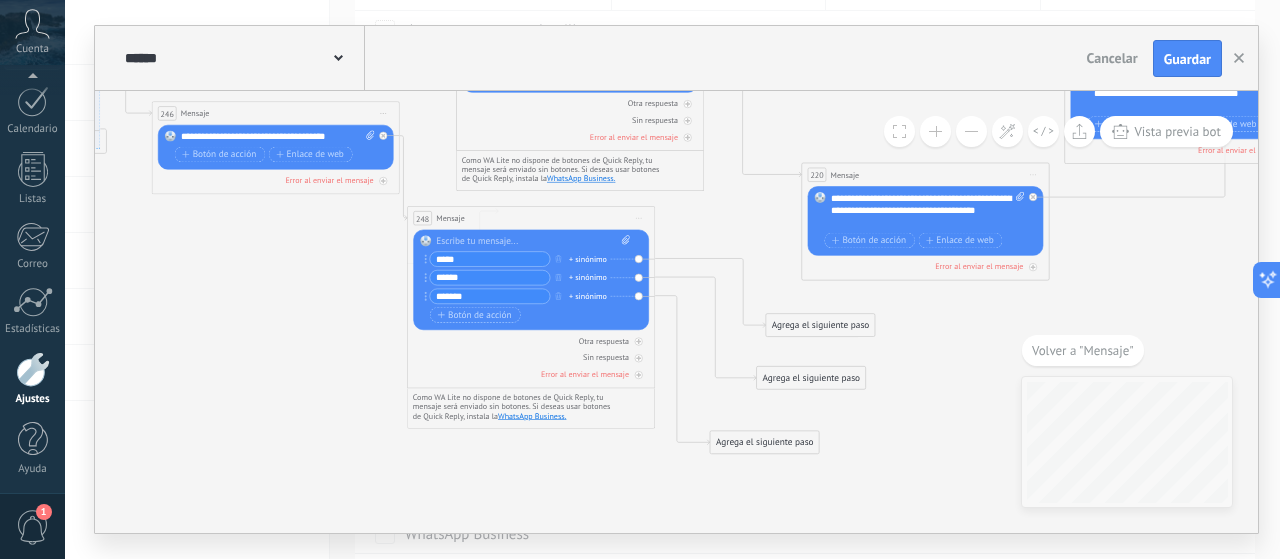 click on "Agrega el siguiente paso" at bounding box center [764, 443] 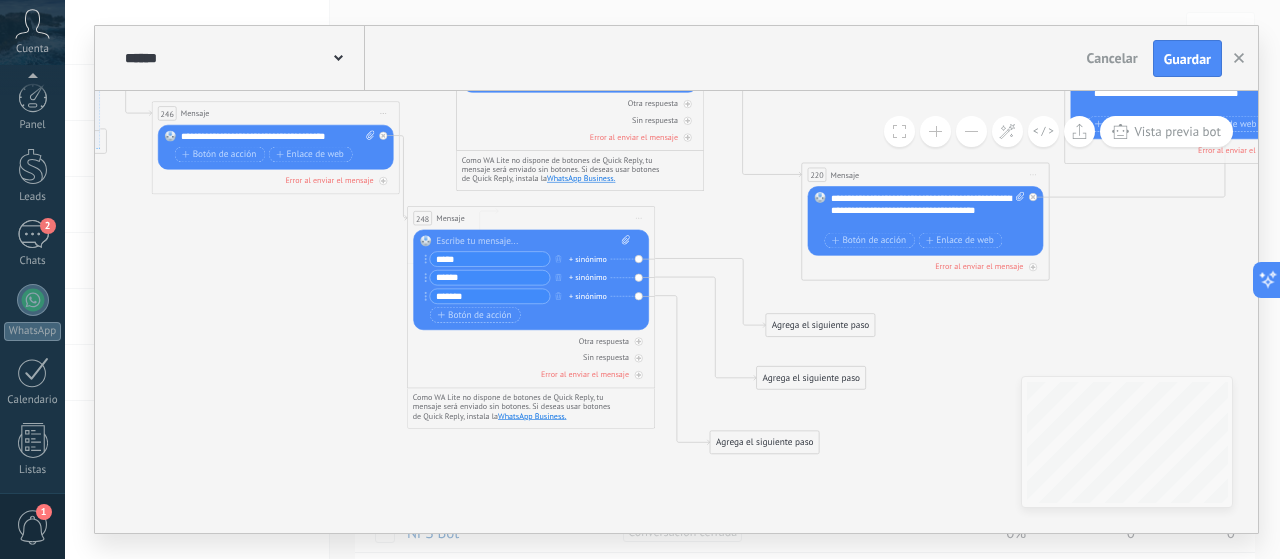 scroll, scrollTop: 200, scrollLeft: 0, axis: vertical 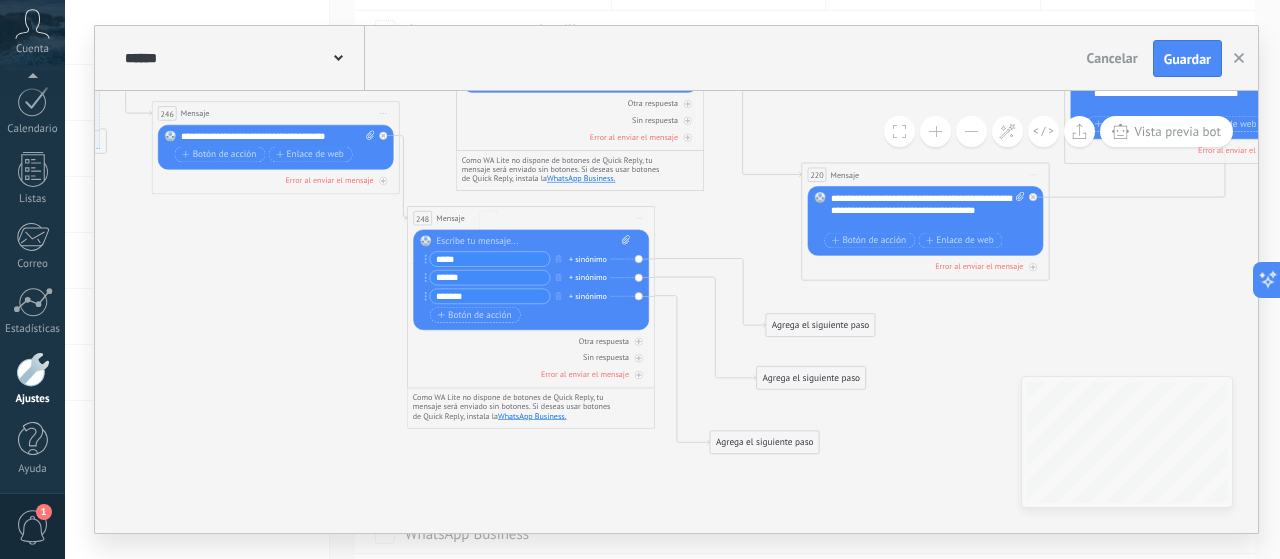 click on "Agrega el siguiente paso" at bounding box center [820, 326] 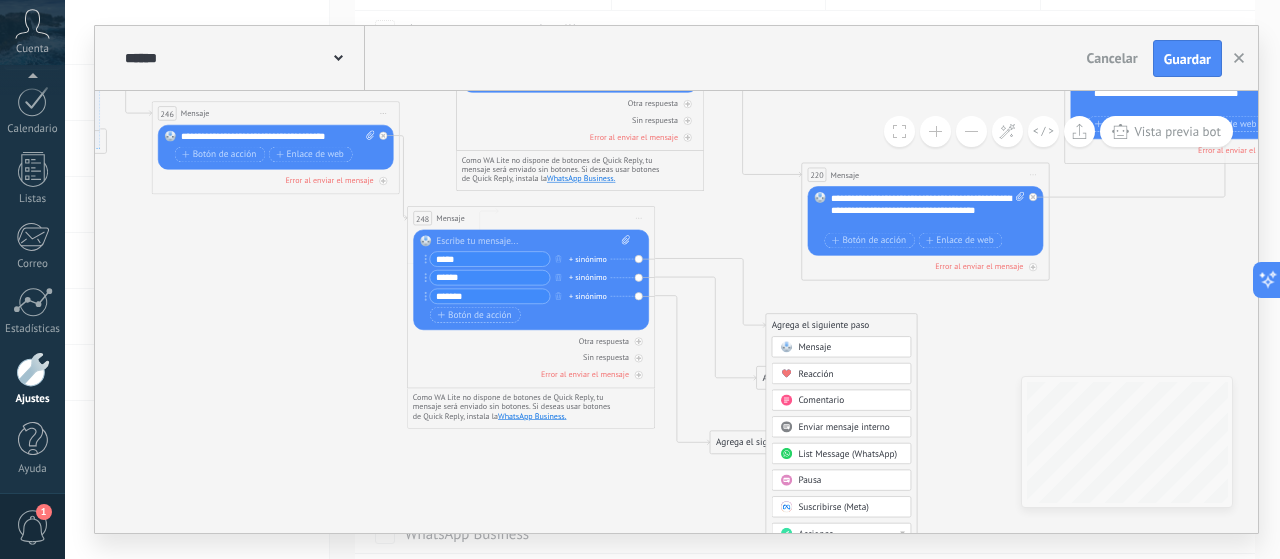 click on "Mensaje" at bounding box center [814, 348] 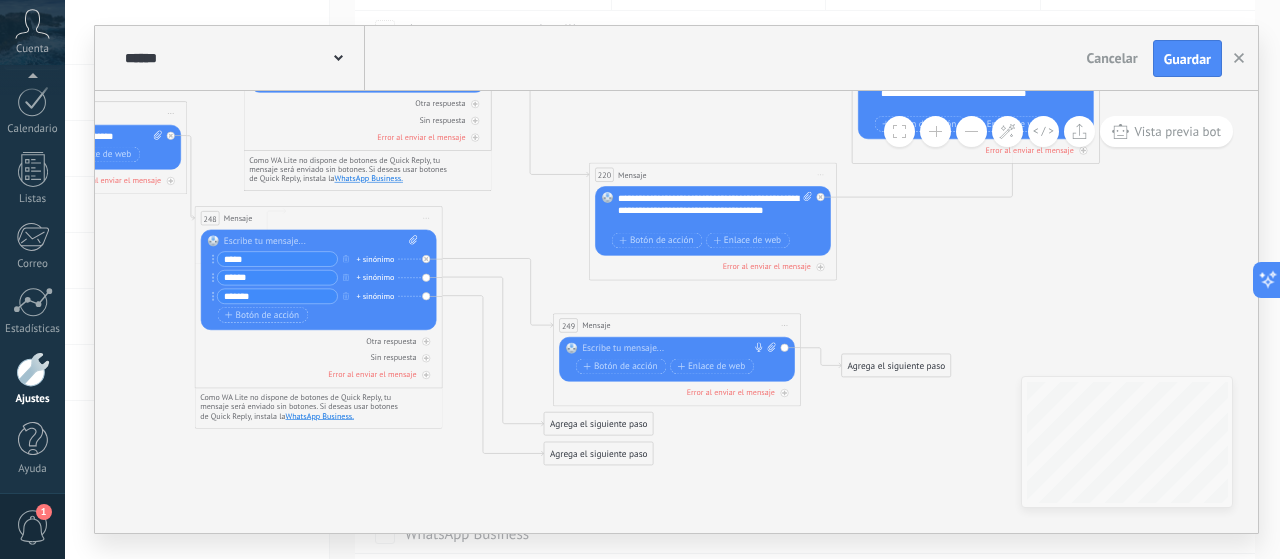 click at bounding box center (674, 349) 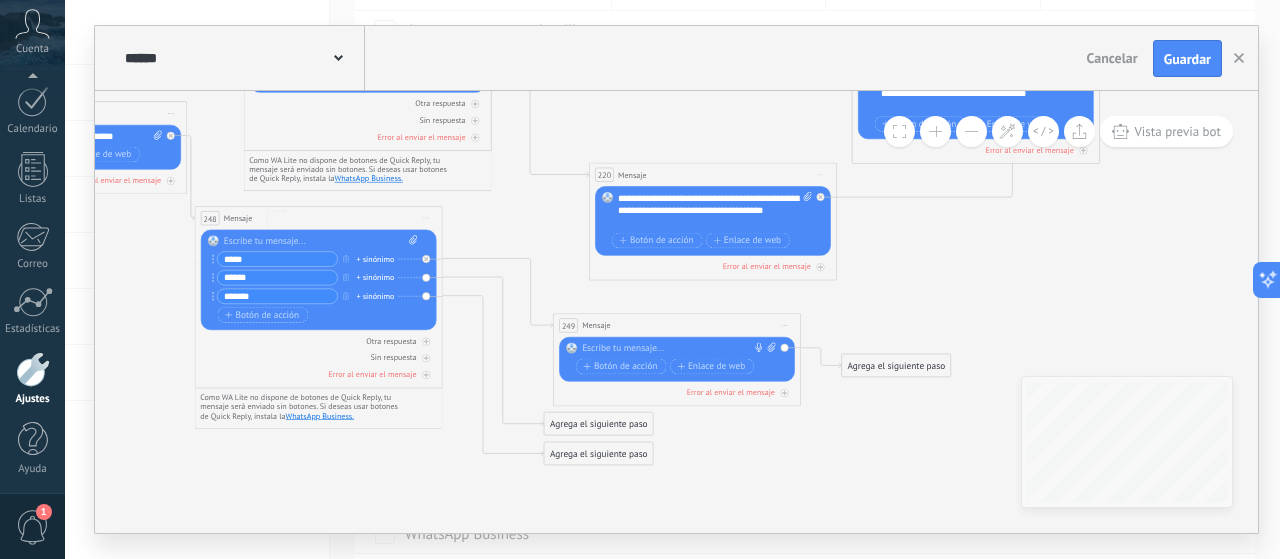 type 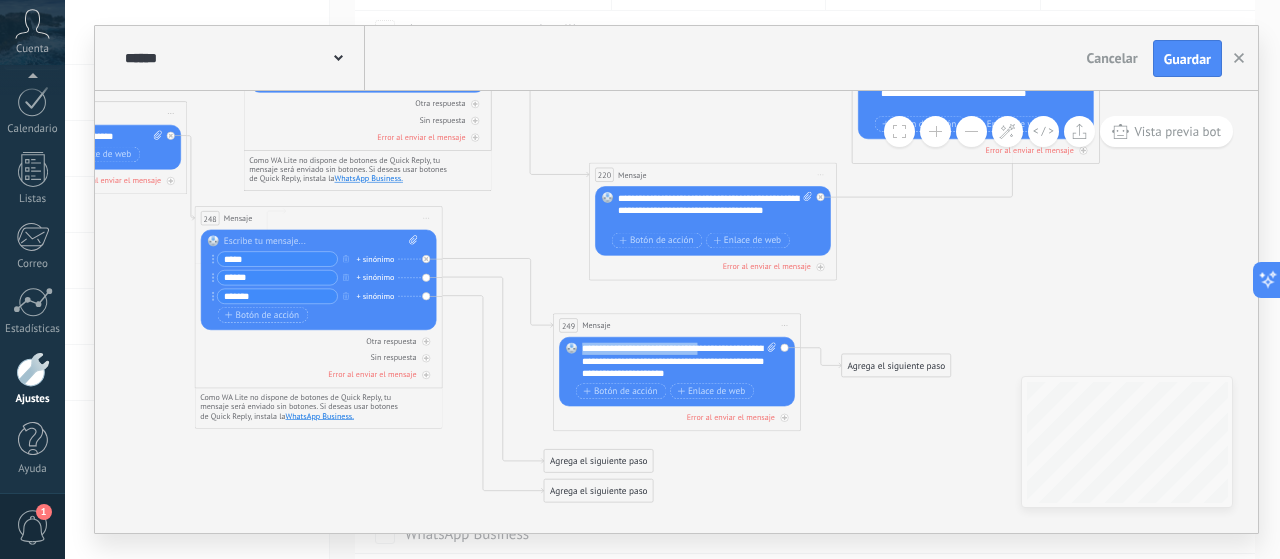 drag, startPoint x: 712, startPoint y: 347, endPoint x: 526, endPoint y: 349, distance: 186.01076 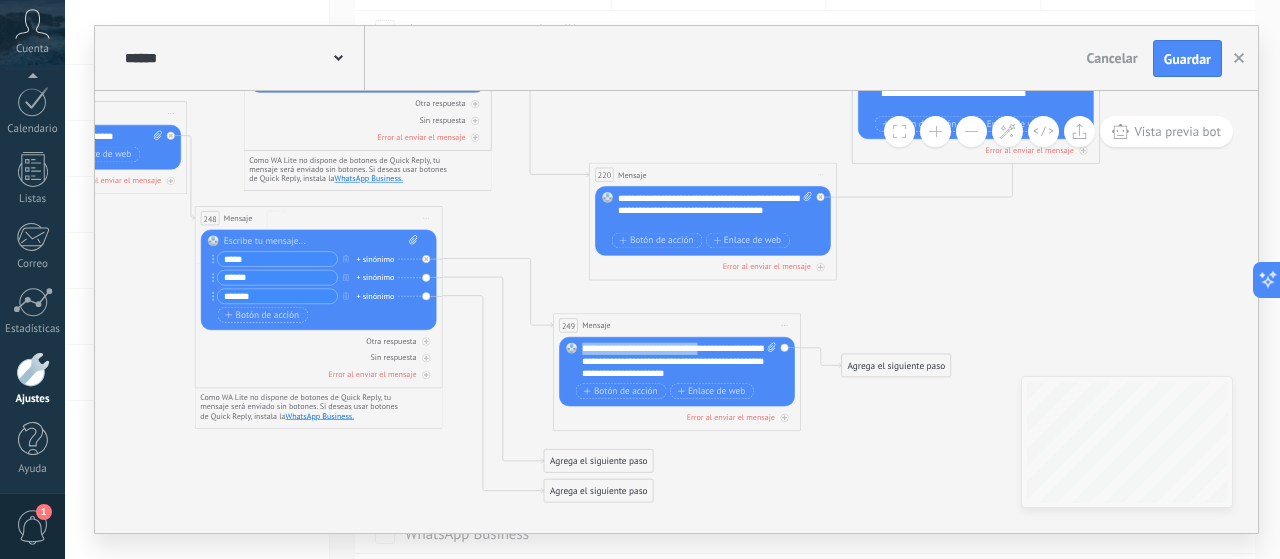 click on "**********" at bounding box center (-1678, -944) 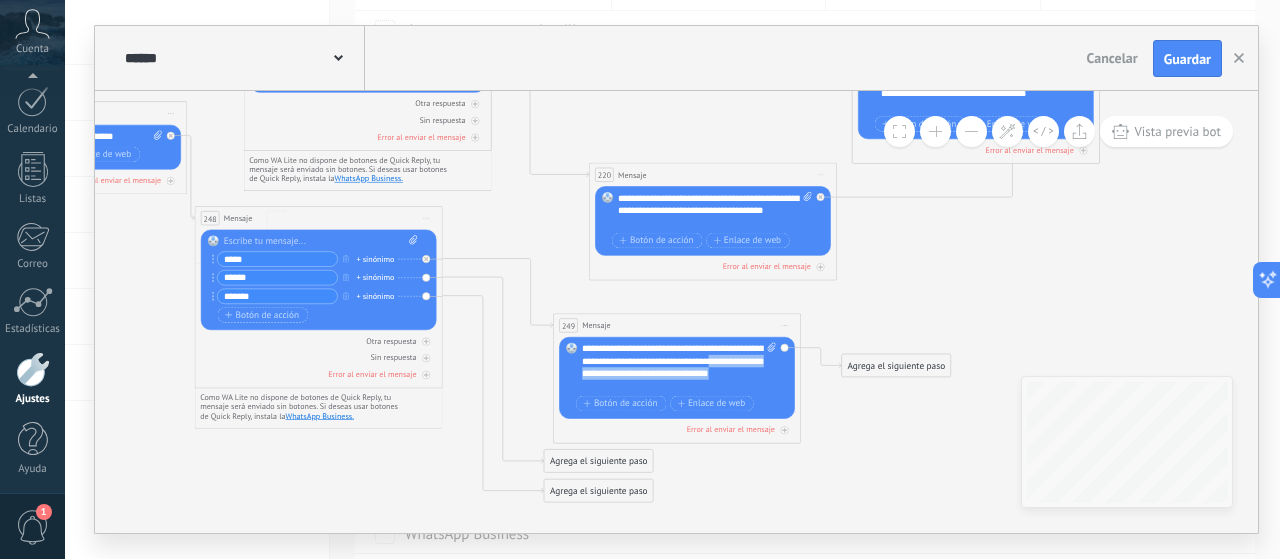 drag, startPoint x: 582, startPoint y: 376, endPoint x: 638, endPoint y: 386, distance: 56.88585 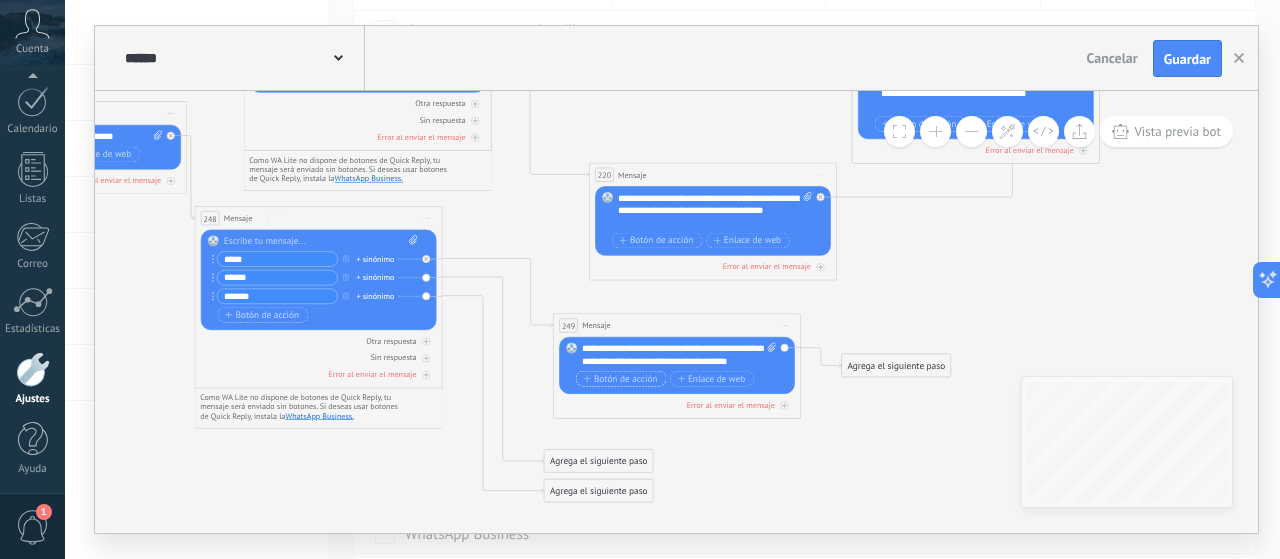 click on "Botón de acción" at bounding box center [620, 379] 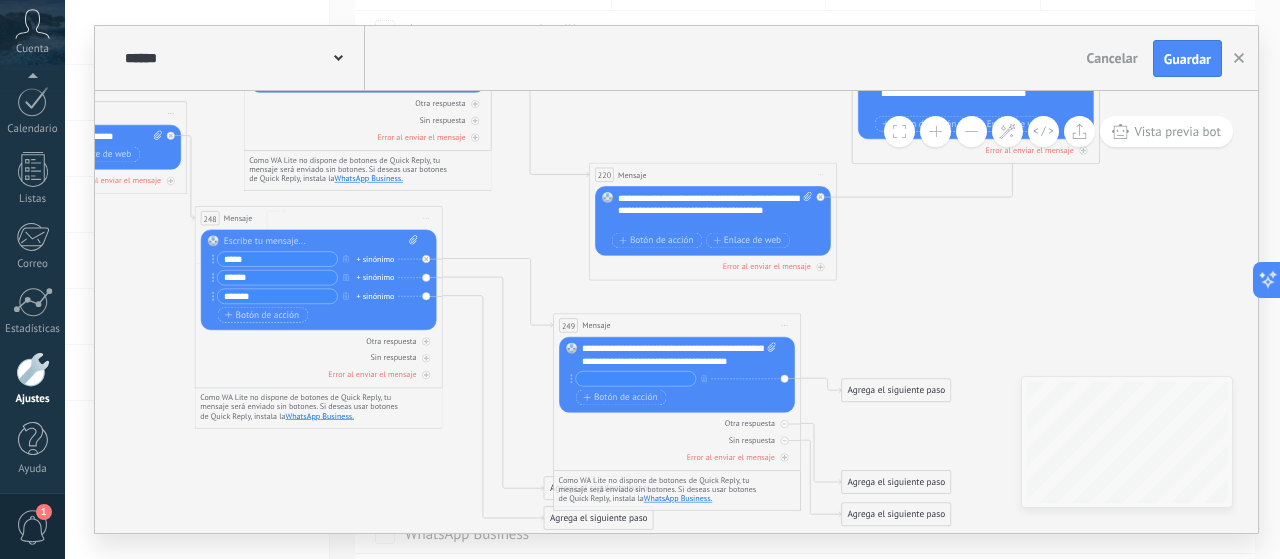 drag, startPoint x: 686, startPoint y: 413, endPoint x: 828, endPoint y: 397, distance: 142.89856 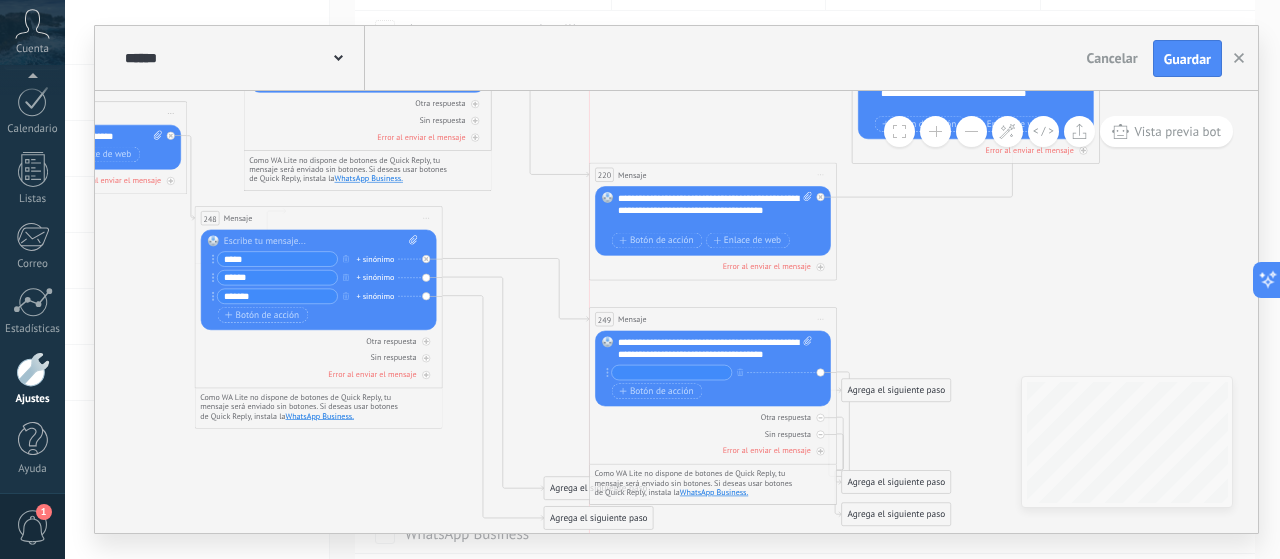 drag, startPoint x: 747, startPoint y: 321, endPoint x: 780, endPoint y: 315, distance: 33.54102 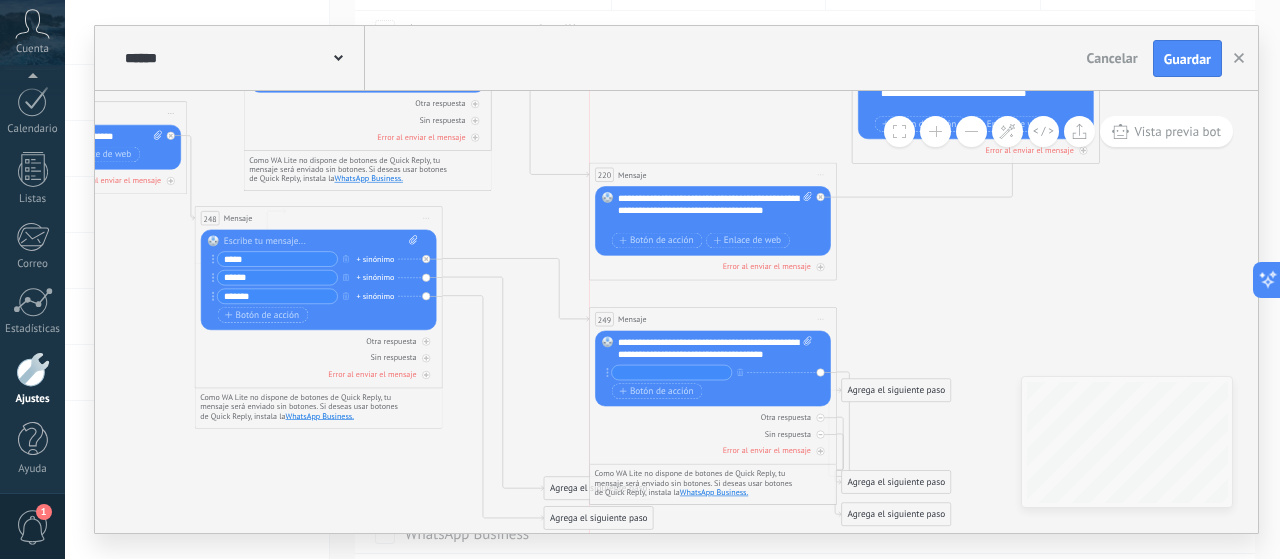 click on "249
Mensaje
*******
(a):
Todos los contactos - canales seleccionados
Todos los contactos - canales seleccionados
Todos los contactos - canal primario
Contacto principal - canales seleccionados
Contacto principal - canal primario
Todos los contactos - canales seleccionados
Todos los contactos - canales seleccionados
Todos los contactos - canal primario
Contacto principal - canales seleccionados" at bounding box center [713, 319] 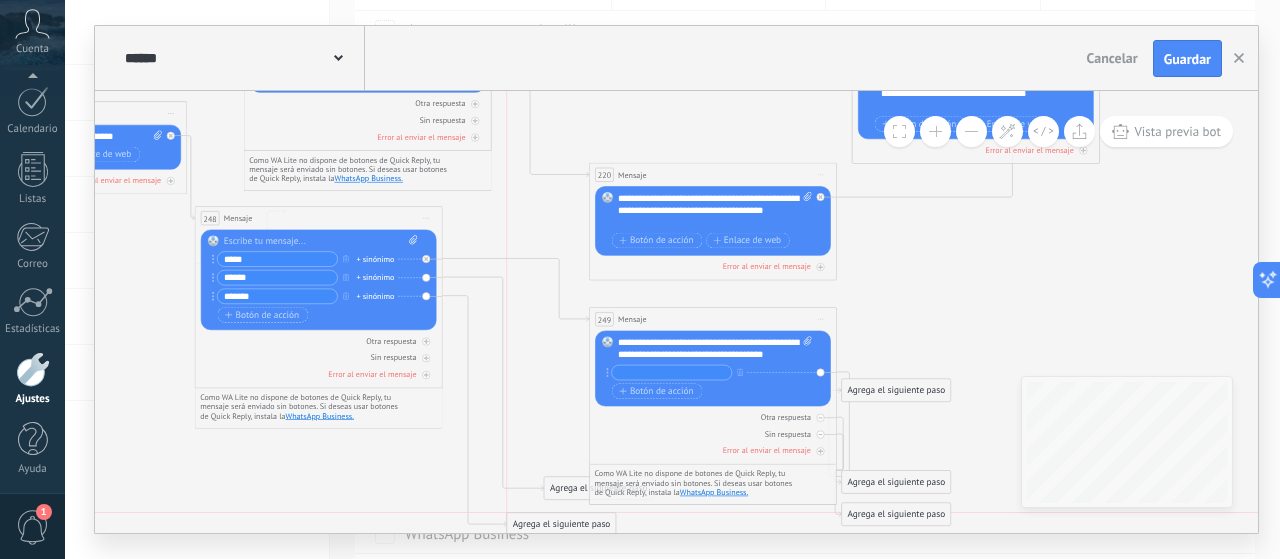 drag, startPoint x: 578, startPoint y: 511, endPoint x: 546, endPoint y: 519, distance: 32.984844 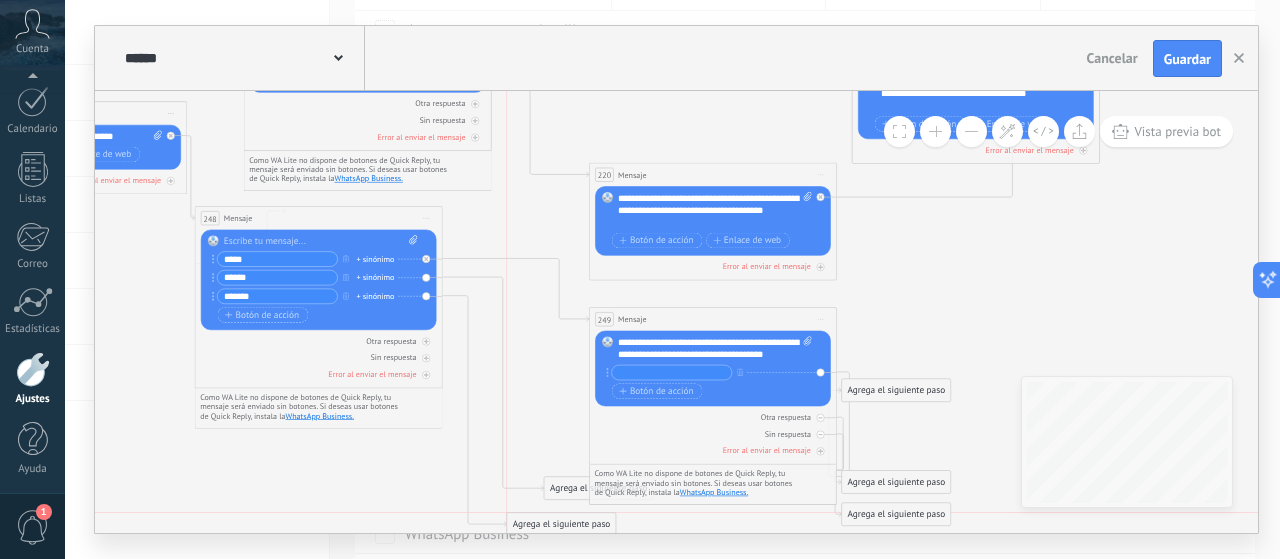 click on "Agrega el siguiente paso" at bounding box center (561, 525) 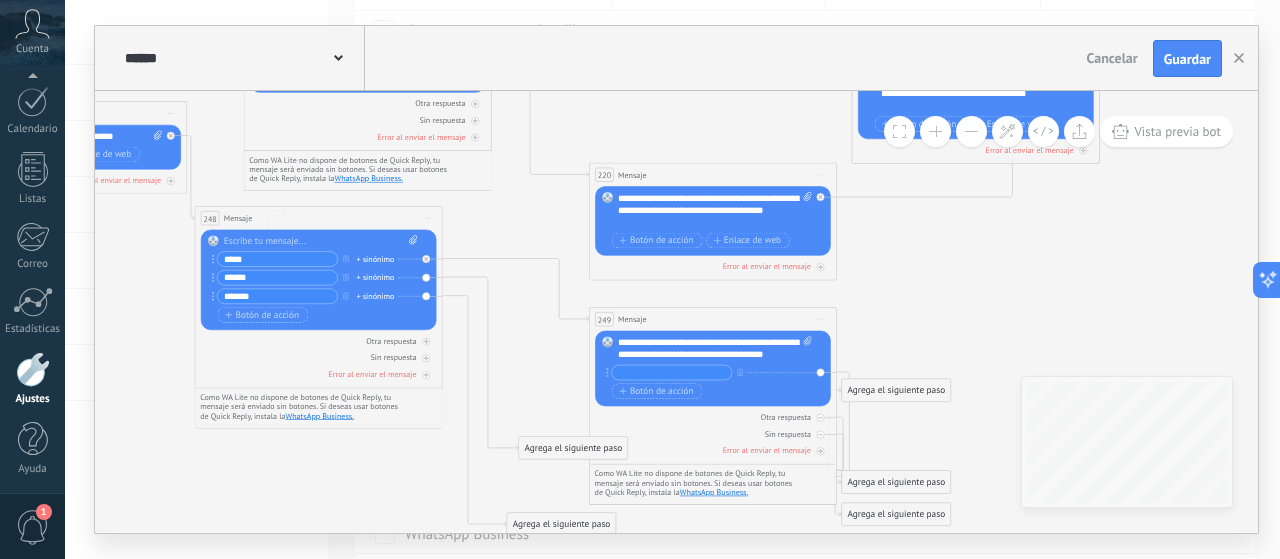 drag, startPoint x: 552, startPoint y: 491, endPoint x: 527, endPoint y: 451, distance: 47.169907 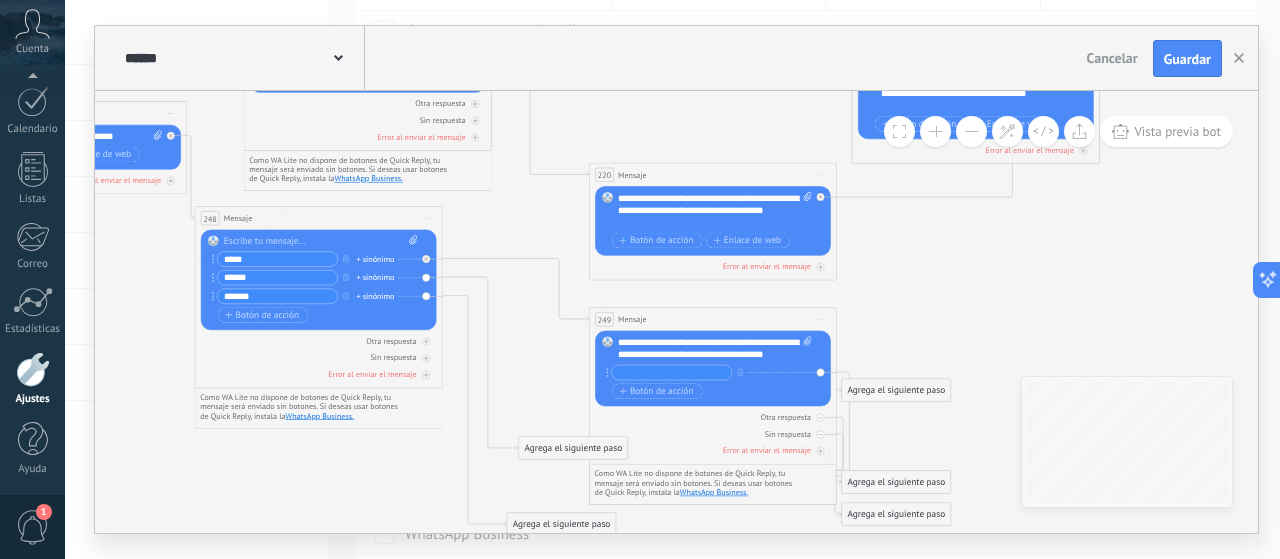 click on "Agrega el siguiente paso" at bounding box center [573, 448] 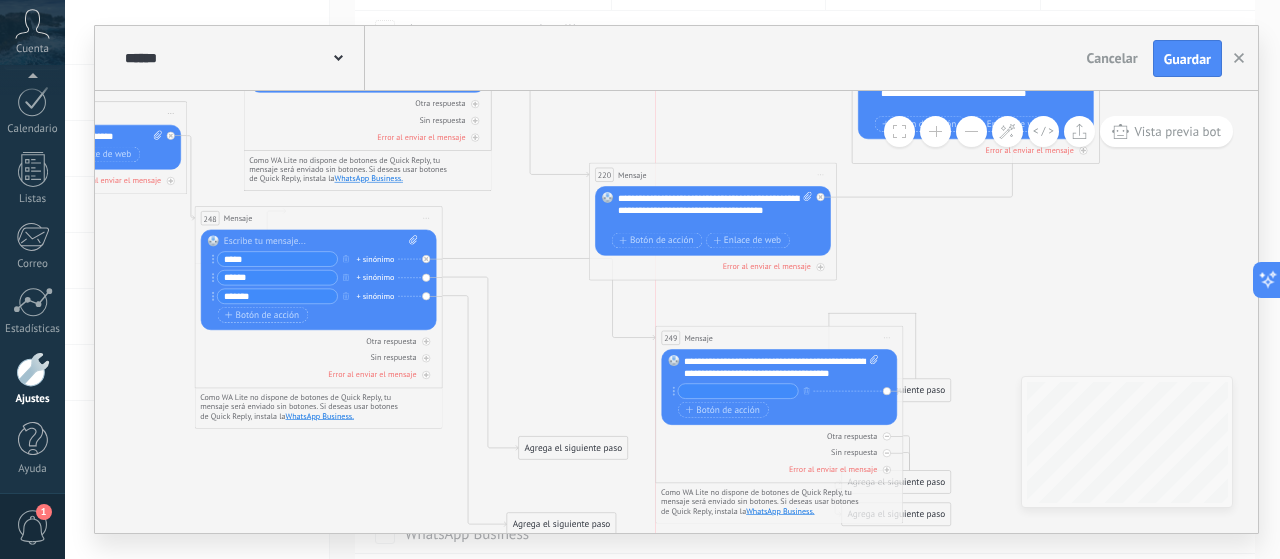 drag, startPoint x: 748, startPoint y: 325, endPoint x: 778, endPoint y: 335, distance: 31.622776 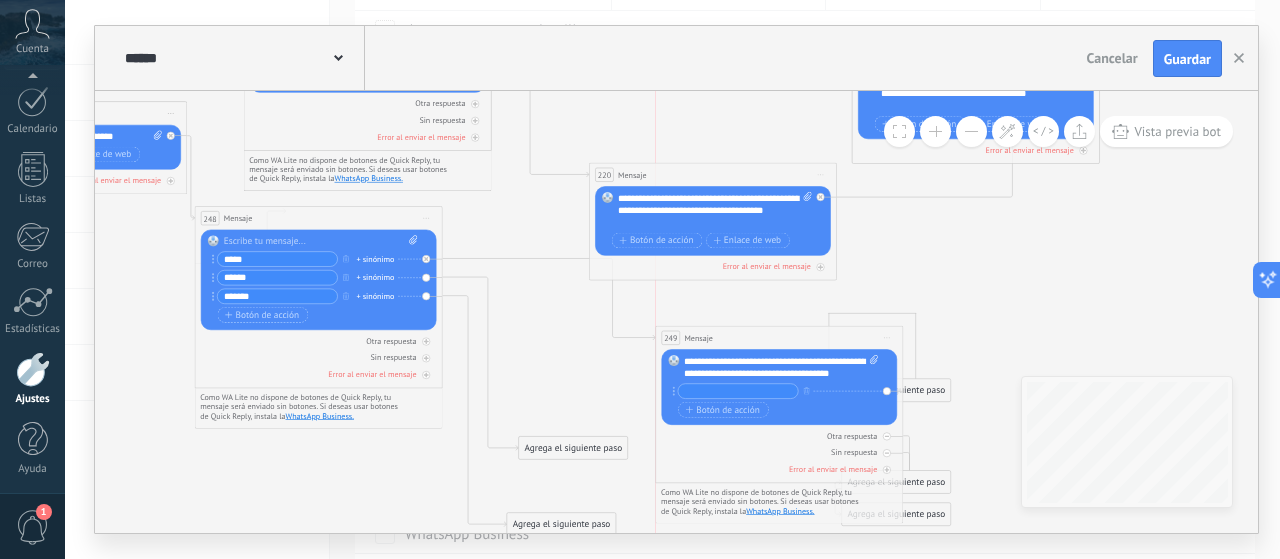 click on "249
Mensaje
*******
(a):
Todos los contactos - canales seleccionados
Todos los contactos - canales seleccionados
Todos los contactos - canal primario
Contacto principal - canales seleccionados
Contacto principal - canal primario
Todos los contactos - canales seleccionados
Todos los contactos - canales seleccionados
Todos los contactos - canal primario
Contacto principal - canales seleccionados" at bounding box center [779, 338] 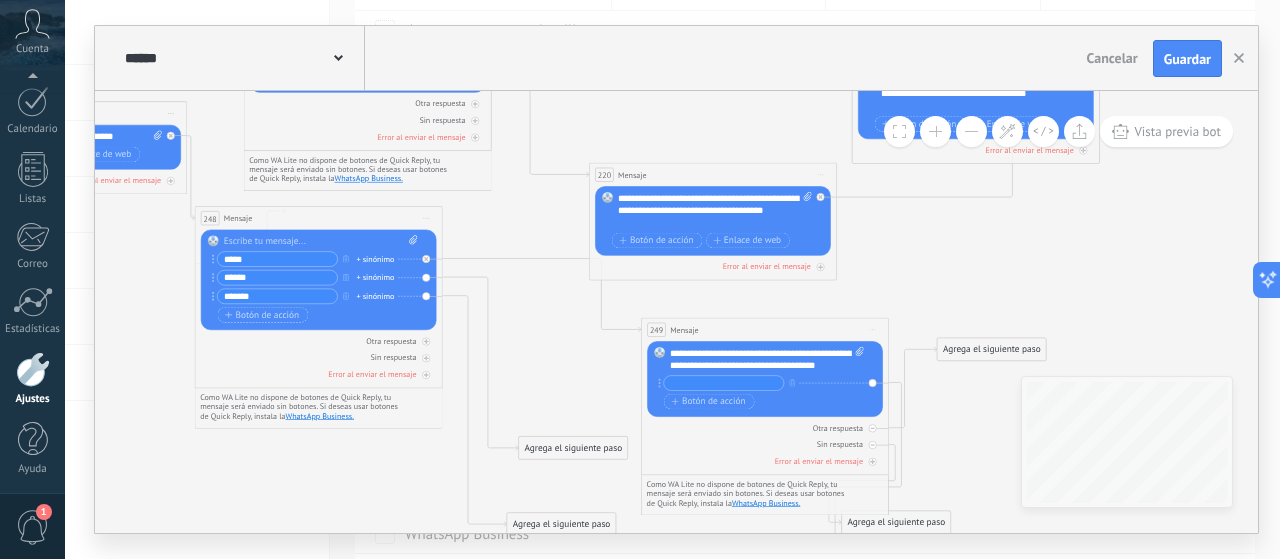 drag, startPoint x: 921, startPoint y: 485, endPoint x: 1017, endPoint y: 342, distance: 172.2353 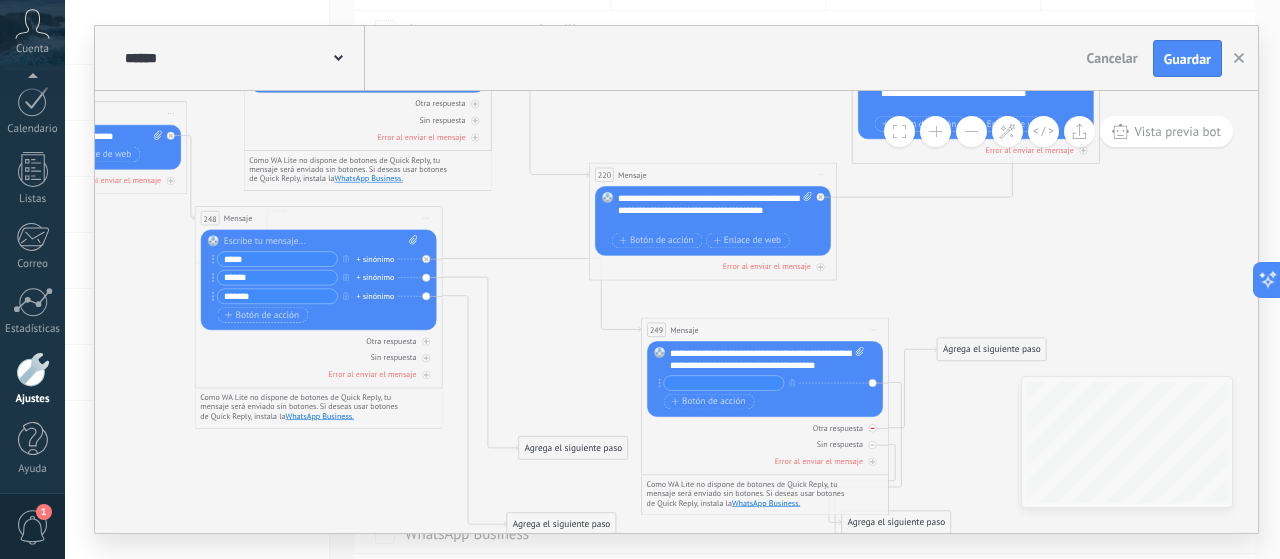 click on "Otra respuesta" at bounding box center (765, 428) 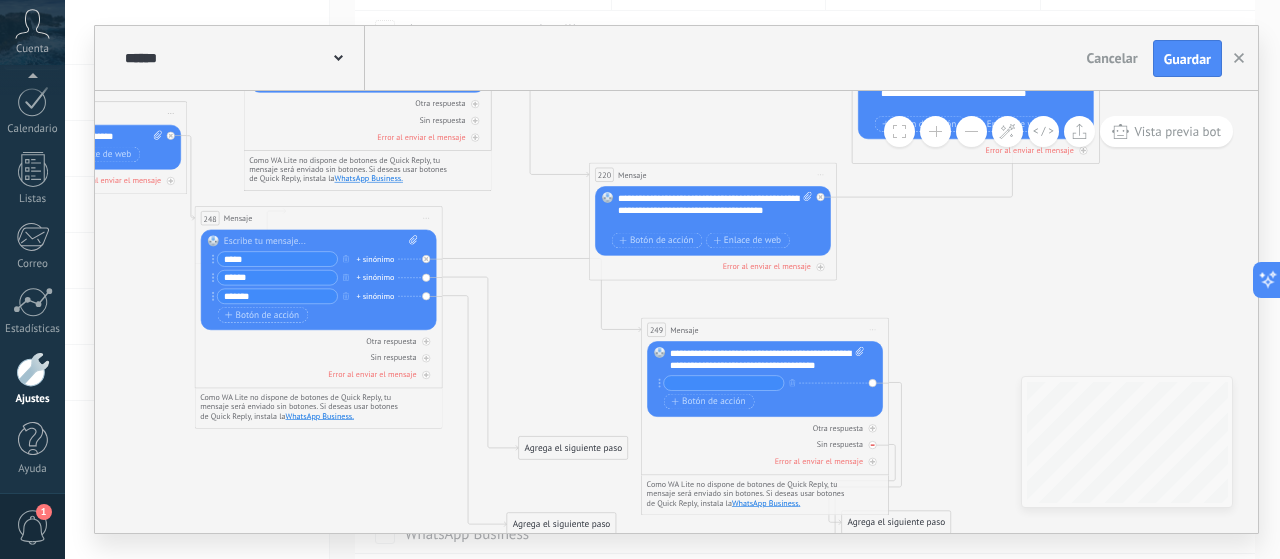 click at bounding box center [873, 445] 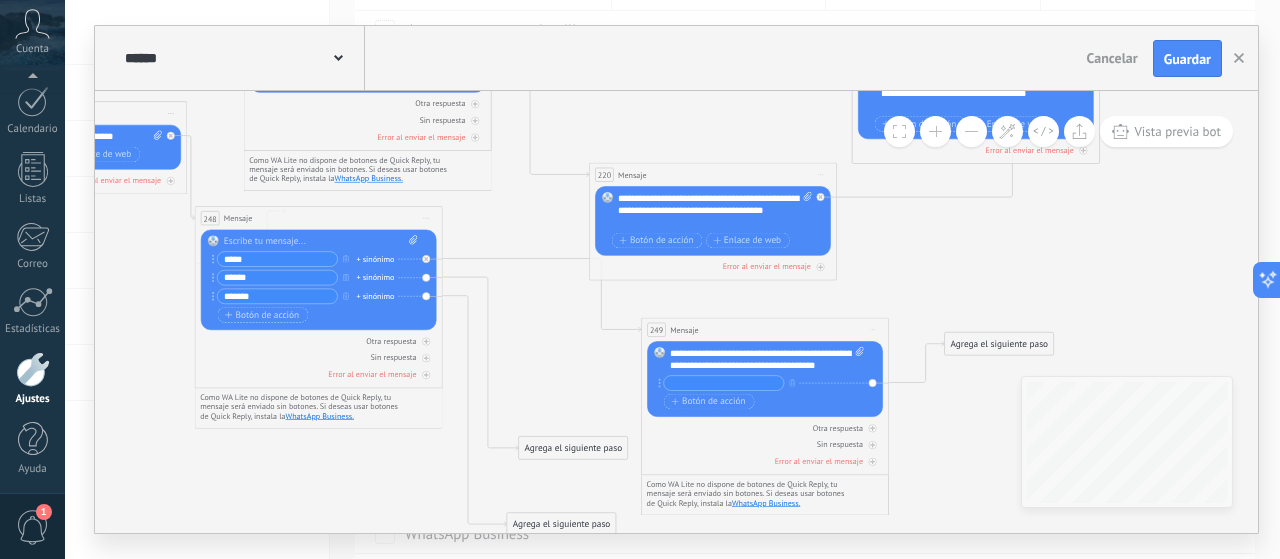 drag, startPoint x: 924, startPoint y: 525, endPoint x: 1028, endPoint y: 347, distance: 206.15529 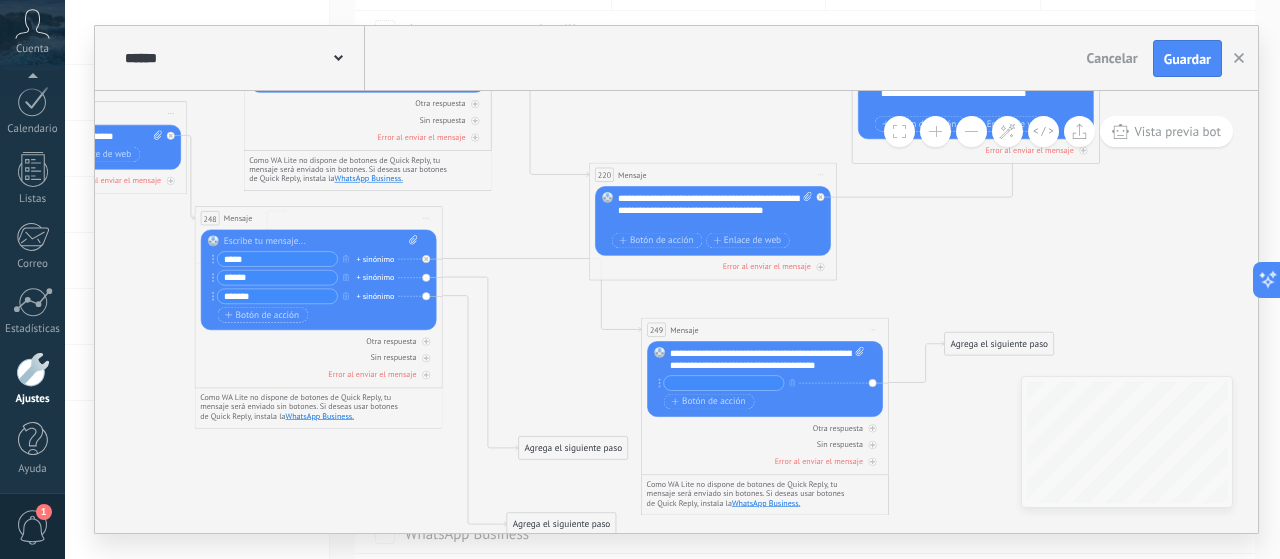 click on "Agrega el siguiente paso" at bounding box center (999, 344) 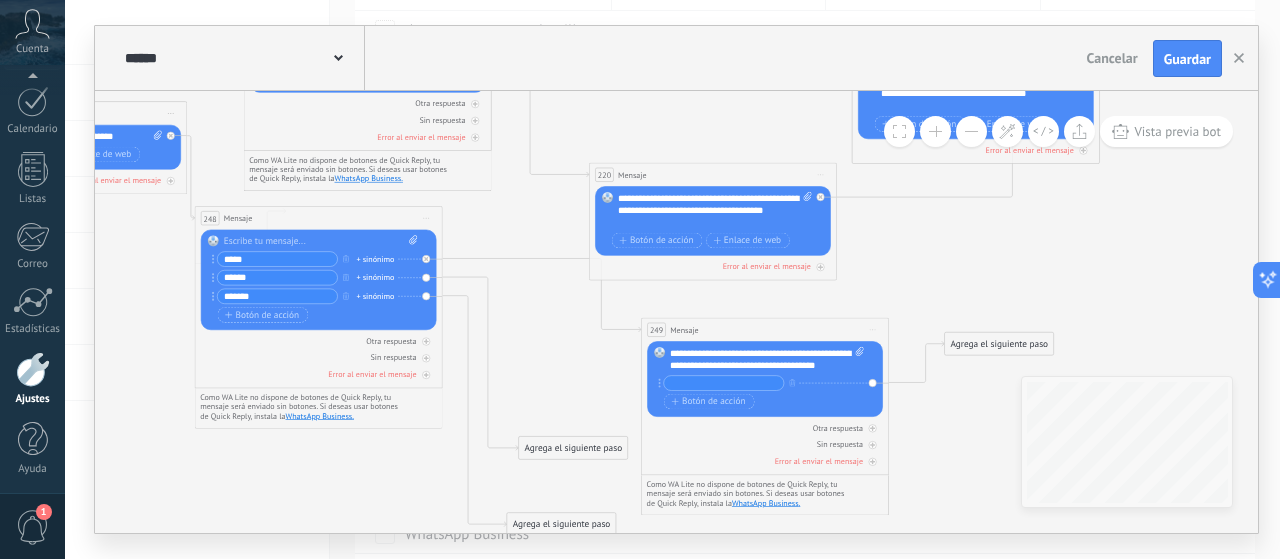 click on "**********" at bounding box center (767, 359) 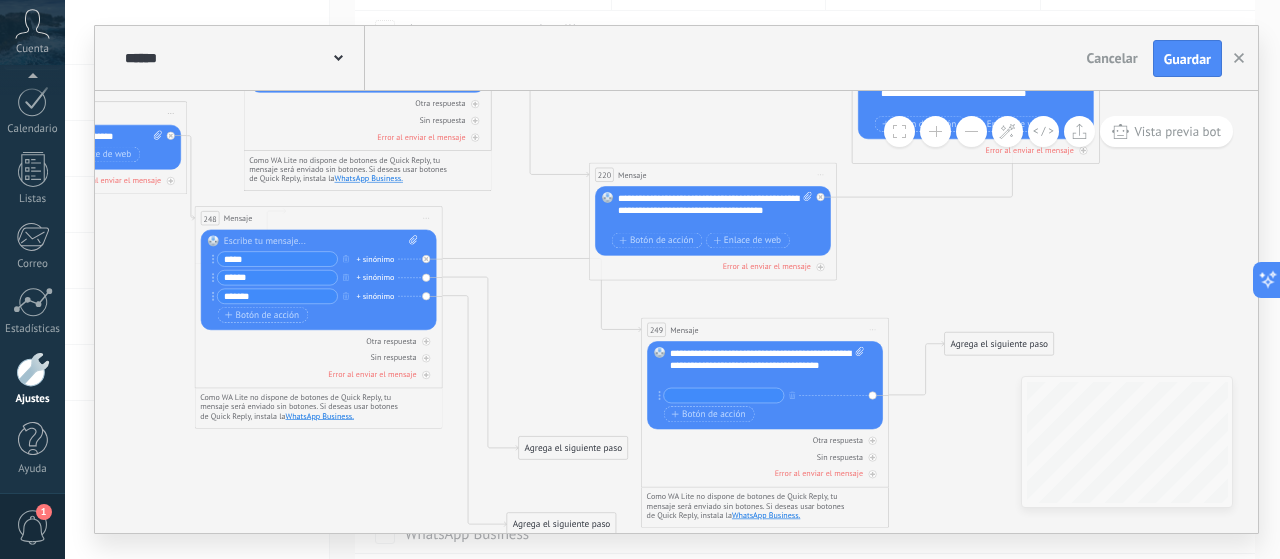 click at bounding box center (724, 396) 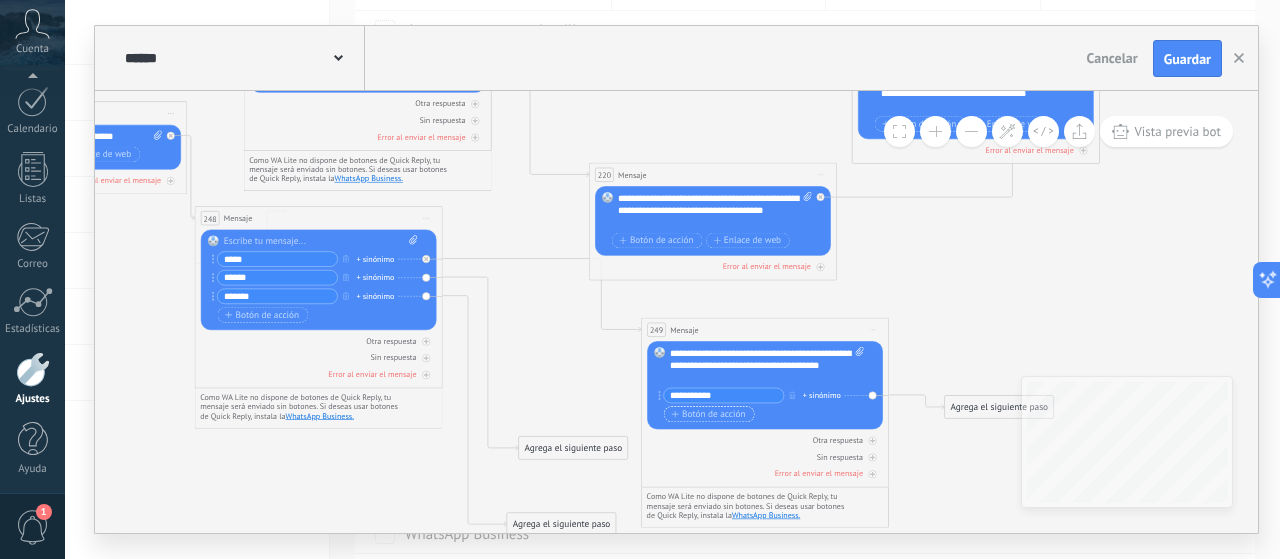 type on "**********" 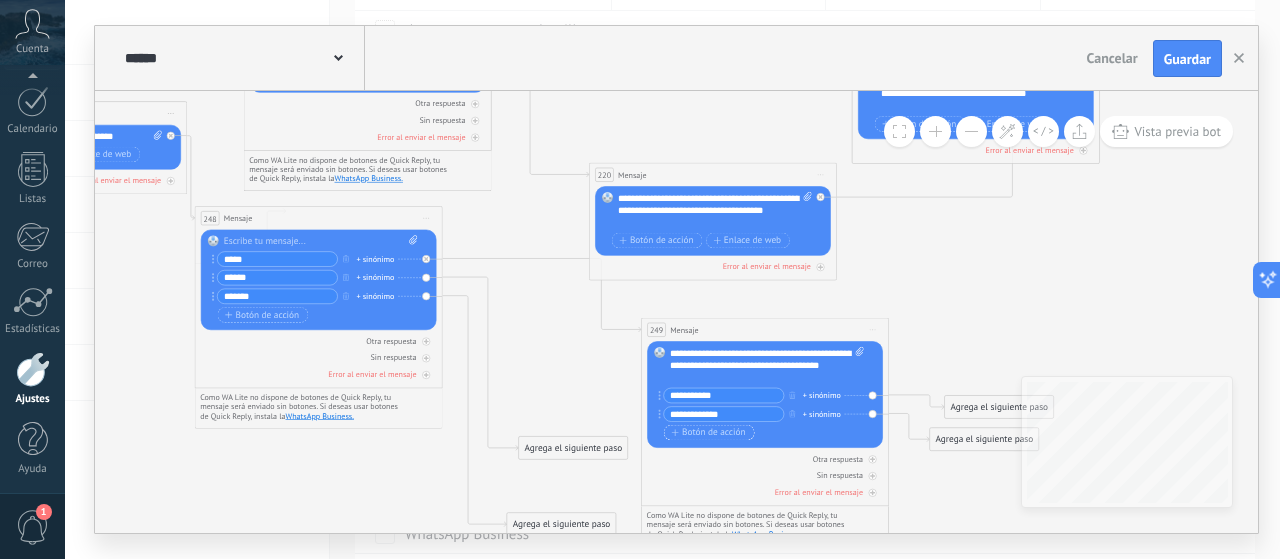 type on "**********" 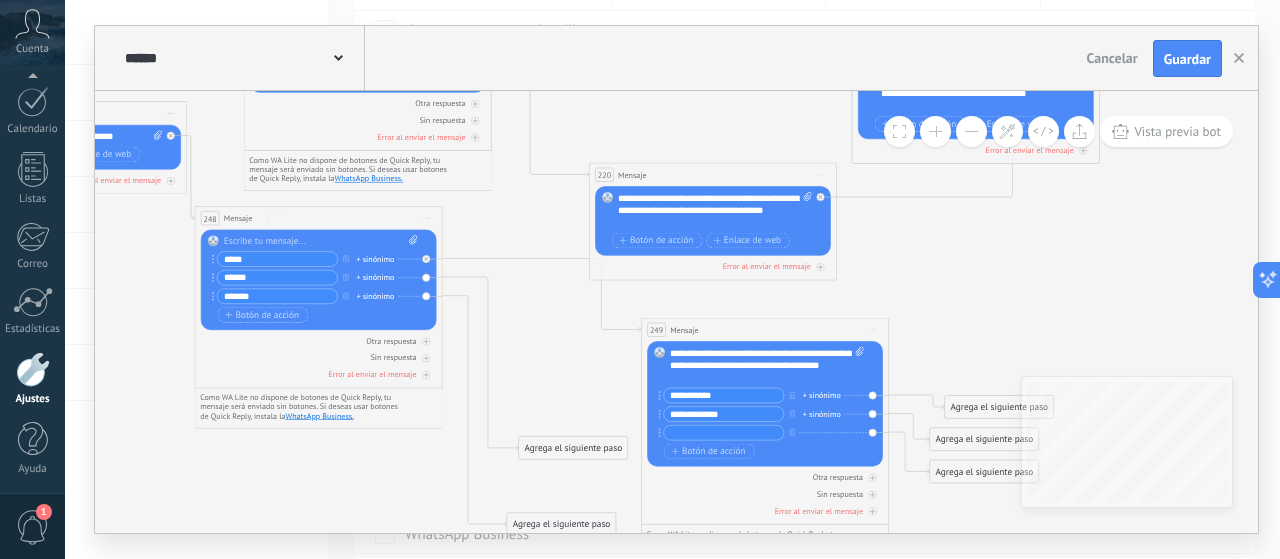 drag, startPoint x: 741, startPoint y: 343, endPoint x: 772, endPoint y: 332, distance: 32.89377 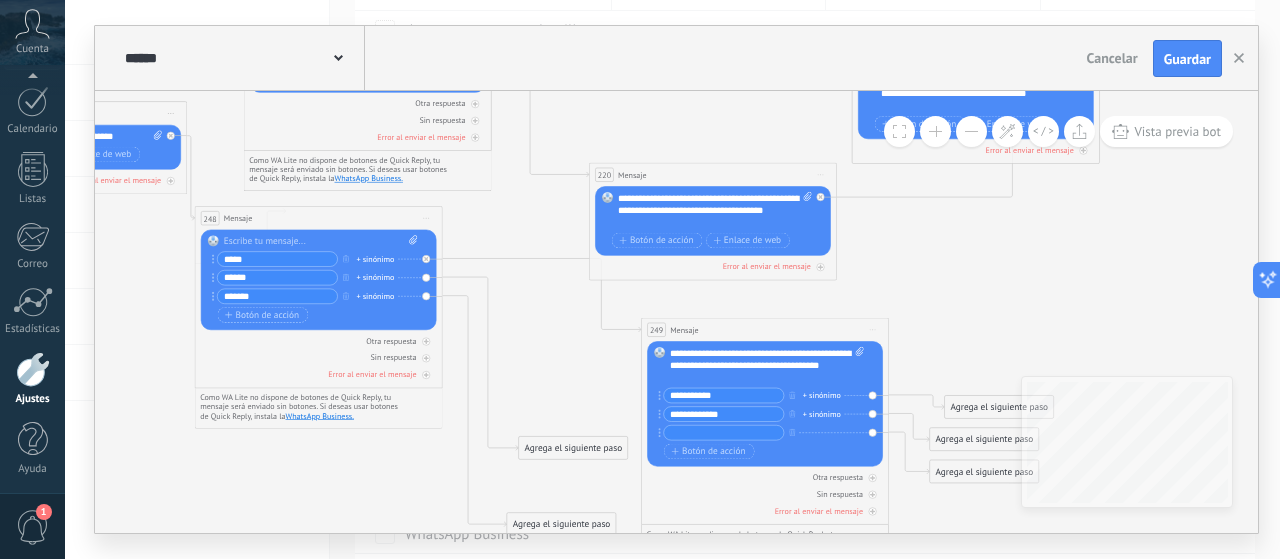 click on "249
Mensaje
*******
(a):
Todos los contactos - canales seleccionados
Todos los contactos - canales seleccionados
Todos los contactos - canal primario
Contacto principal - canales seleccionados
Contacto principal - canal primario
Todos los contactos - canales seleccionados
Todos los contactos - canales seleccionados
Todos los contactos - canal primario
Contacto principal - canales seleccionados" at bounding box center (765, 421) 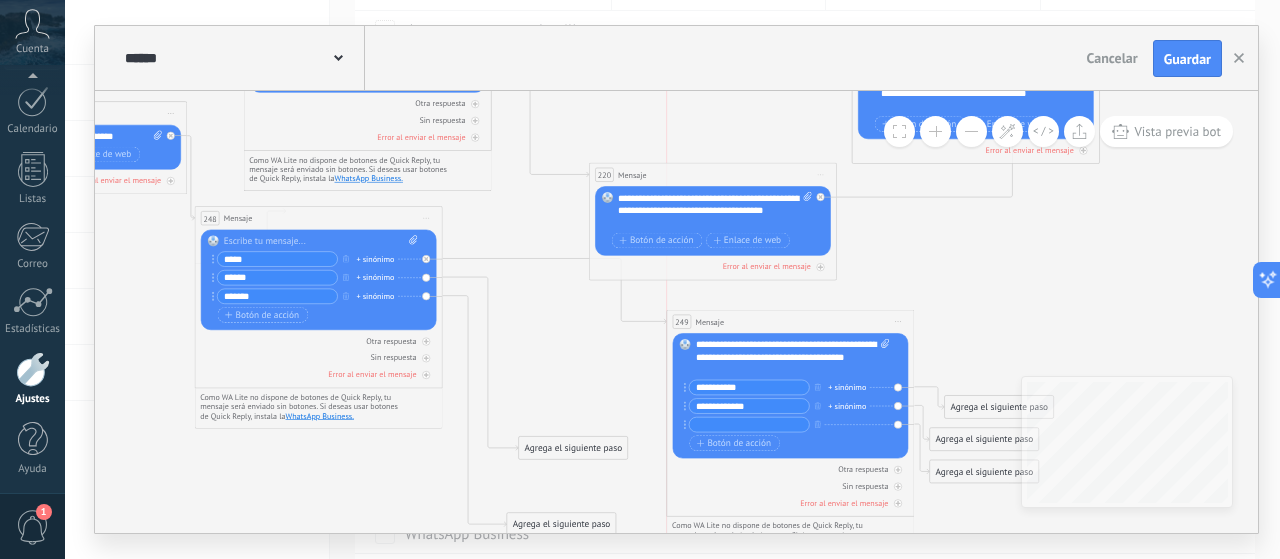 drag, startPoint x: 772, startPoint y: 332, endPoint x: 797, endPoint y: 324, distance: 26.24881 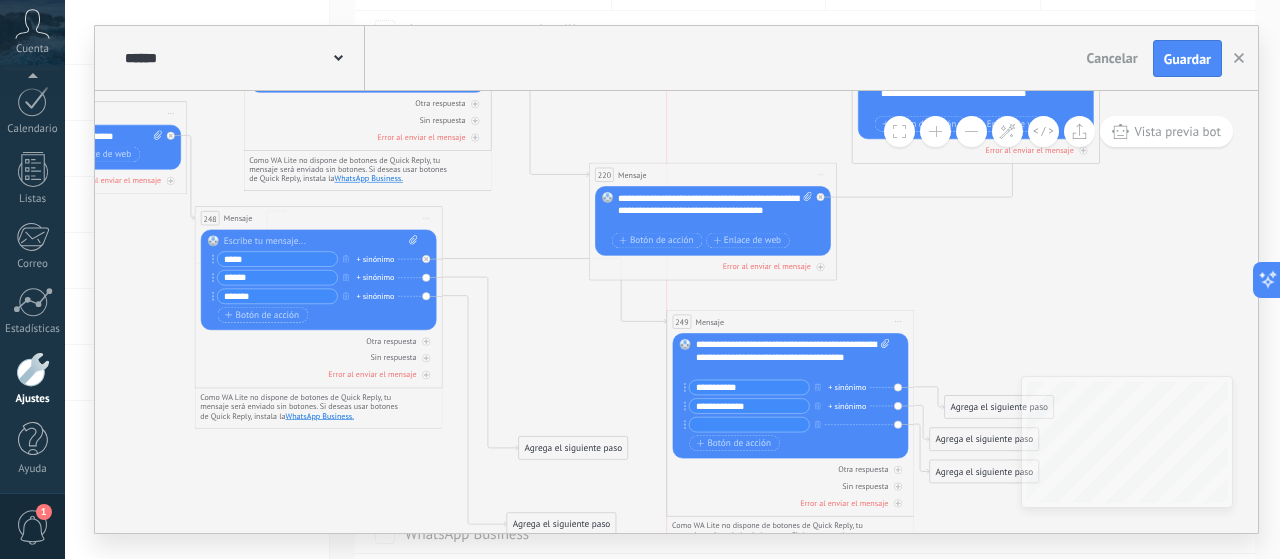 click on "249
Mensaje
*******
(a):
Todos los contactos - canales seleccionados
Todos los contactos - canales seleccionados
Todos los contactos - canal primario
Contacto principal - canales seleccionados
Contacto principal - canal primario
Todos los contactos - canales seleccionados
Todos los contactos - canales seleccionados
Todos los contactos - canal primario
Contacto principal - canales seleccionados" at bounding box center [790, 322] 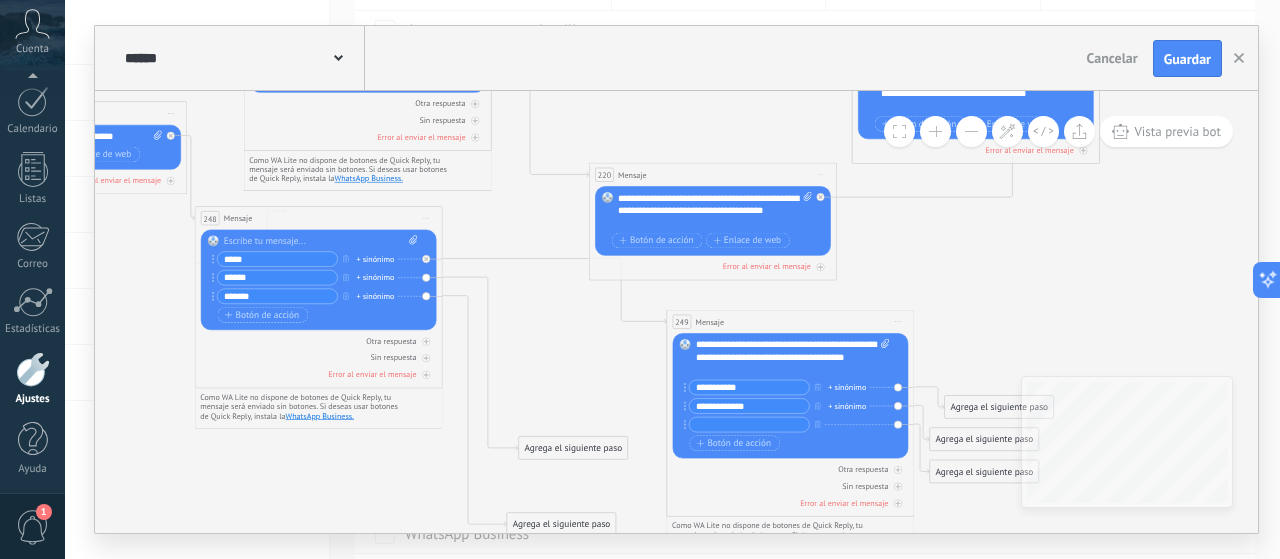 click at bounding box center [749, 425] 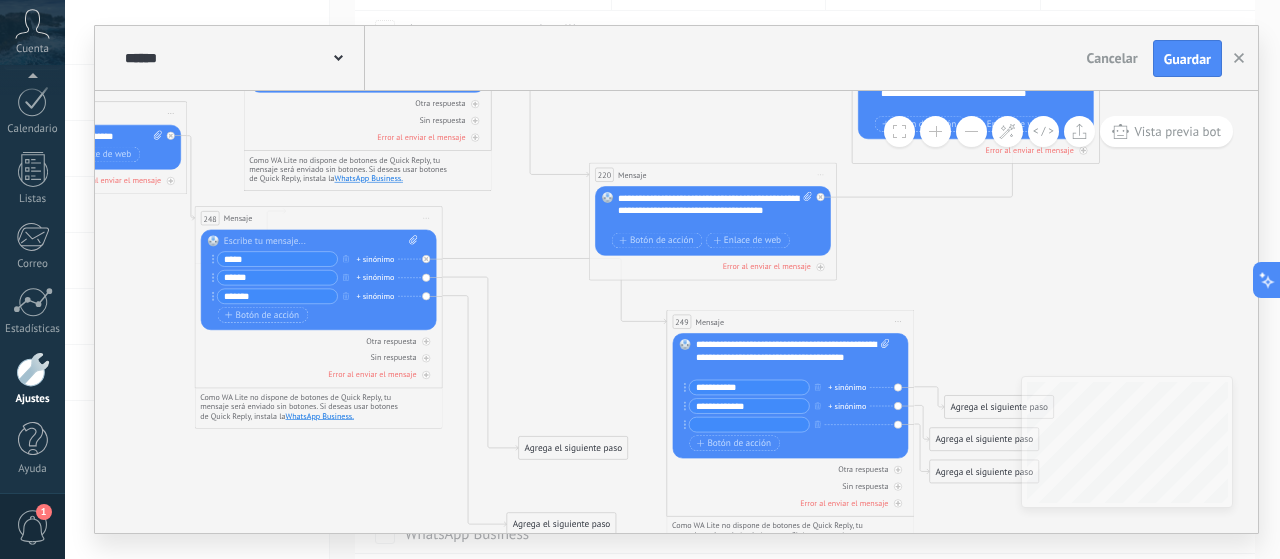 click at bounding box center (749, 425) 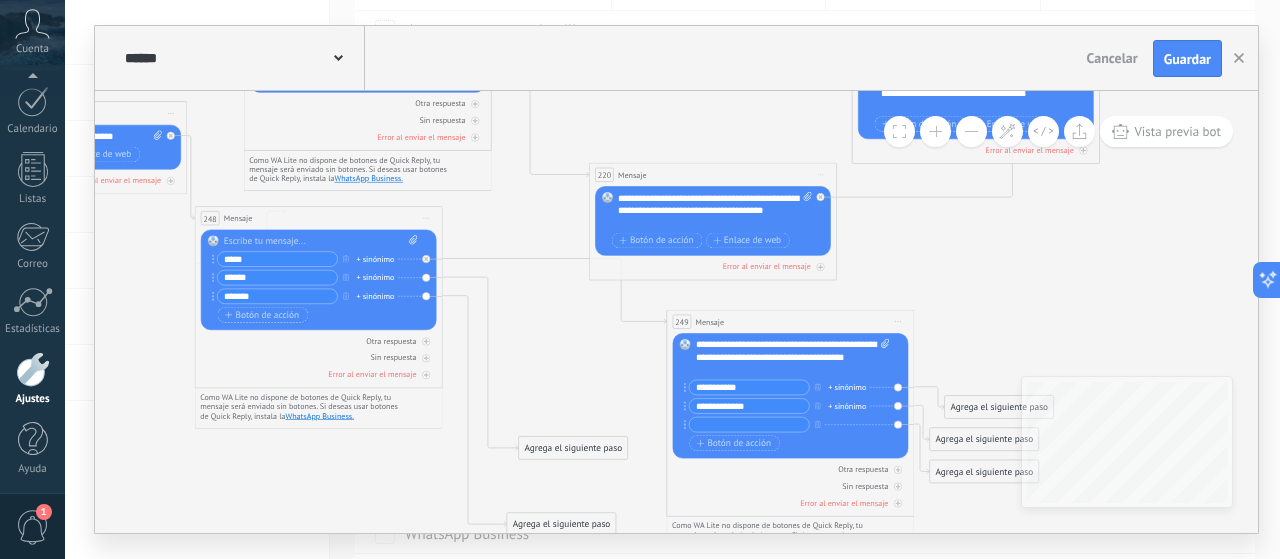 click at bounding box center [749, 425] 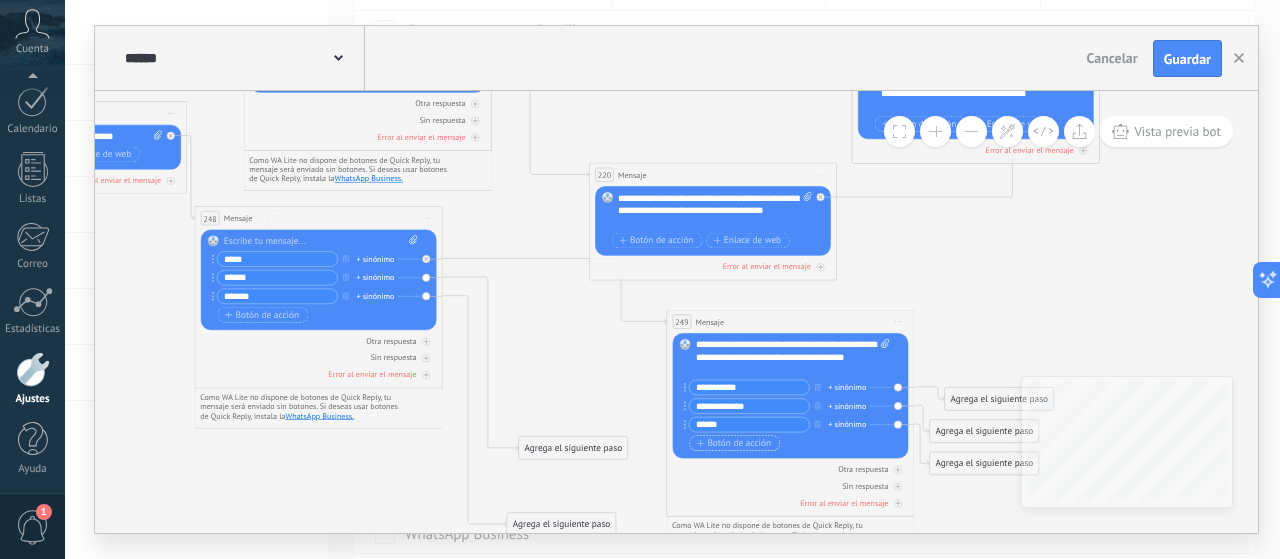 type on "******" 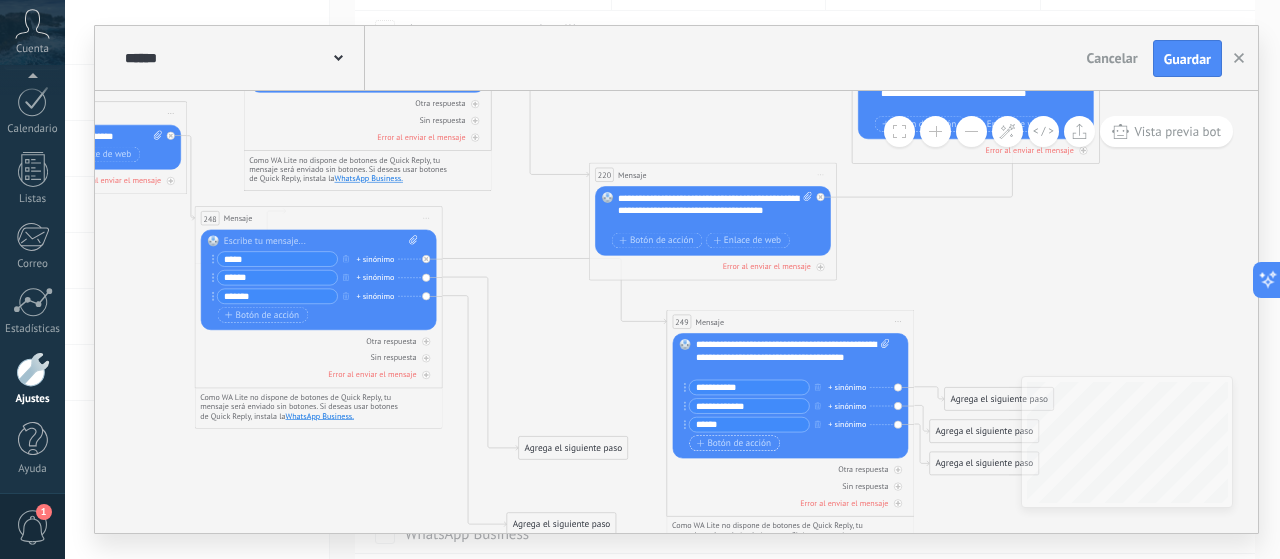 click on "Botón de acción" at bounding box center [734, 444] 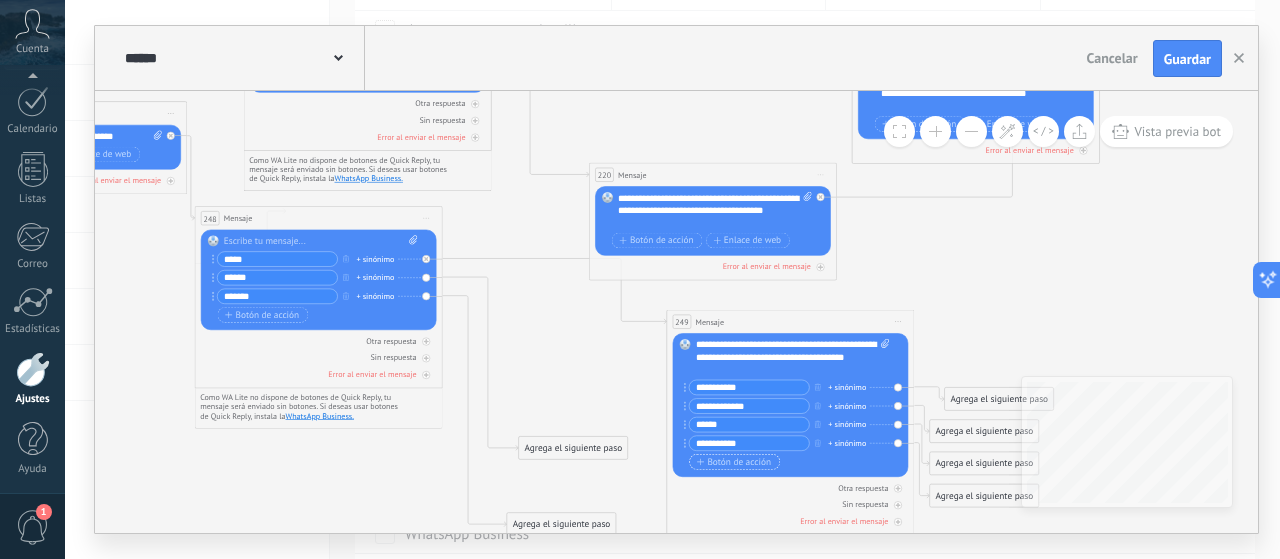 type on "**********" 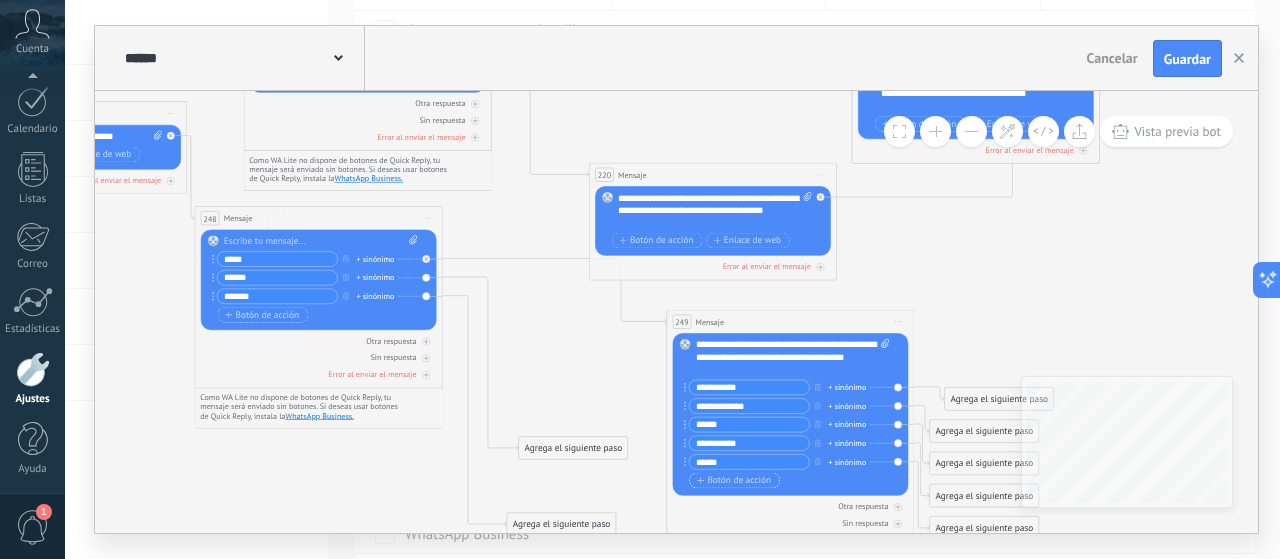 type on "******" 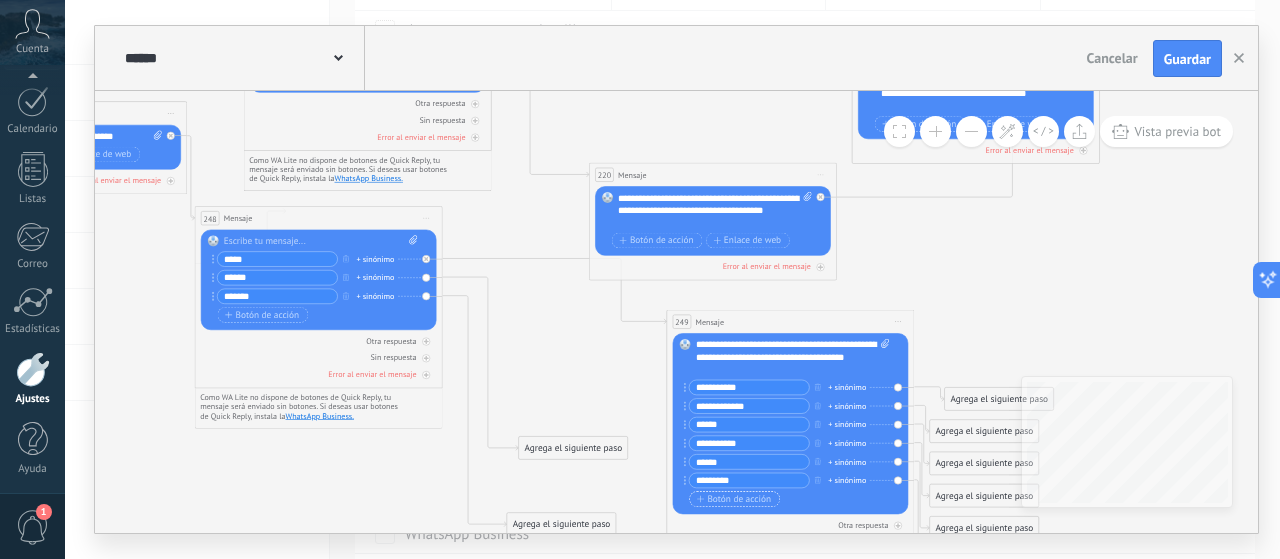 type on "********" 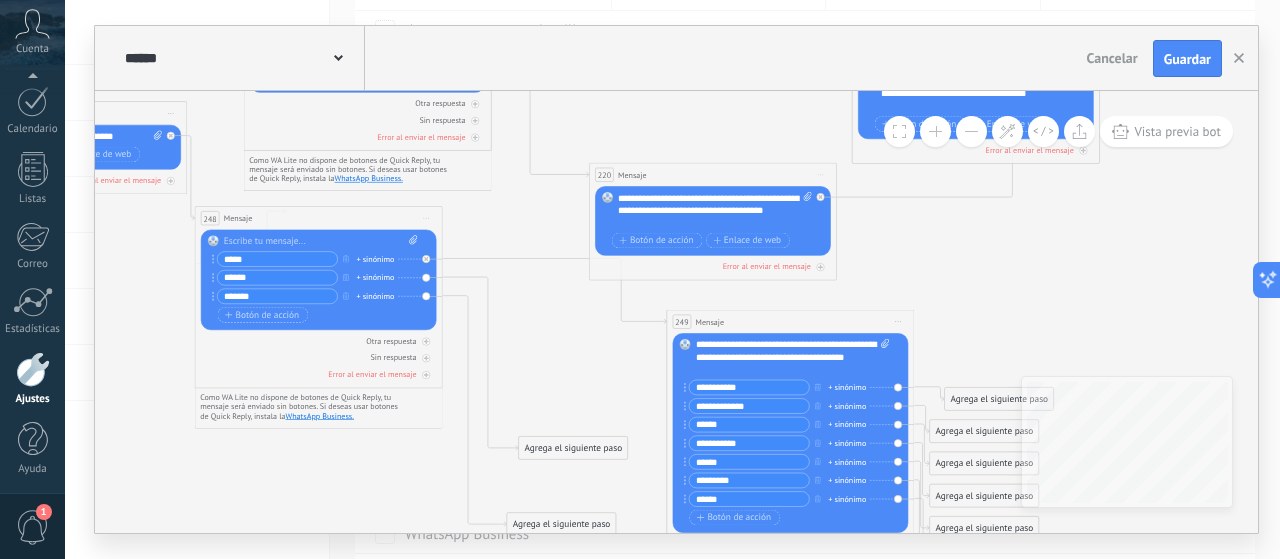 type on "******" 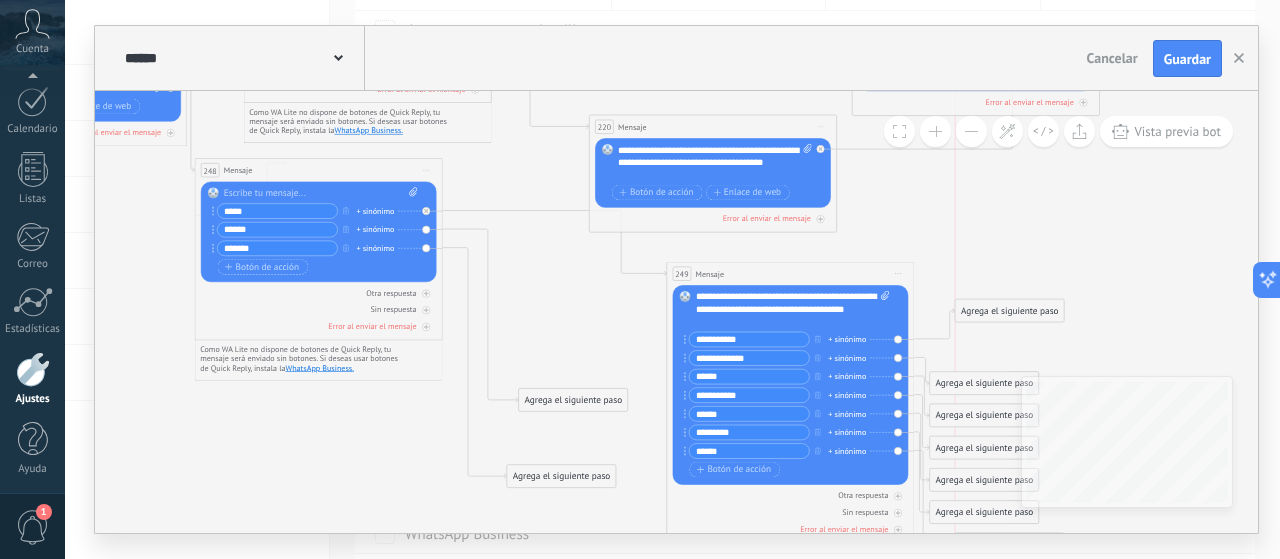 click on "Agrega el siguiente paso" at bounding box center [1009, 311] 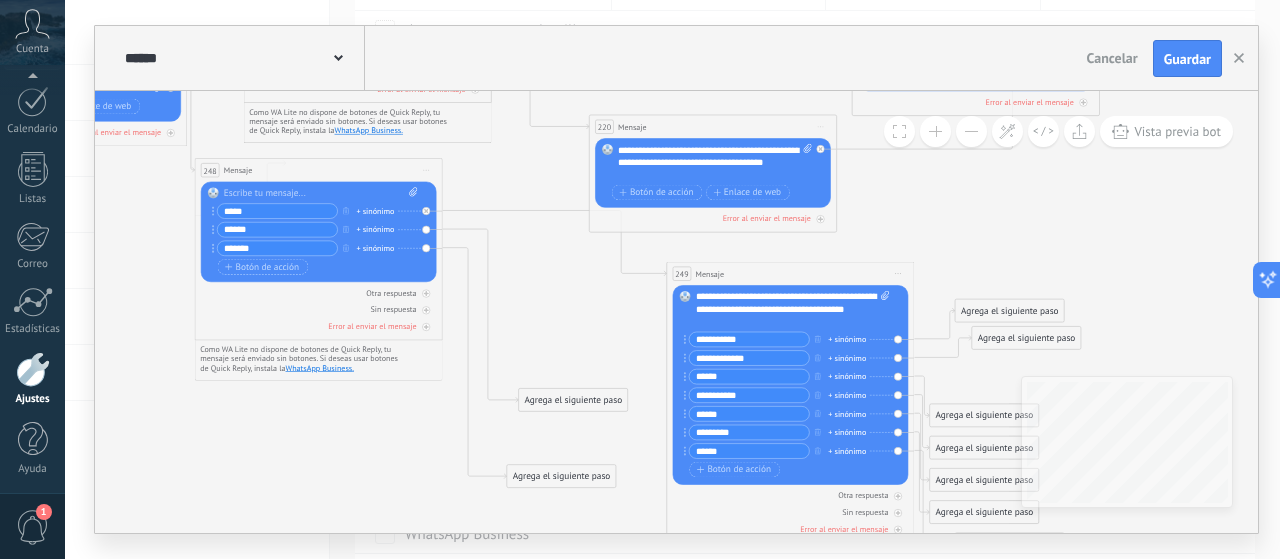 drag, startPoint x: 968, startPoint y: 383, endPoint x: 1011, endPoint y: 338, distance: 62.241467 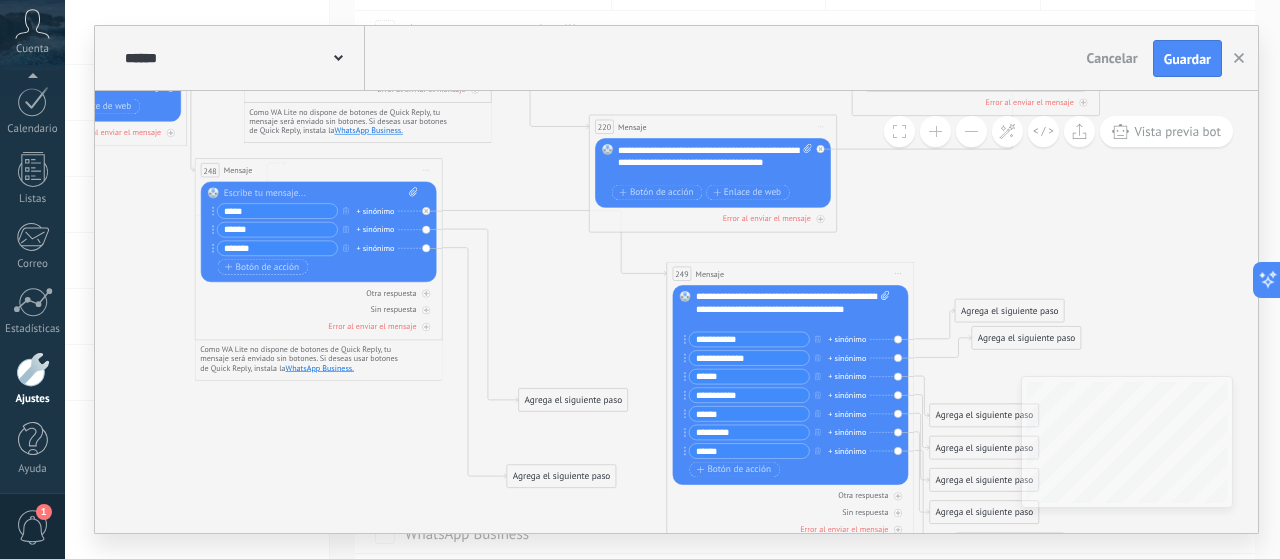 click on "Agrega el siguiente paso" at bounding box center [1026, 338] 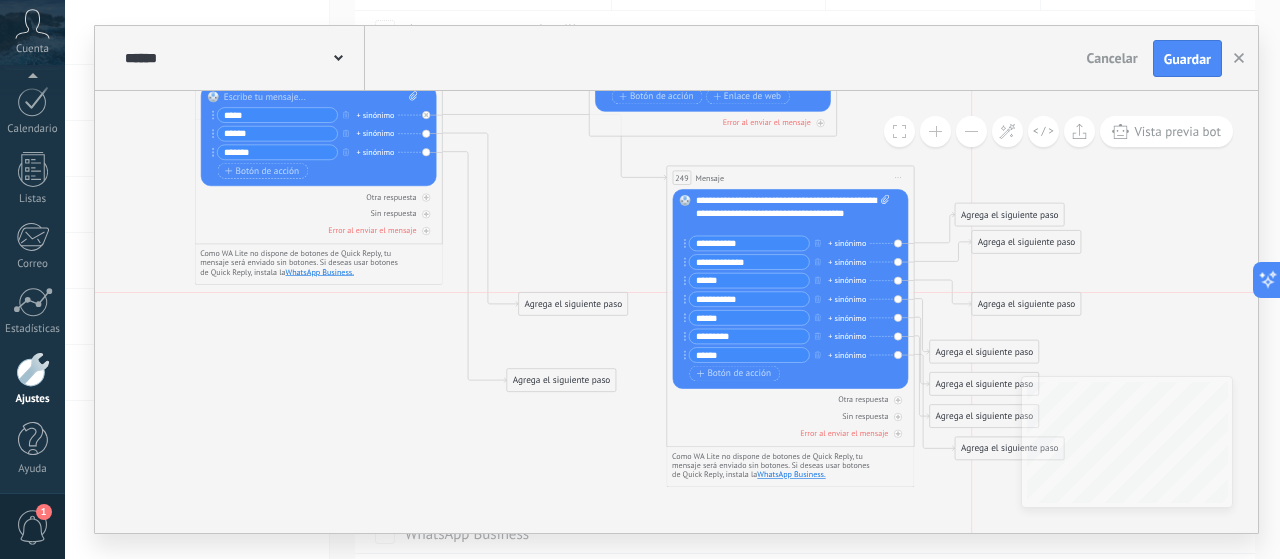 click on "Agrega el siguiente paso" at bounding box center [1026, 304] 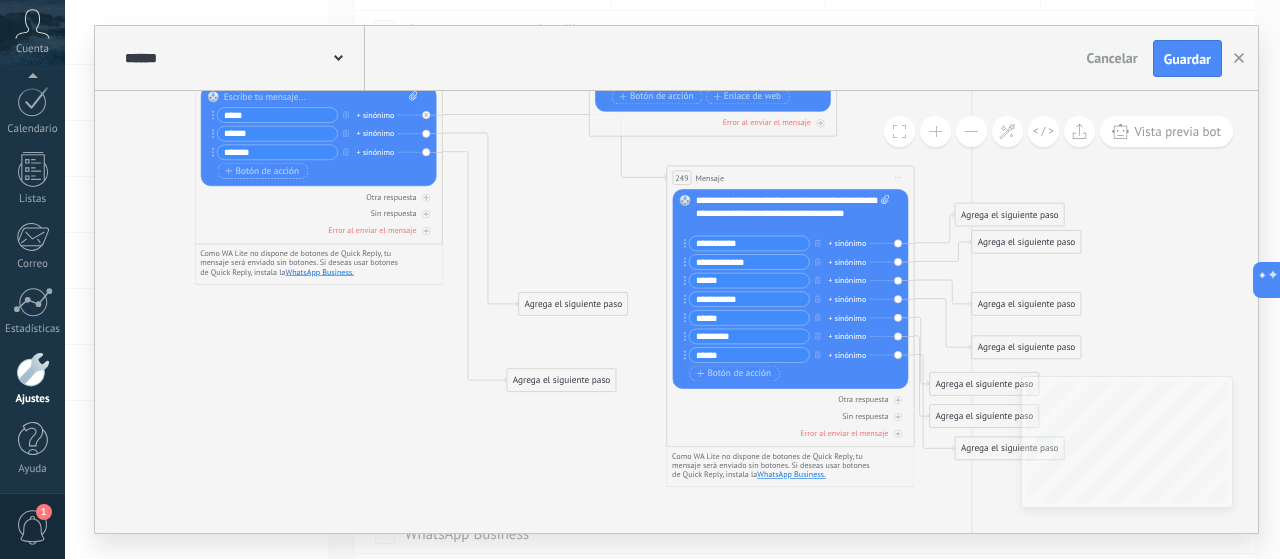 drag, startPoint x: 974, startPoint y: 346, endPoint x: 1014, endPoint y: 342, distance: 40.1995 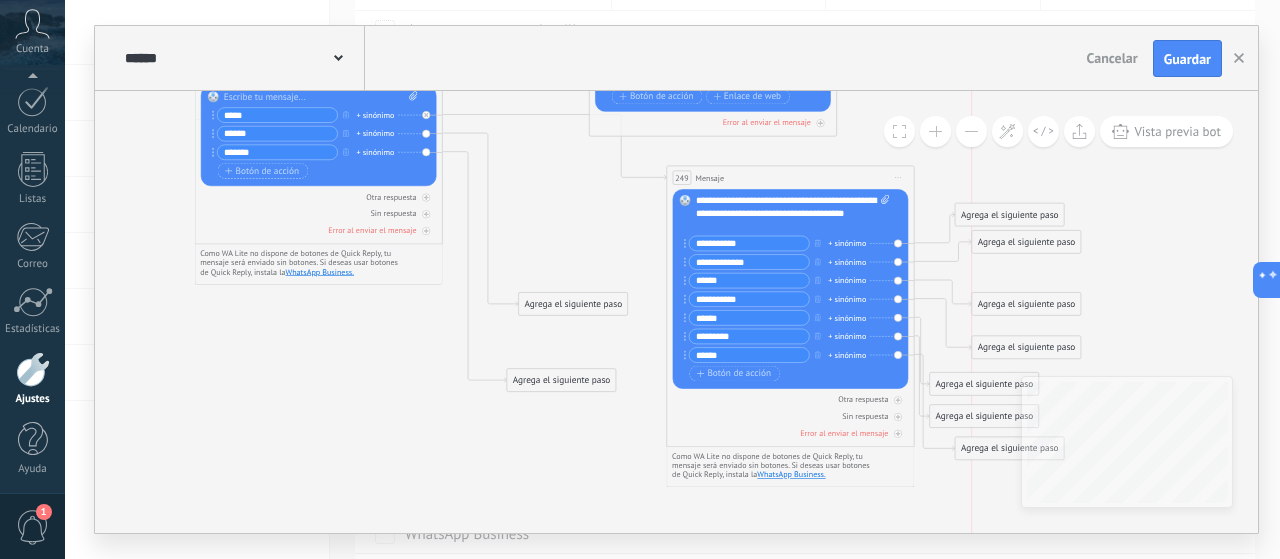 click on "Agrega el siguiente paso" at bounding box center [1026, 348] 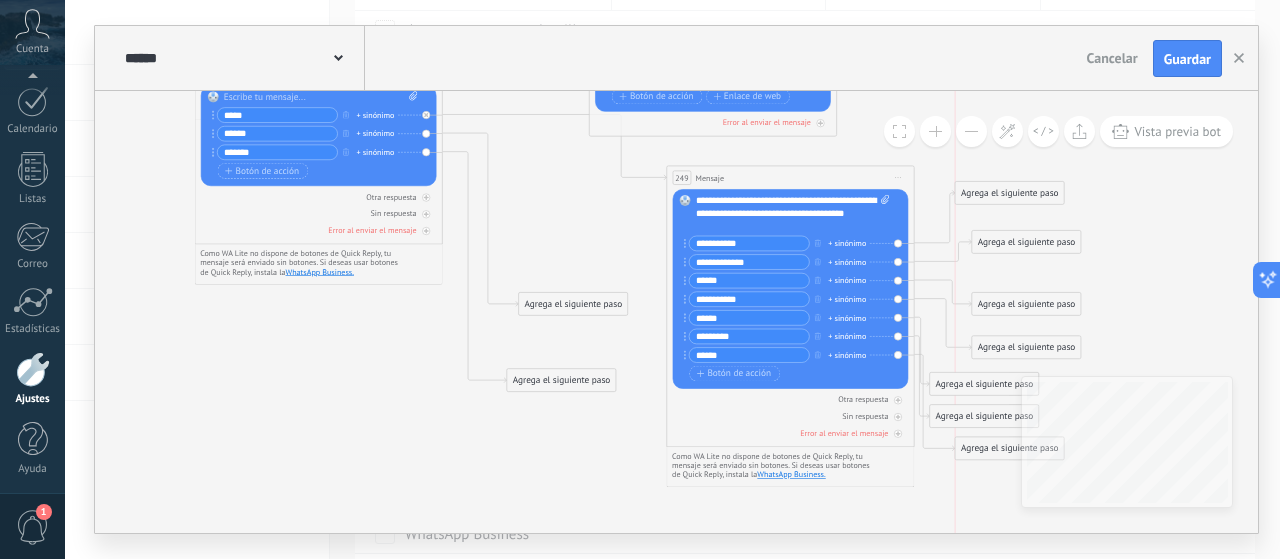 drag, startPoint x: 983, startPoint y: 207, endPoint x: 986, endPoint y: 185, distance: 22.203604 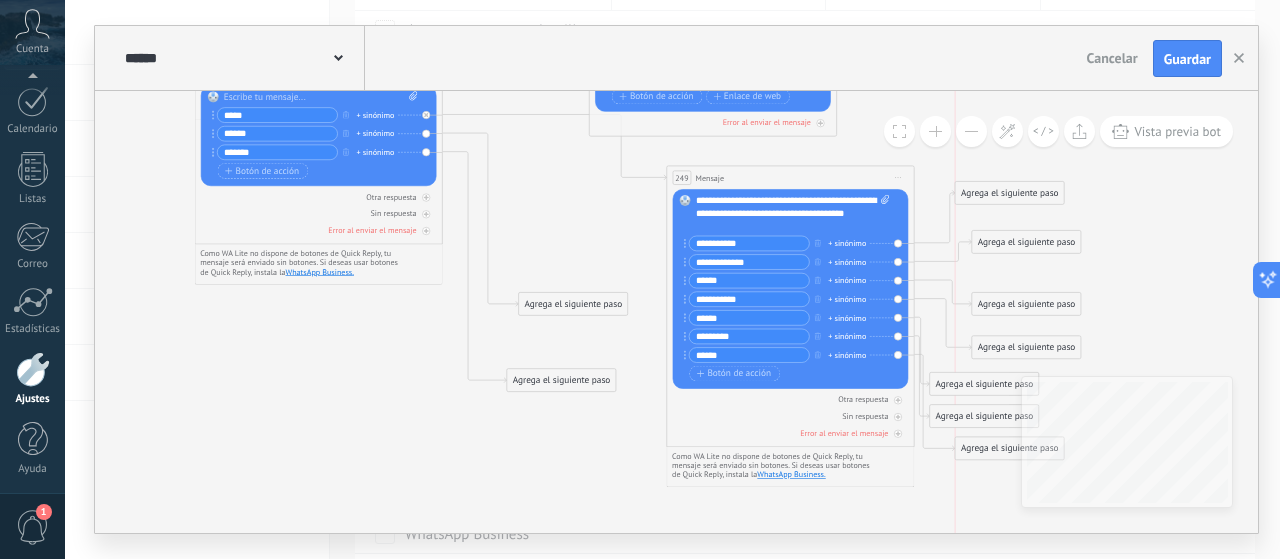 click on "Agrega el siguiente paso" at bounding box center [1009, 193] 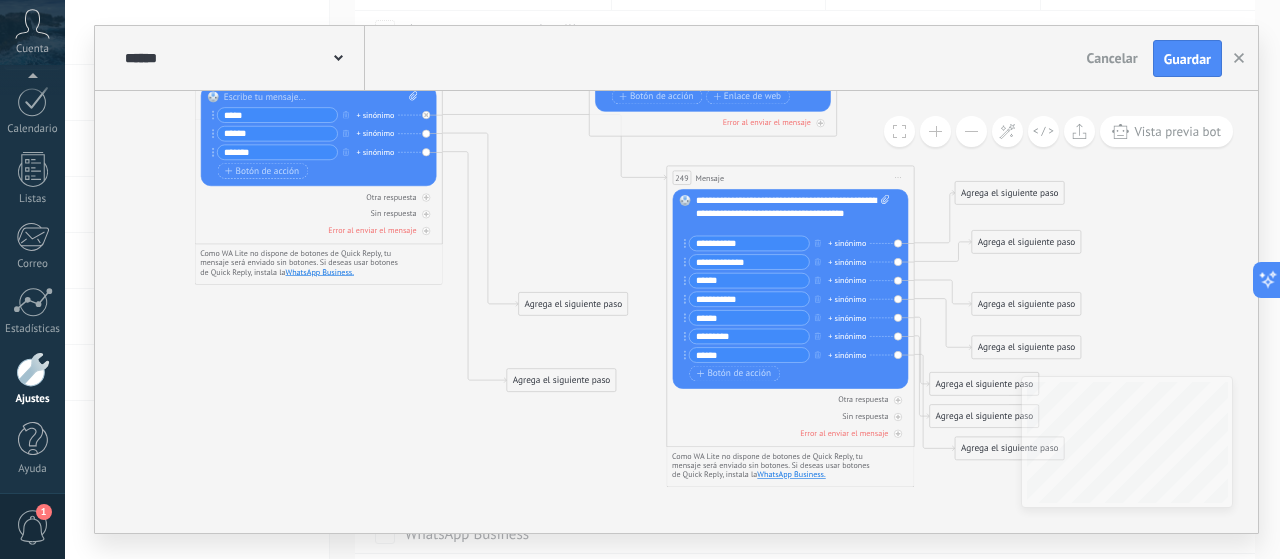 click on "Agrega el siguiente paso" at bounding box center (1009, 193) 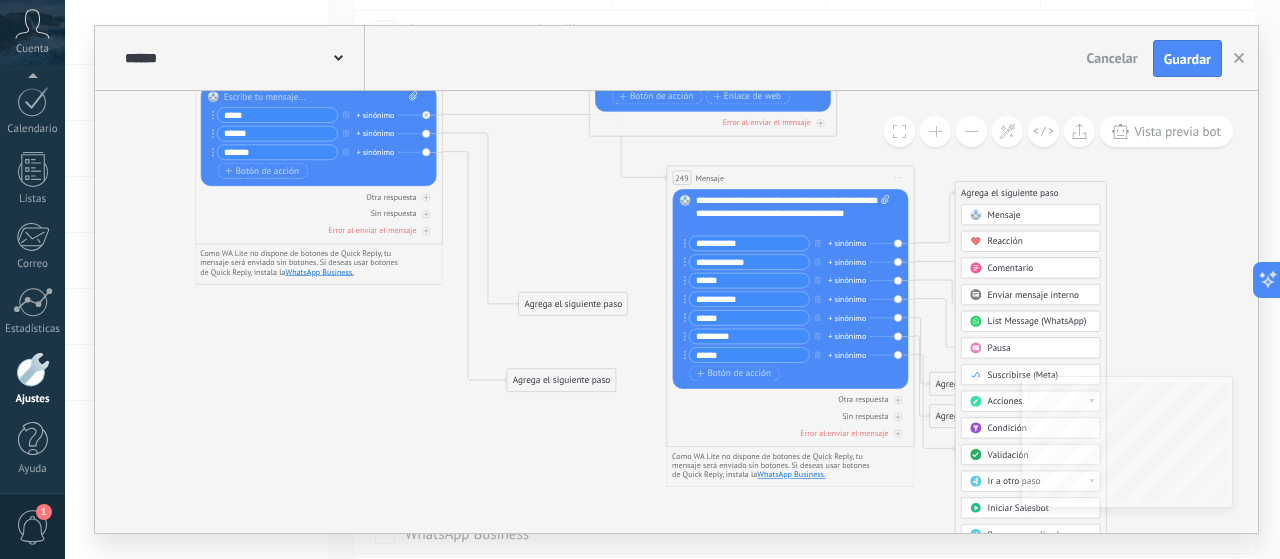 click on "Enviar mensaje interno" at bounding box center [1033, 295] 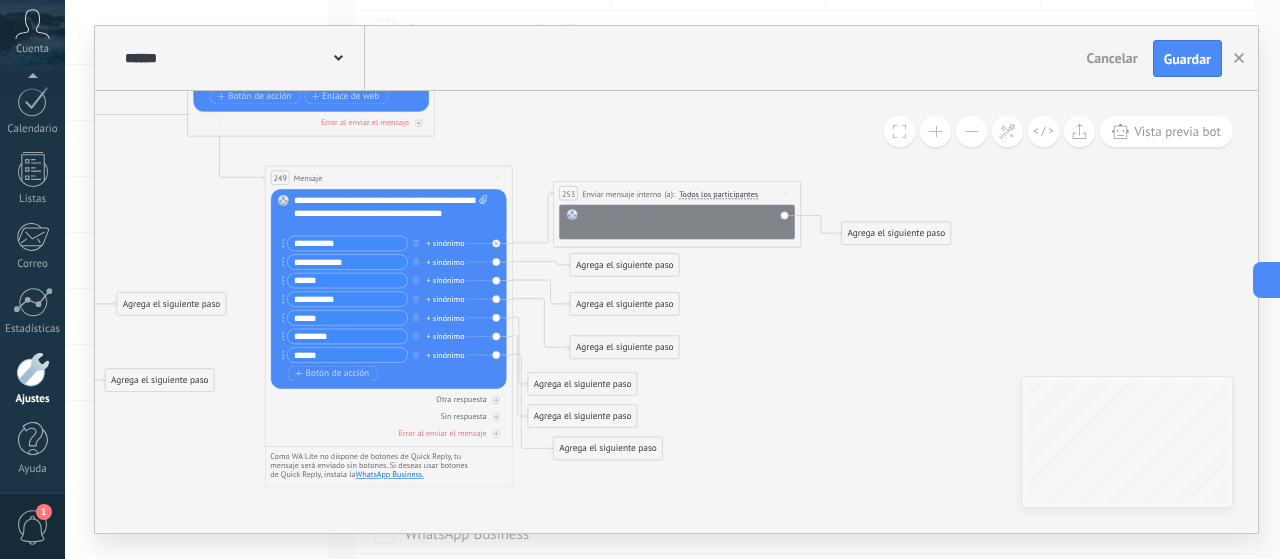 click at bounding box center (685, 221) 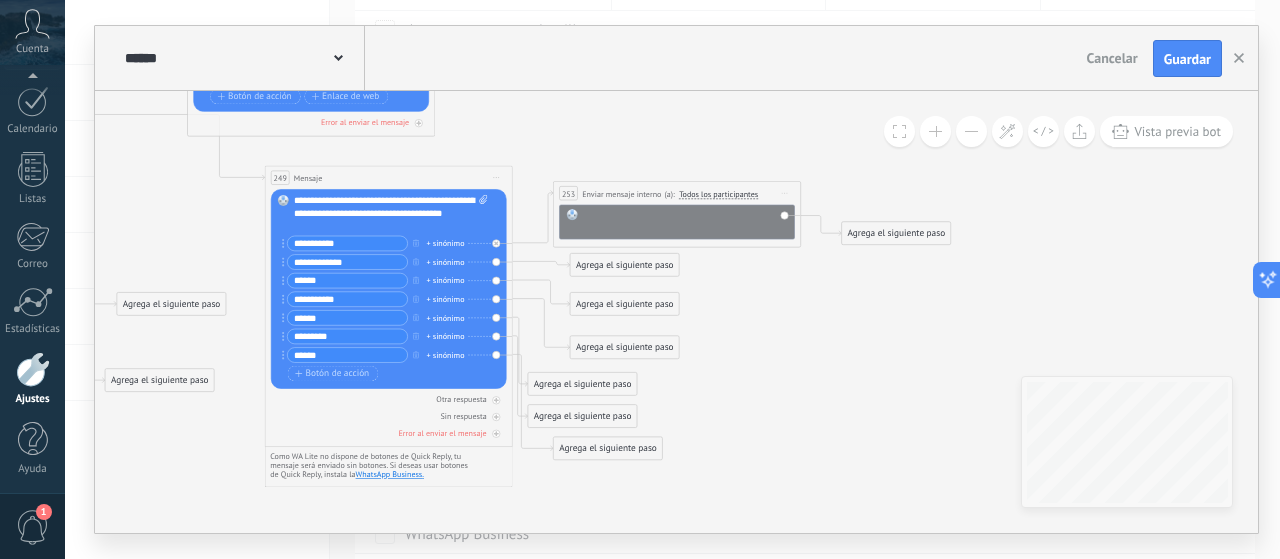 type 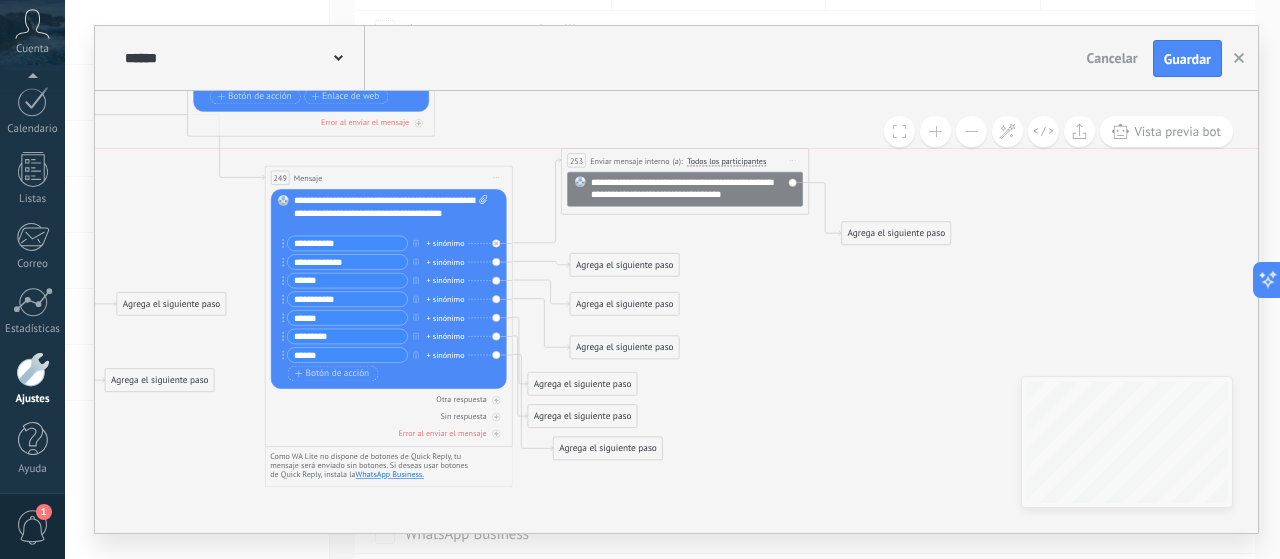 drag, startPoint x: 658, startPoint y: 187, endPoint x: 666, endPoint y: 151, distance: 36.878178 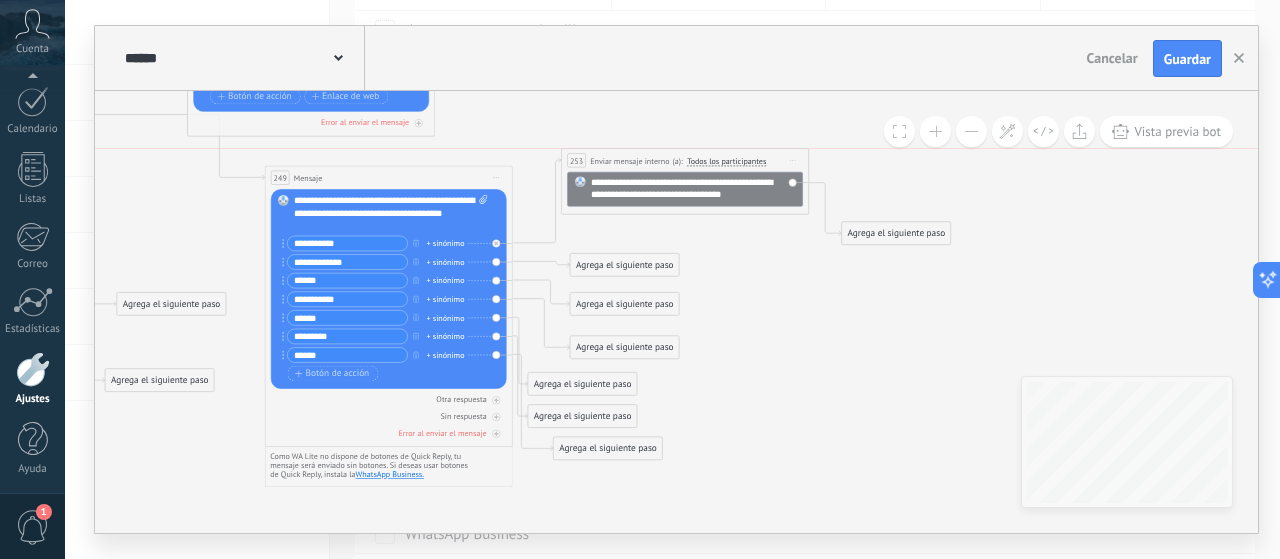 click on "**********" at bounding box center (685, 160) 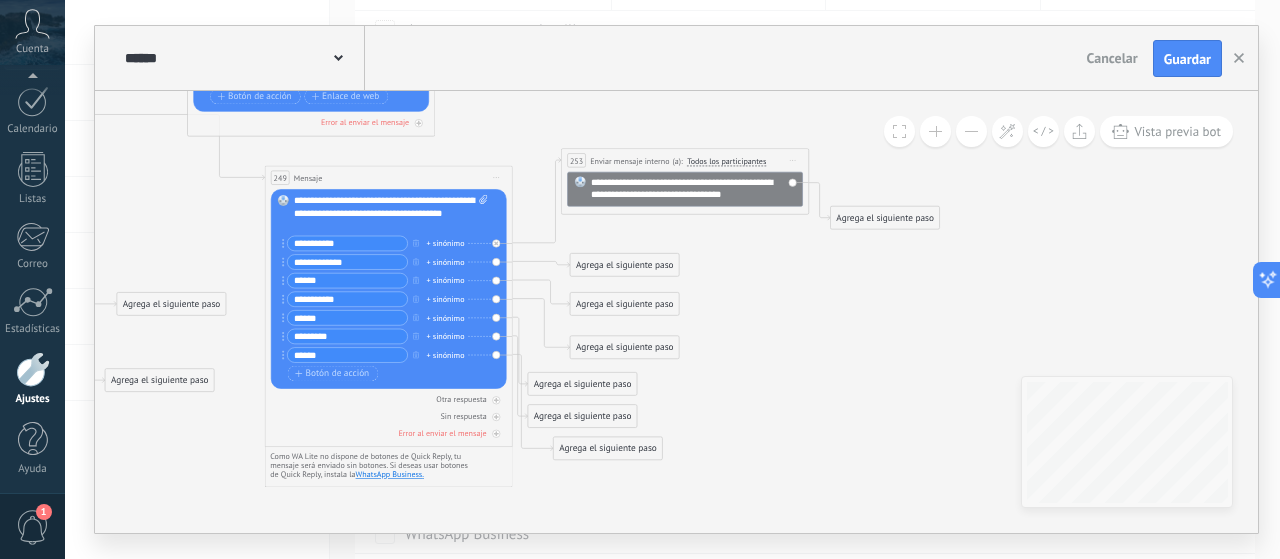 drag, startPoint x: 858, startPoint y: 228, endPoint x: 856, endPoint y: 212, distance: 16.124516 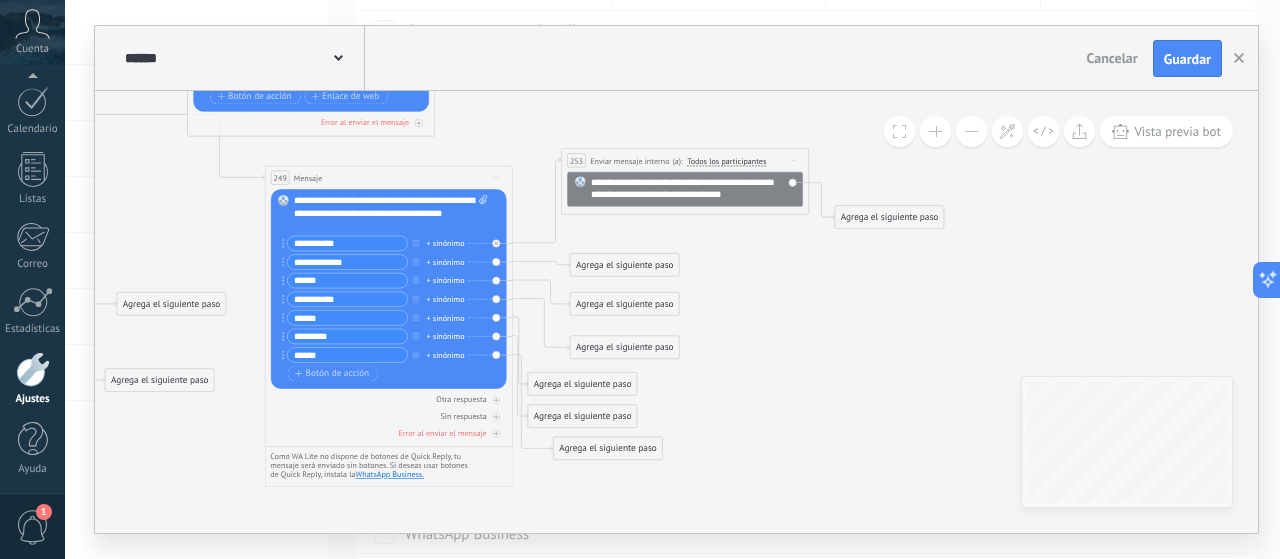 click on "Agrega el siguiente paso" at bounding box center (889, 218) 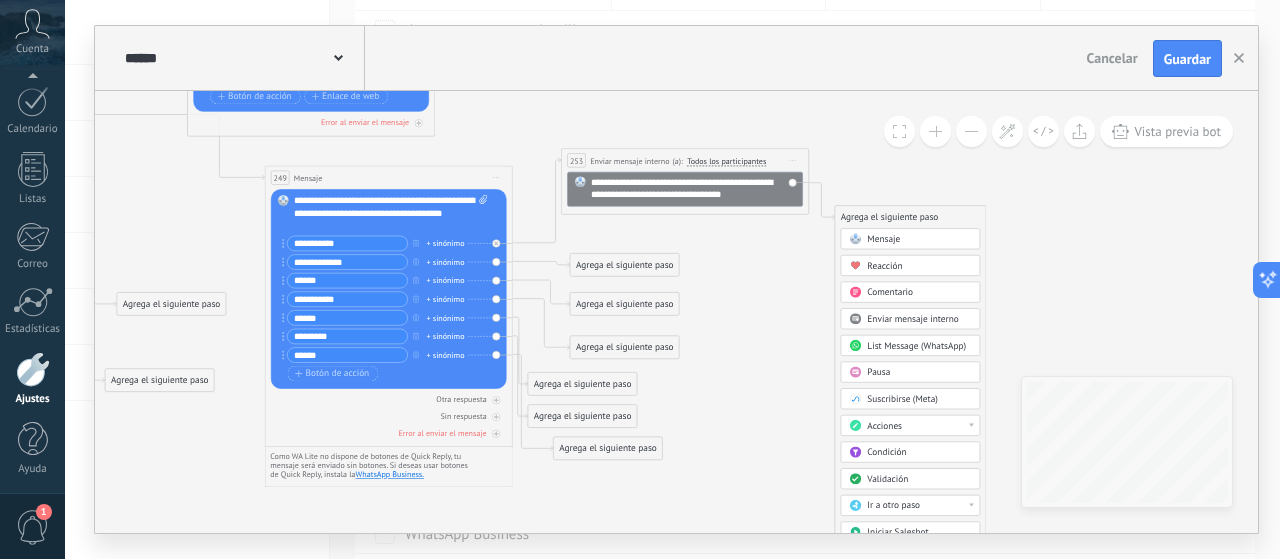 click on "Agrega el siguiente paso" at bounding box center [910, 218] 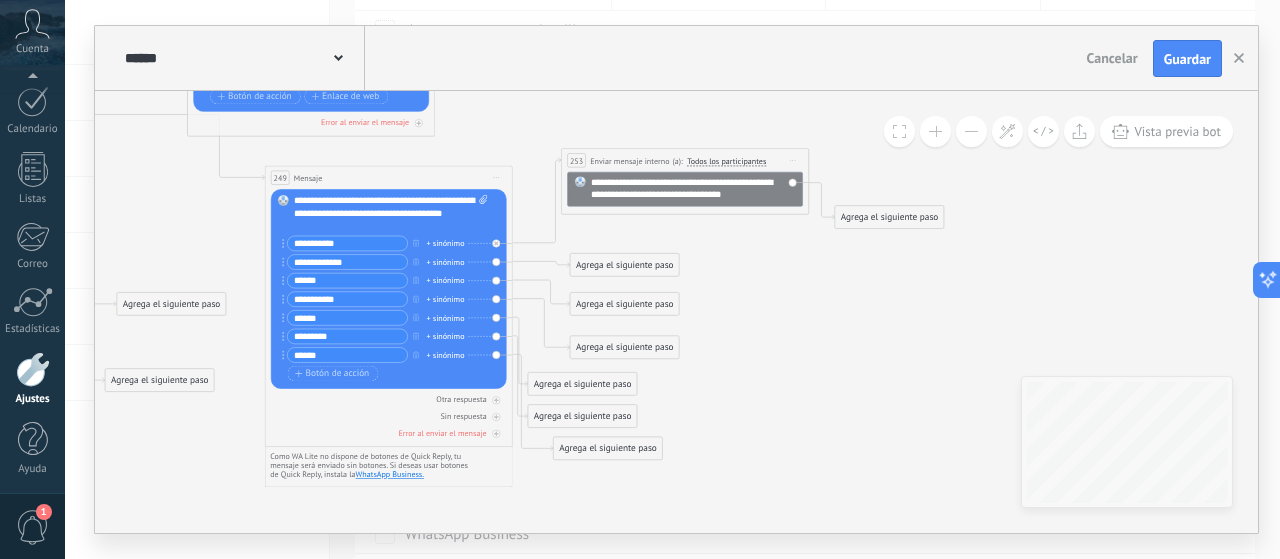 click on "Iniciar vista previa aquí
Cambiar nombre
Duplicar
Borrar" at bounding box center (793, 161) 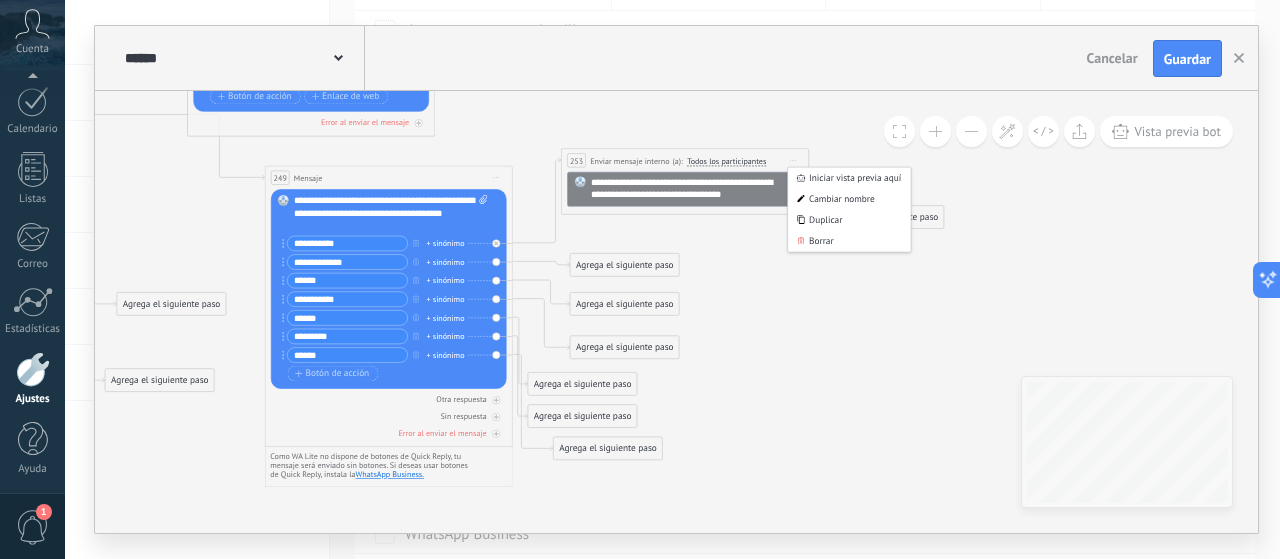click on "Todos los participantes" at bounding box center (726, 161) 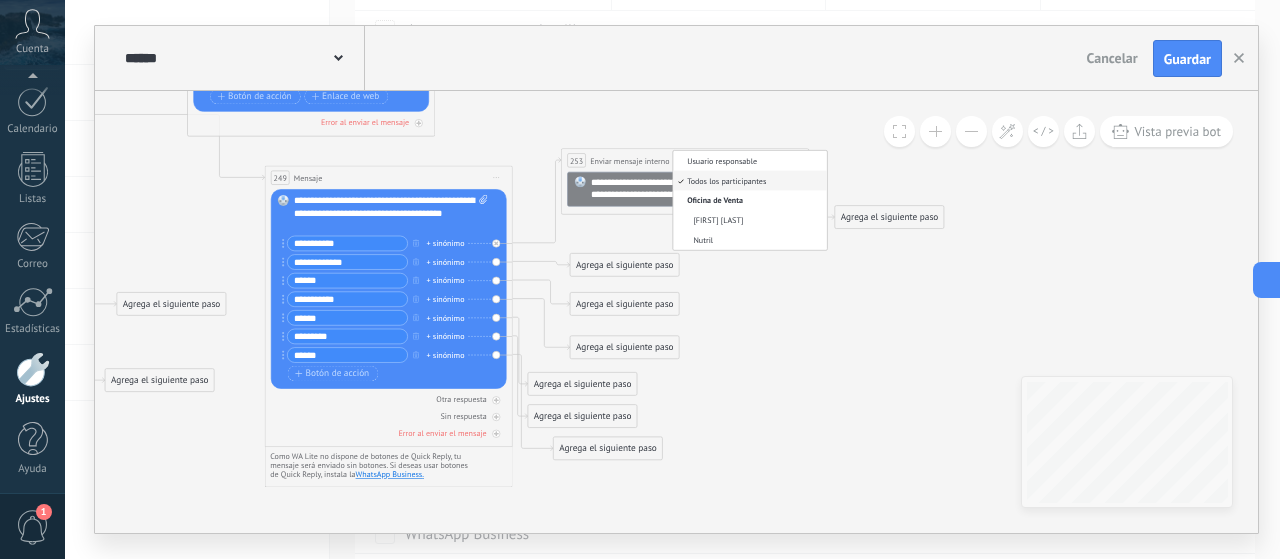 click 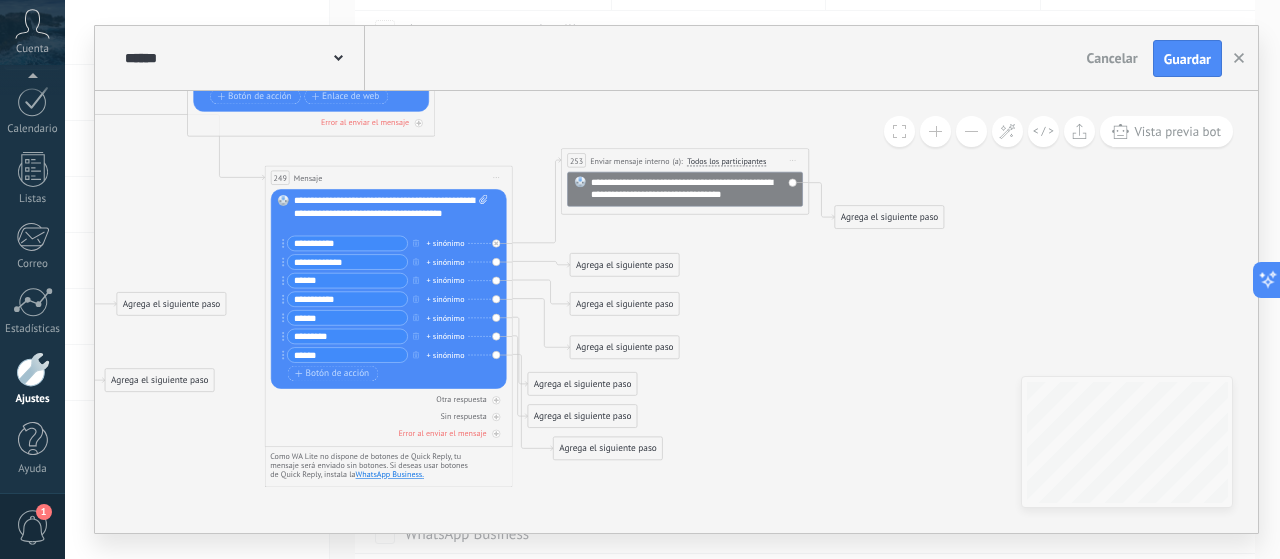 click 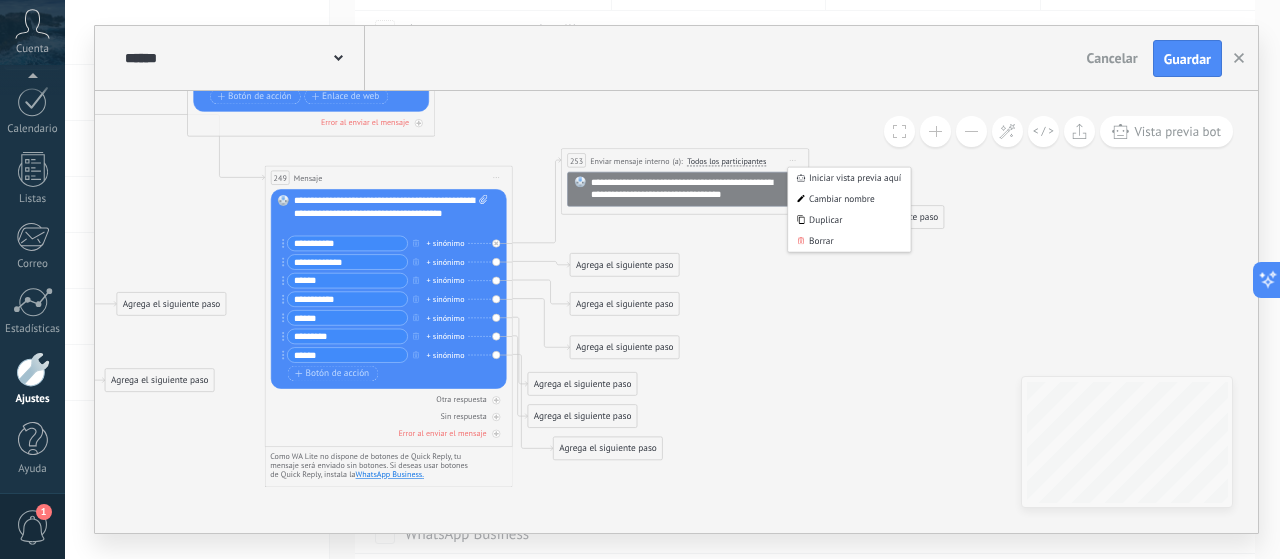 click on "**********" at bounding box center [694, 189] 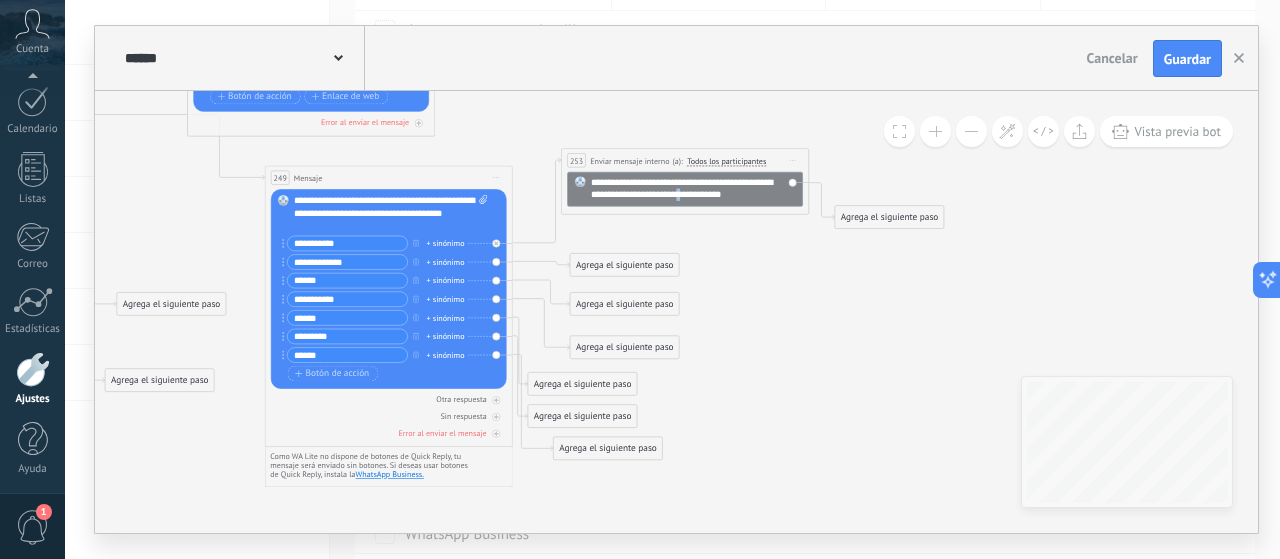 click on "**********" at bounding box center [694, 189] 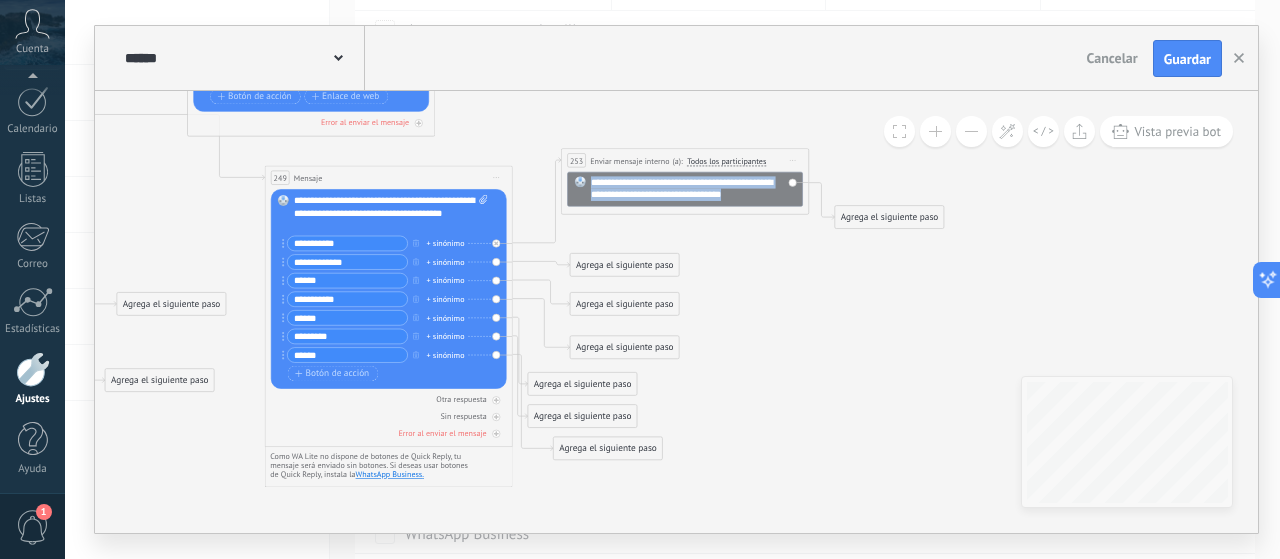 click on "**********" at bounding box center (694, 189) 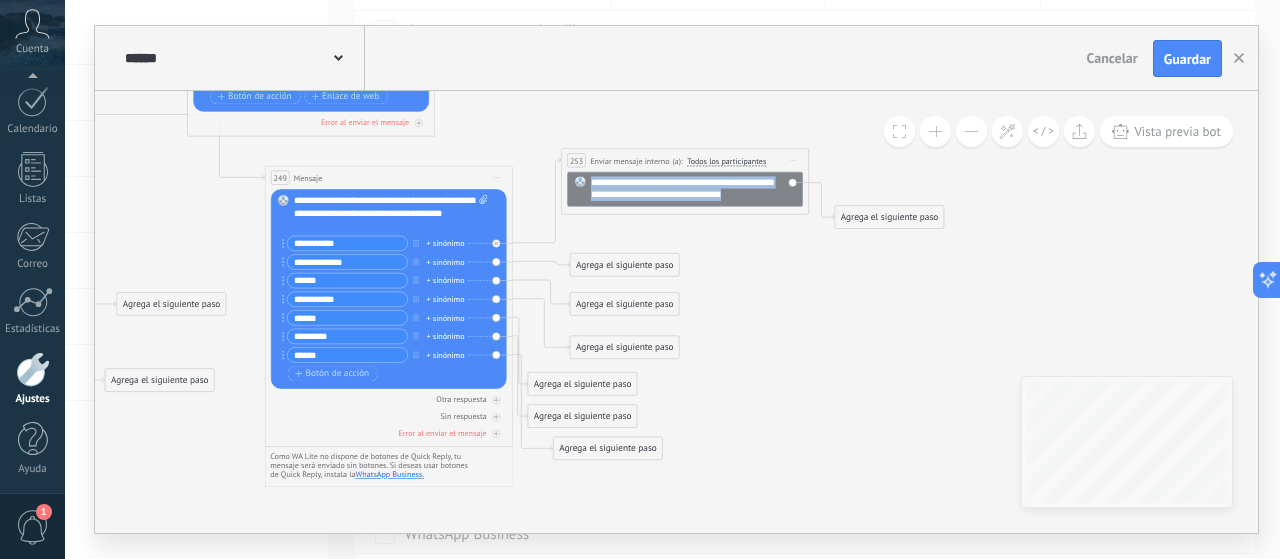 copy on "**********" 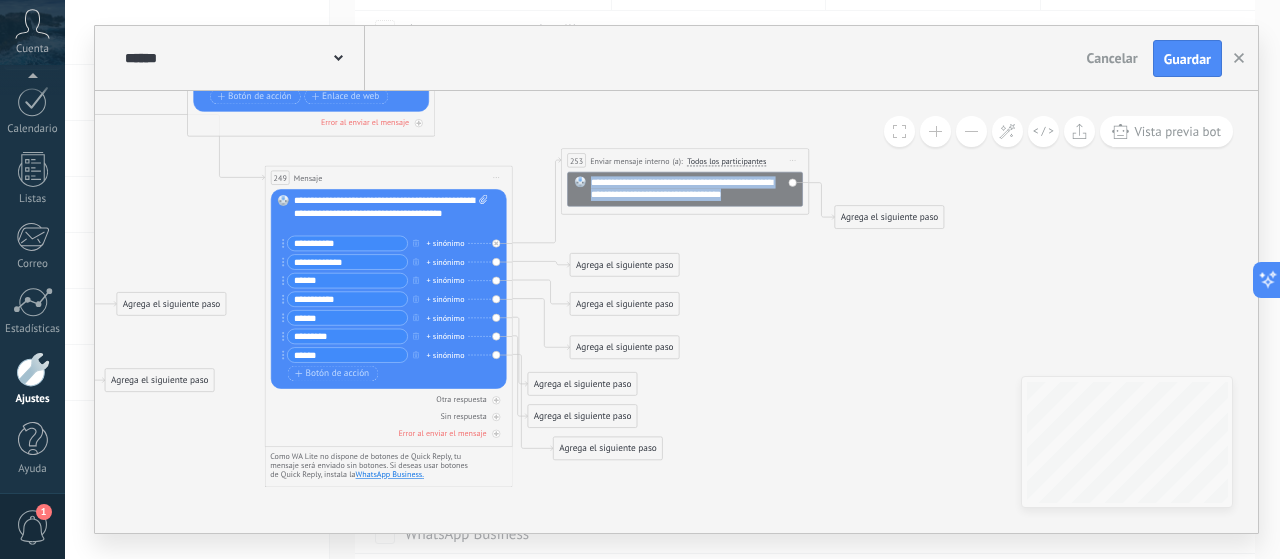 click on "Iniciar vista previa aquí
Cambiar nombre
Duplicar
Borrar" at bounding box center [793, 161] 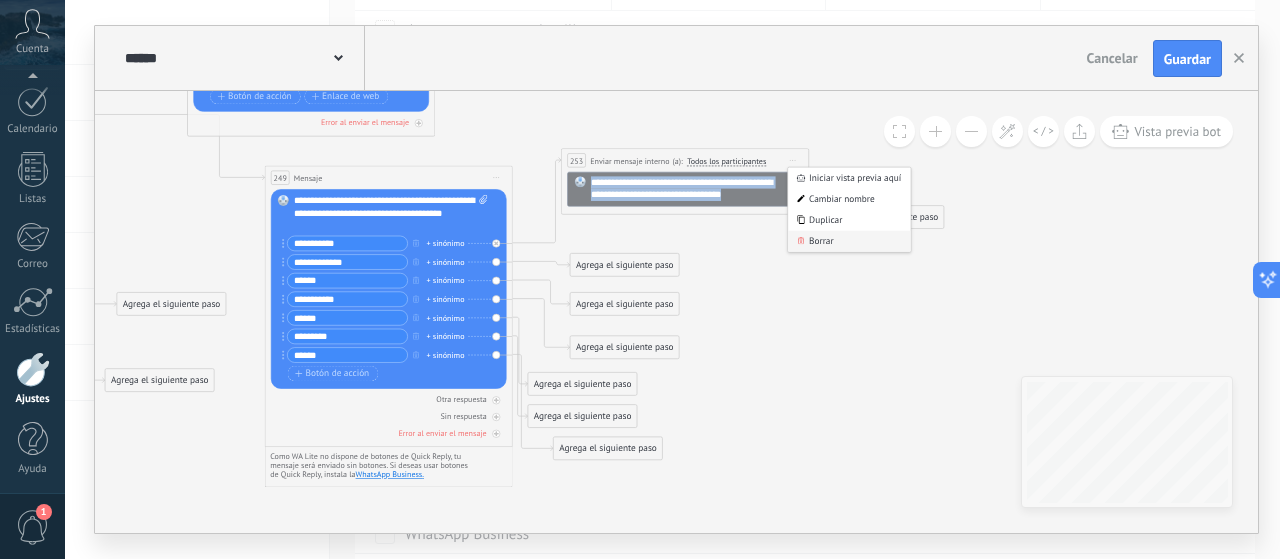 click on "Borrar" at bounding box center [849, 241] 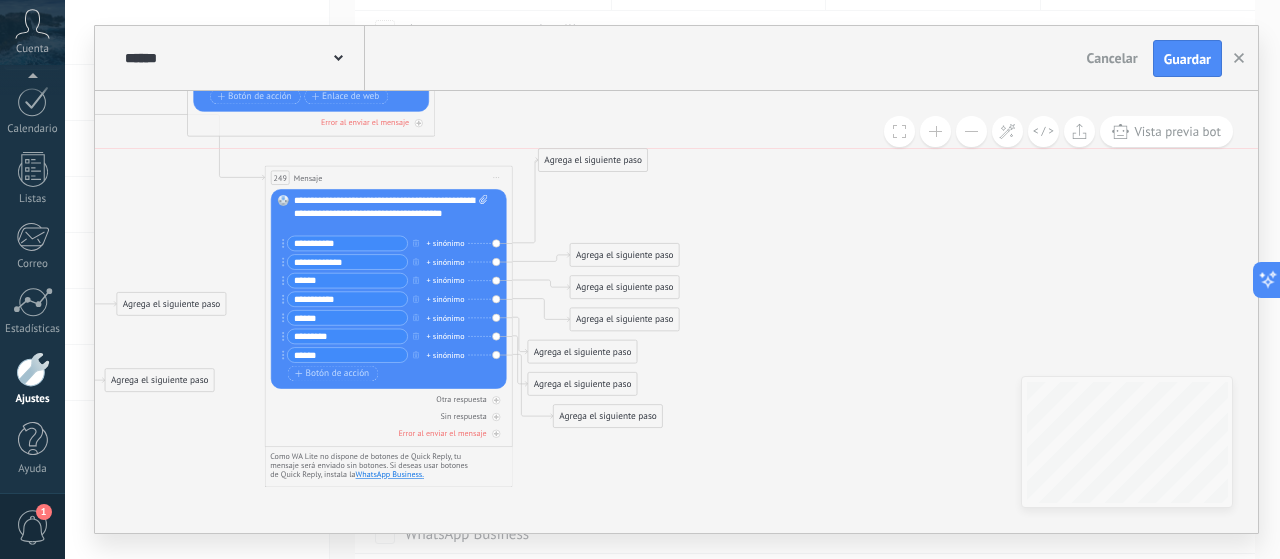 drag, startPoint x: 592, startPoint y: 451, endPoint x: 578, endPoint y: 165, distance: 286.34244 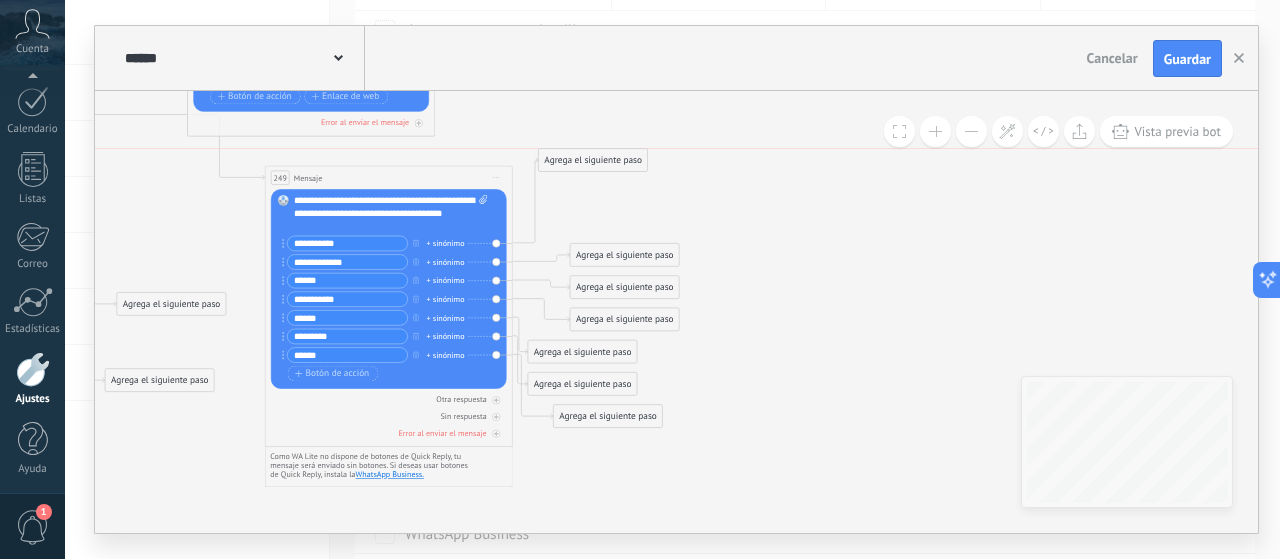 click on "Agrega el siguiente paso" at bounding box center (593, 160) 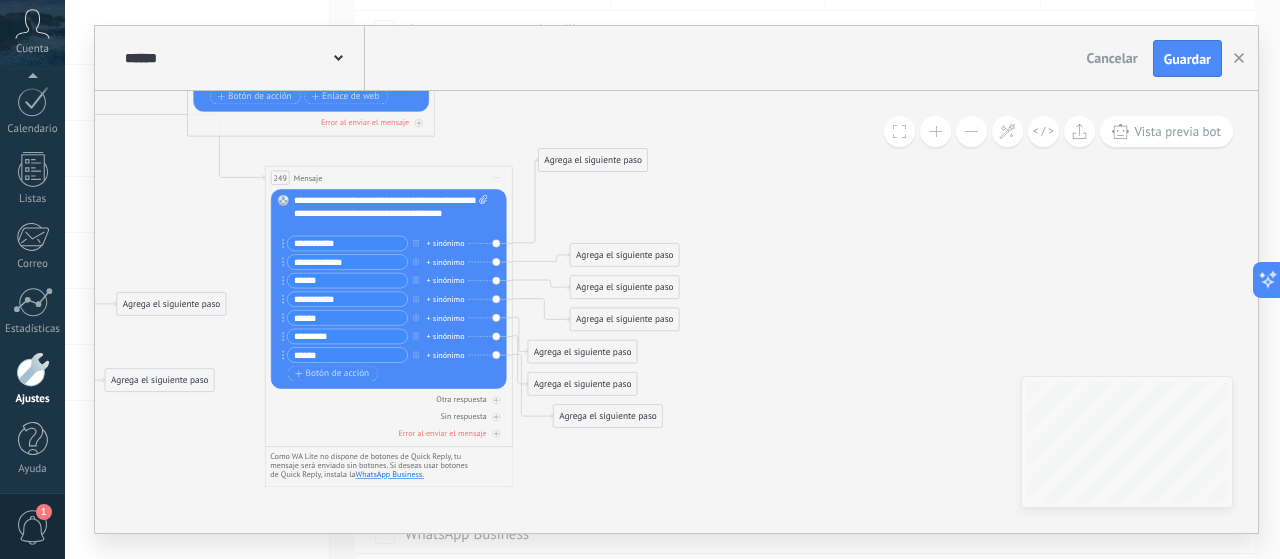click on "Agrega el siguiente paso" at bounding box center [593, 160] 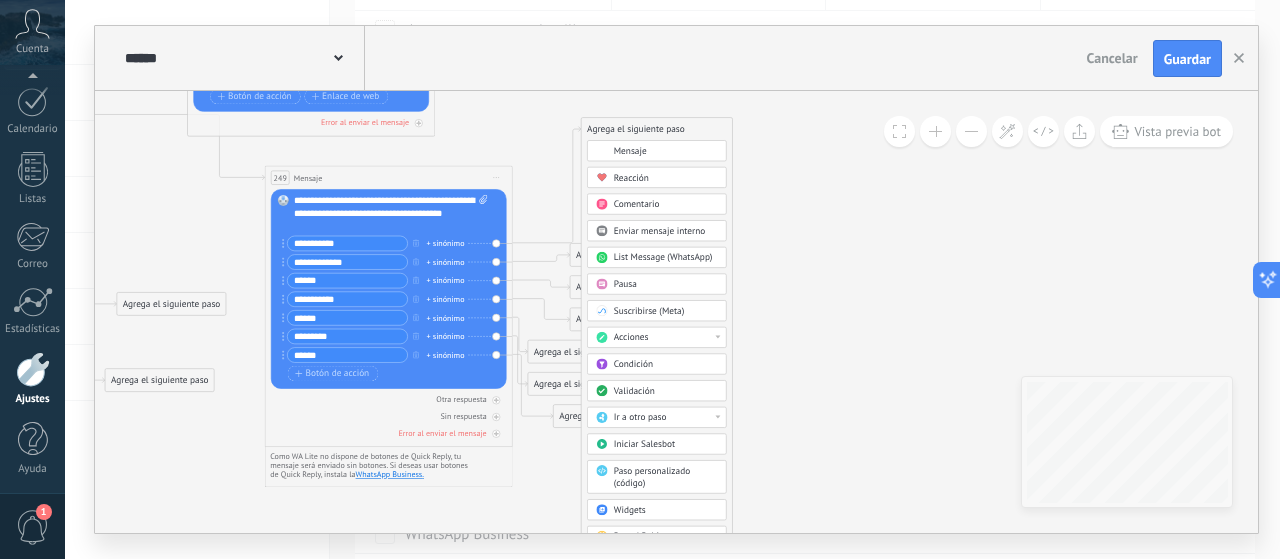 drag, startPoint x: 586, startPoint y: 155, endPoint x: 630, endPoint y: 124, distance: 53.823788 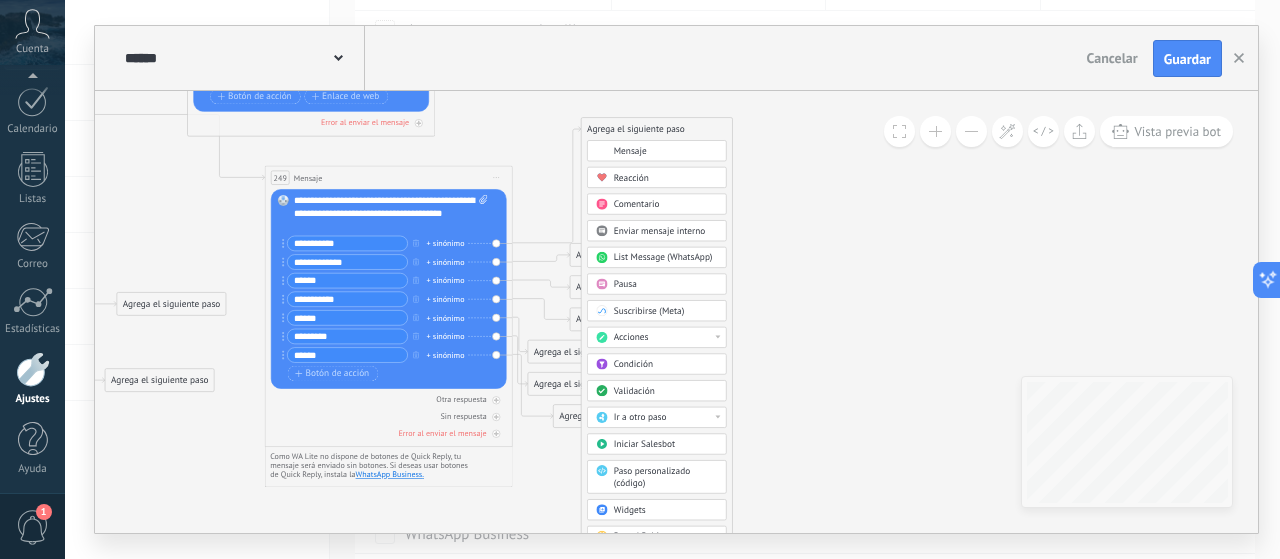 click on "Agrega el siguiente paso" at bounding box center [657, 129] 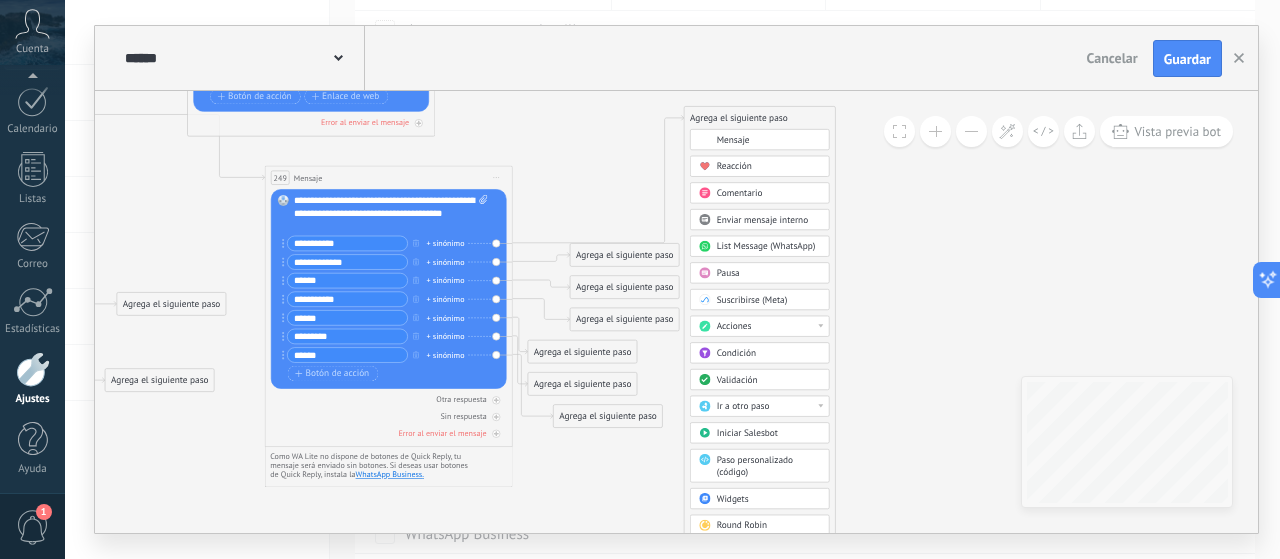 drag, startPoint x: 670, startPoint y: 127, endPoint x: 677, endPoint y: 110, distance: 18.384777 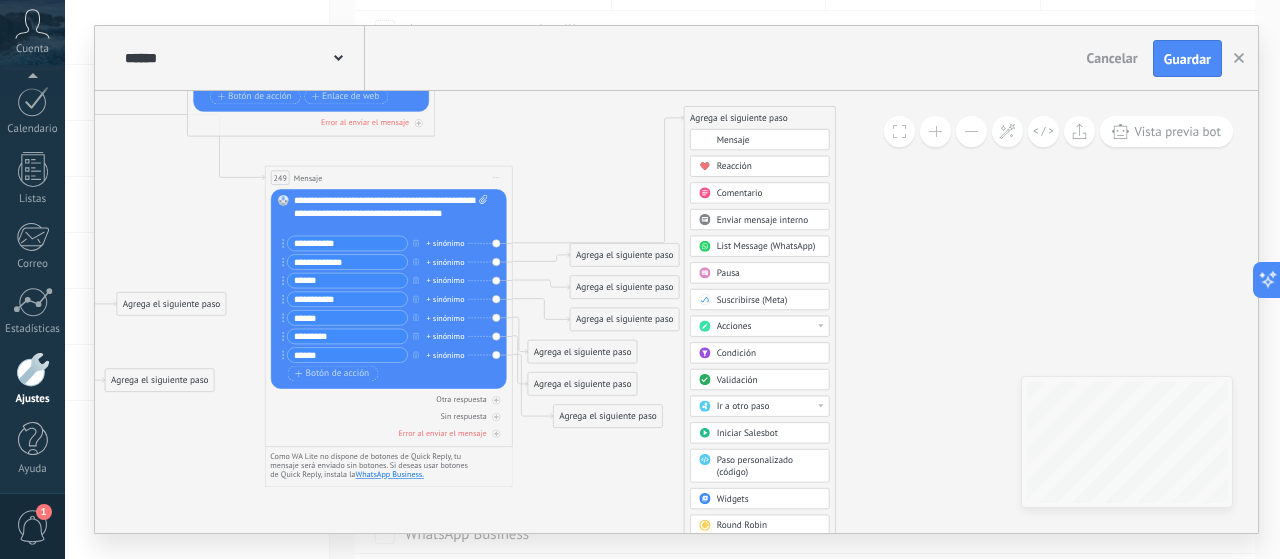 click on "Agrega el siguiente paso" at bounding box center (759, 118) 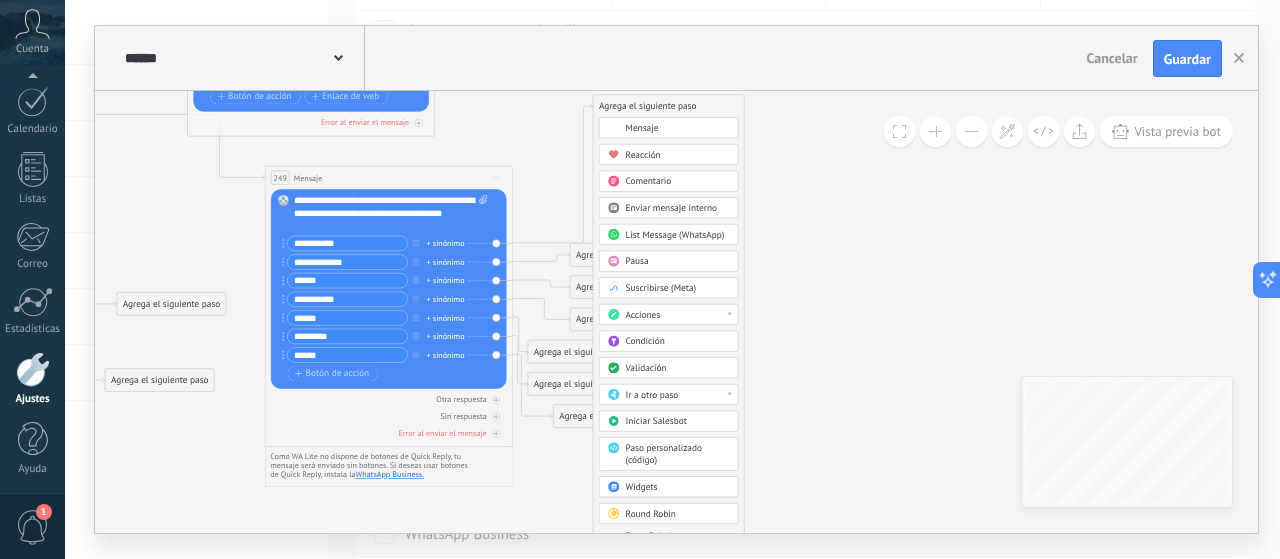drag, startPoint x: 670, startPoint y: 111, endPoint x: 660, endPoint y: 103, distance: 12.806249 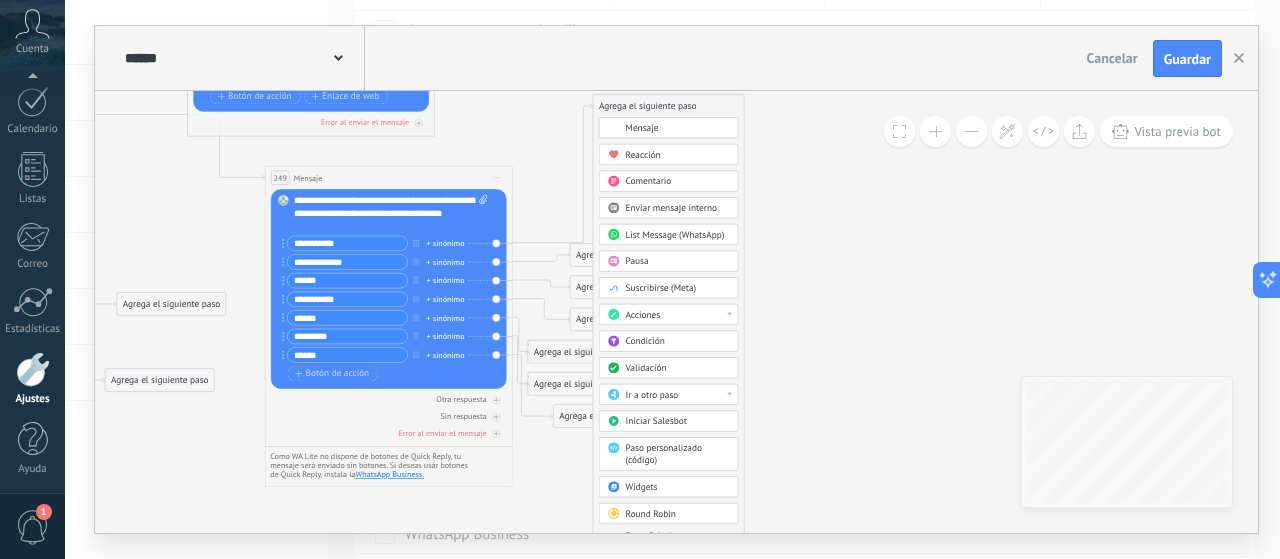 click on "Agrega el siguiente paso" at bounding box center (668, 107) 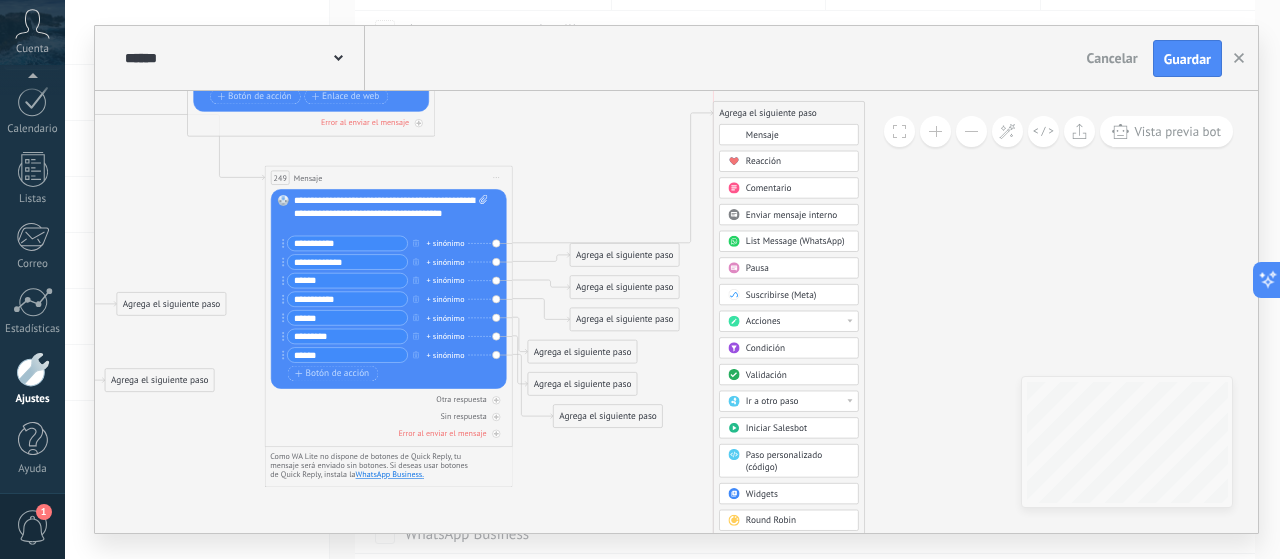 drag, startPoint x: 634, startPoint y: 111, endPoint x: 747, endPoint y: 116, distance: 113.110565 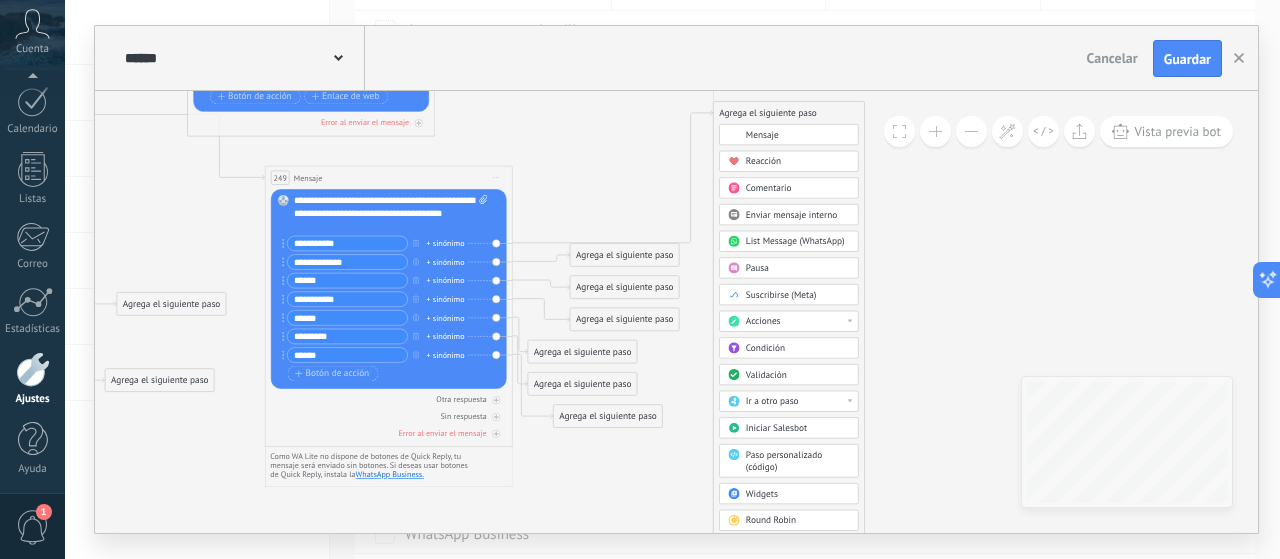click on "Agrega el siguiente paso" at bounding box center (789, 113) 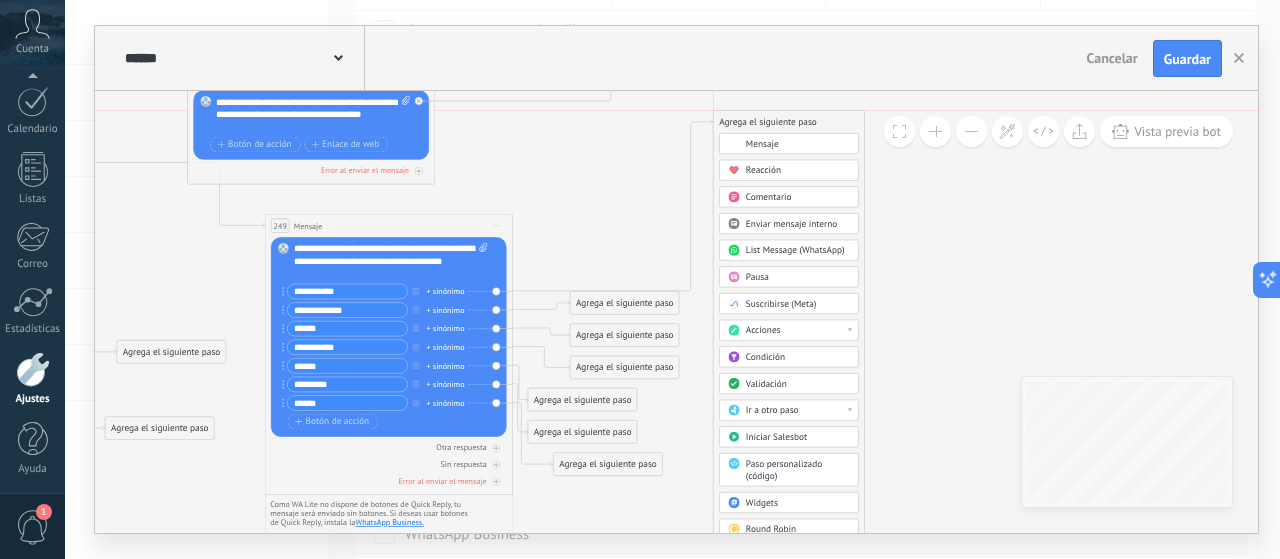 drag, startPoint x: 760, startPoint y: 157, endPoint x: 759, endPoint y: 119, distance: 38.013157 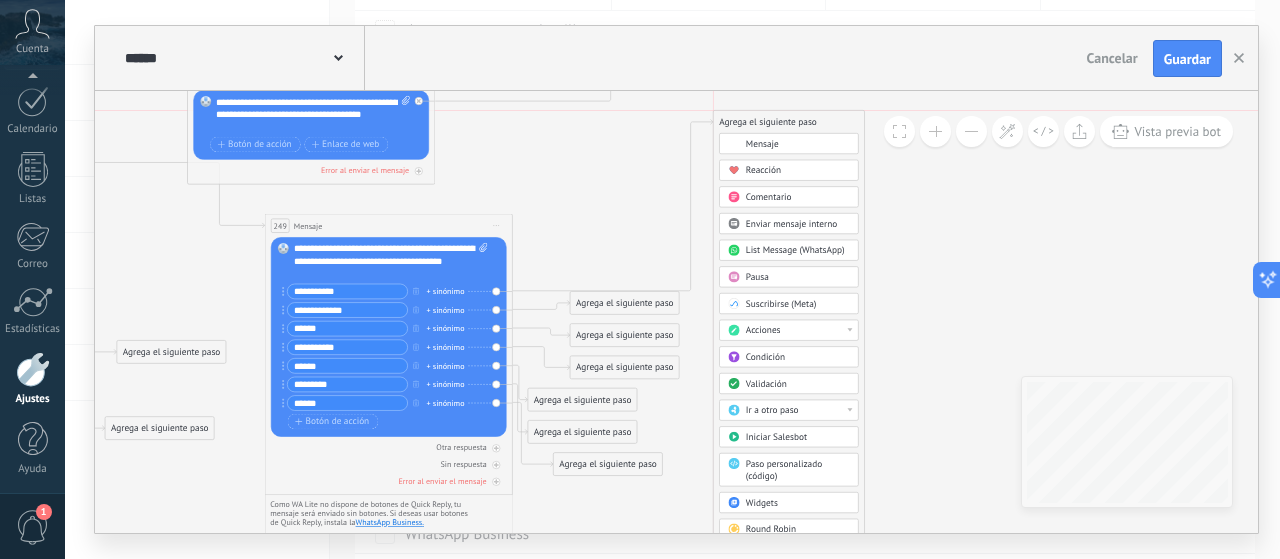 click on "Agrega el siguiente paso" at bounding box center [789, 122] 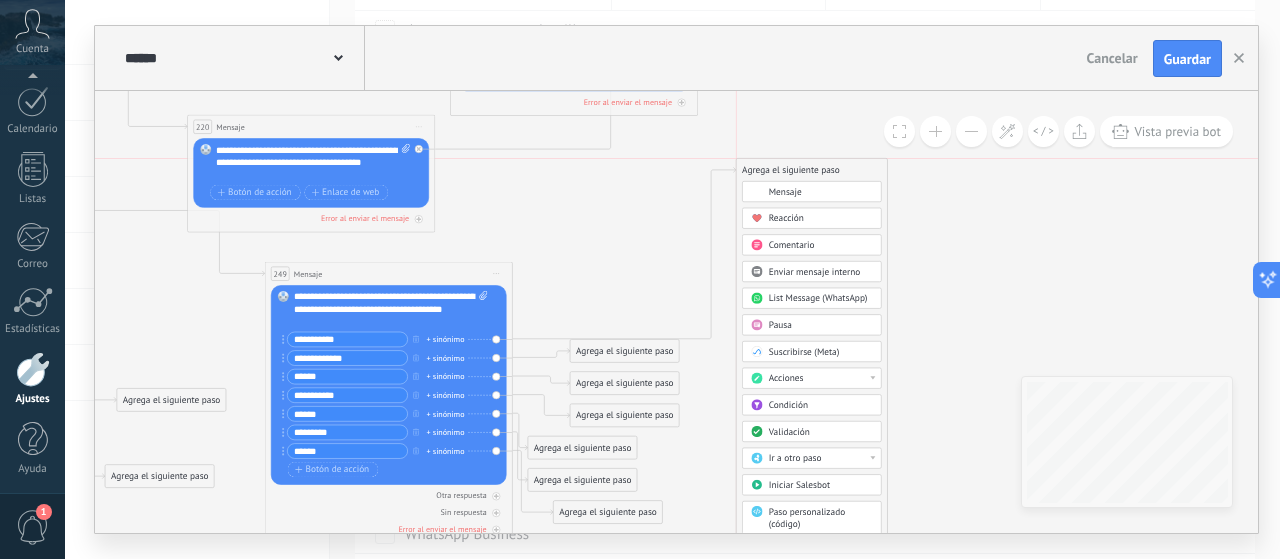 drag, startPoint x: 742, startPoint y: 155, endPoint x: 780, endPoint y: 165, distance: 39.293766 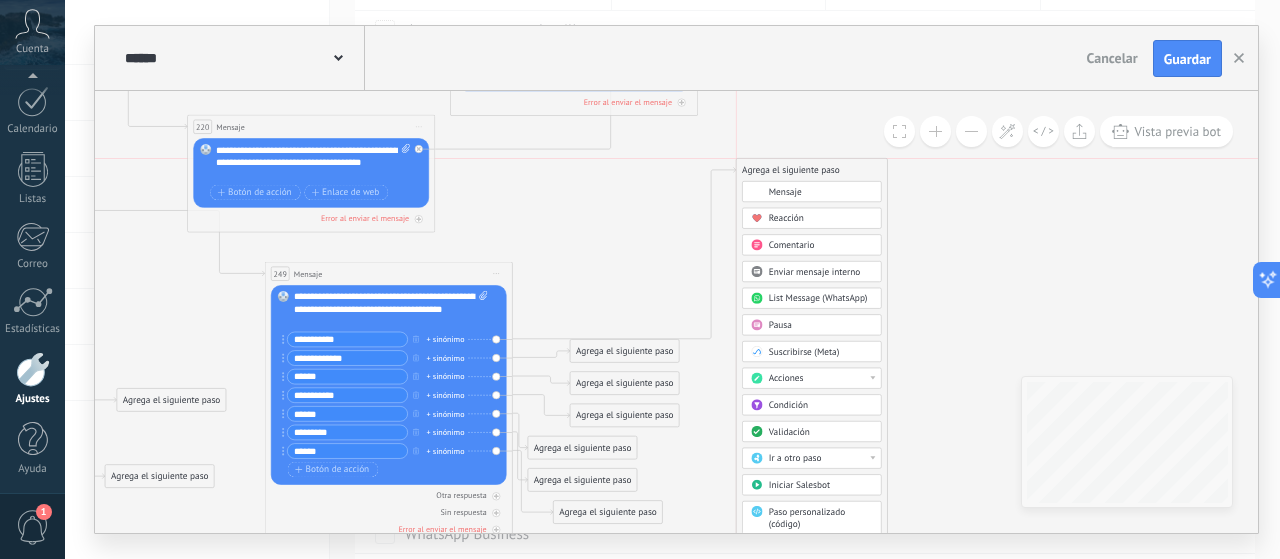 click on "Agrega el siguiente paso" at bounding box center [812, 170] 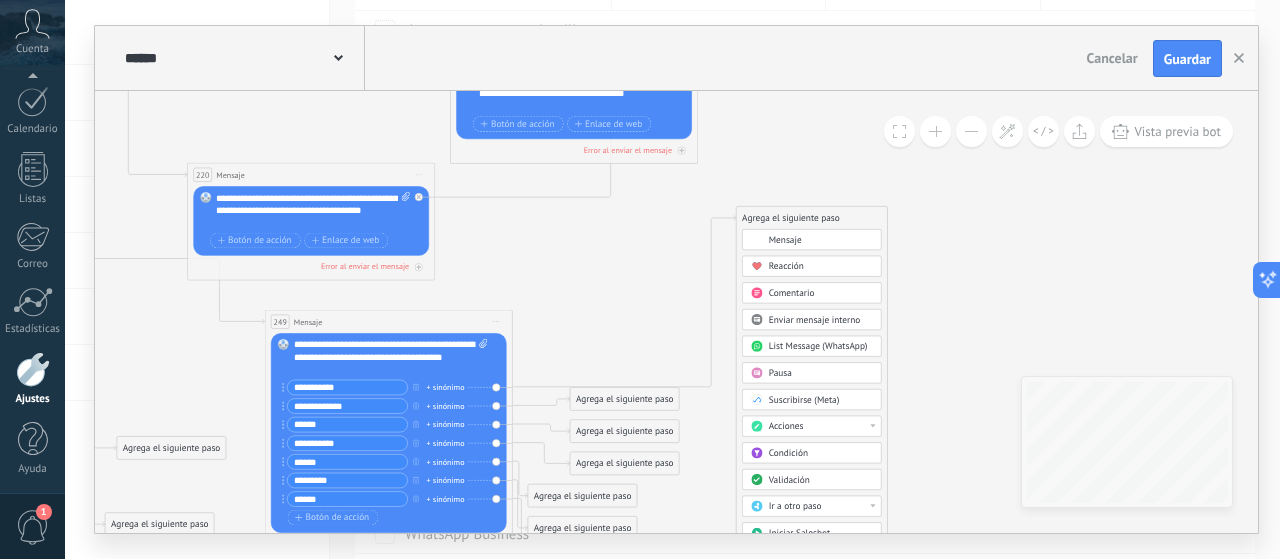 click on "Mensaje" at bounding box center [785, 240] 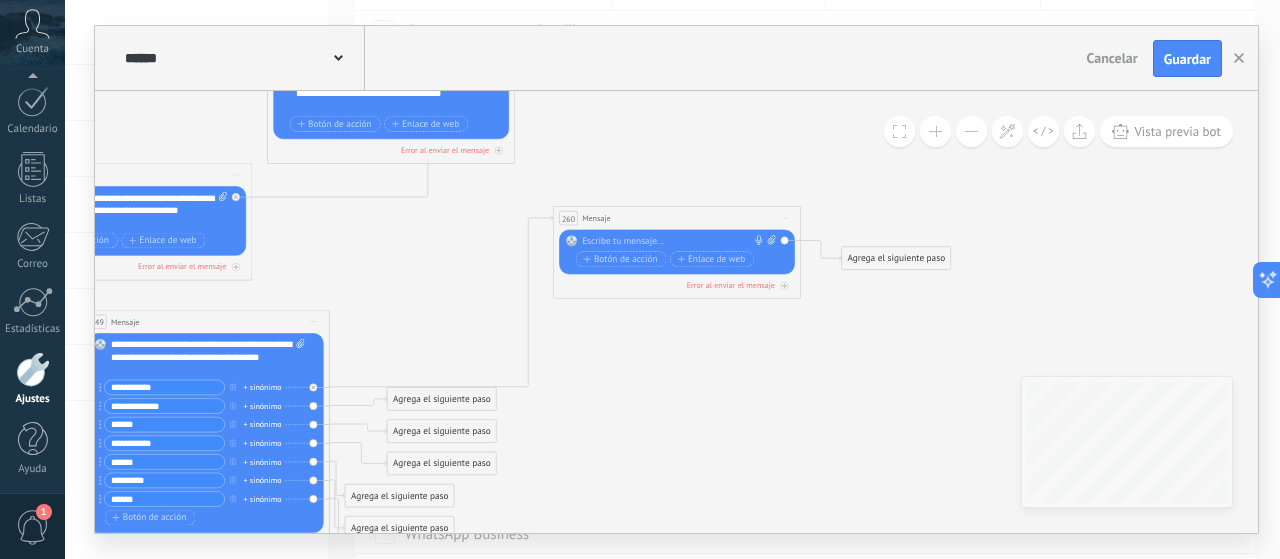 click on "260
Mensaje
*******
(a):
Todos los contactos - canales seleccionados
Todos los contactos - canales seleccionados
Todos los contactos - canal primario
Contacto principal - canales seleccionados
Contacto principal - canal primario
Todos los contactos - canales seleccionados
Todos los contactos - canales seleccionados
Todos los contactos - canal primario
Contacto principal - canales seleccionados" at bounding box center (677, 218) 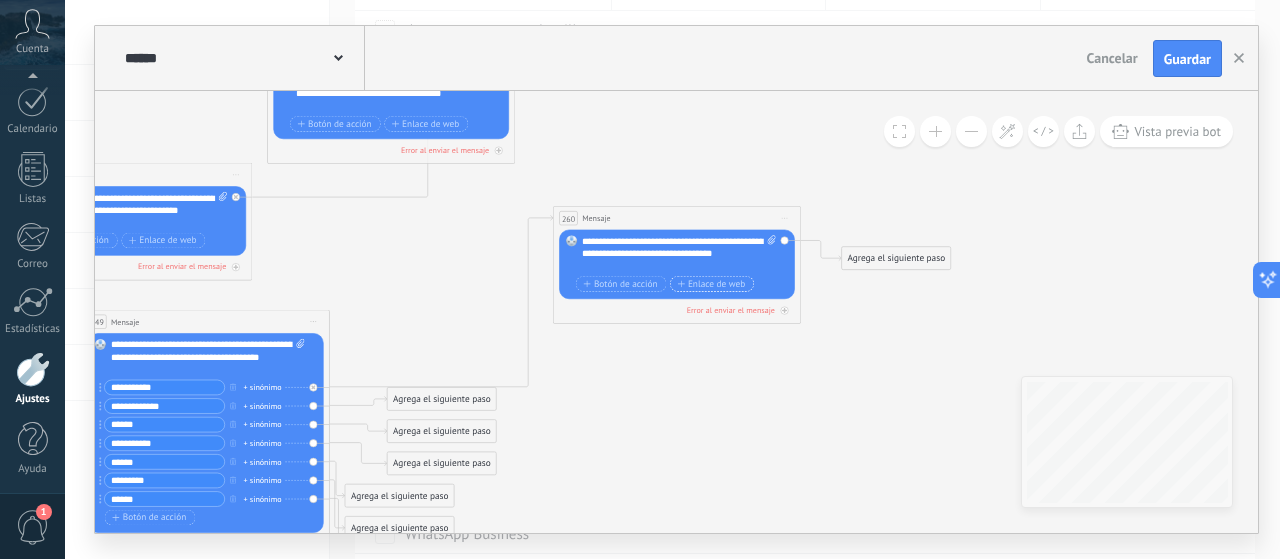 click on "Enlace de web" at bounding box center (711, 284) 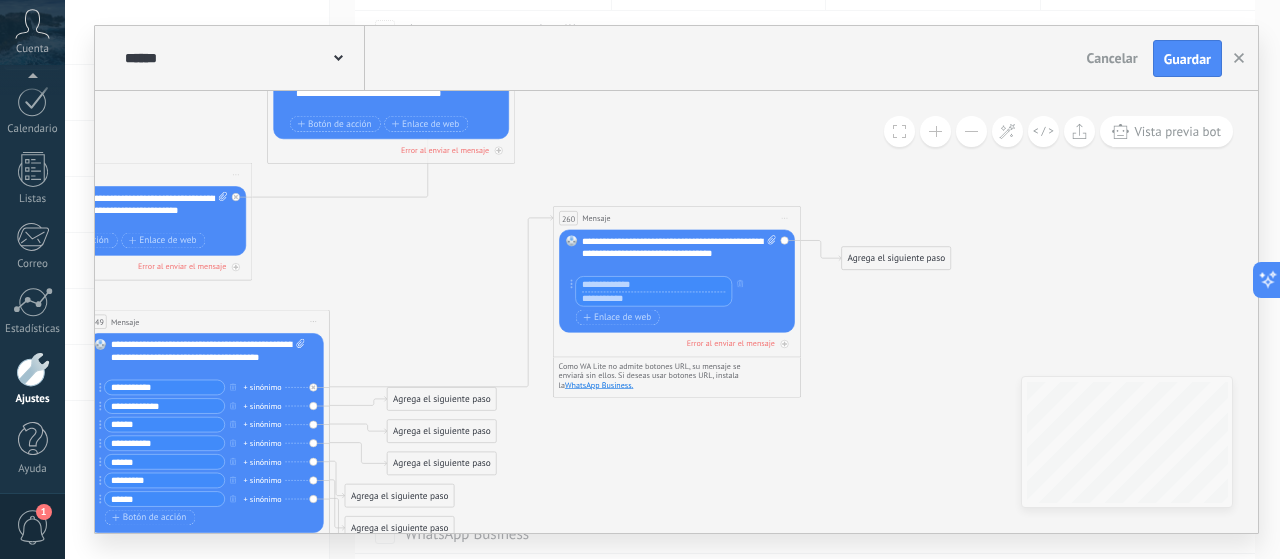 click at bounding box center [654, 284] 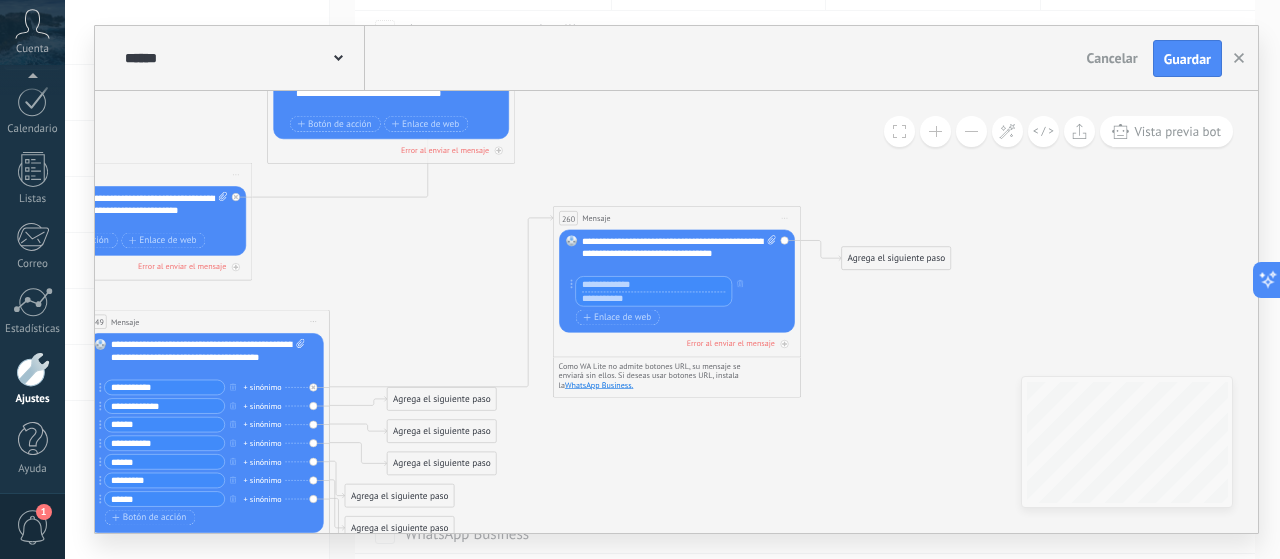 click at bounding box center [654, 299] 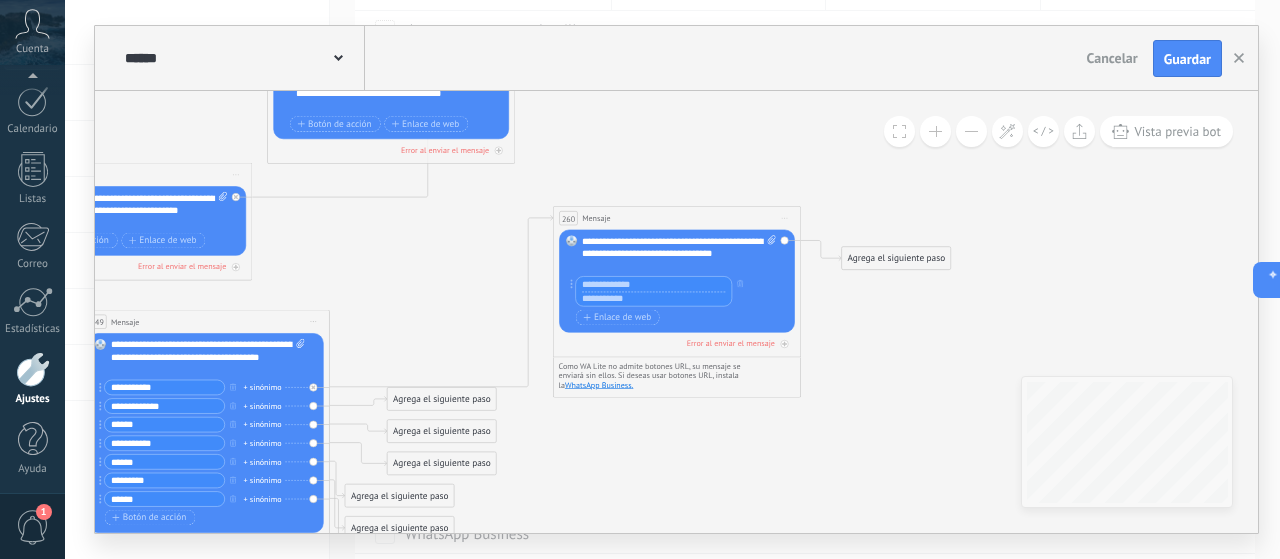 click on "**********" at bounding box center (679, 254) 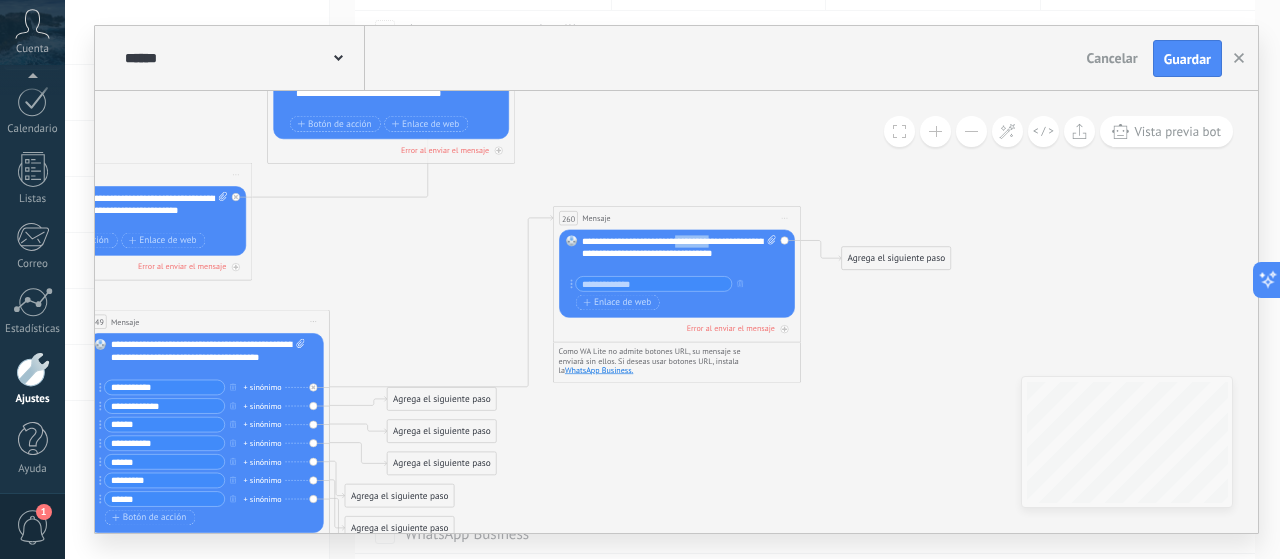 drag, startPoint x: 688, startPoint y: 242, endPoint x: 722, endPoint y: 244, distance: 34.058773 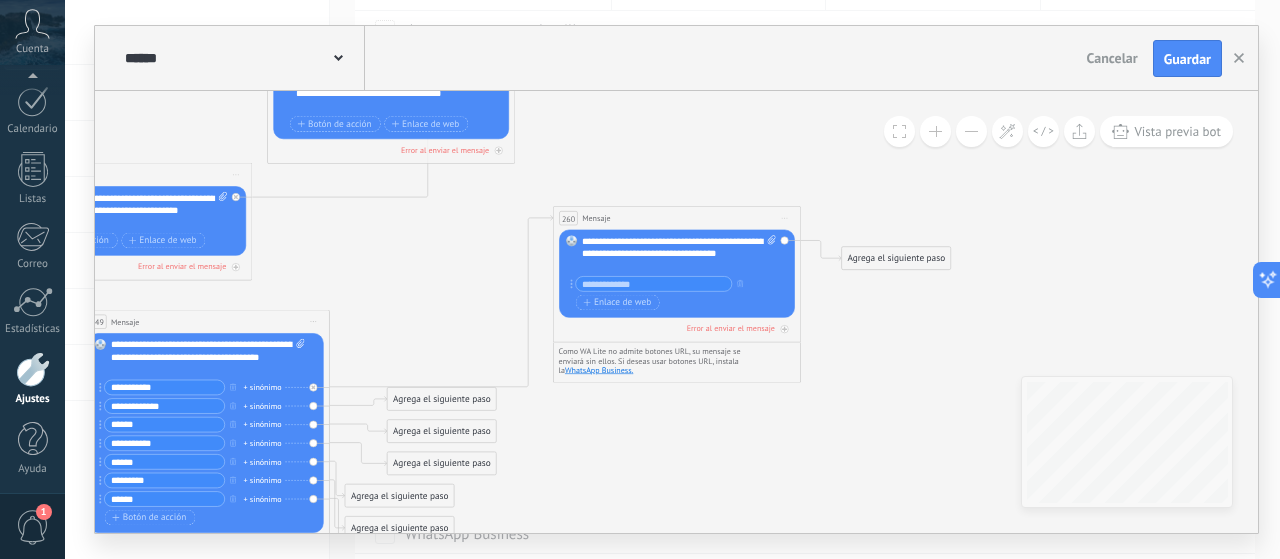 click on "**********" at bounding box center (679, 254) 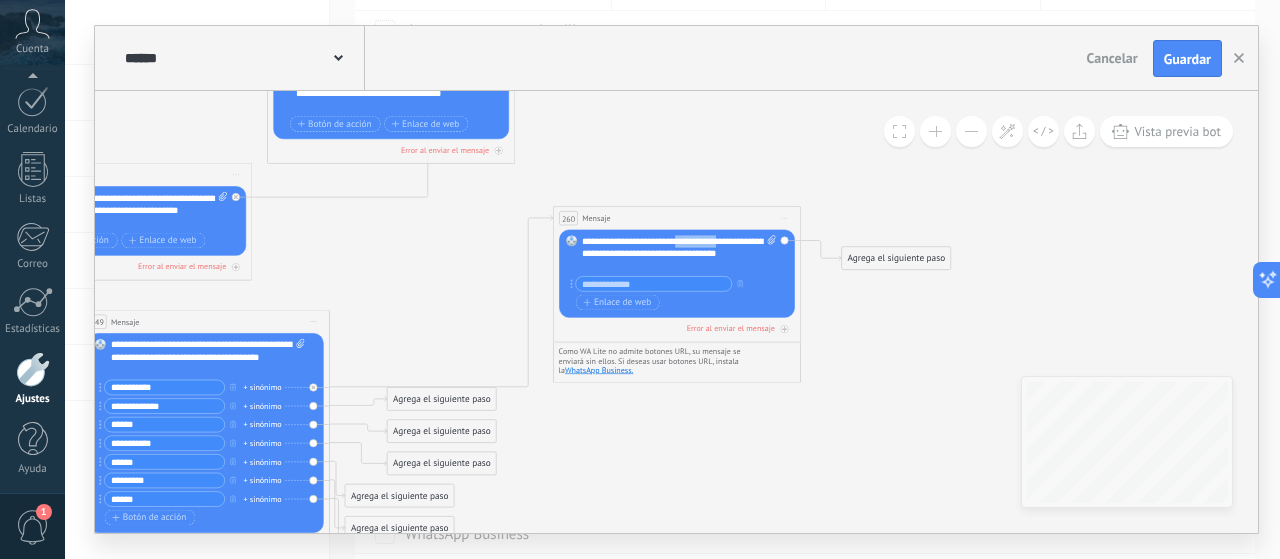 click on "**********" at bounding box center [679, 254] 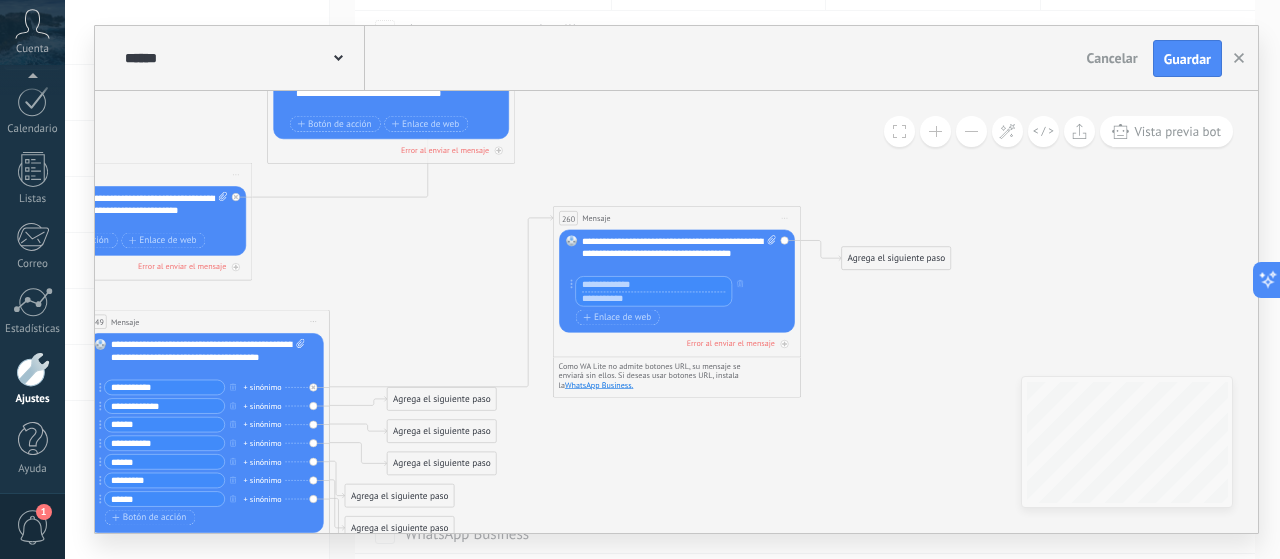 click at bounding box center [654, 284] 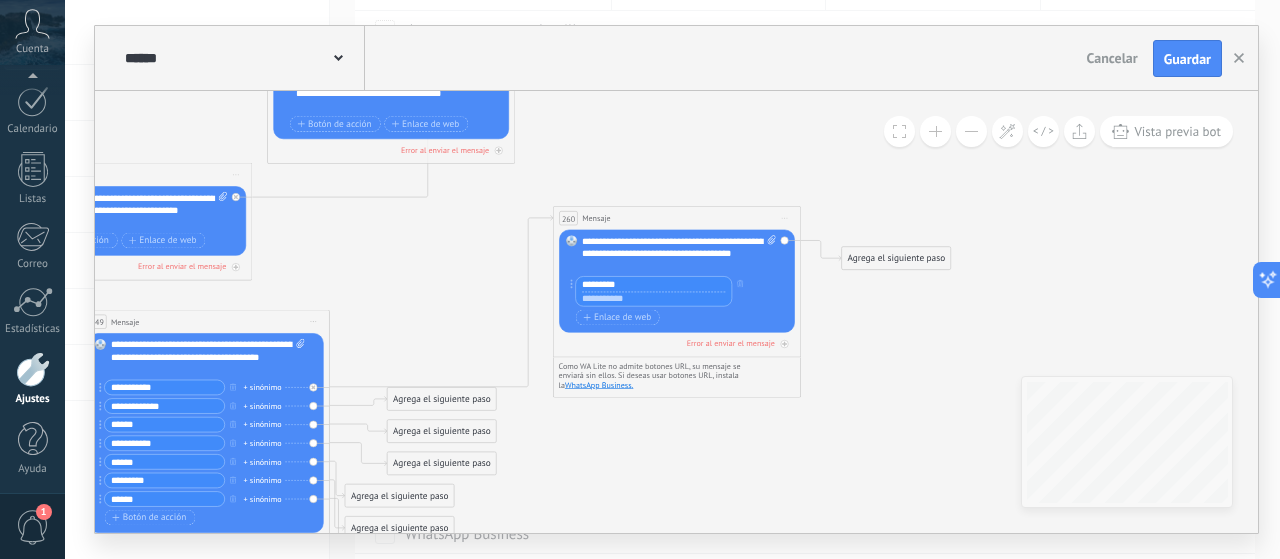 type on "*********" 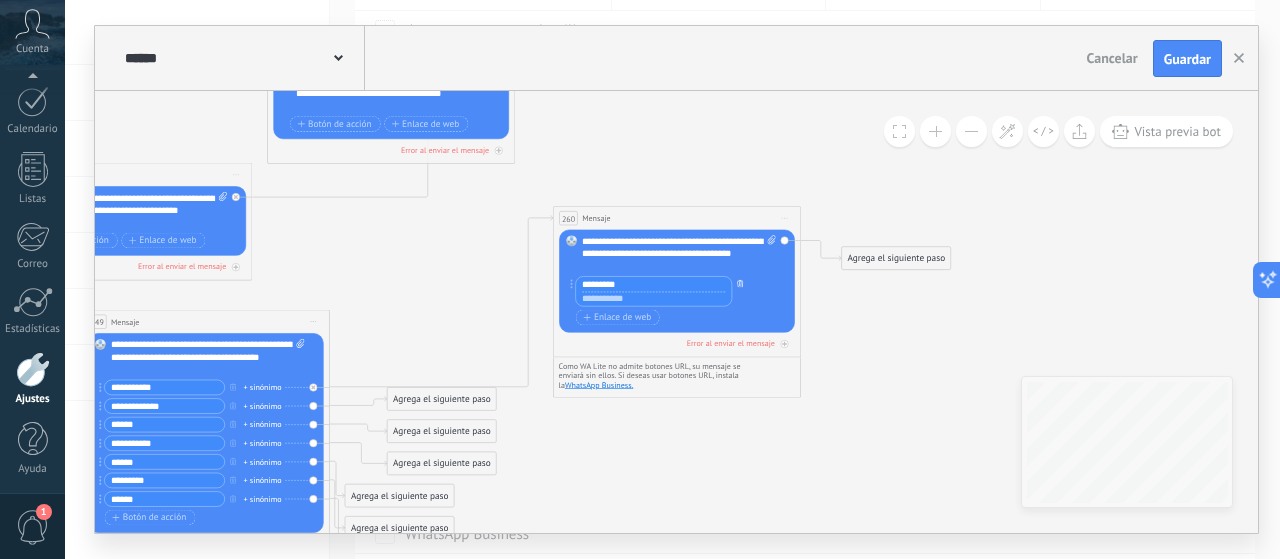 click at bounding box center [740, 284] 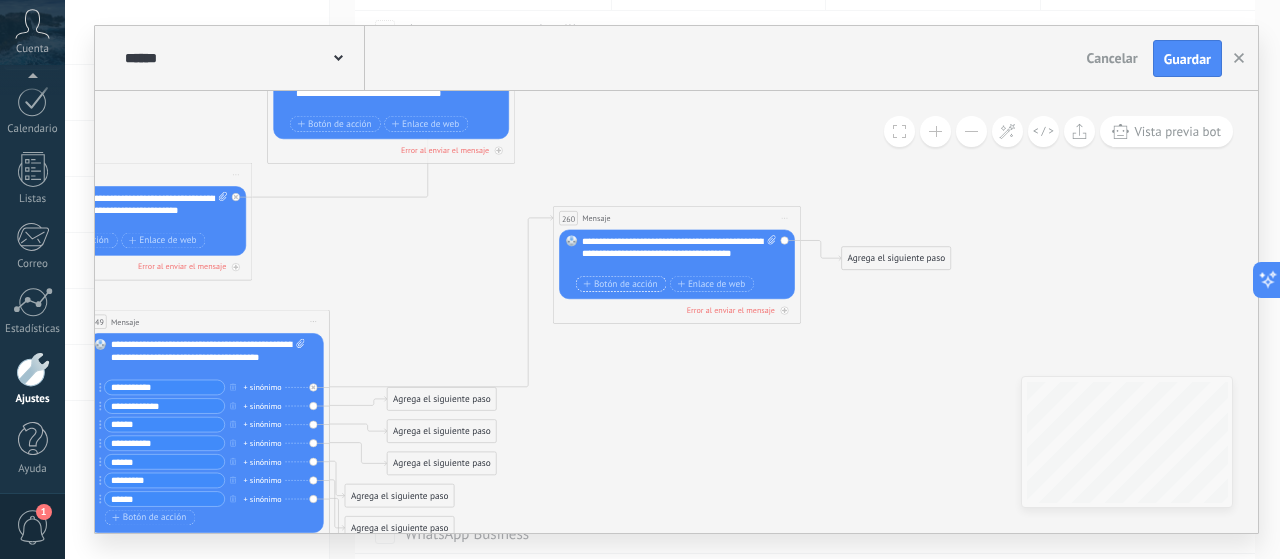click on "Botón de acción" at bounding box center (620, 284) 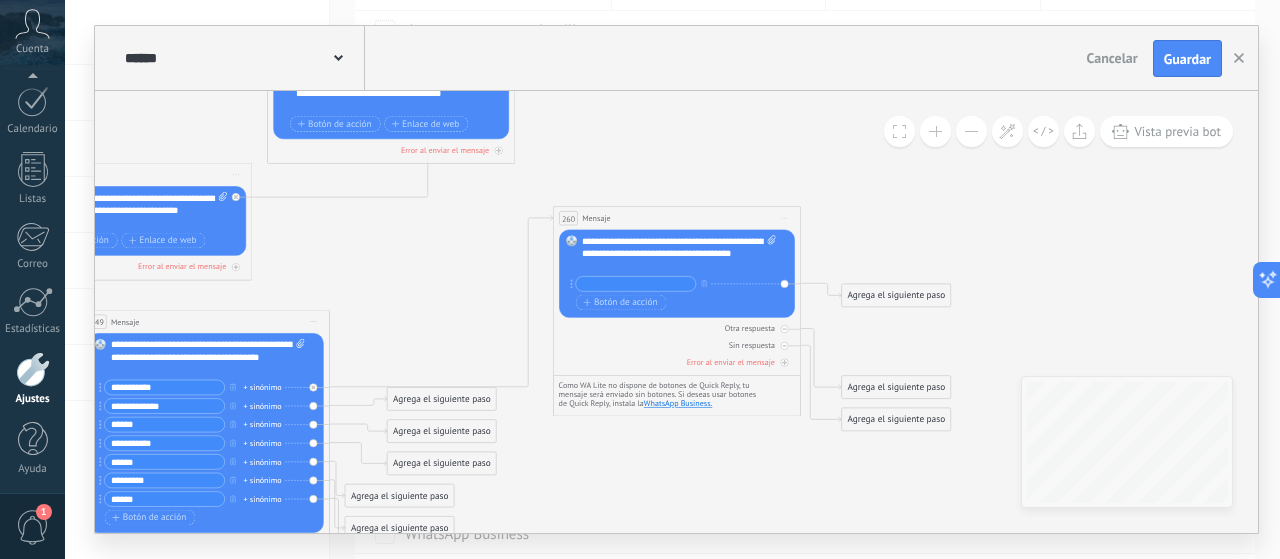 click at bounding box center (636, 284) 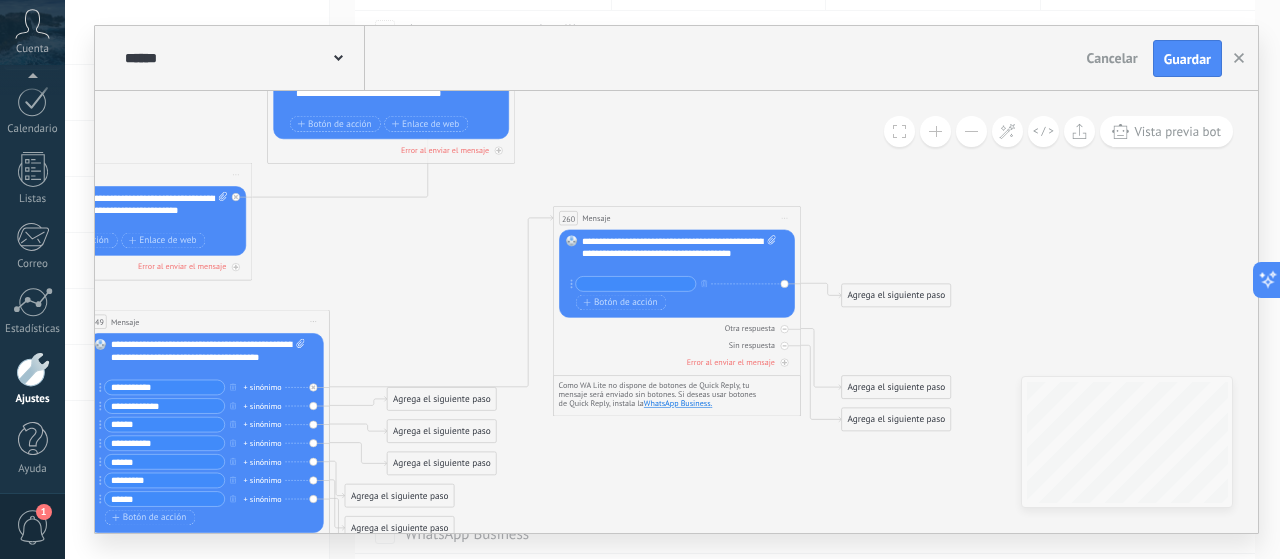 click at bounding box center (636, 284) 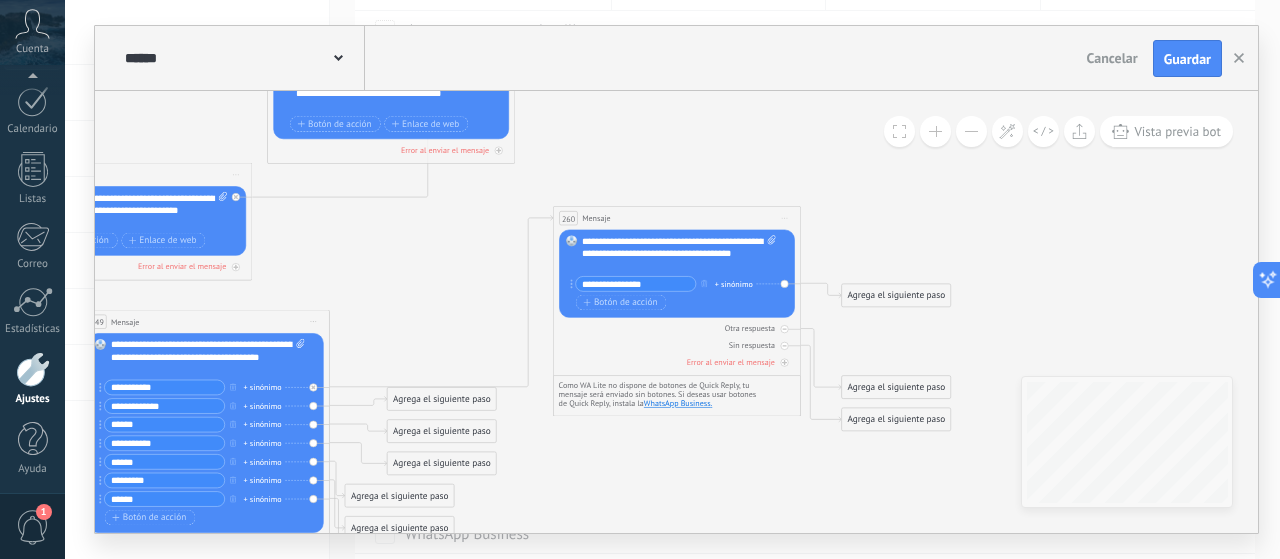 drag, startPoint x: 675, startPoint y: 281, endPoint x: 556, endPoint y: 281, distance: 119 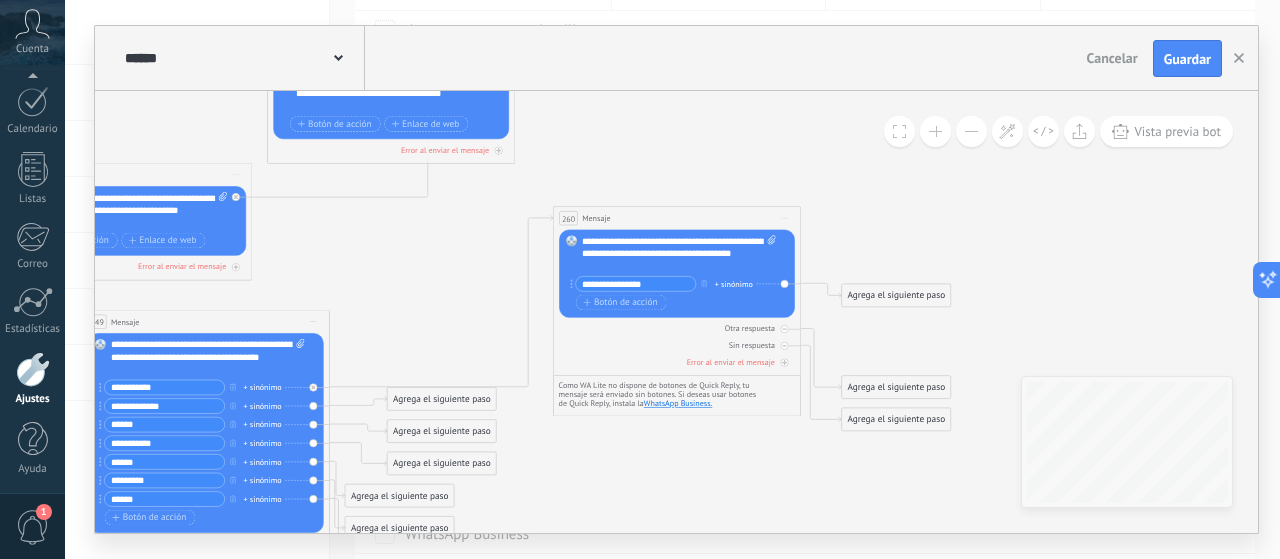 click on "260
Mensaje
*******
(a):
Todos los contactos - canales seleccionados
Todos los contactos - canales seleccionados
Todos los contactos - canal primario
Contacto principal - canales seleccionados
Contacto principal - canal primario
Todos los contactos - canales seleccionados
Todos los contactos - canales seleccionados
Todos los contactos - canal primario
Contacto principal - canales seleccionados" at bounding box center [677, 291] 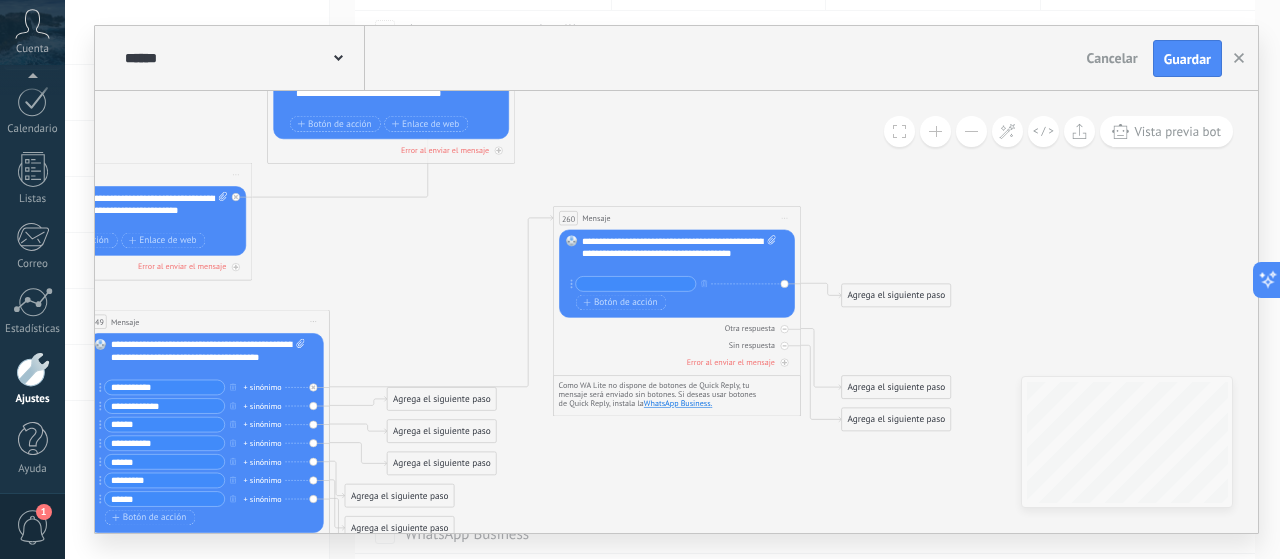 click on "WhatsApp Business ." at bounding box center [678, 404] 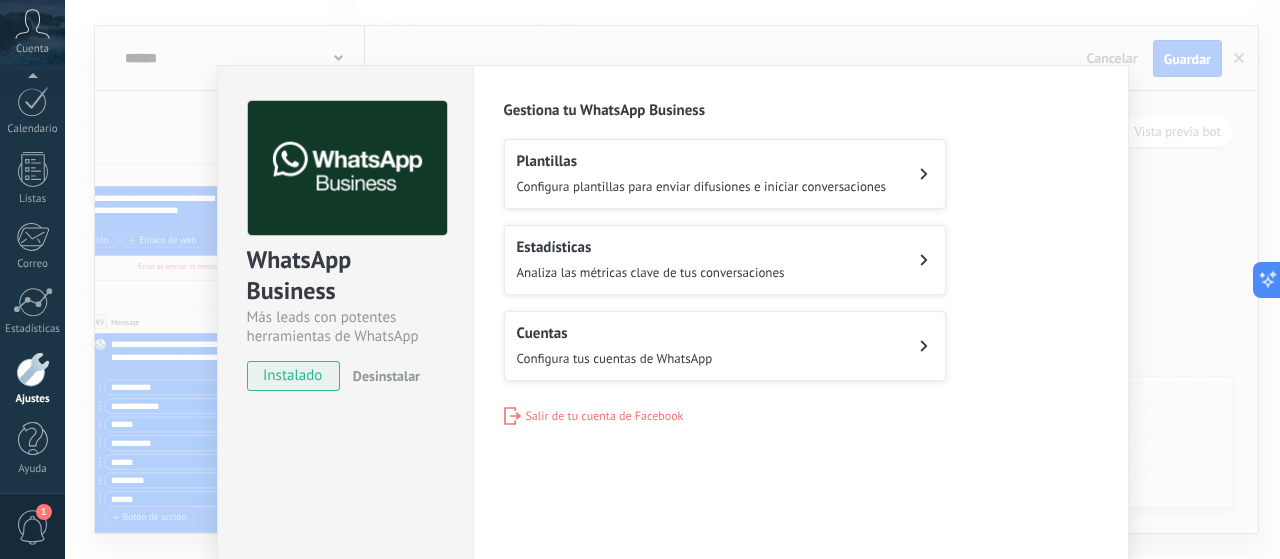 click 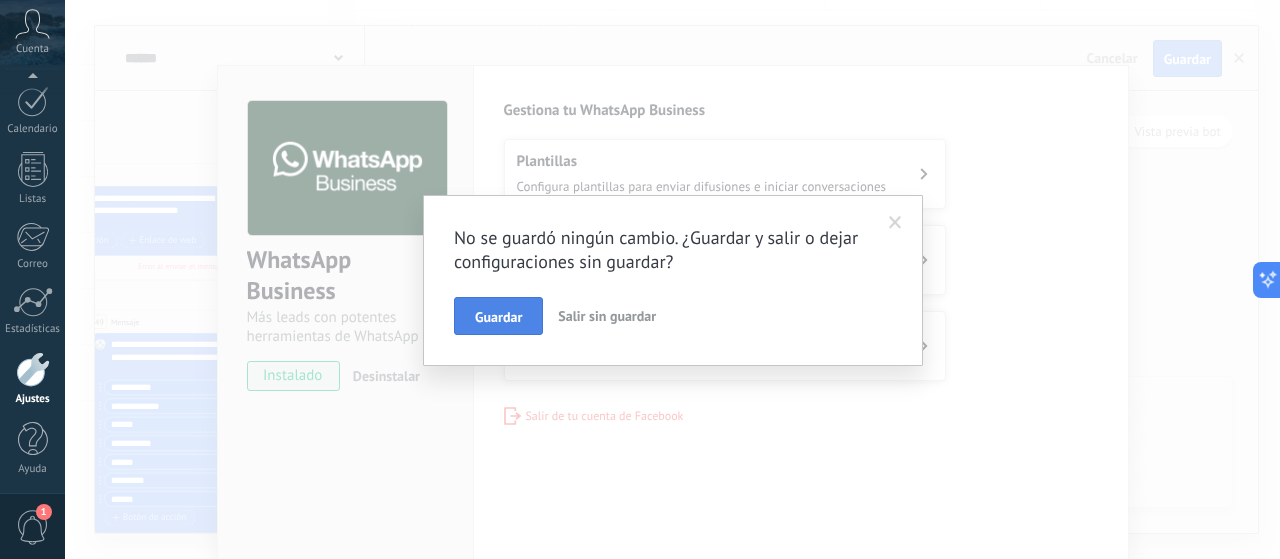 click on "Guardar" at bounding box center (498, 317) 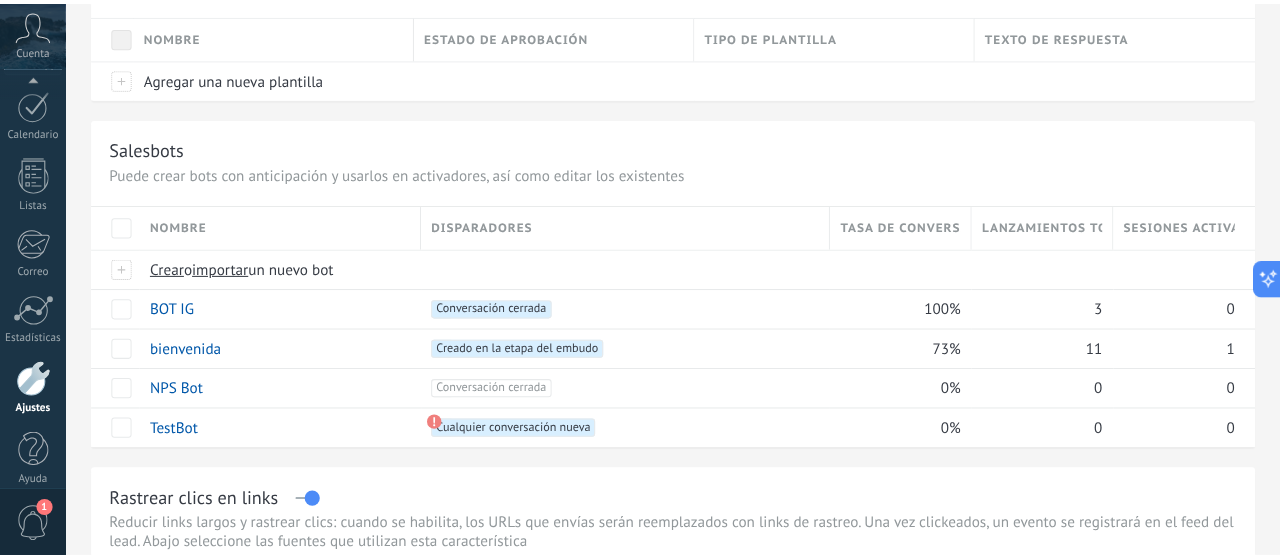 scroll, scrollTop: 200, scrollLeft: 0, axis: vertical 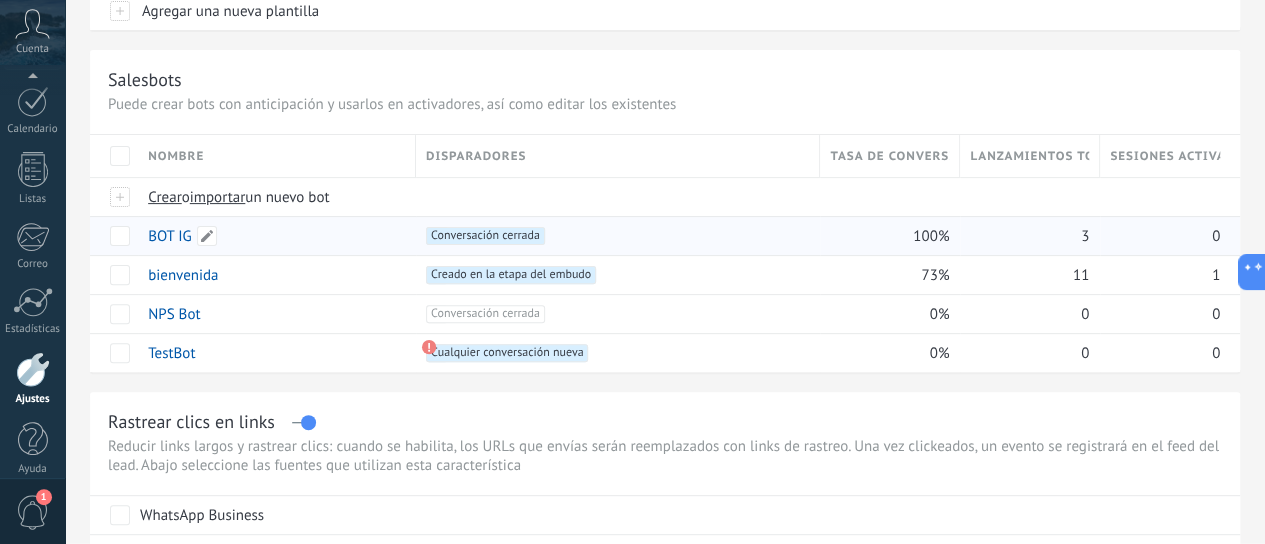 click on "BOT IG" at bounding box center (170, 236) 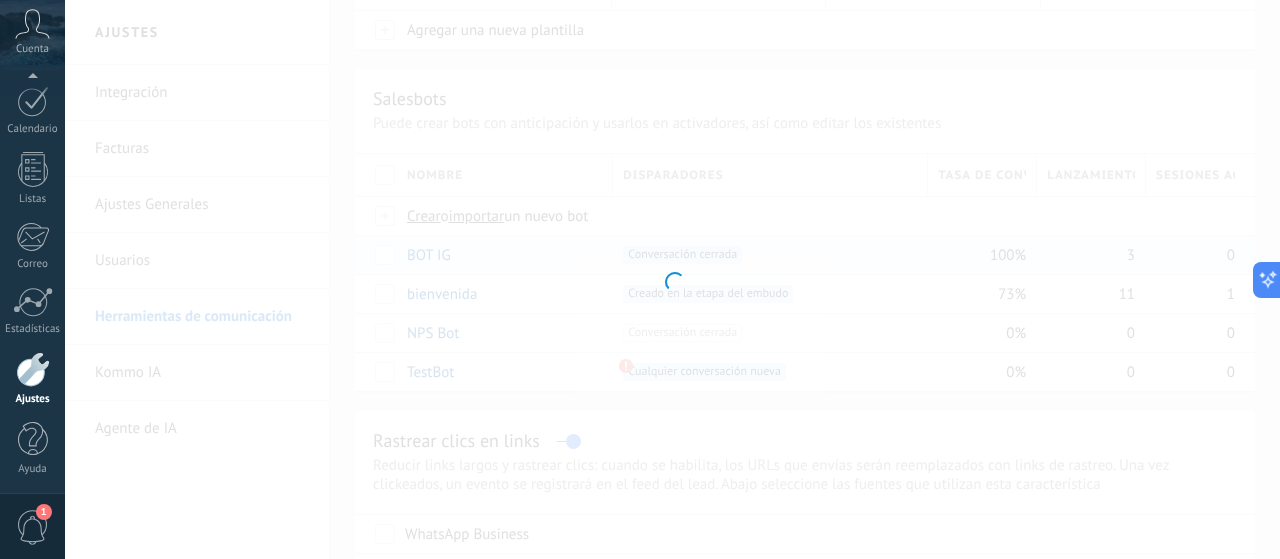 type on "******" 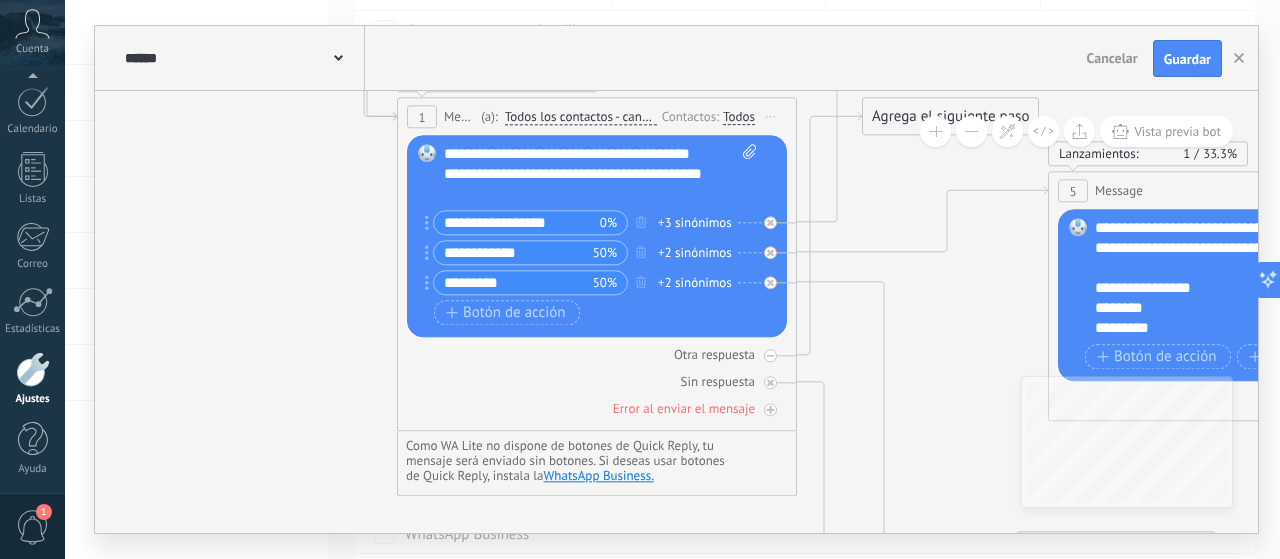 drag, startPoint x: 590, startPoint y: 399, endPoint x: 216, endPoint y: 175, distance: 435.94952 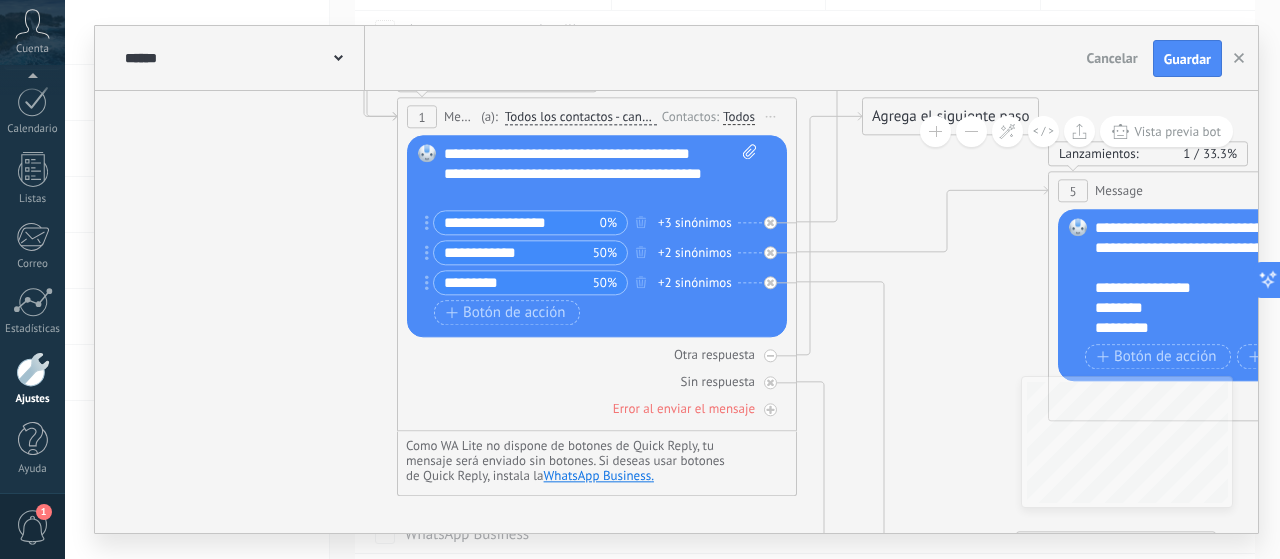 click 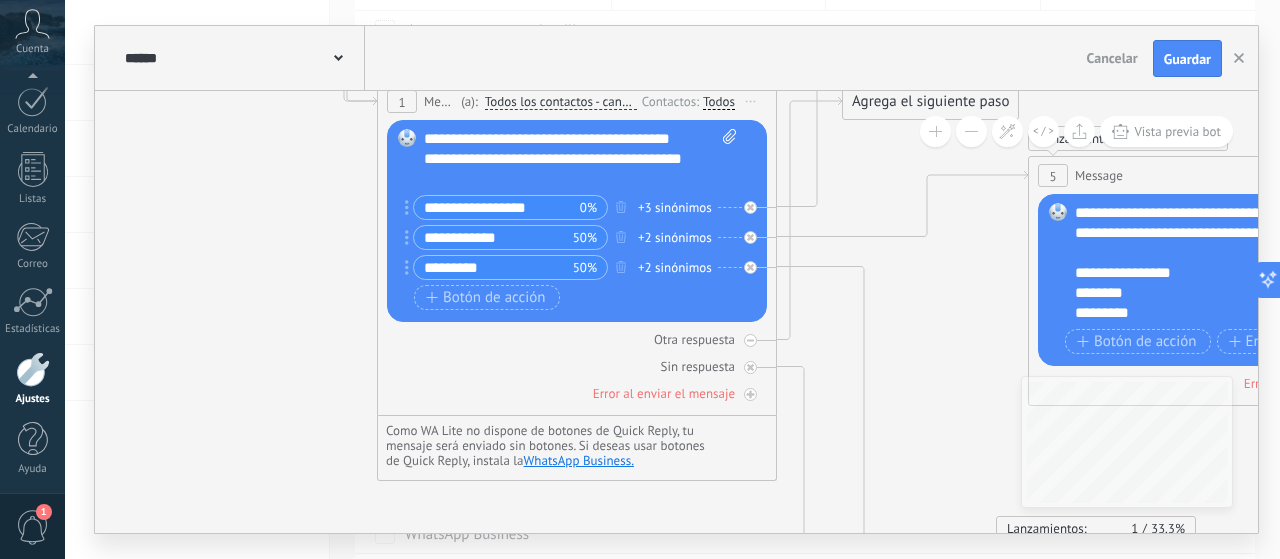 drag, startPoint x: 277, startPoint y: 325, endPoint x: 81, endPoint y: 177, distance: 245.6013 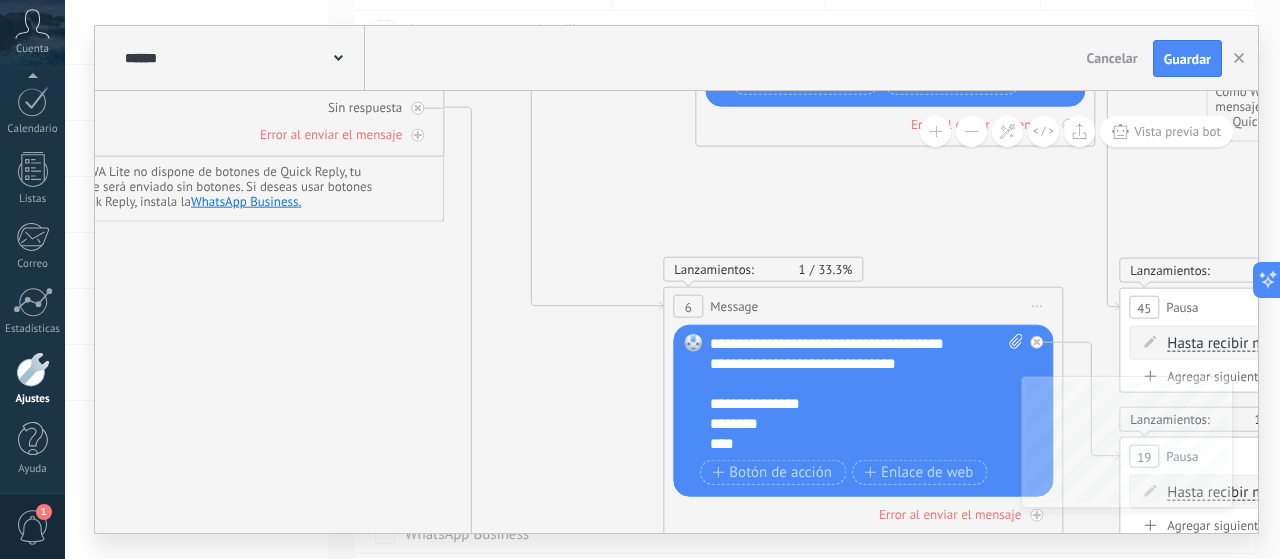drag, startPoint x: 764, startPoint y: 270, endPoint x: 502, endPoint y: 110, distance: 306.99185 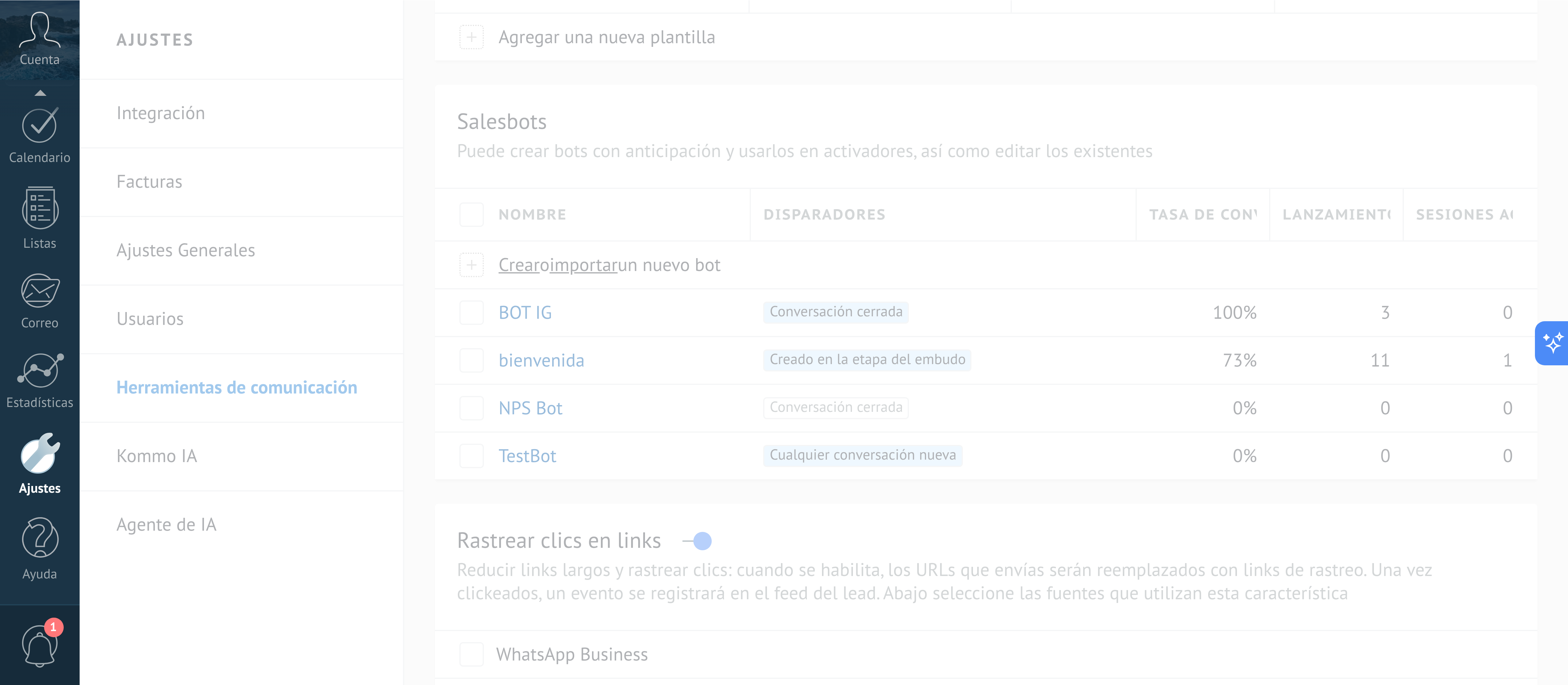 scroll, scrollTop: 0, scrollLeft: 0, axis: both 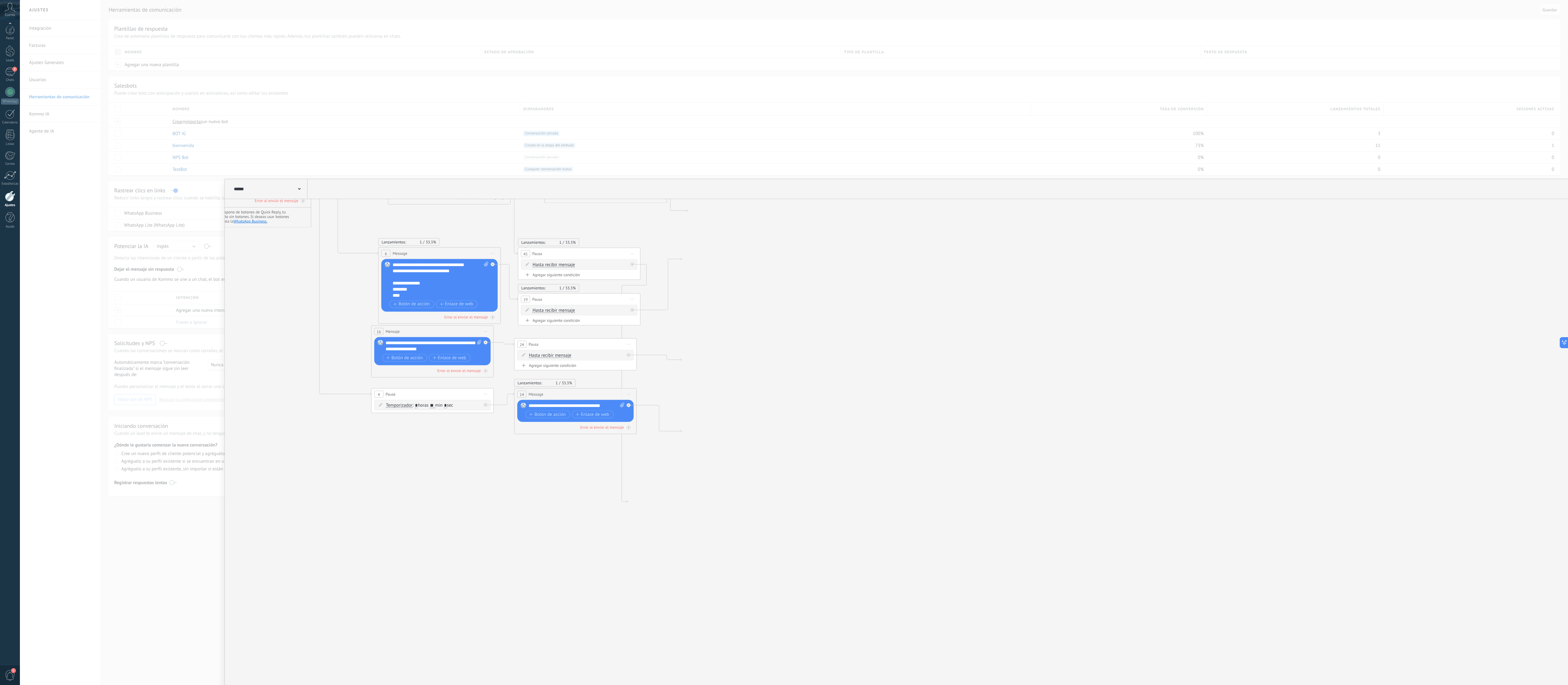 type on "**********" 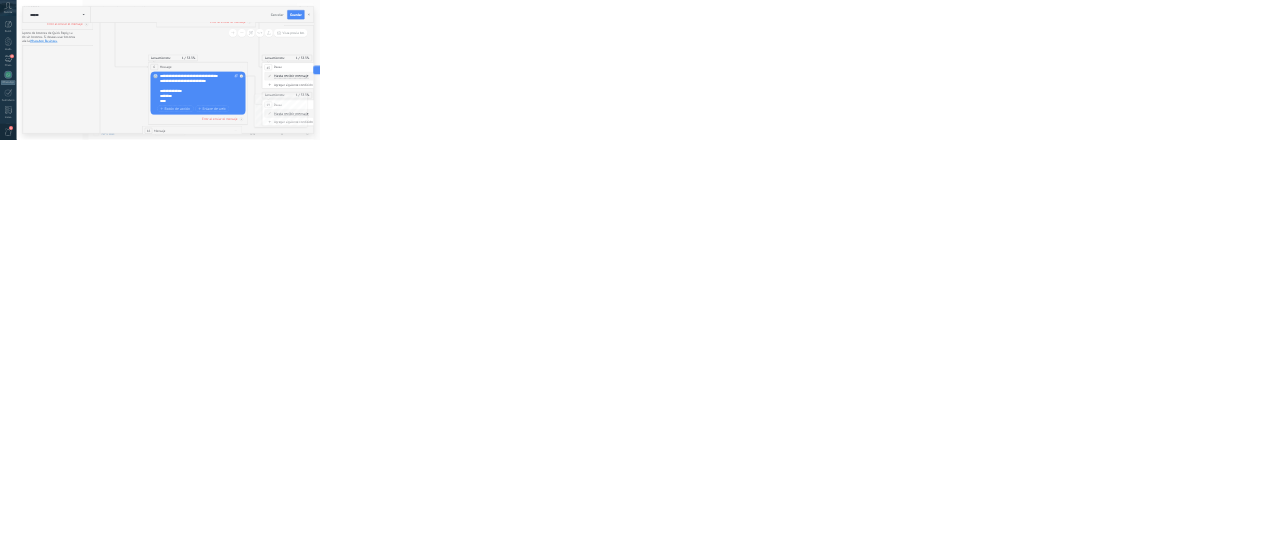 scroll, scrollTop: 30, scrollLeft: 0, axis: vertical 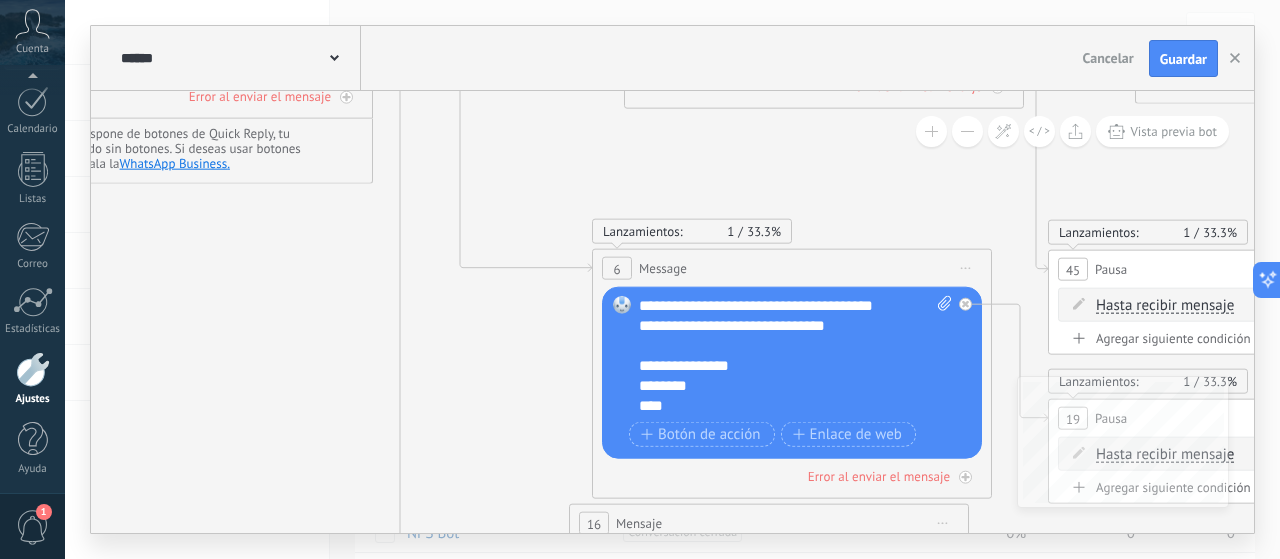 click 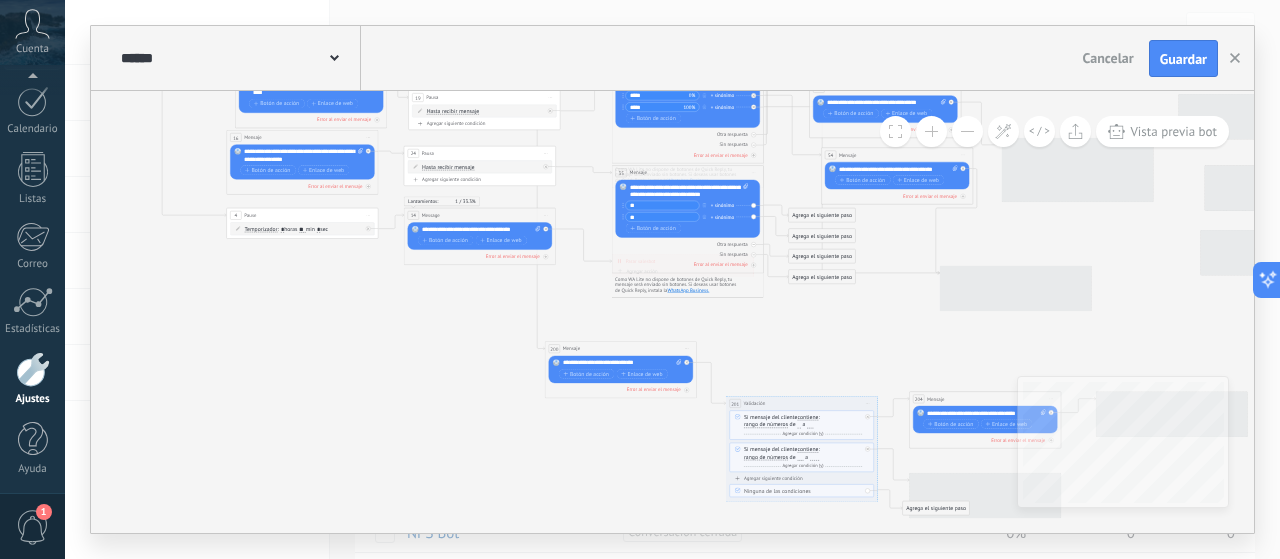 drag, startPoint x: 408, startPoint y: 317, endPoint x: 252, endPoint y: 265, distance: 164.43843 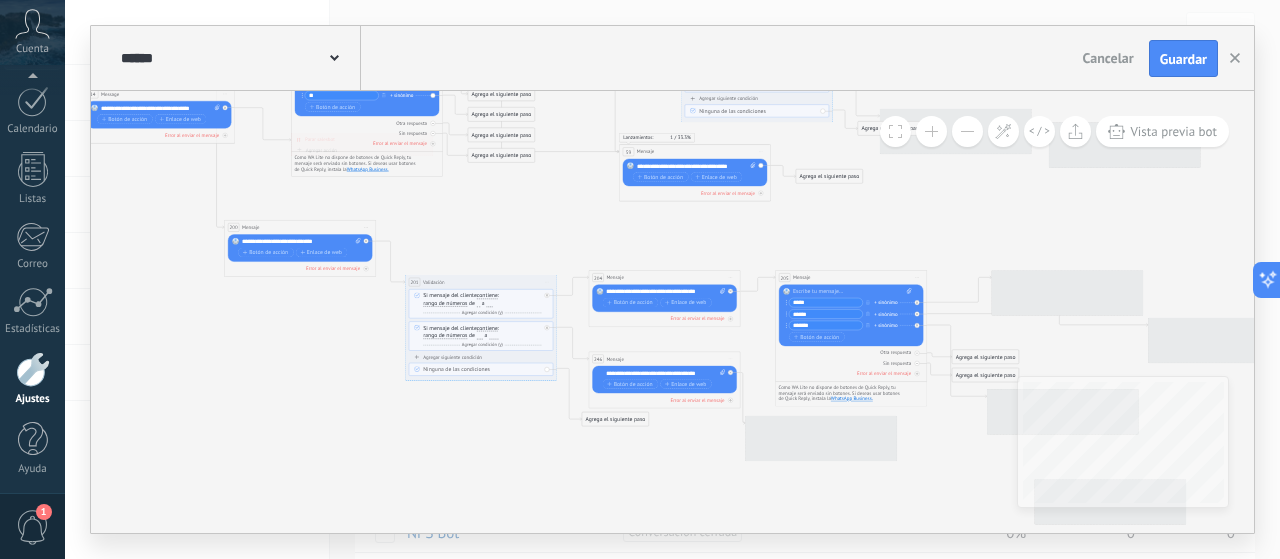 drag, startPoint x: 729, startPoint y: 313, endPoint x: 293, endPoint y: 153, distance: 464.43085 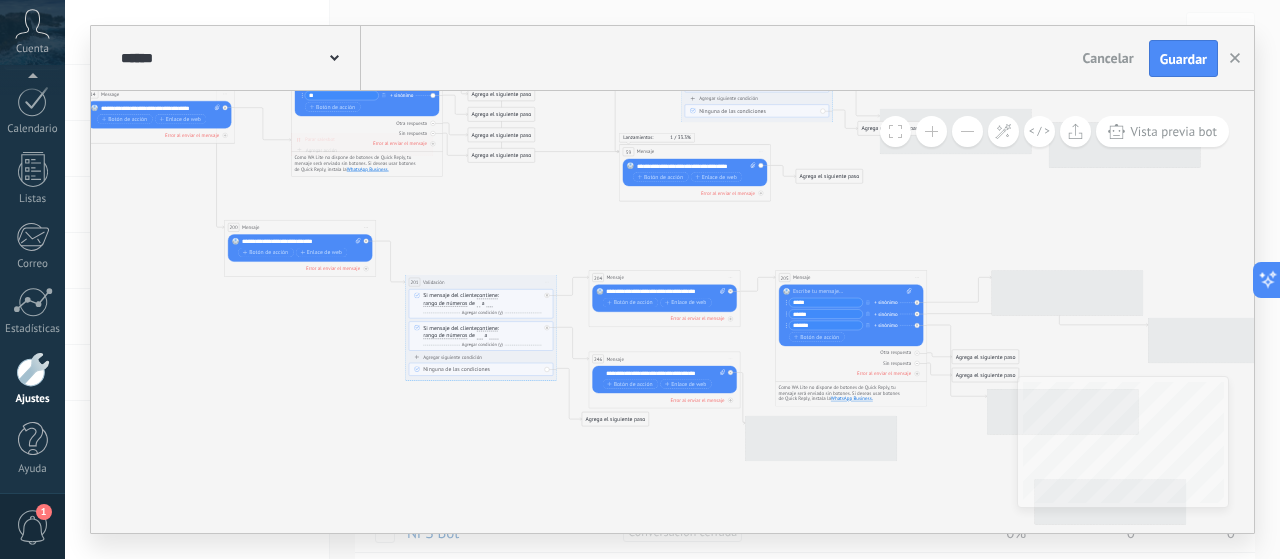 click 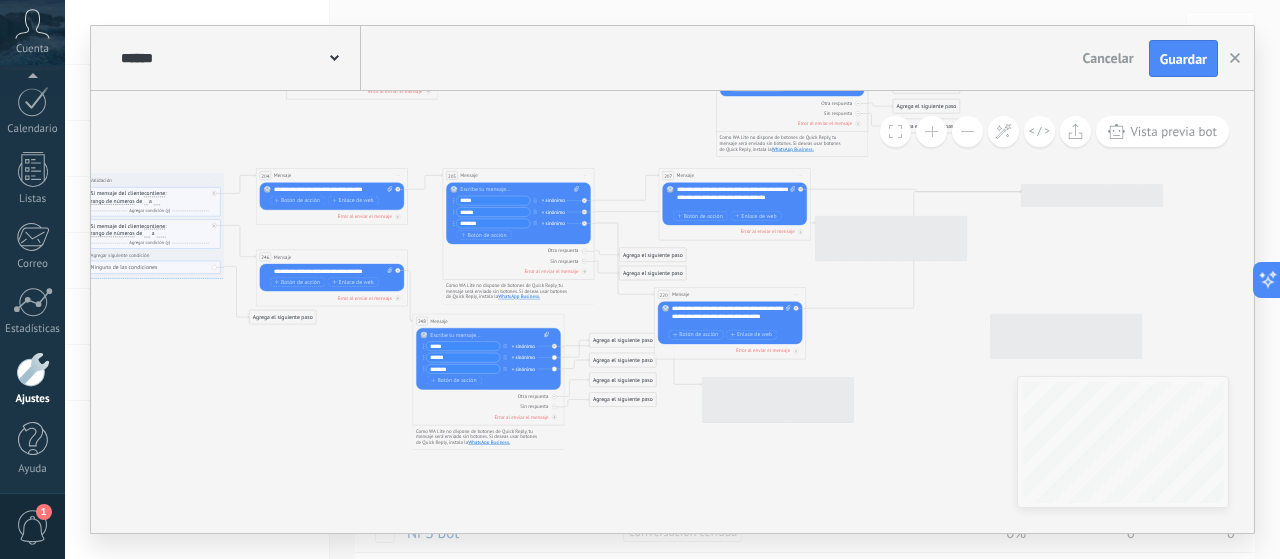 drag, startPoint x: 776, startPoint y: 175, endPoint x: 597, endPoint y: 139, distance: 182.58423 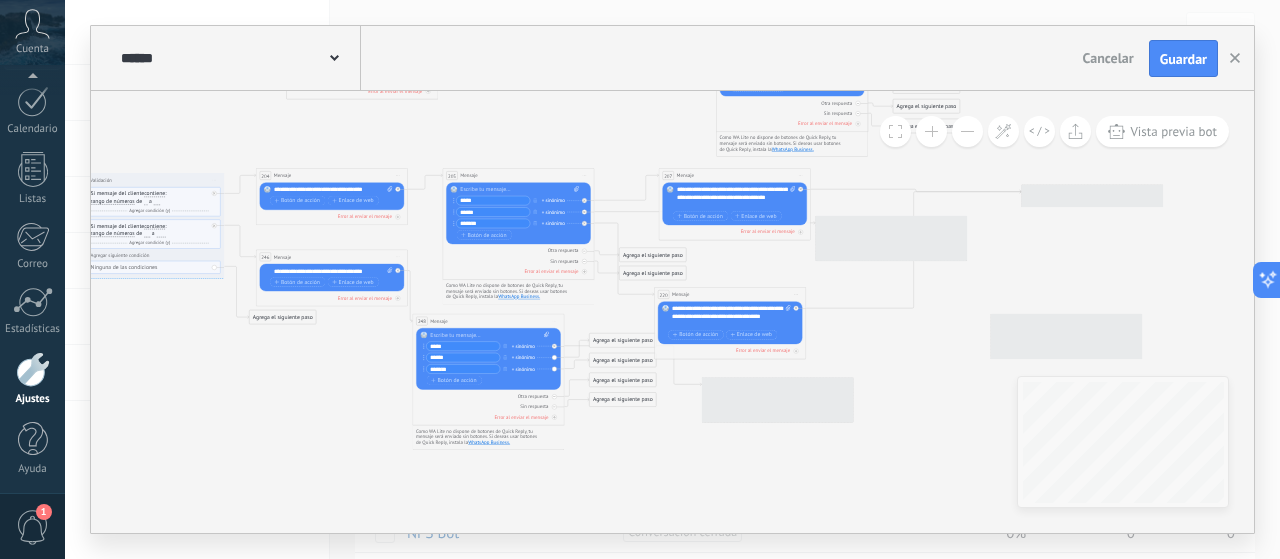 click 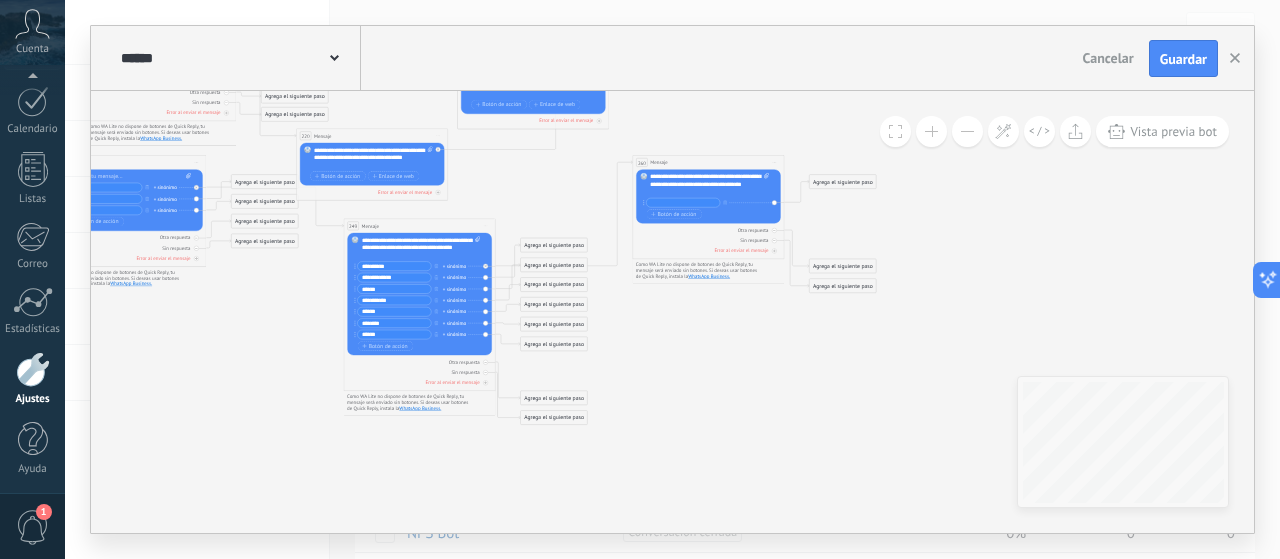 drag, startPoint x: 822, startPoint y: 327, endPoint x: 534, endPoint y: 184, distance: 321.54782 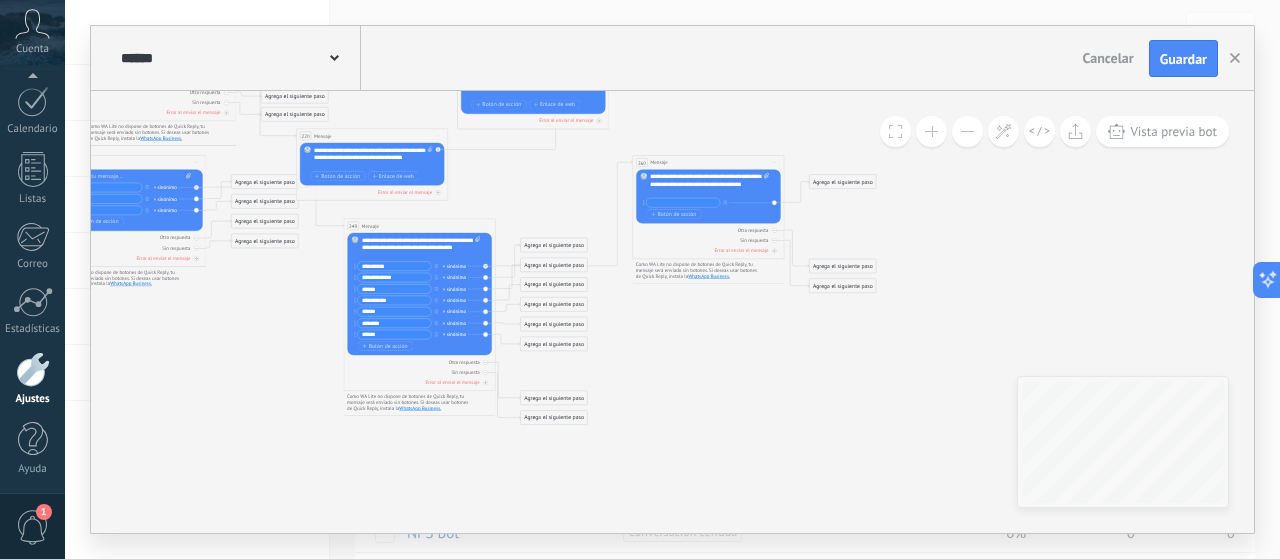 click 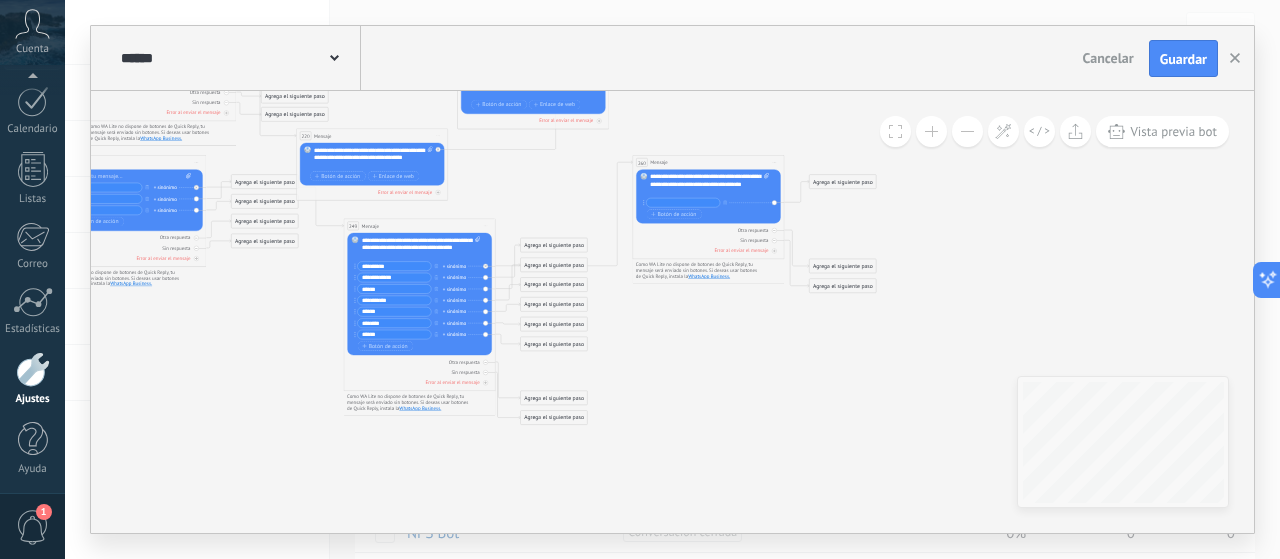 drag, startPoint x: 645, startPoint y: 241, endPoint x: 628, endPoint y: 226, distance: 22.671568 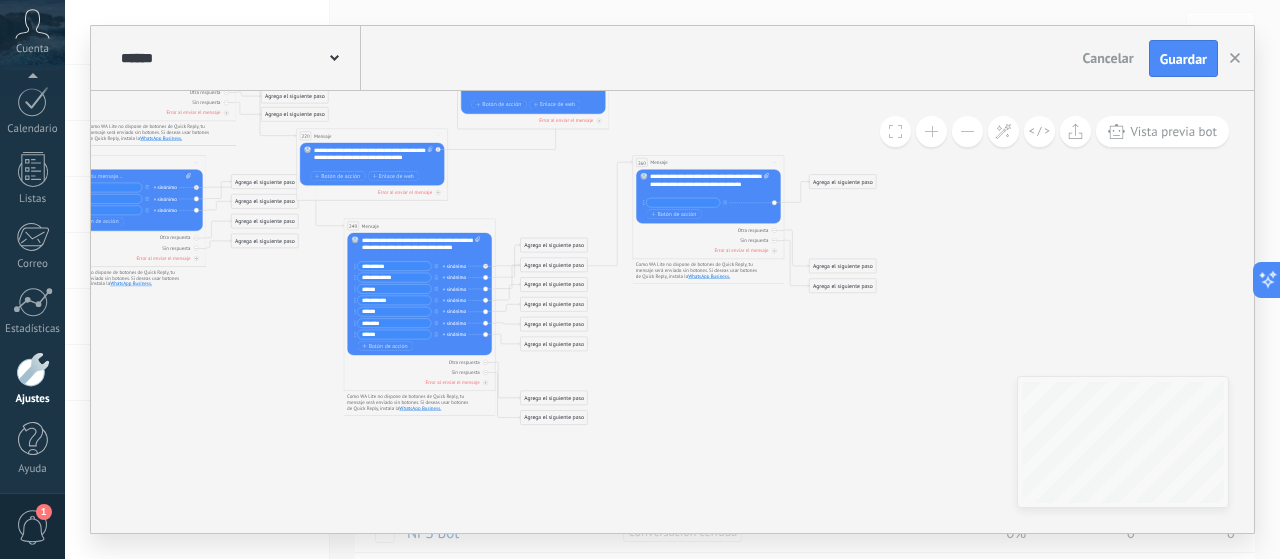 click on "**********" at bounding box center (-1093, -550) 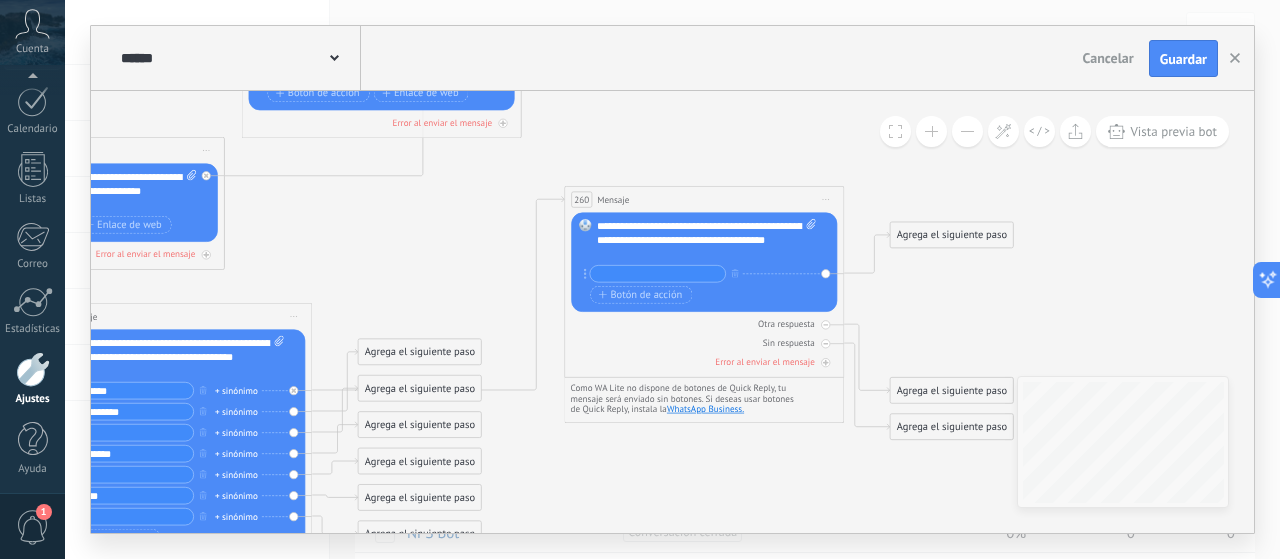 click on "**********" at bounding box center [707, 240] 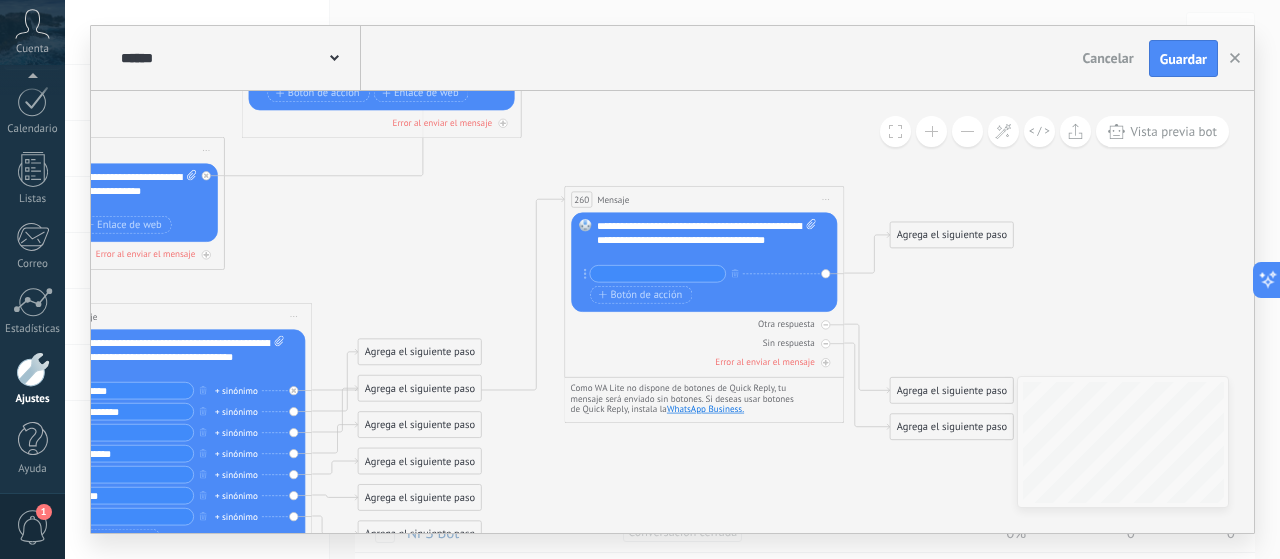 type 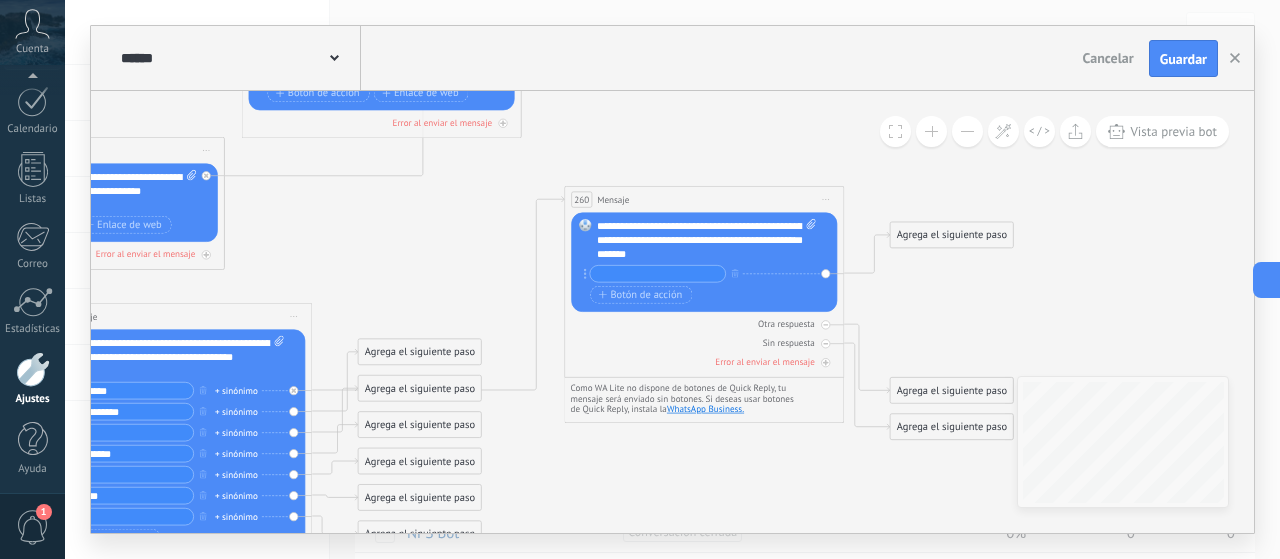 click on "**********" at bounding box center [707, 240] 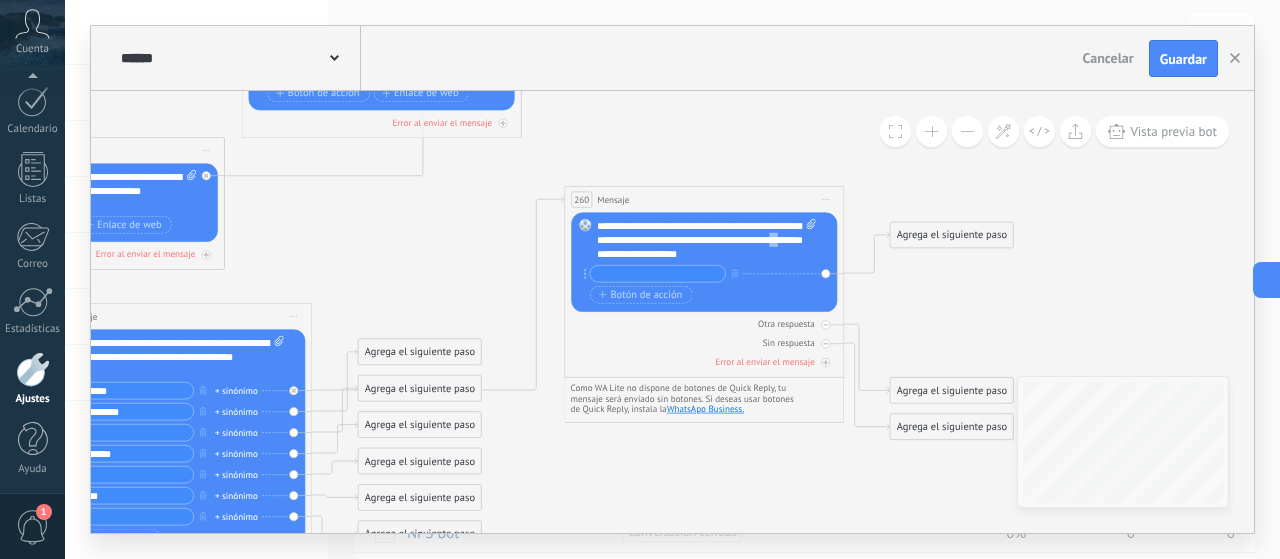 click on "**********" at bounding box center (707, 240) 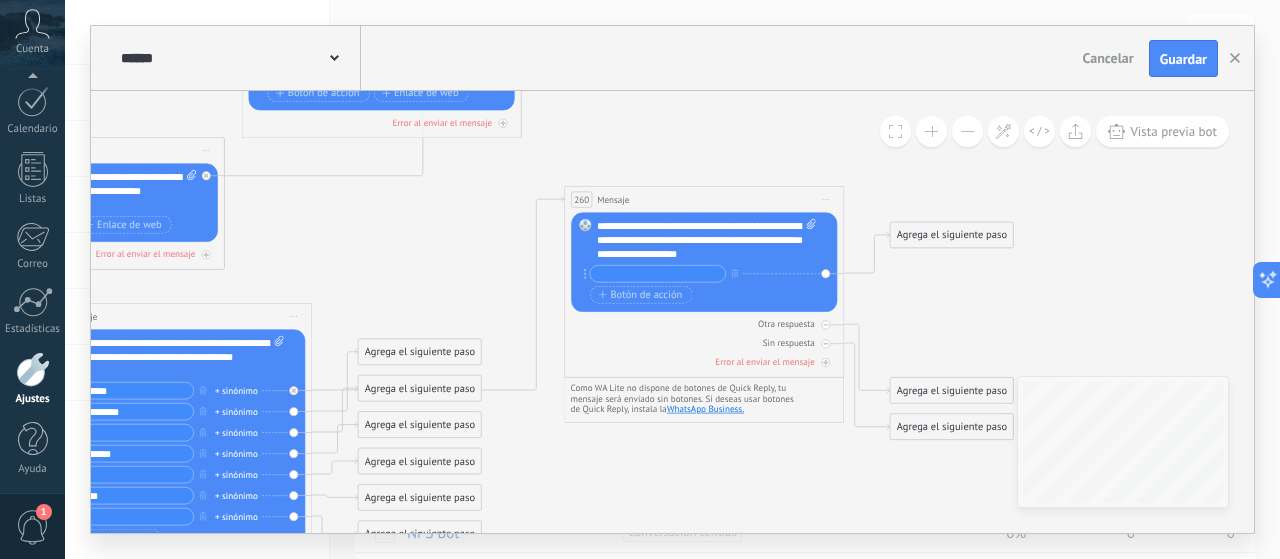 click on "**********" at bounding box center [707, 240] 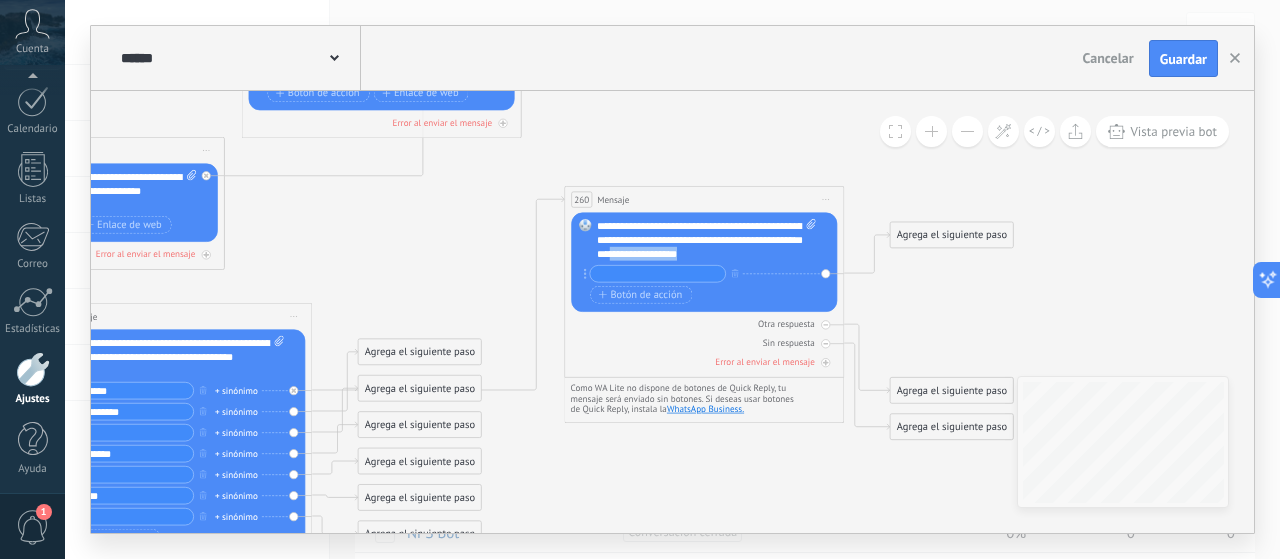 drag, startPoint x: 782, startPoint y: 251, endPoint x: 684, endPoint y: 255, distance: 98.0816 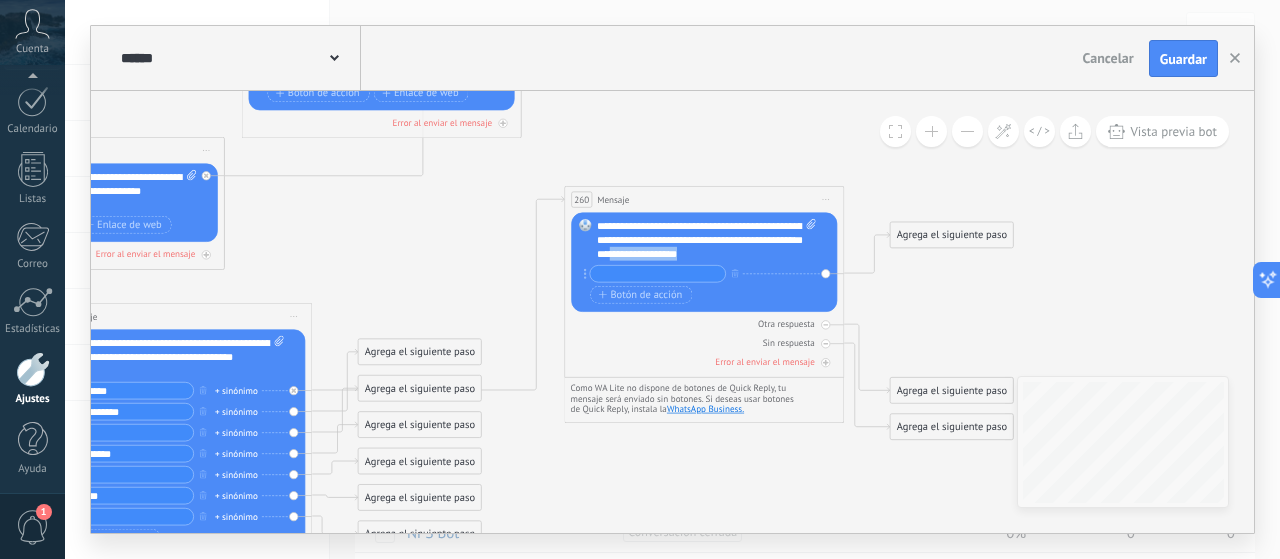 click on "**********" at bounding box center [707, 240] 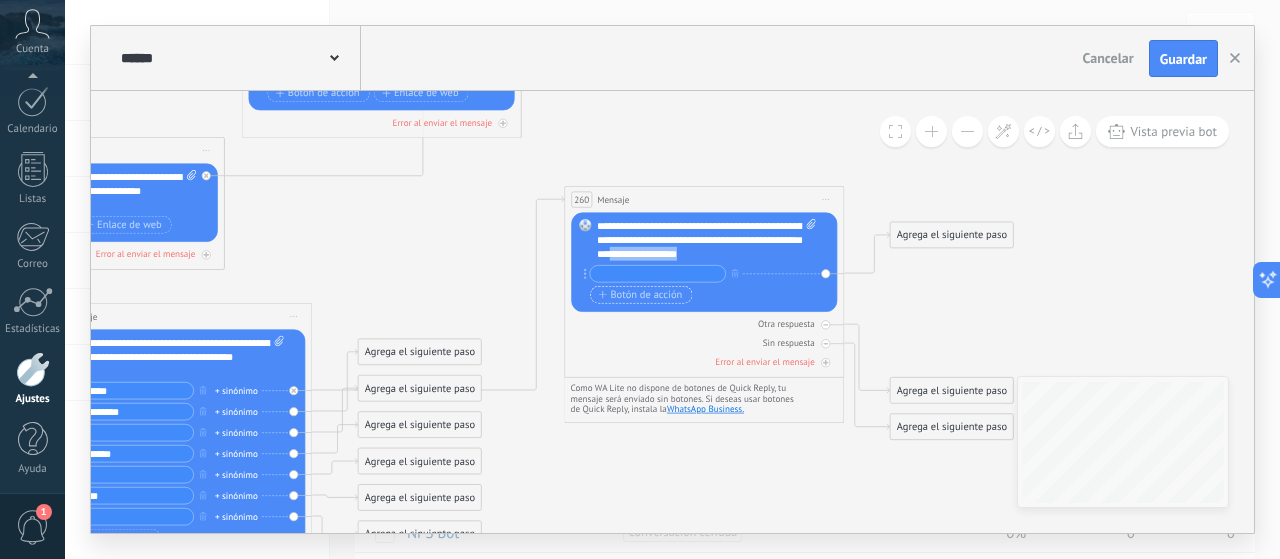 click on "+ sinónimo
Botón de acción
Enlace de web" at bounding box center (702, 286) 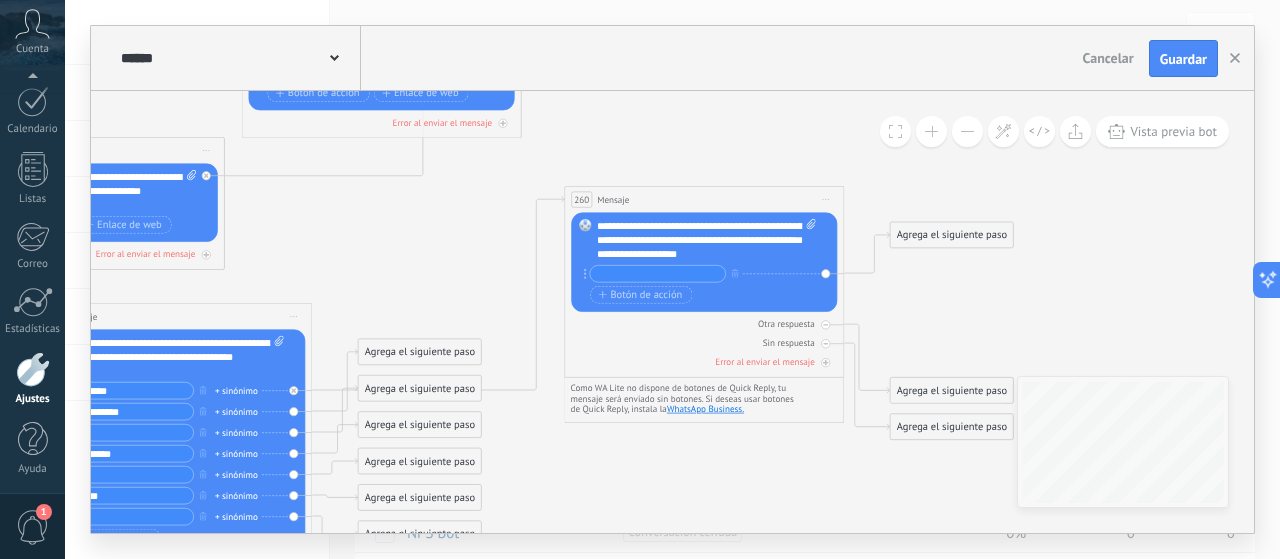 click at bounding box center [657, 274] 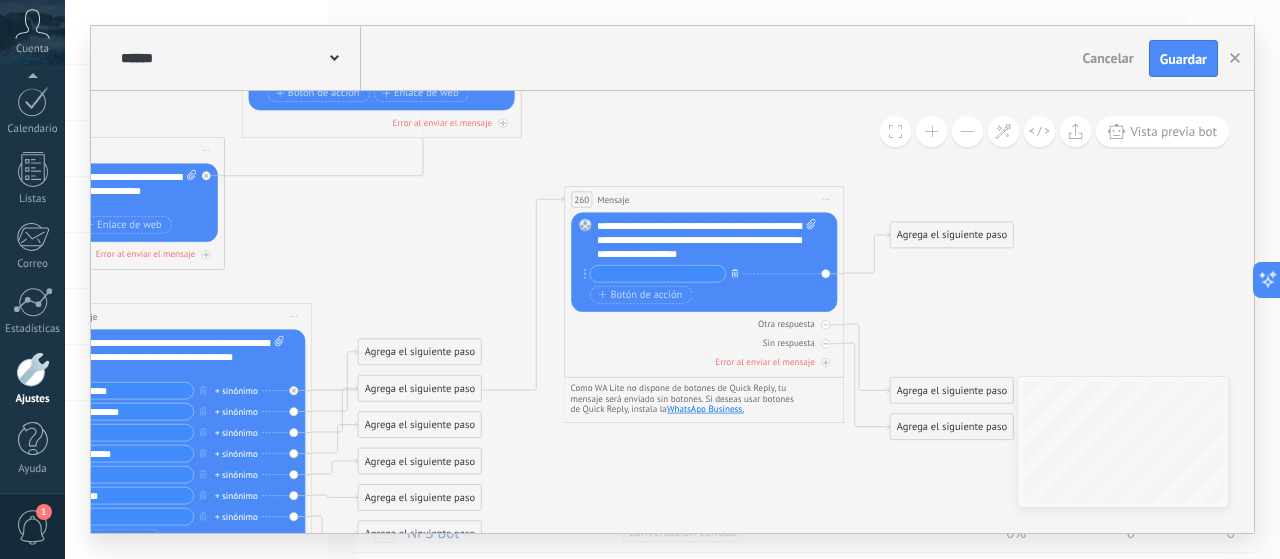 click 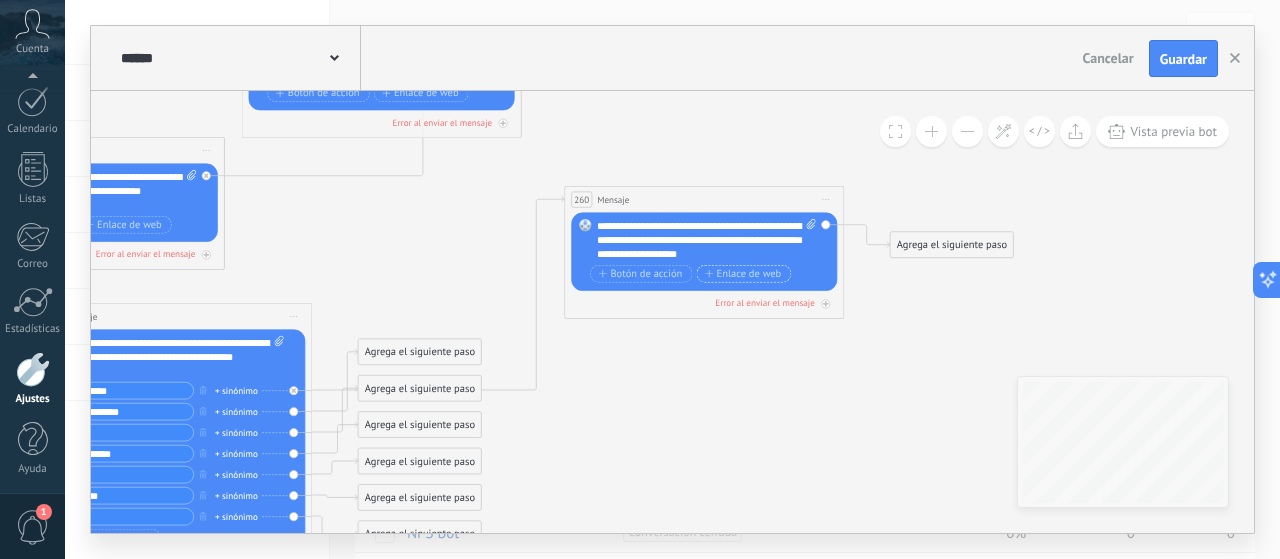 click on "Enlace de web" at bounding box center (743, 274) 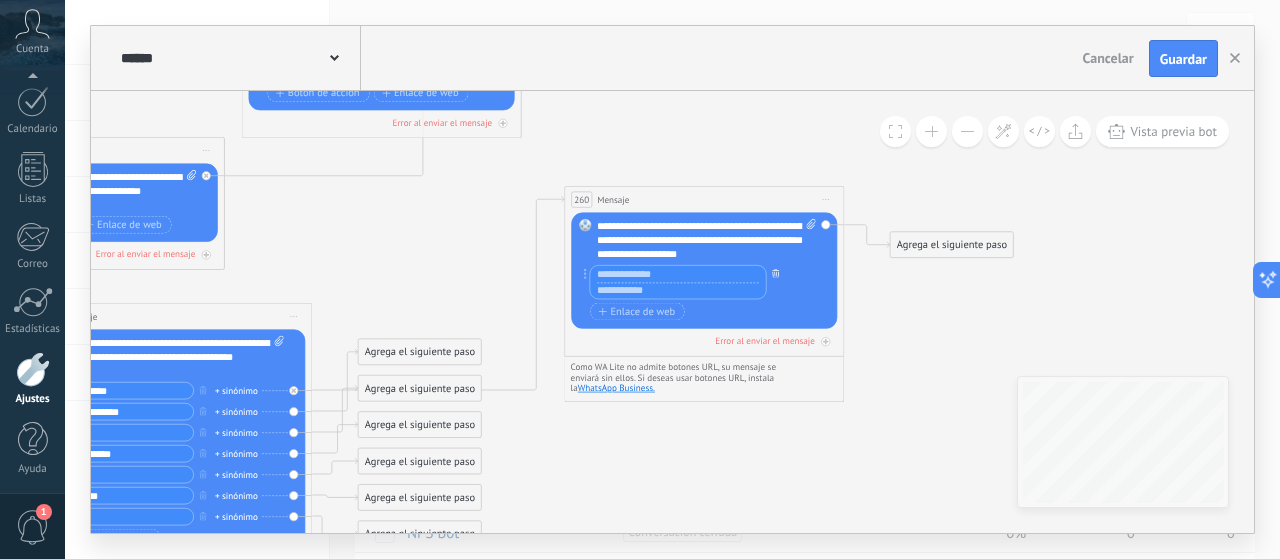 click 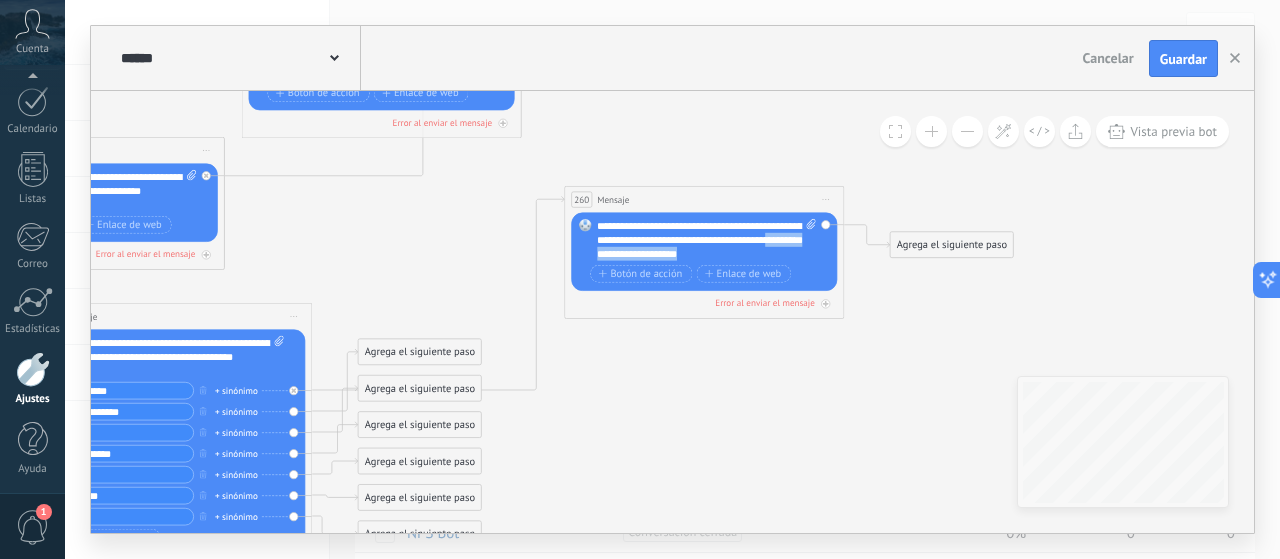 drag, startPoint x: 767, startPoint y: 250, endPoint x: 632, endPoint y: 257, distance: 135.18137 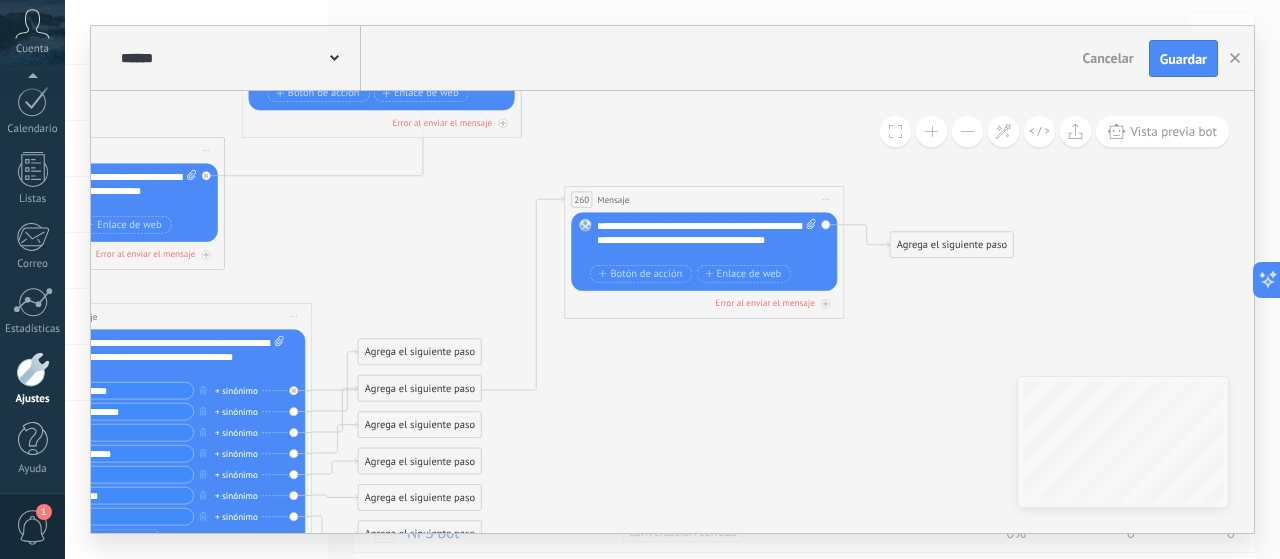 click 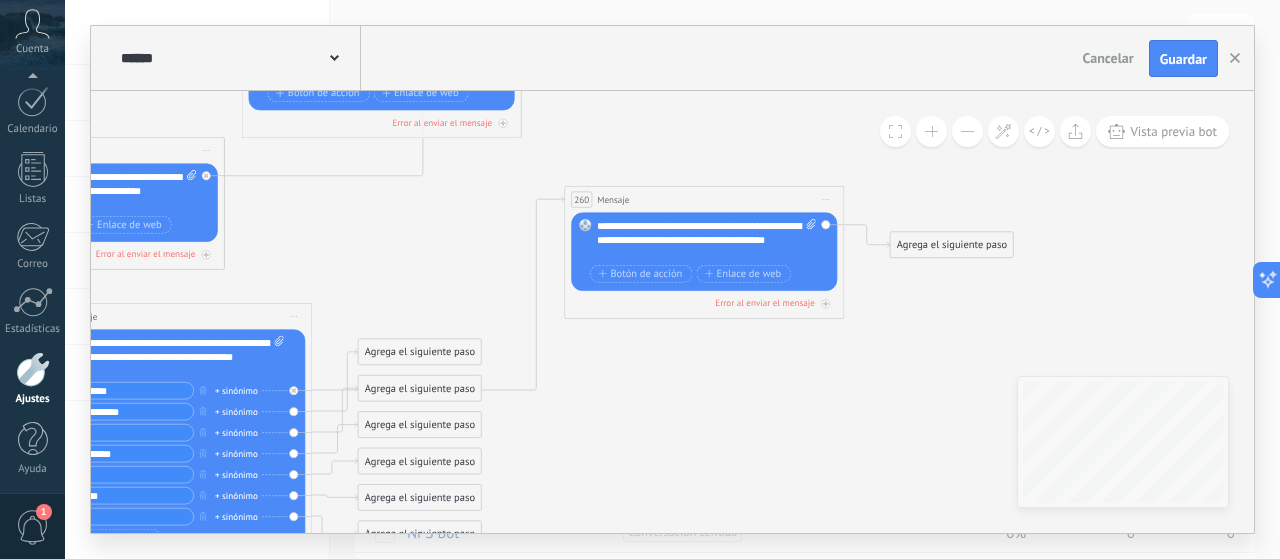 click on "Iniciar vista previa aquí
Cambiar nombre
Duplicar
Borrar" at bounding box center [826, 200] 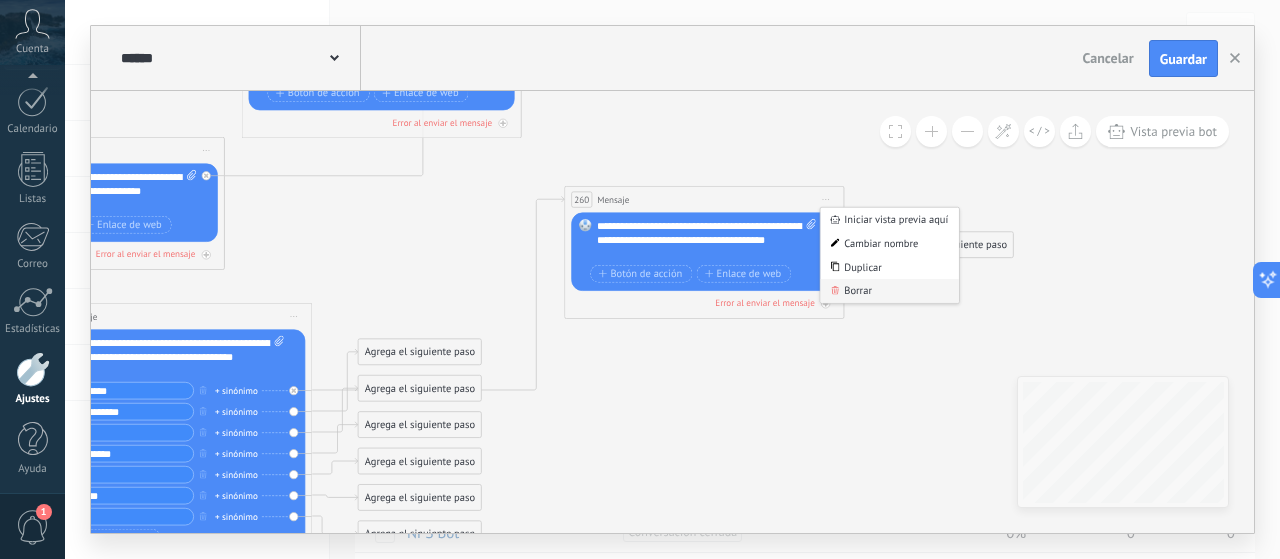 click on "Borrar" at bounding box center (889, 291) 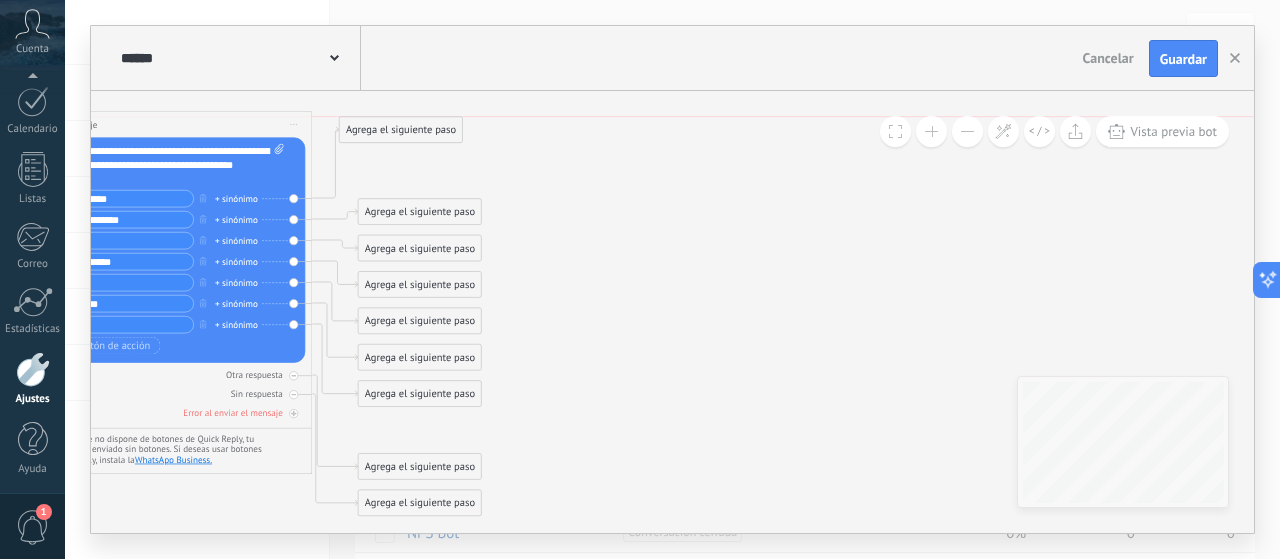 drag, startPoint x: 422, startPoint y: 429, endPoint x: 408, endPoint y: 137, distance: 292.33542 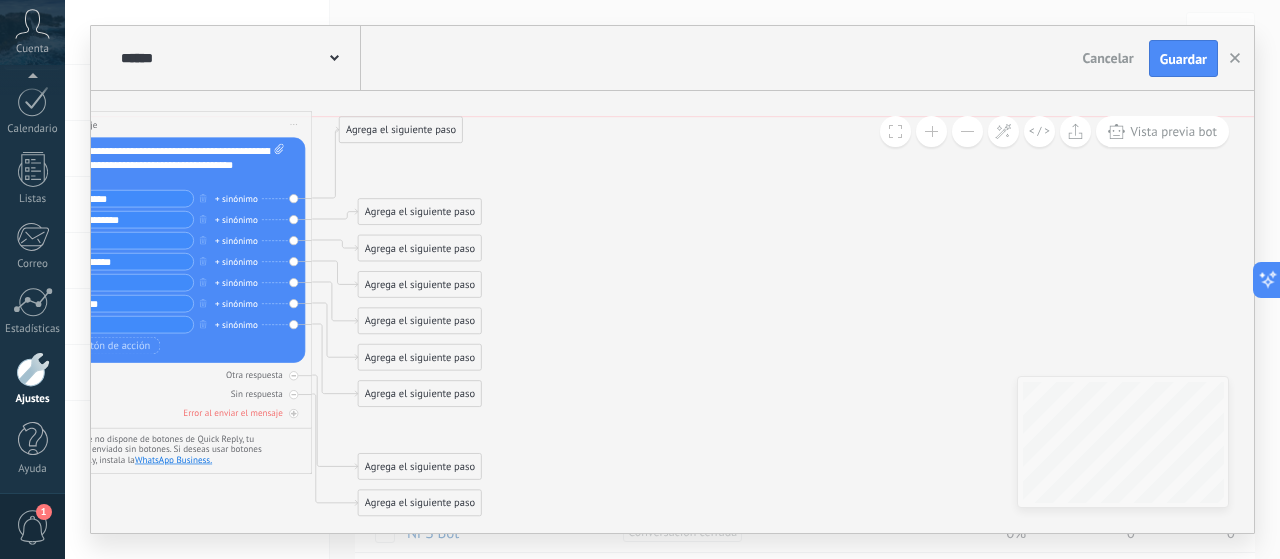 click on "Agrega el siguiente paso" at bounding box center [401, 130] 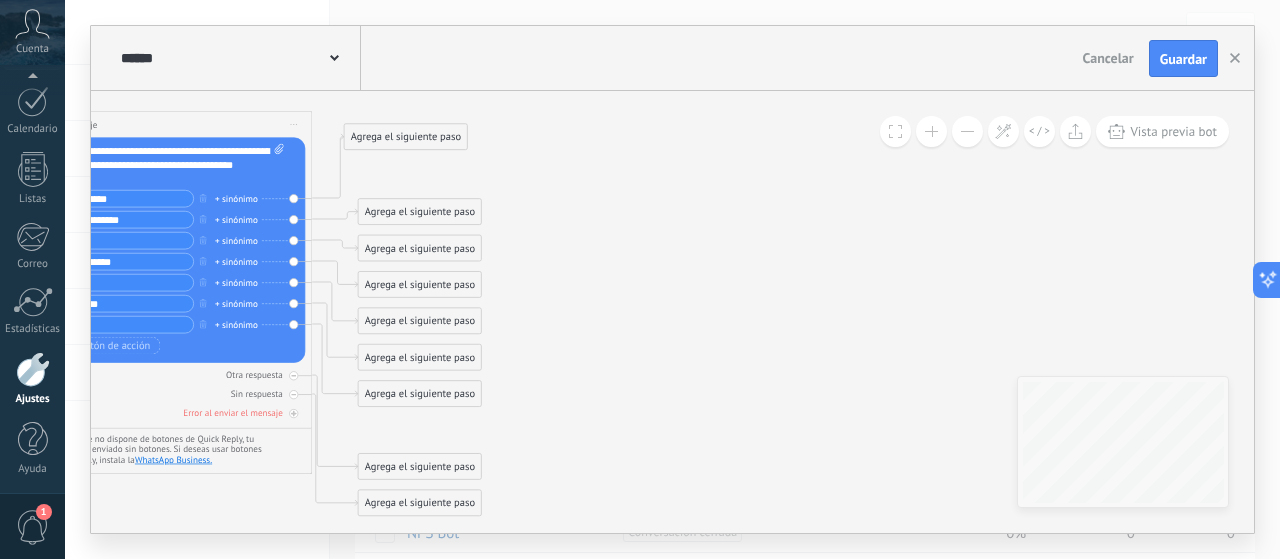 click on "Agrega el siguiente paso" at bounding box center [405, 137] 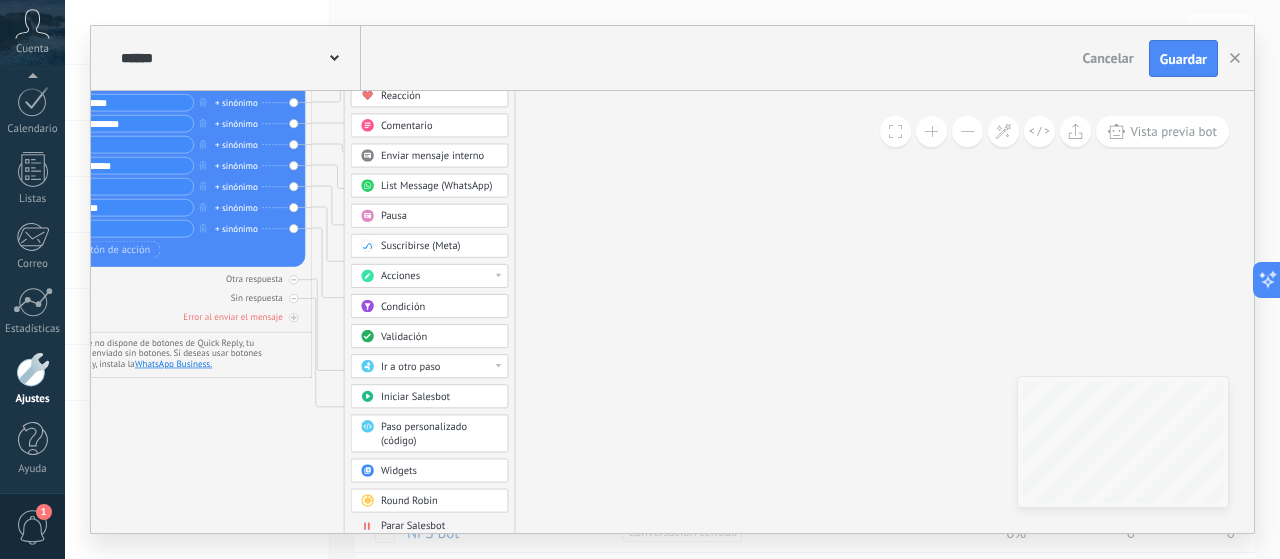 click on "Acciones" at bounding box center (430, 276) 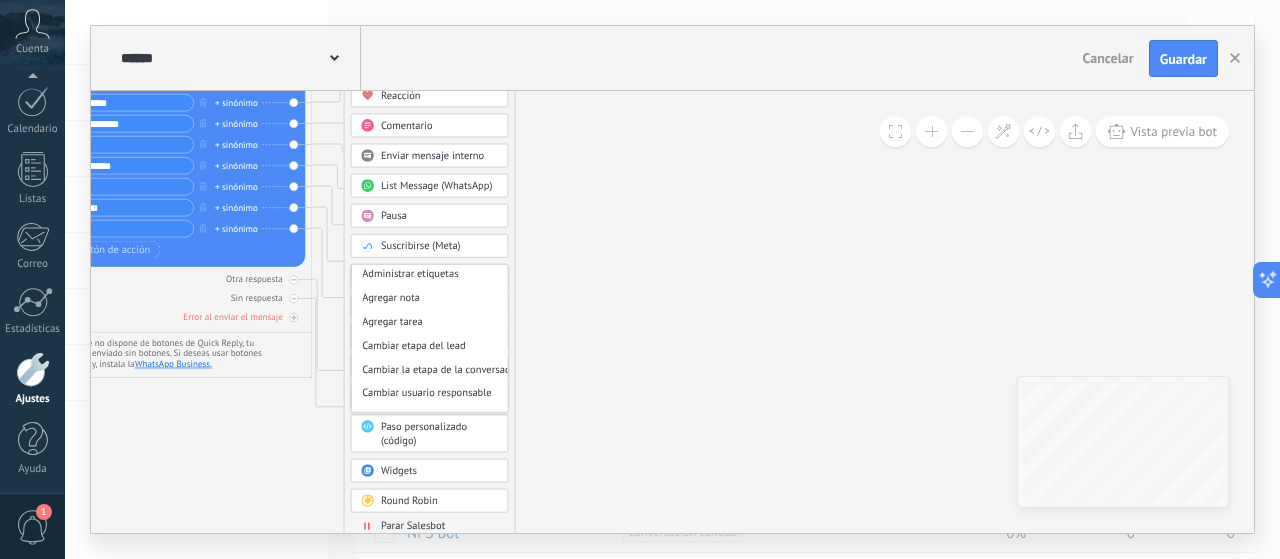 scroll, scrollTop: 0, scrollLeft: 0, axis: both 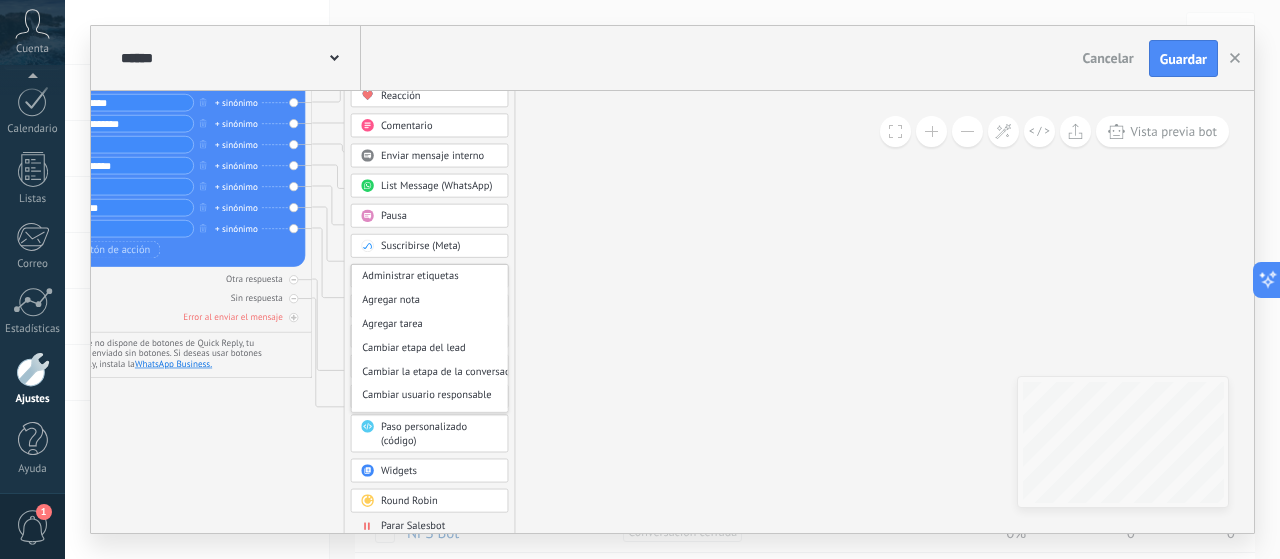click 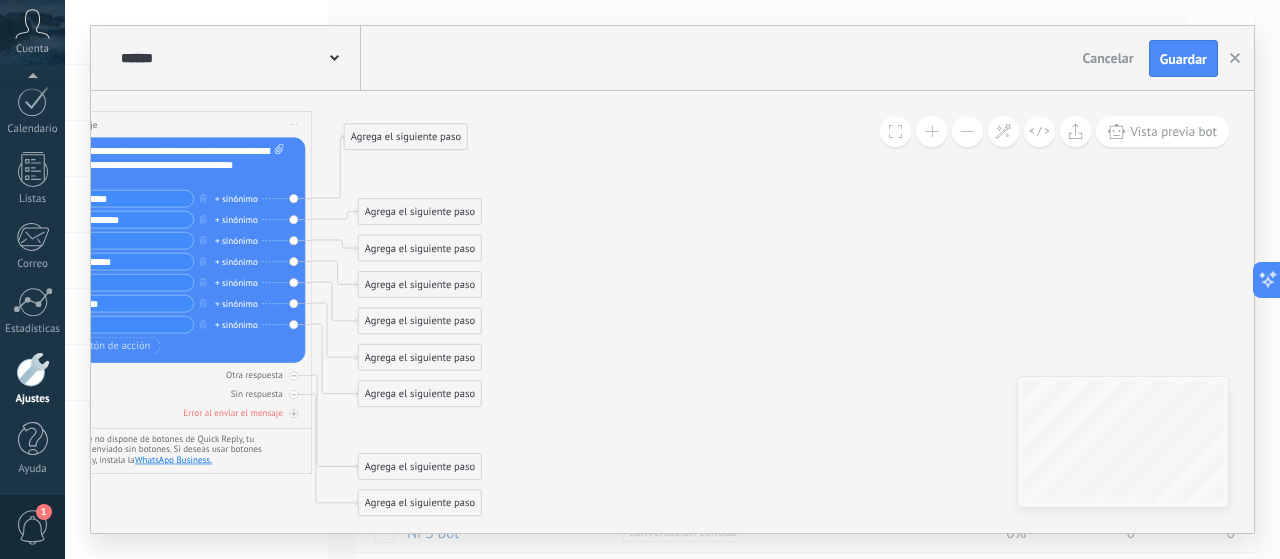 click on "Agrega el siguiente paso" at bounding box center [405, 137] 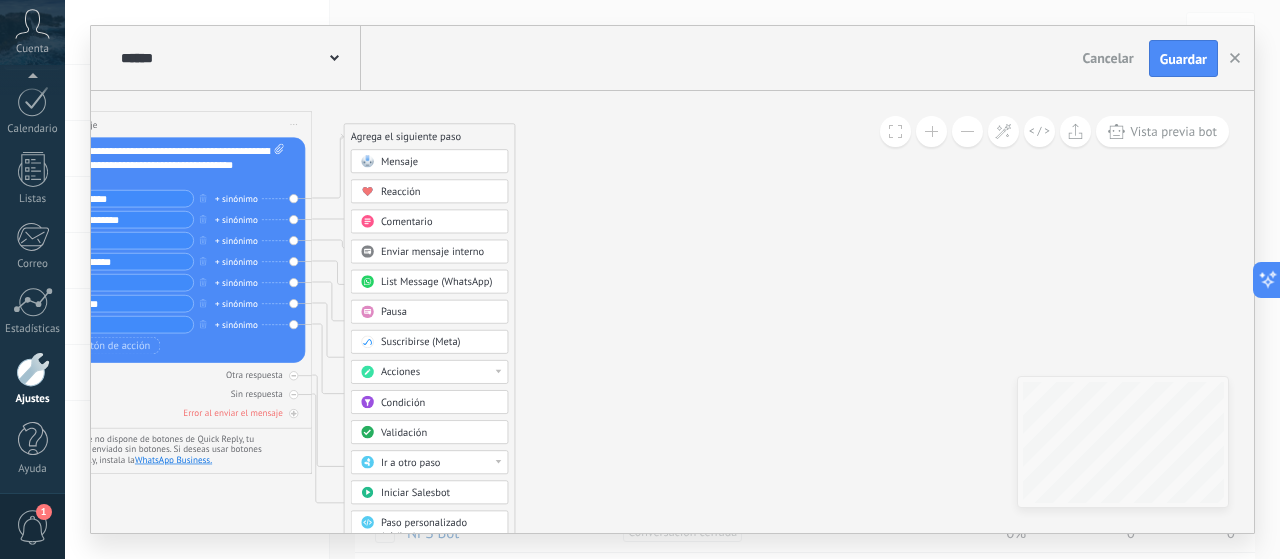 click 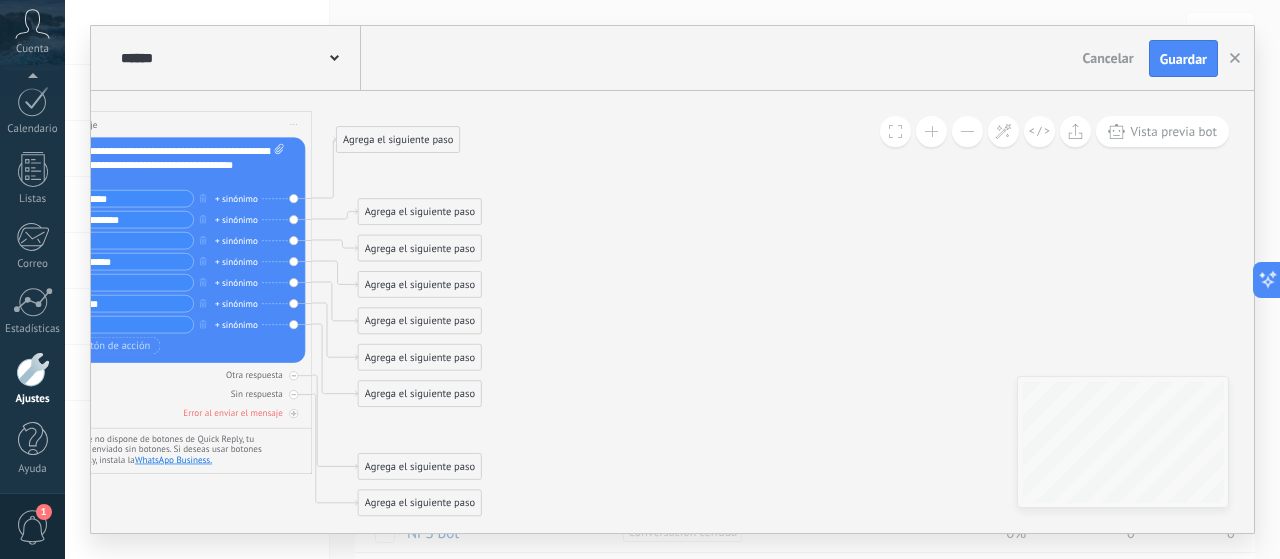 drag, startPoint x: 424, startPoint y: 121, endPoint x: 387, endPoint y: 139, distance: 41.14608 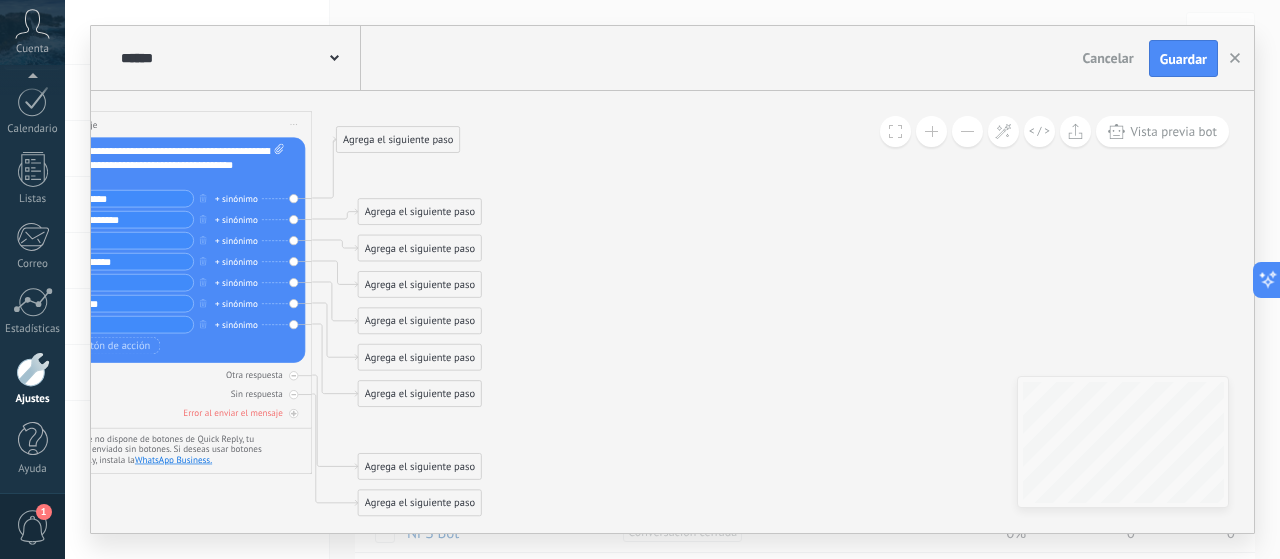 click on "Agrega el siguiente paso" at bounding box center (398, 140) 